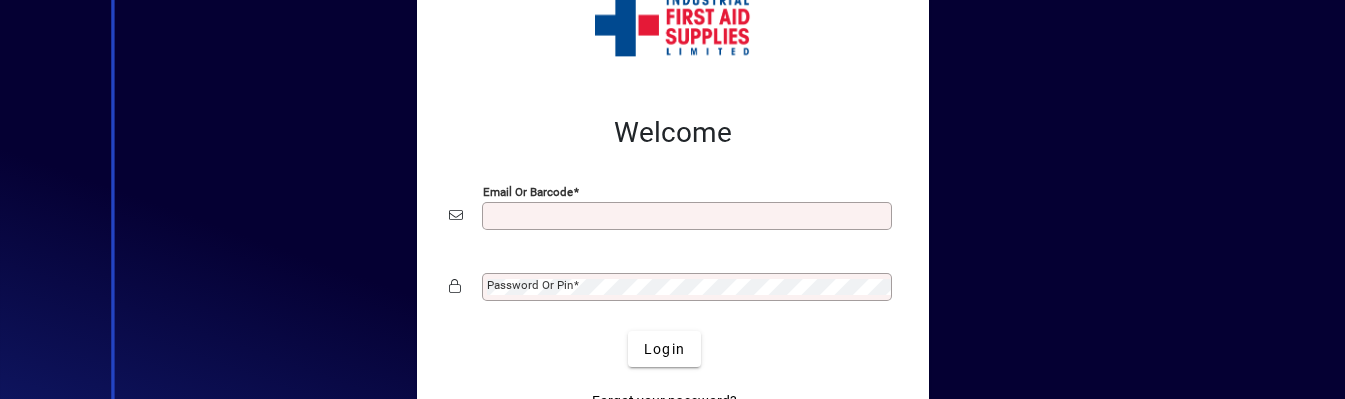 scroll, scrollTop: 0, scrollLeft: 0, axis: both 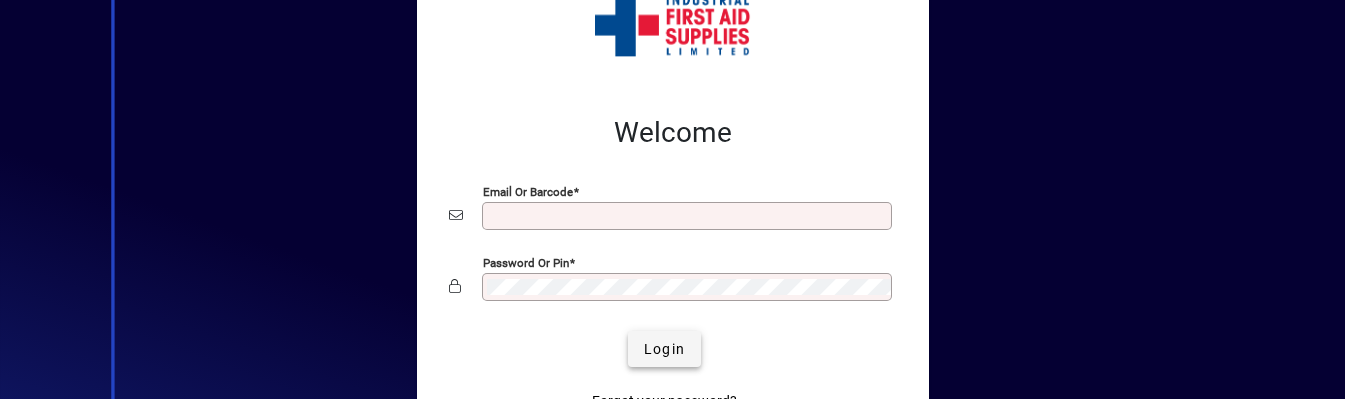 type on "**********" 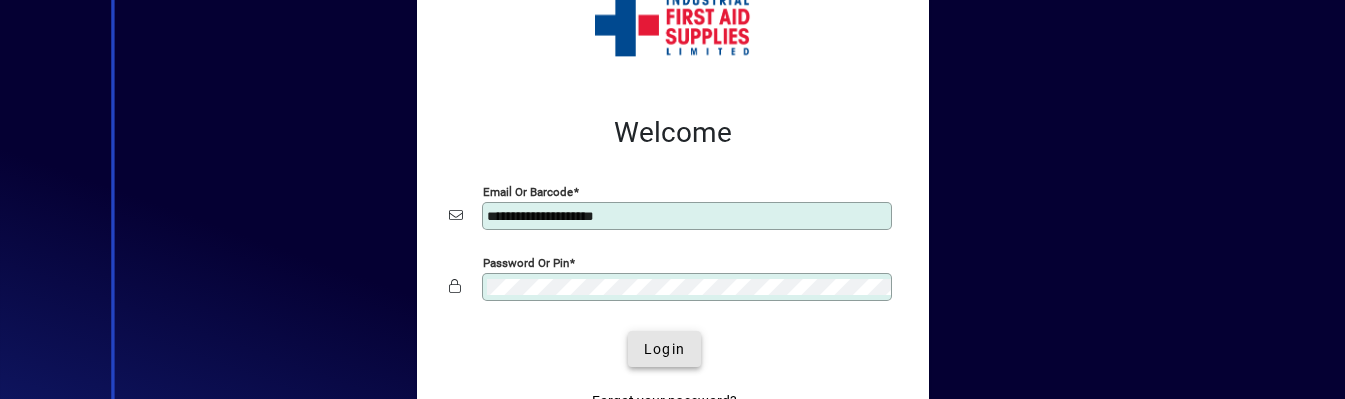 drag, startPoint x: 647, startPoint y: 345, endPoint x: 746, endPoint y: 298, distance: 109.59015 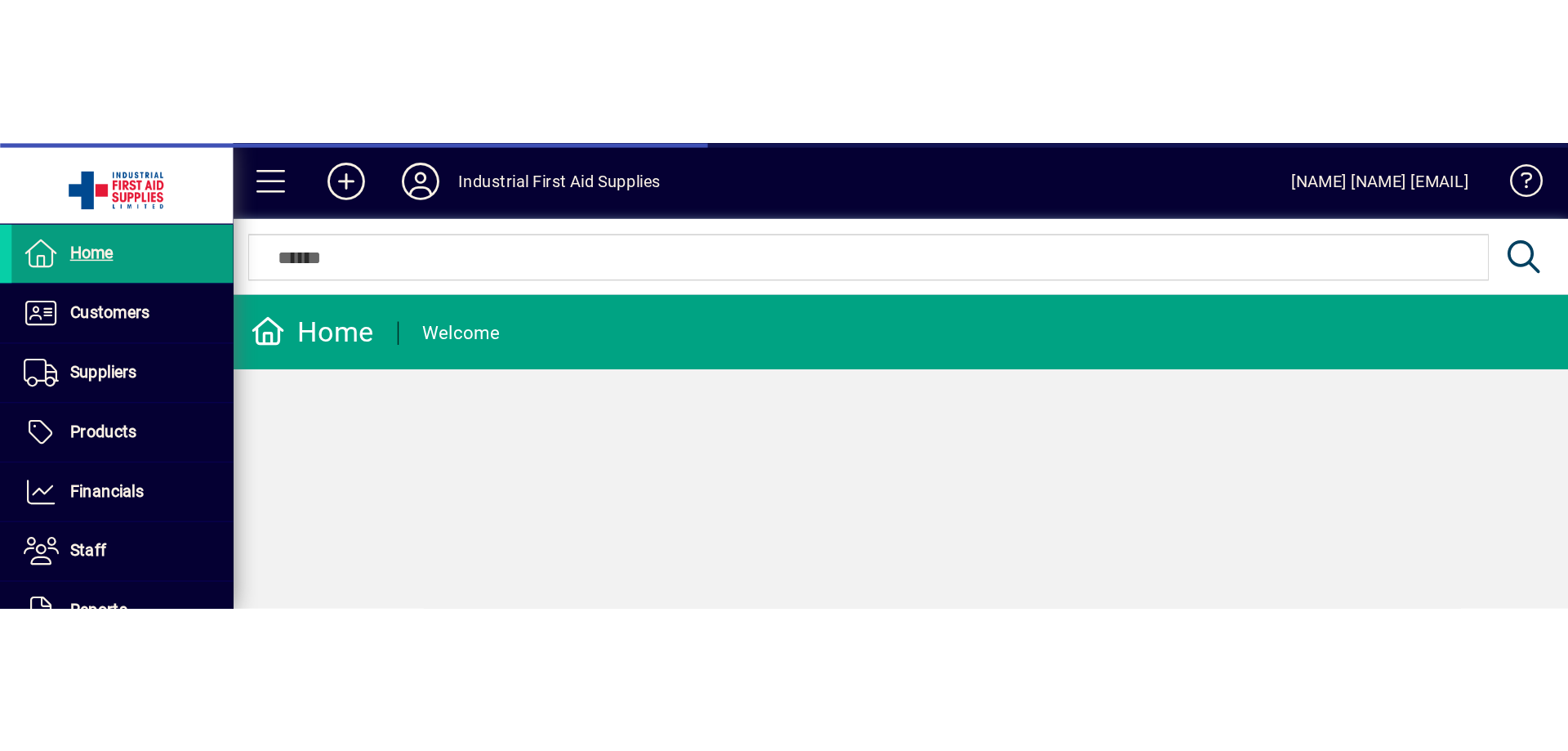 scroll, scrollTop: 0, scrollLeft: 0, axis: both 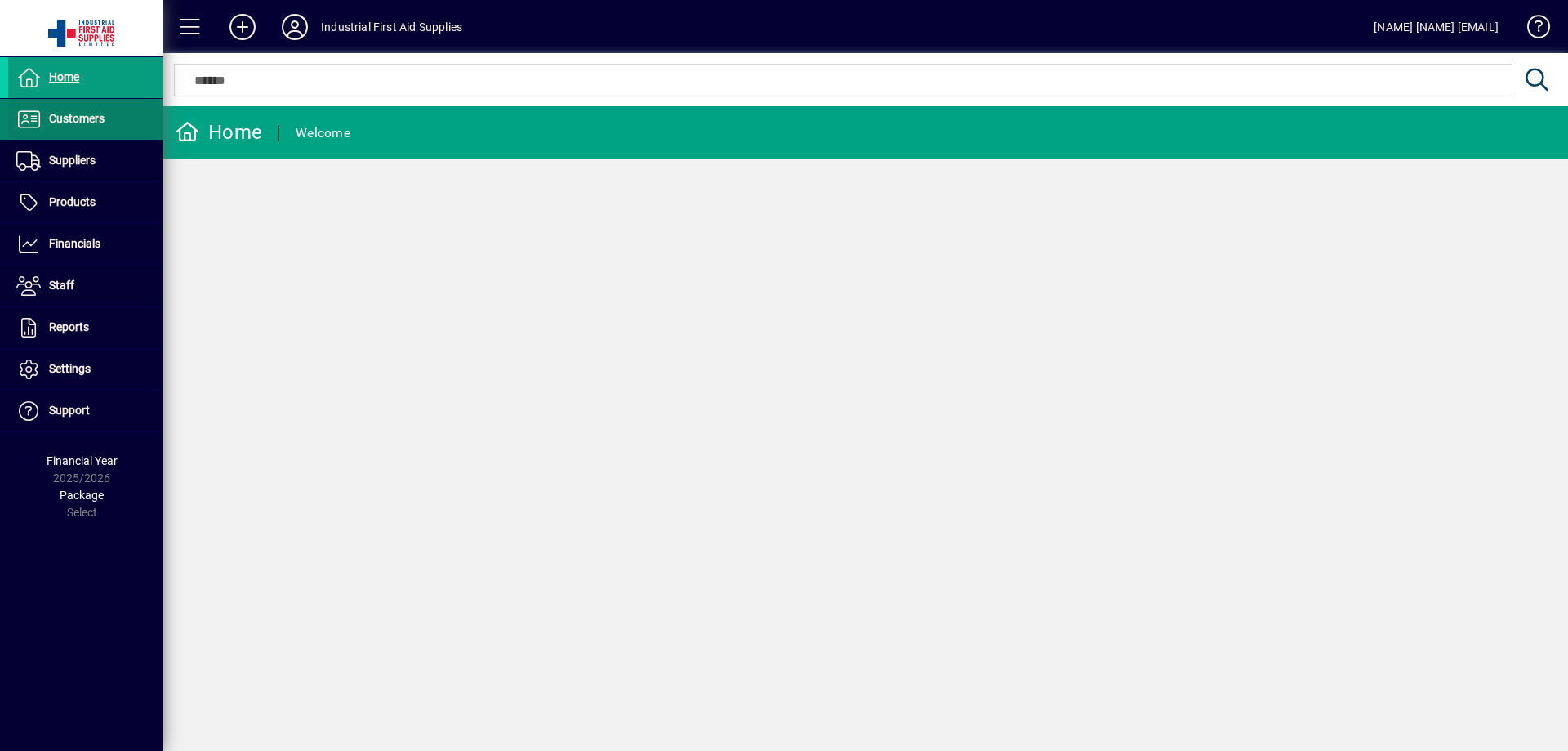click on "Customers" at bounding box center (77, 118) 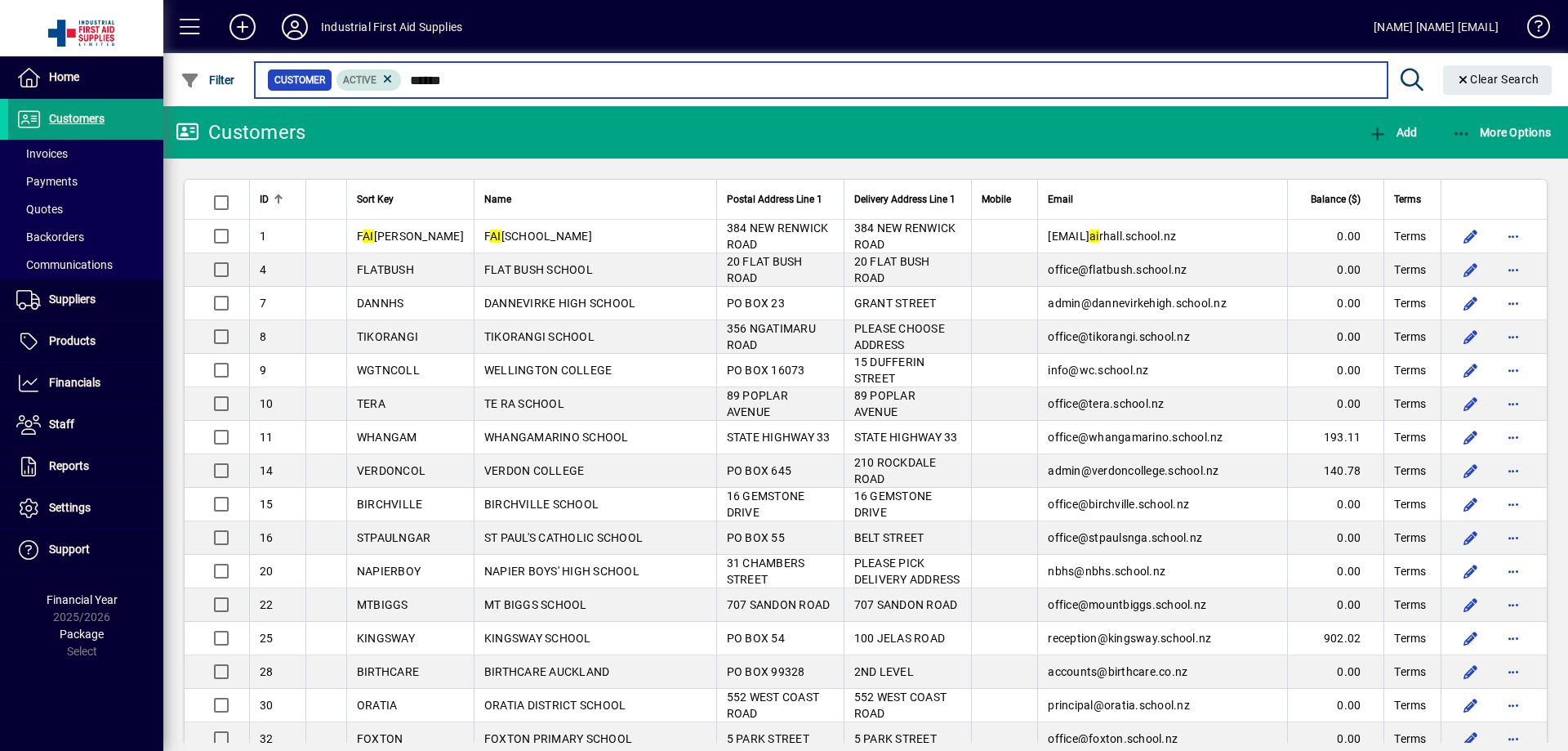 drag, startPoint x: 459, startPoint y: 79, endPoint x: 346, endPoint y: 87, distance: 113.28283 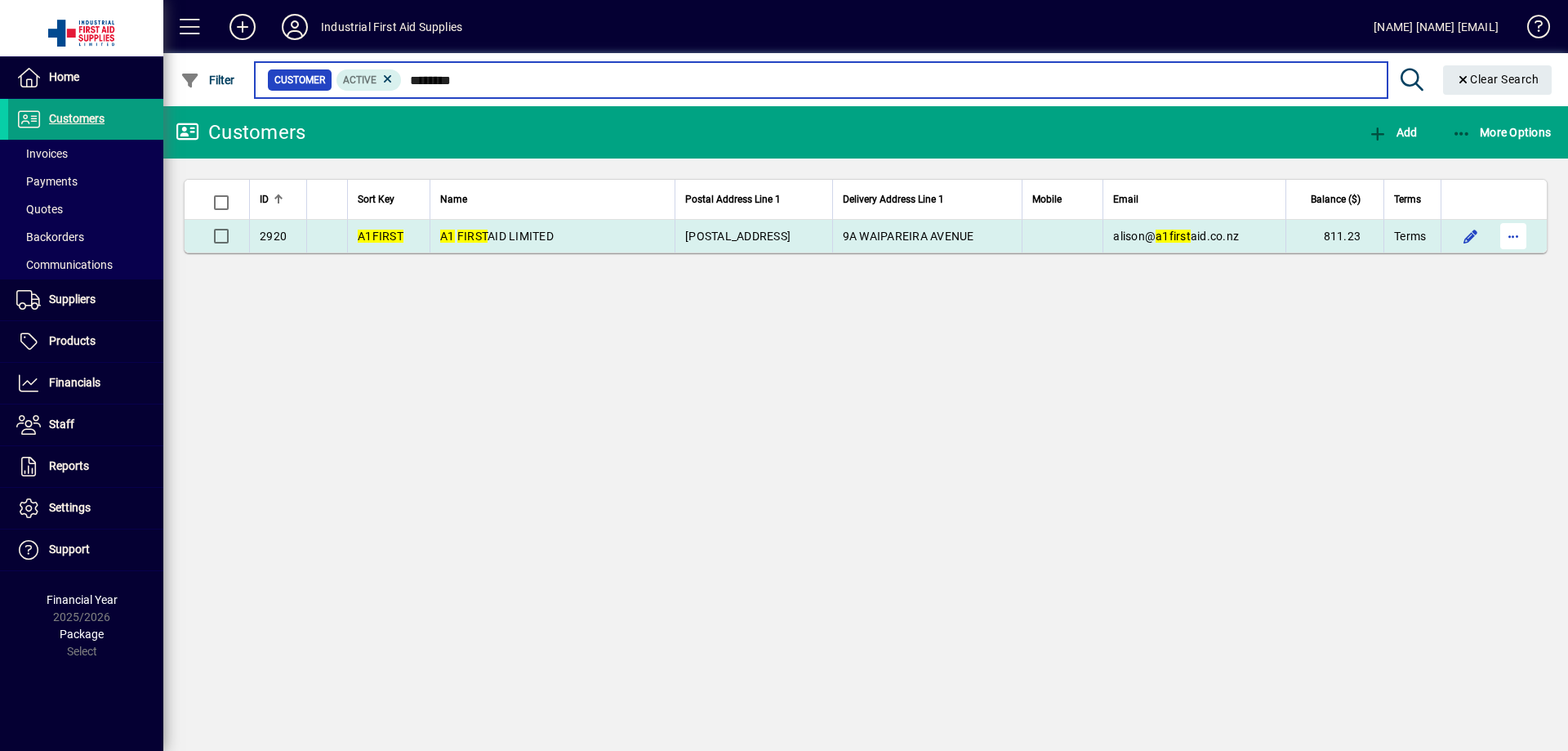 type on "********" 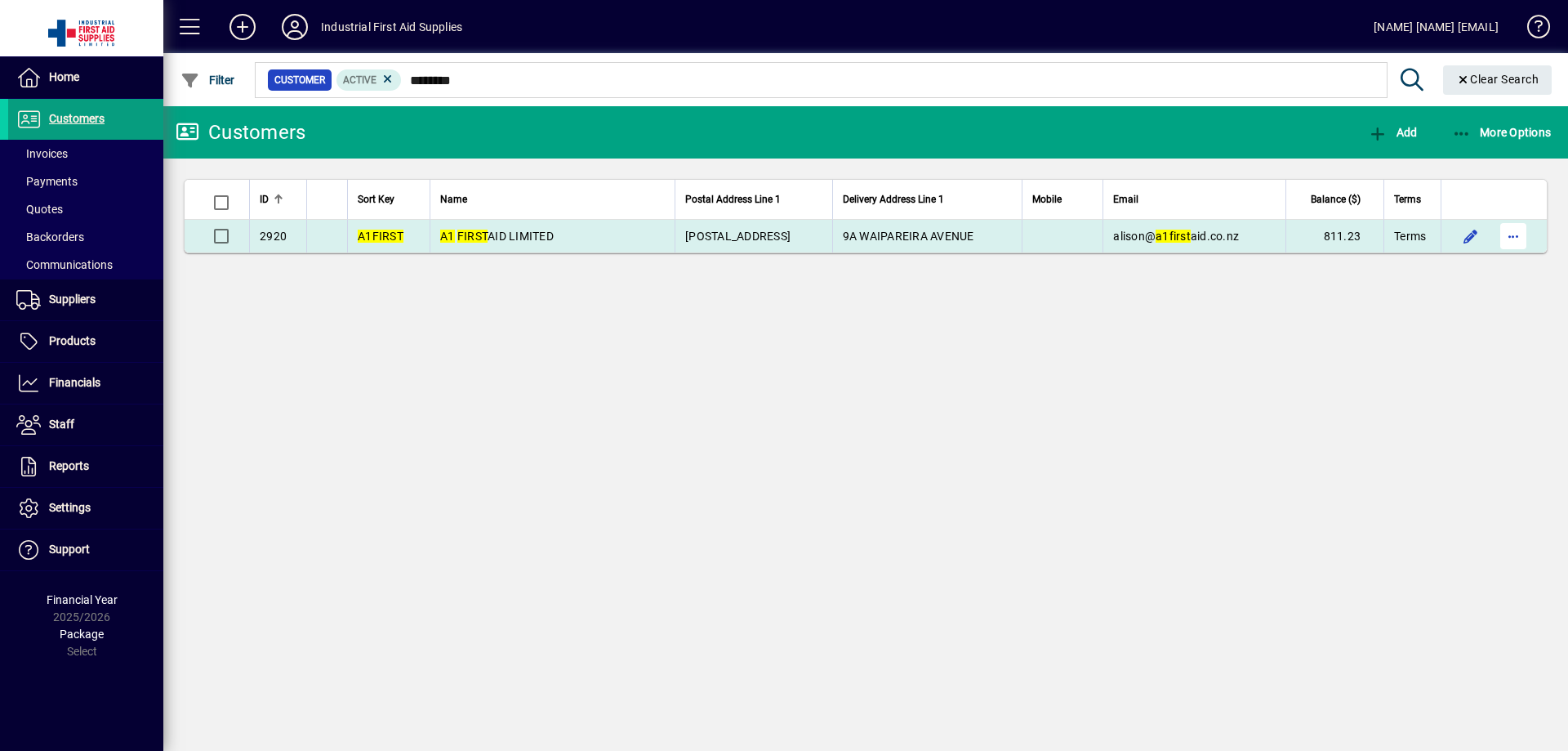 click at bounding box center [1513, 236] 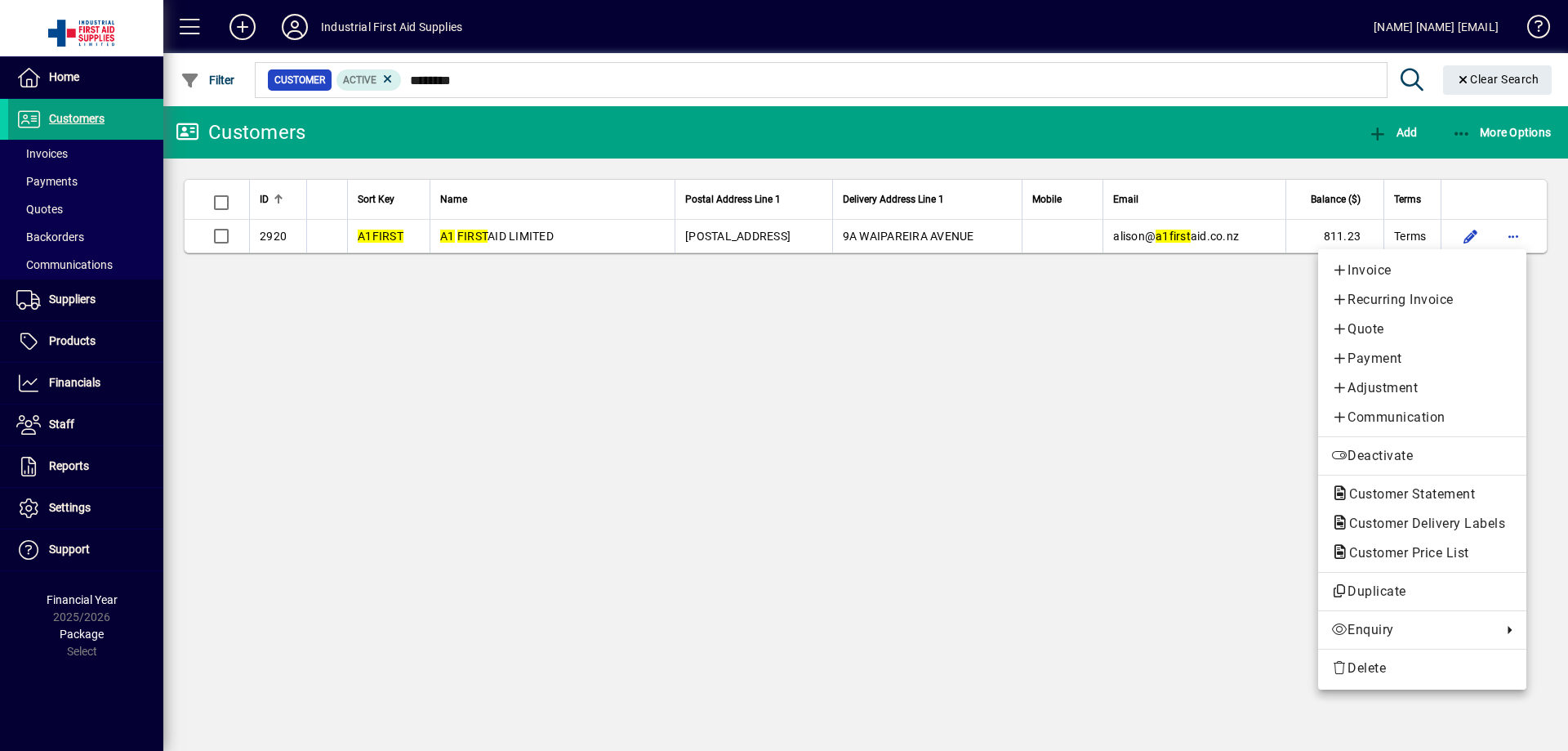drag, startPoint x: 1366, startPoint y: 269, endPoint x: 1352, endPoint y: 275, distance: 15.231546 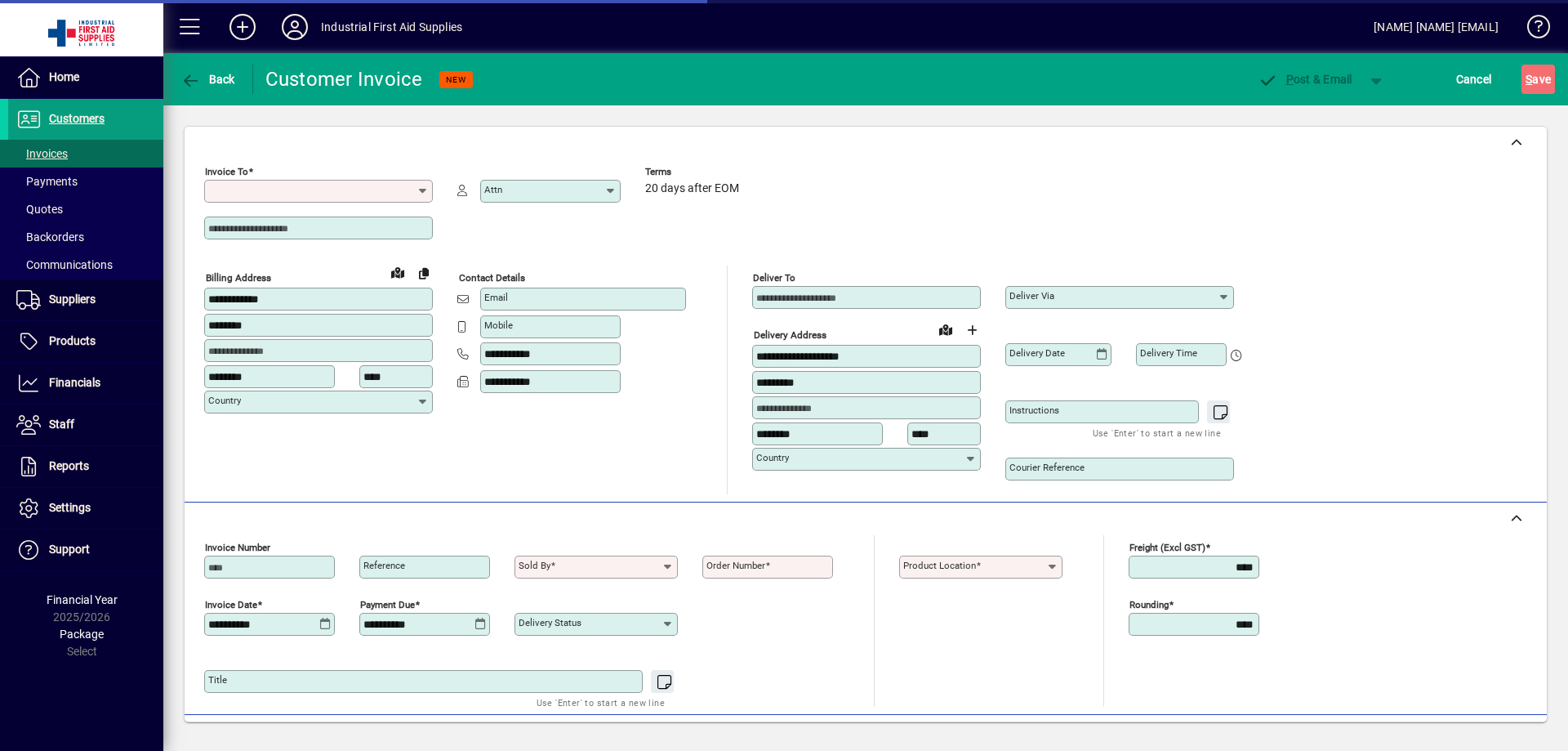 type on "**********" 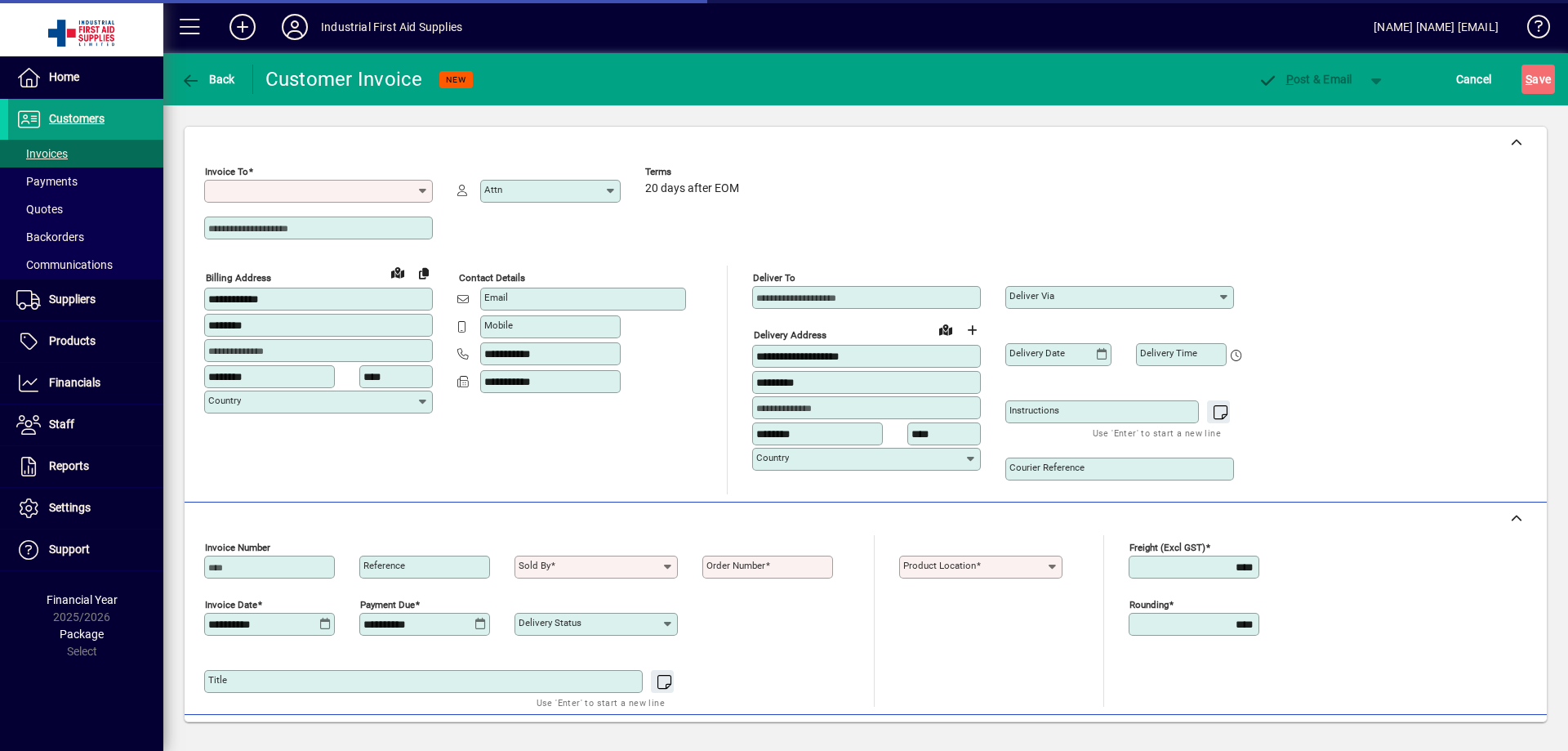type on "**********" 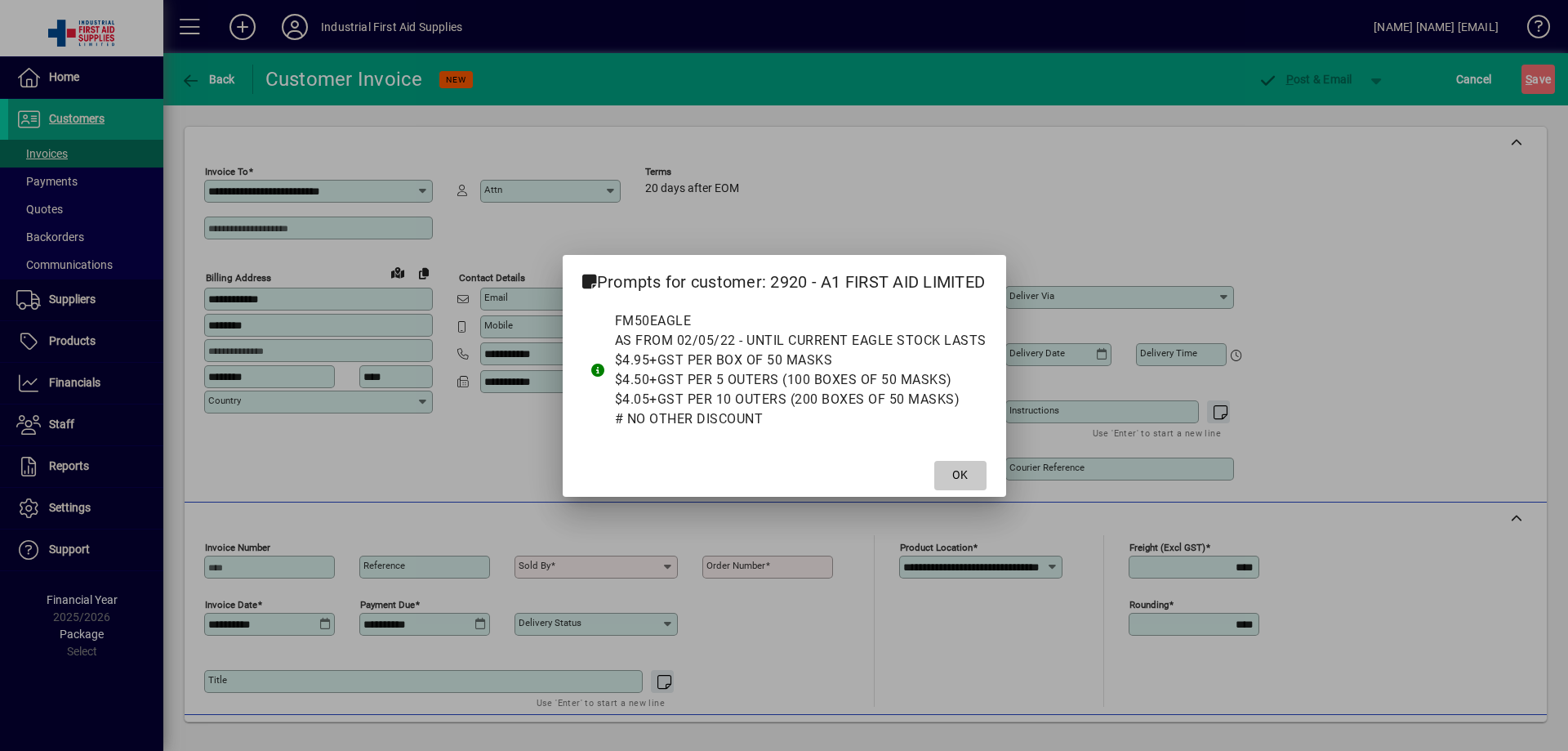 drag, startPoint x: 960, startPoint y: 476, endPoint x: 815, endPoint y: 519, distance: 151.24153 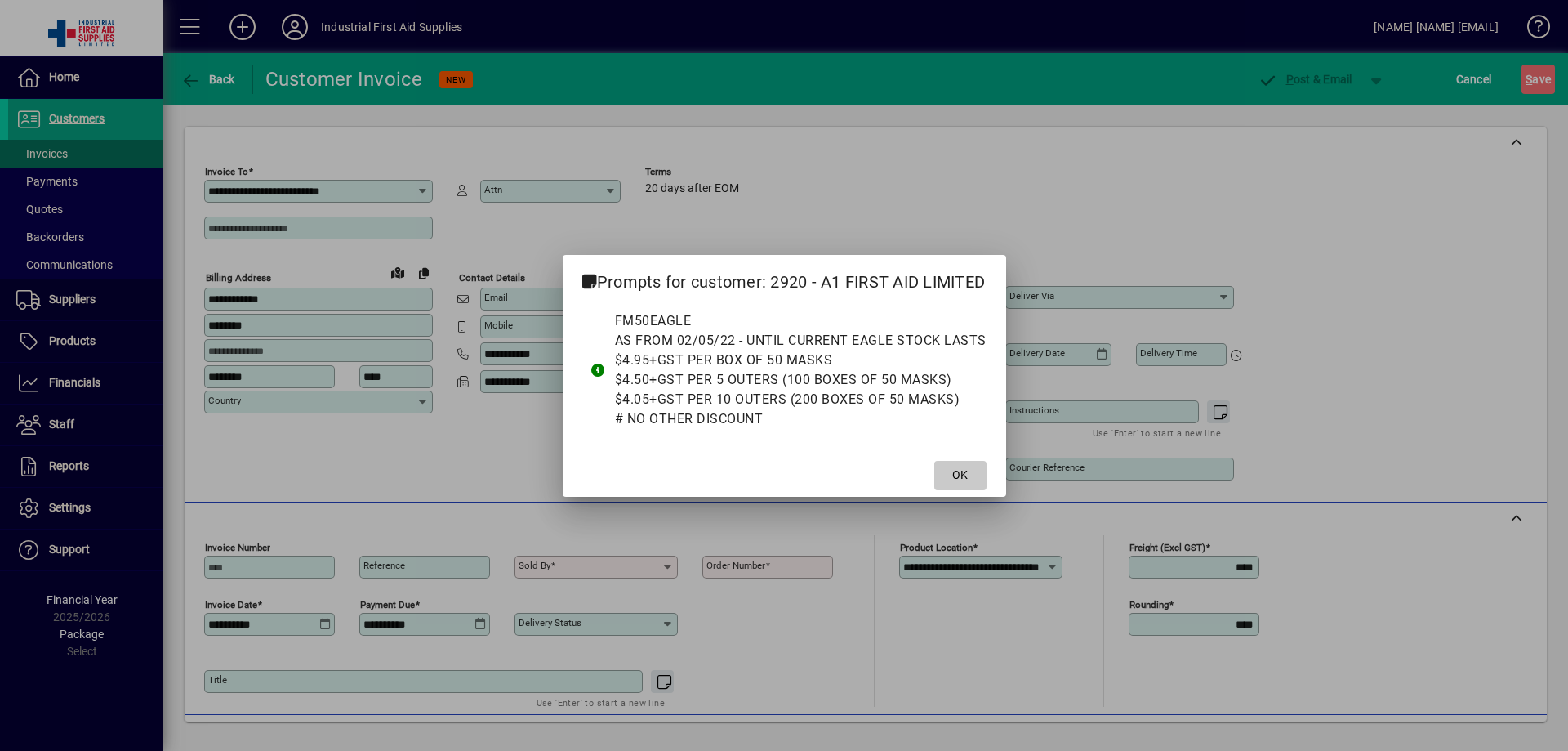 click on "OK" 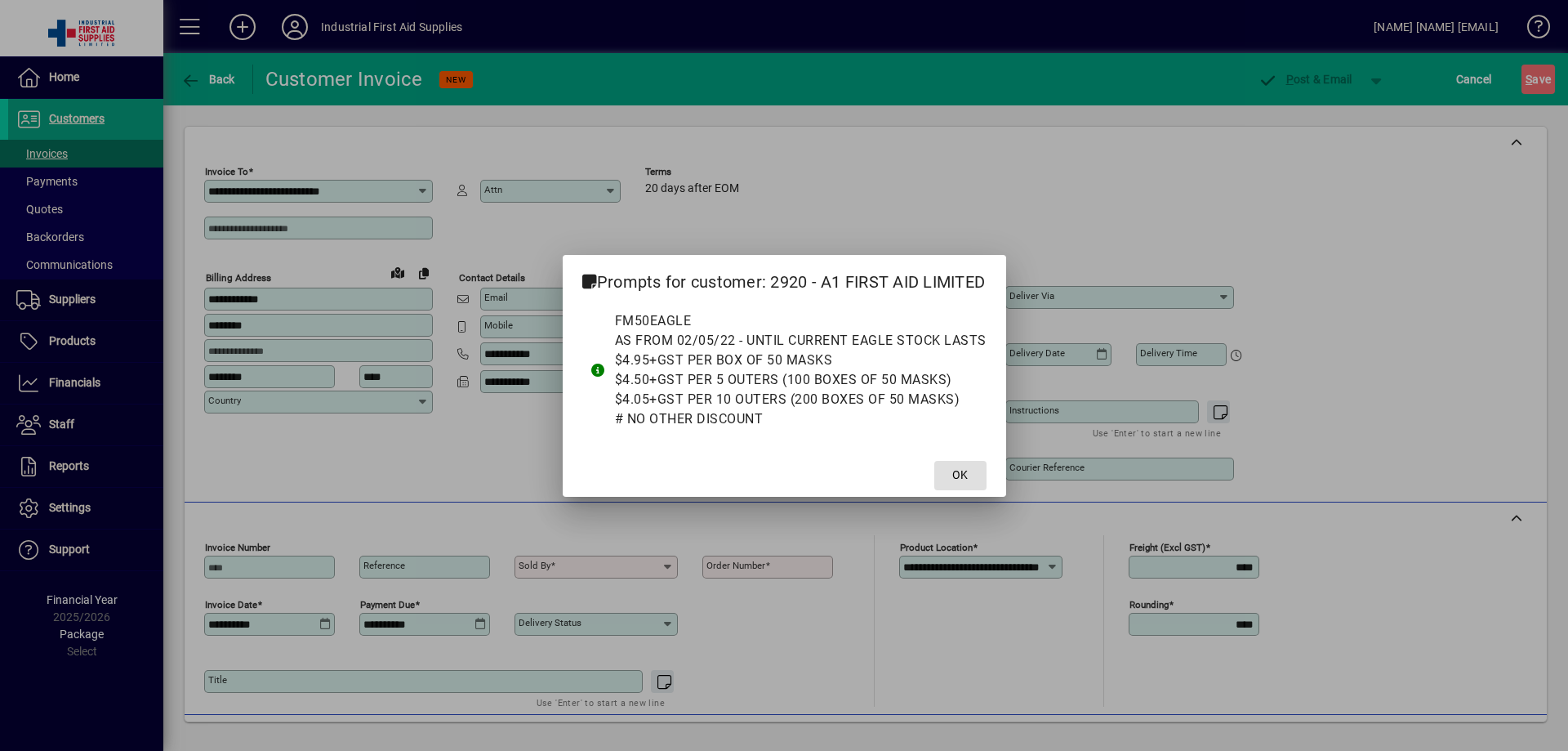 drag, startPoint x: 971, startPoint y: 472, endPoint x: 945, endPoint y: 480, distance: 27.20294 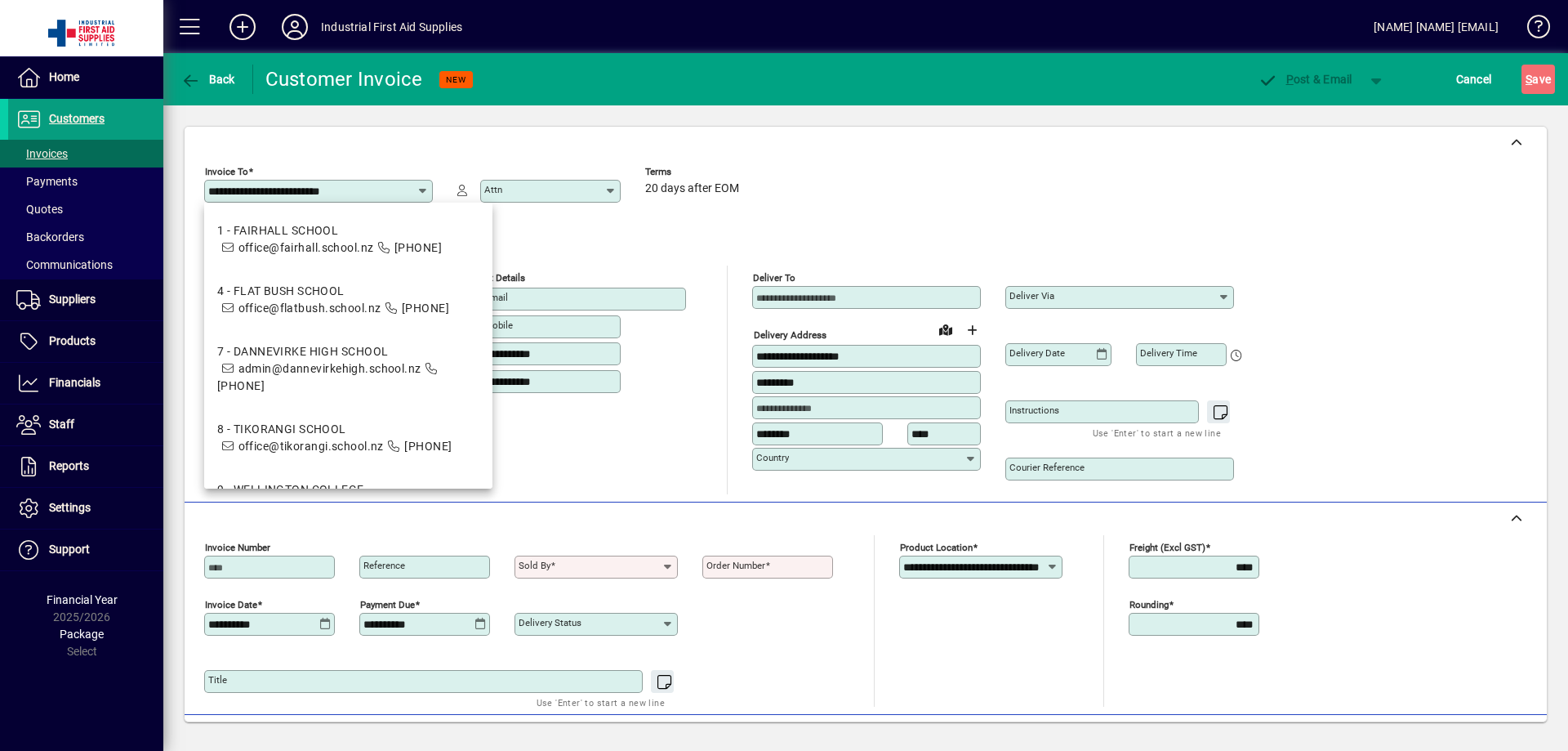 click on "Order number" at bounding box center [736, 565] 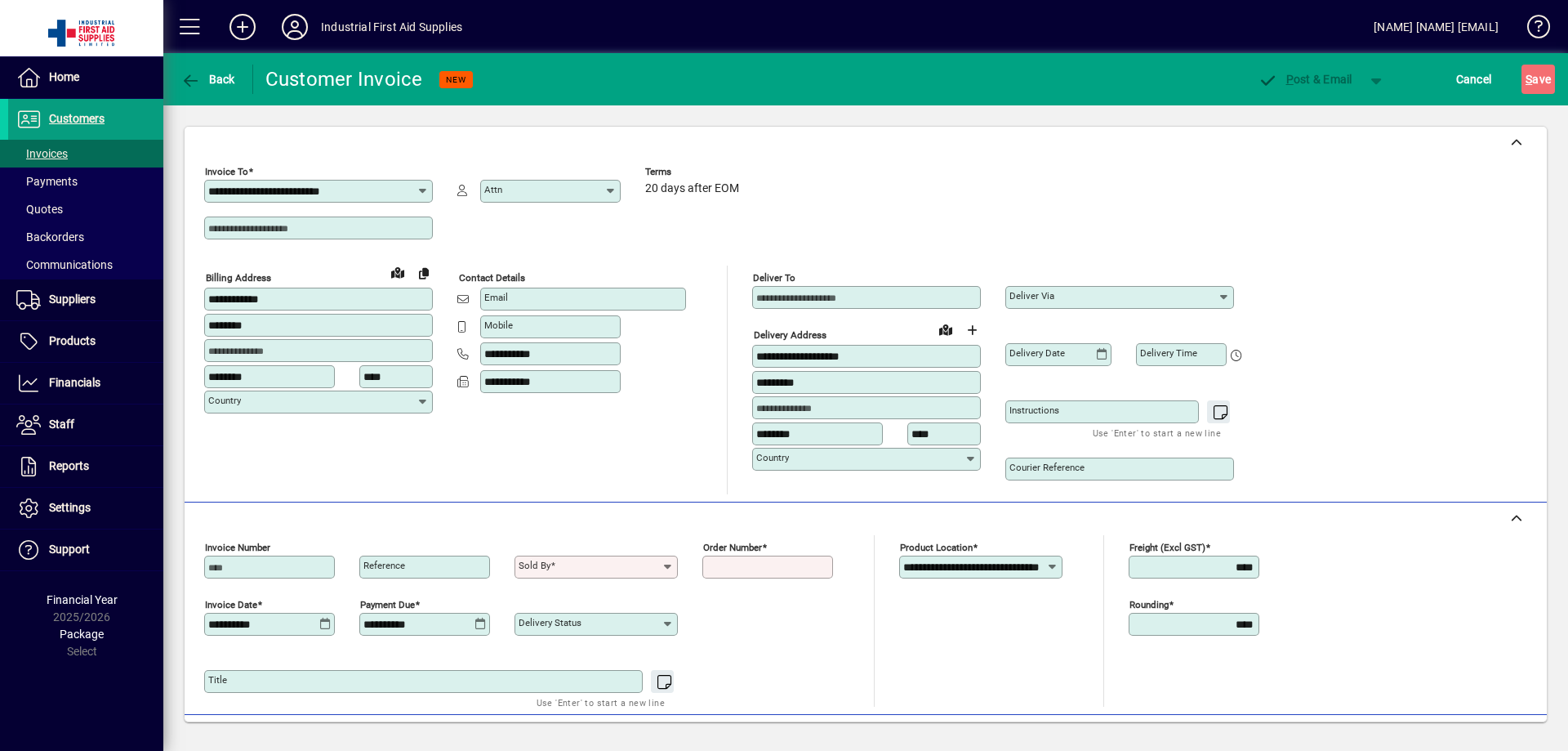 click on "Sold by" 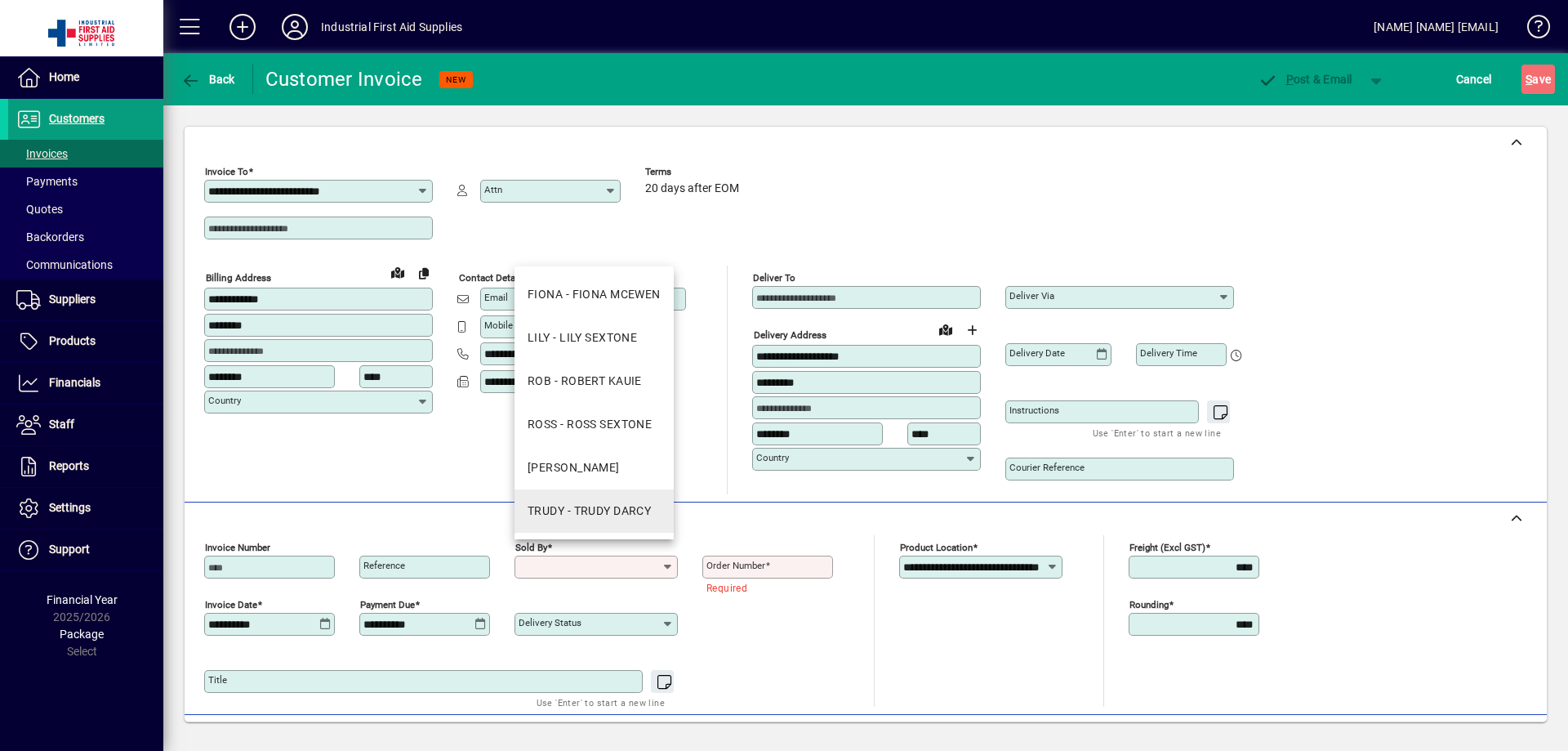 click on "TRUDY - TRUDY DARCY" at bounding box center [589, 511] 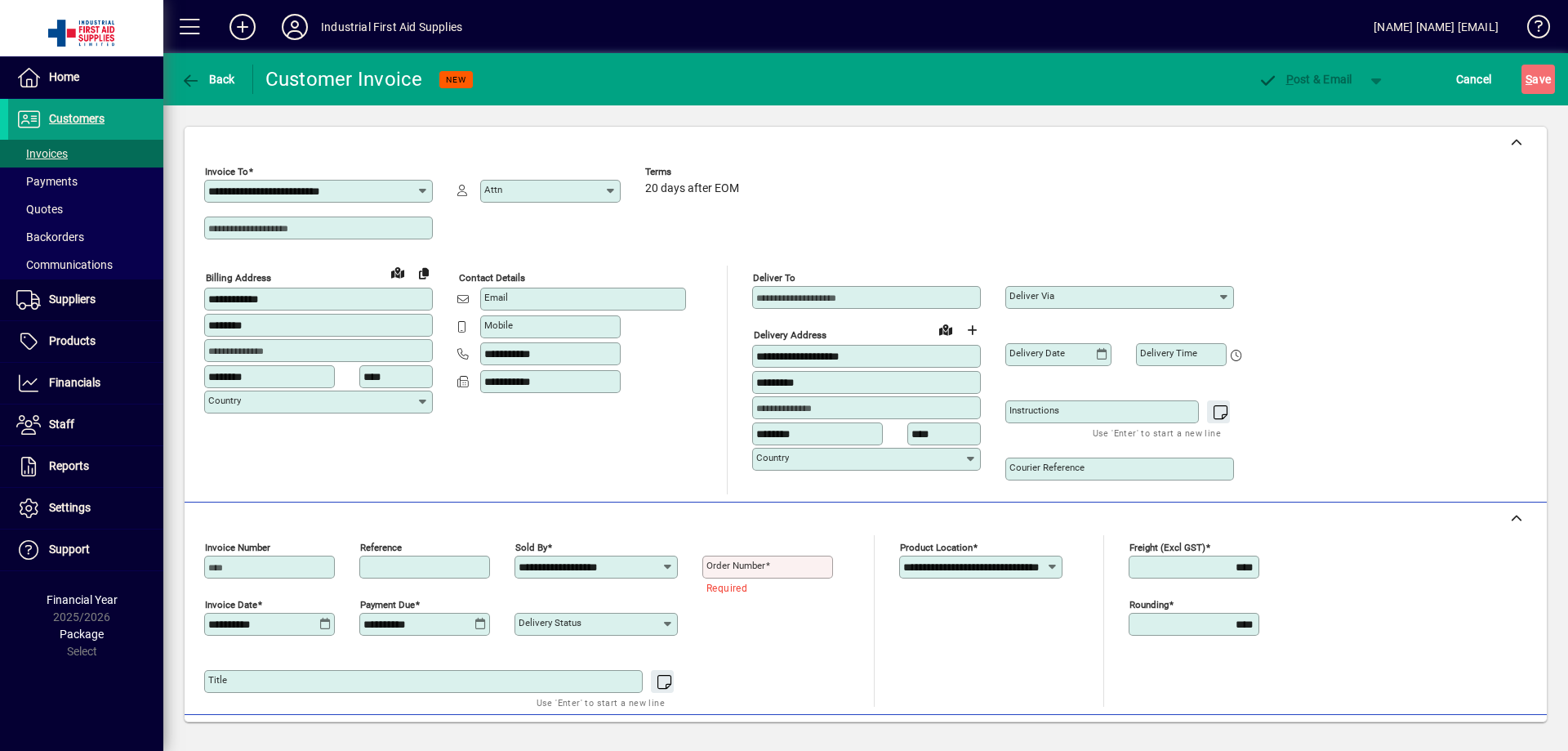 click on "Reference" at bounding box center [426, 567] 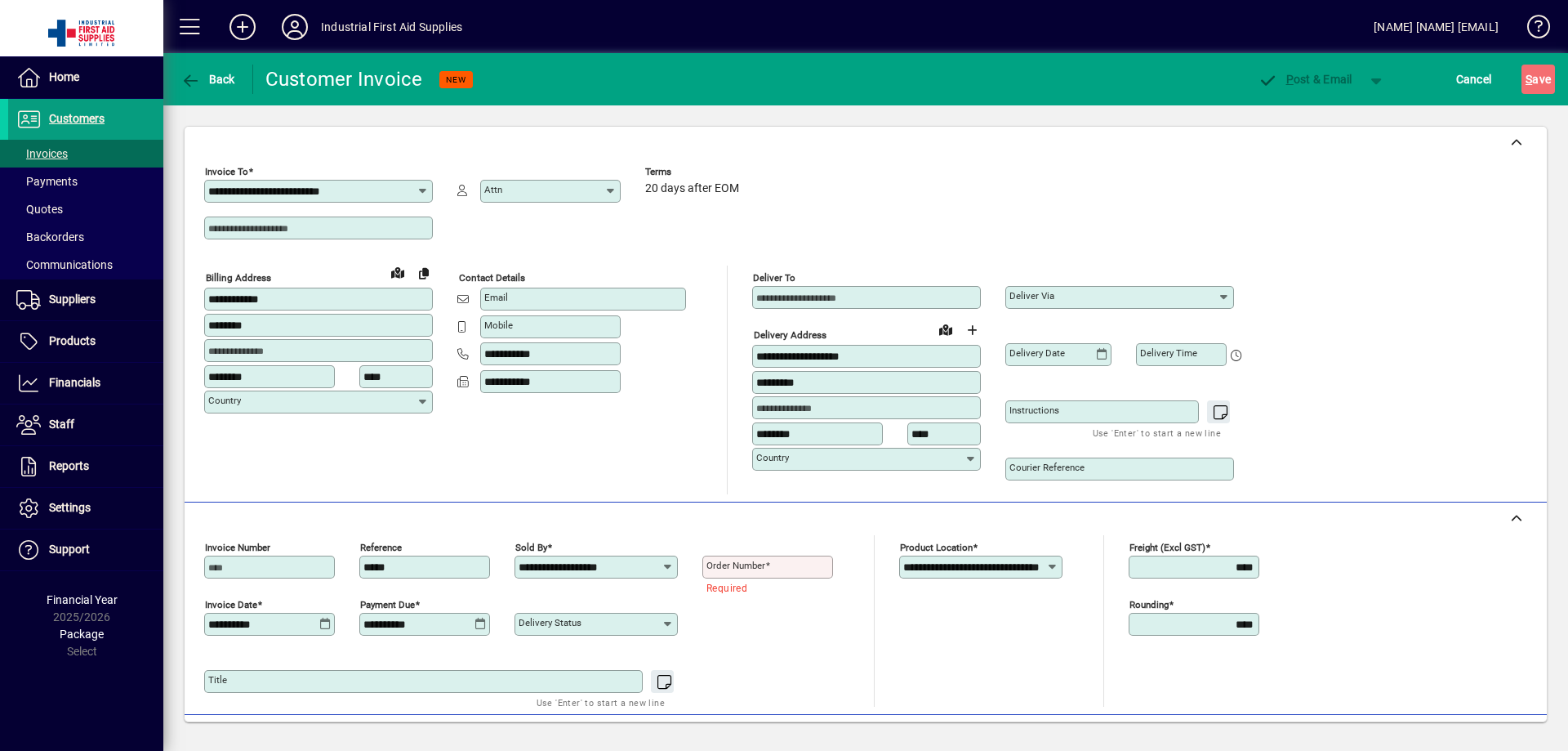 type on "*****" 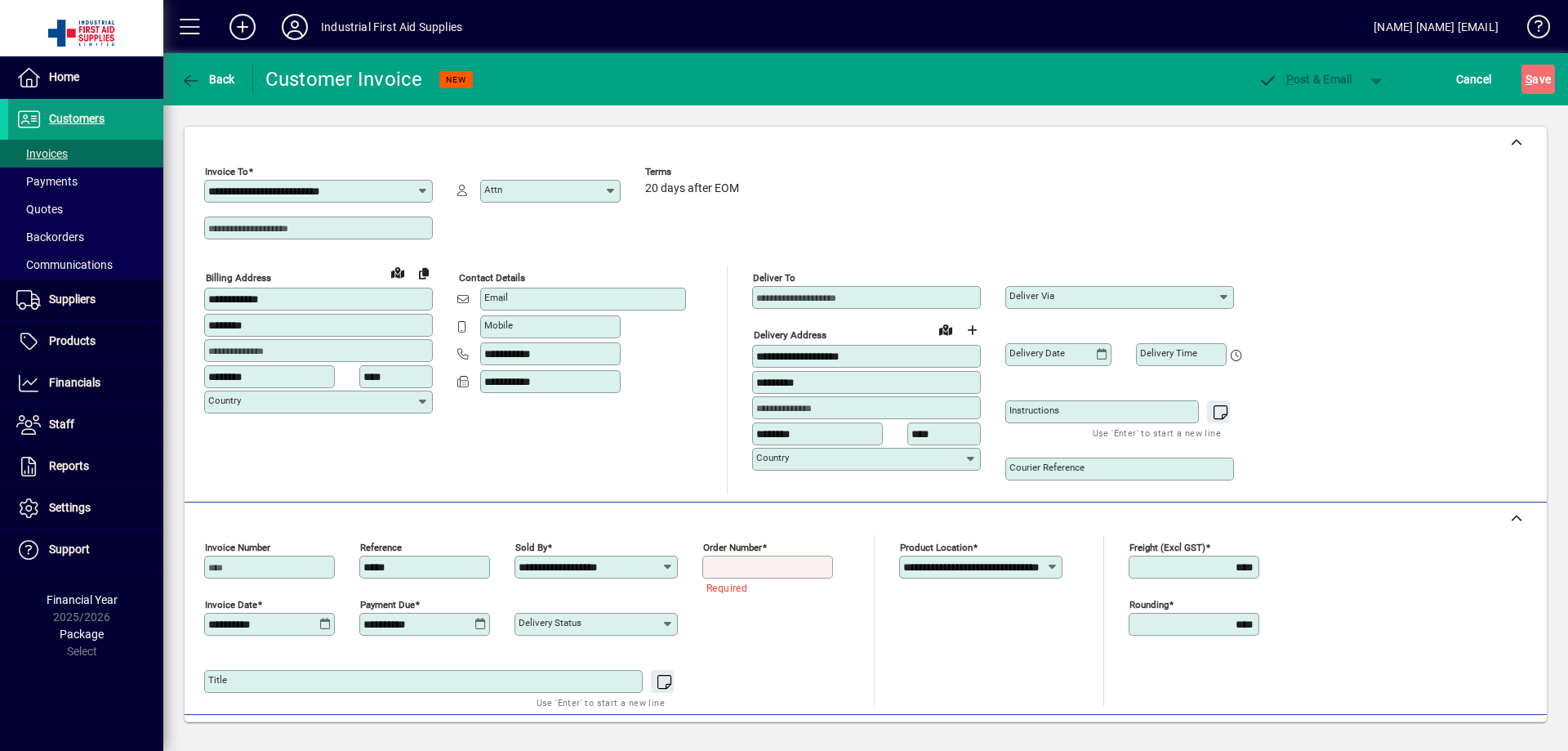 drag, startPoint x: 751, startPoint y: 570, endPoint x: 743, endPoint y: 579, distance: 12.04159 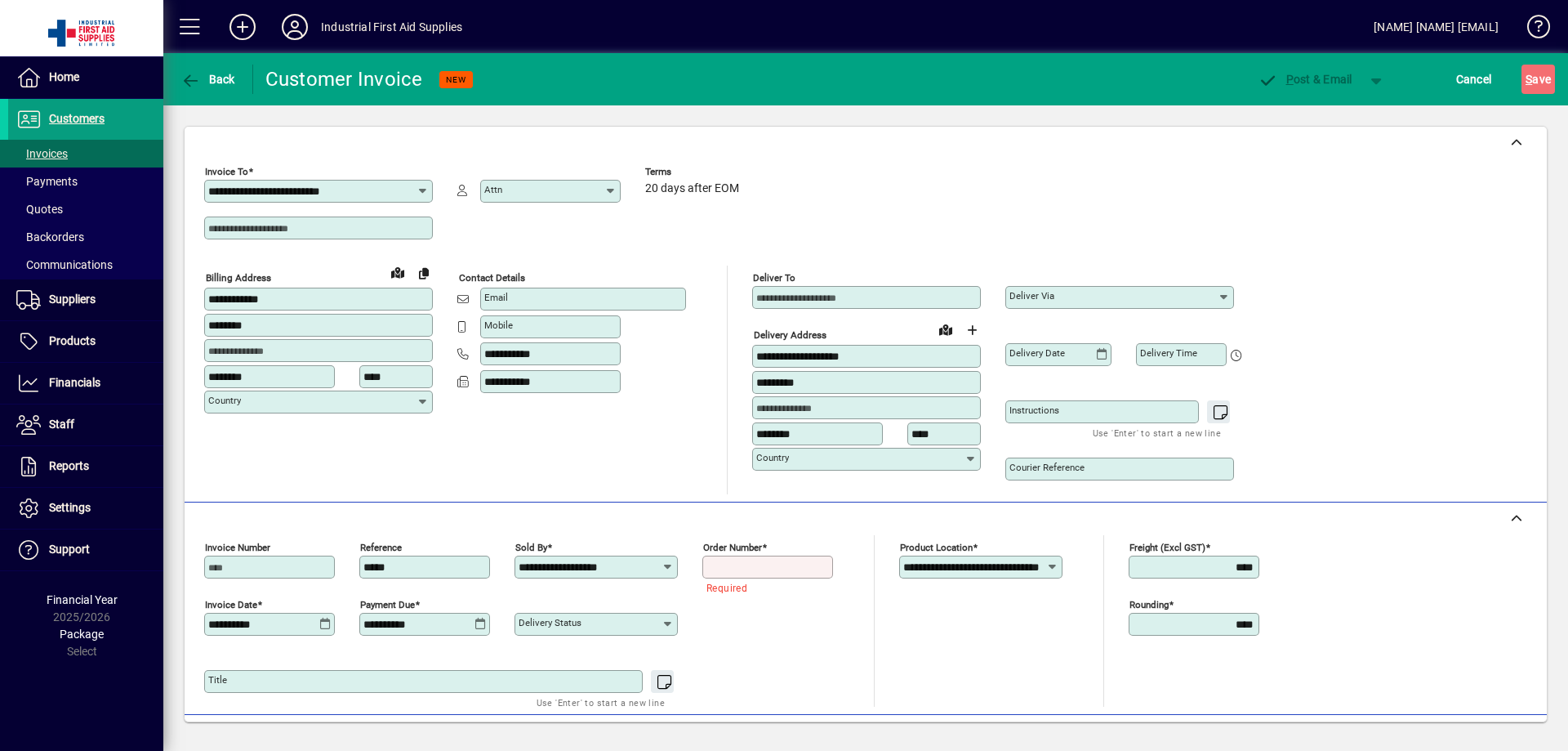 click on "Order number" at bounding box center [769, 567] 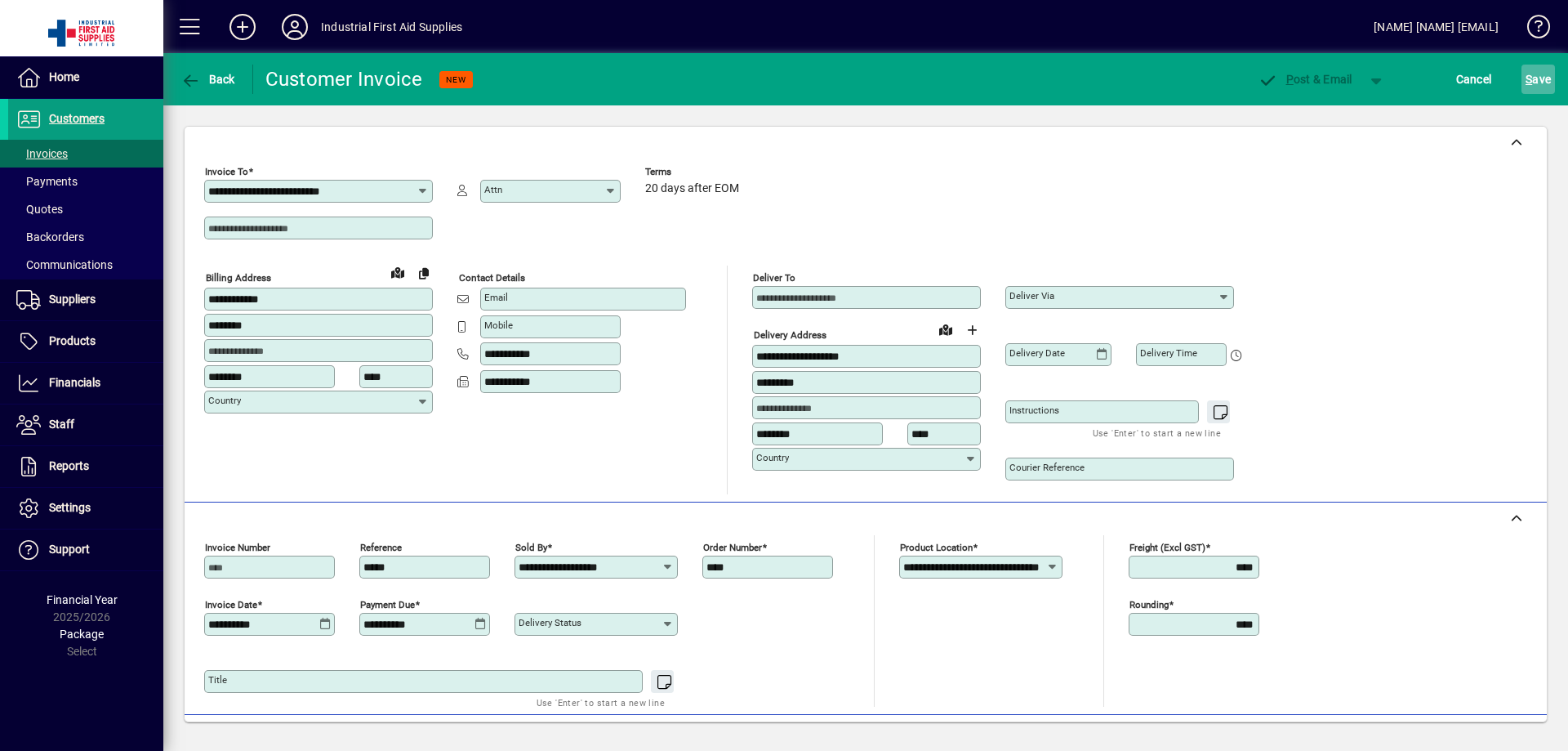 type on "****" 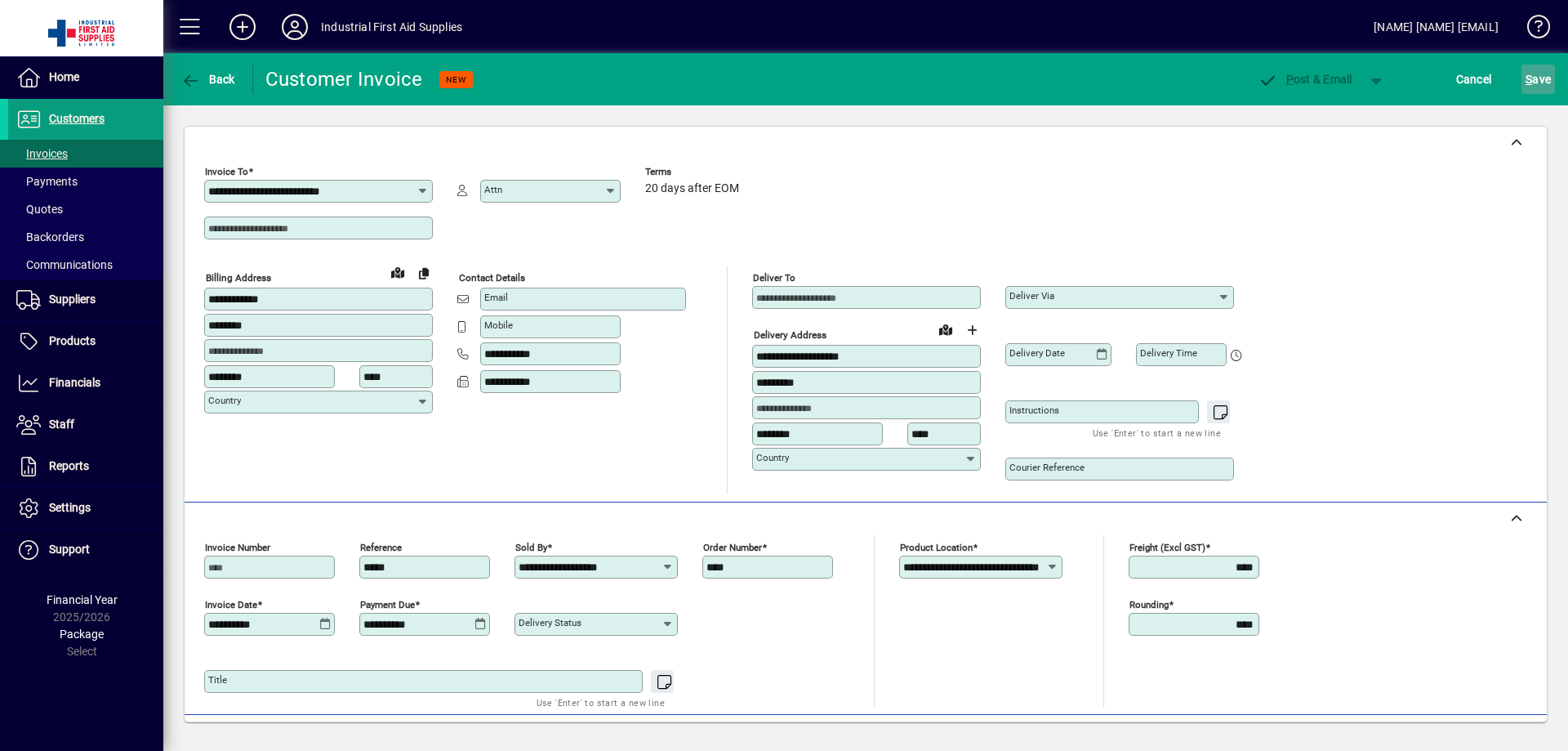 click on "S ave" 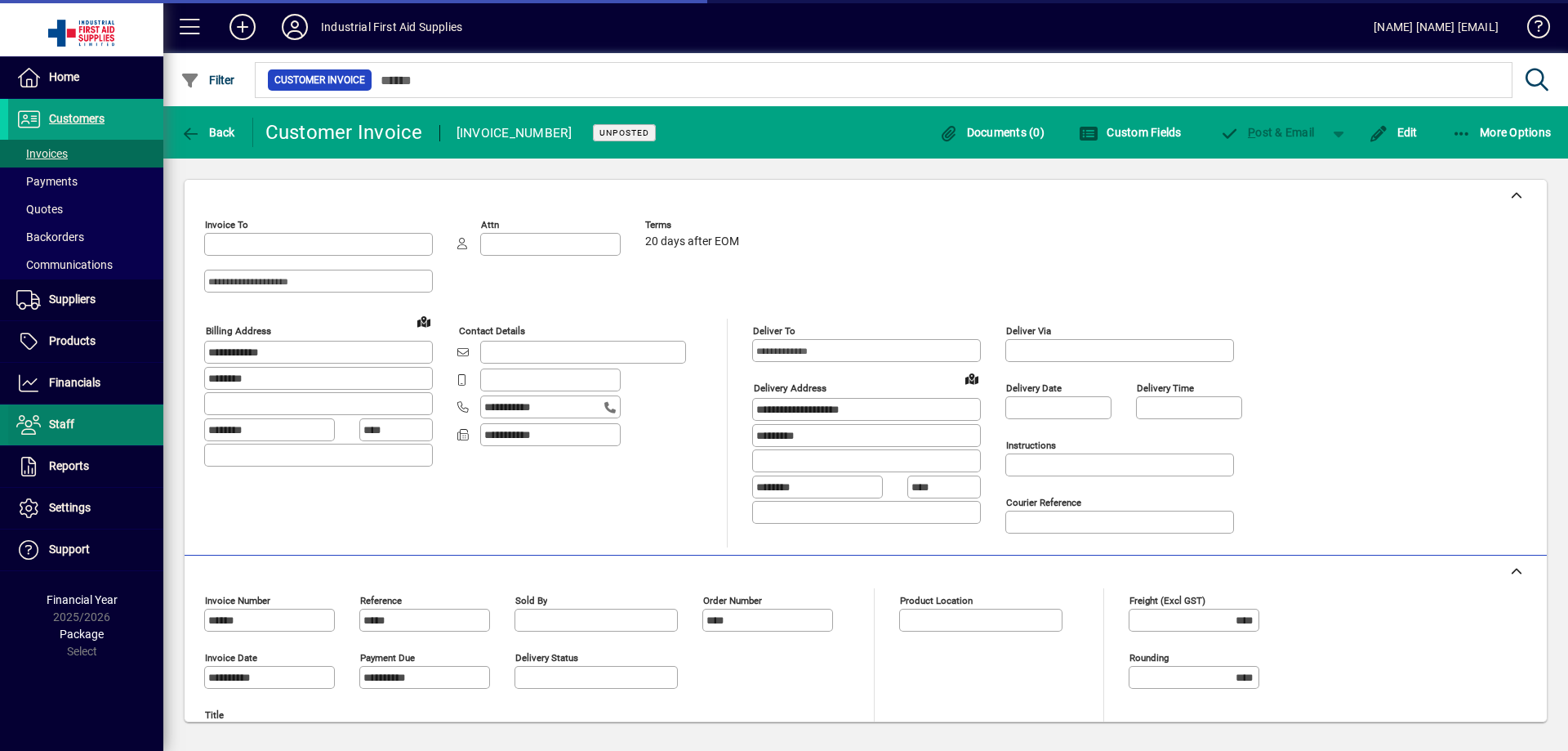 type on "**********" 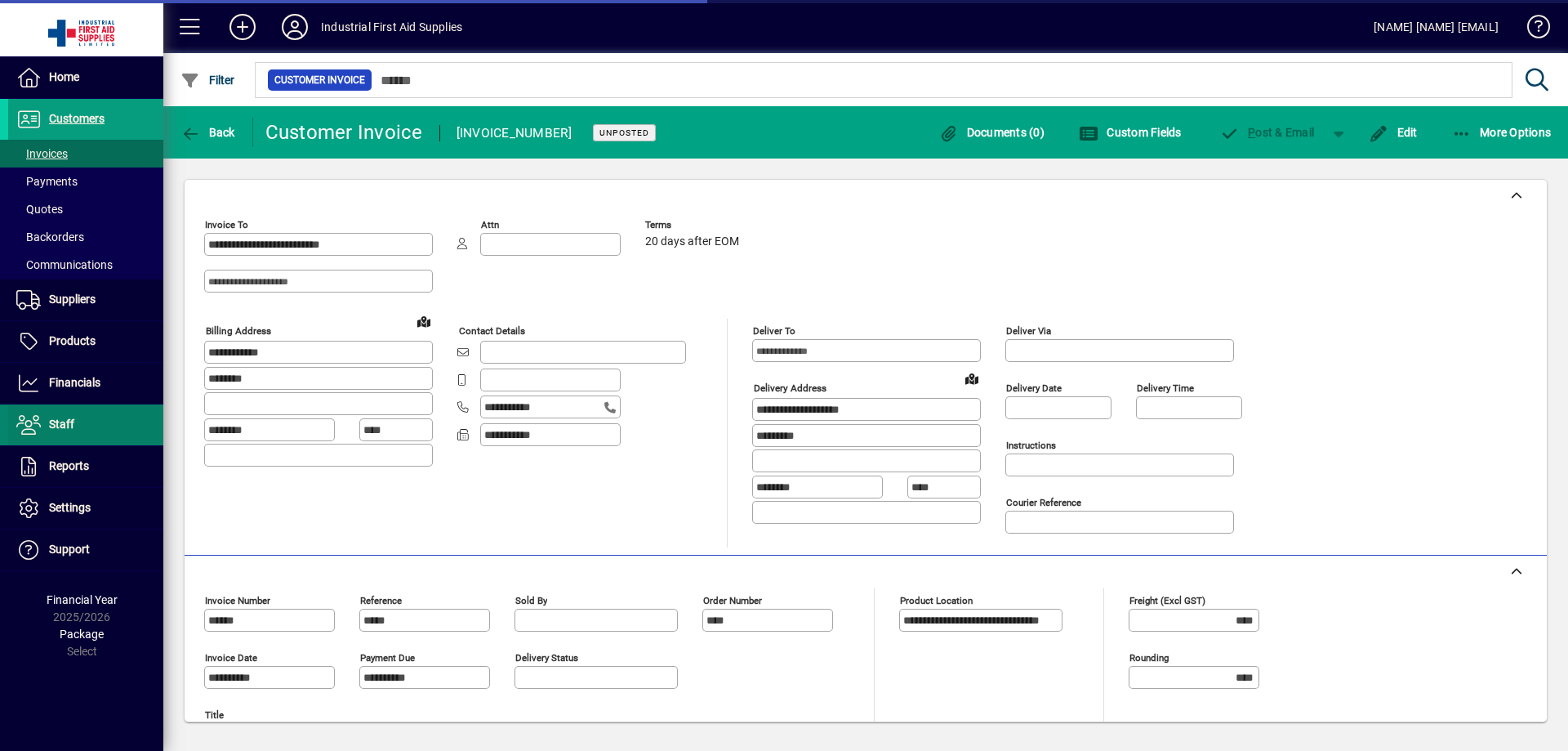 type on "**********" 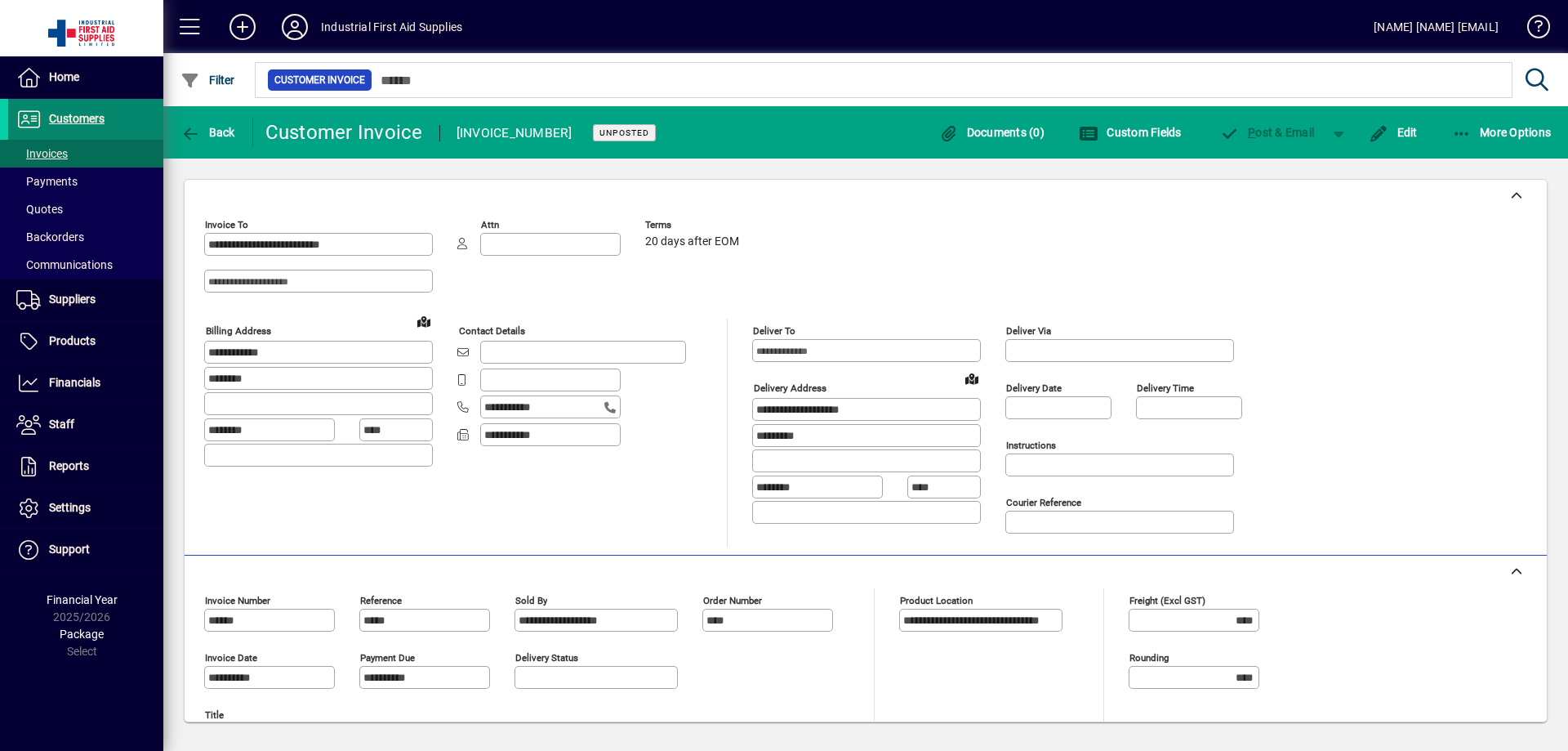 click on "Customers" at bounding box center [77, 118] 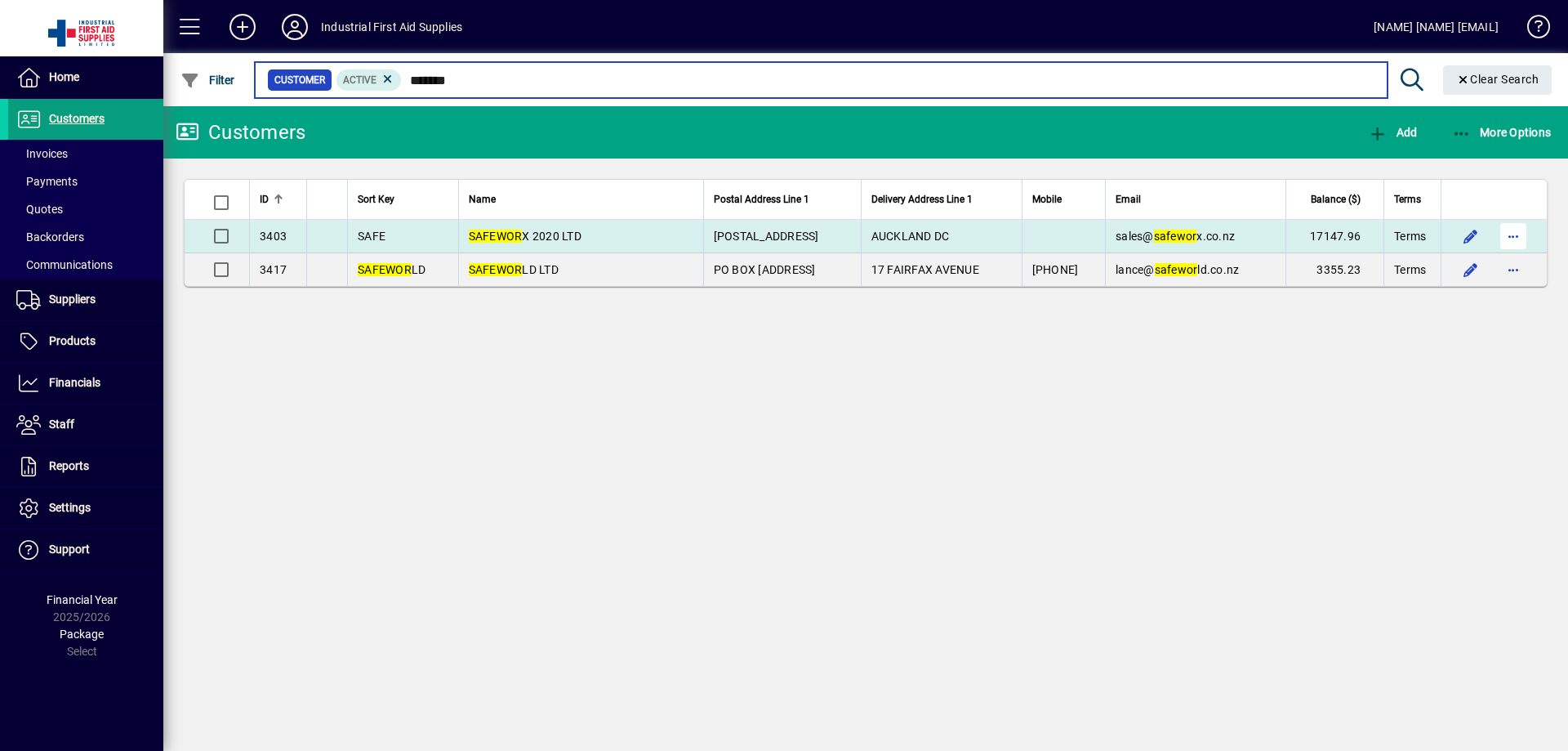 type on "*******" 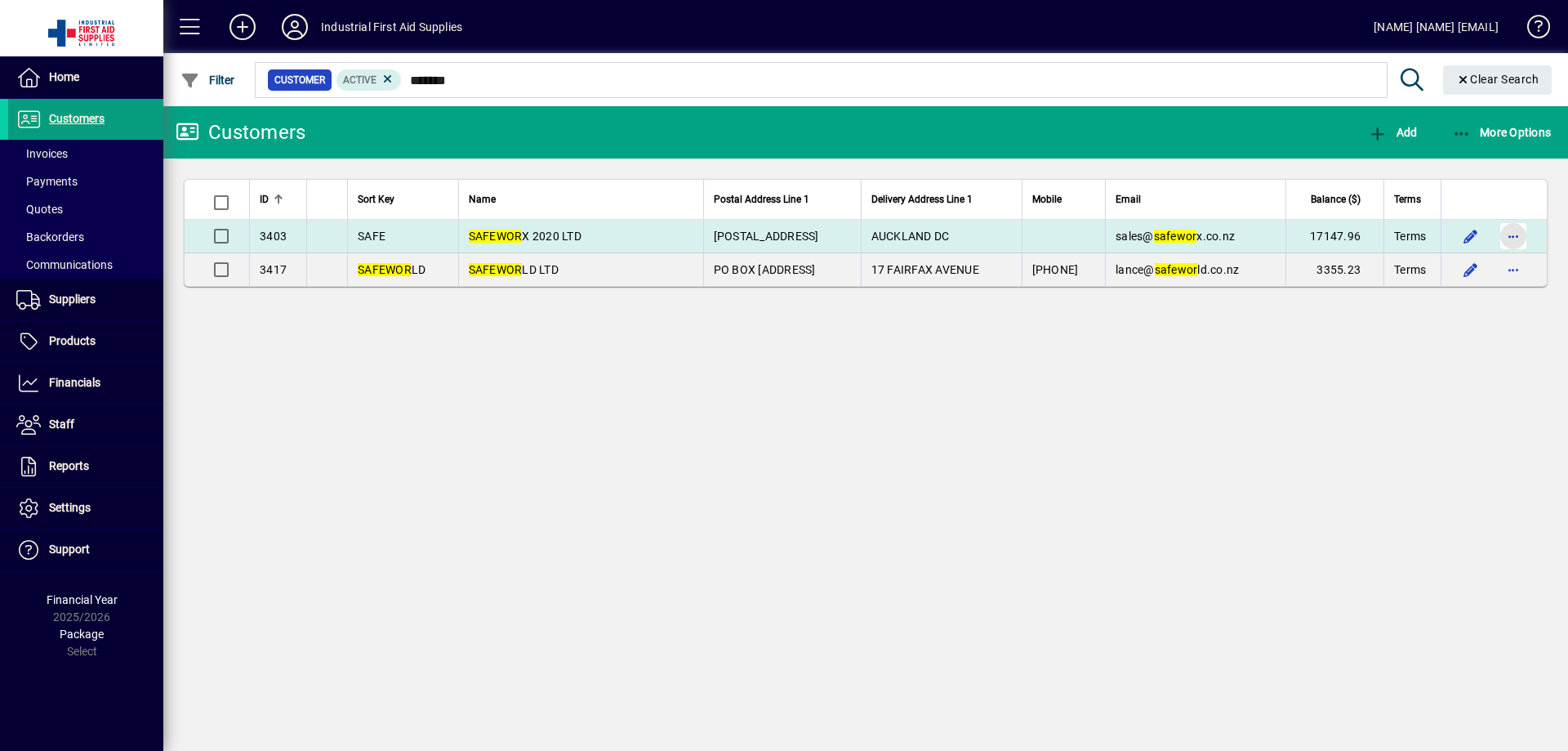 click at bounding box center [1513, 236] 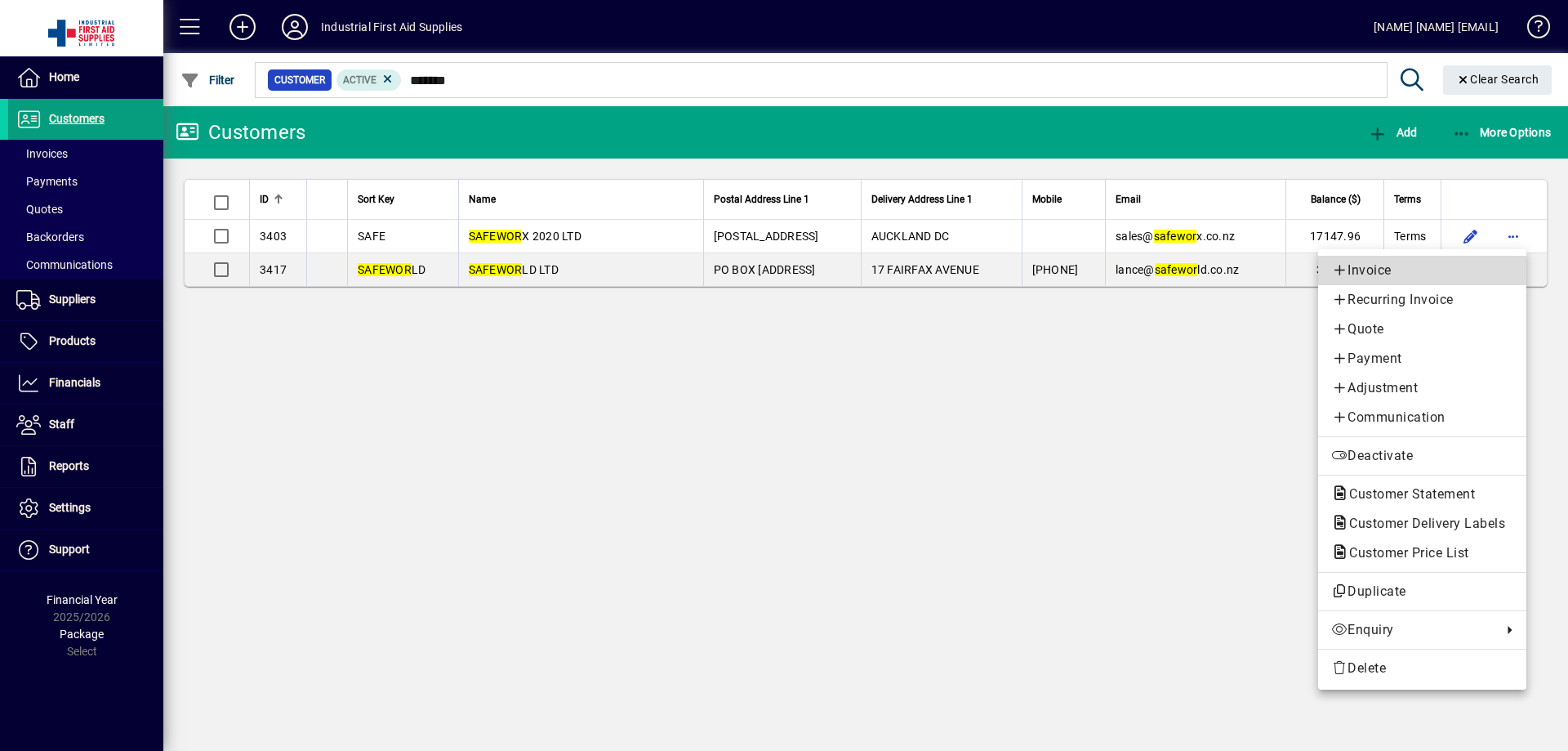 click on "Invoice" at bounding box center (1422, 270) 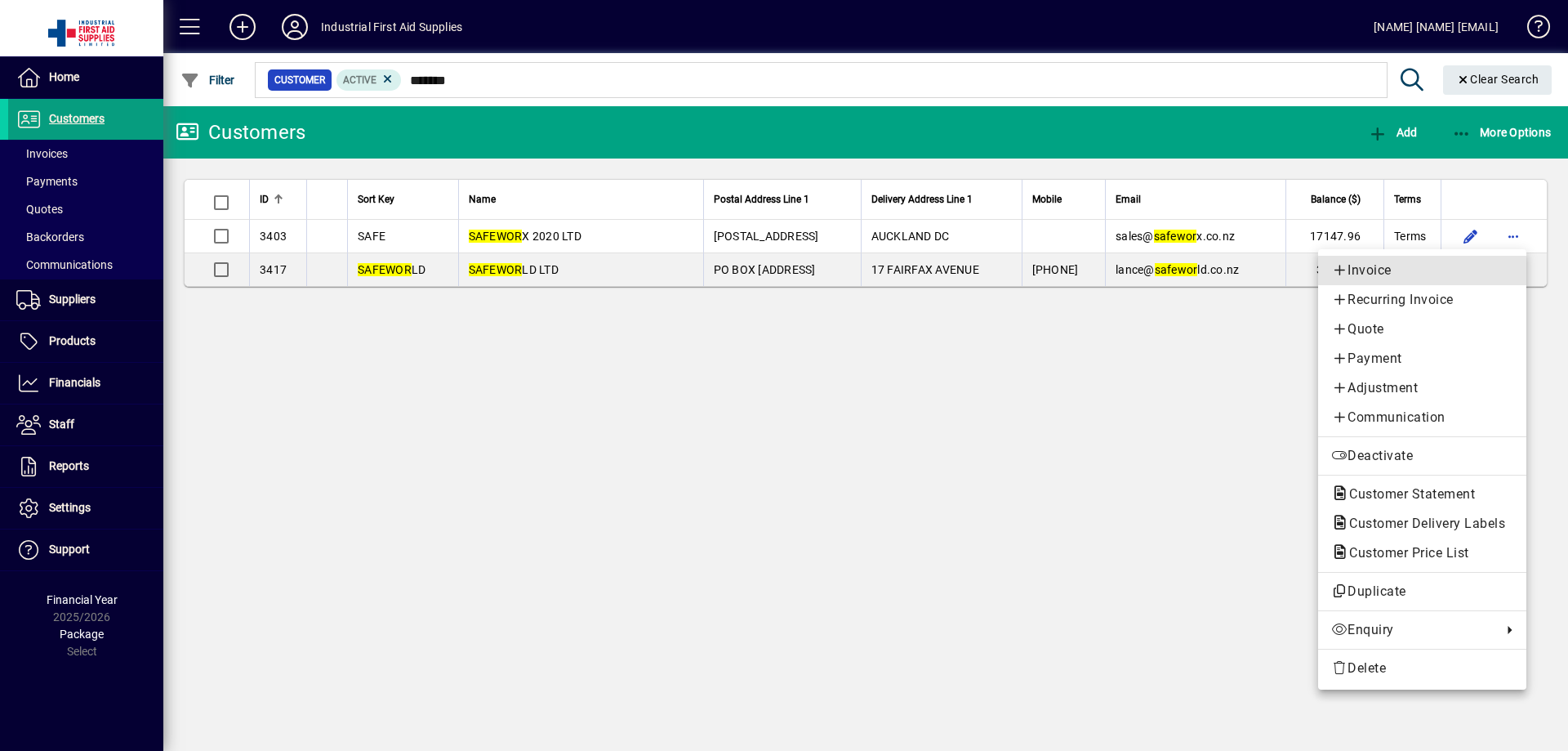 type 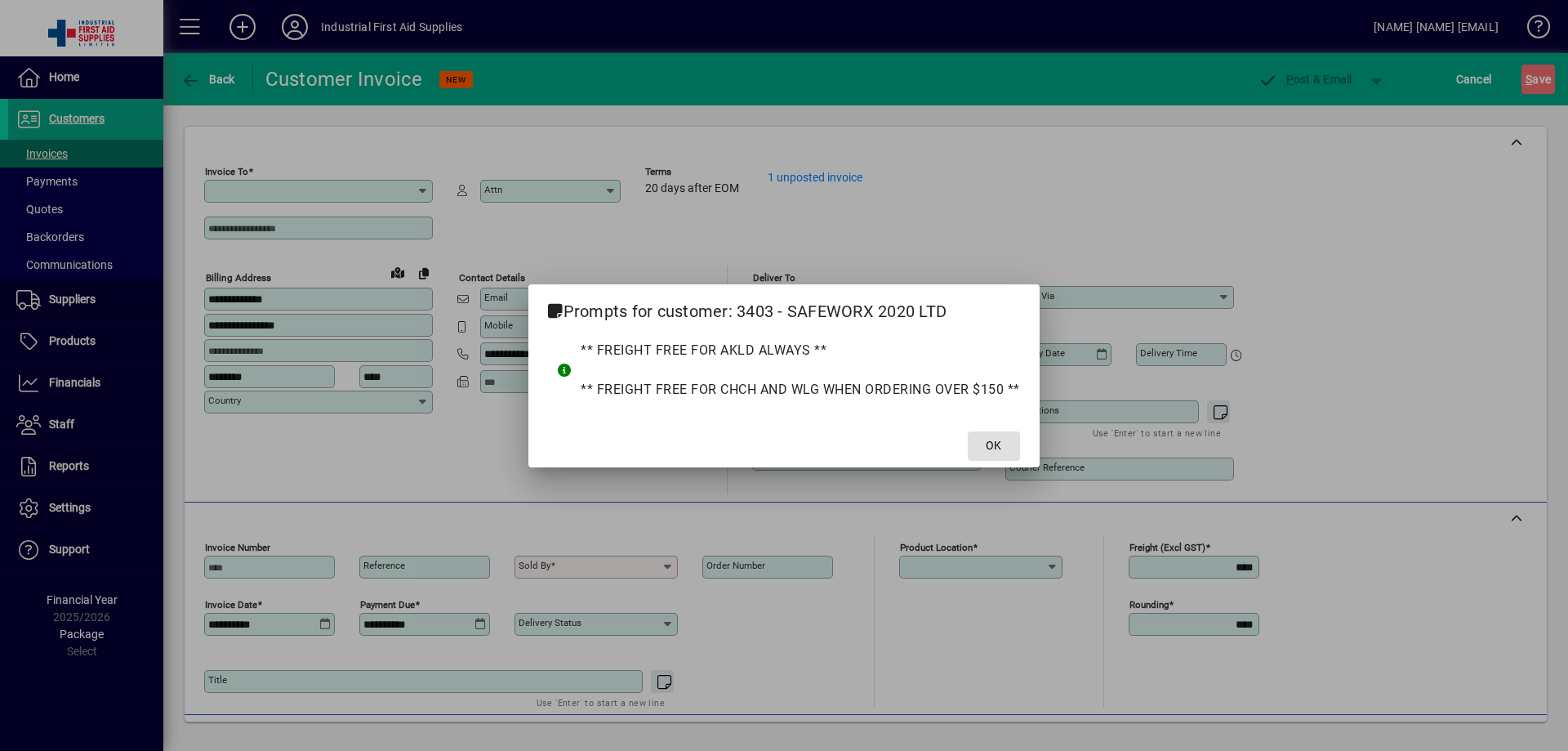 type on "**********" 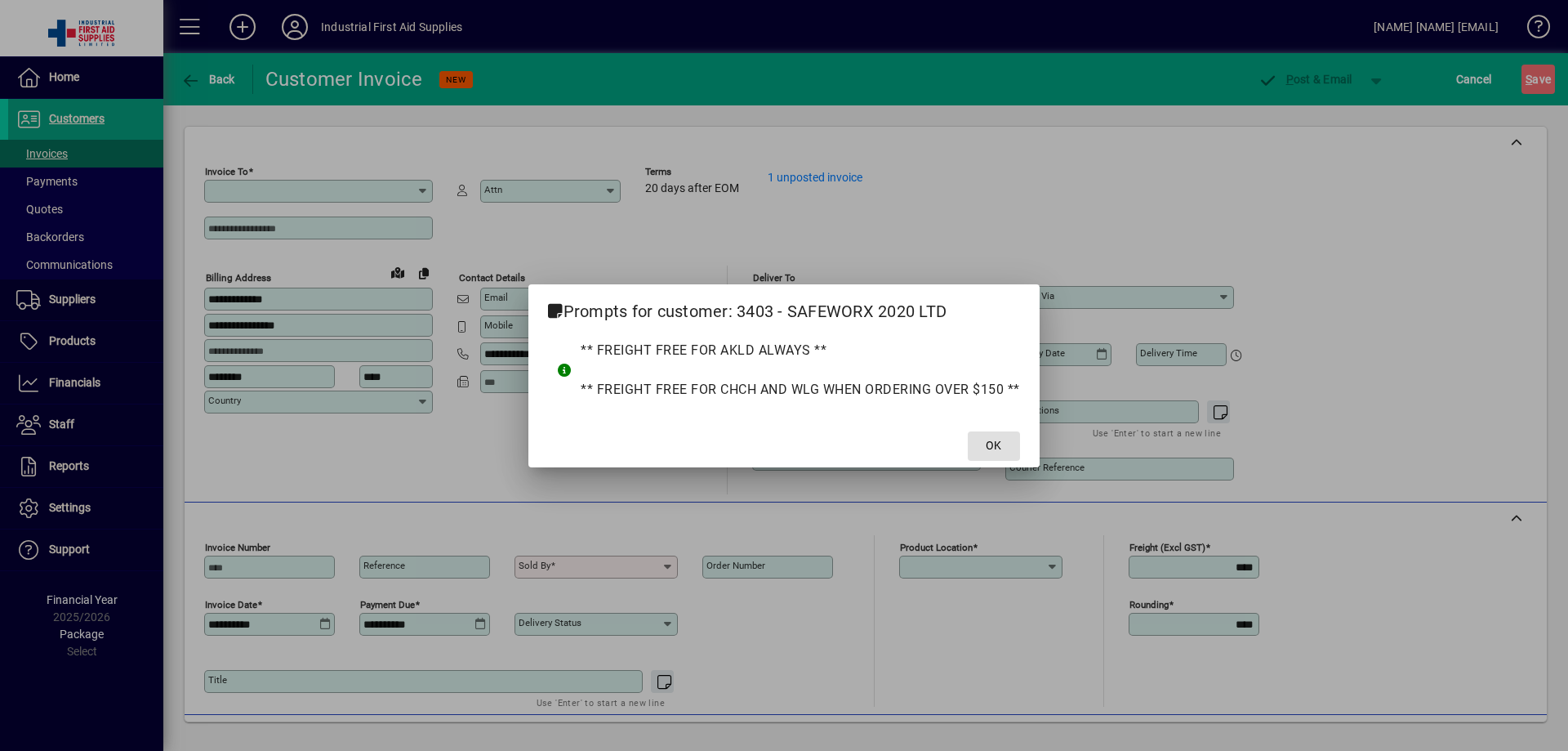 type on "**********" 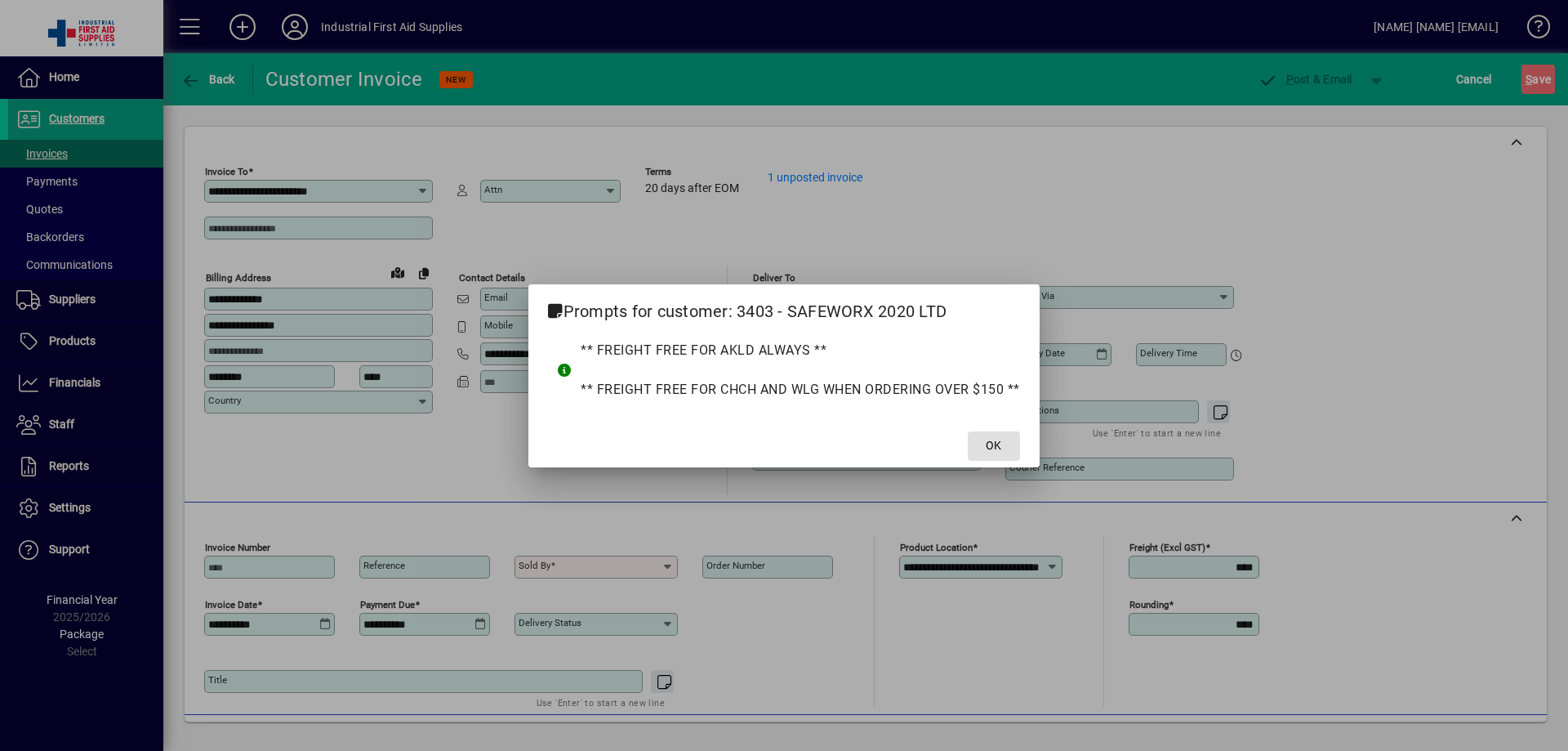 click on "OK" 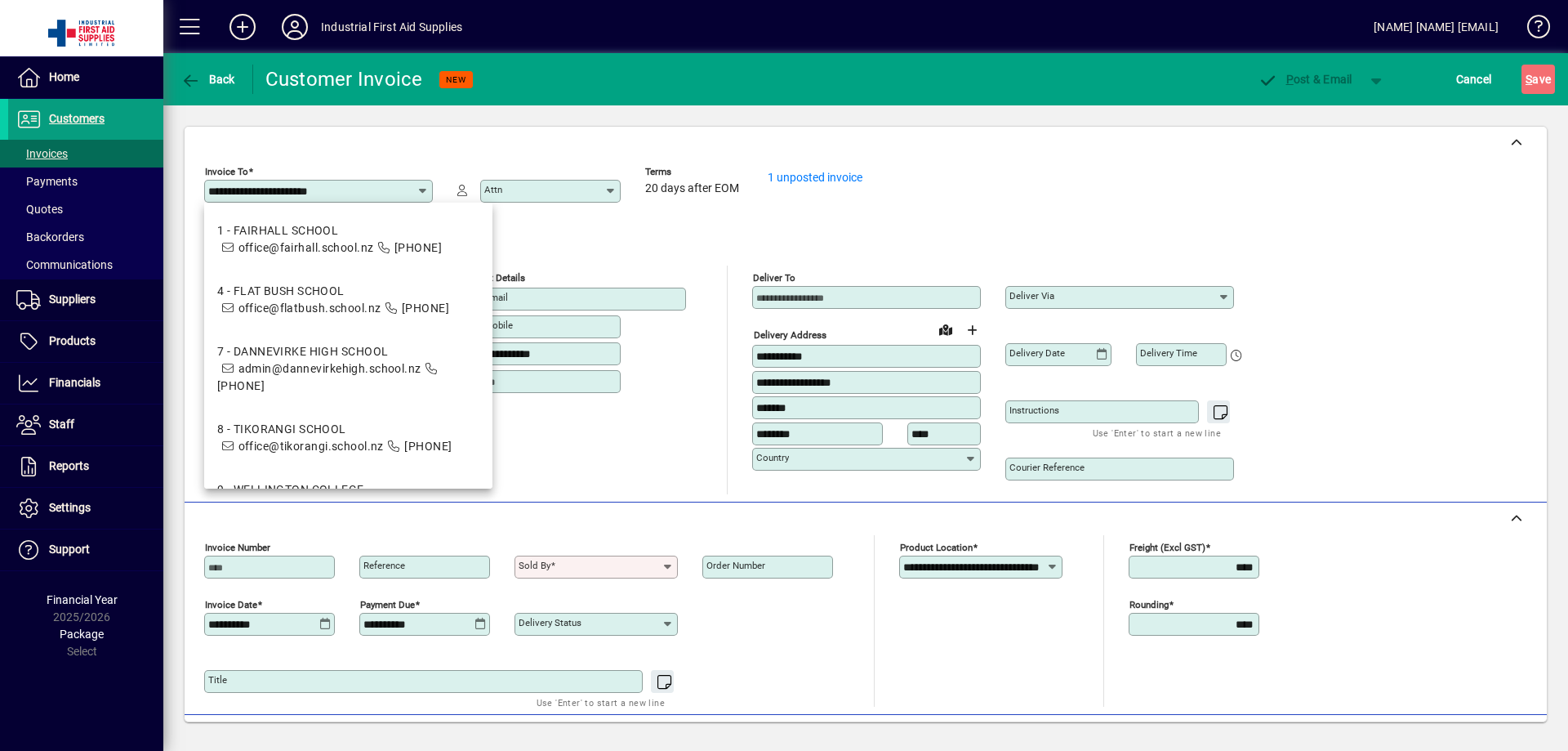 drag, startPoint x: 644, startPoint y: 570, endPoint x: 617, endPoint y: 563, distance: 27.892651 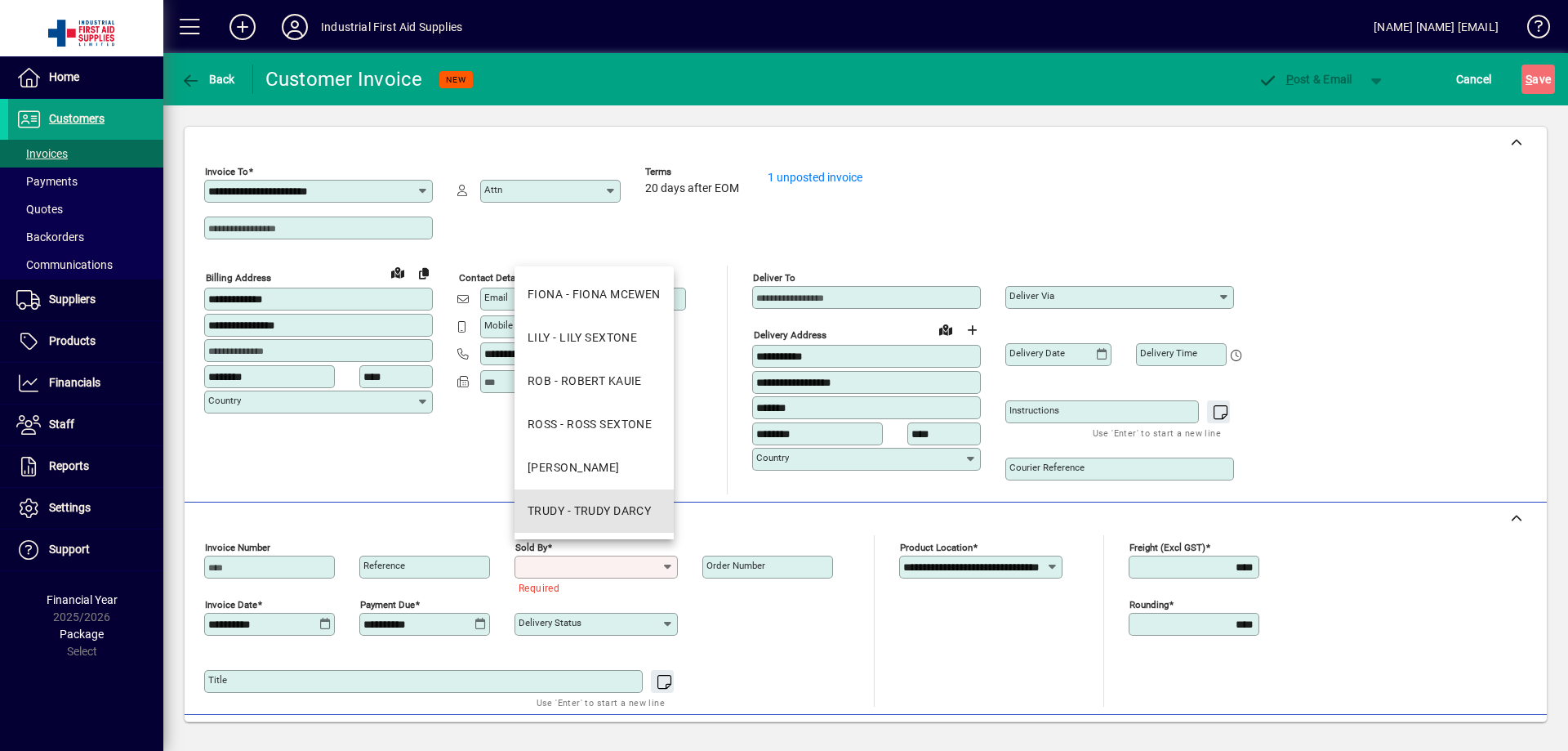 drag, startPoint x: 569, startPoint y: 510, endPoint x: 449, endPoint y: 556, distance: 128.51459 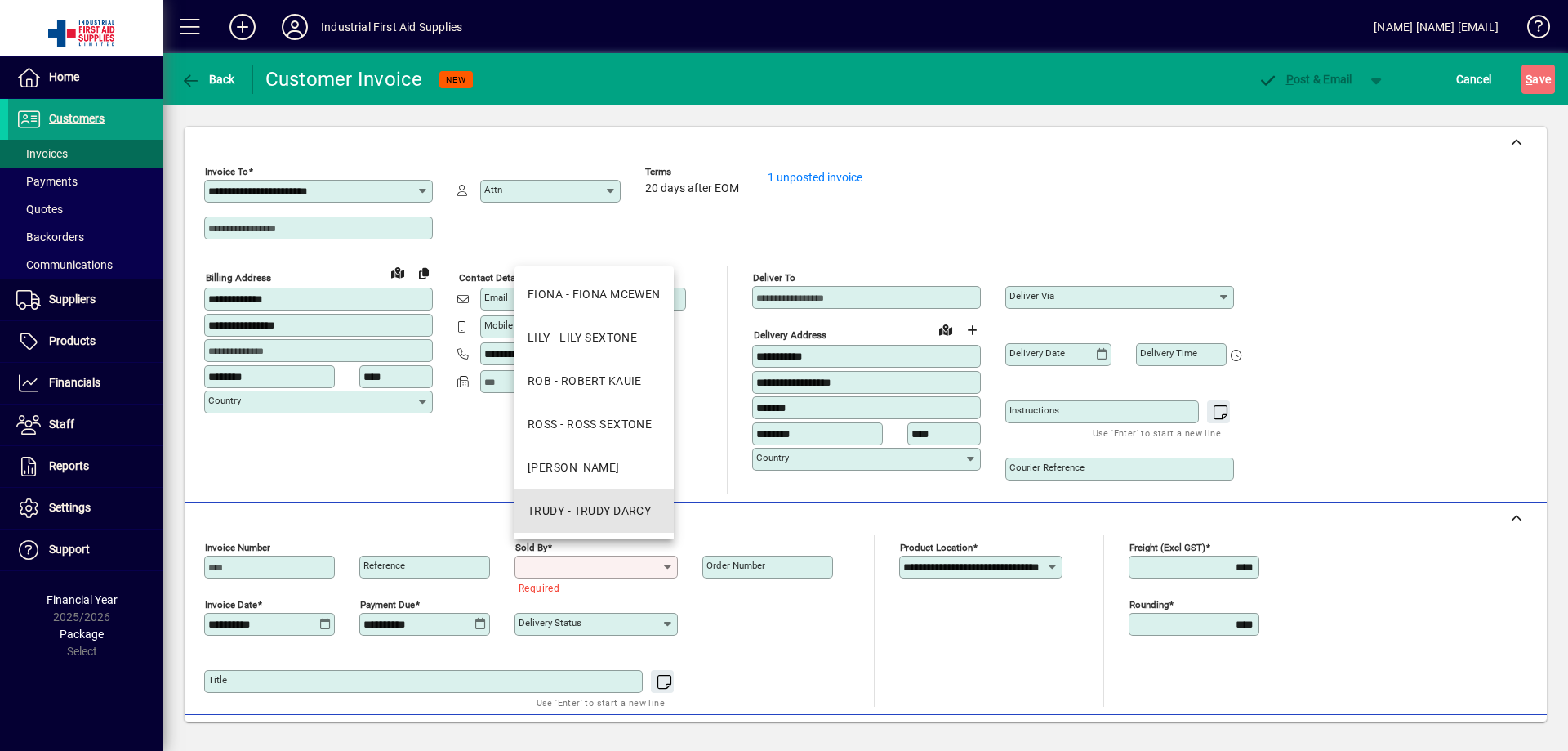 click on "TRUDY - TRUDY DARCY" at bounding box center (589, 511) 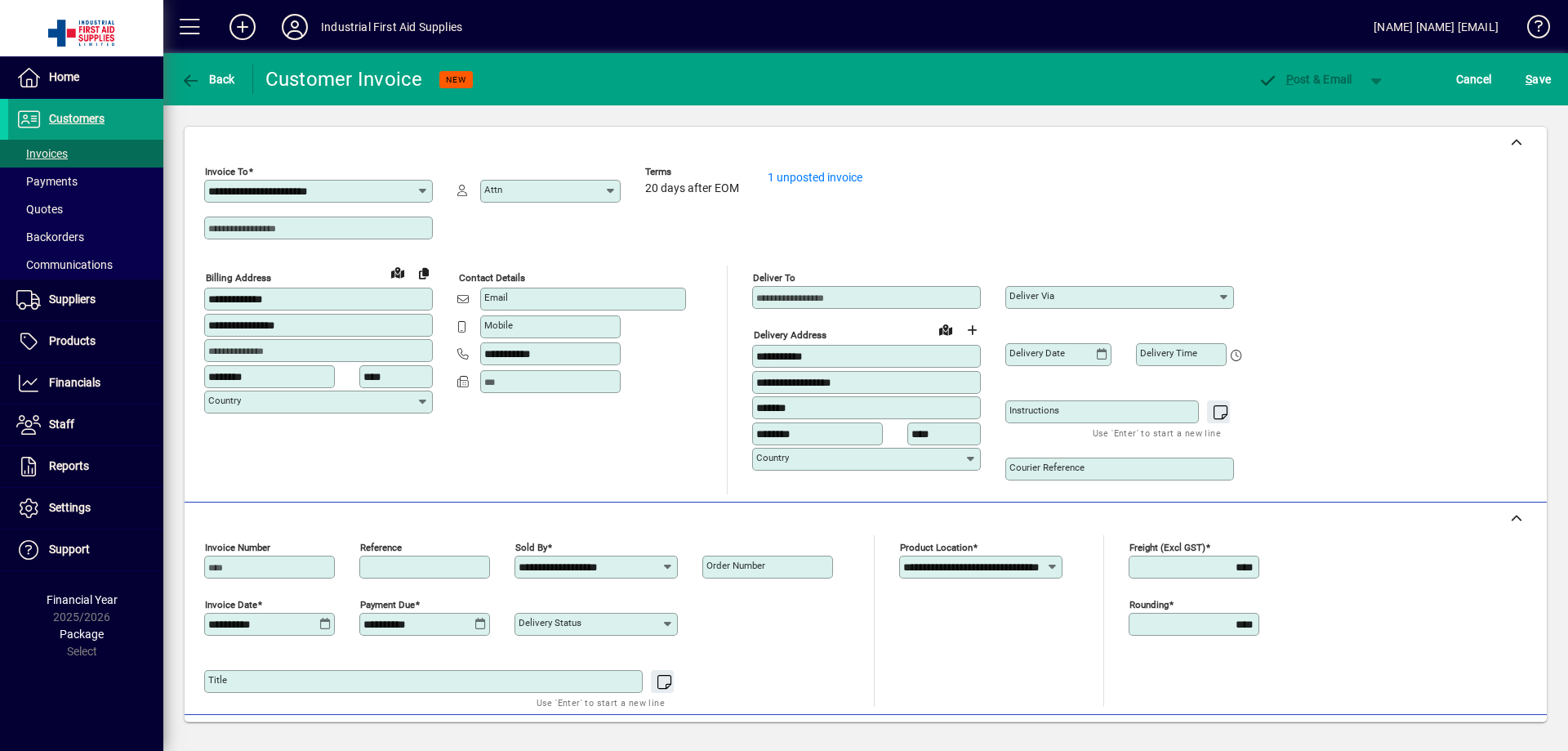 click on "Reference" at bounding box center (426, 567) 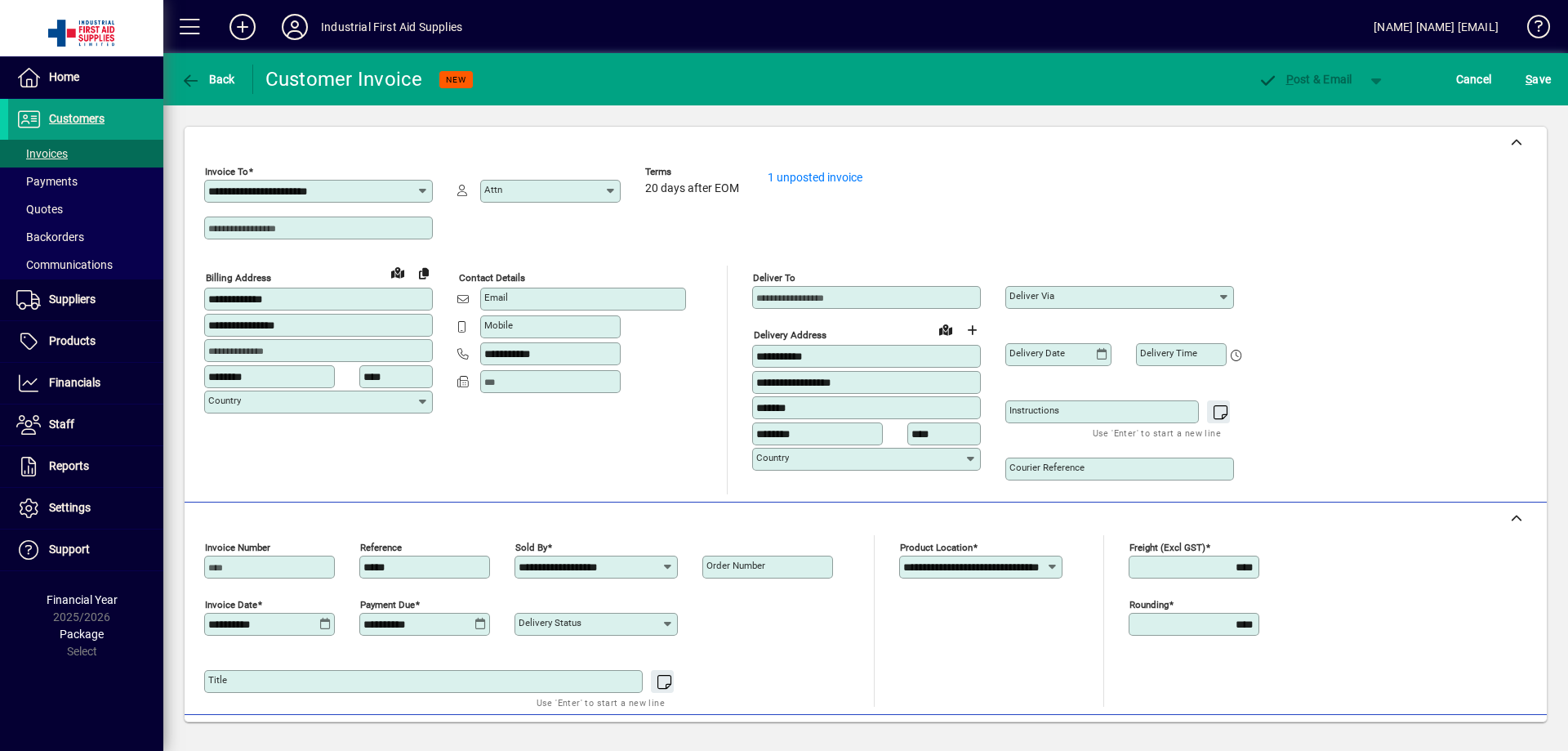 type on "*****" 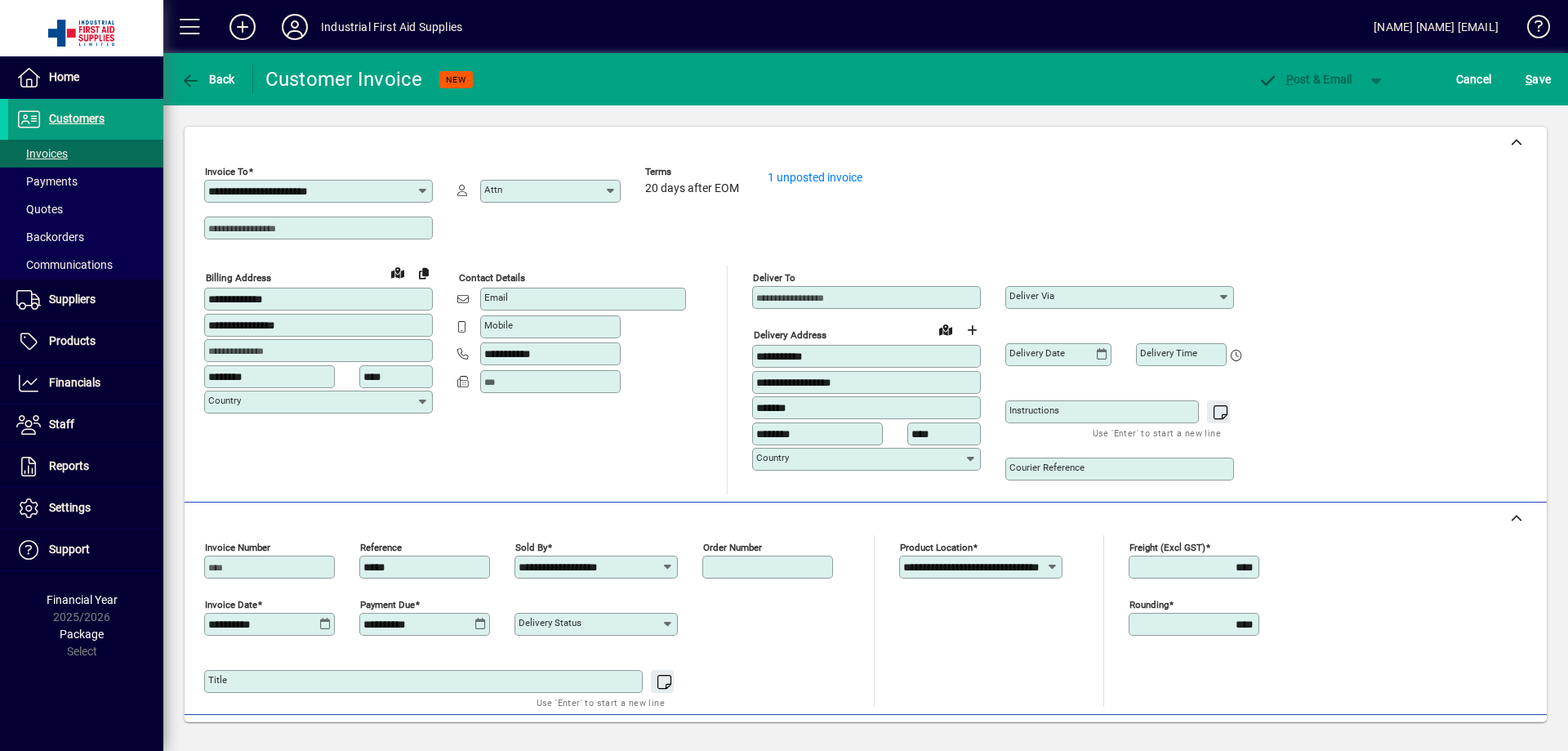 drag, startPoint x: 734, startPoint y: 565, endPoint x: 710, endPoint y: 570, distance: 24.515301 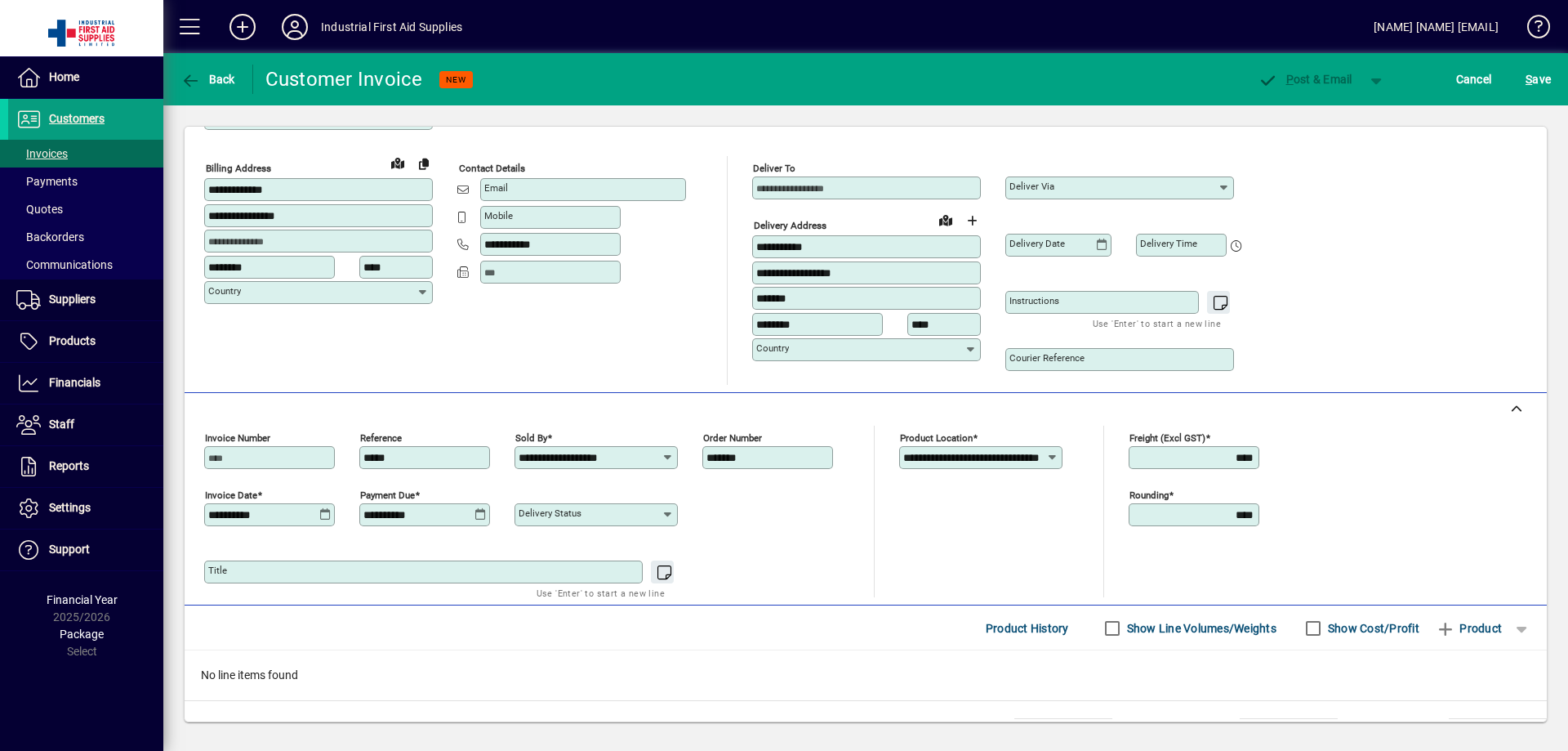 scroll, scrollTop: 136, scrollLeft: 0, axis: vertical 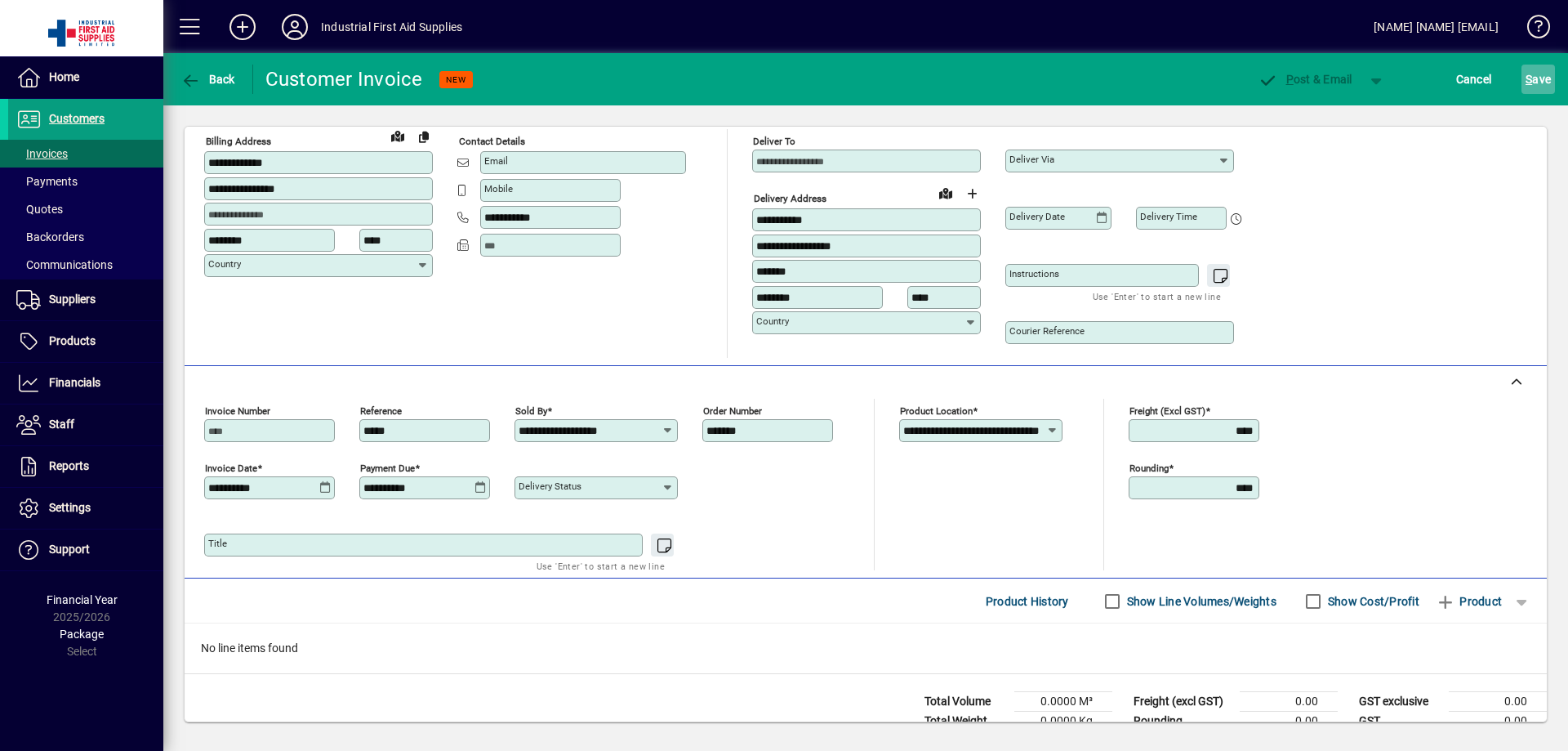 type on "*******" 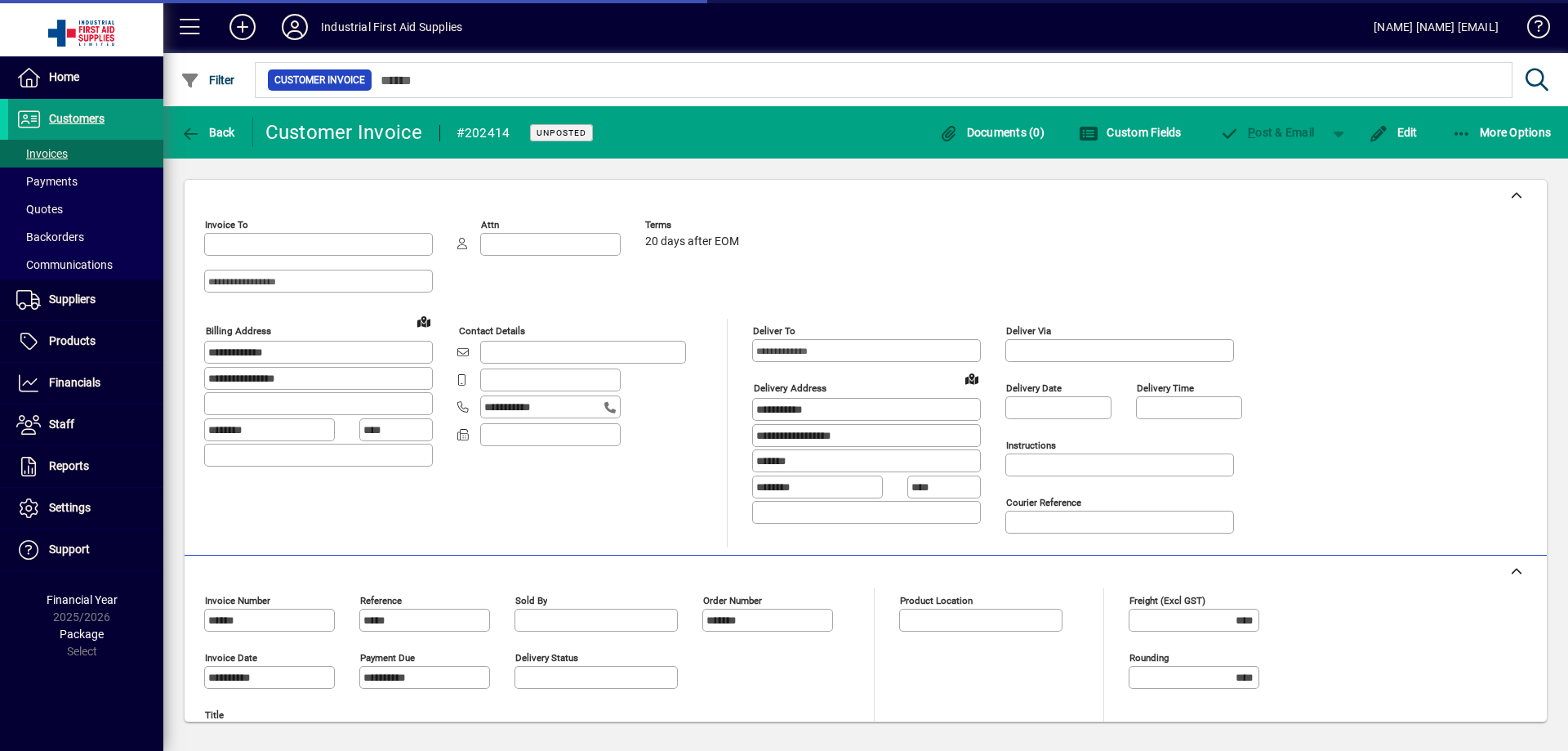 type on "**********" 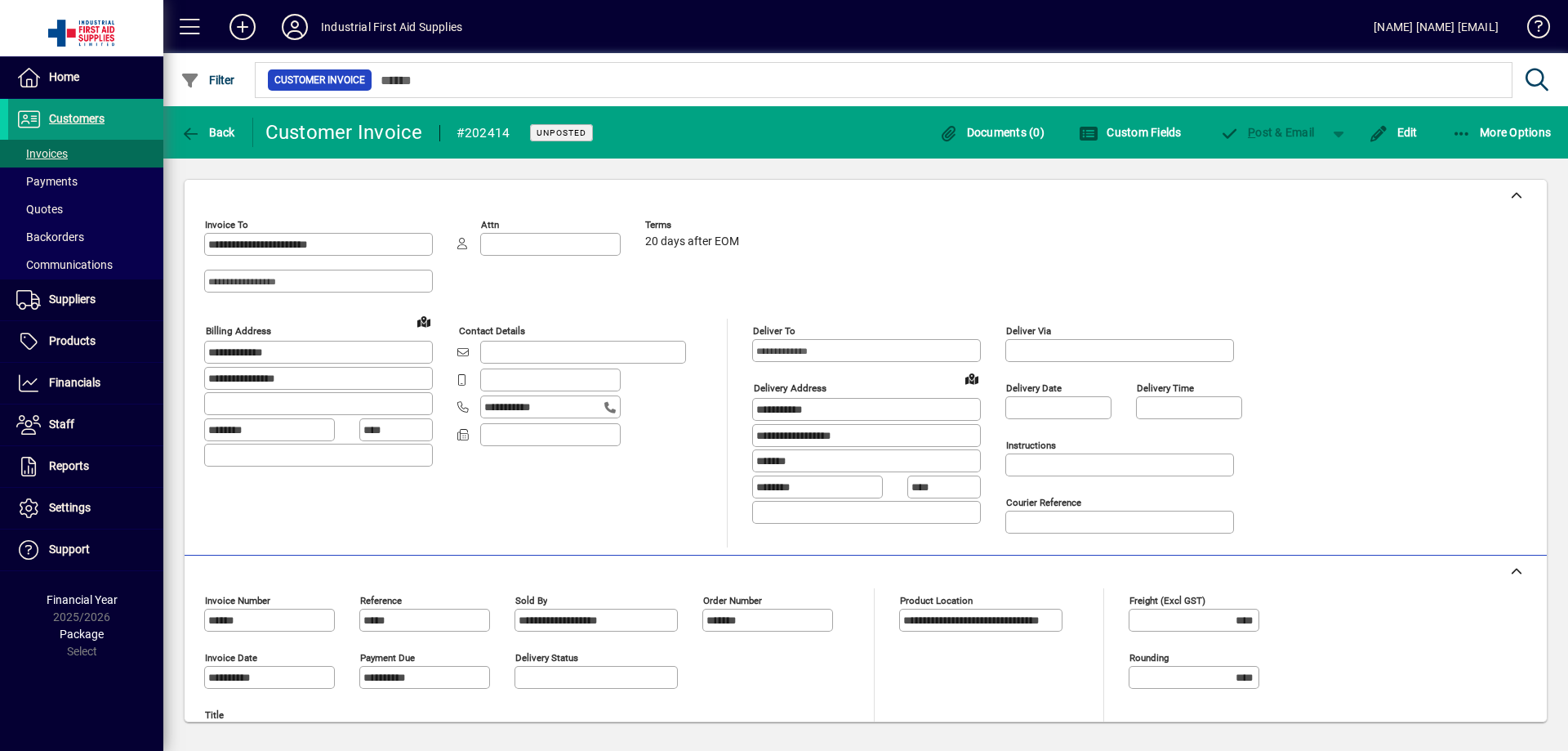 click on "Customers" at bounding box center [77, 118] 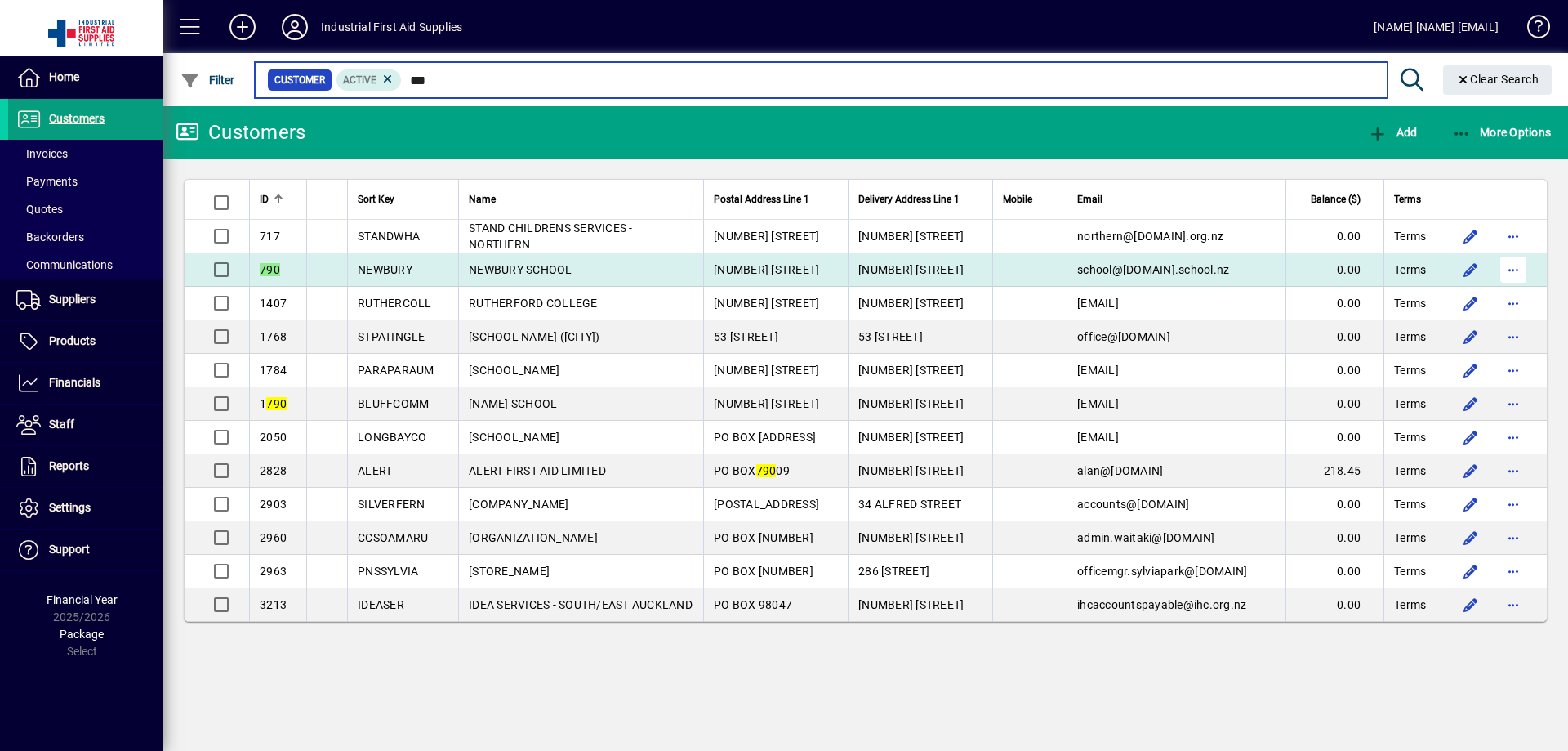 type on "***" 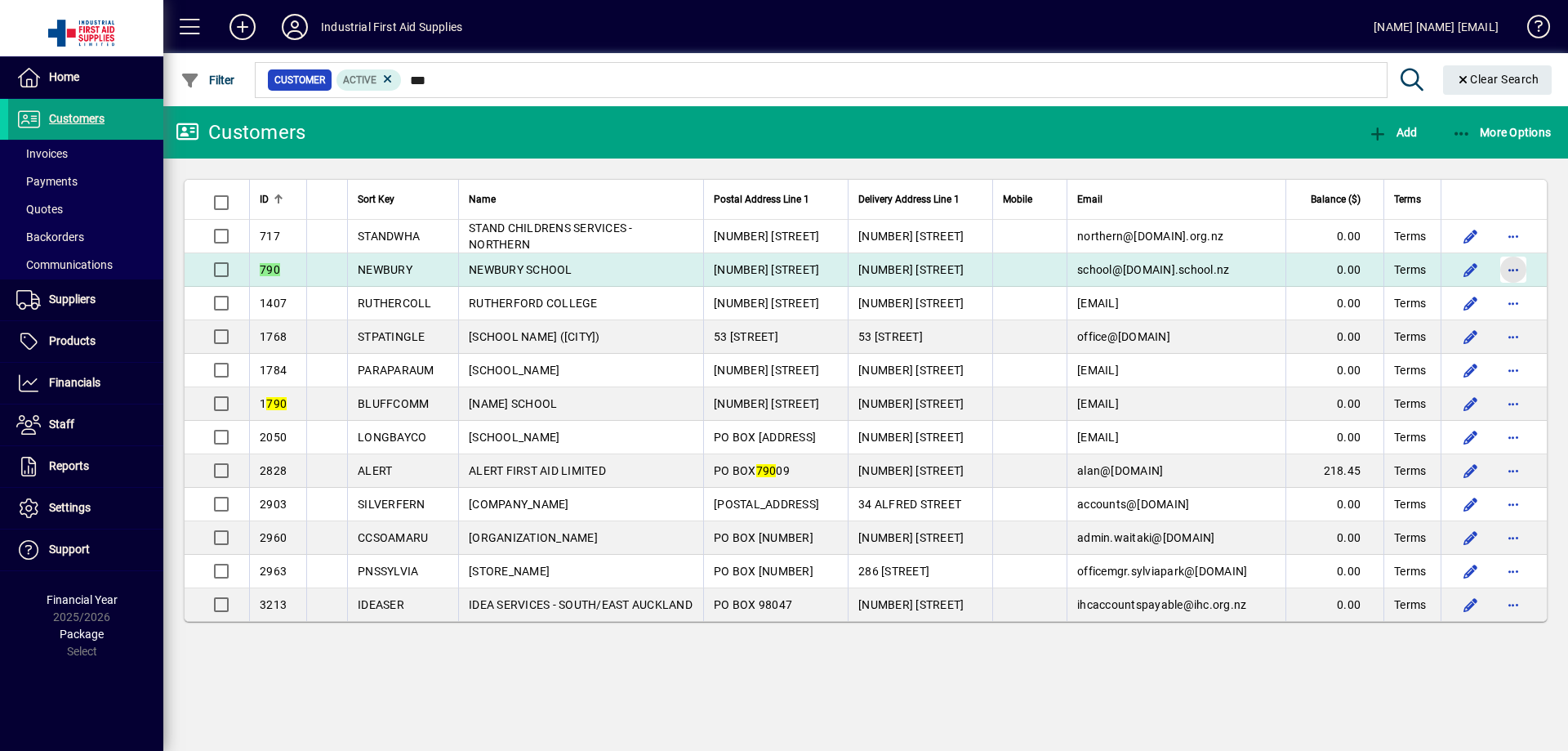 click at bounding box center [1513, 270] 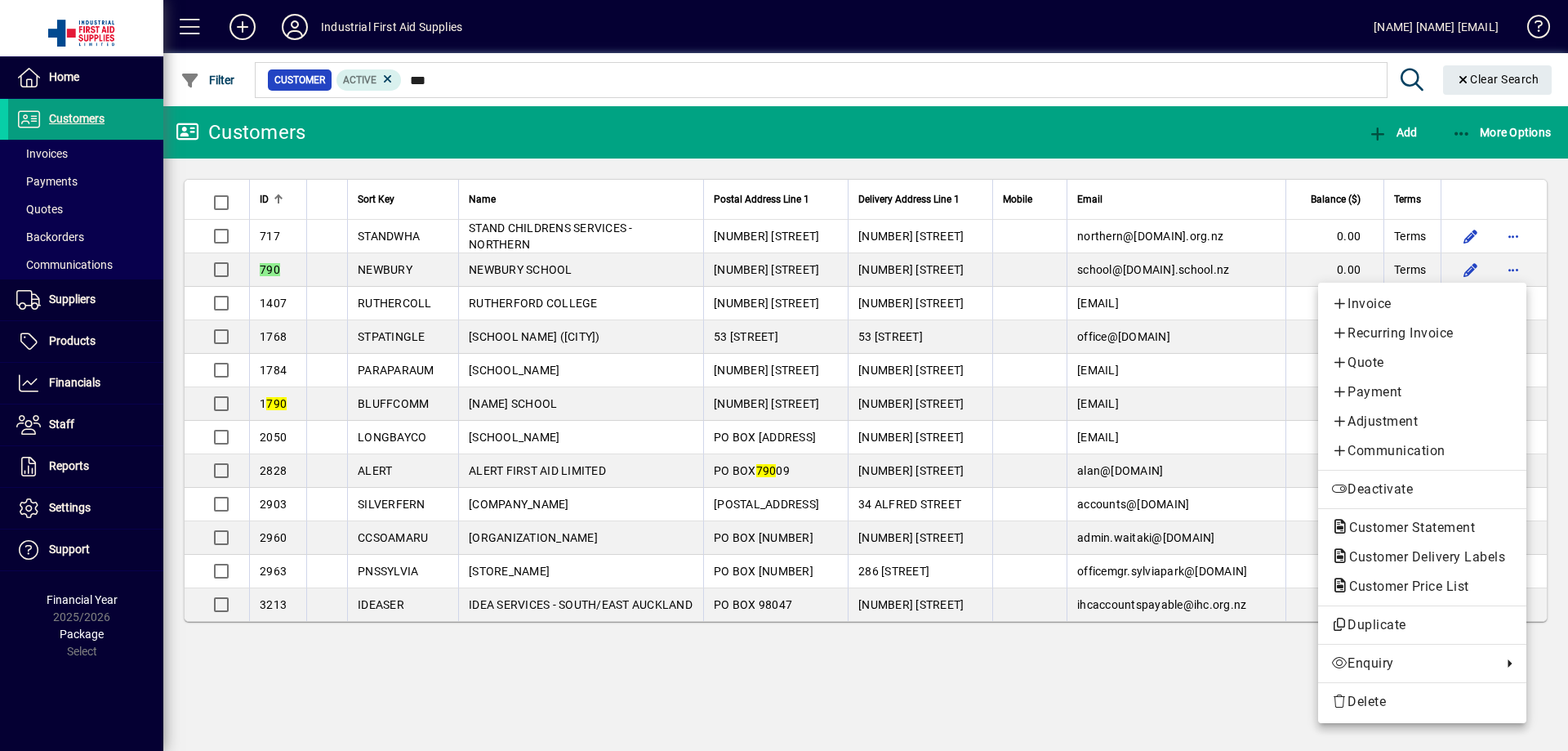 drag, startPoint x: 1368, startPoint y: 299, endPoint x: 1342, endPoint y: 306, distance: 26.92582 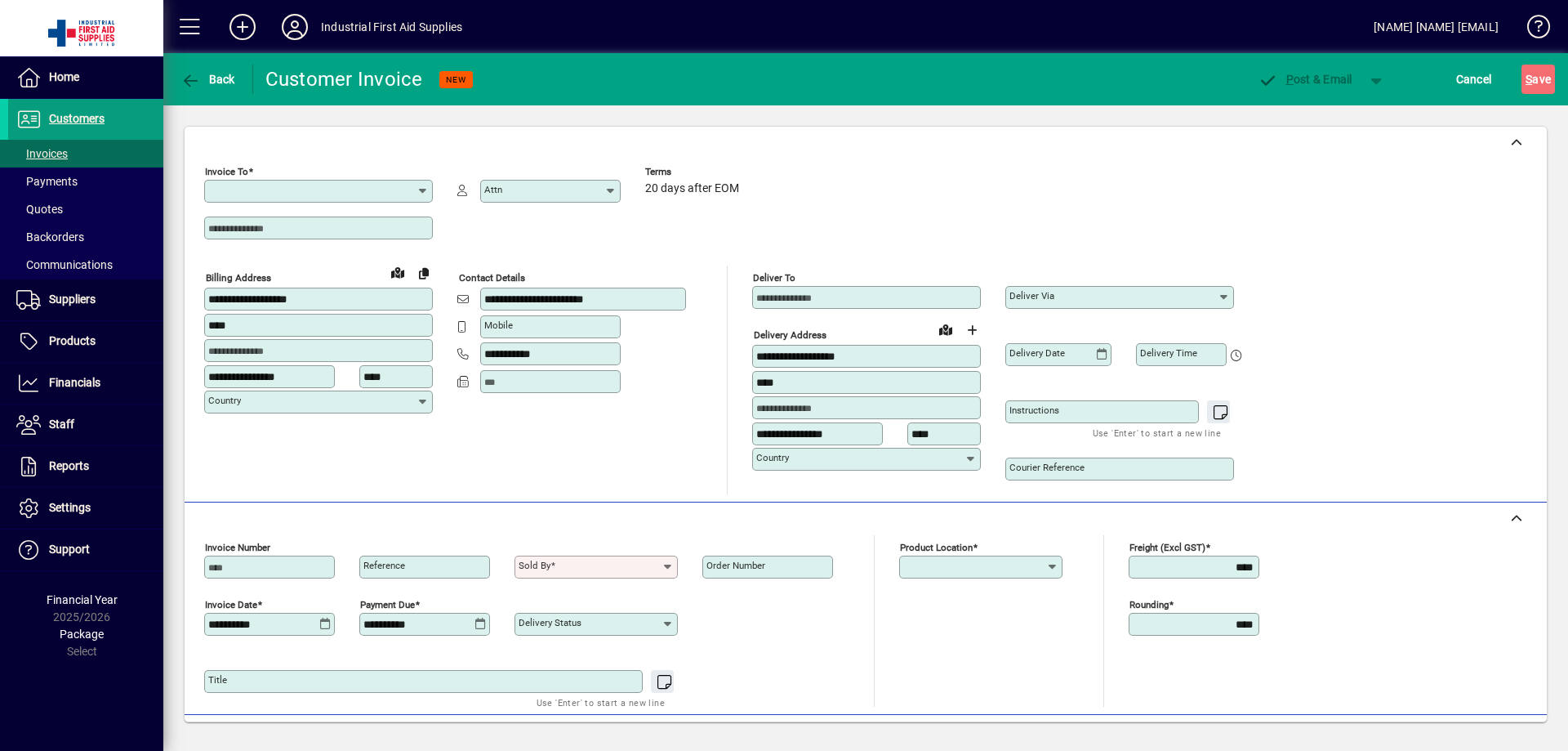 type on "**********" 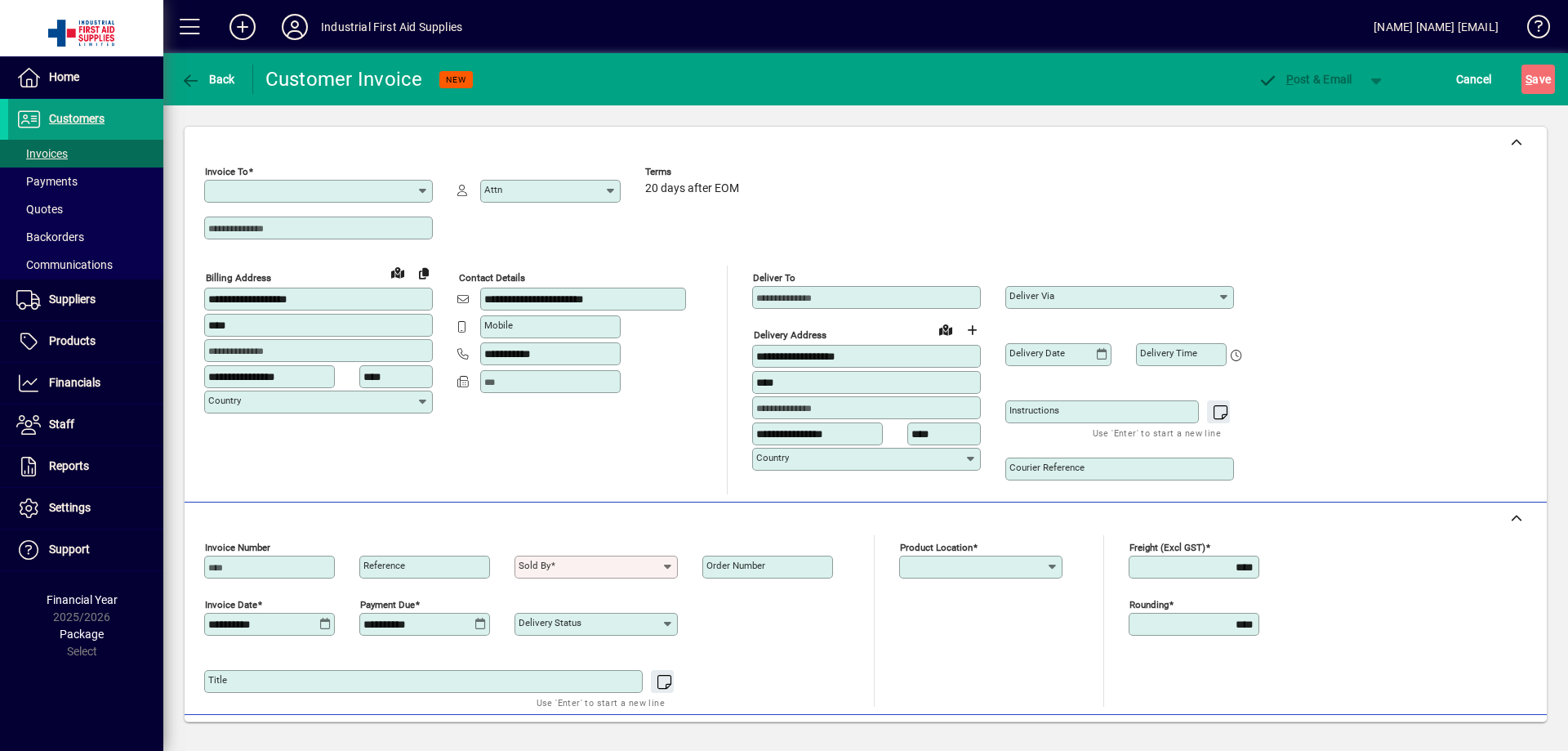type on "**********" 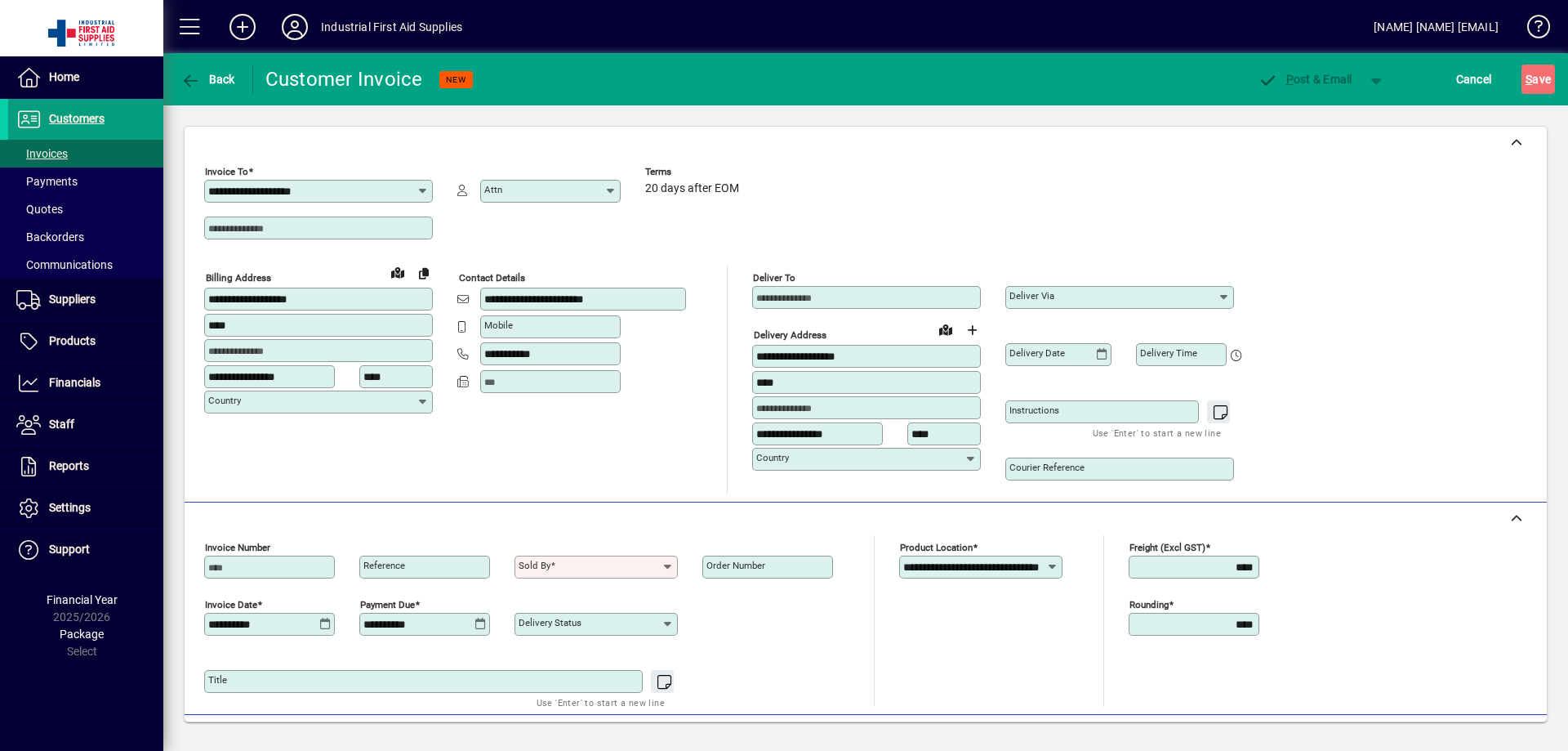 click 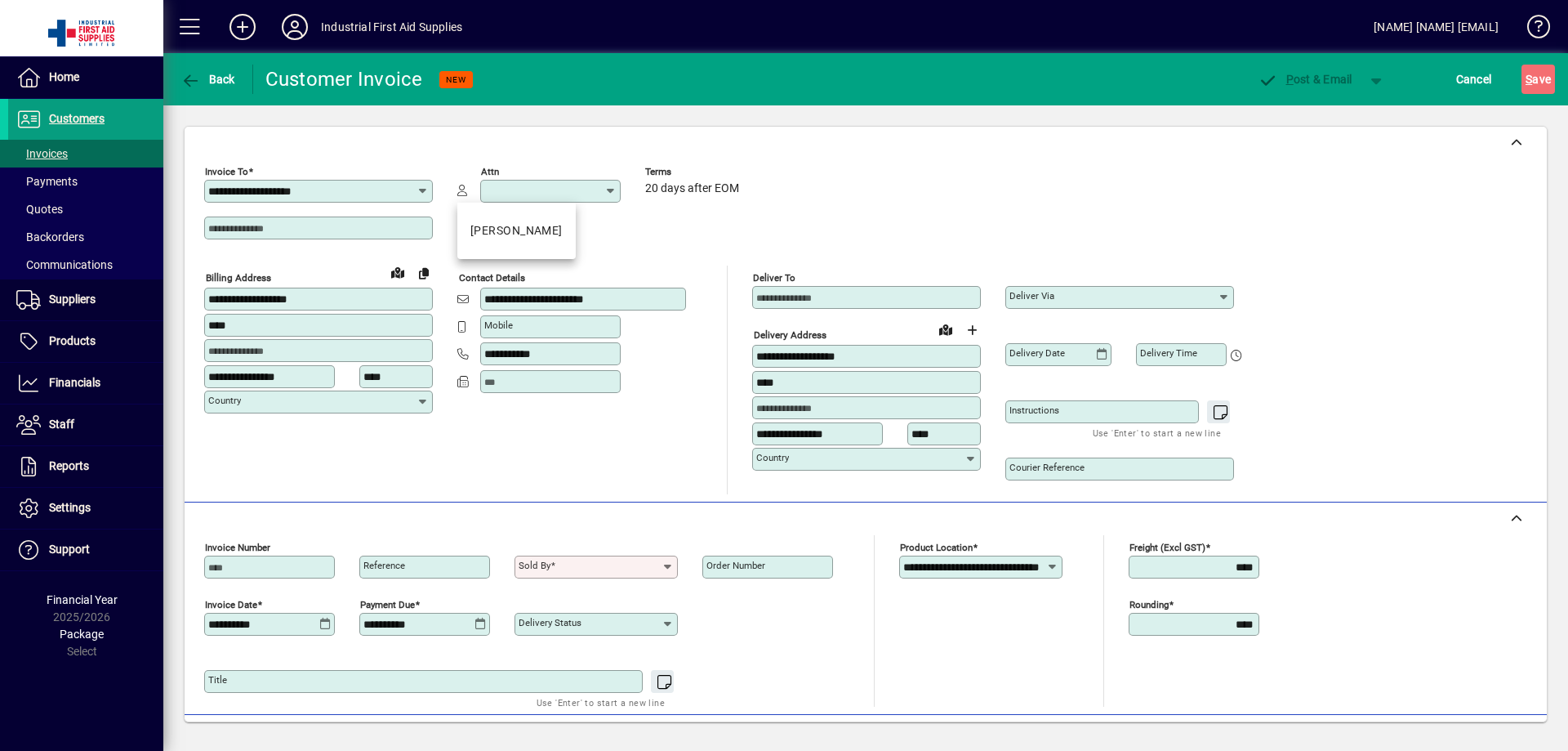 click on "**********" 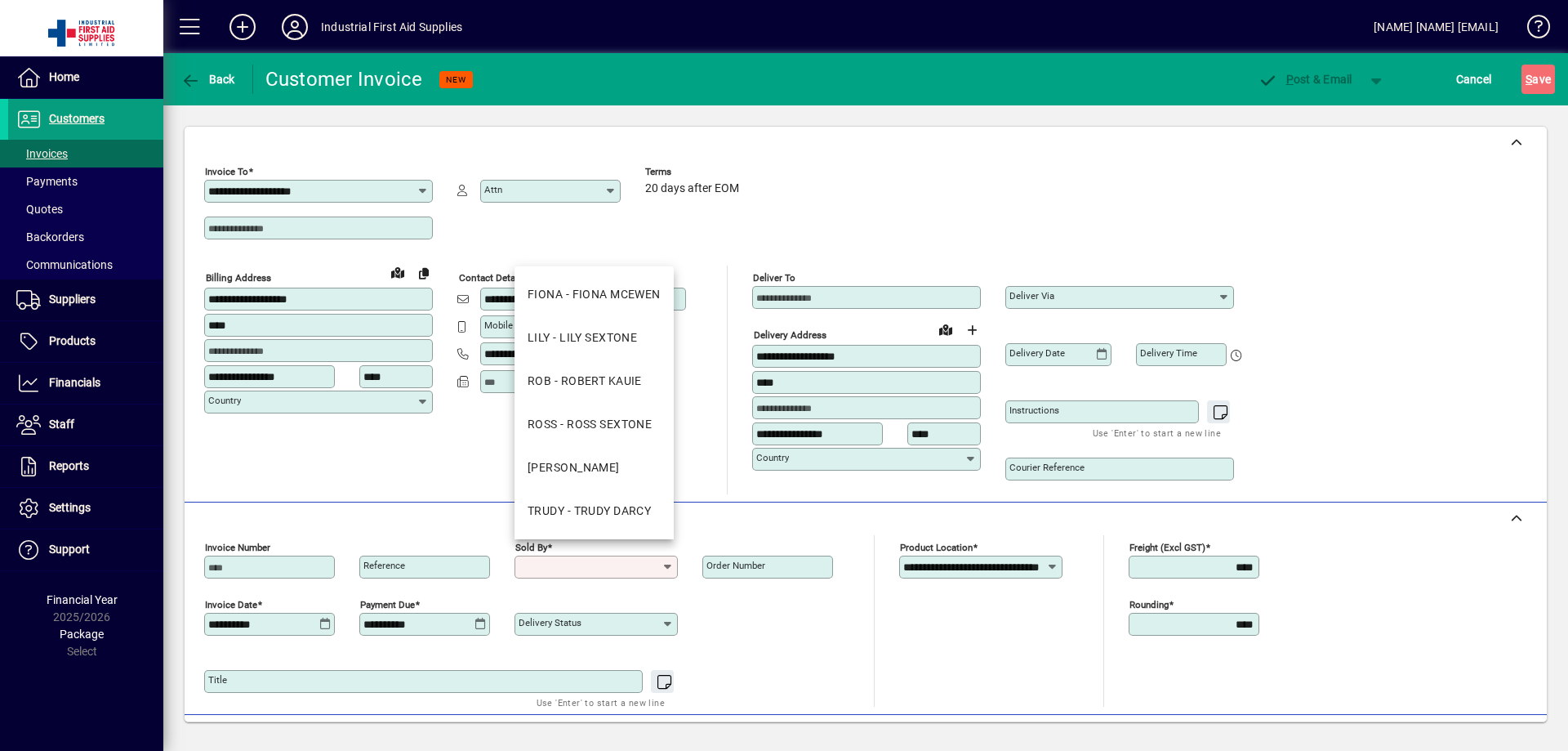 click on "Sold by" at bounding box center (590, 567) 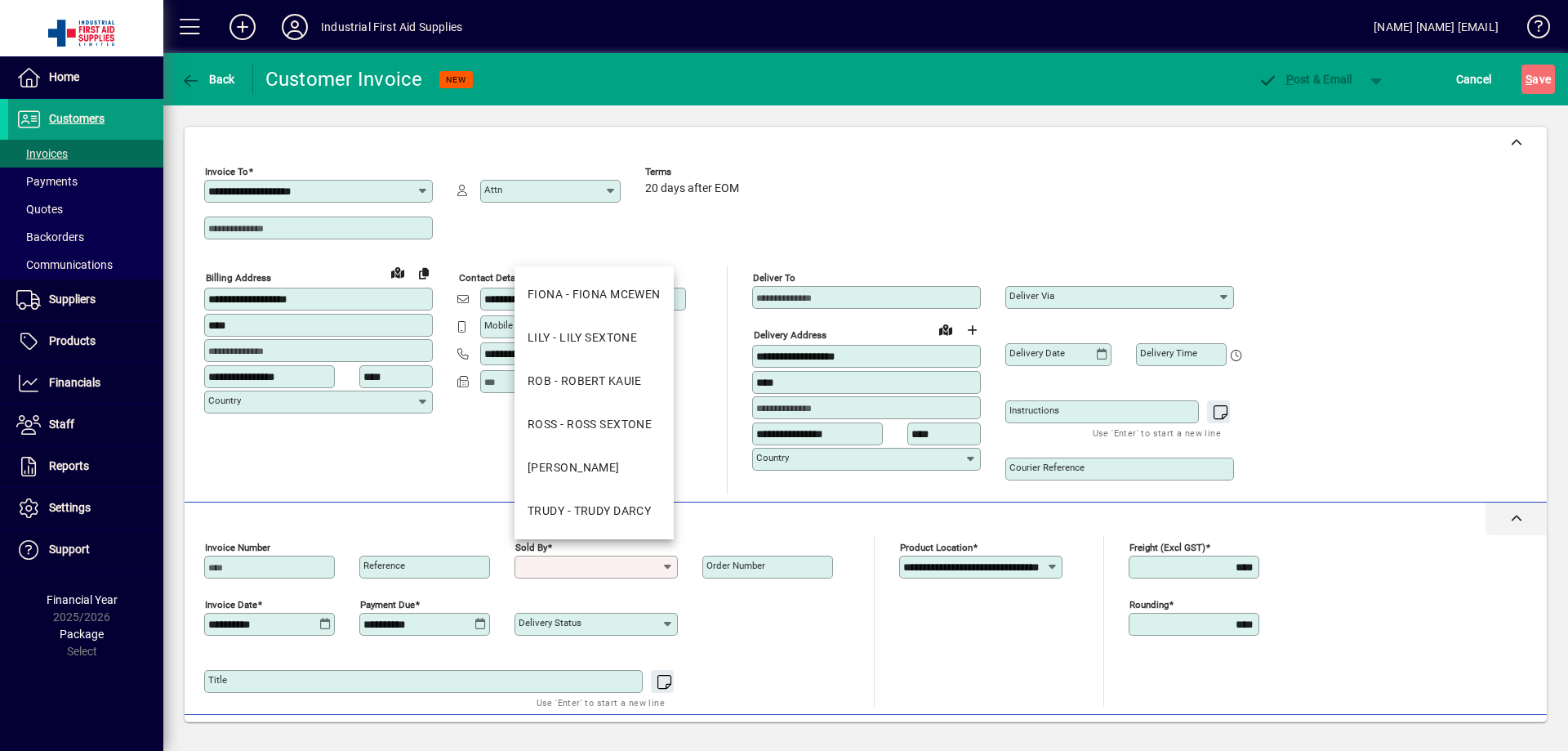 drag, startPoint x: 565, startPoint y: 508, endPoint x: 490, endPoint y: 525, distance: 76.90254 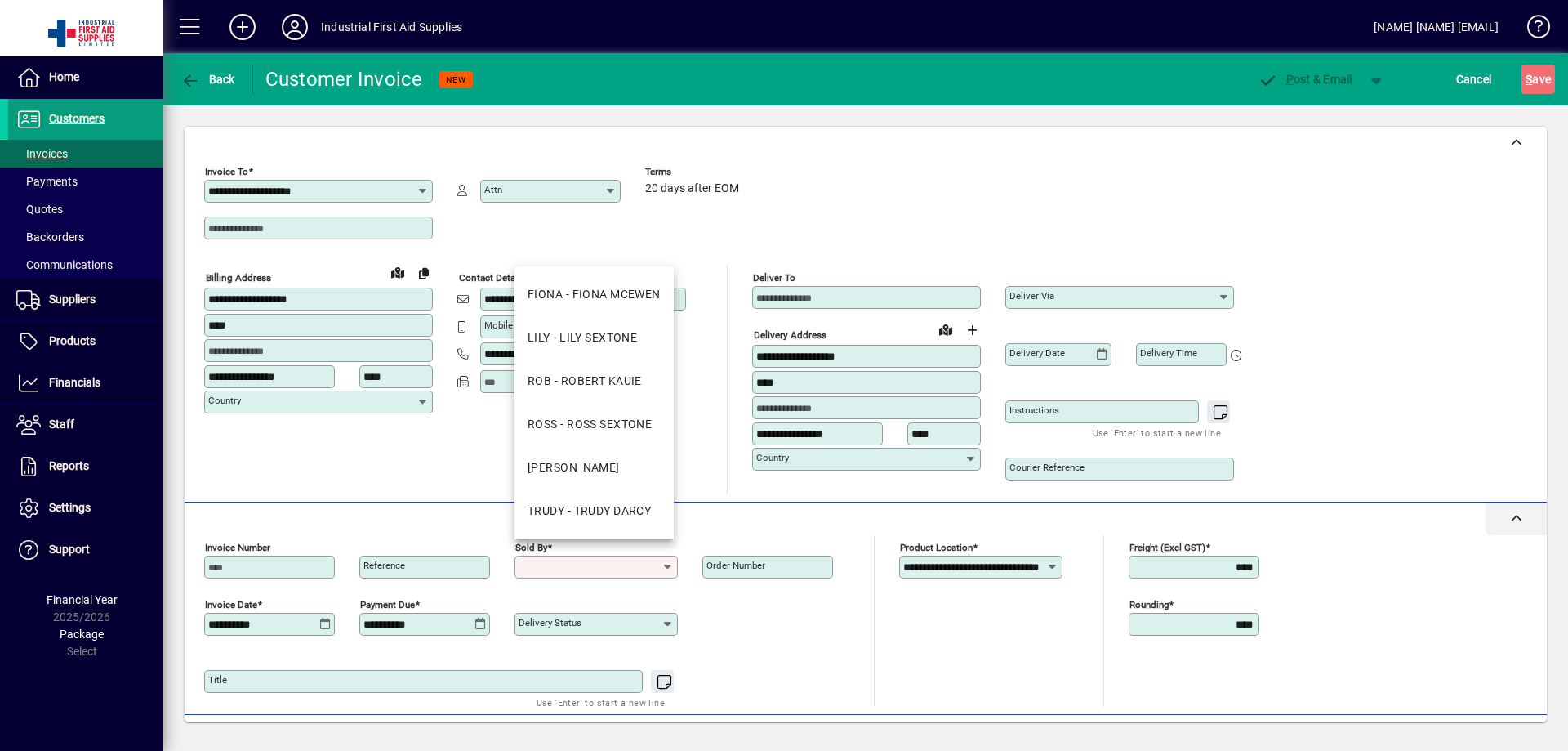 click on "TRUDY - TRUDY DARCY" at bounding box center (589, 511) 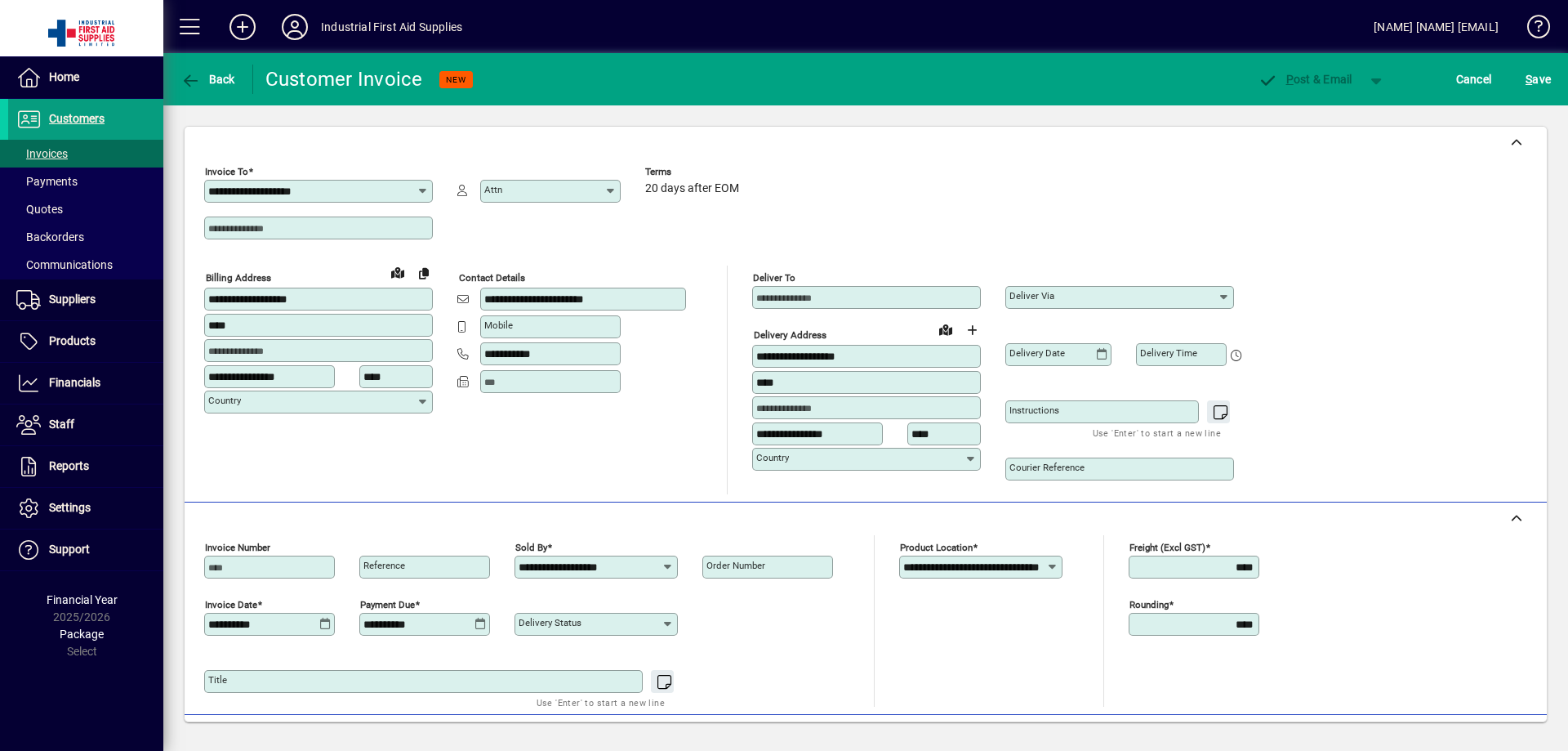 click on "Reference" 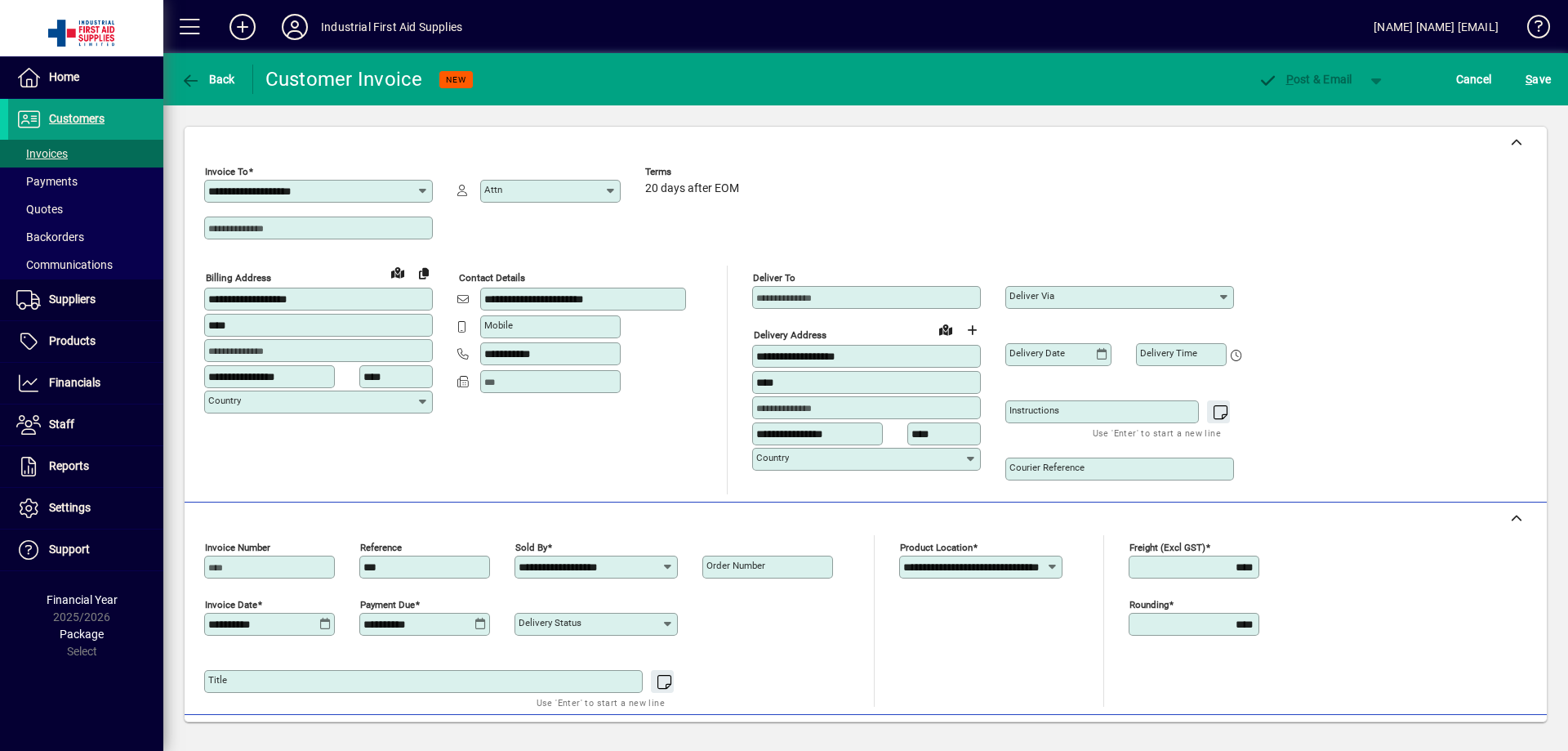 type on "***" 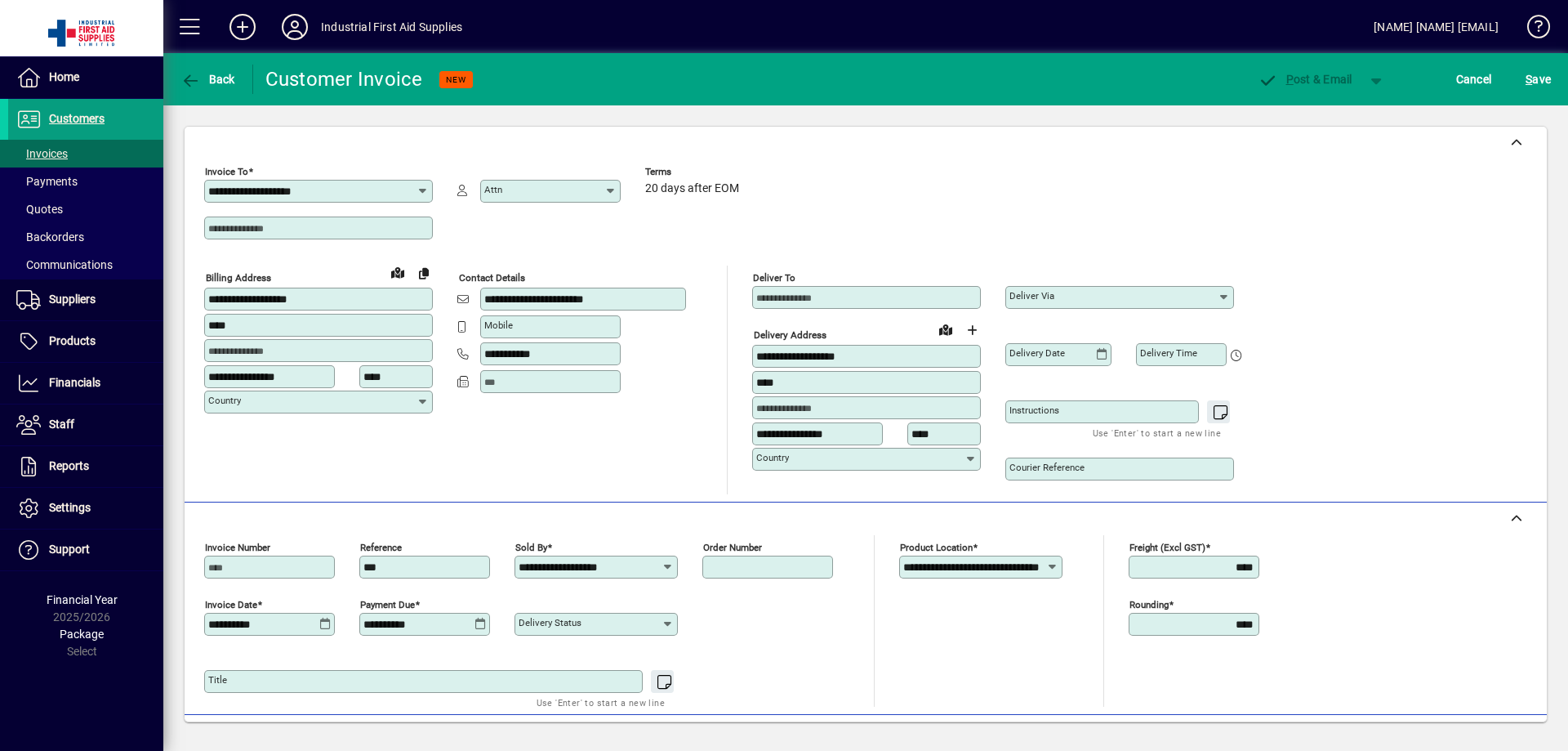 click on "Order number" at bounding box center (769, 567) 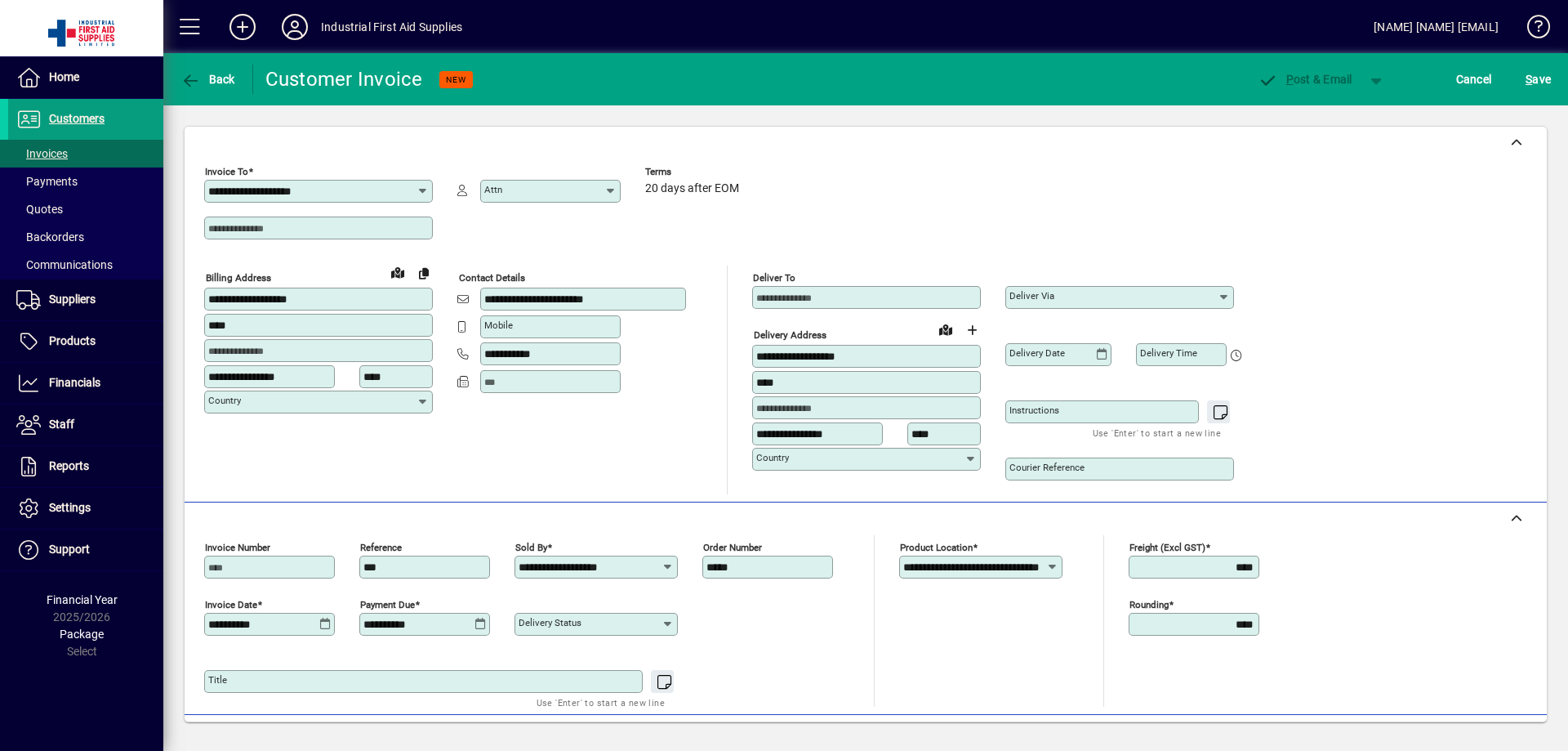 type on "*****" 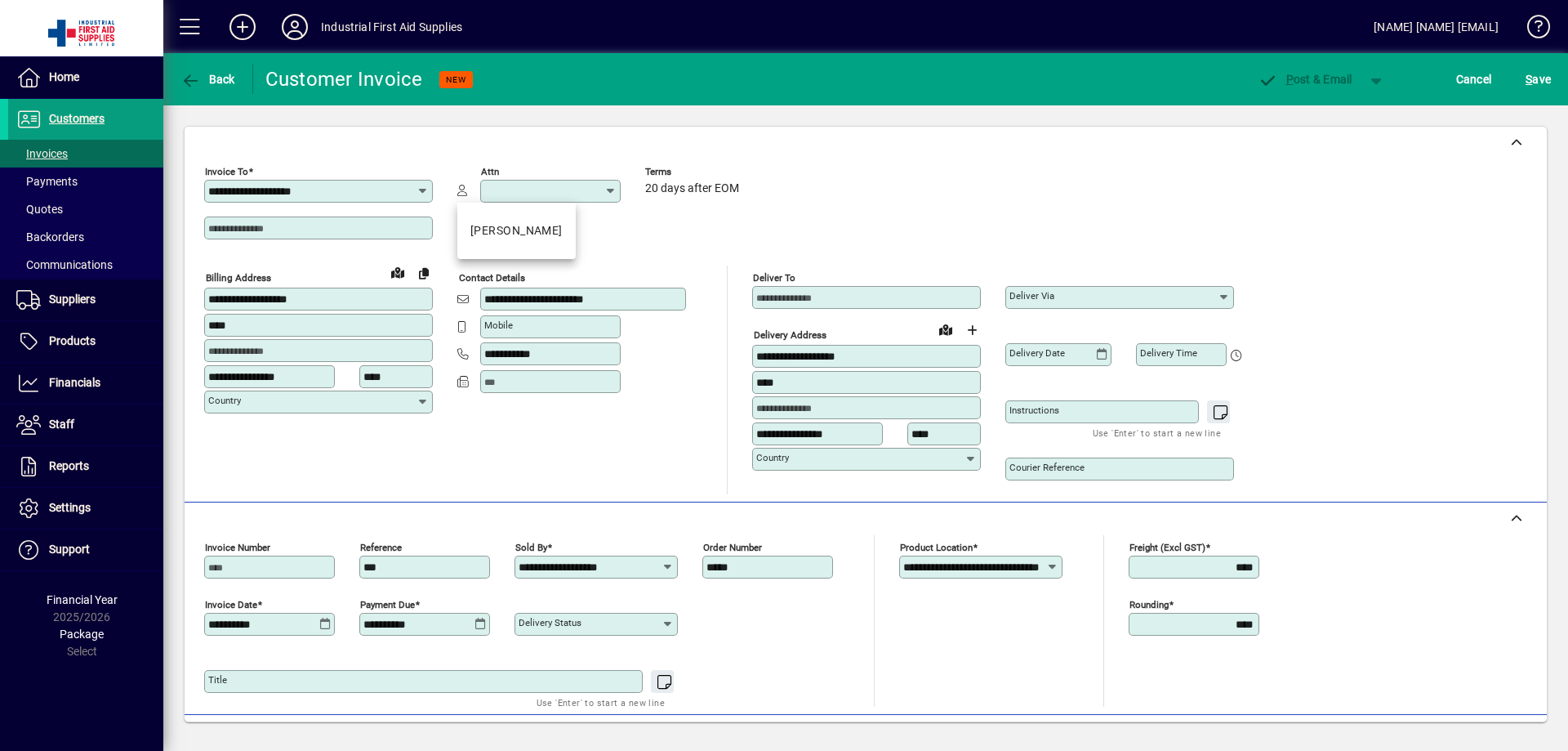 click on "VICKY HAYWARD" at bounding box center [516, 230] 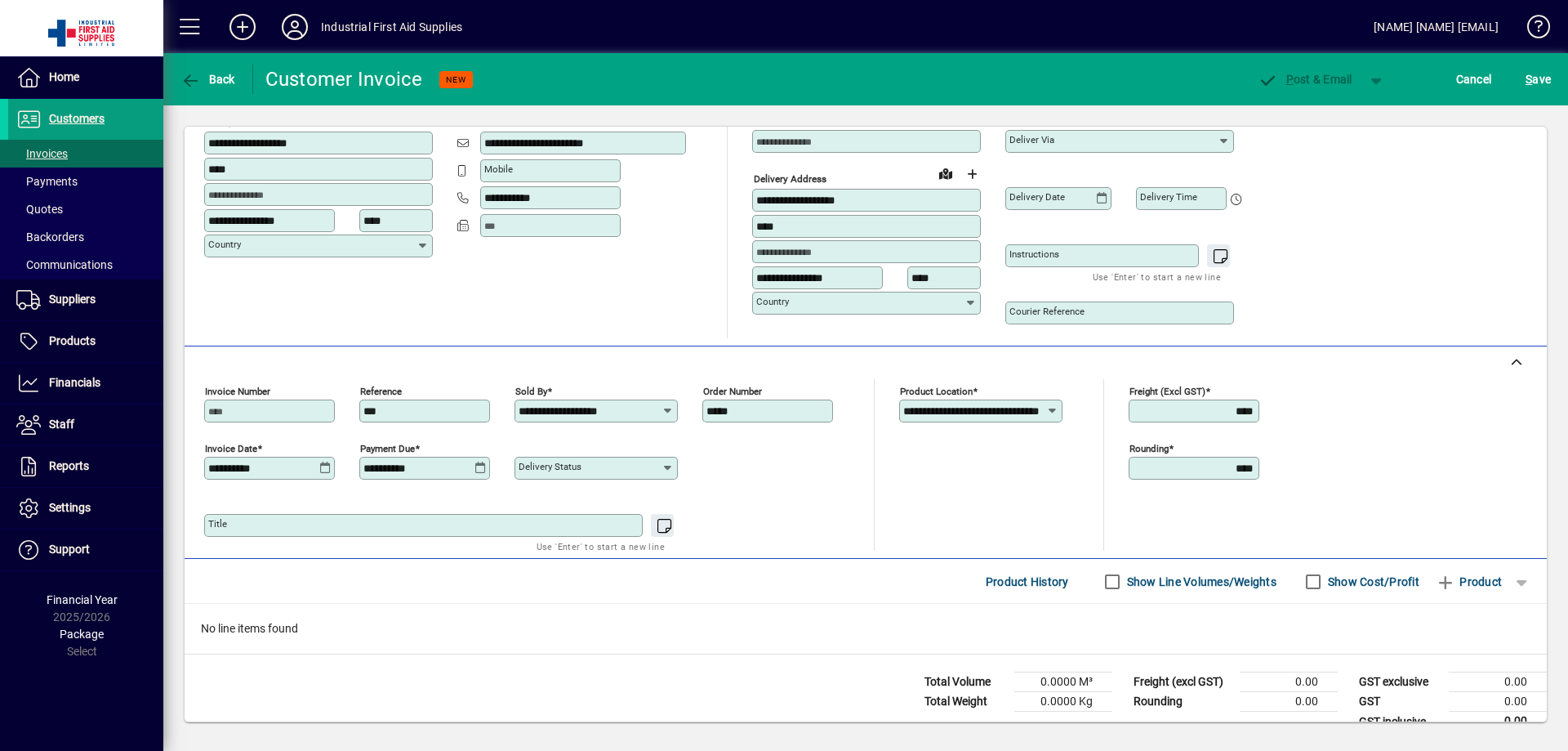 scroll, scrollTop: 181, scrollLeft: 0, axis: vertical 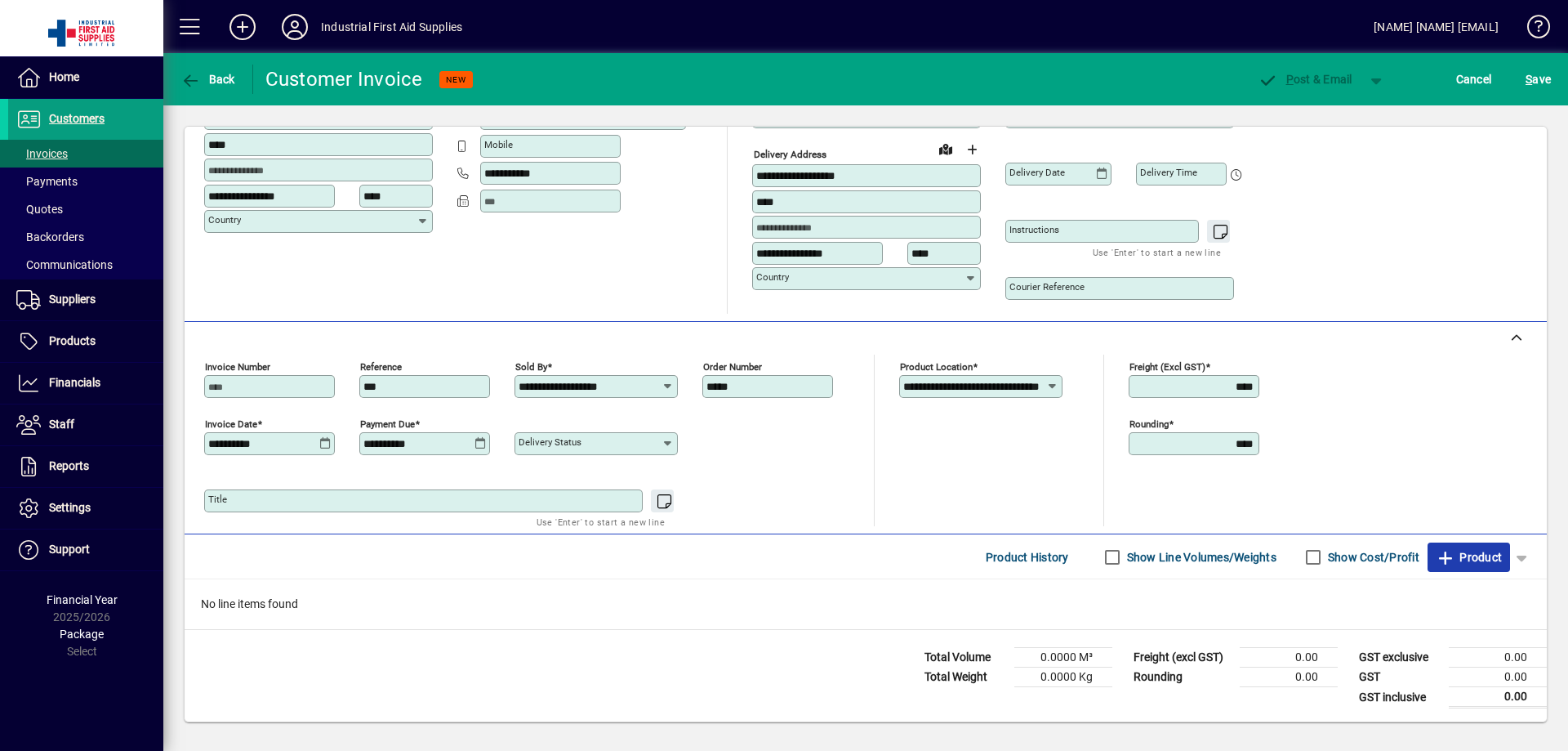 drag, startPoint x: 1472, startPoint y: 558, endPoint x: 1354, endPoint y: 530, distance: 121.27654 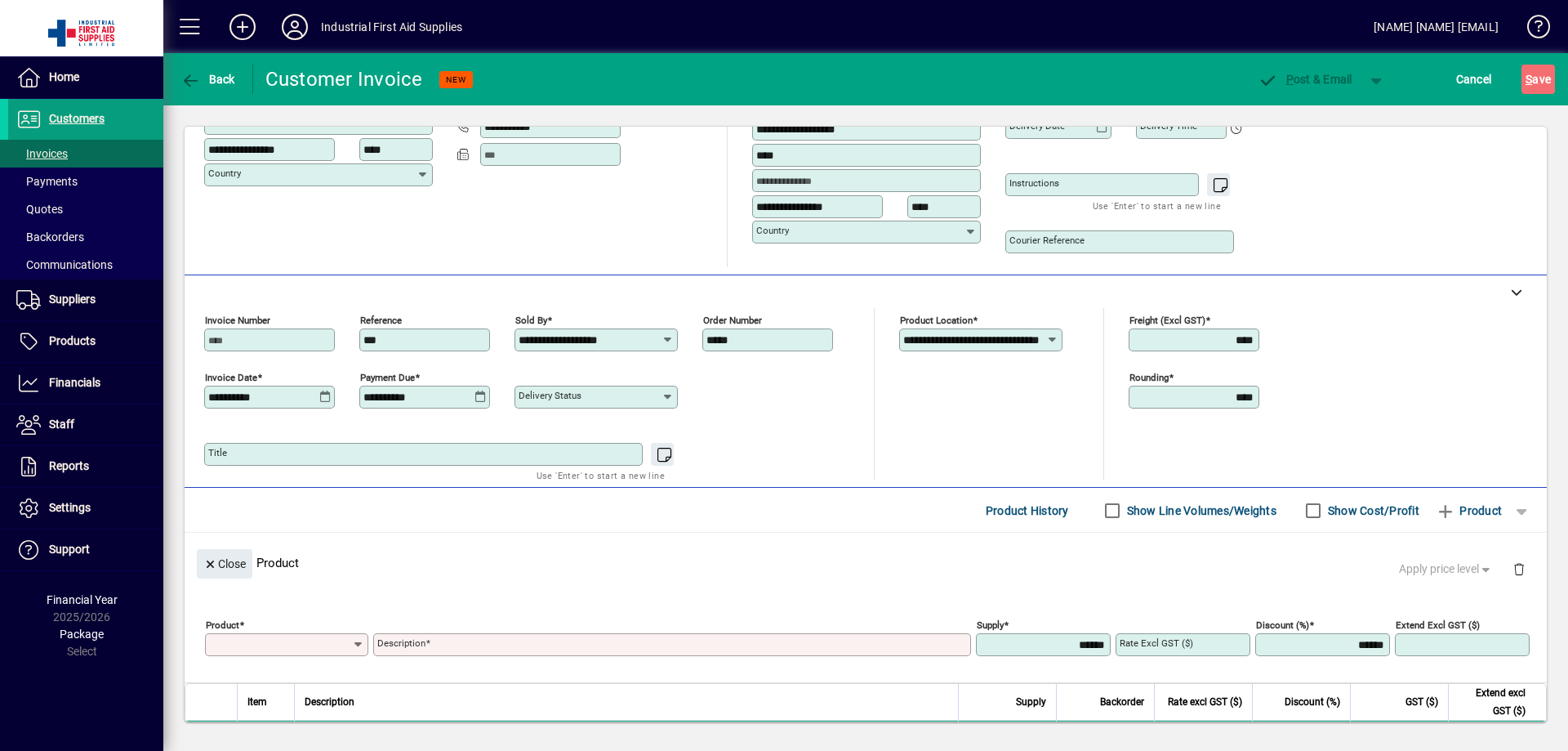 scroll, scrollTop: 0, scrollLeft: 0, axis: both 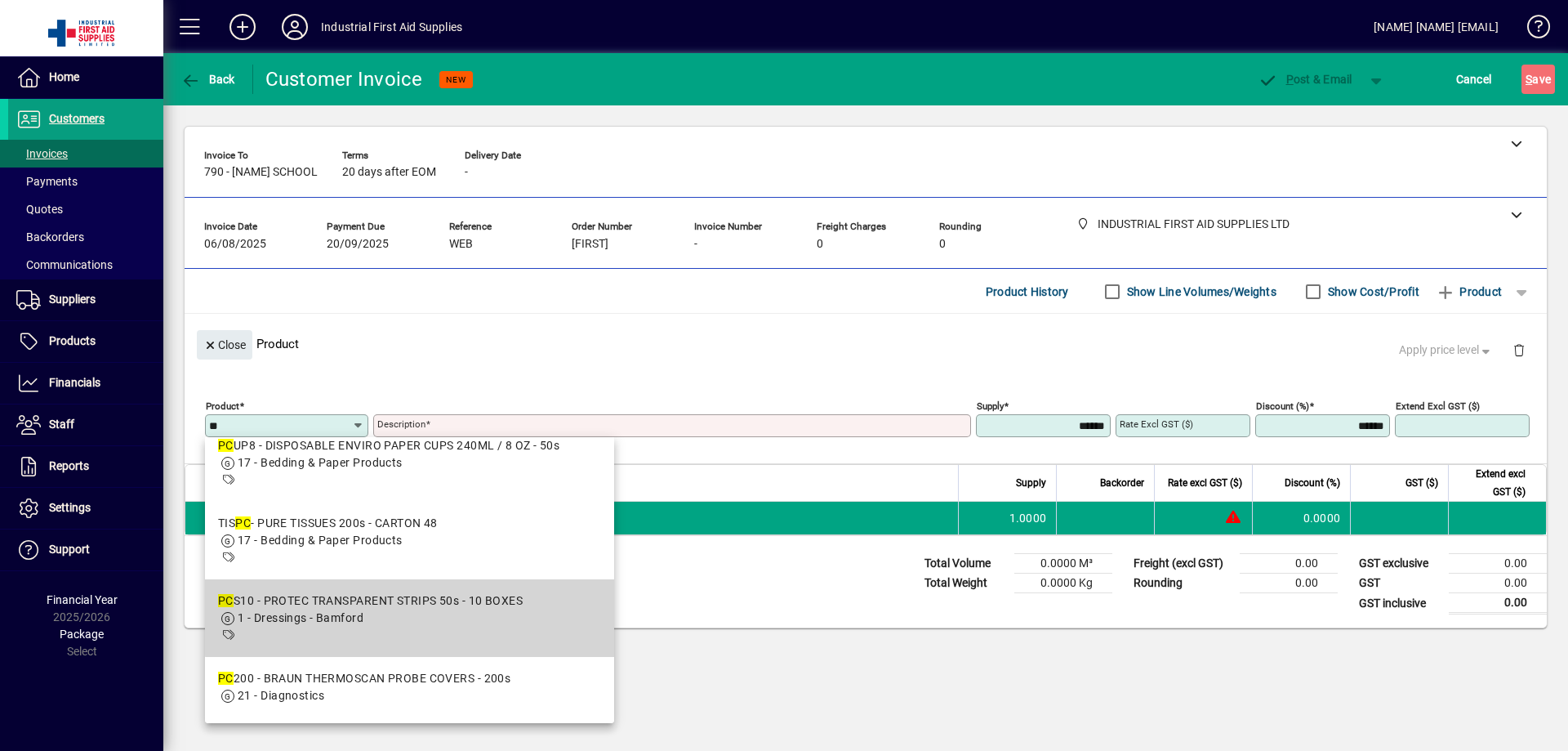 click on "1 - Dressings - Bamford" at bounding box center (370, 618) 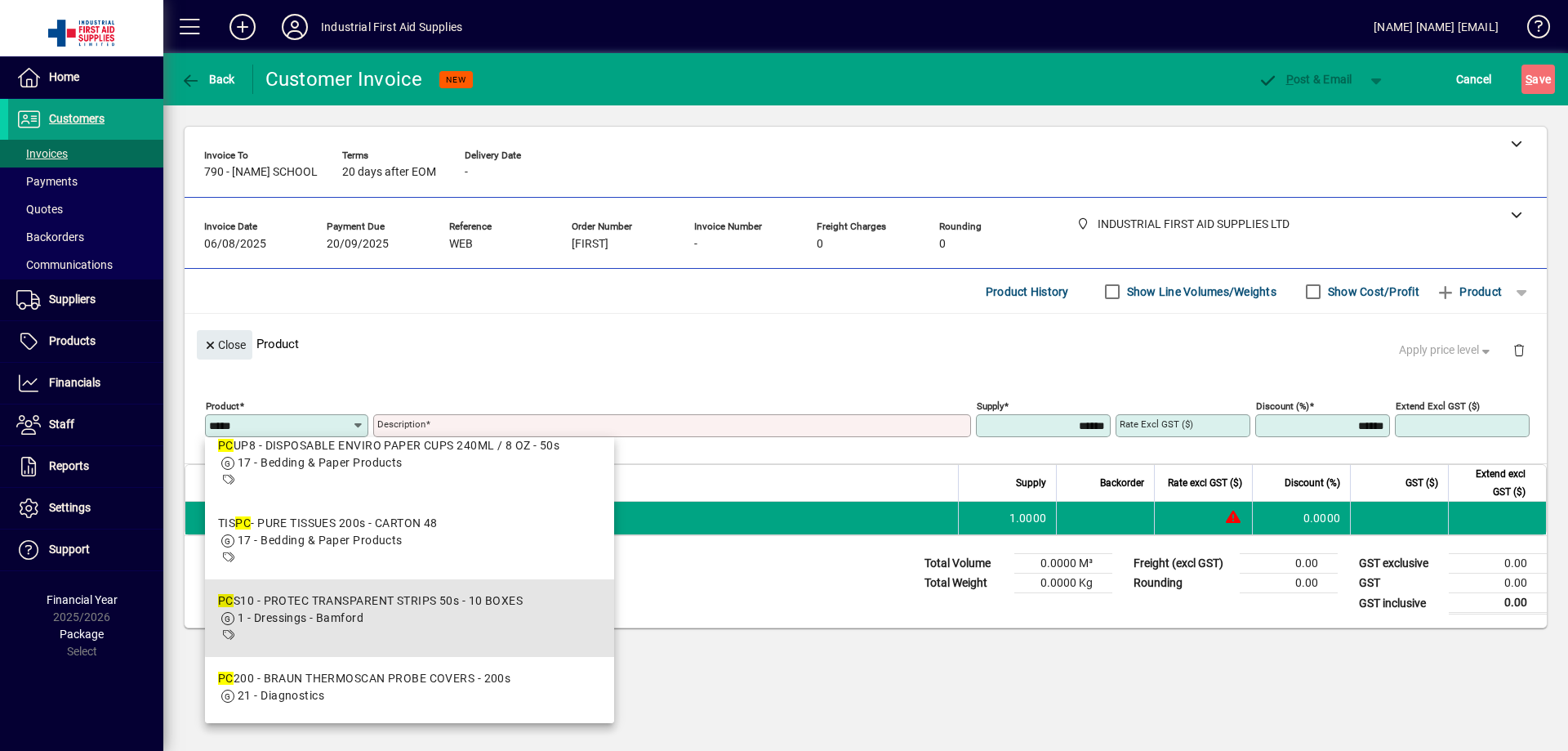 type on "**********" 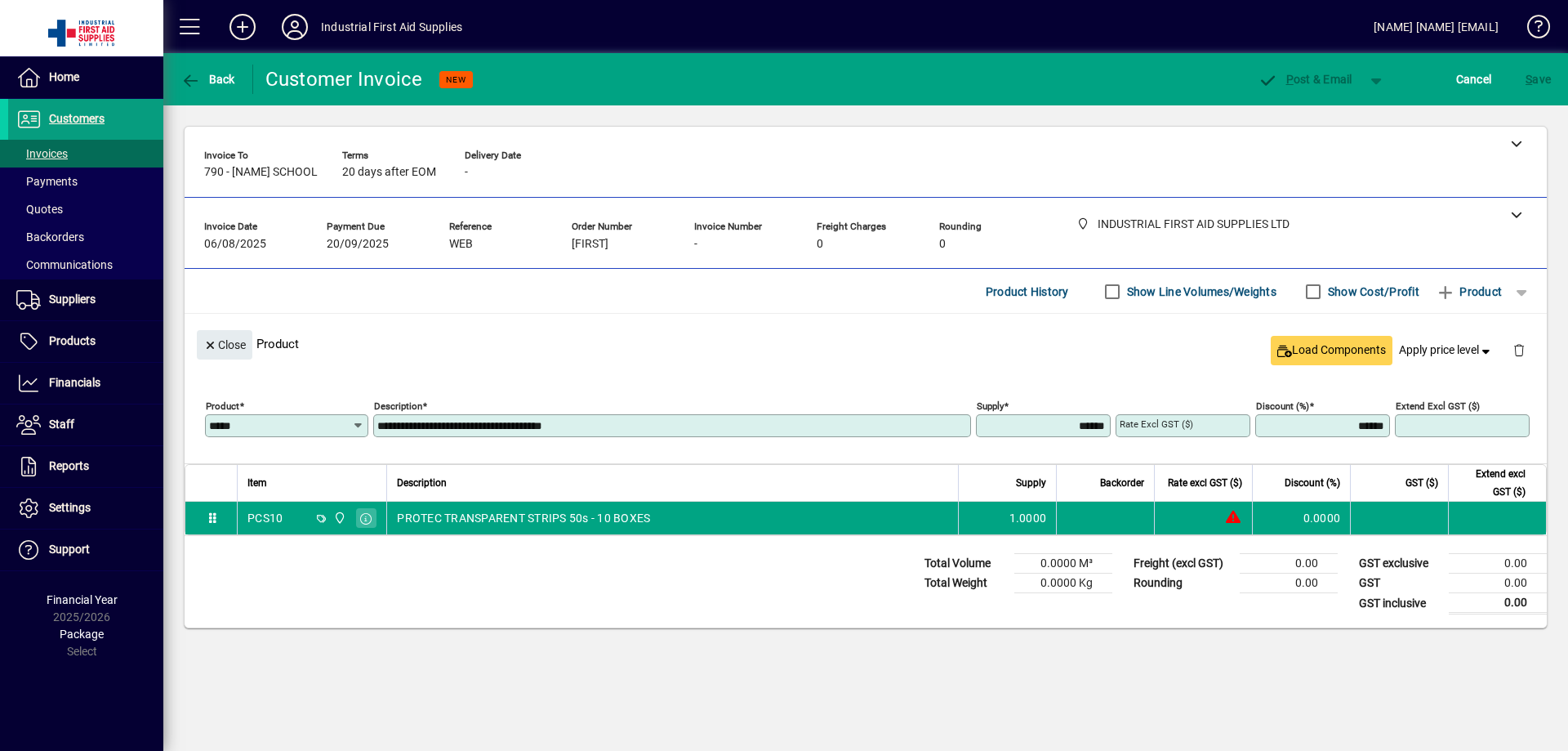 type on "*******" 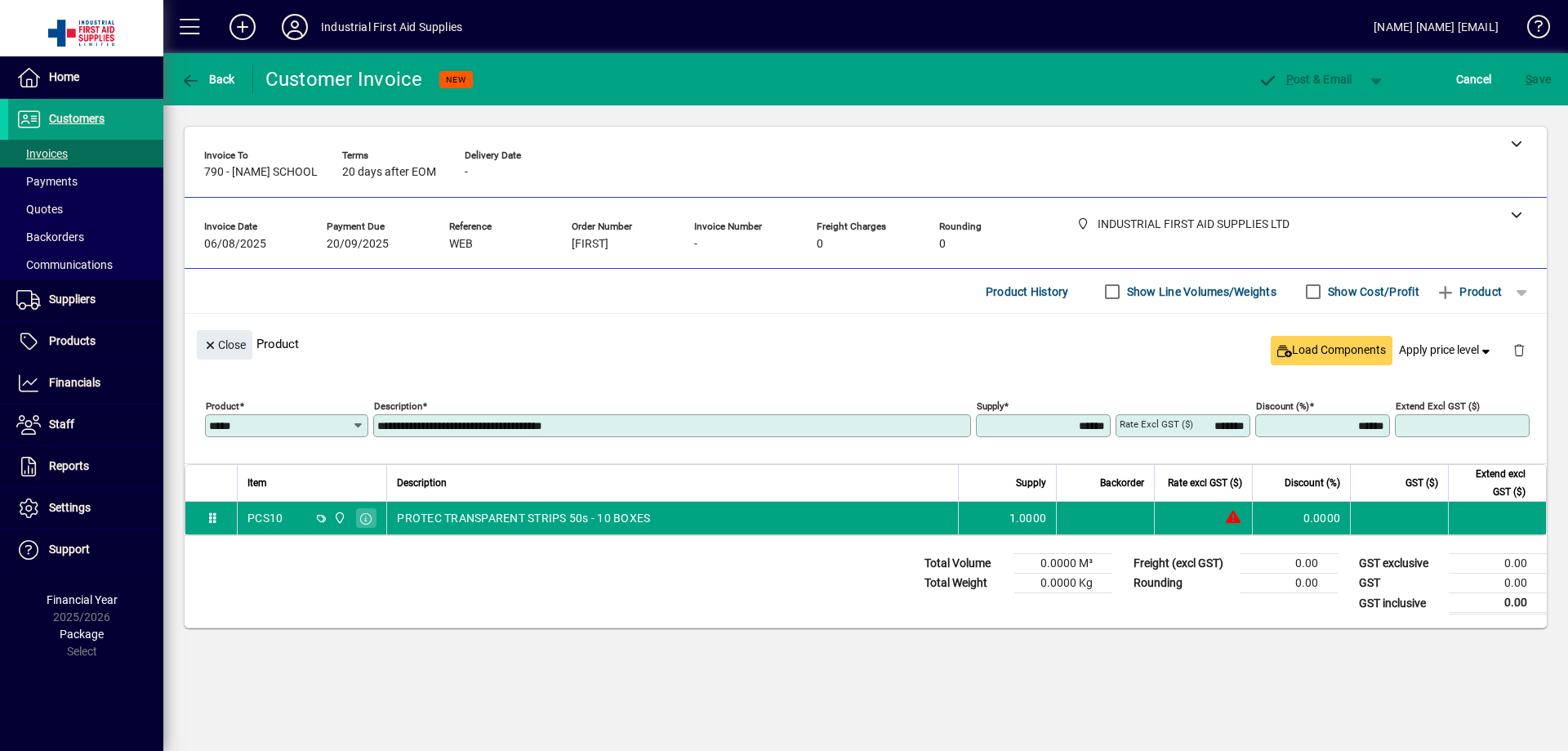 type on "*****" 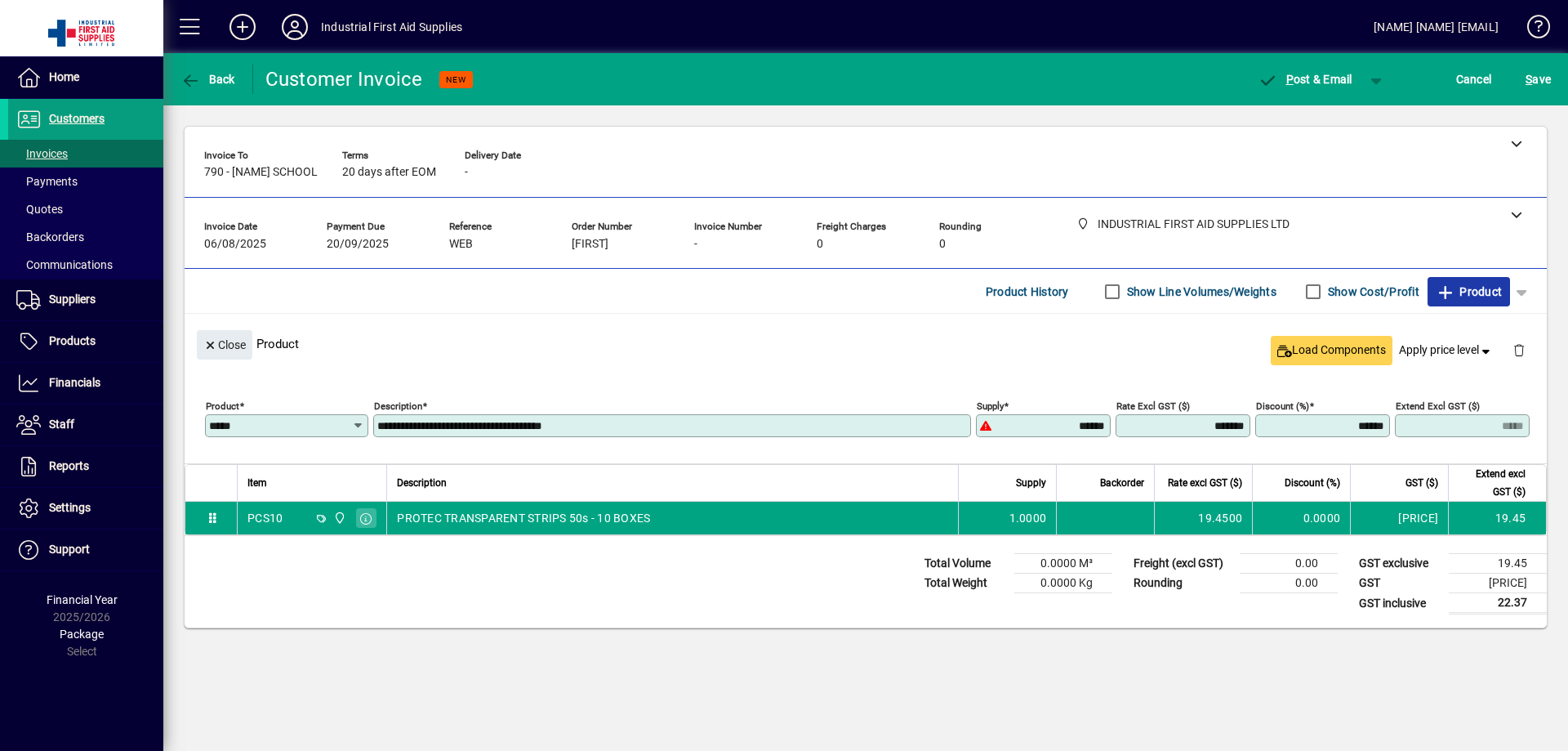click on "Product" 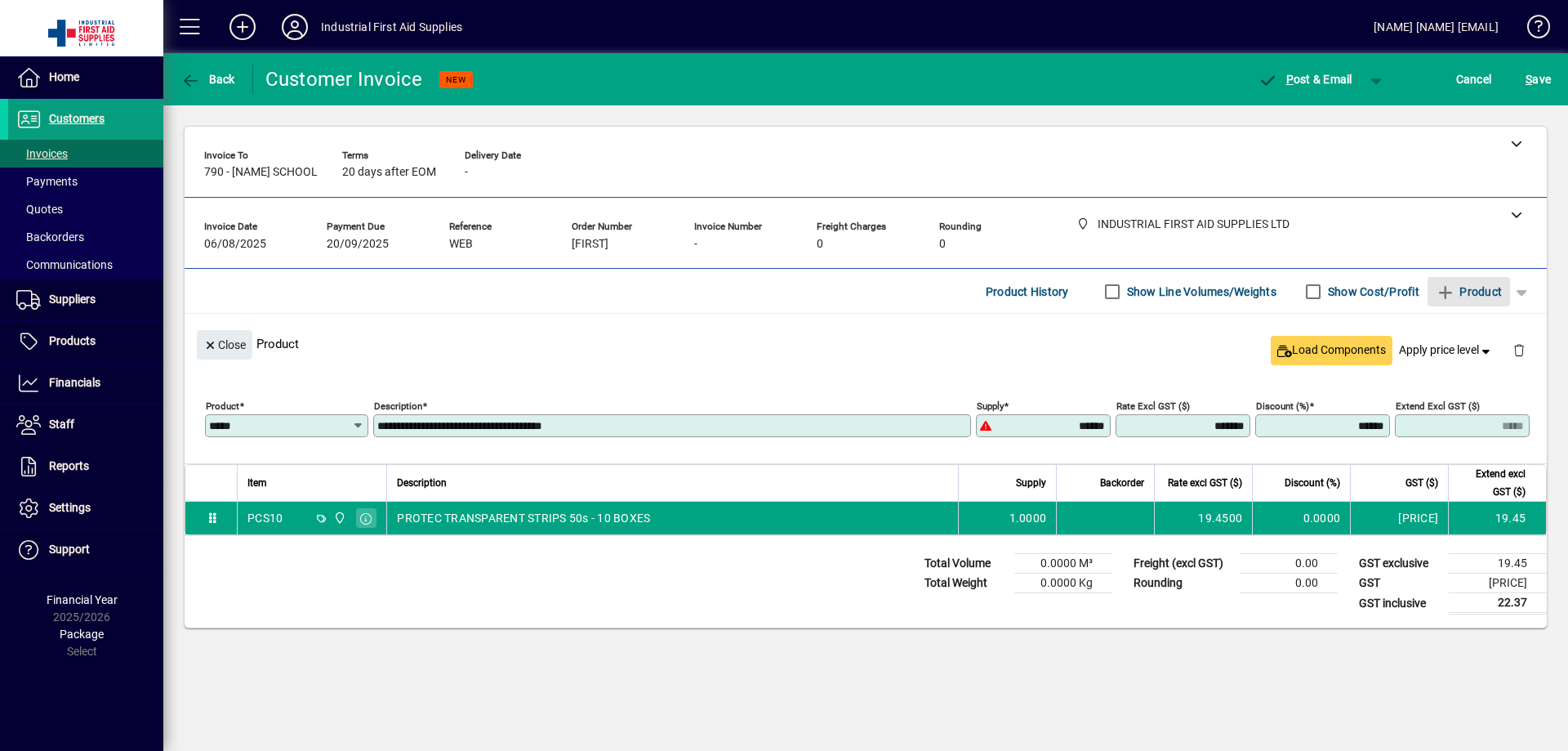 type 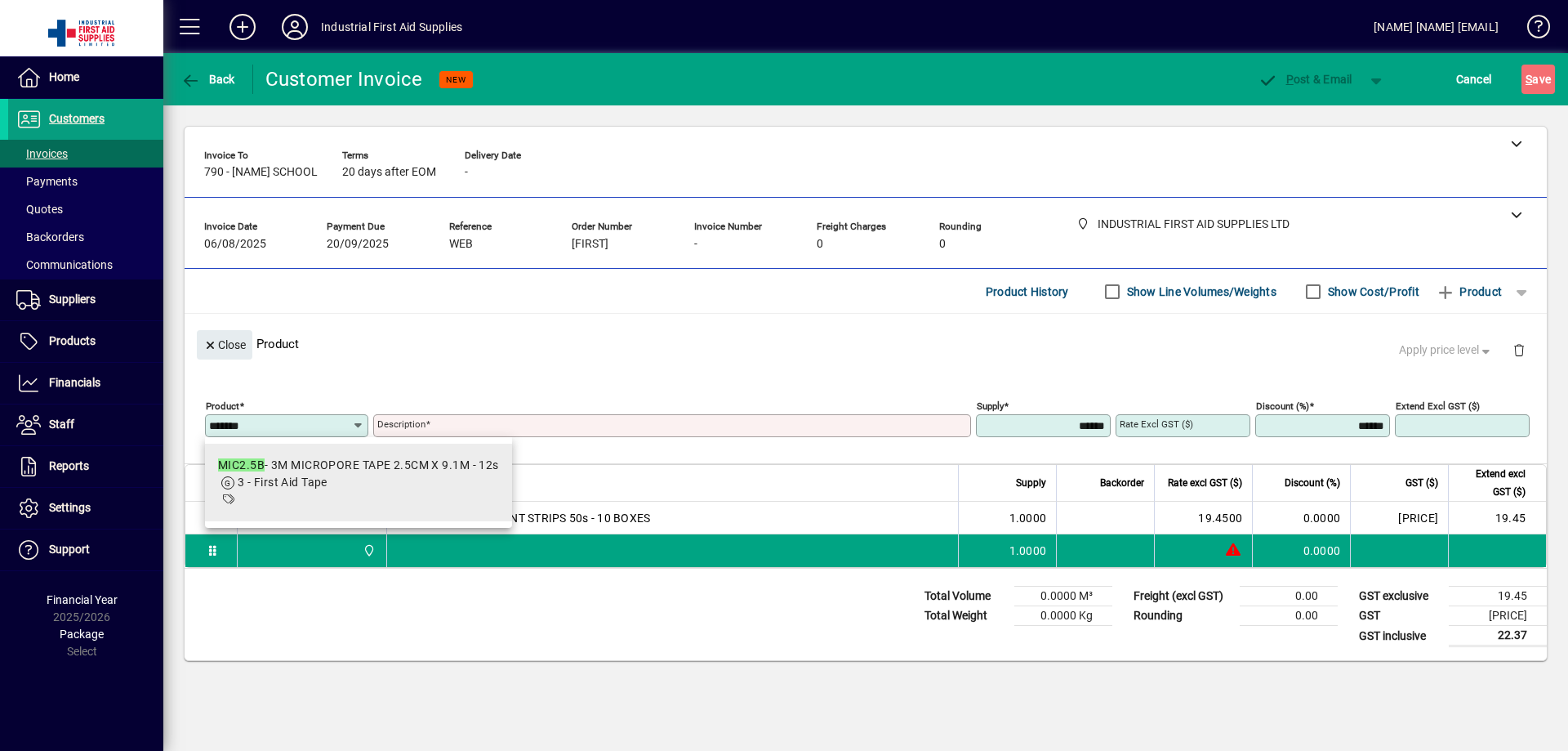 type on "*******" 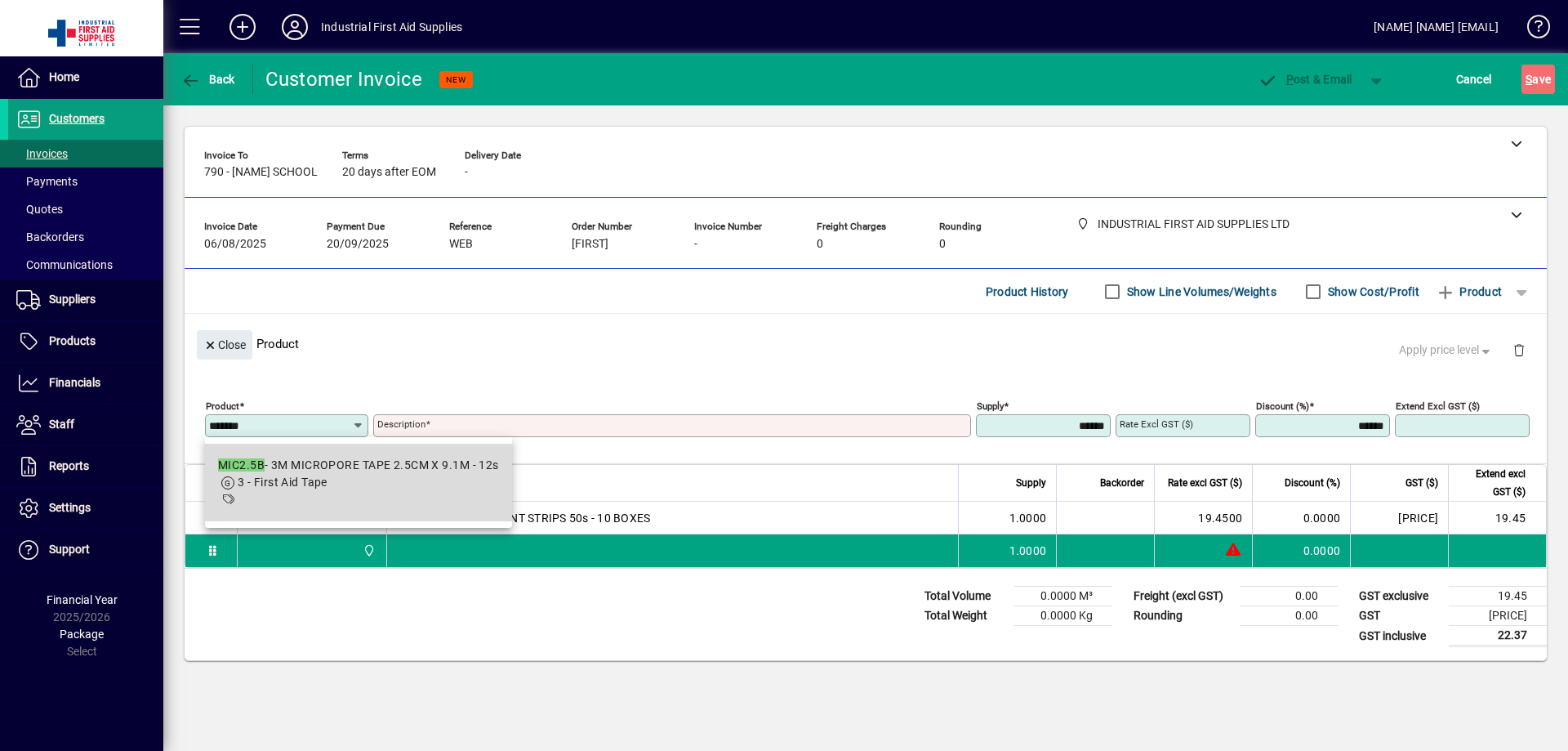 drag, startPoint x: 445, startPoint y: 474, endPoint x: 452, endPoint y: 478, distance: 8.06226 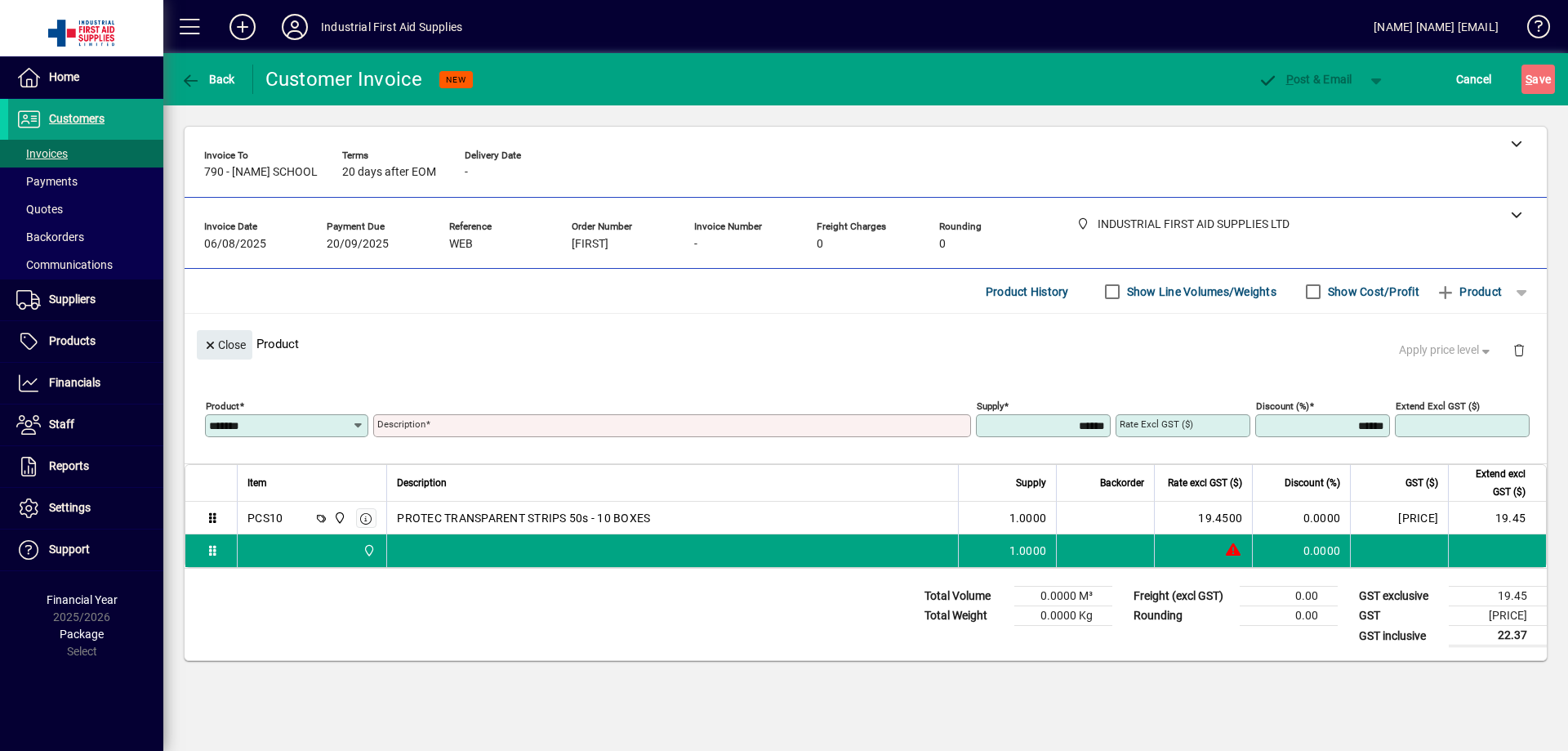 type on "**********" 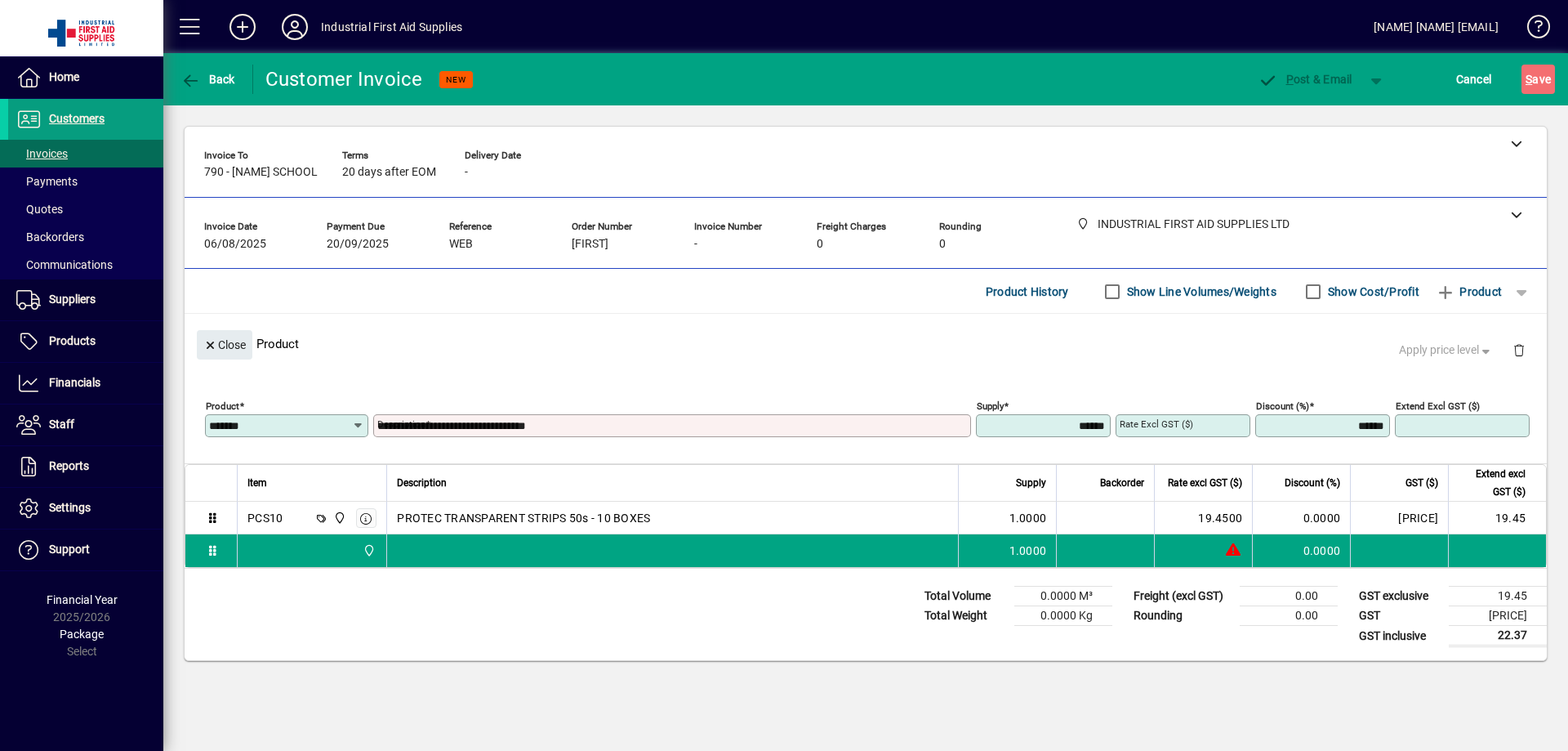 type on "*******" 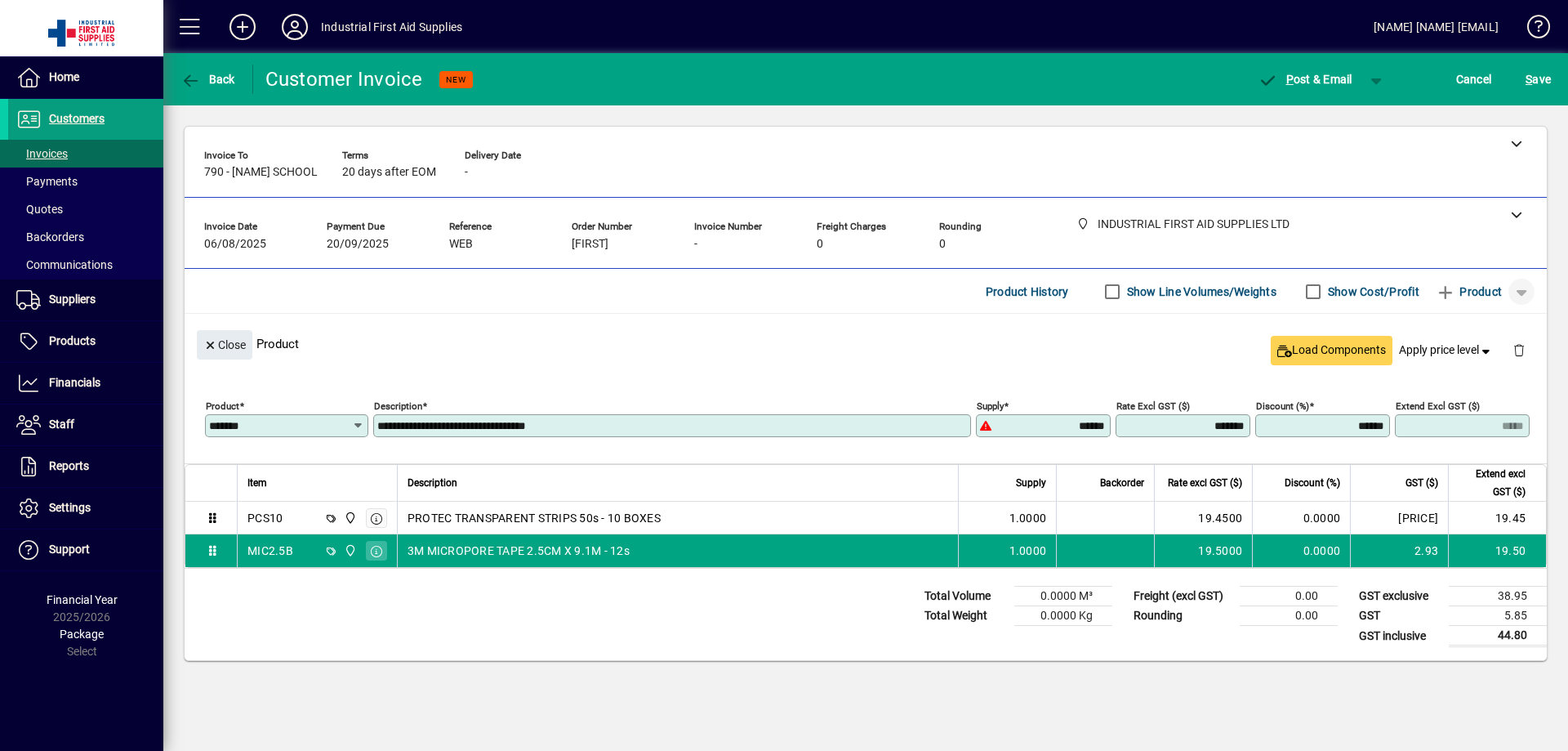 click 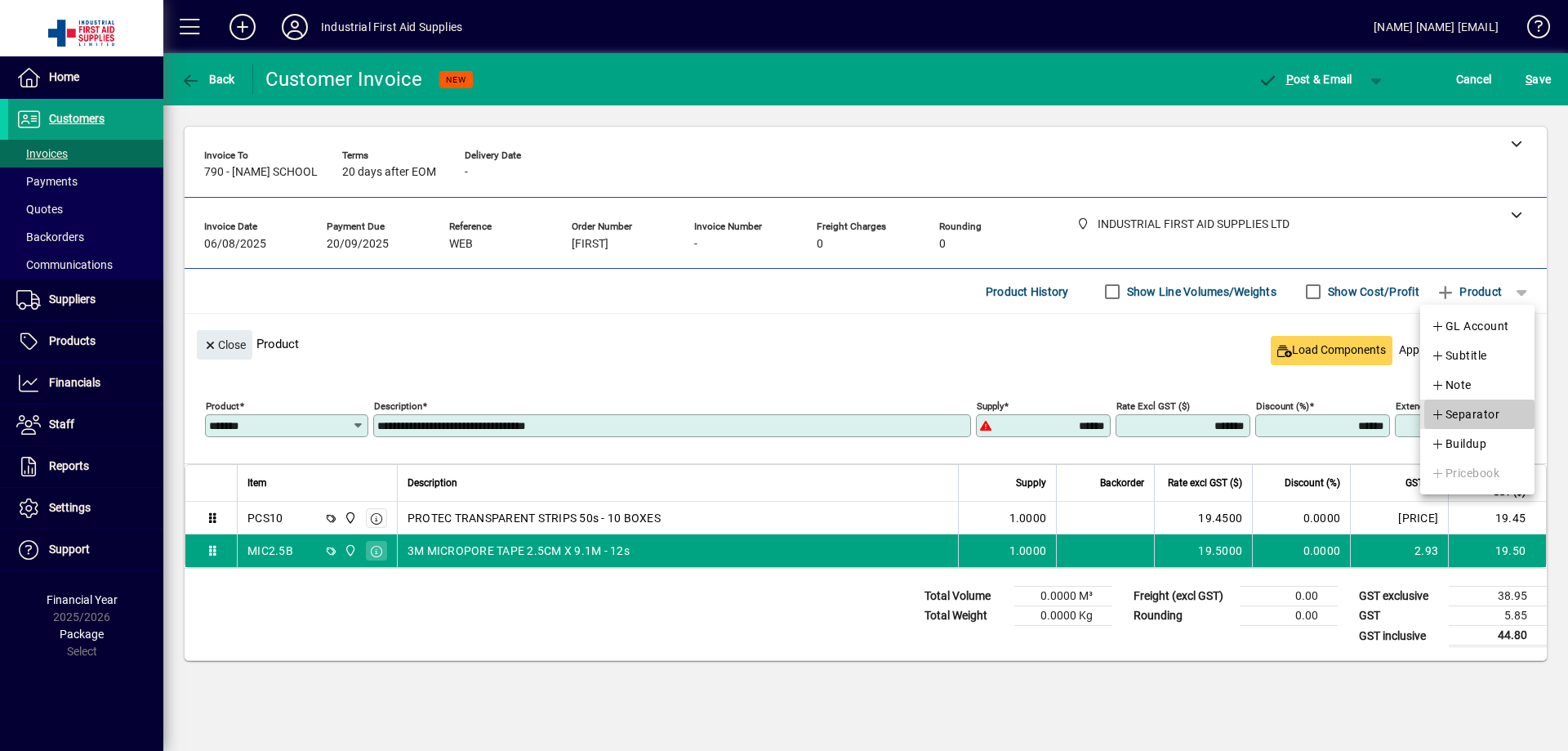 click on "Separator" at bounding box center (1465, 414) 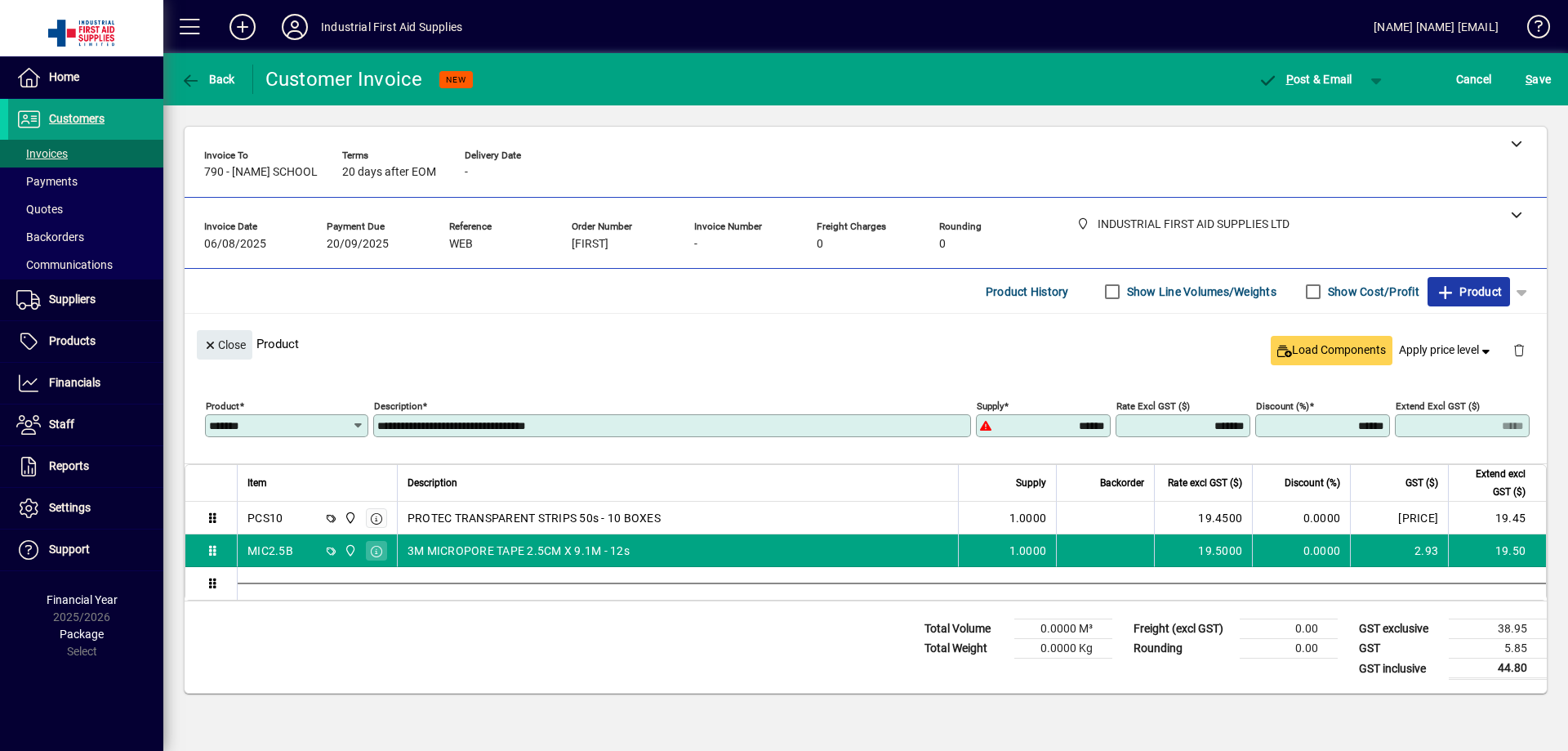 click on "Product" 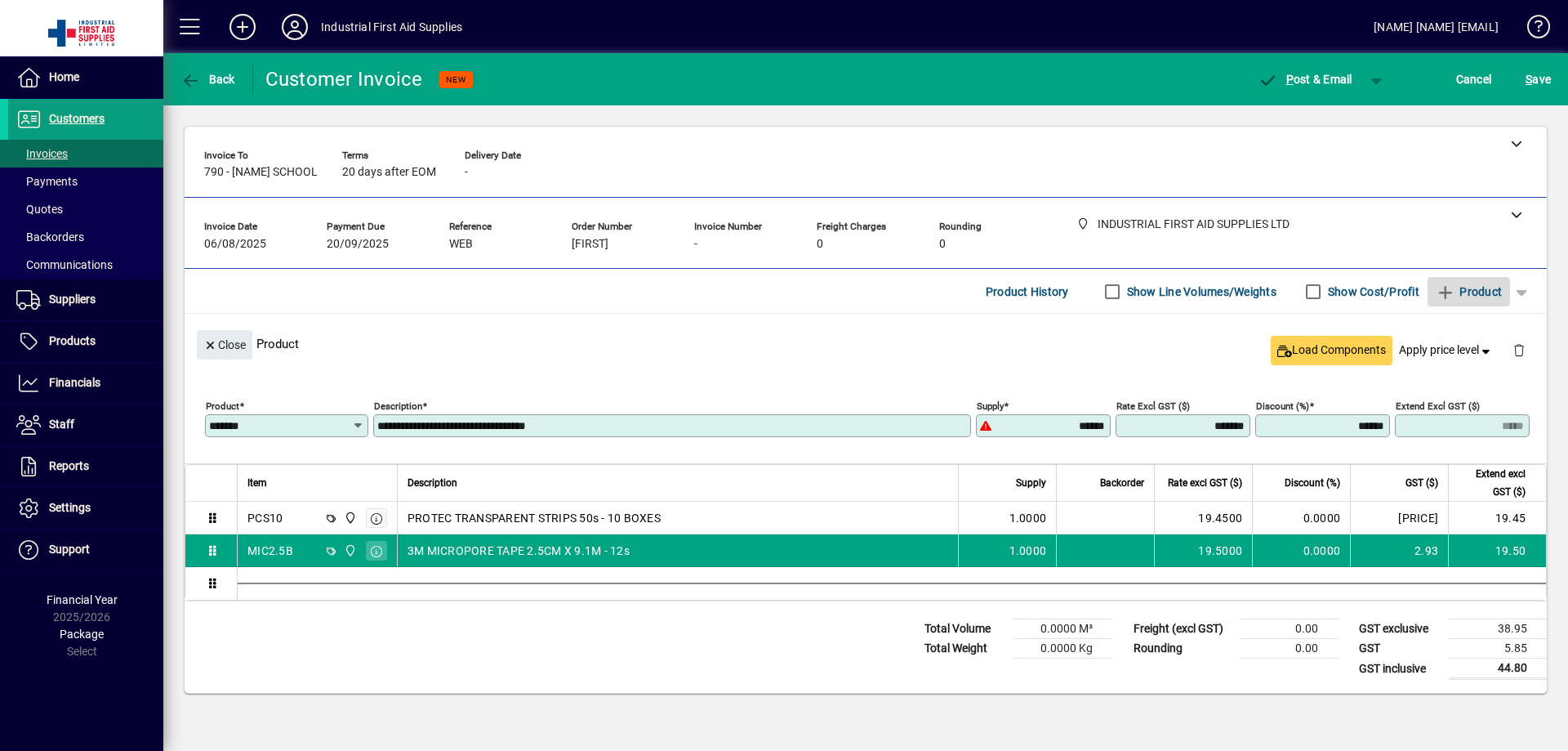 type 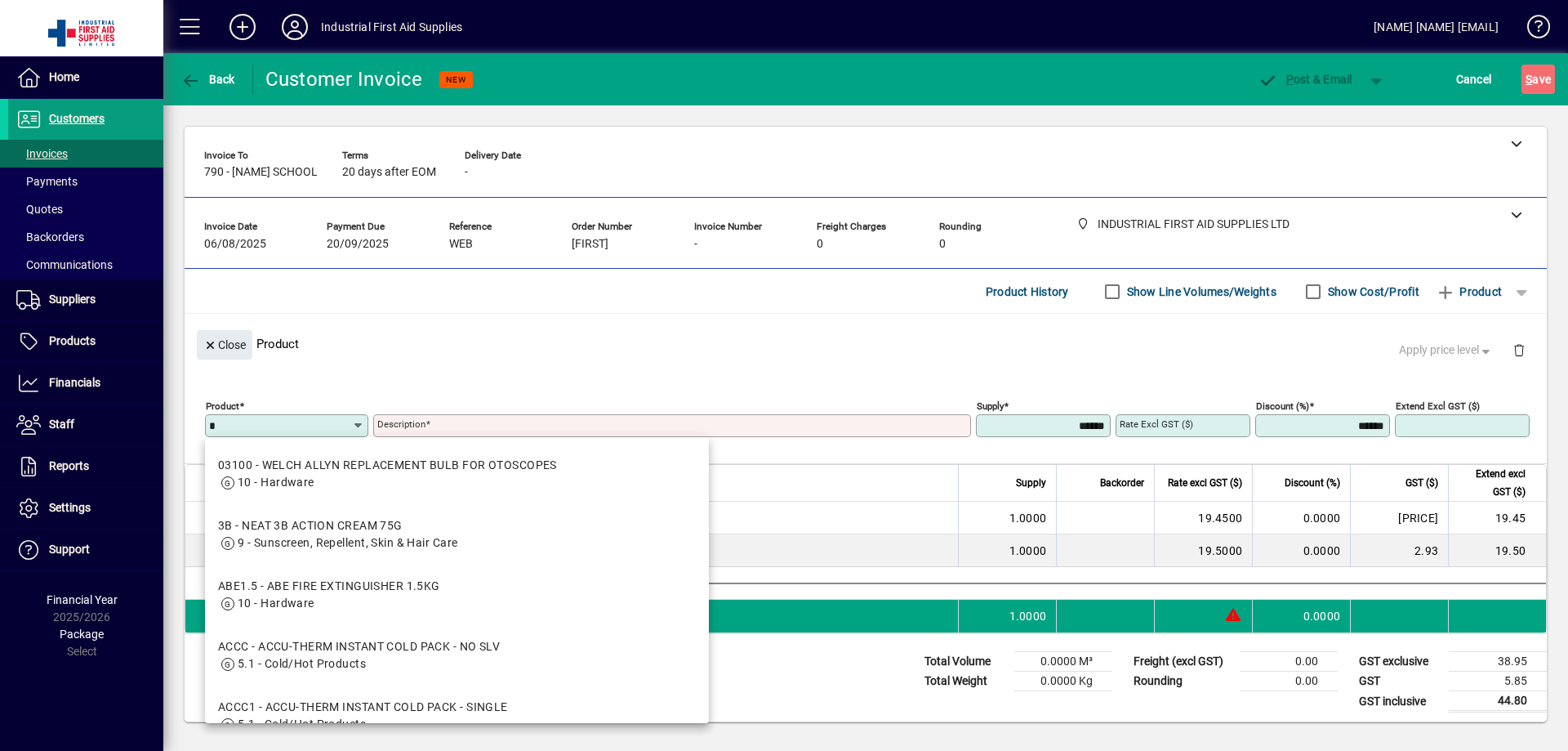 type on "*" 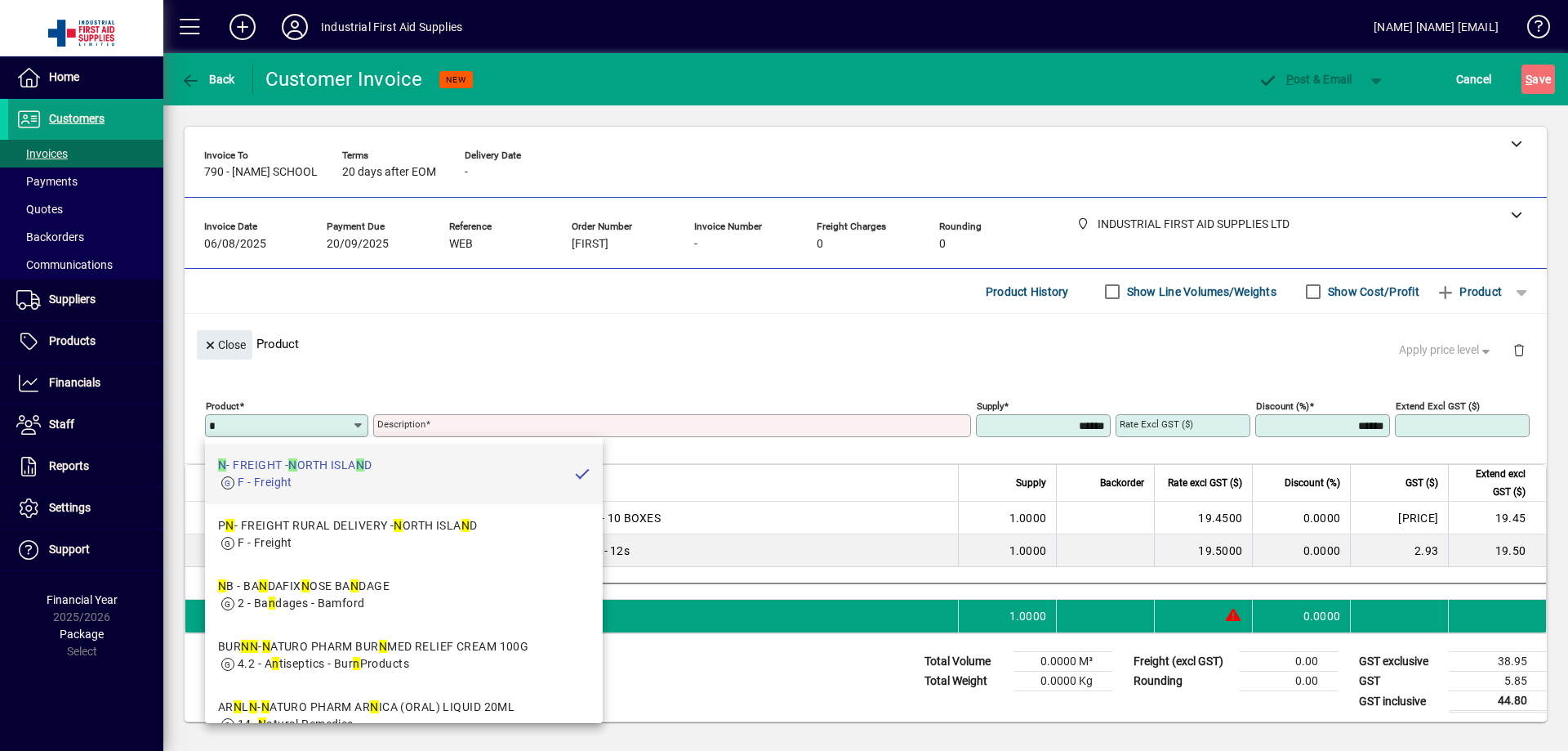 type on "**********" 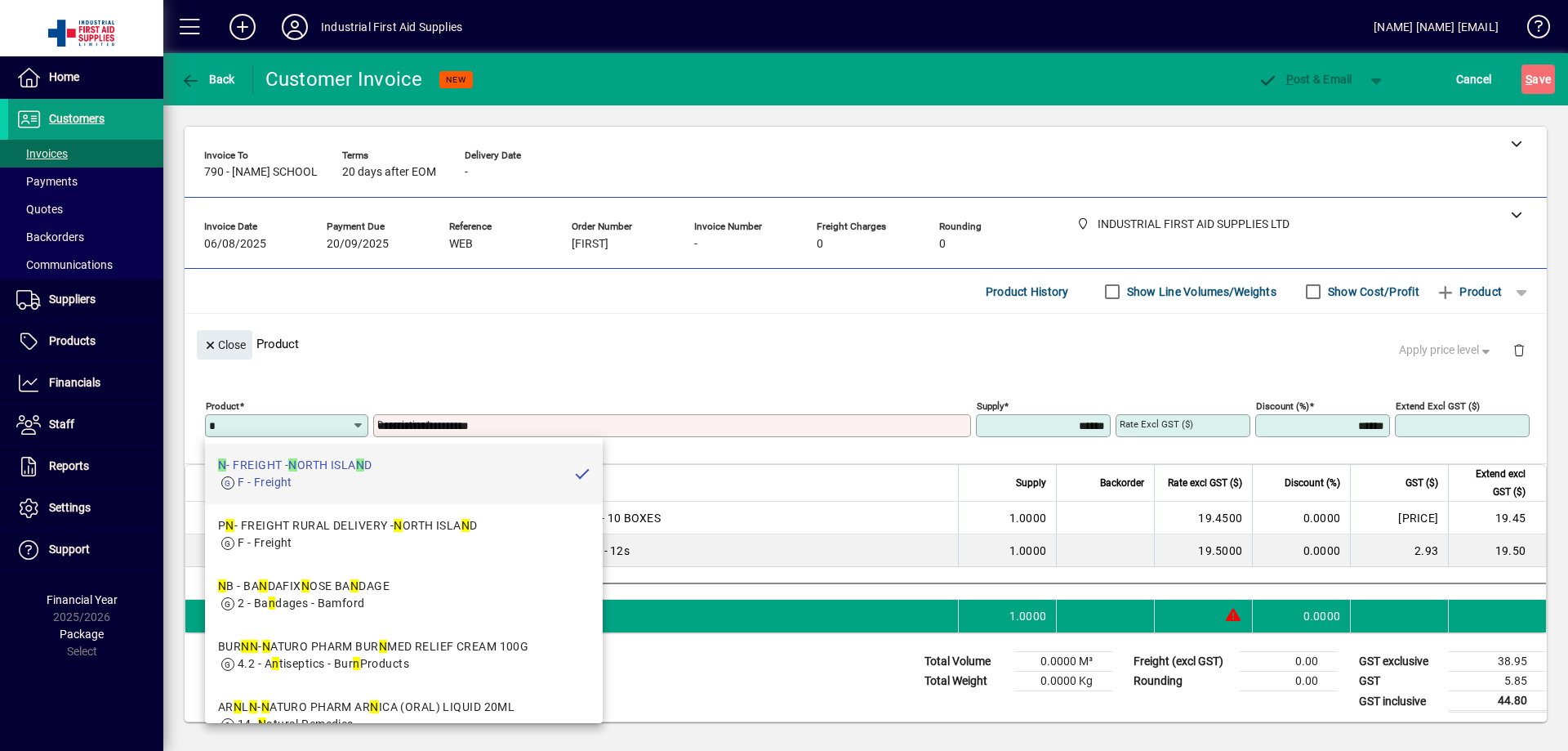 type on "*******" 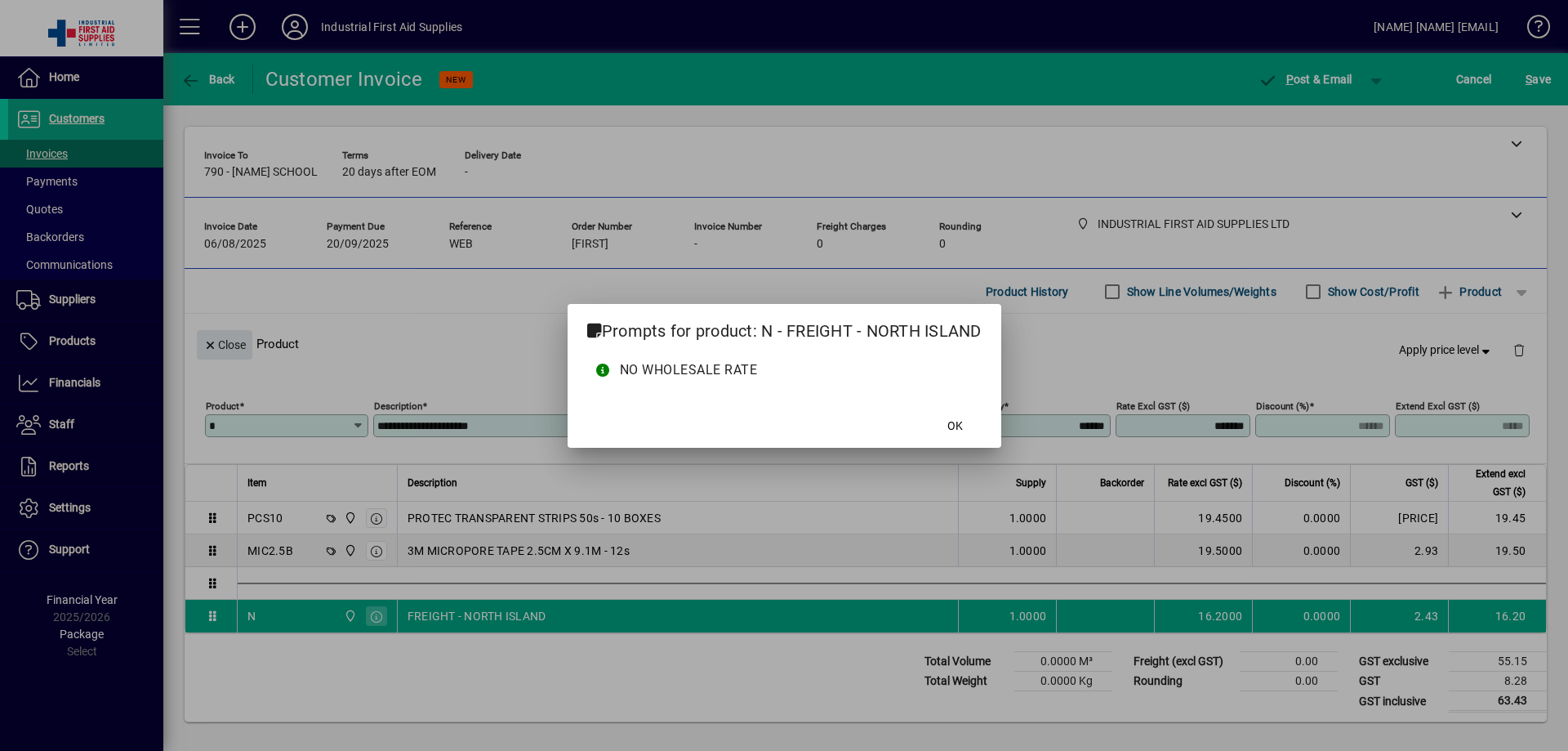 type 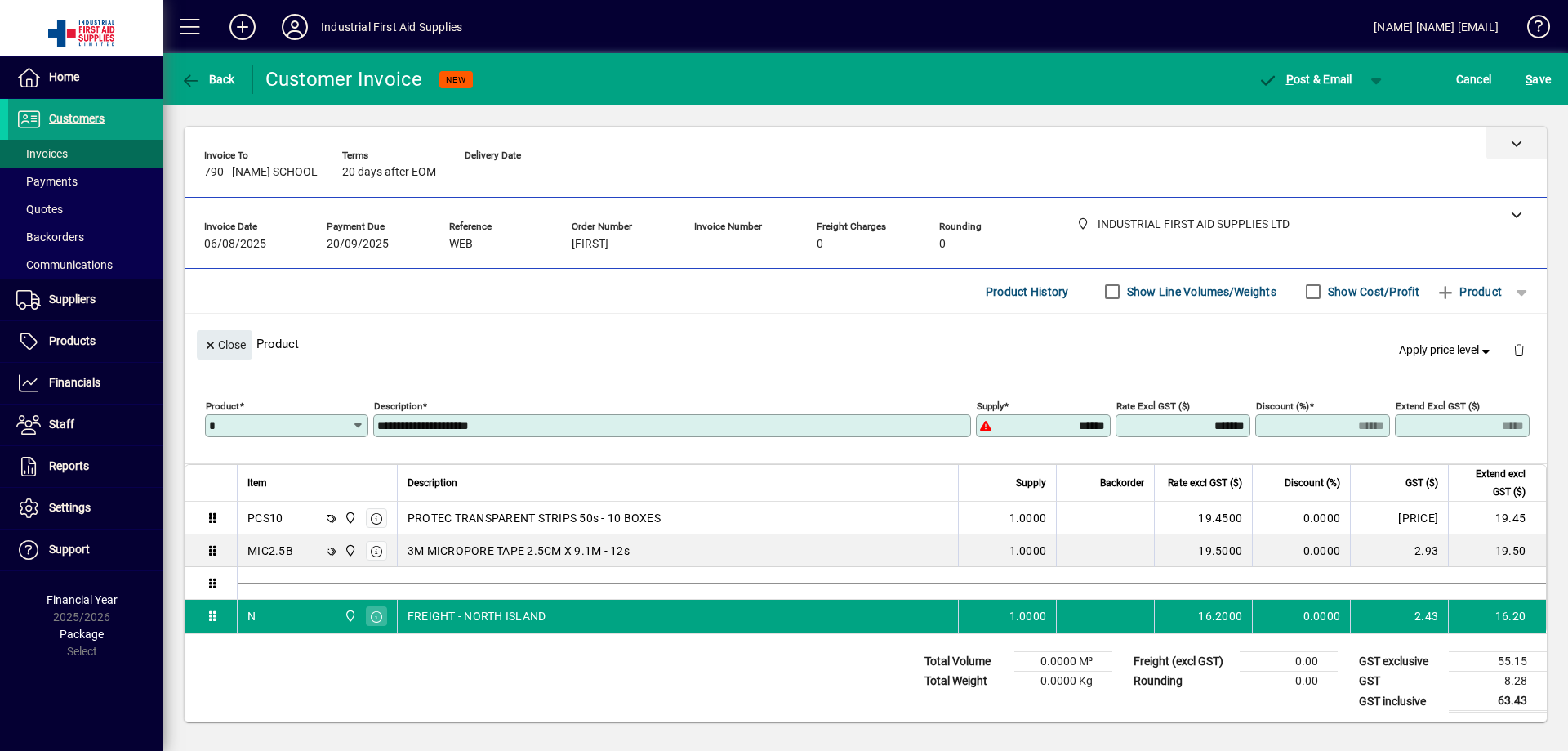 drag, startPoint x: 1506, startPoint y: 140, endPoint x: 1482, endPoint y: 154, distance: 27.78489 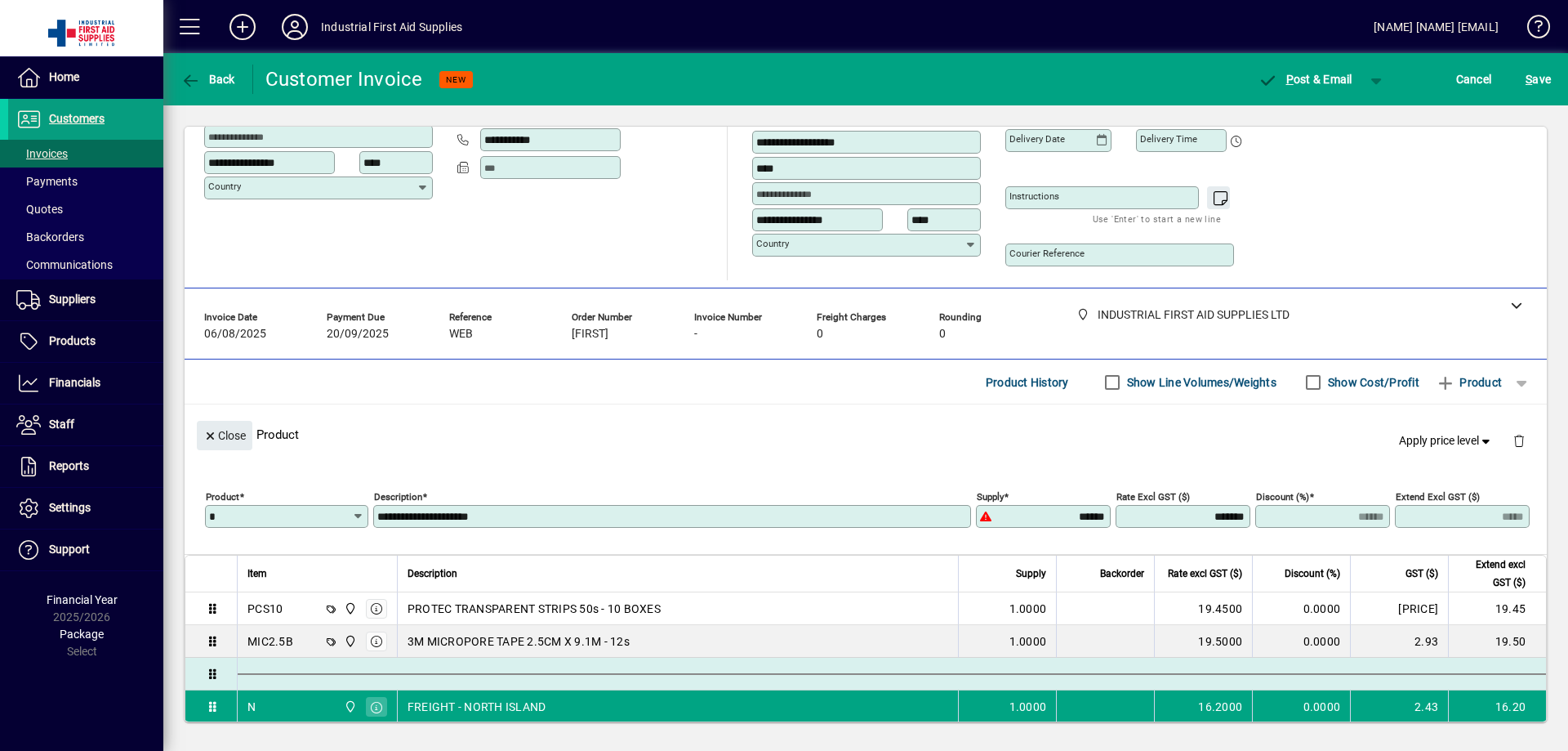 scroll, scrollTop: 218, scrollLeft: 0, axis: vertical 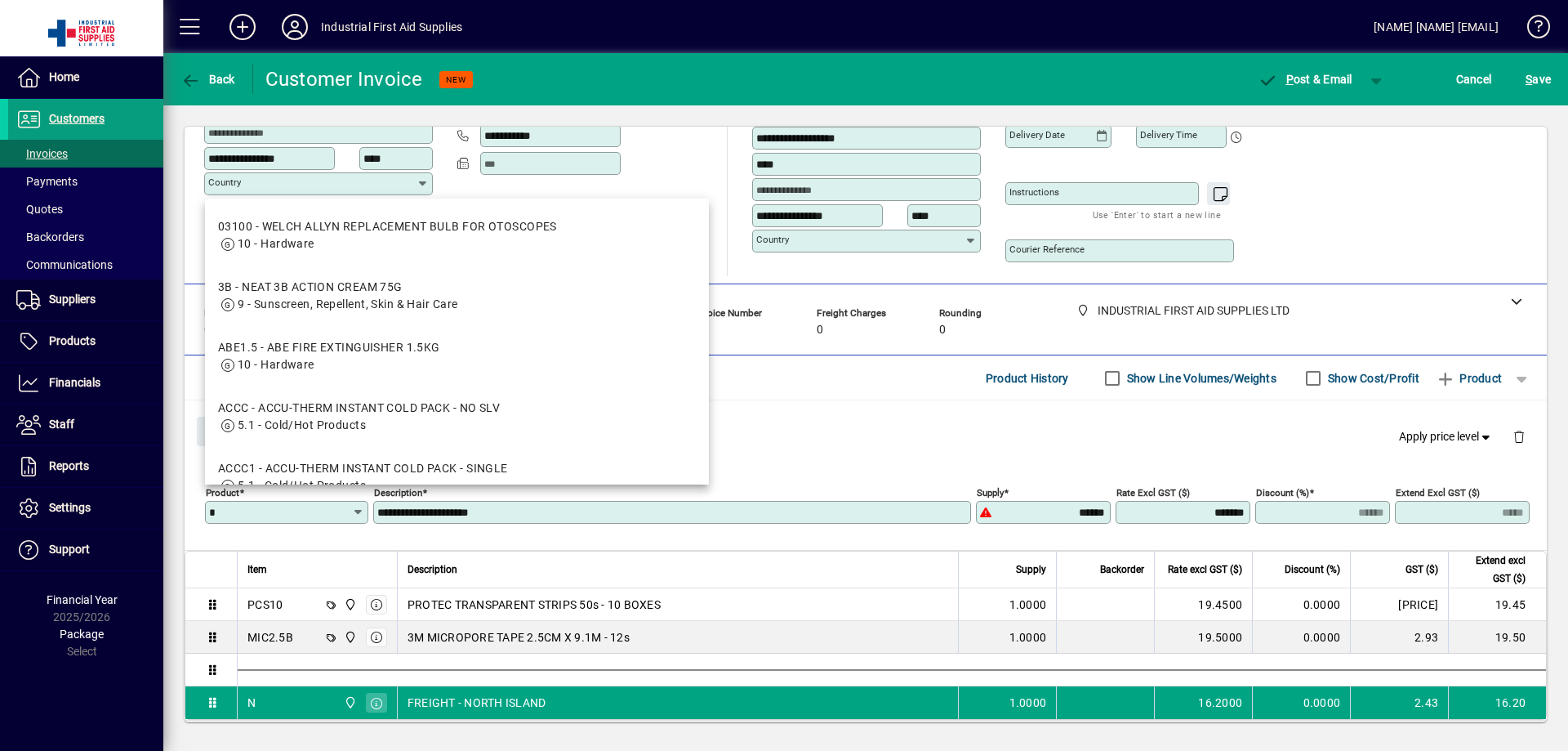 drag, startPoint x: 231, startPoint y: 508, endPoint x: 184, endPoint y: 512, distance: 47.16991 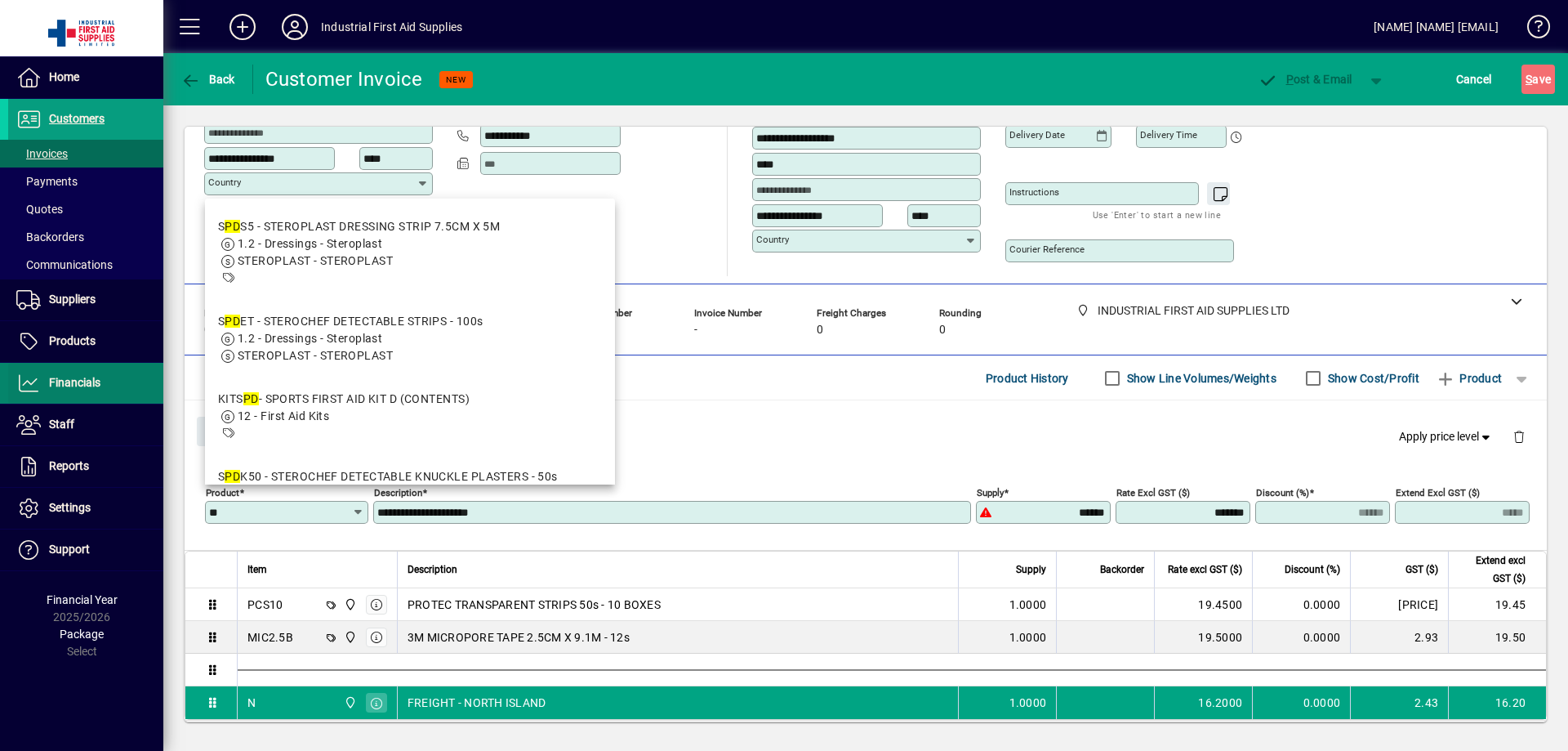 type on "*" 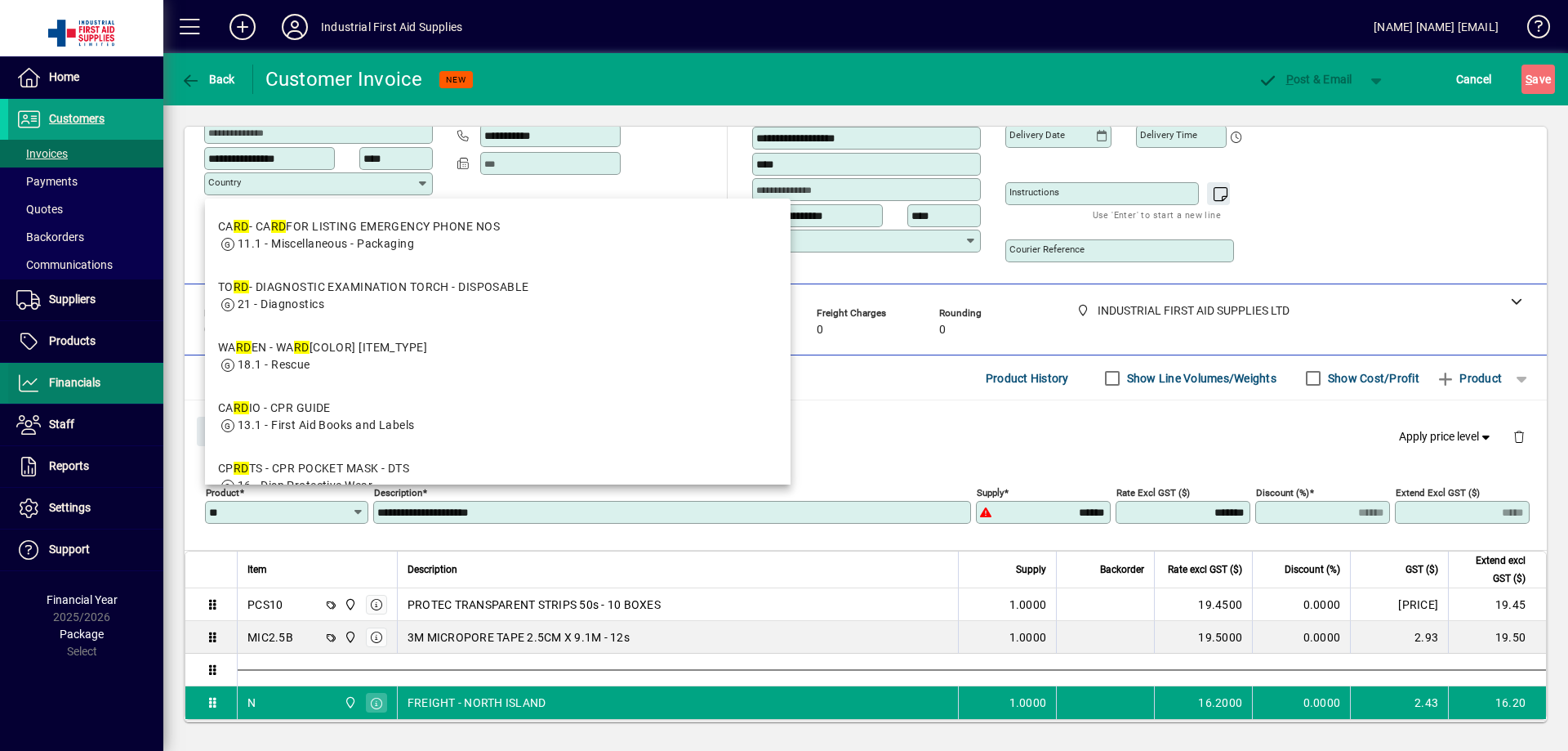 type on "*" 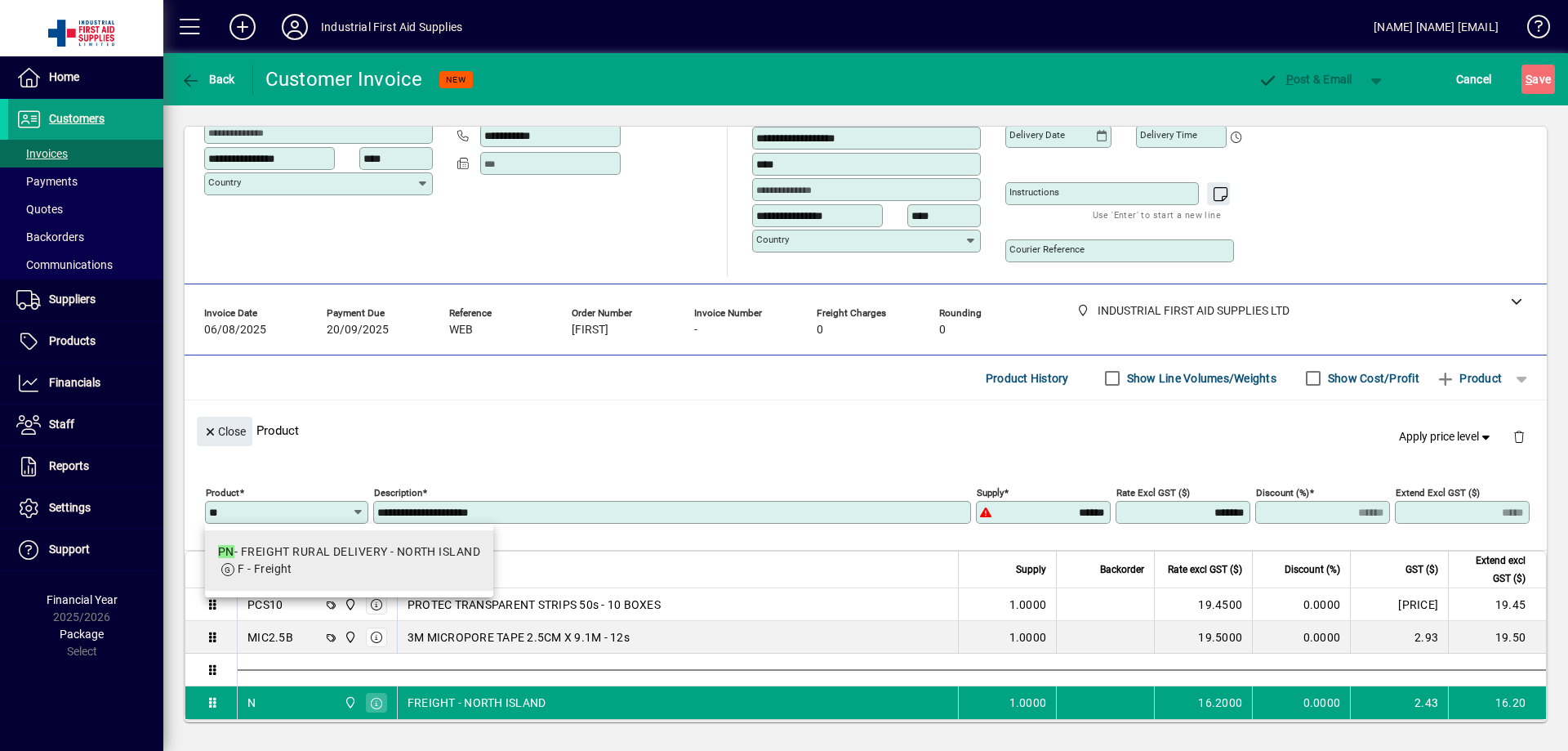 type on "**" 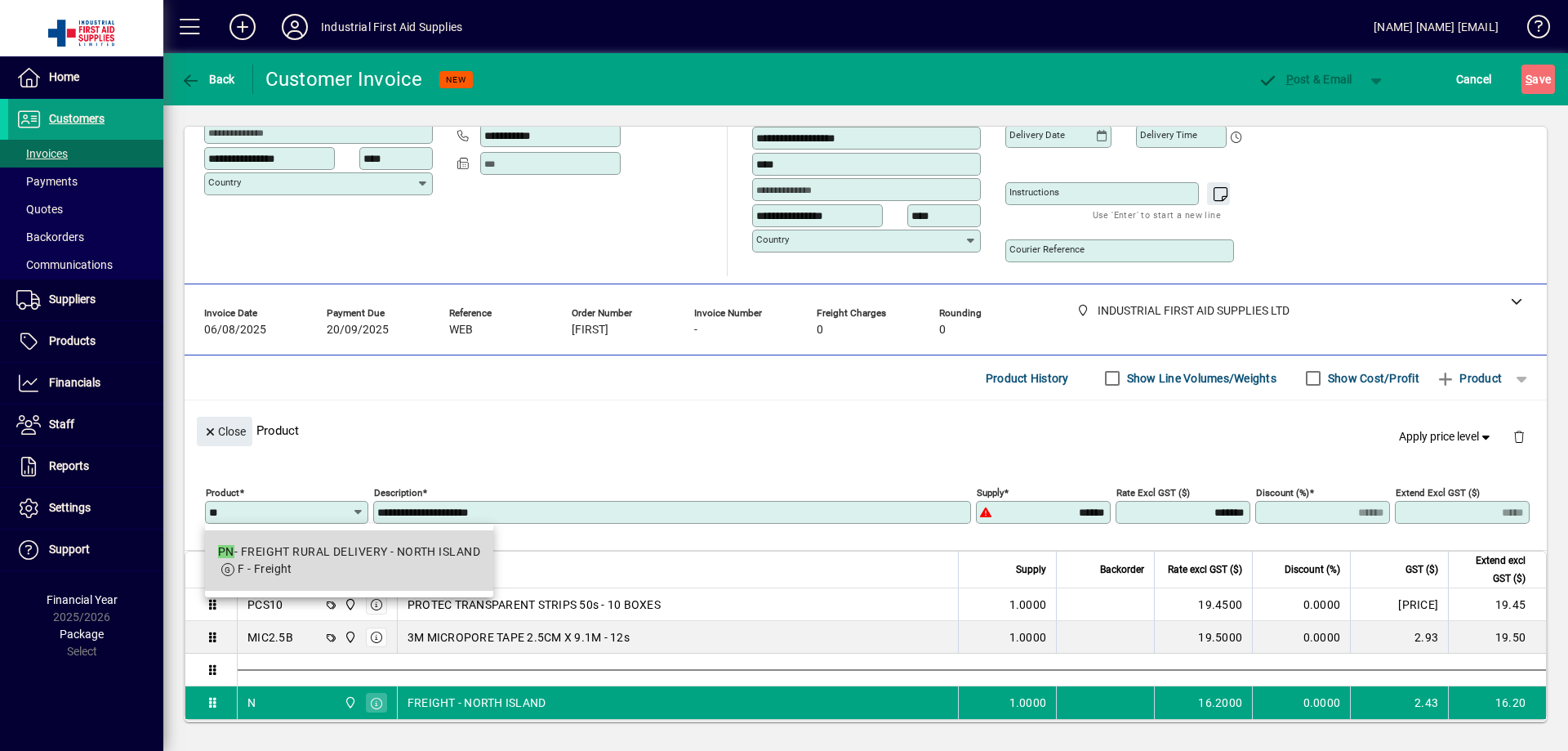 click on "PN  - FREIGHT RURAL DELIVERY - NORTH ISLAND" at bounding box center [349, 552] 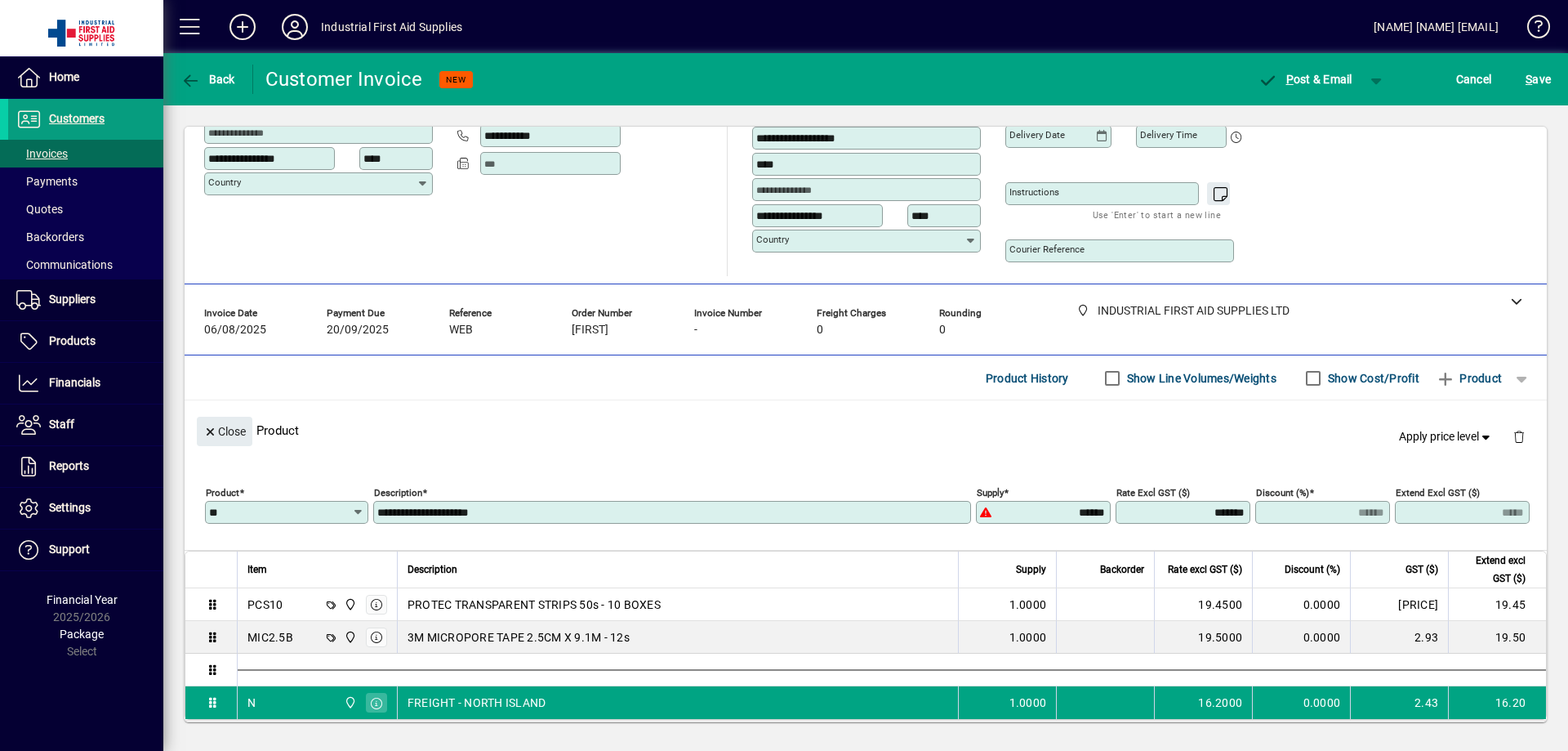 type on "**********" 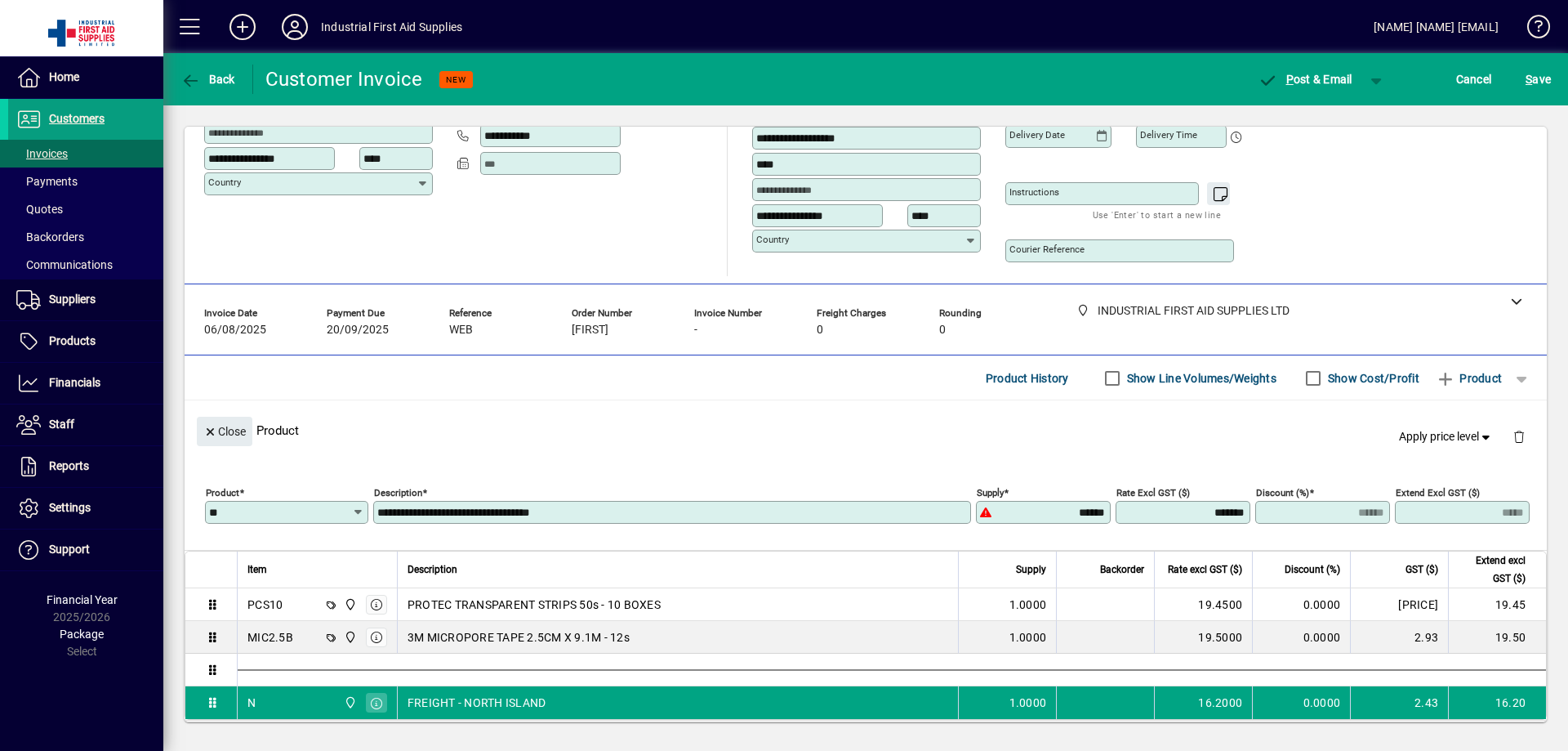 type on "*******" 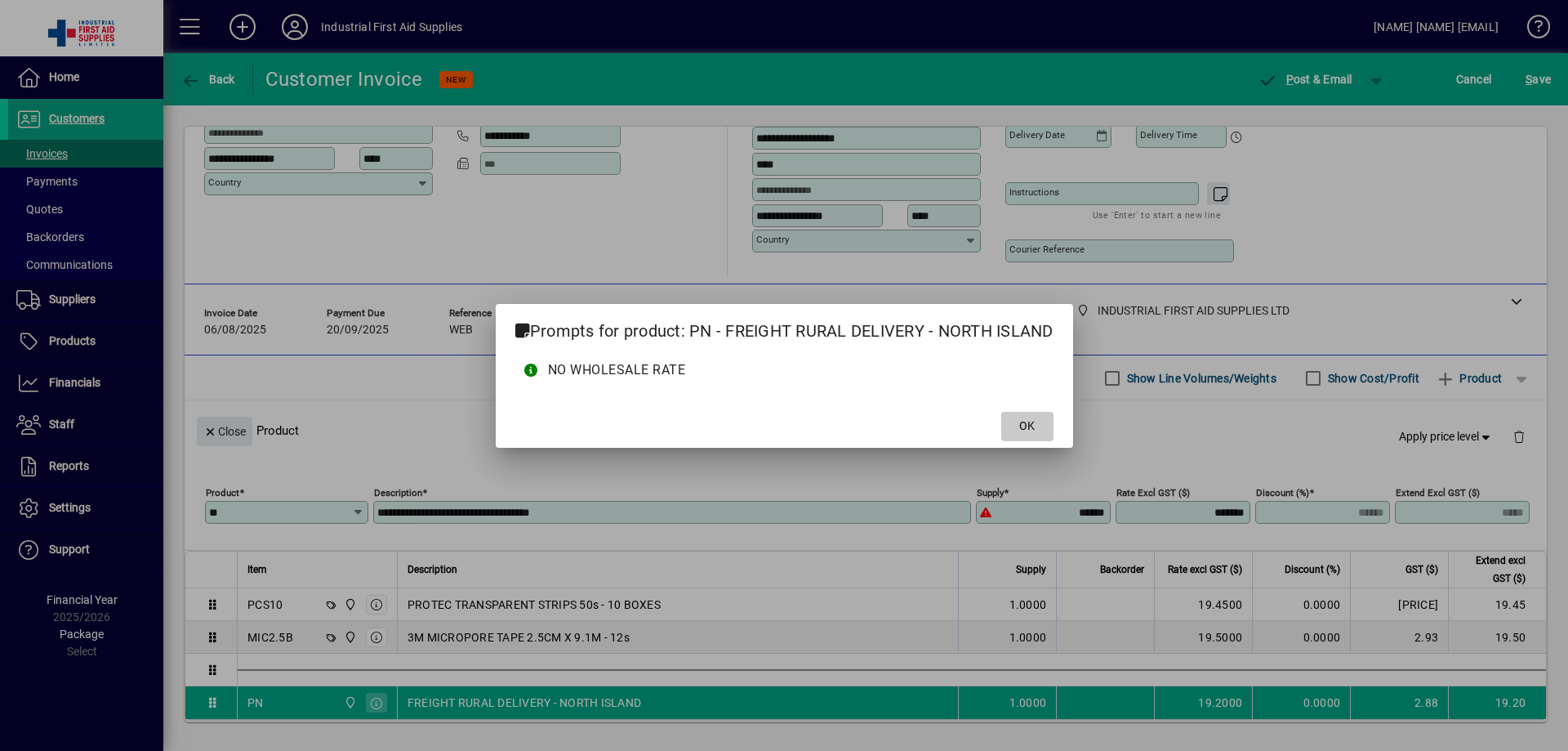 click 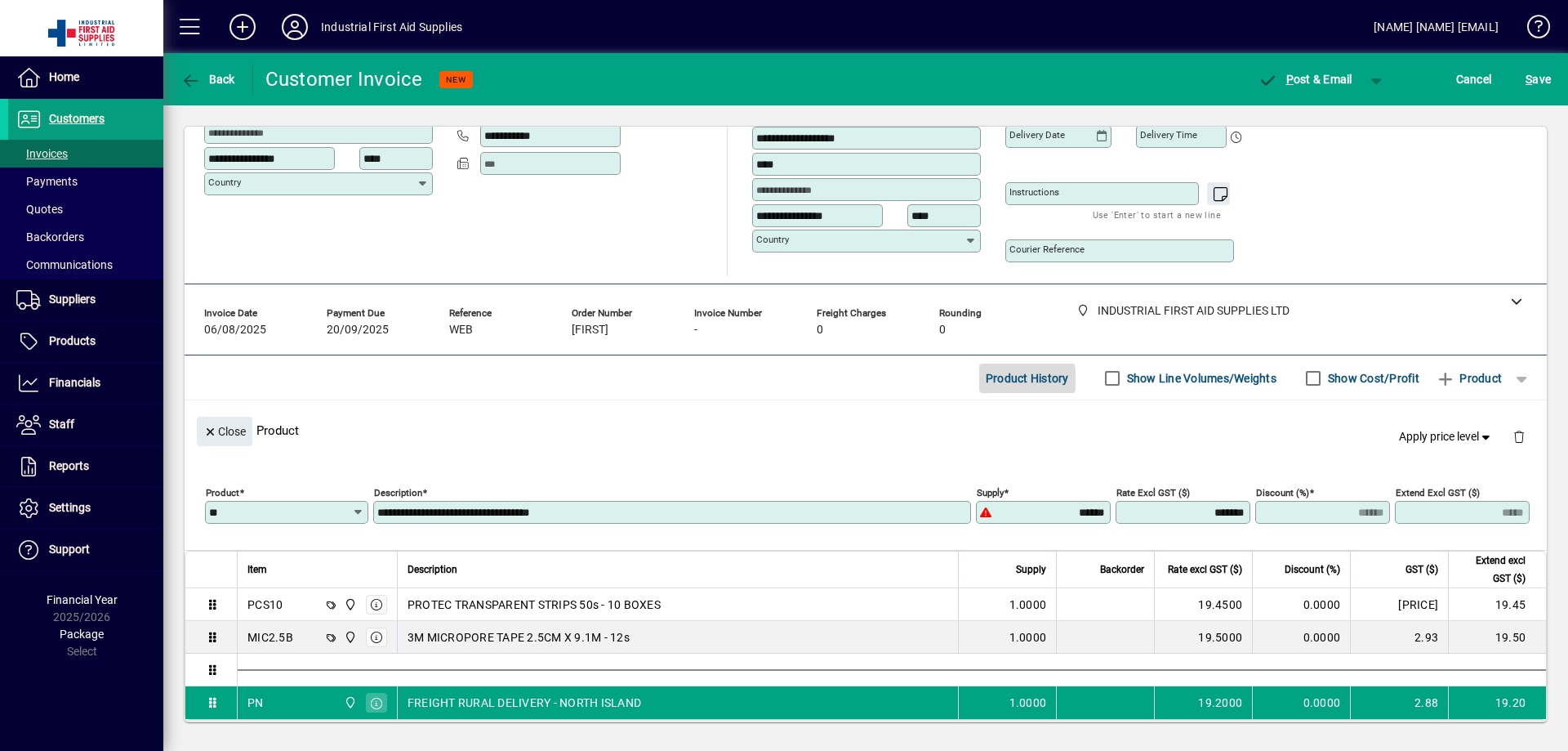 click on "Product History" 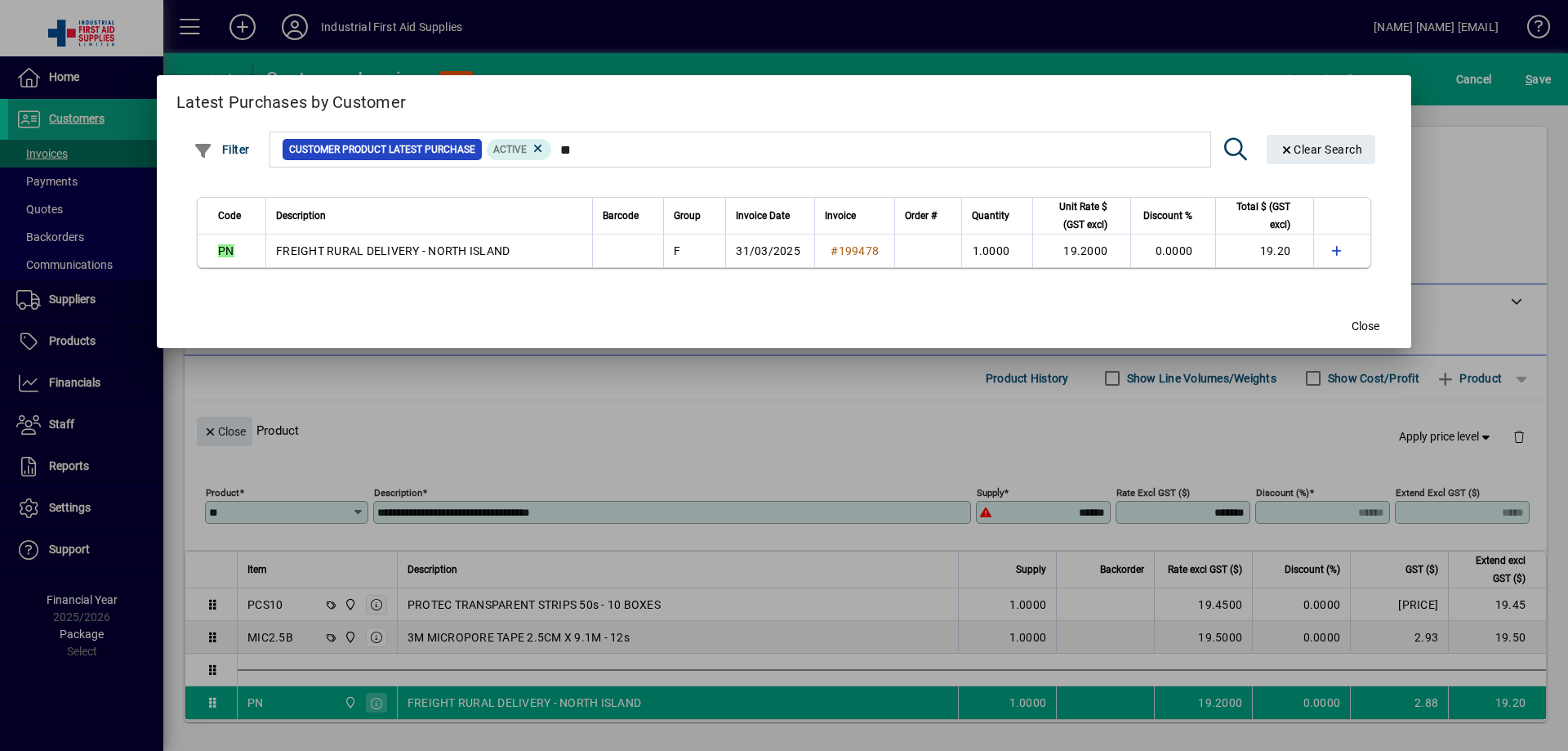 type on "**" 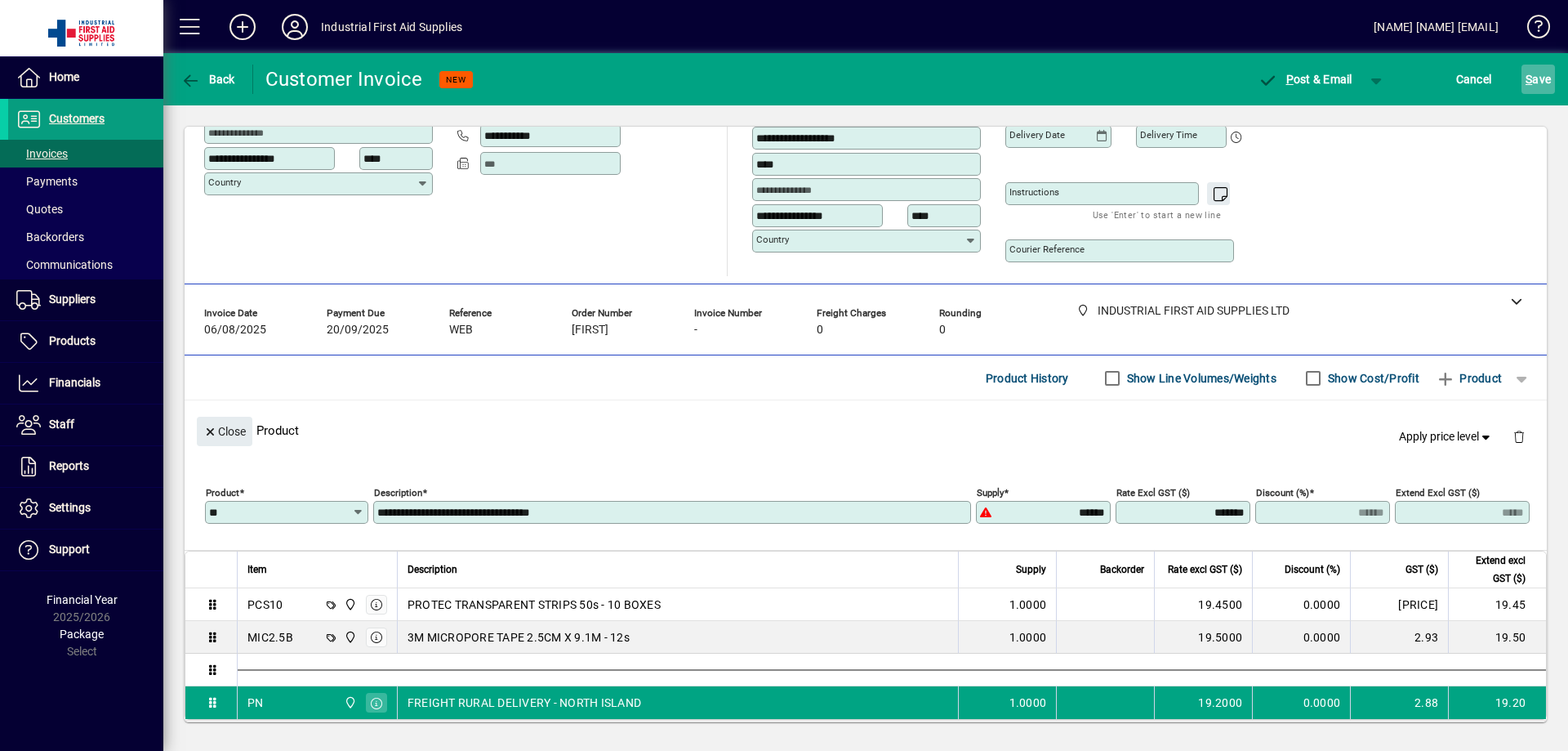 click on "S ave" 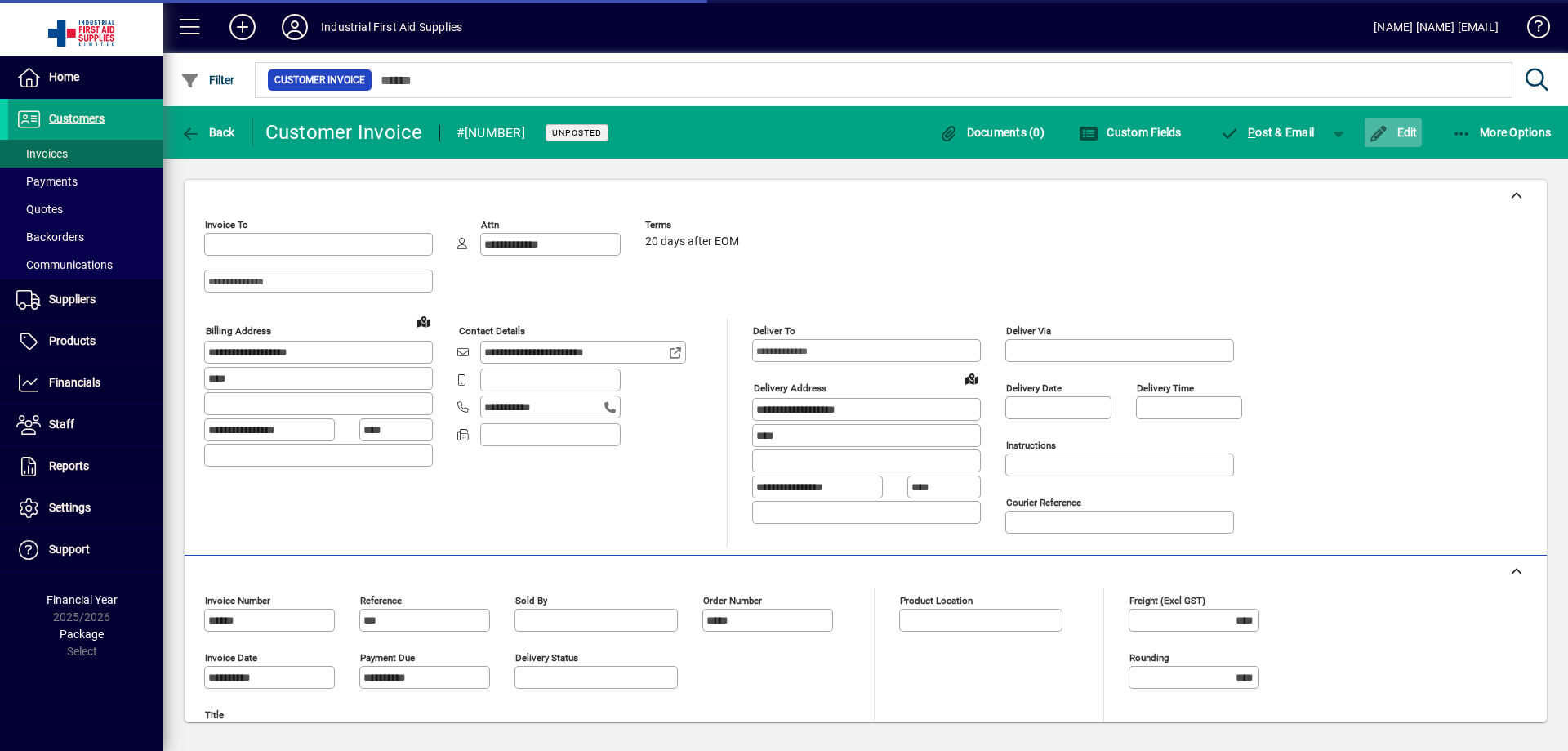 type on "**********" 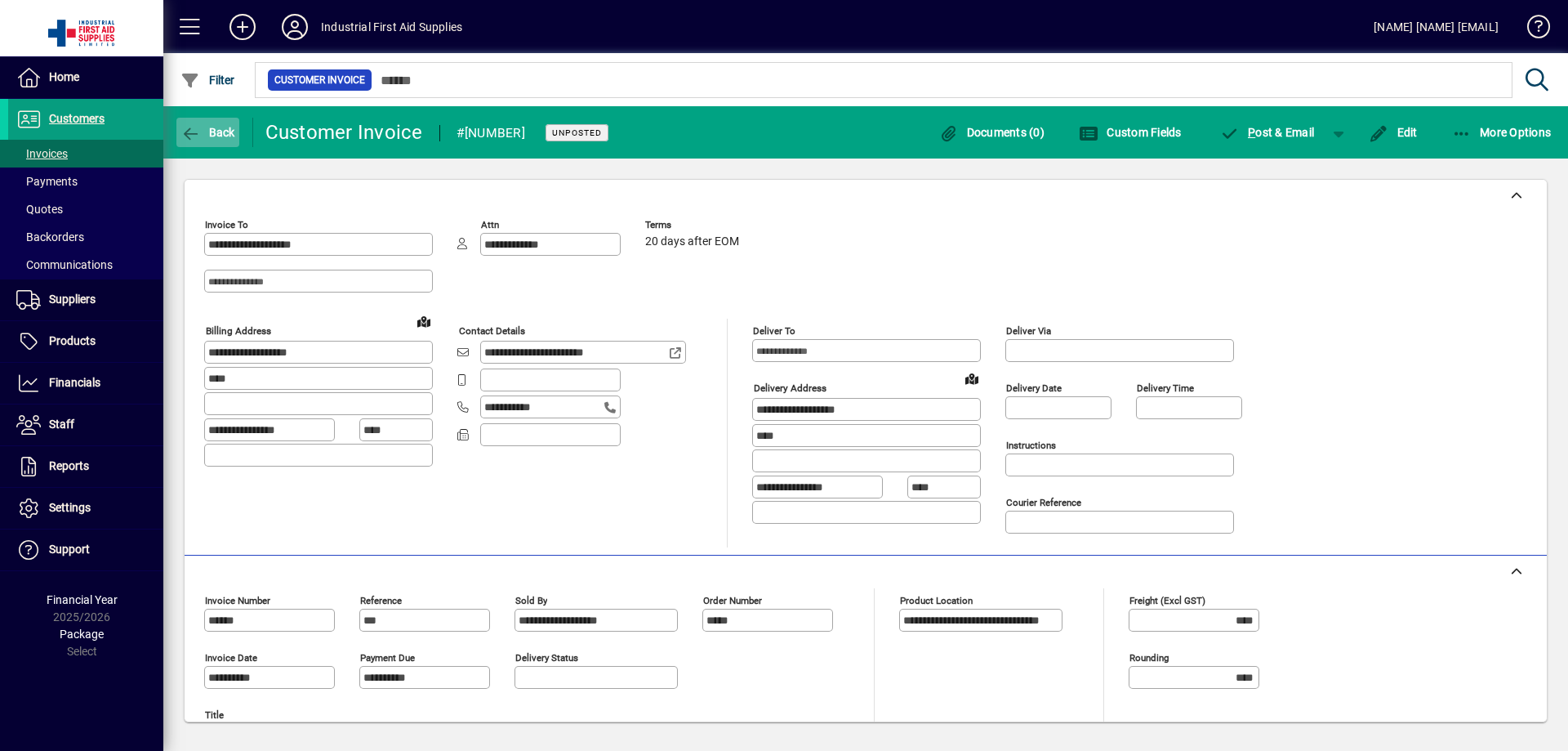 click 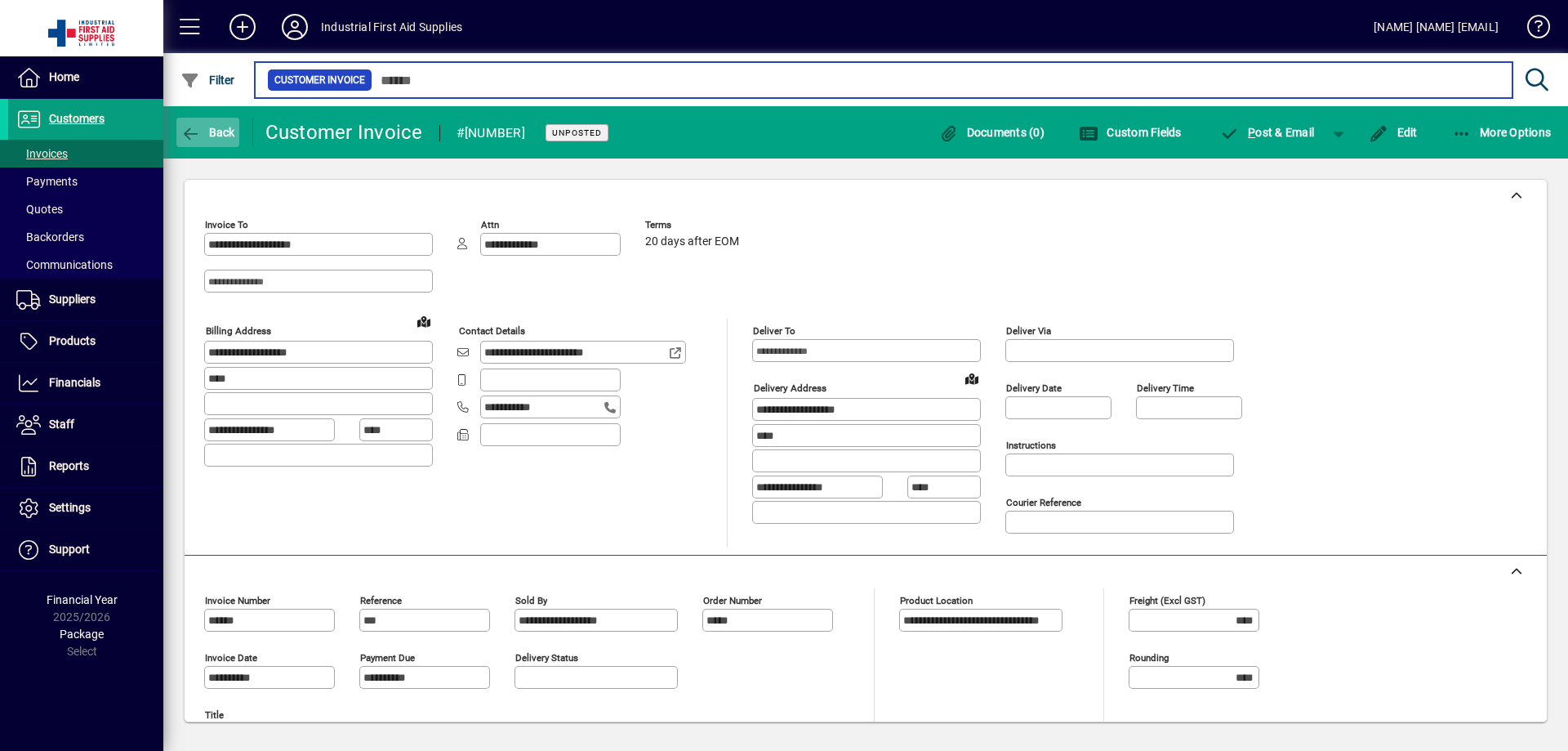 type on "***" 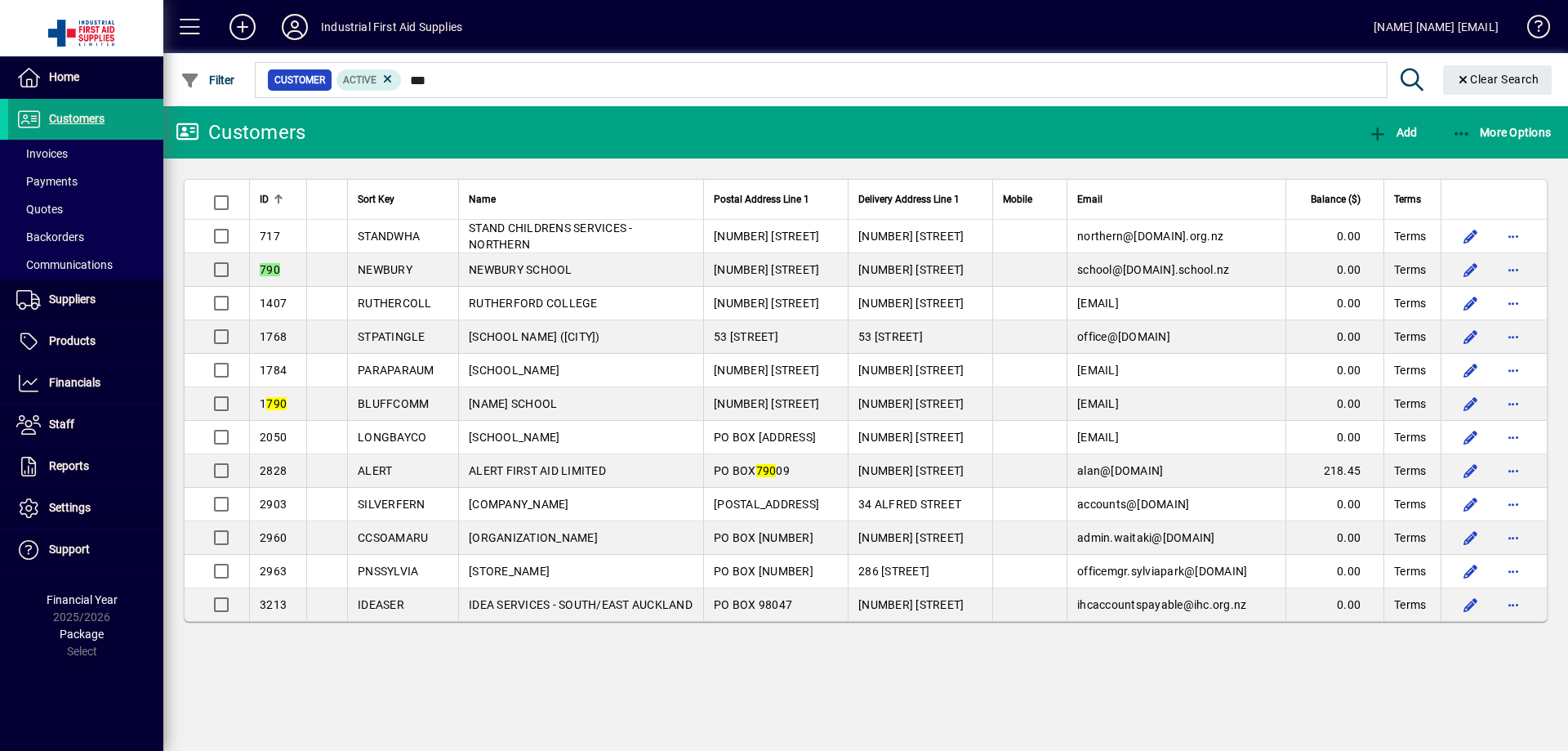 click on "NEWBURY SCHOOL" at bounding box center (520, 270) 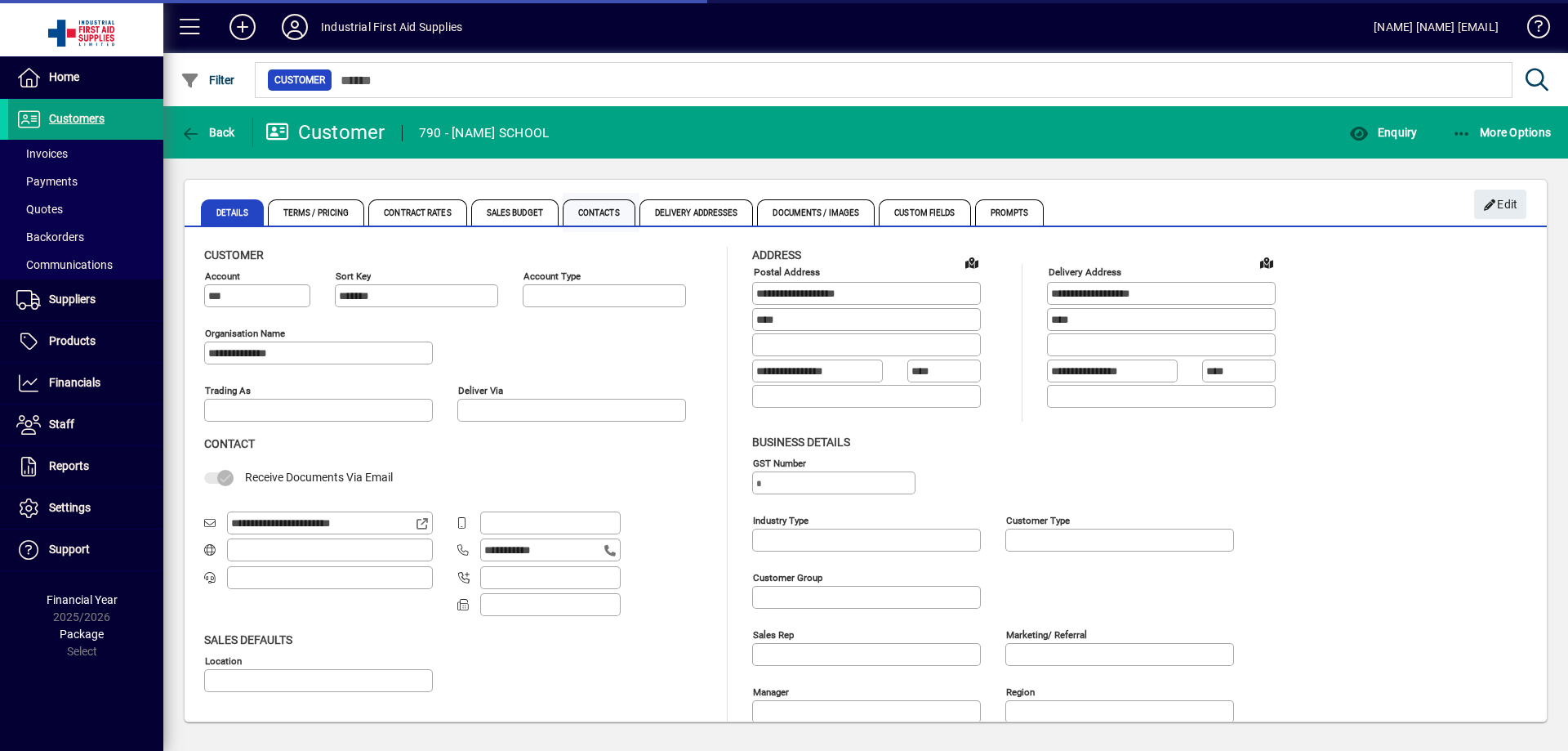 type on "**********" 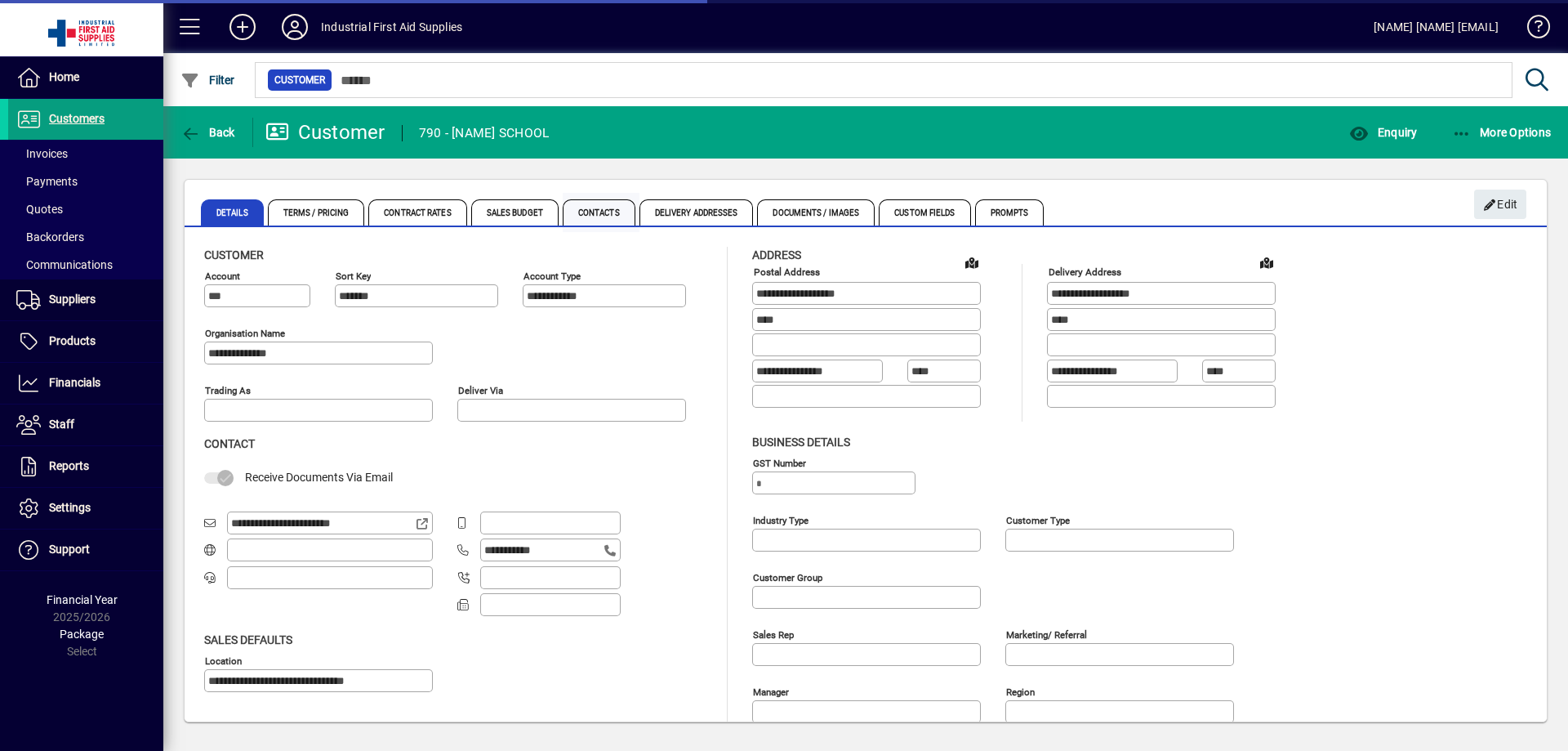 type on "**********" 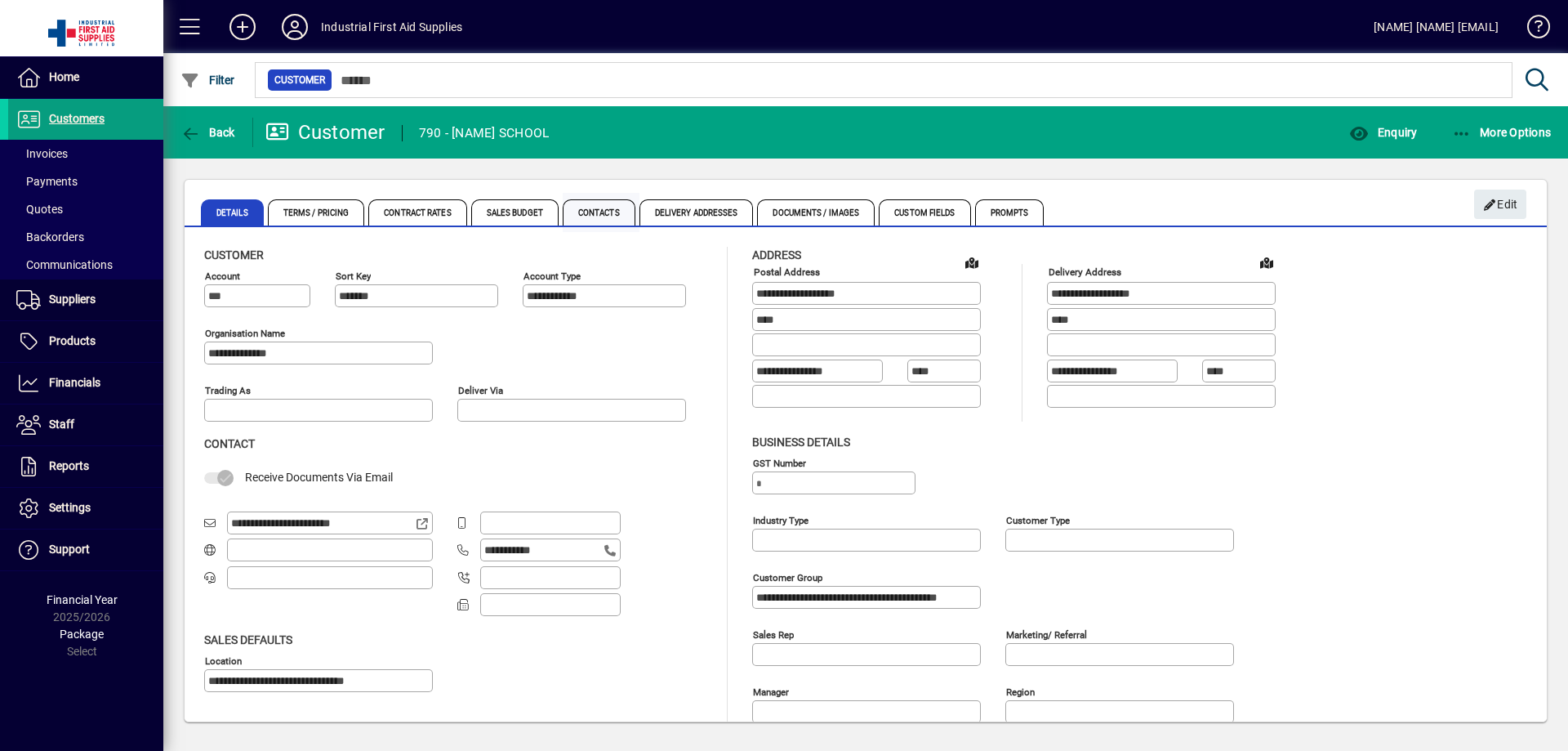 click on "Contacts" at bounding box center [599, 212] 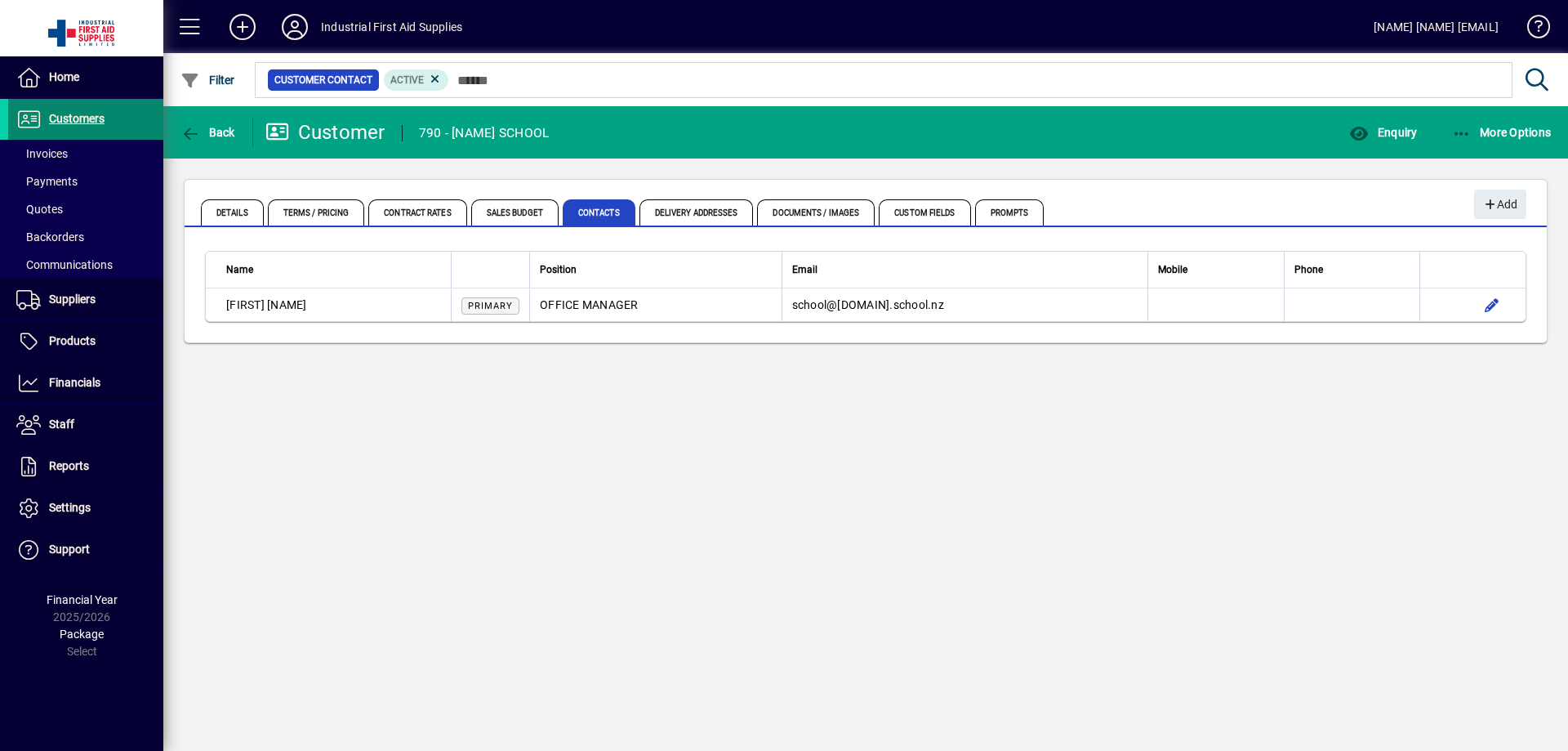 click on "Customers" at bounding box center [77, 118] 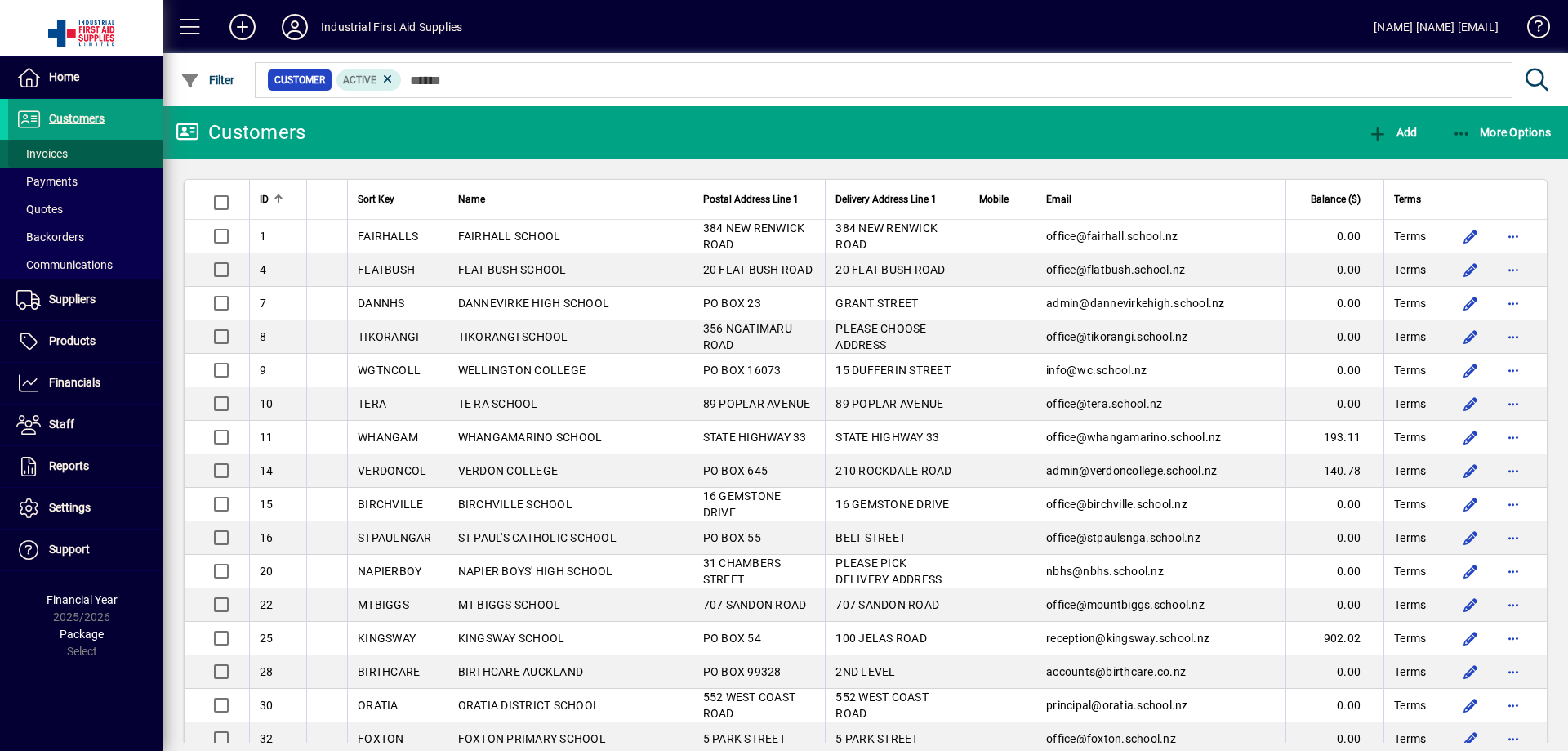 click on "Invoices" at bounding box center (42, 154) 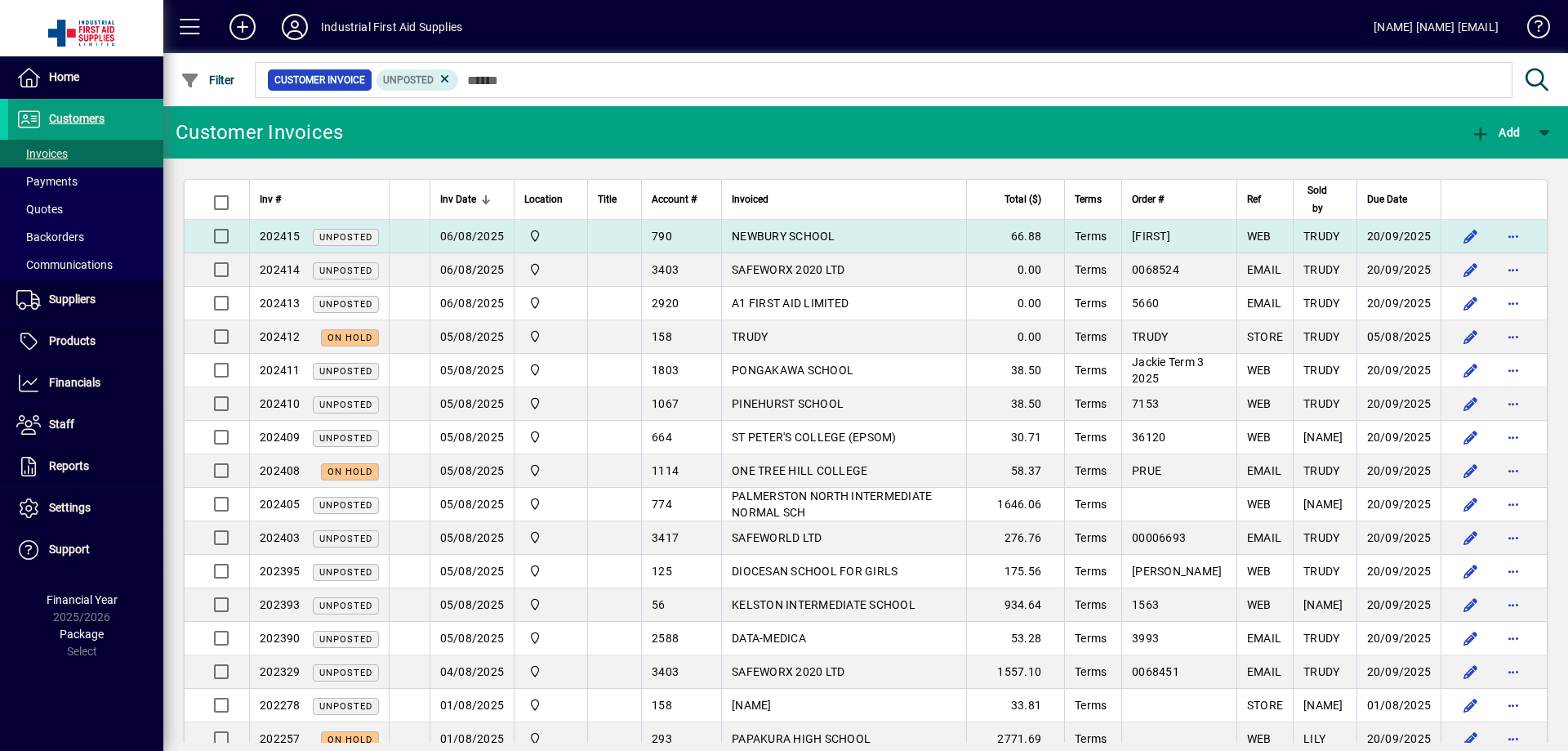 click on "NEWBURY SCHOOL" at bounding box center (783, 236) 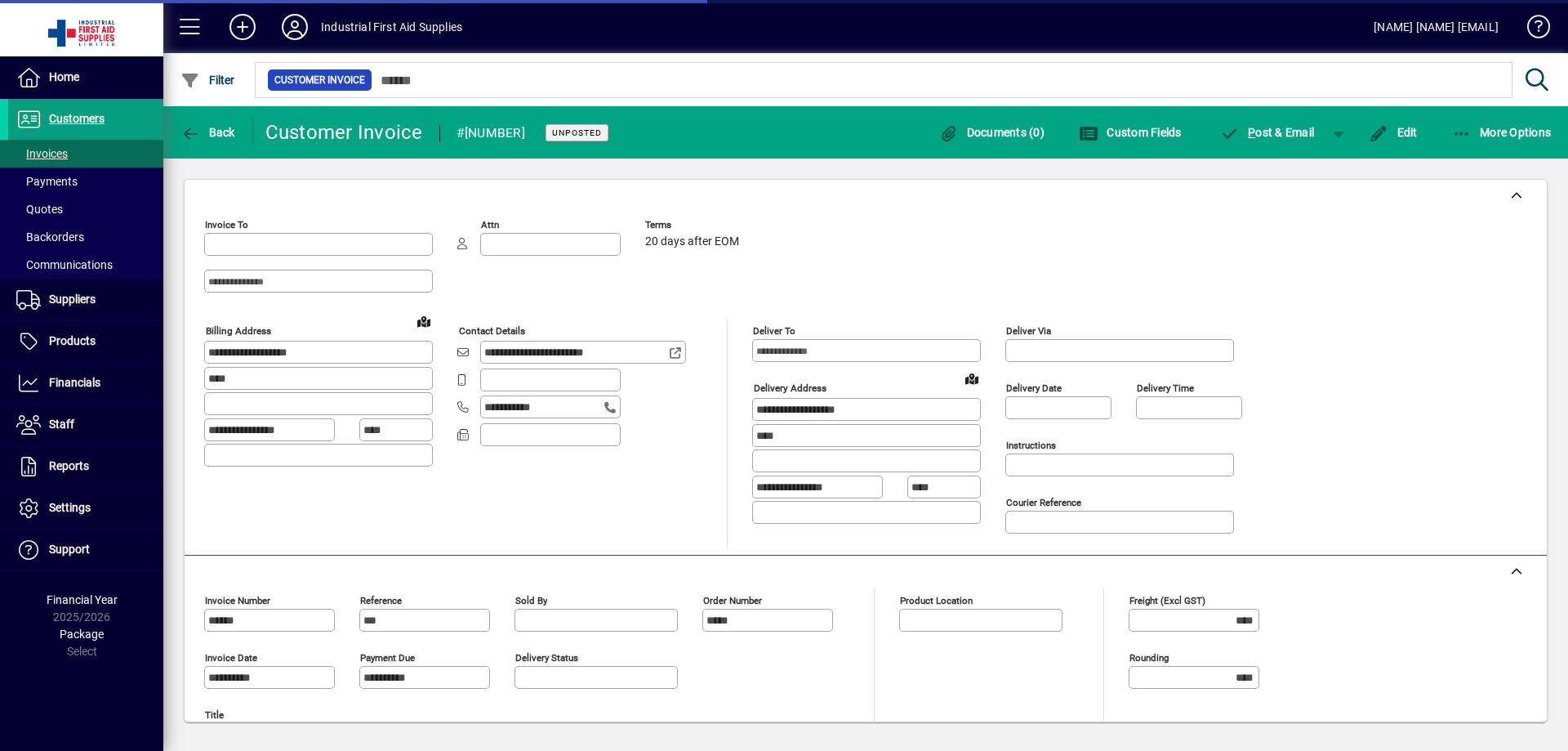 type on "**********" 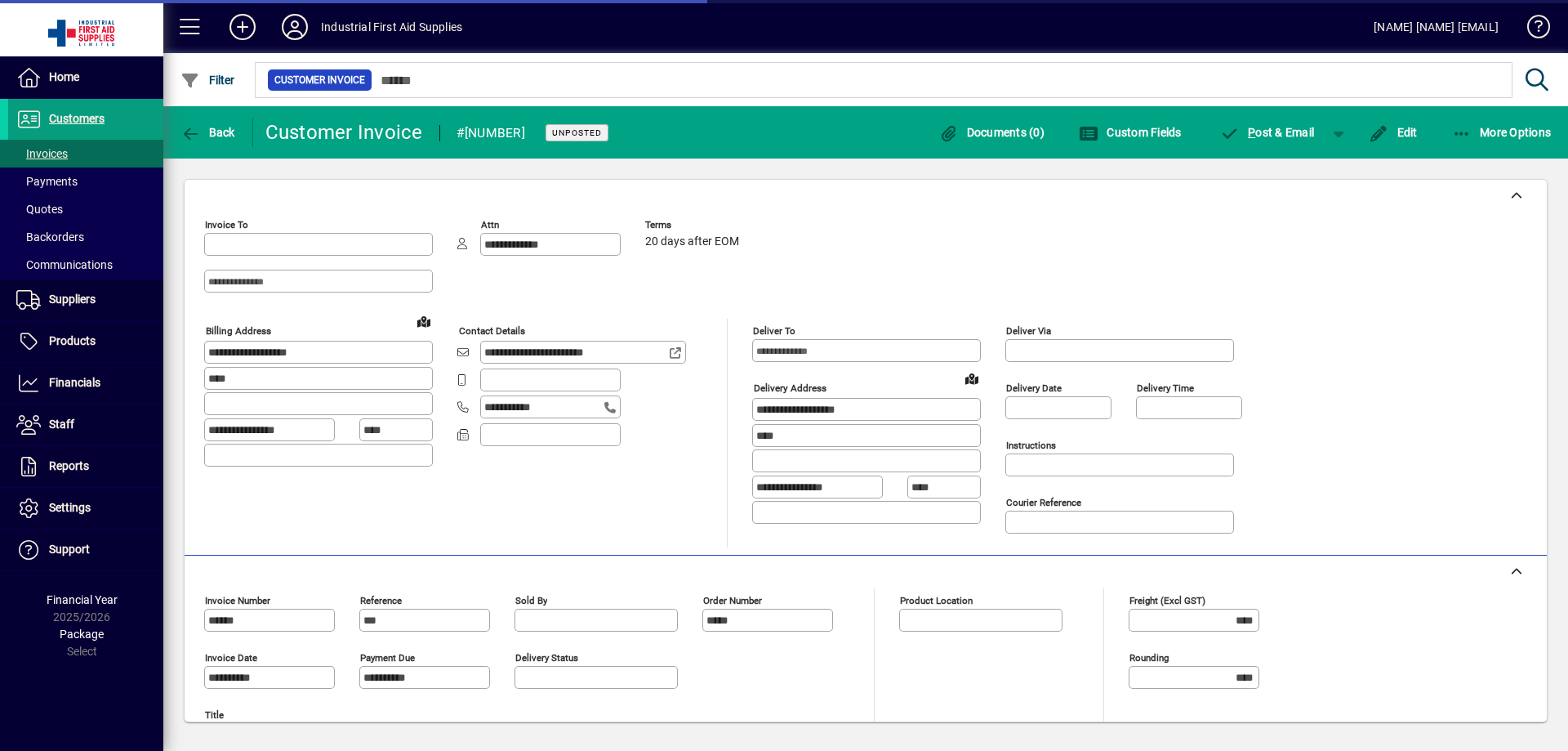 type on "**********" 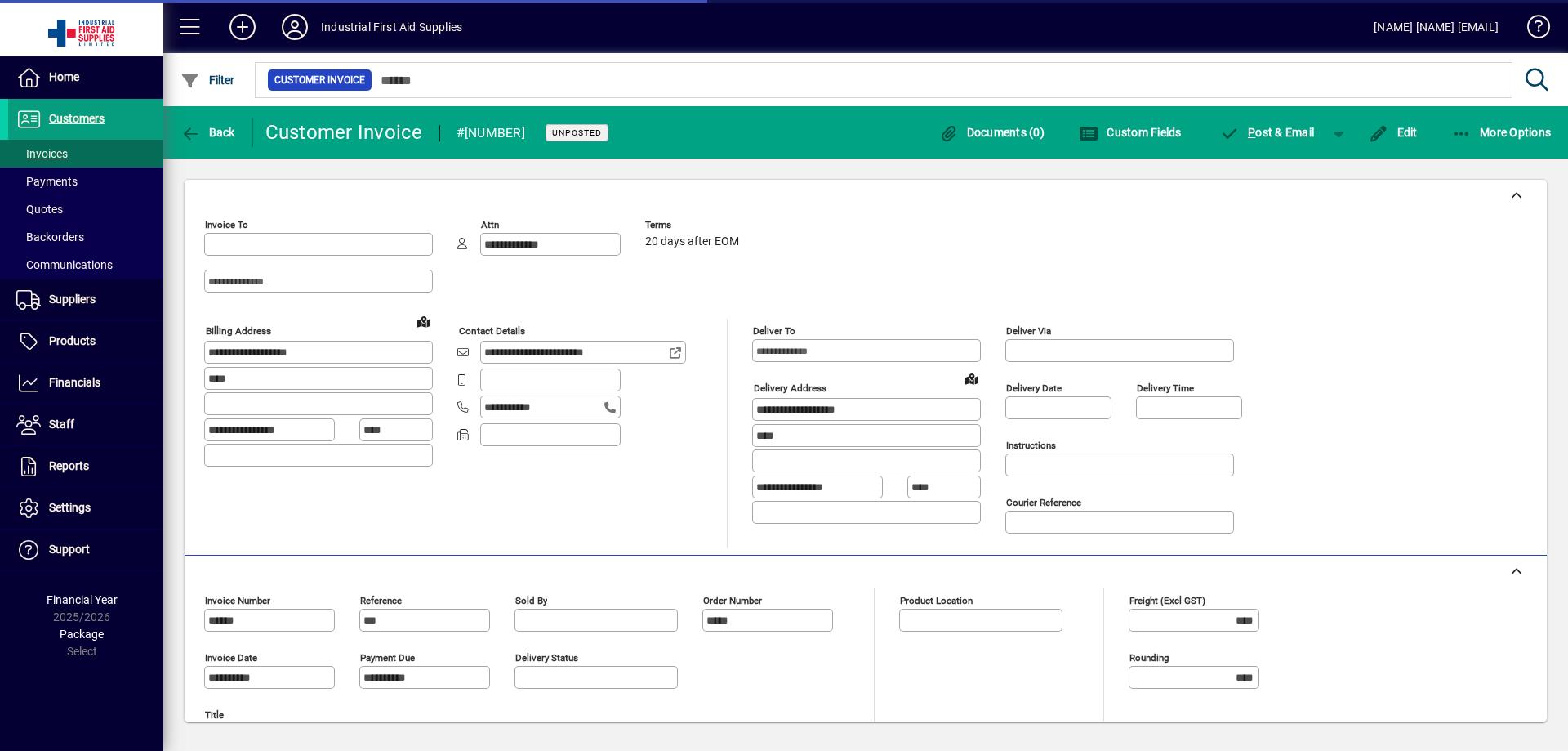 type on "**********" 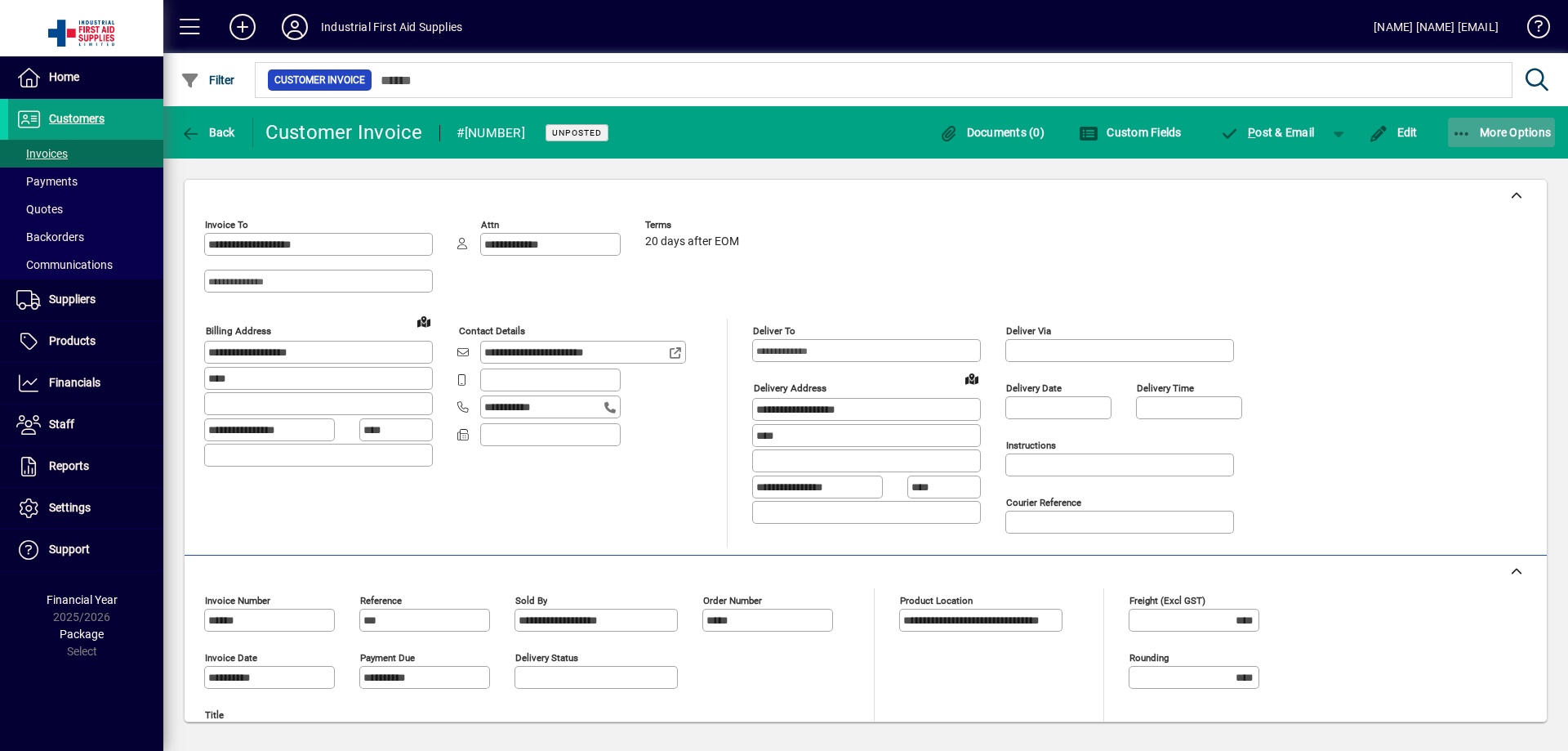 click on "More Options" 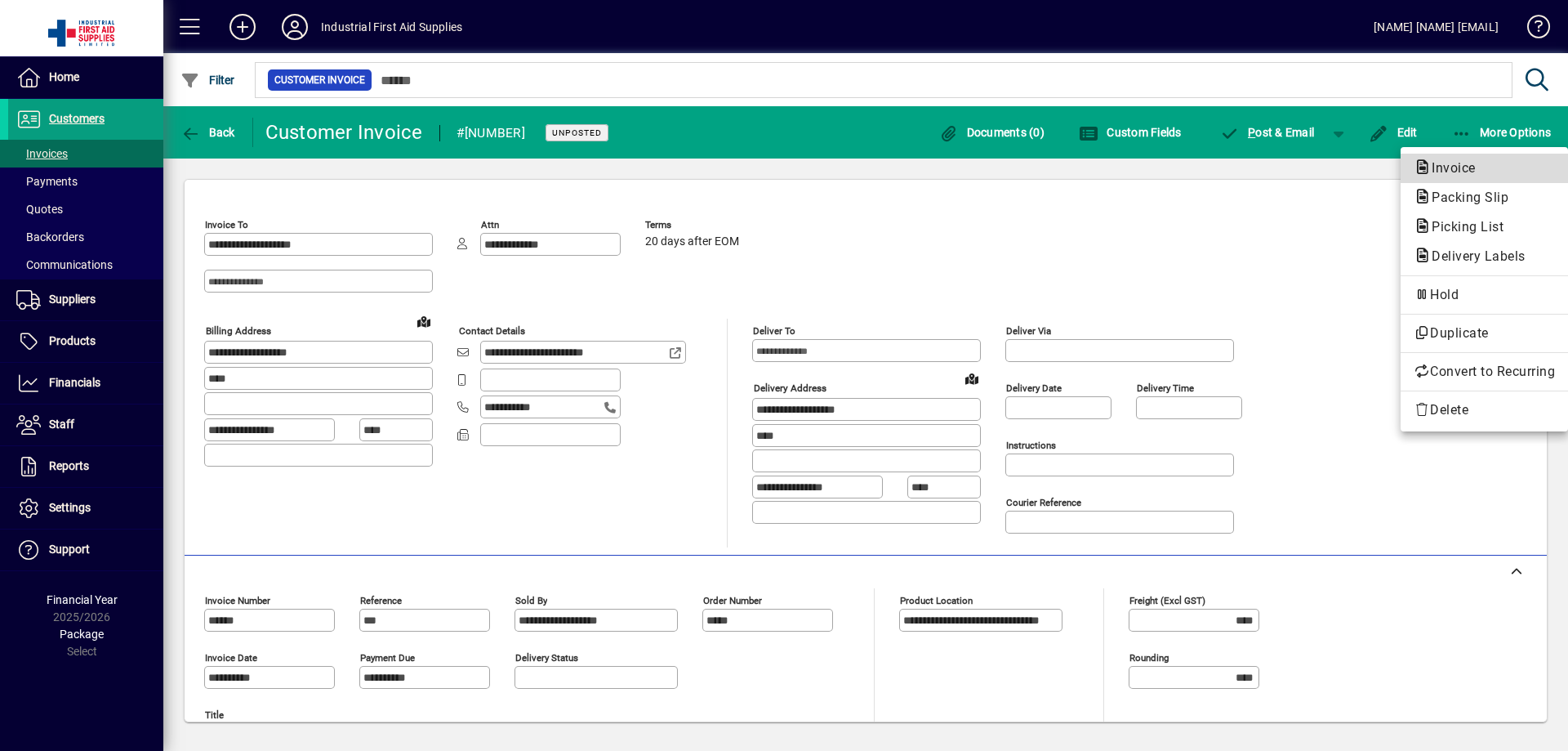 click on "Invoice" 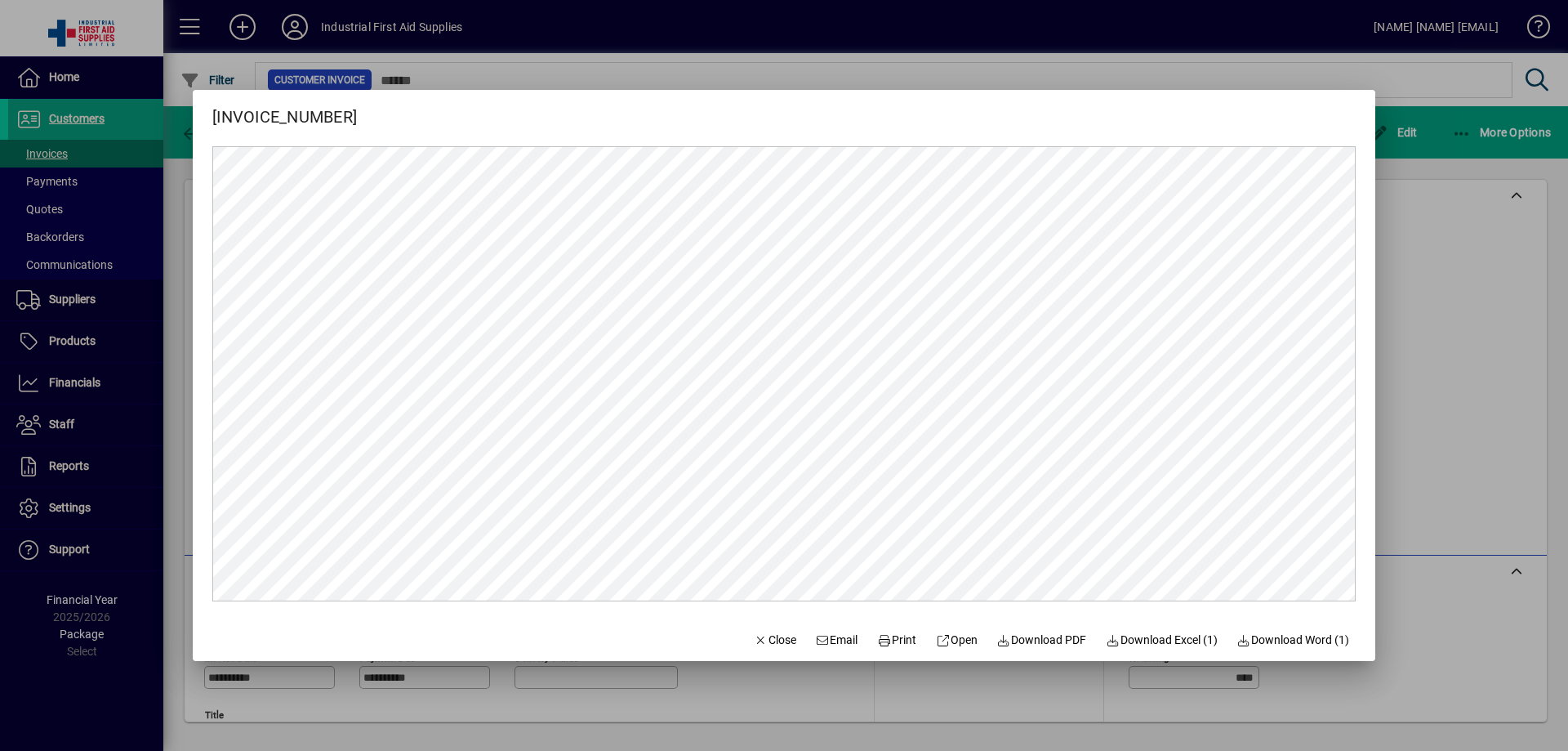 scroll, scrollTop: 0, scrollLeft: 0, axis: both 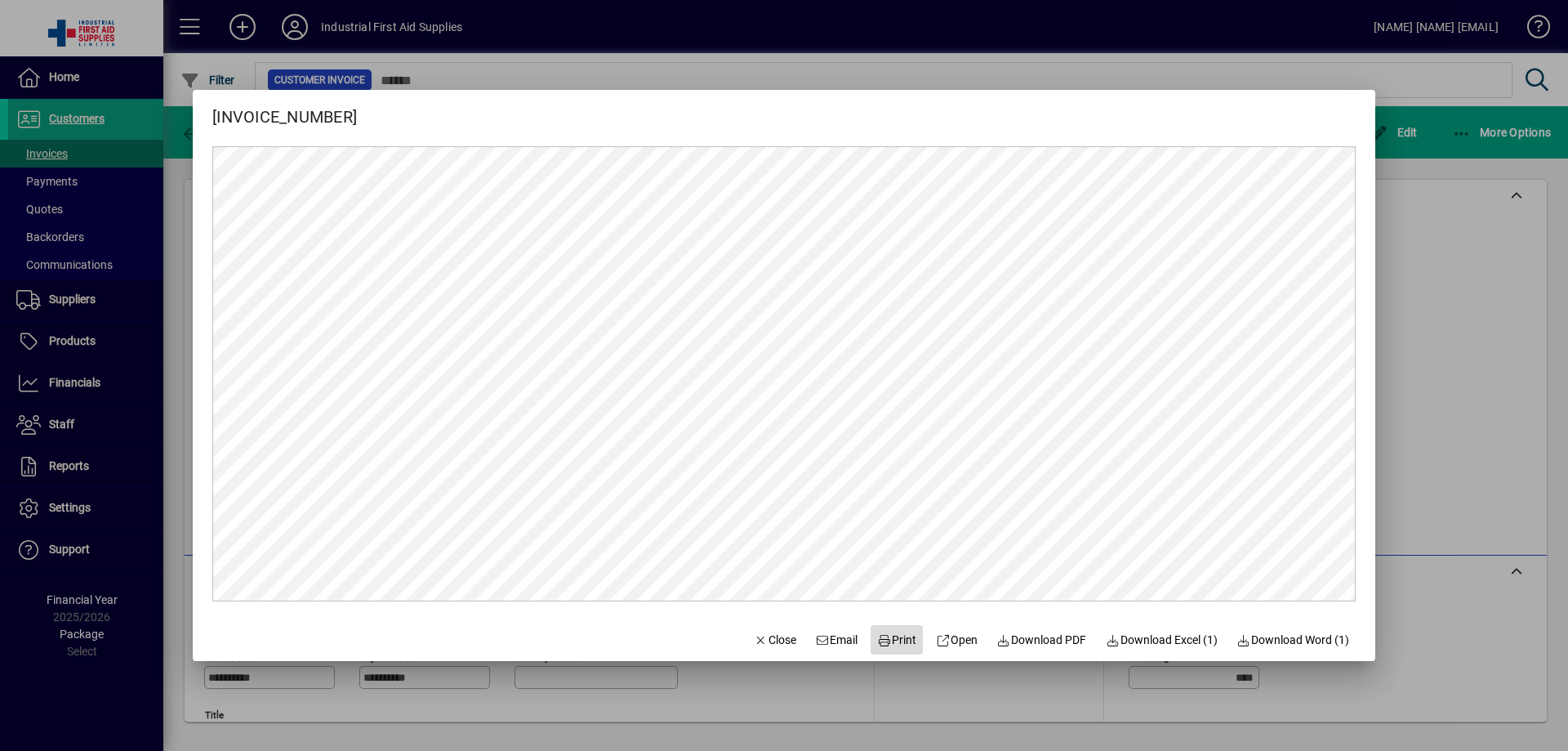click on "Print" 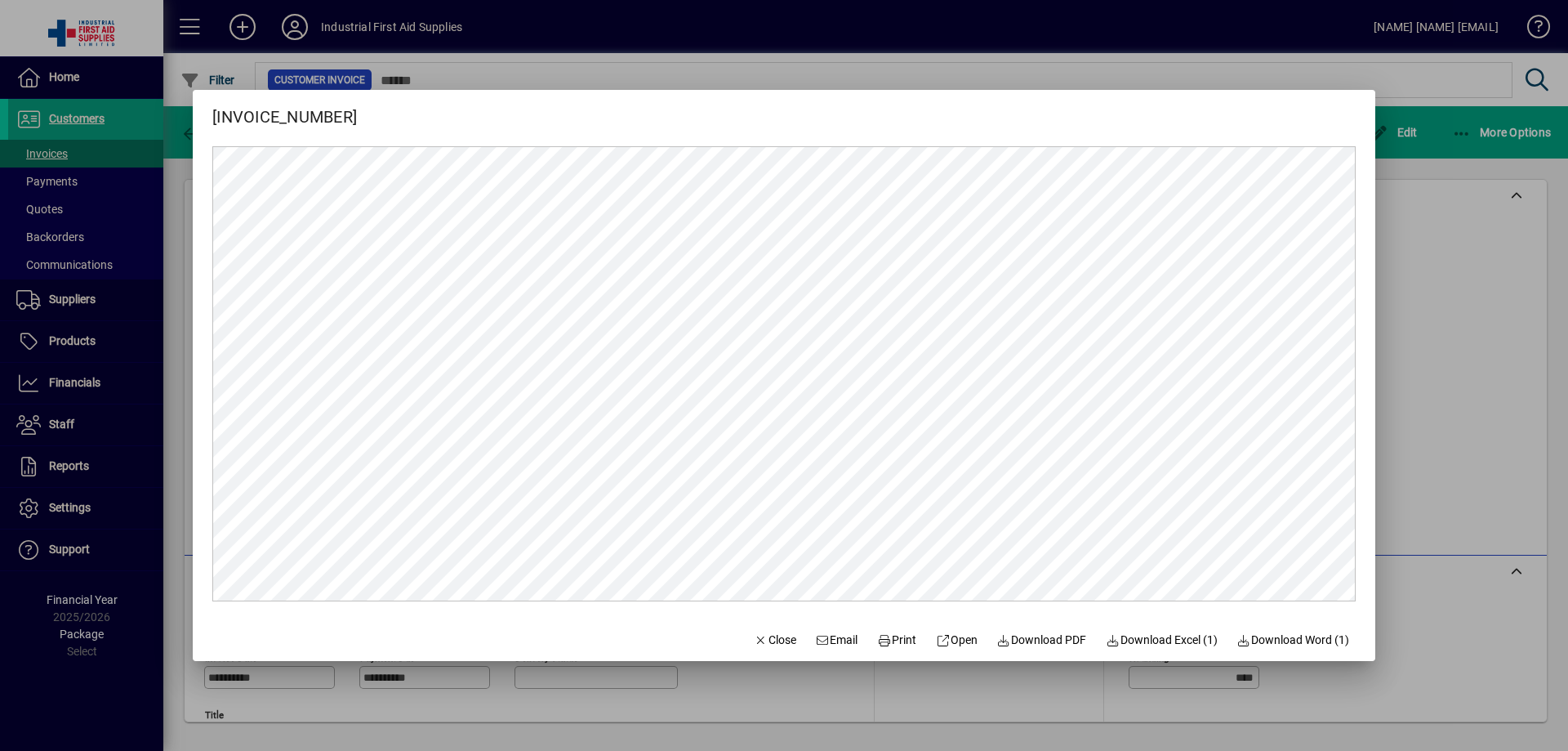 click at bounding box center (784, 375) 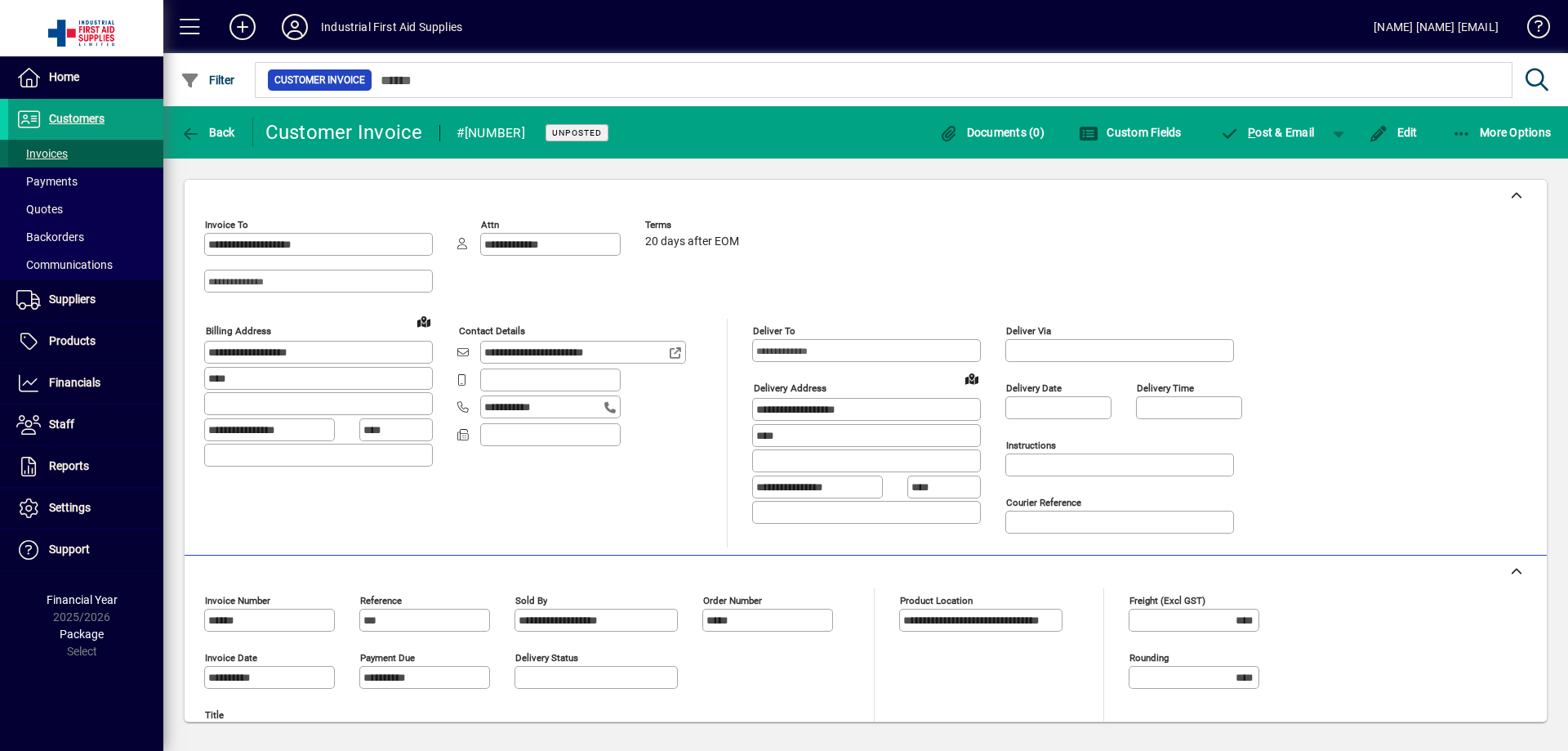 click on "Invoices" at bounding box center (42, 154) 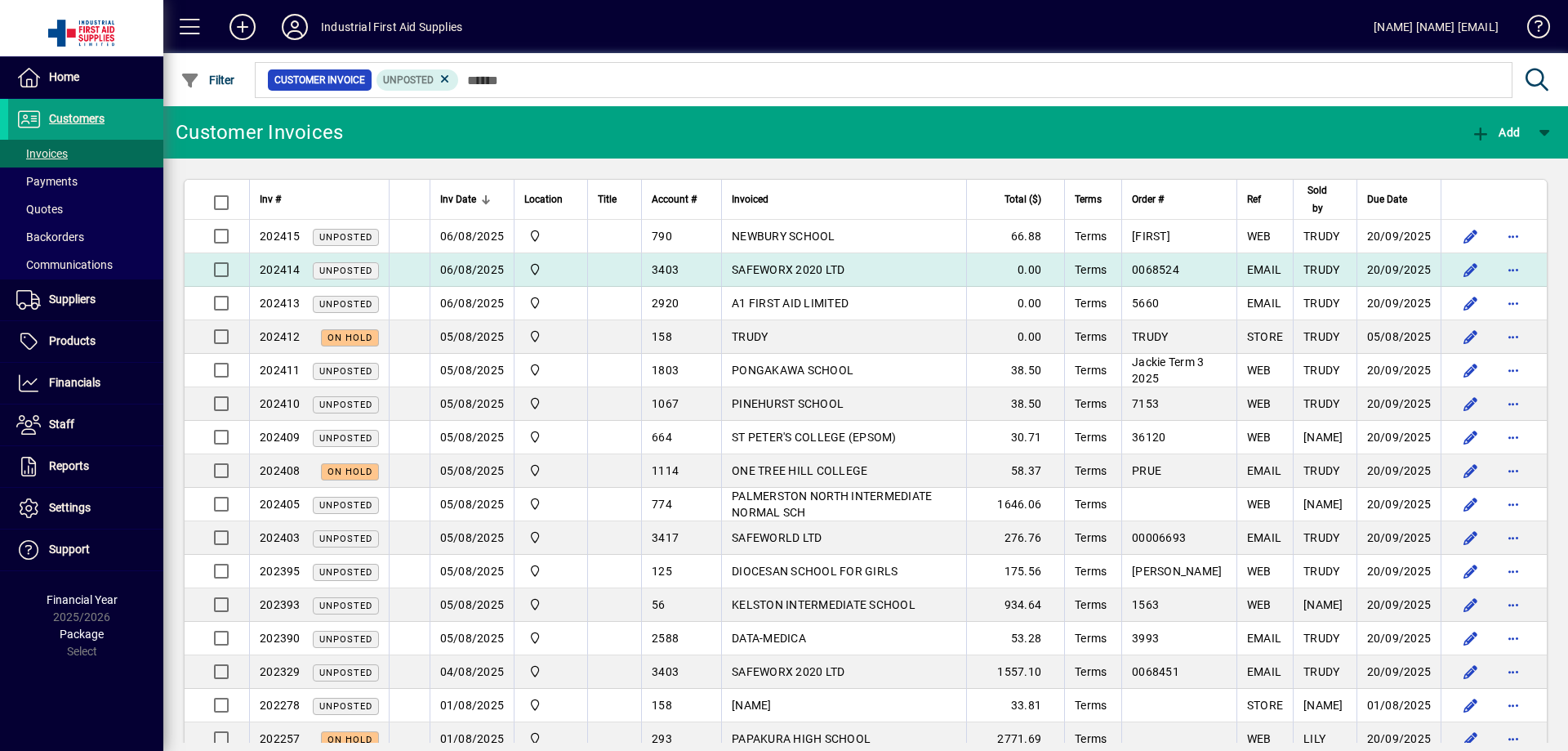click on "SAFEWORX 2020 LTD" at bounding box center [788, 270] 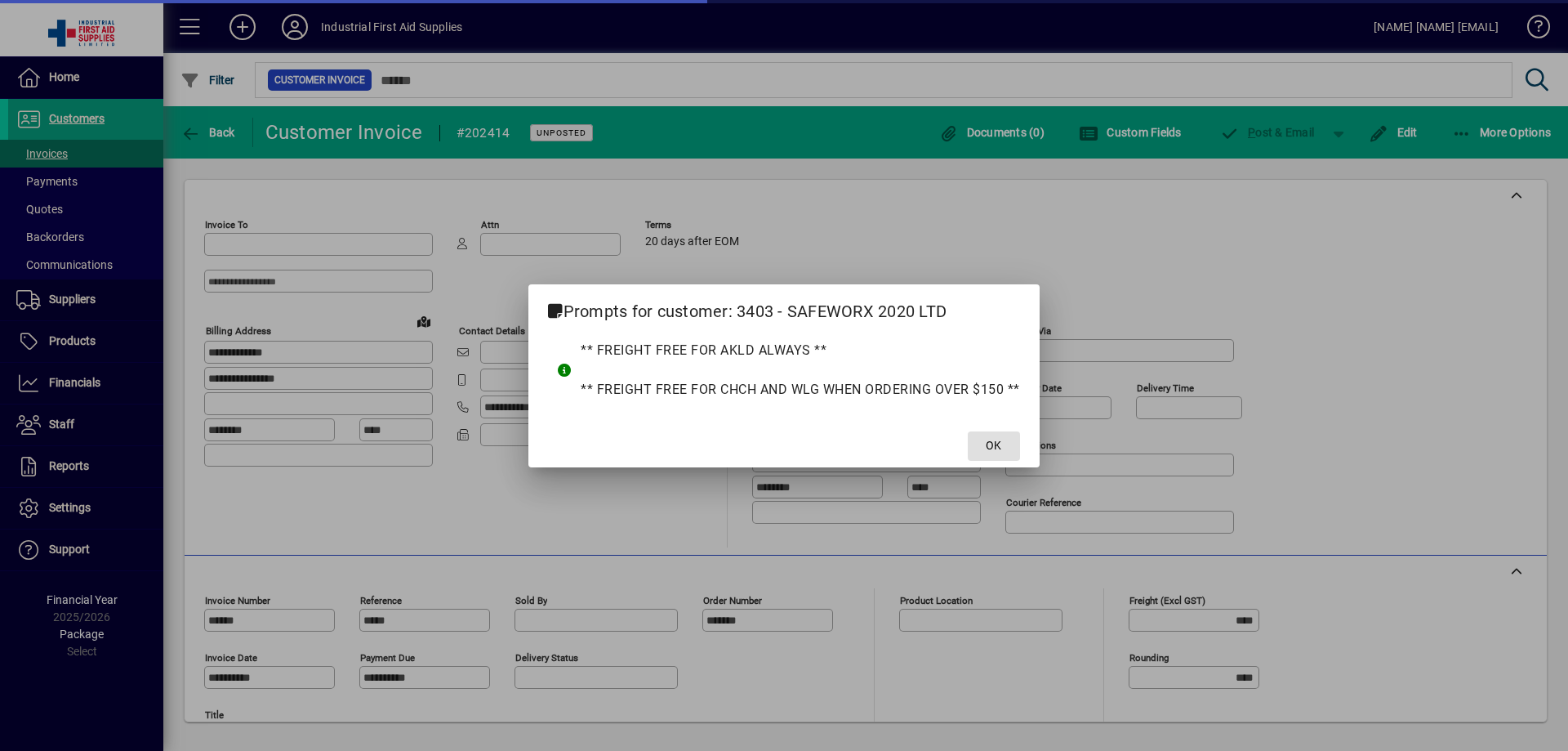 type on "**********" 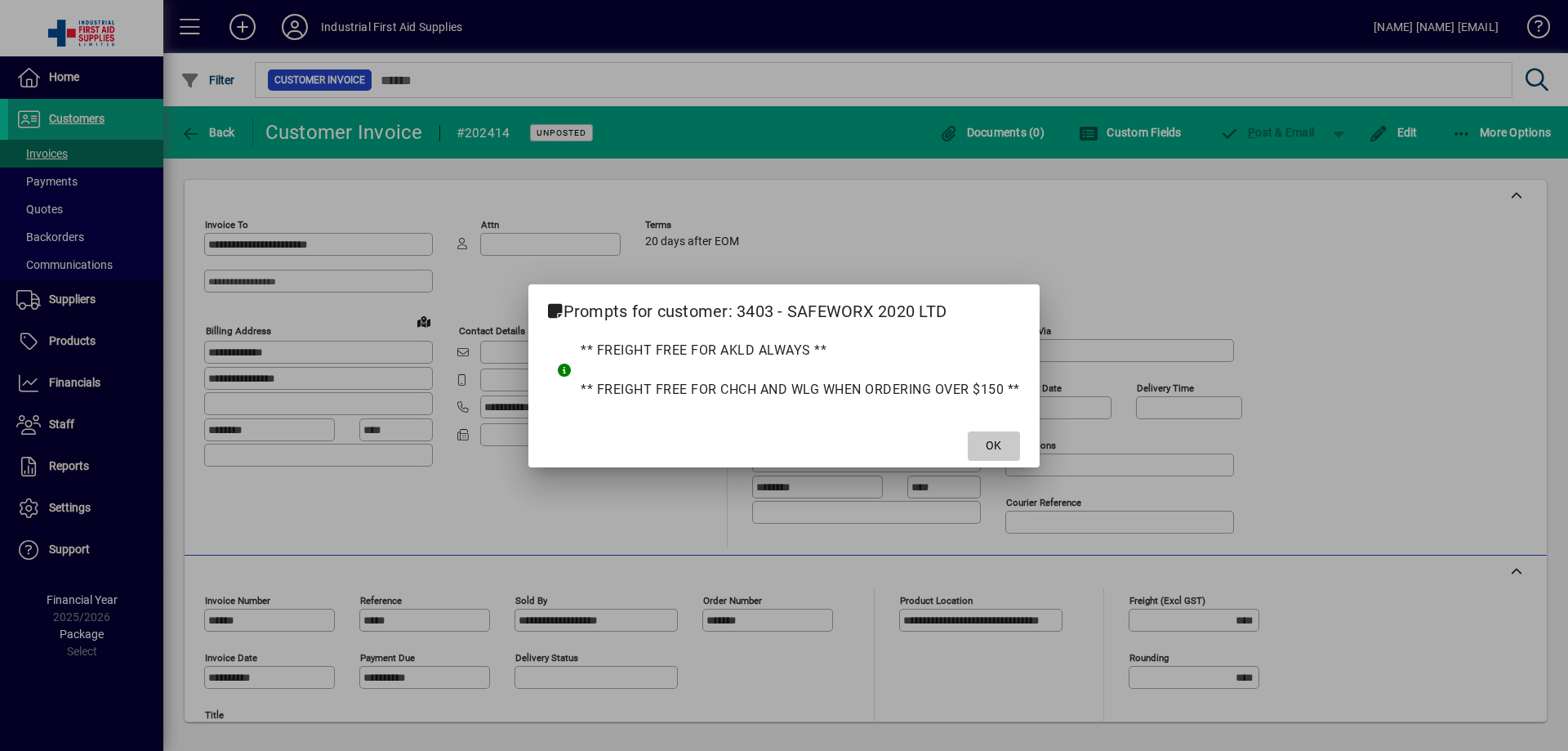 drag, startPoint x: 1005, startPoint y: 439, endPoint x: 999, endPoint y: 433, distance: 8.485281 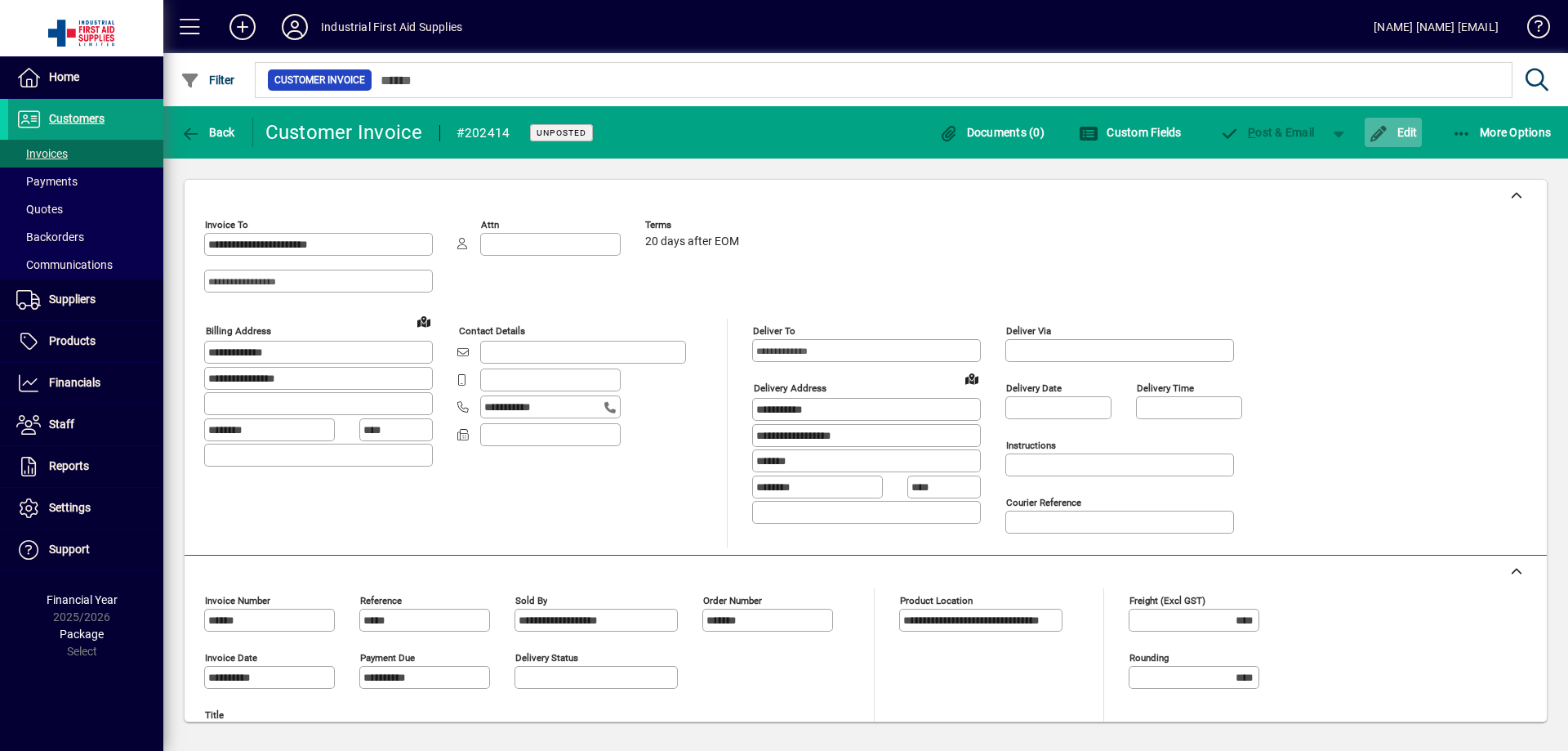 click on "Edit" 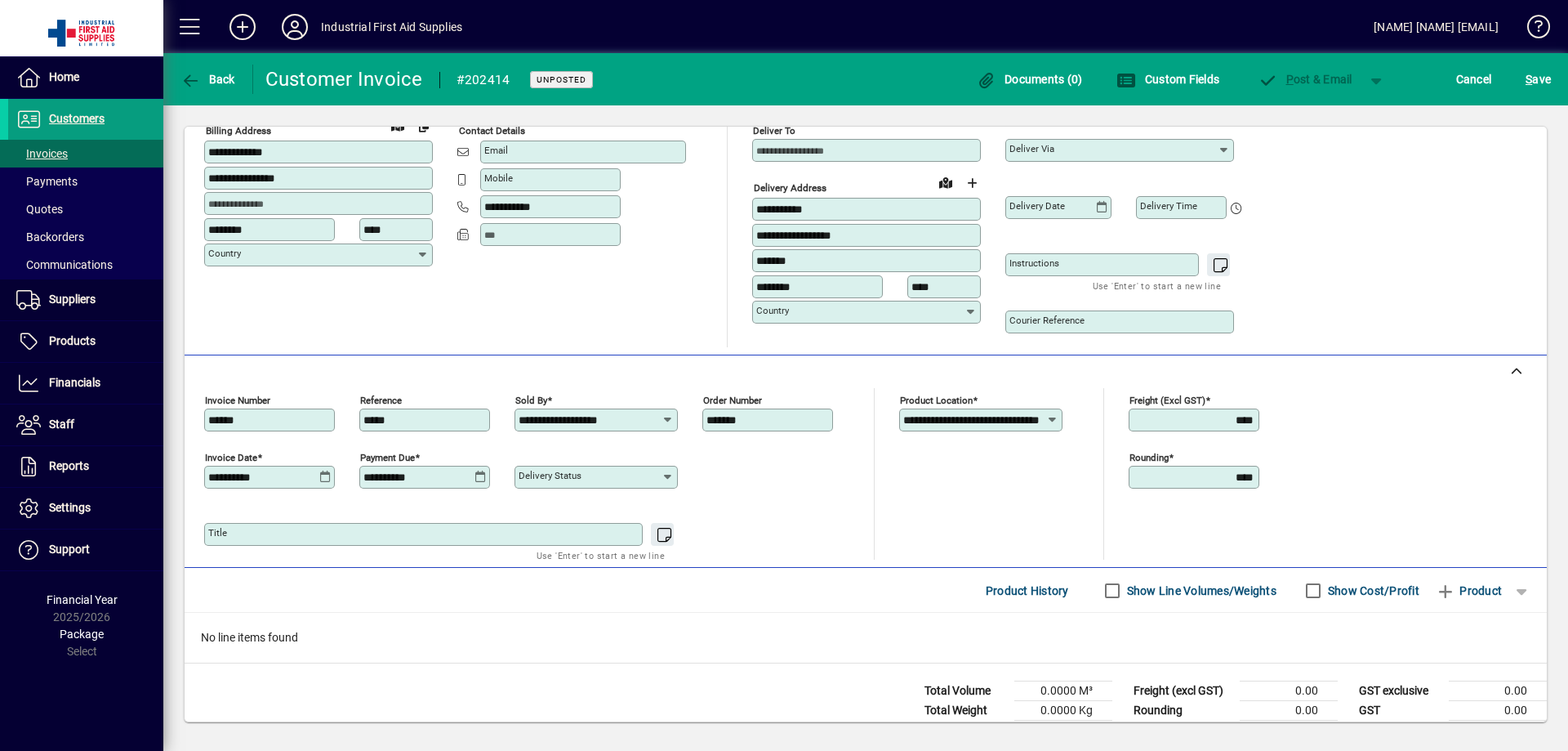 scroll, scrollTop: 163, scrollLeft: 0, axis: vertical 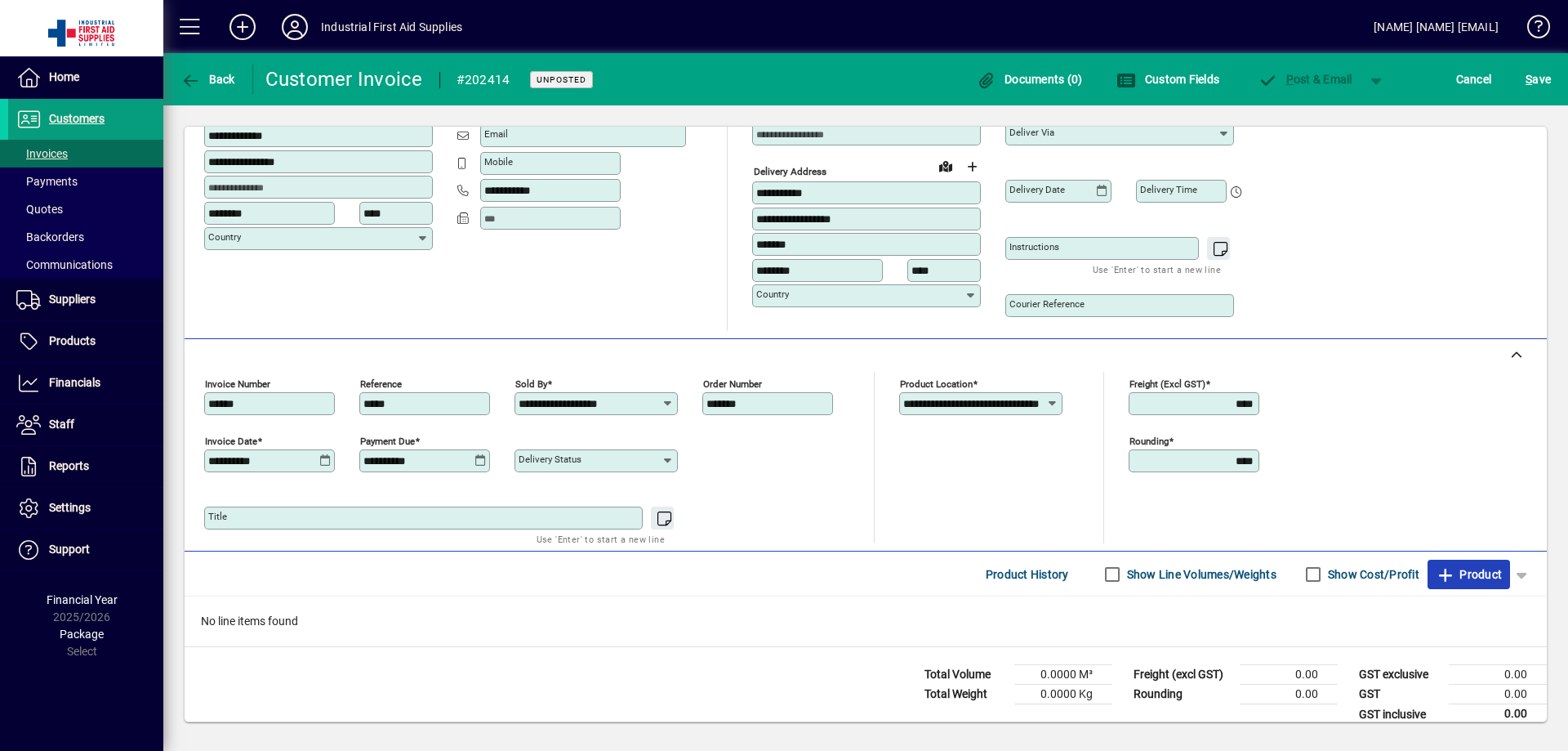 click on "Product" 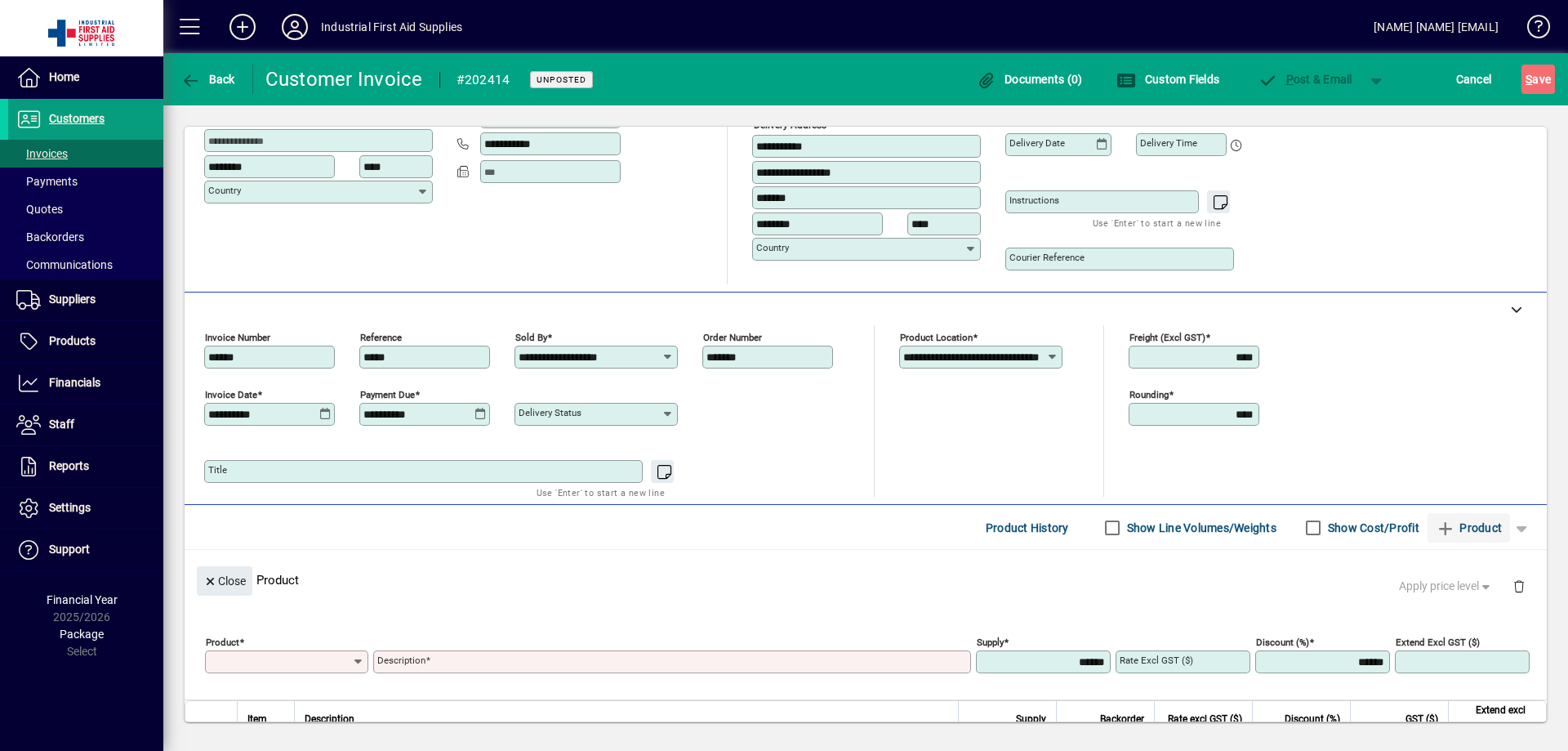 scroll, scrollTop: 0, scrollLeft: 0, axis: both 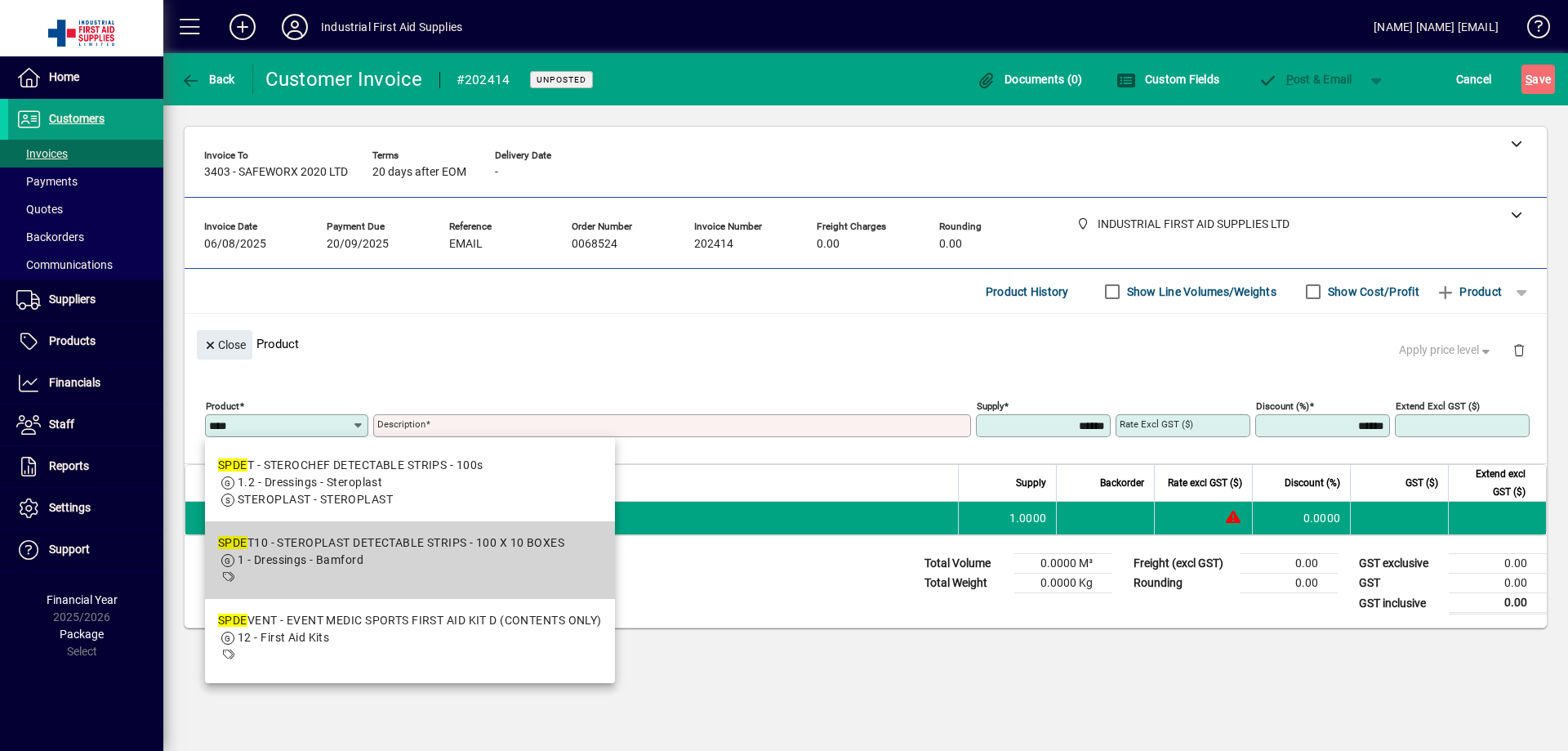click on "SPDE T10 - STEROPLAST DETECTABLE STRIPS - 100 X 10 BOXES" at bounding box center [391, 543] 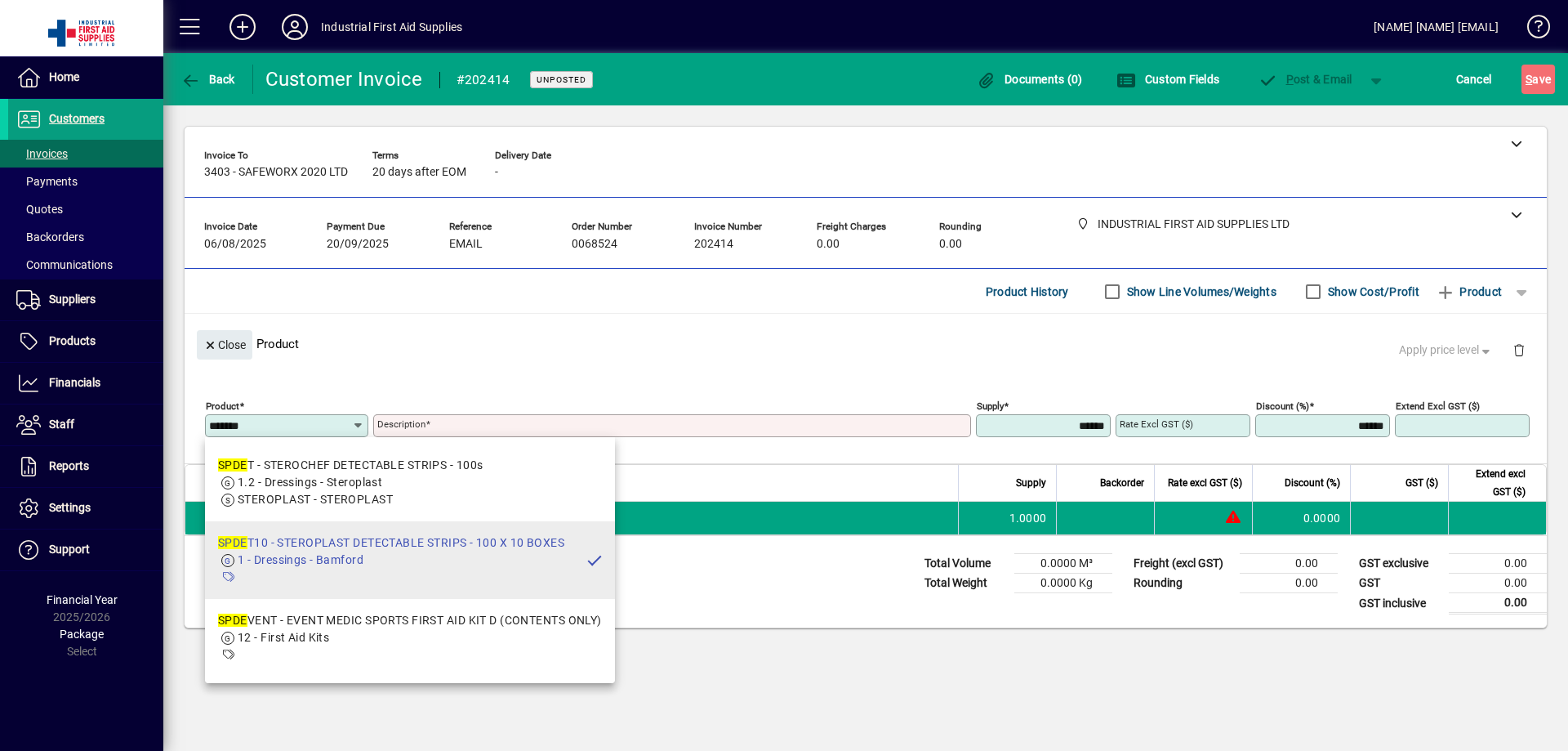 type on "**********" 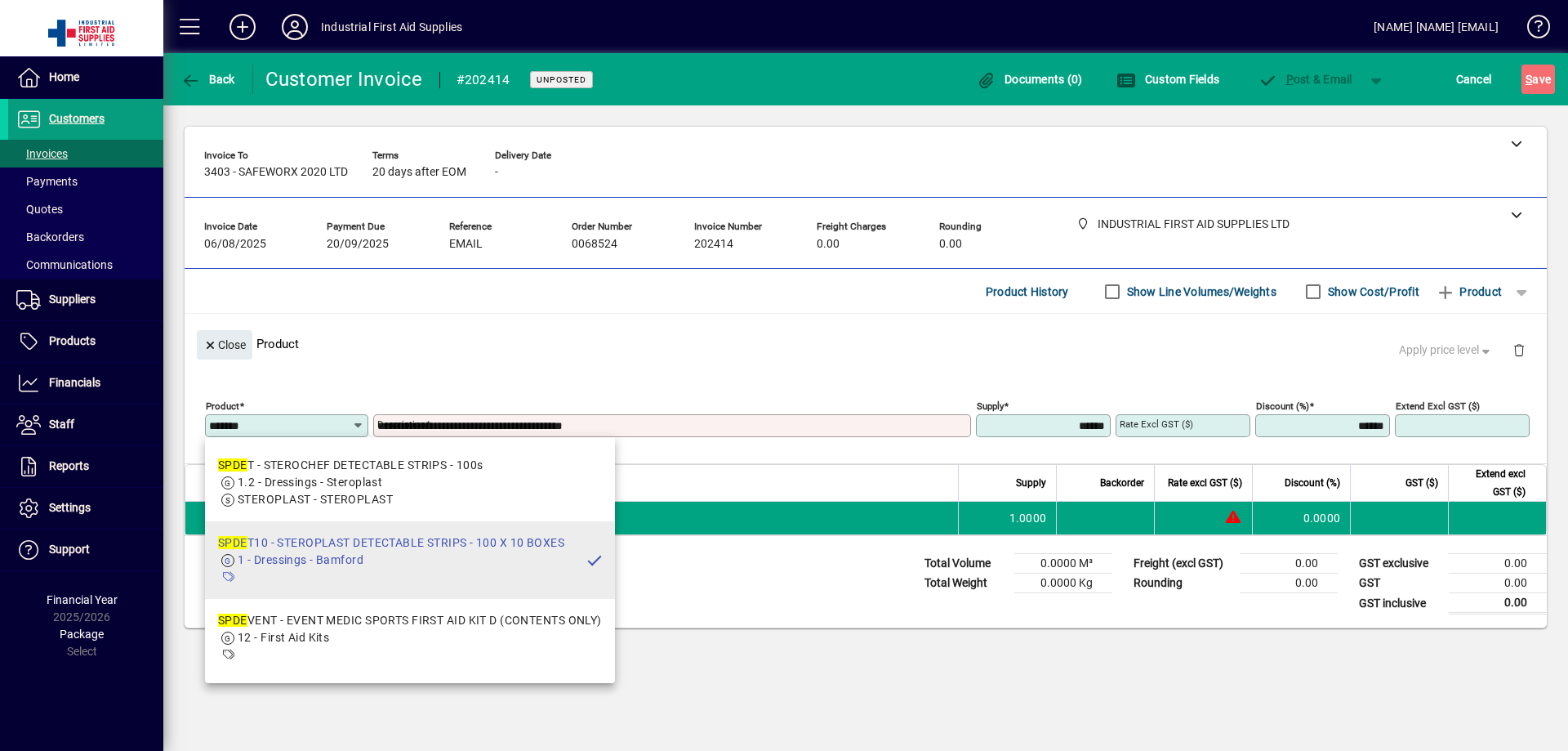 type on "*******" 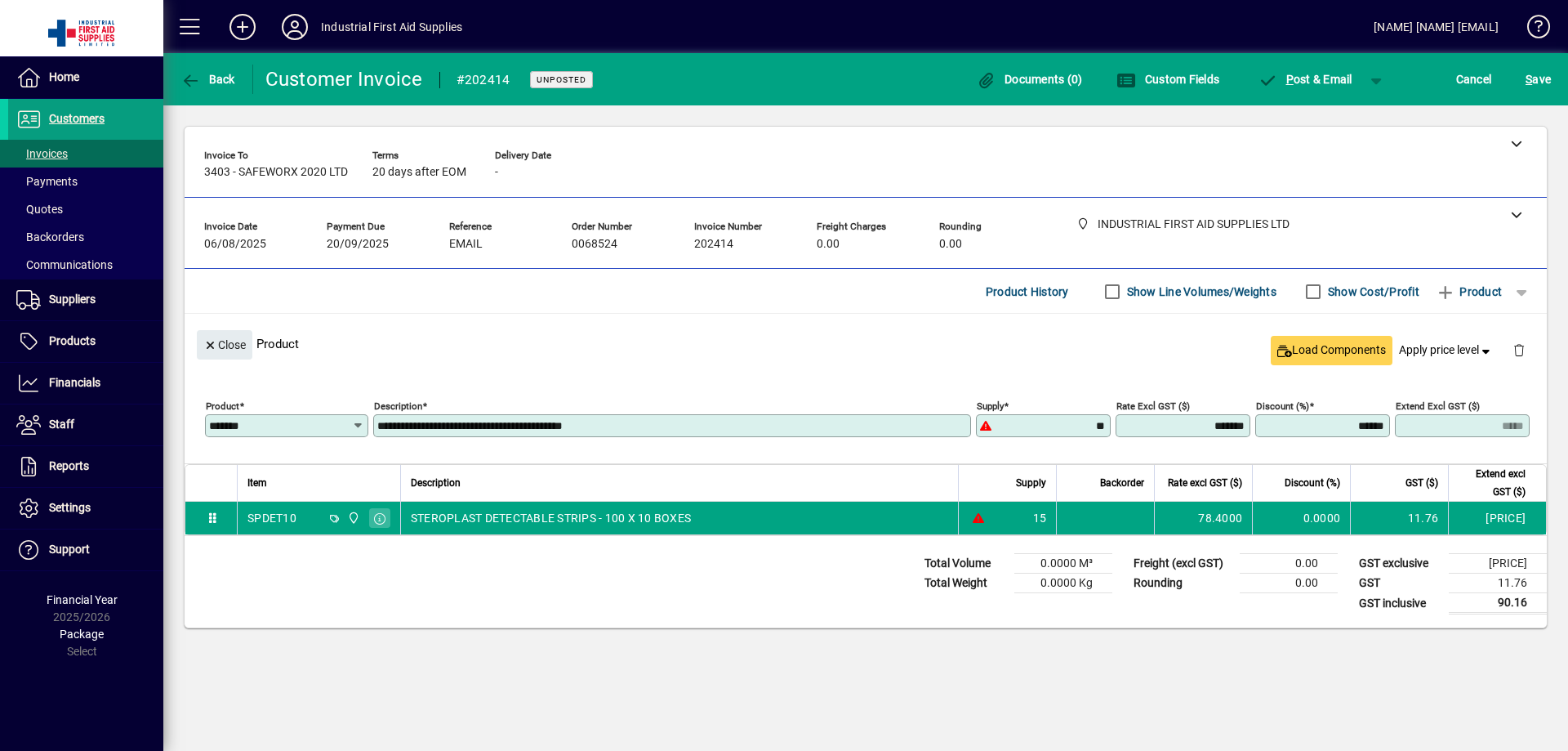 type on "*******" 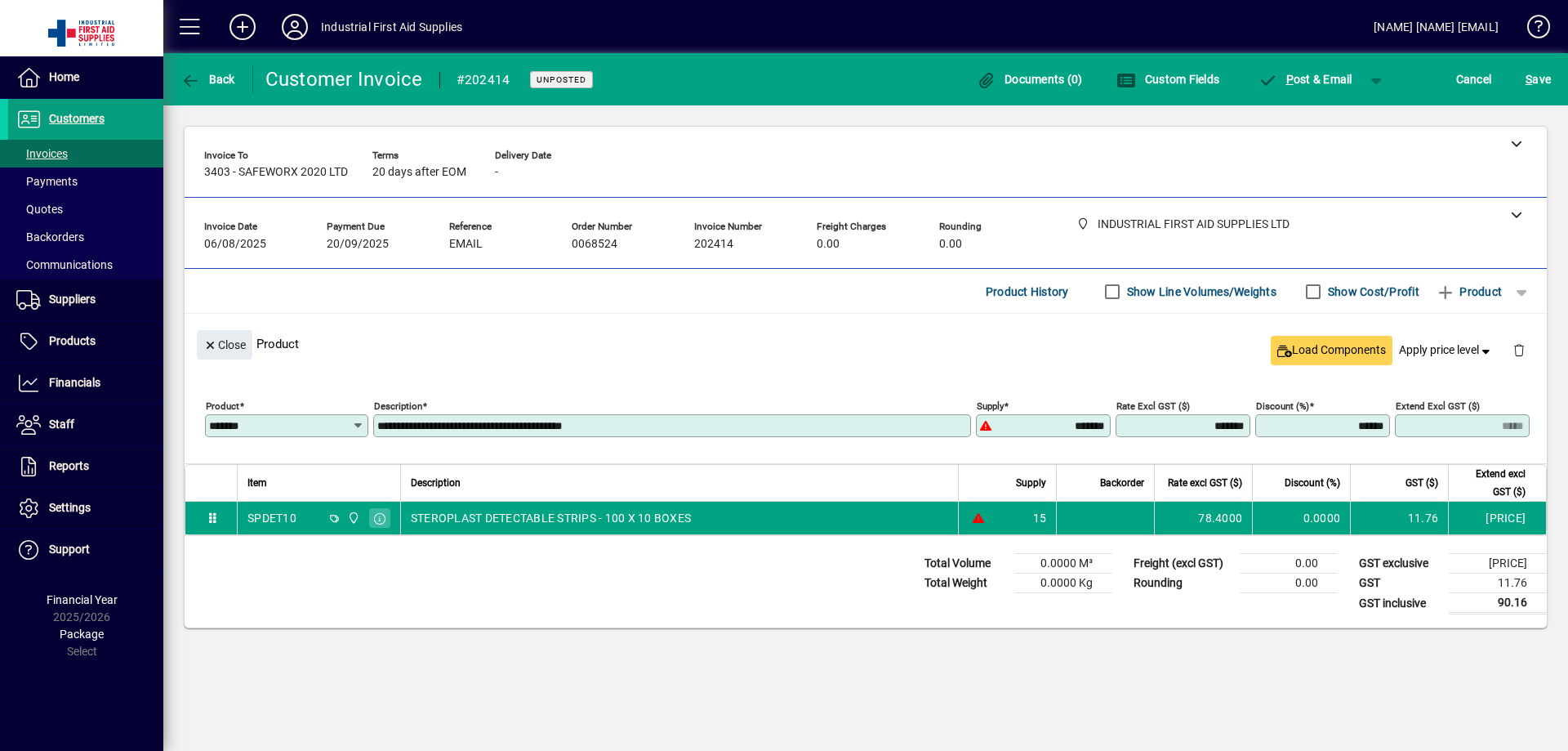 type on "*******" 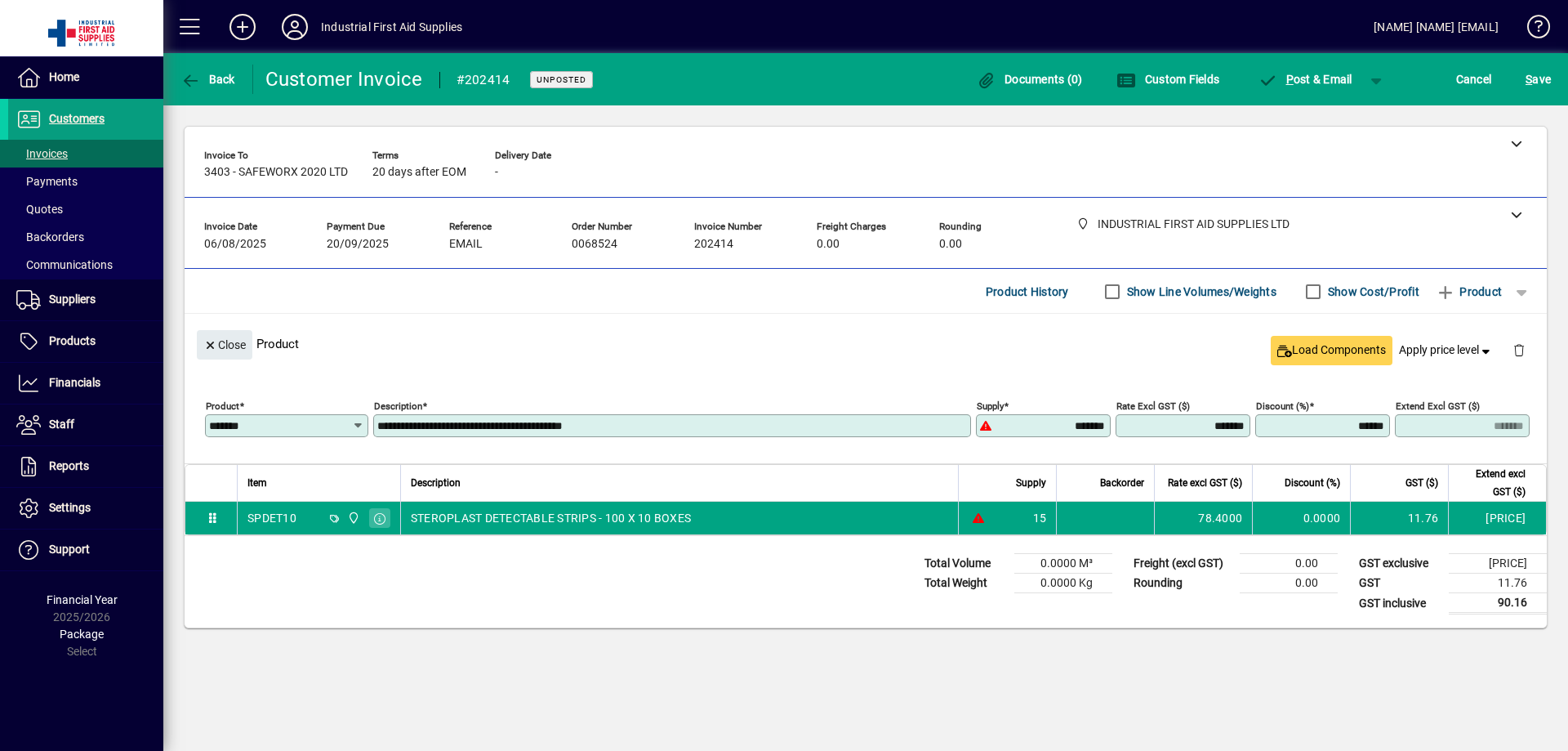 click on "*******" at bounding box center (280, 426) 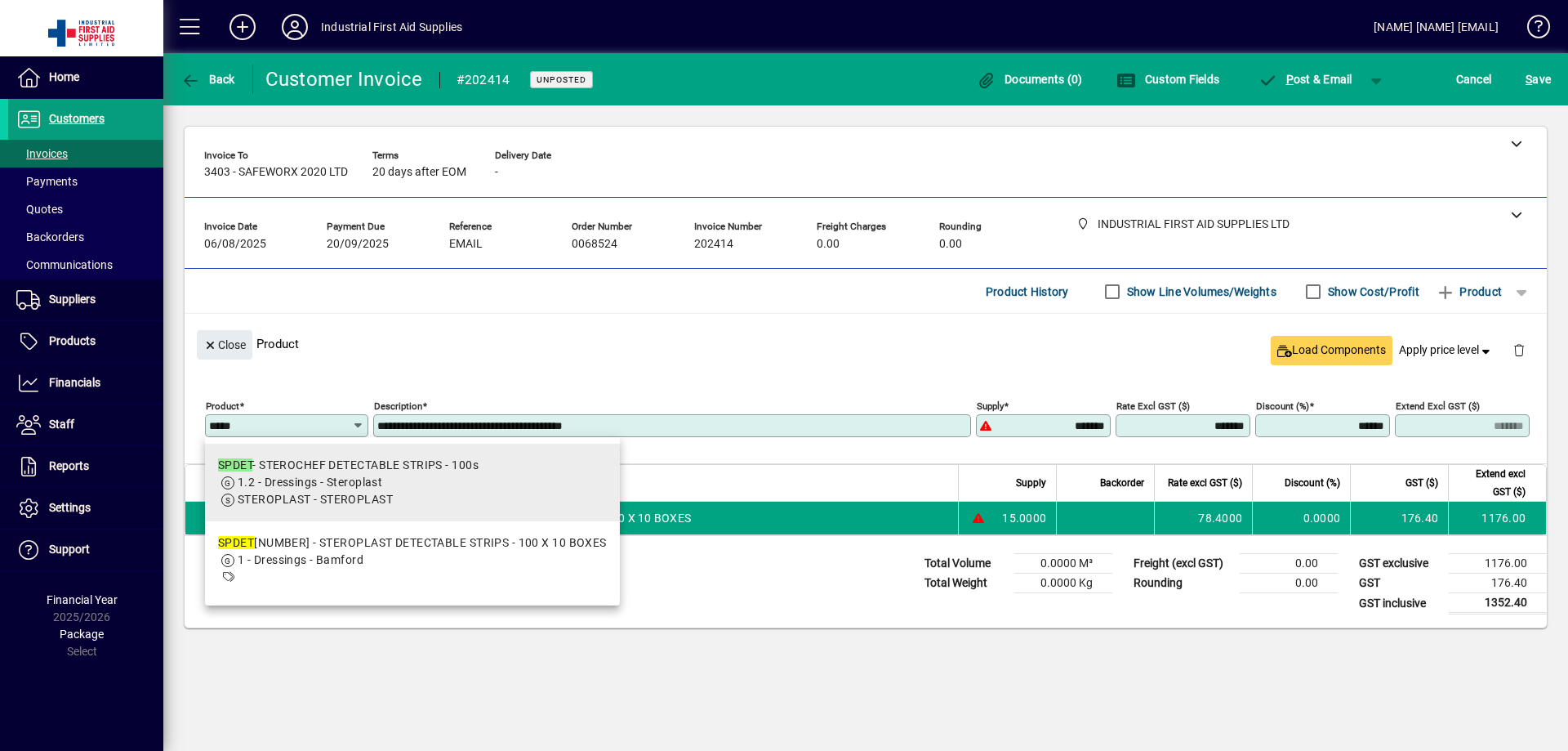type on "*****" 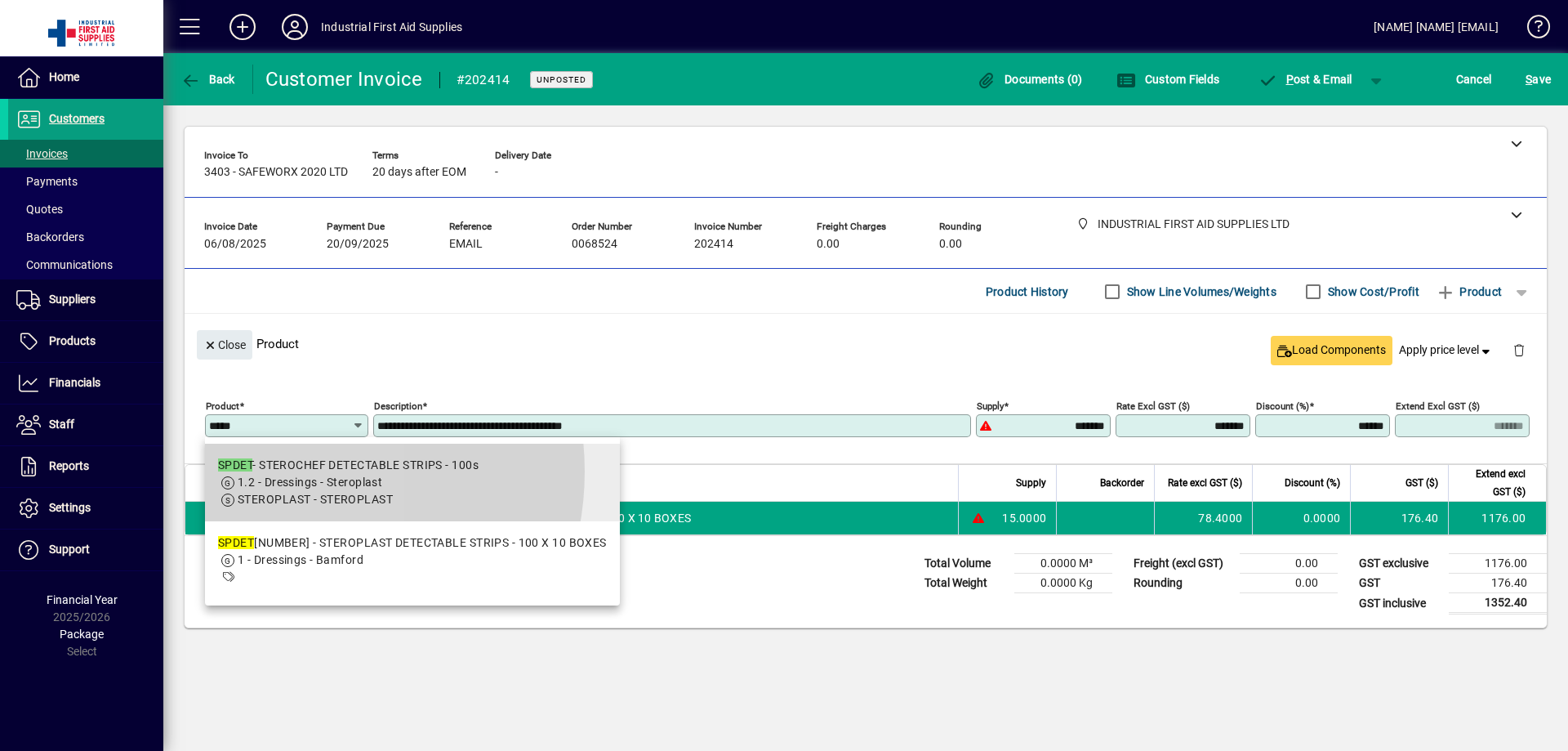 click on "SPDET  - STEROCHEF DETECTABLE STRIPS - 100s" at bounding box center (348, 465) 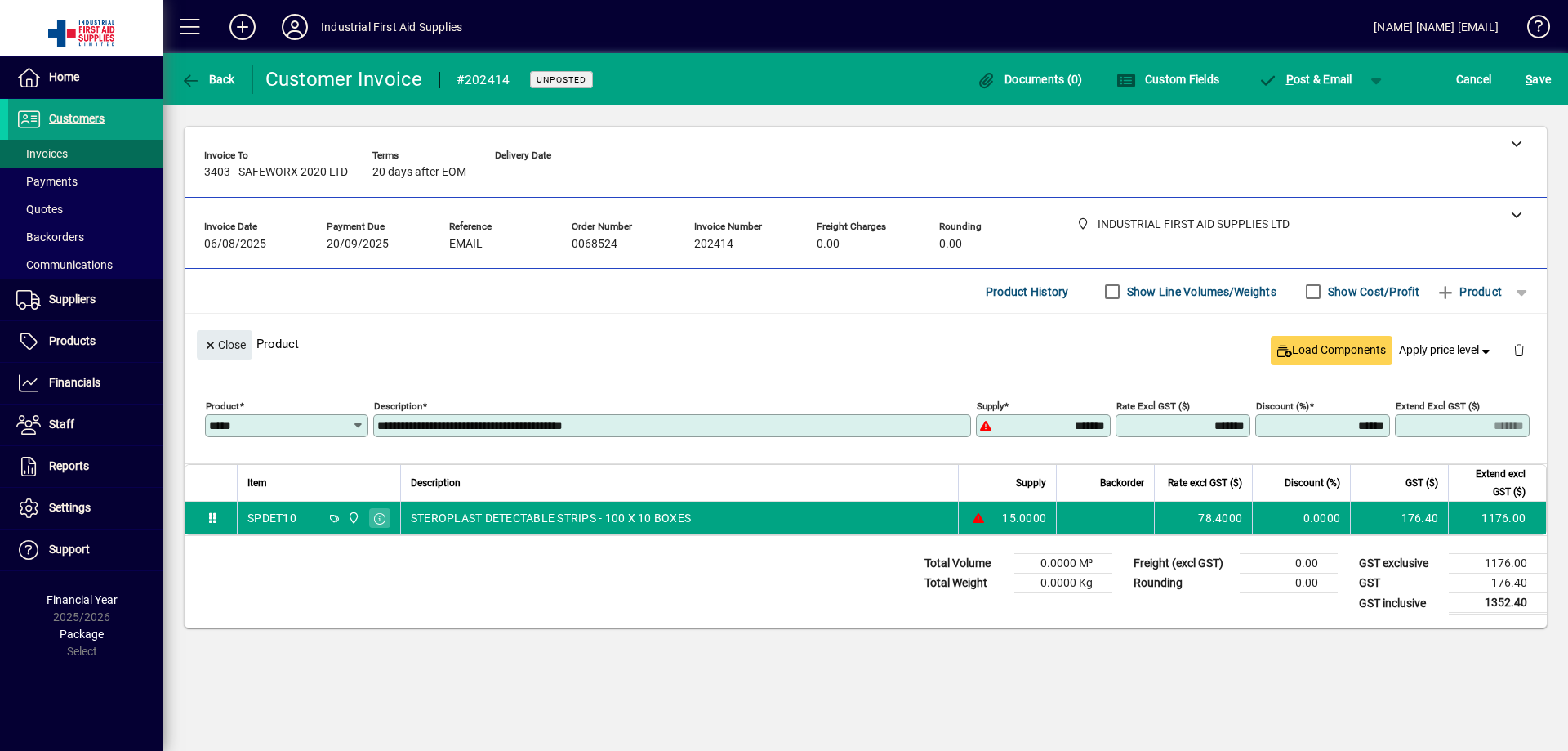 type on "**********" 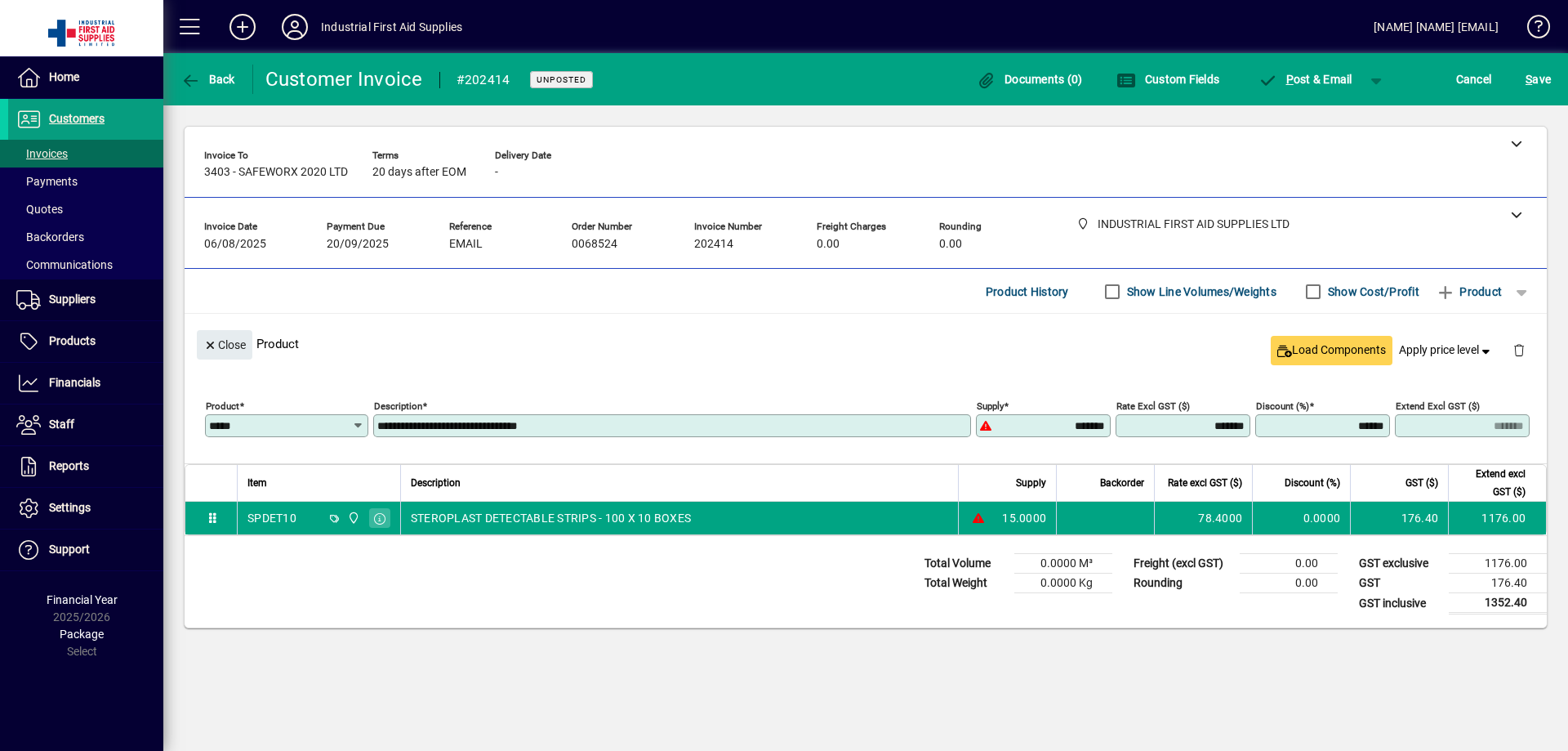 type on "******" 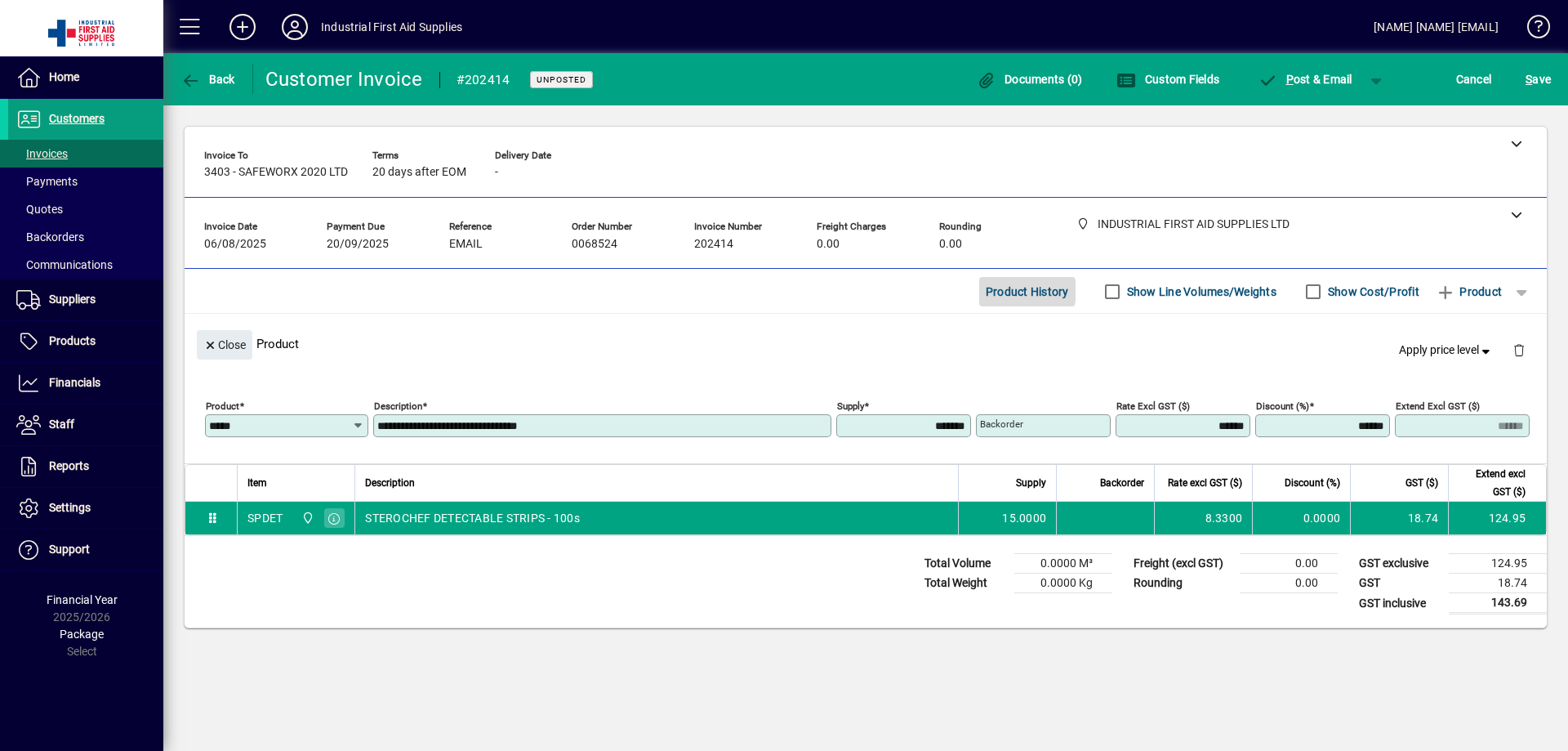 click on "Product History" 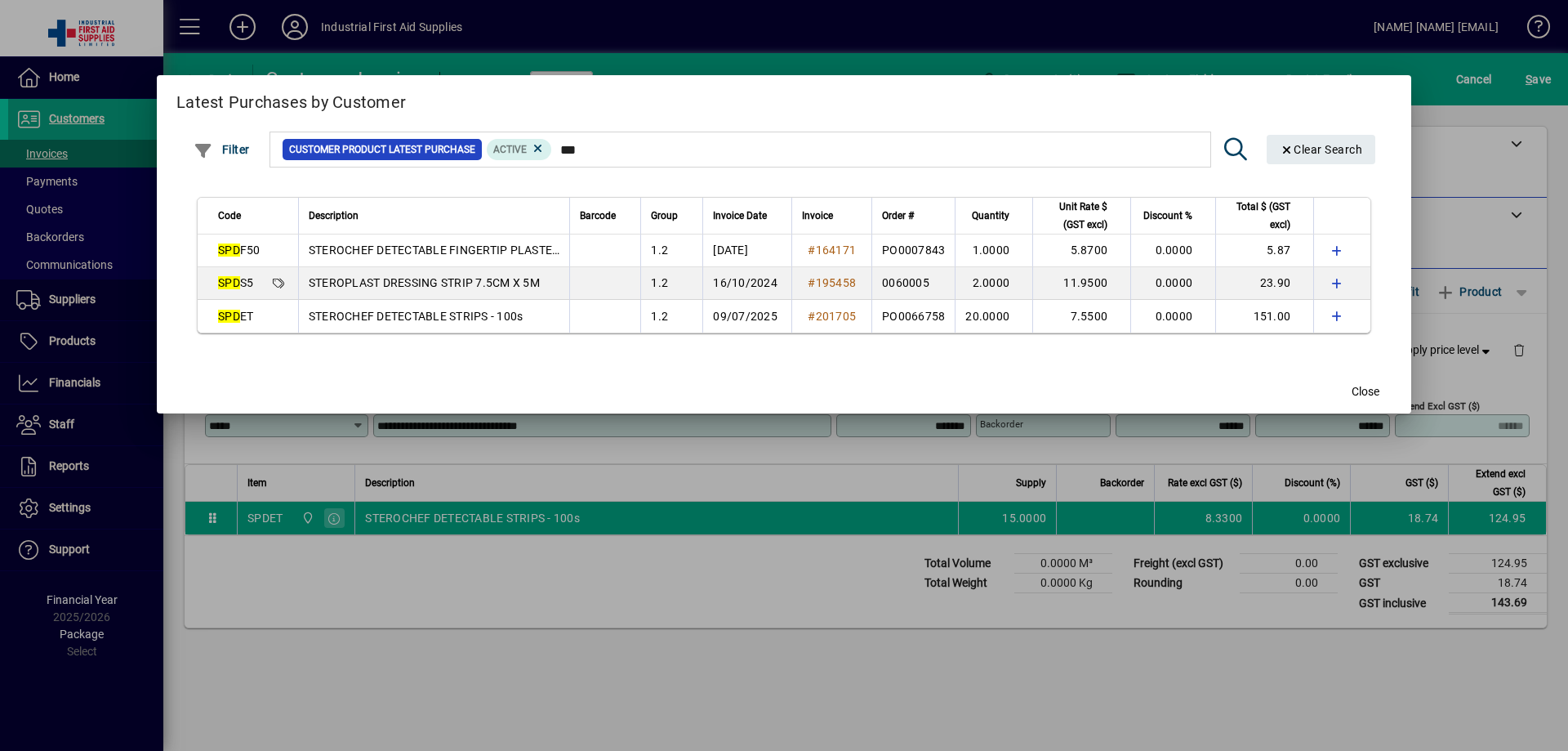 type on "***" 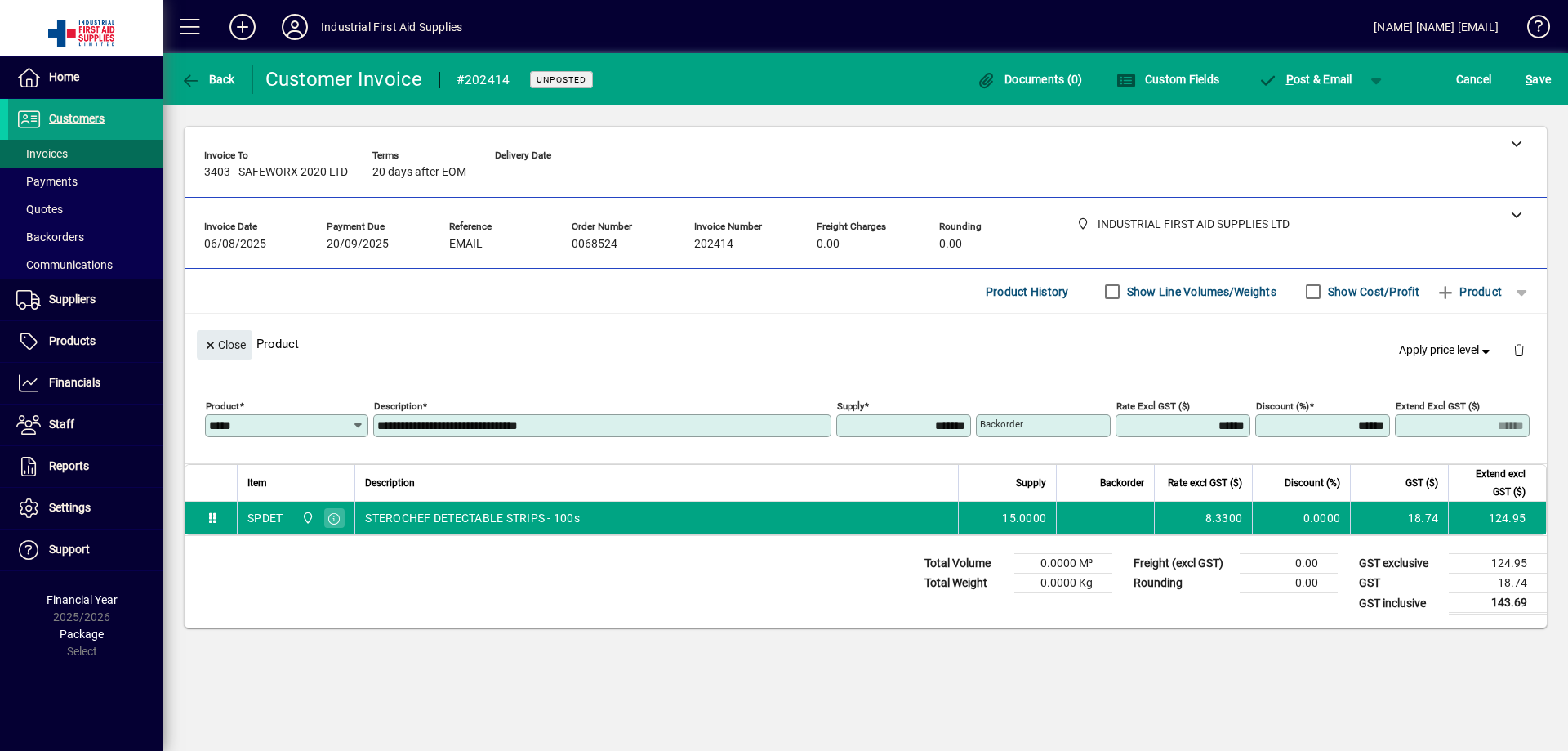 type 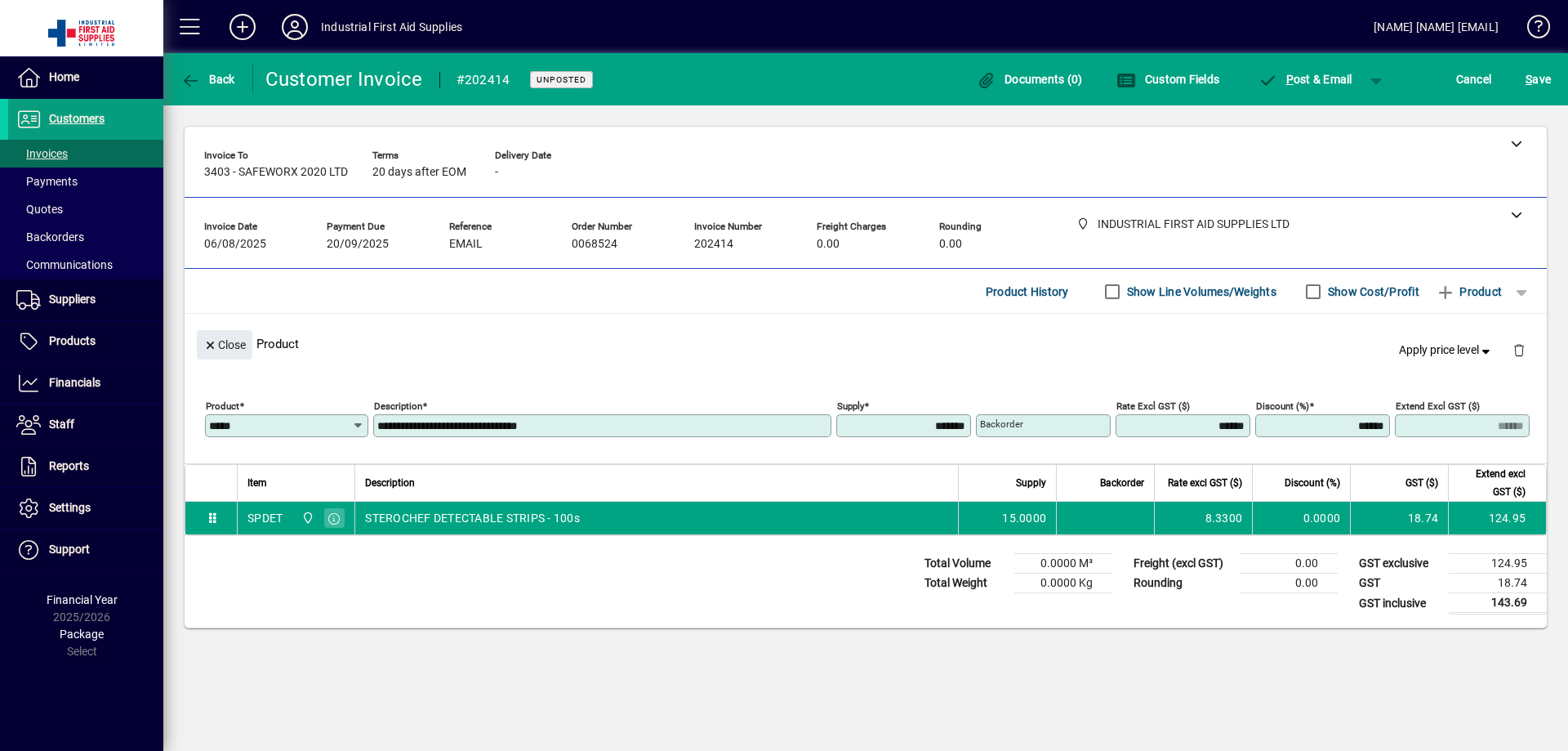 click on "Backorder" at bounding box center (1045, 426) 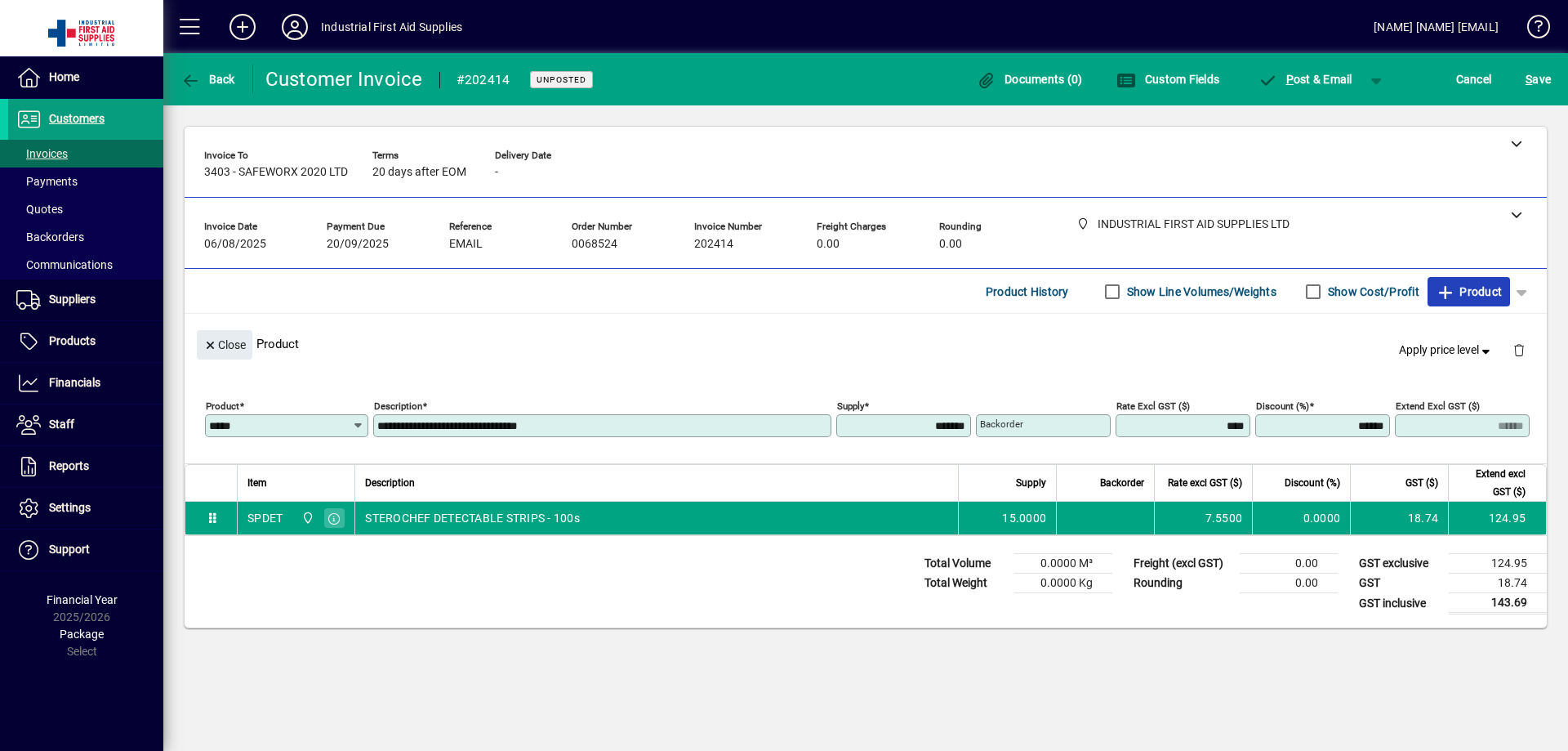 type on "******" 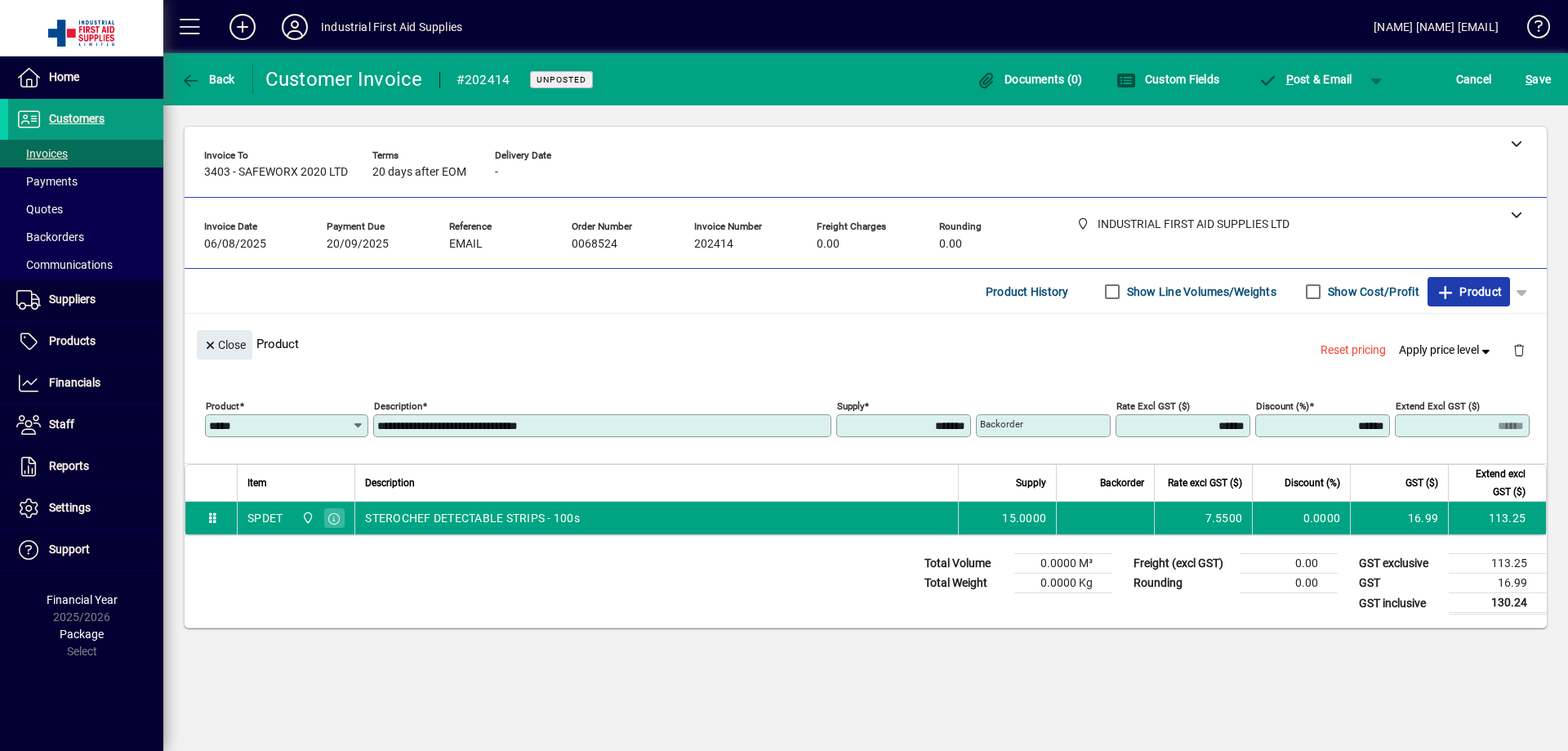 click on "Product" 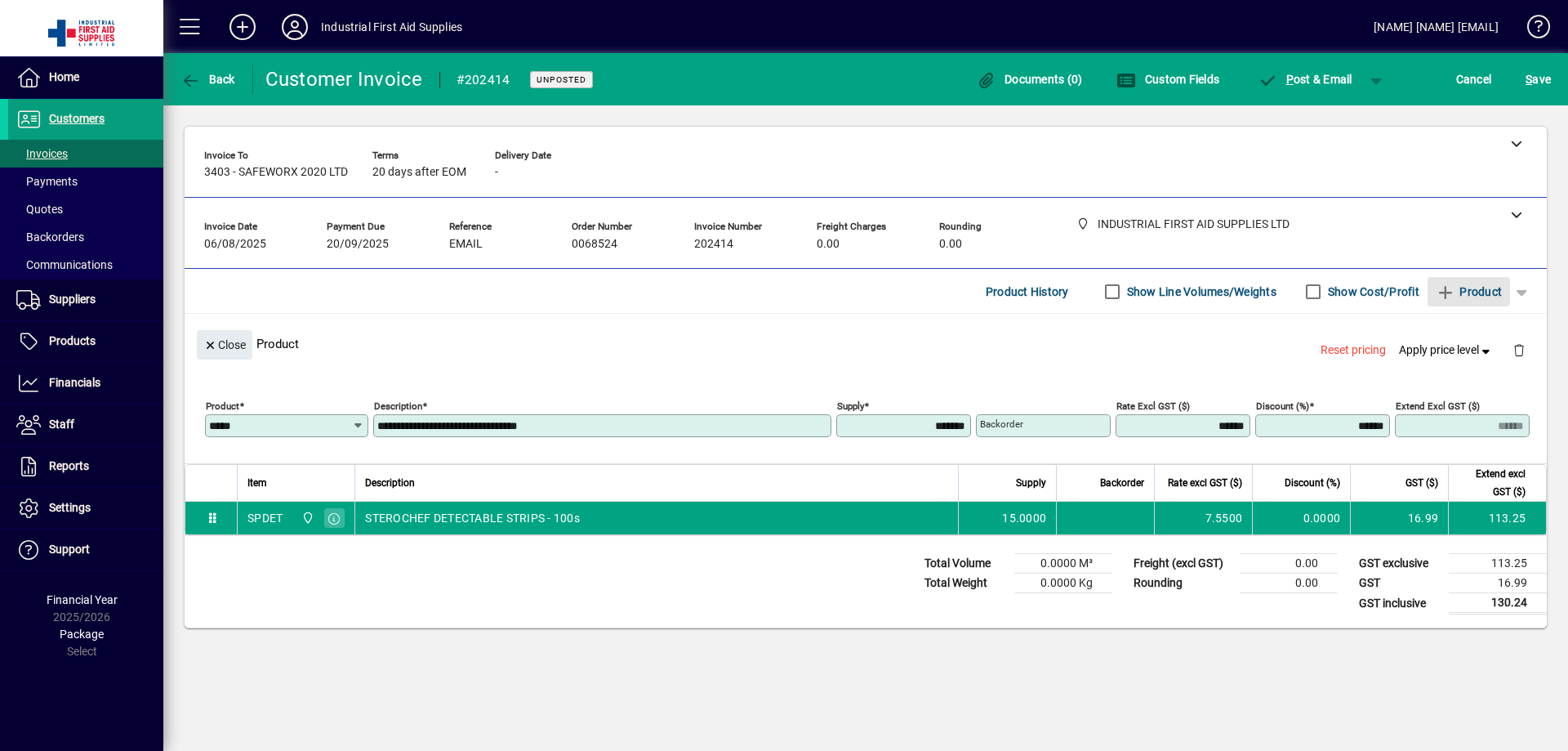 type 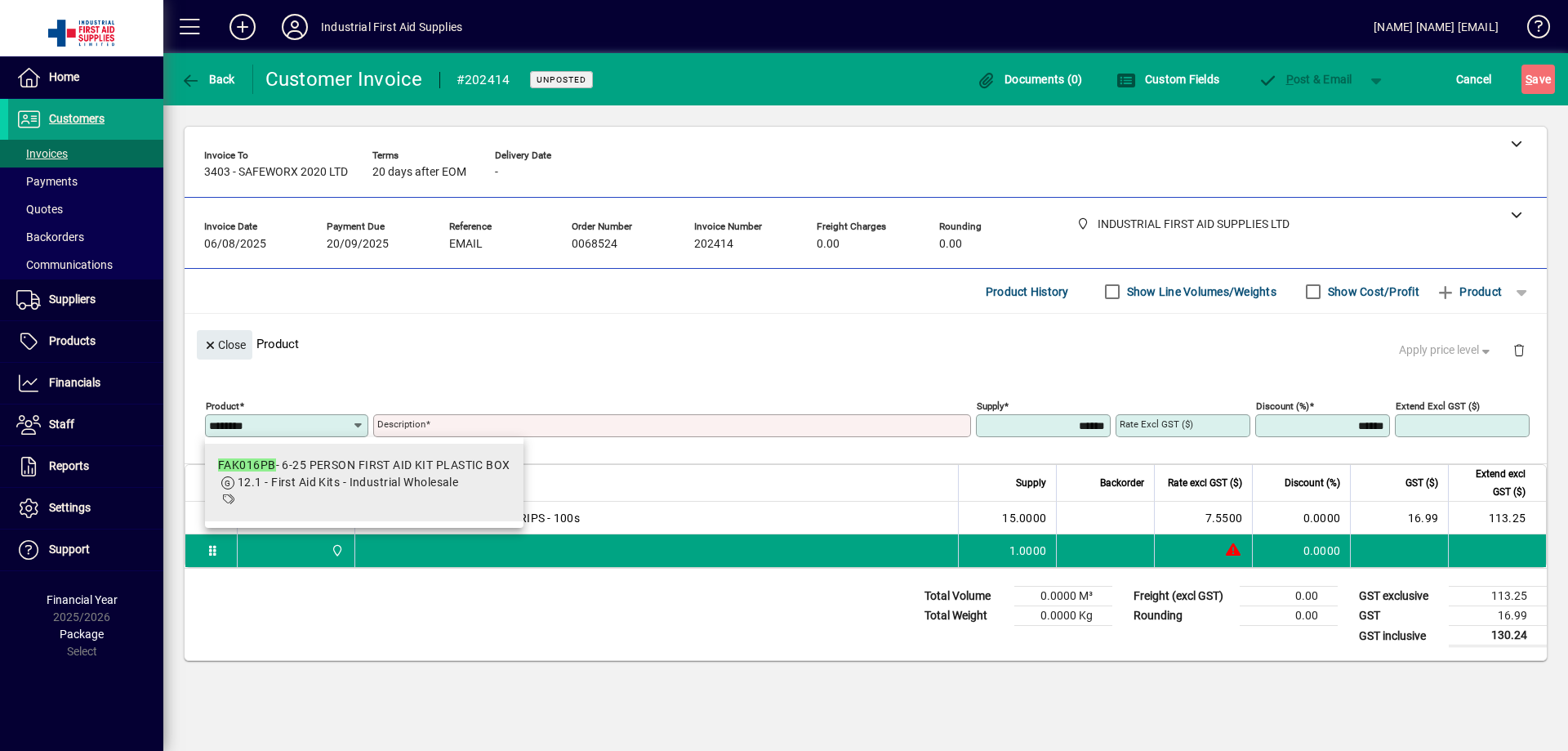 type on "********" 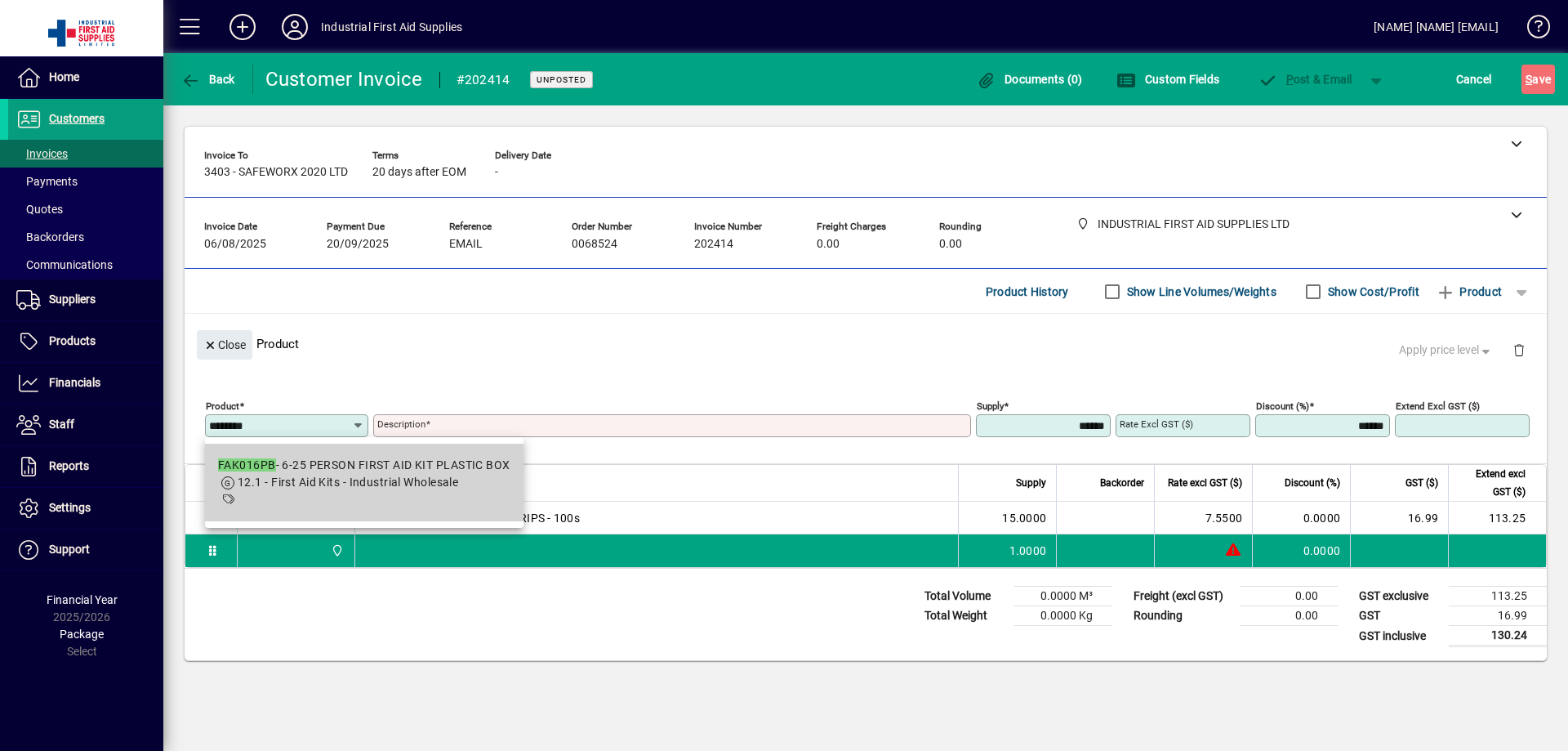 click on "12.1 - First Aid Kits - Industrial Wholesale" at bounding box center [348, 482] 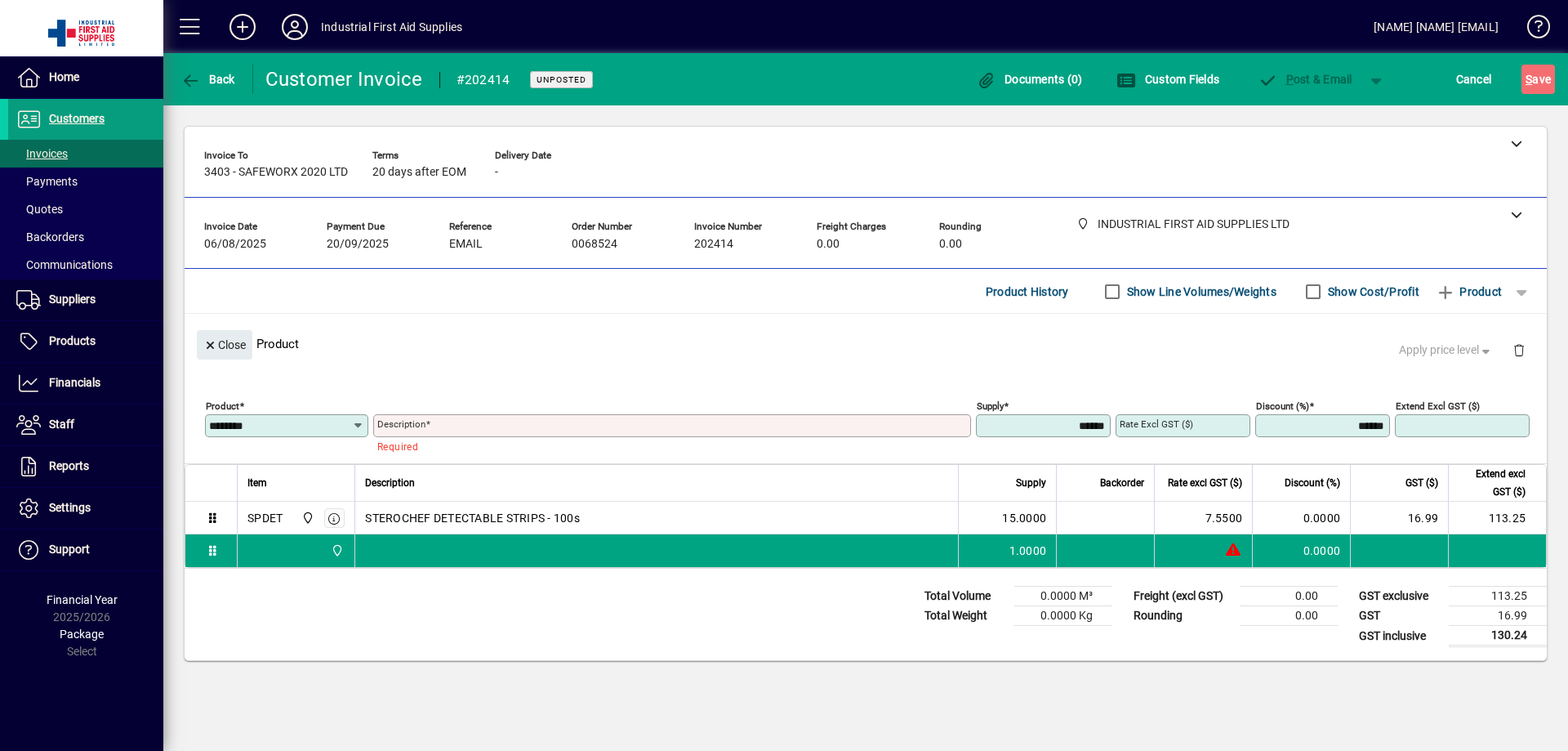 type on "**********" 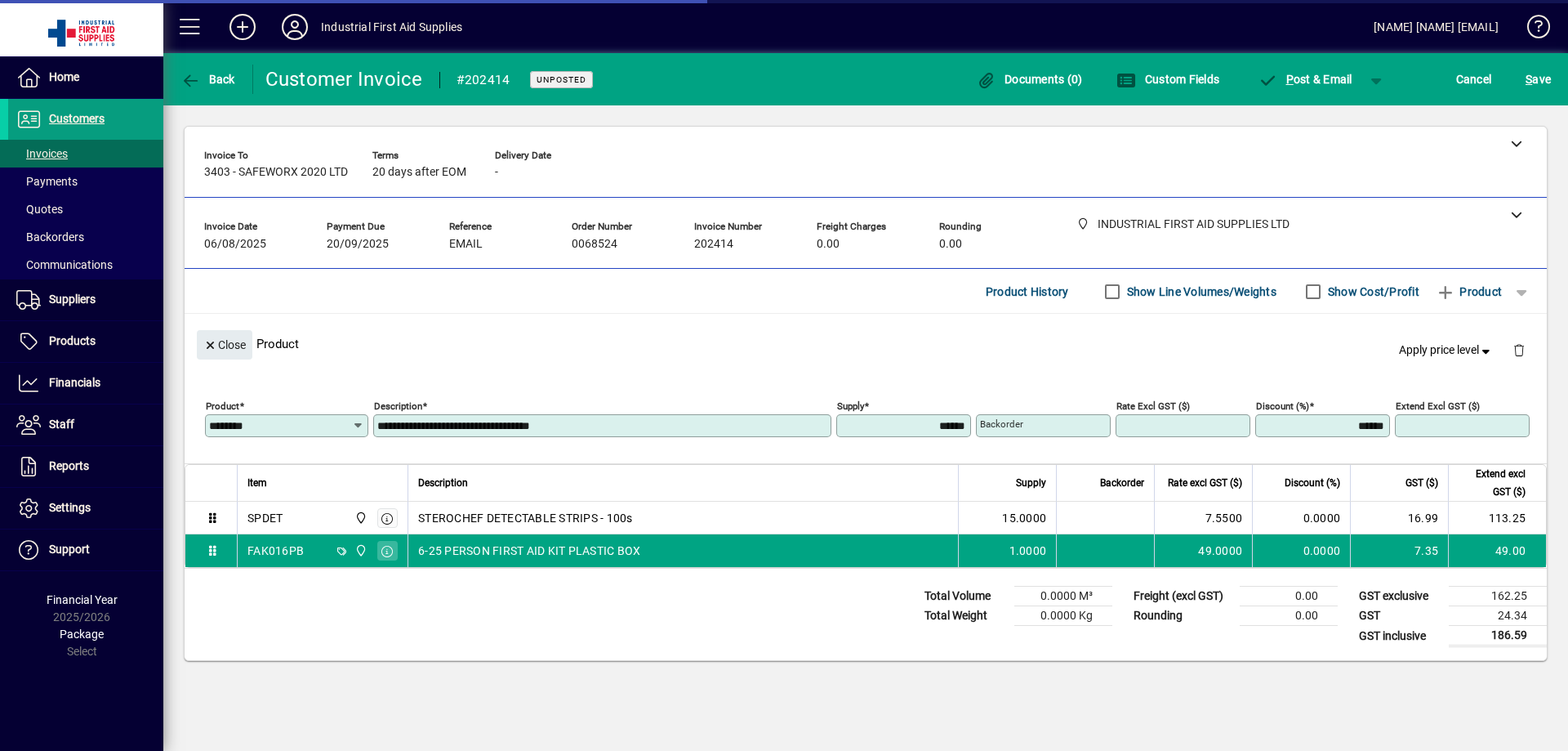 type on "*******" 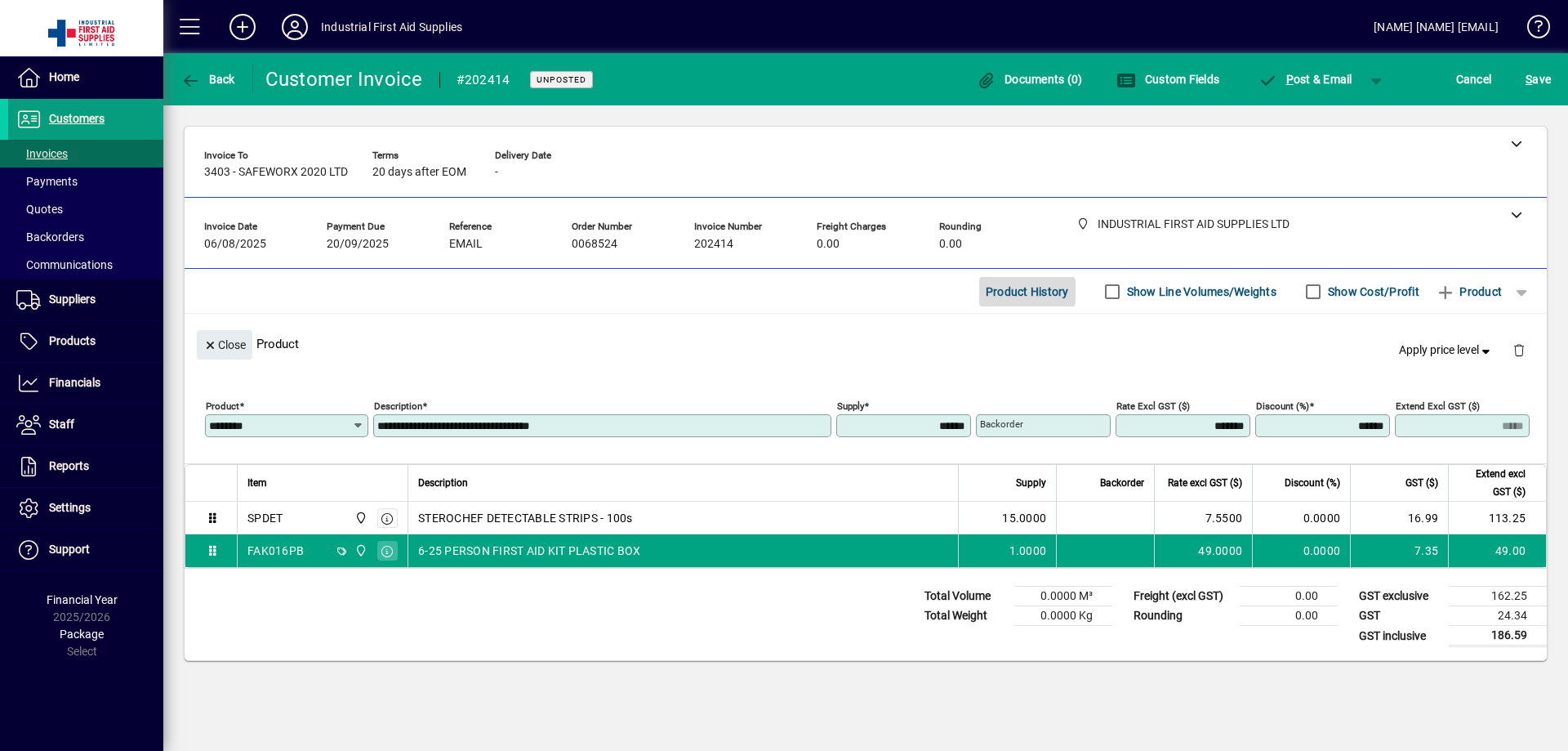click on "Product History" 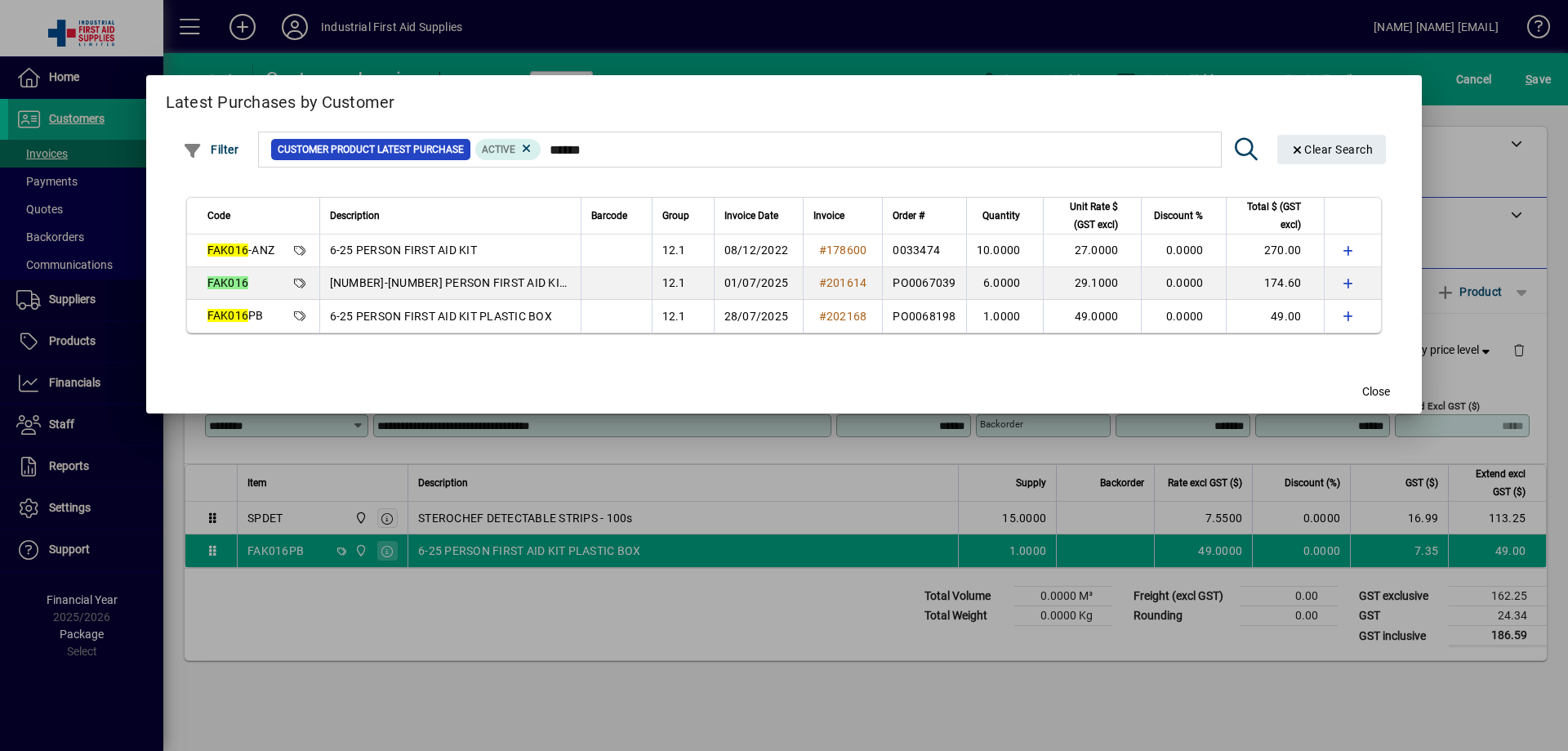 type on "******" 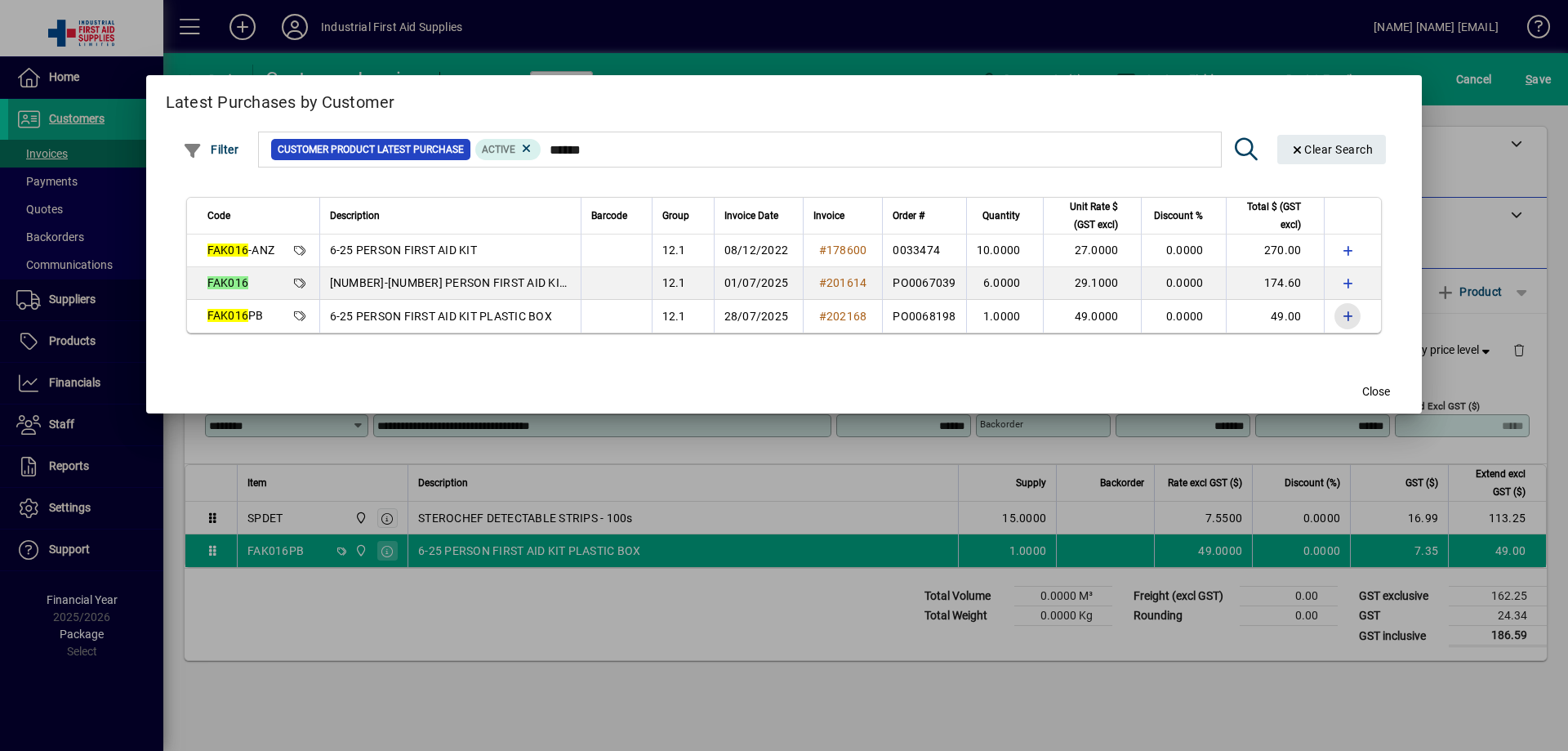 click at bounding box center (1348, 316) 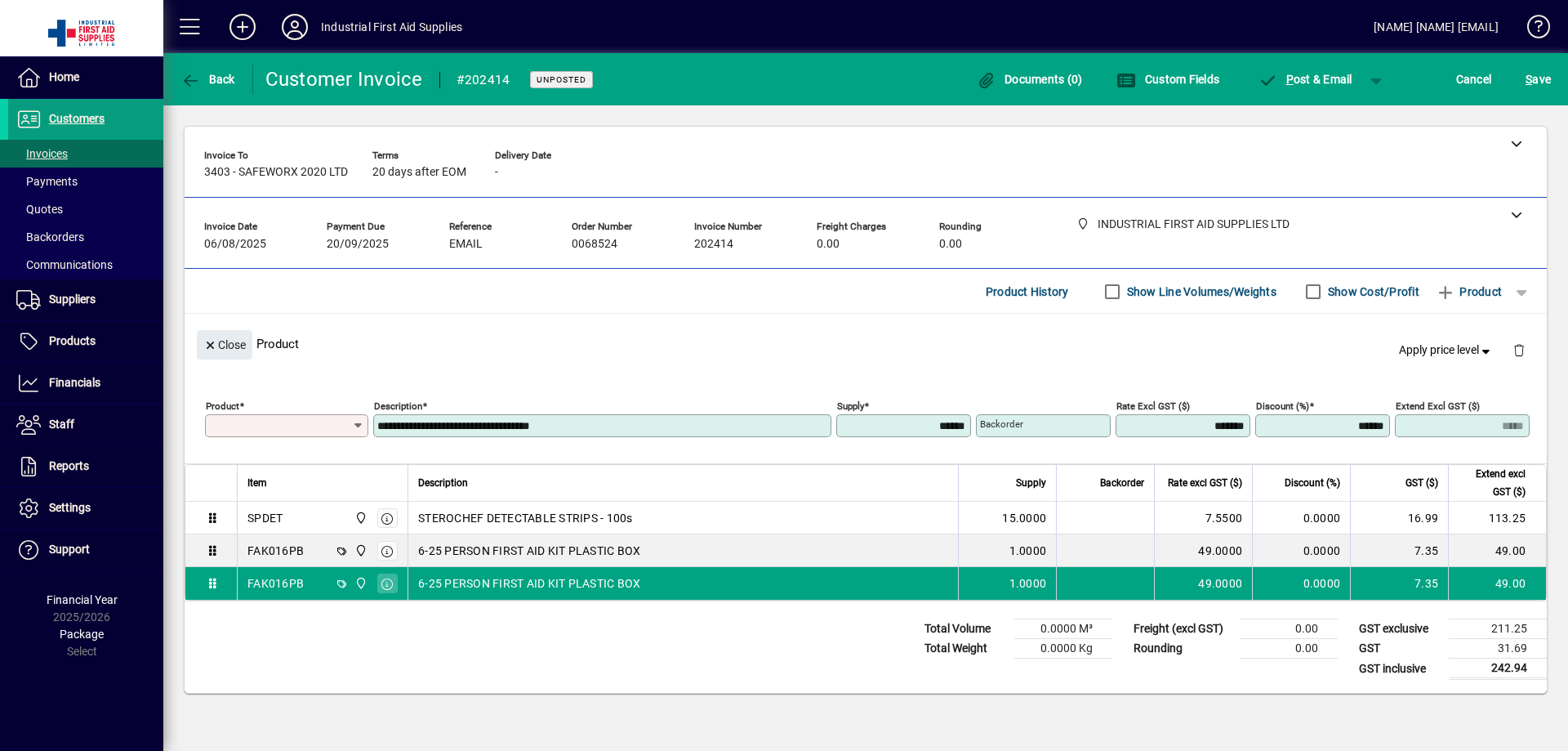 type on "********" 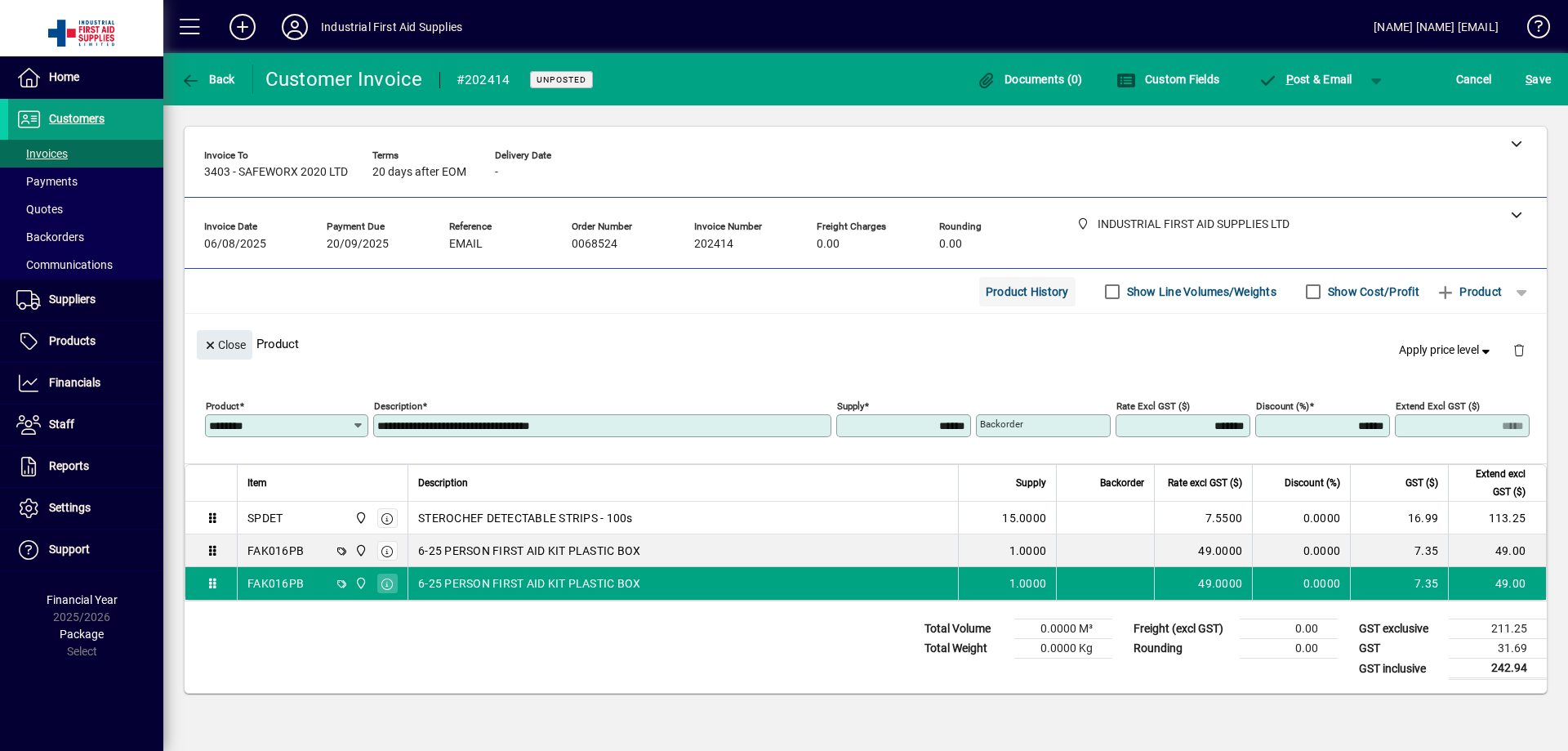 click on "Product History" 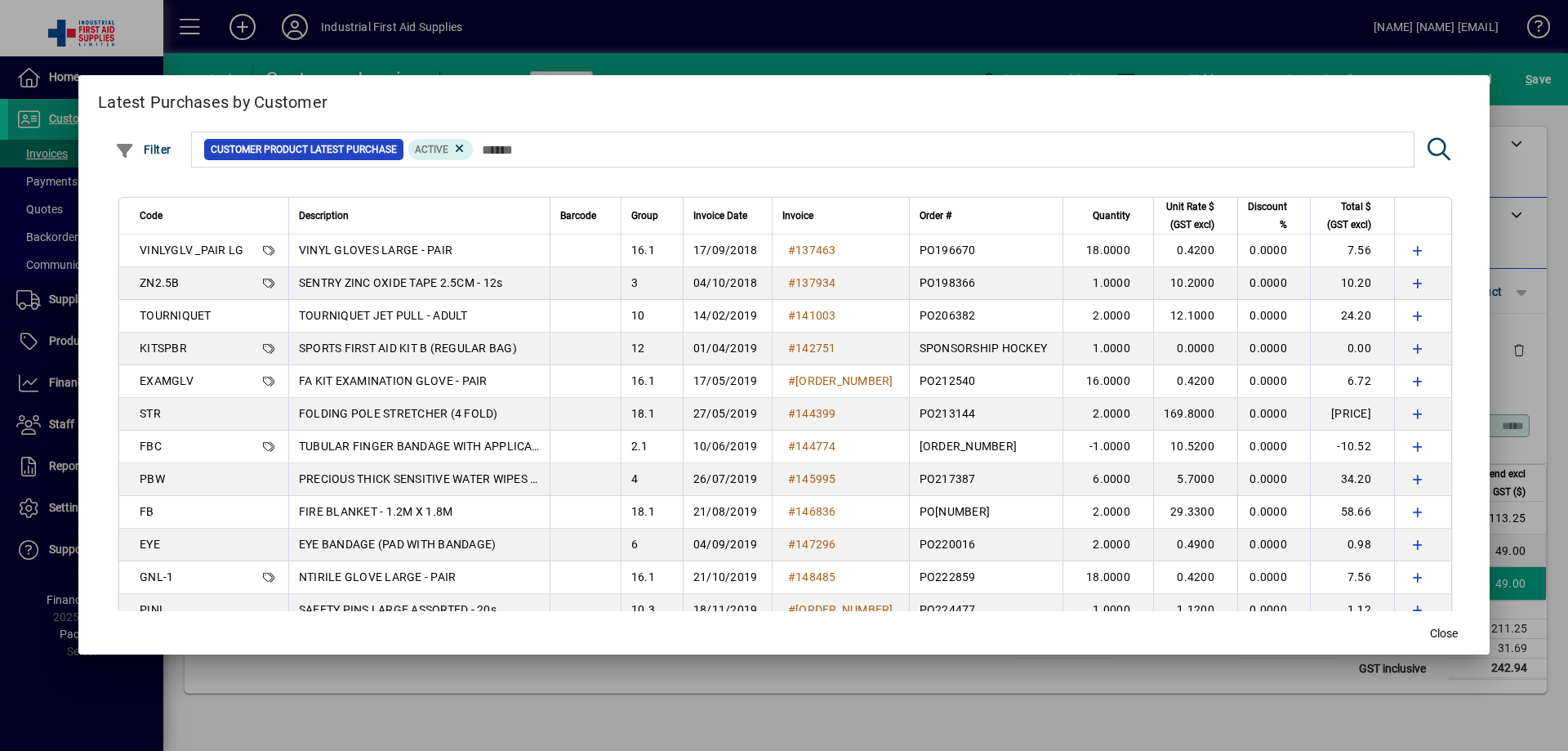 type on "*" 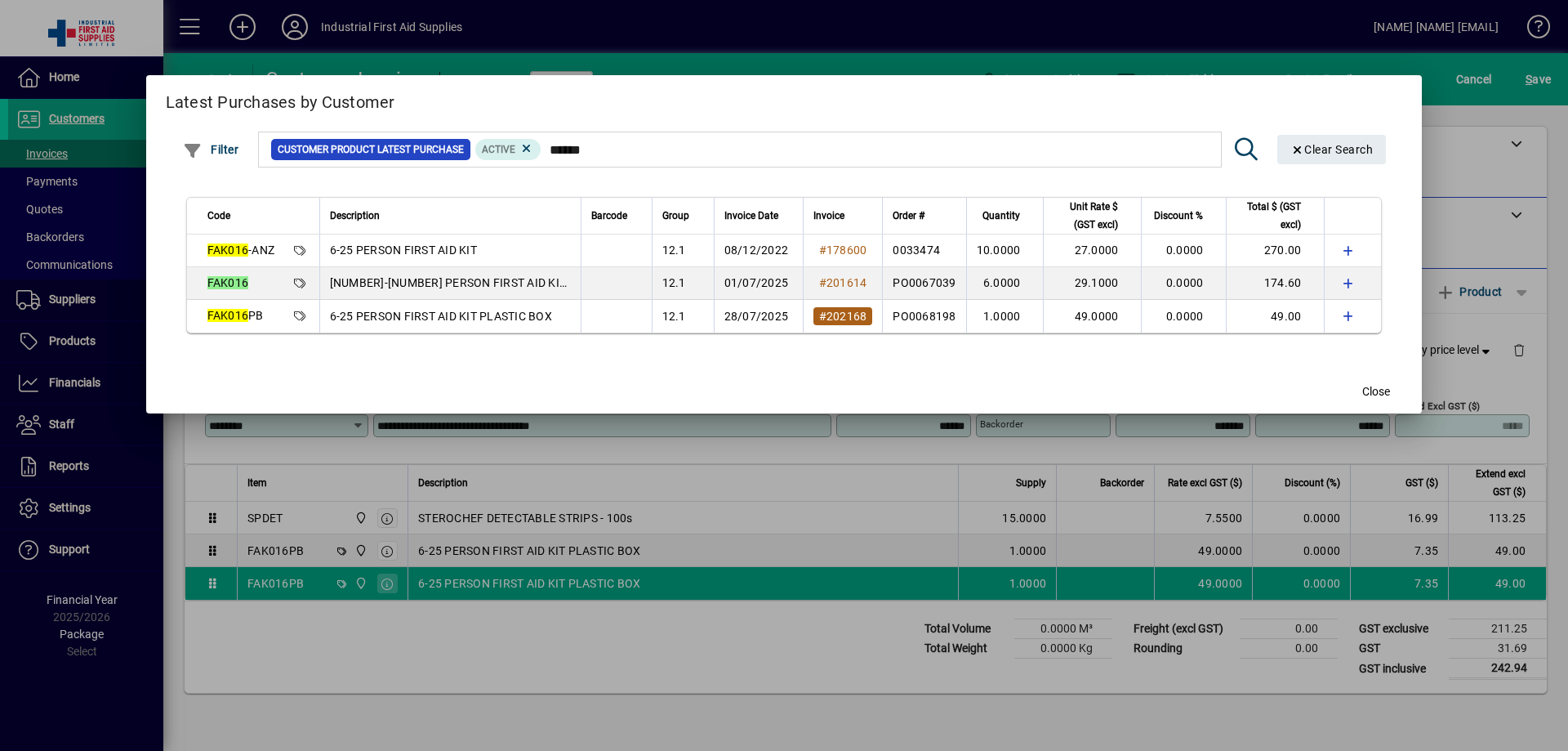 type on "******" 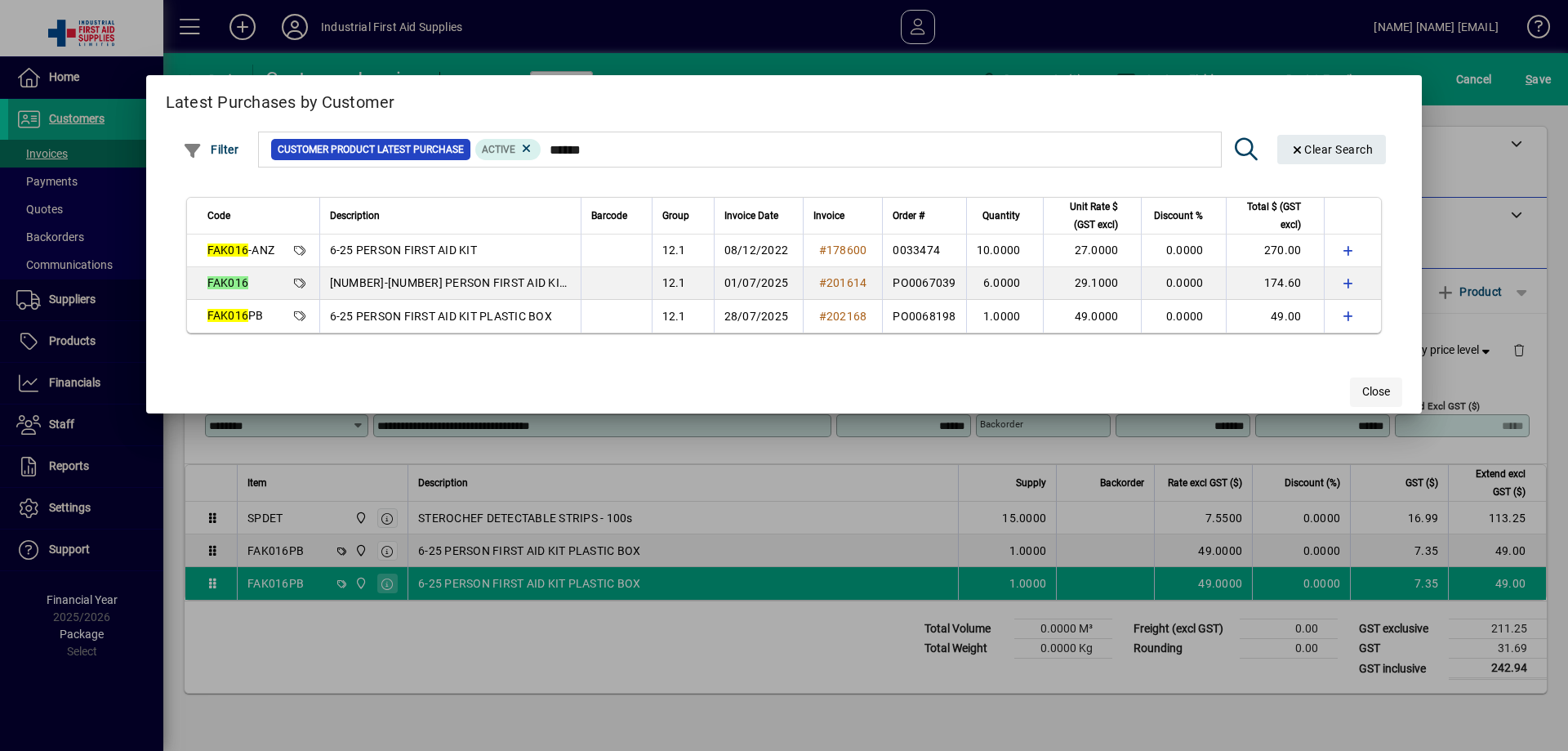 click on "Close" 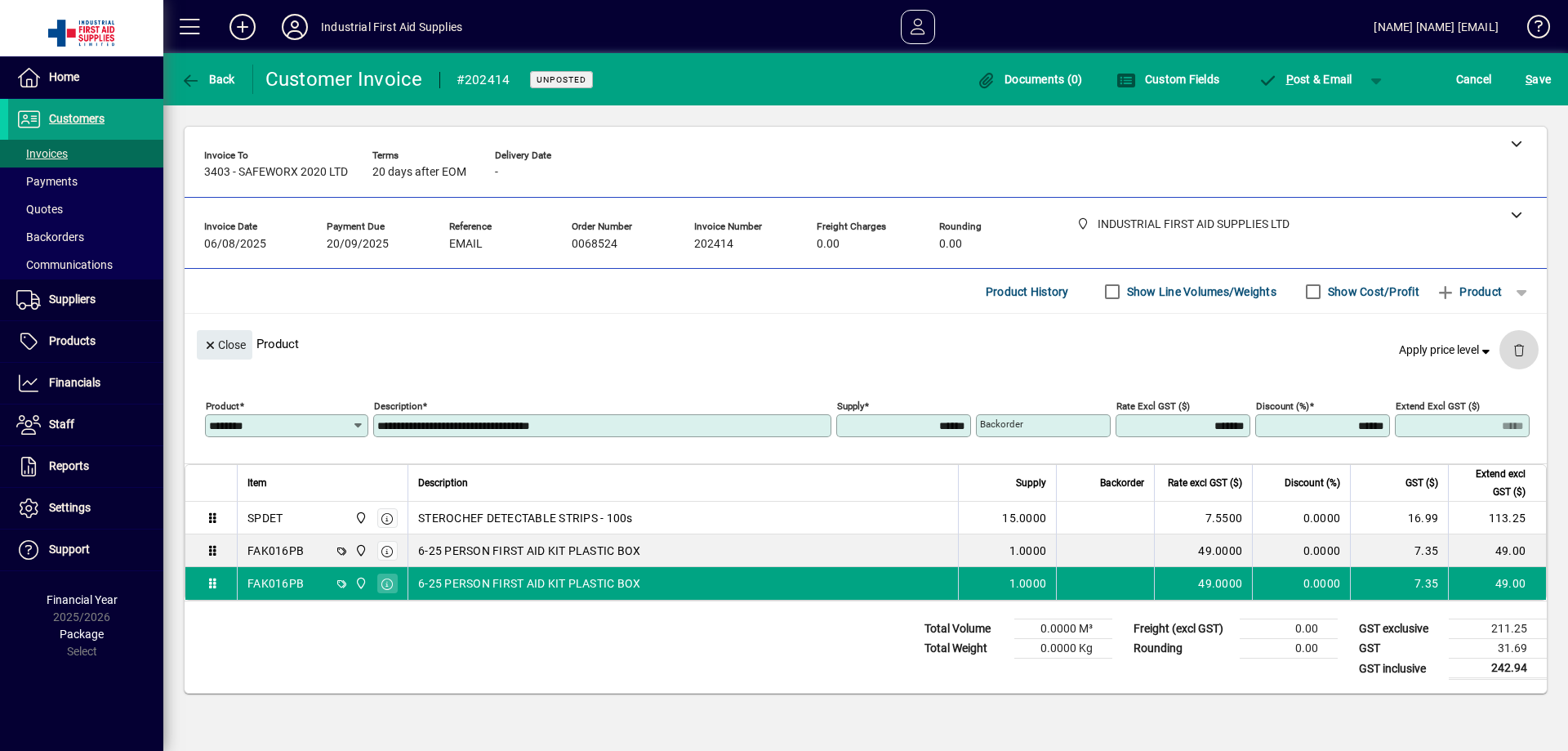 click 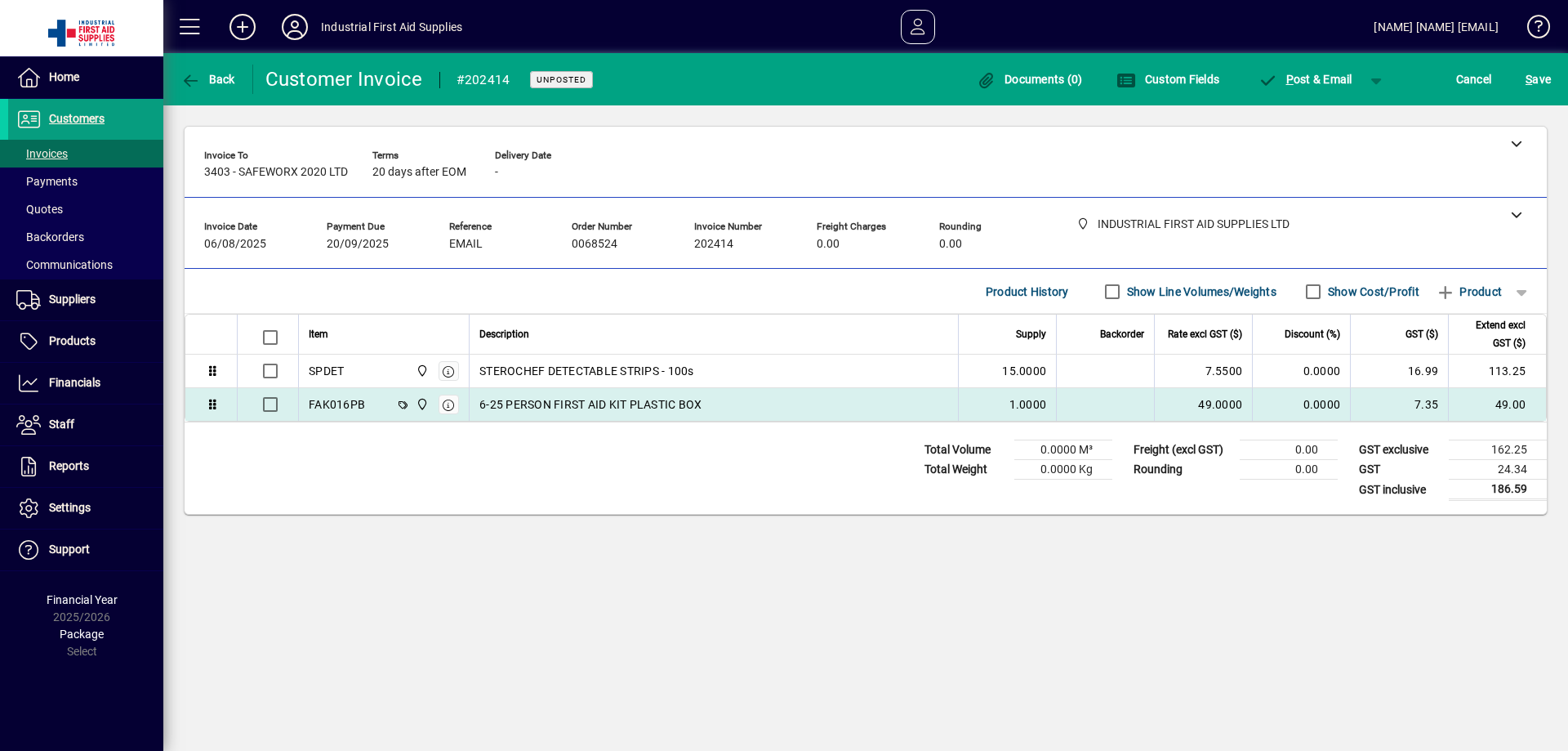click on "6-25 PERSON FIRST AID KIT PLASTIC BOX" at bounding box center (714, 405) 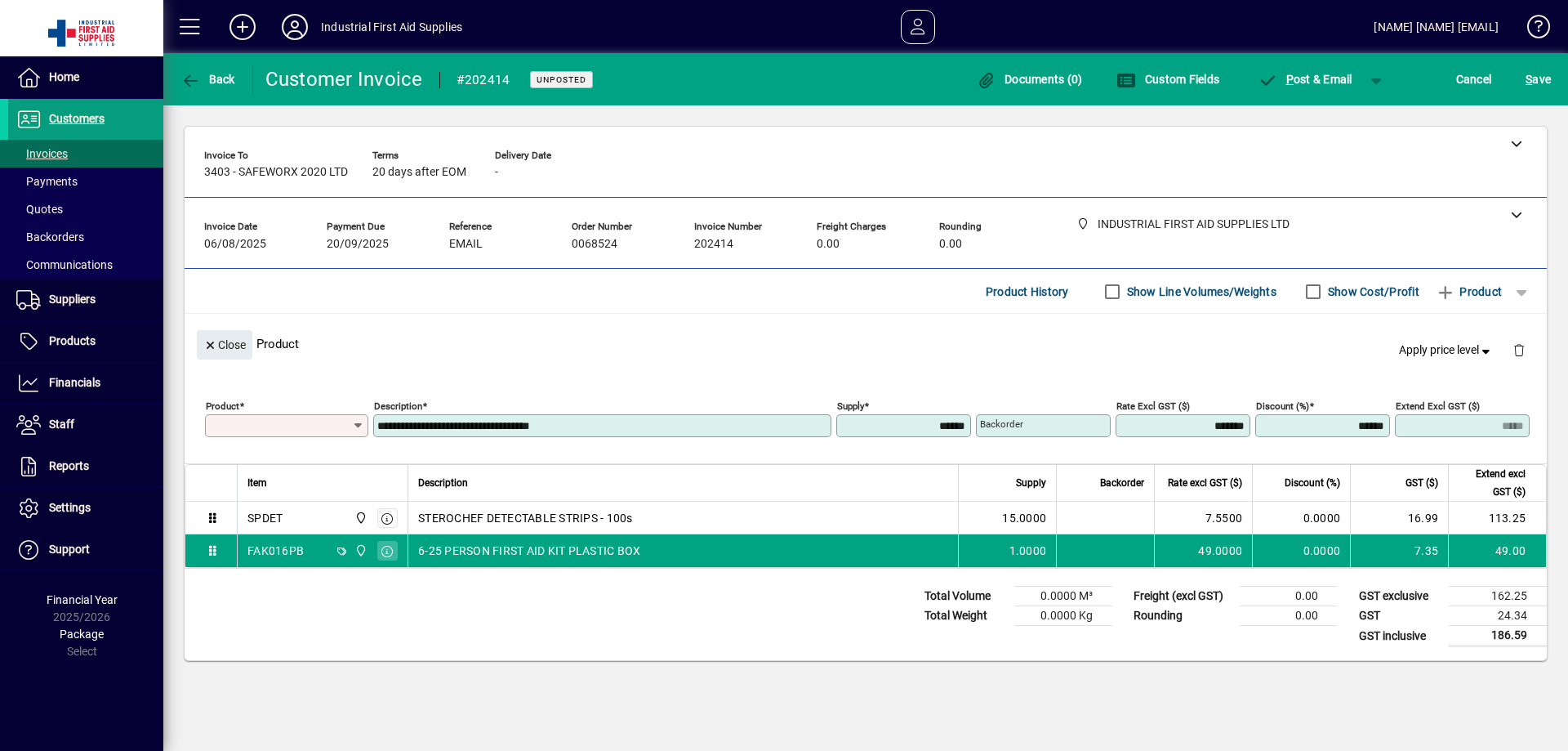 type on "********" 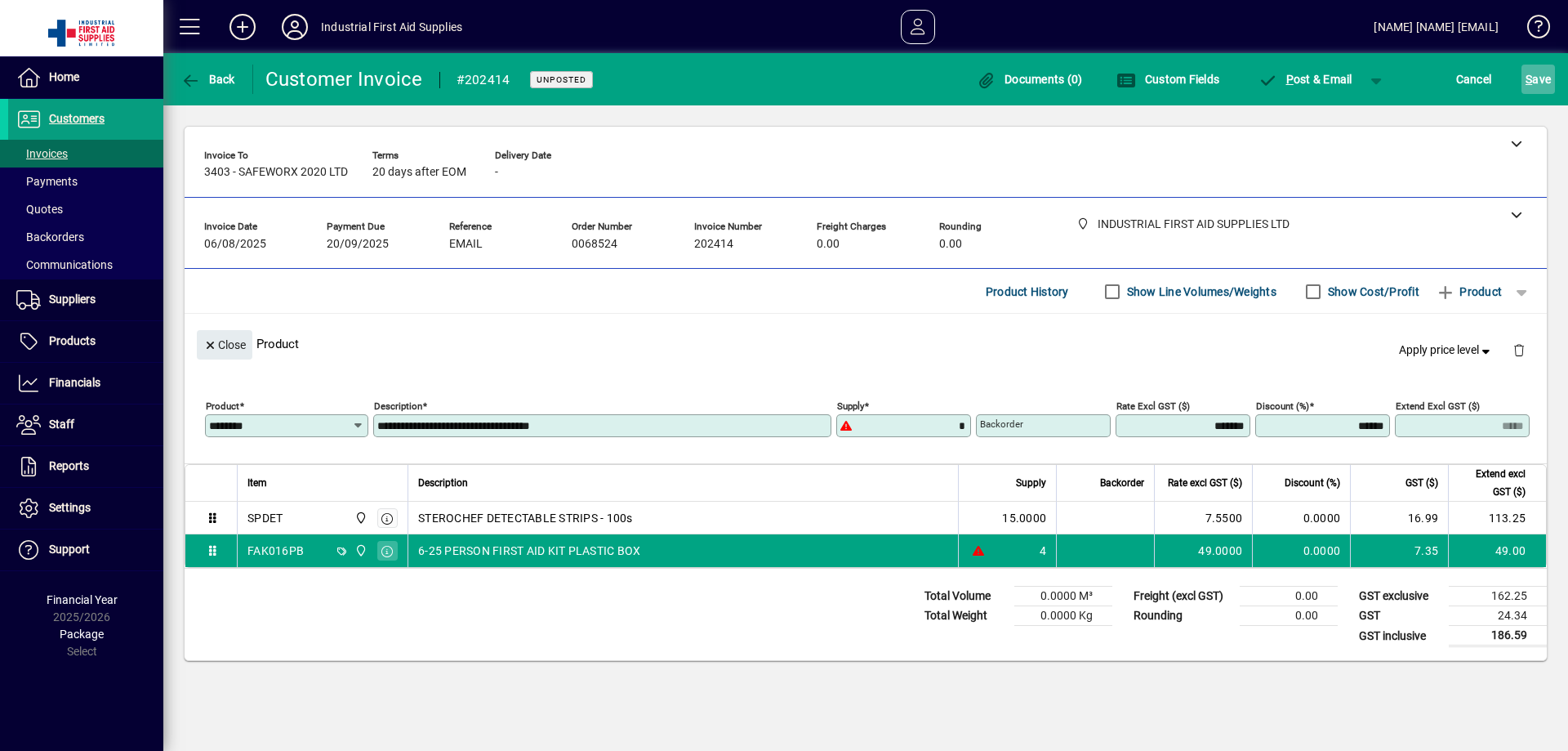 type on "******" 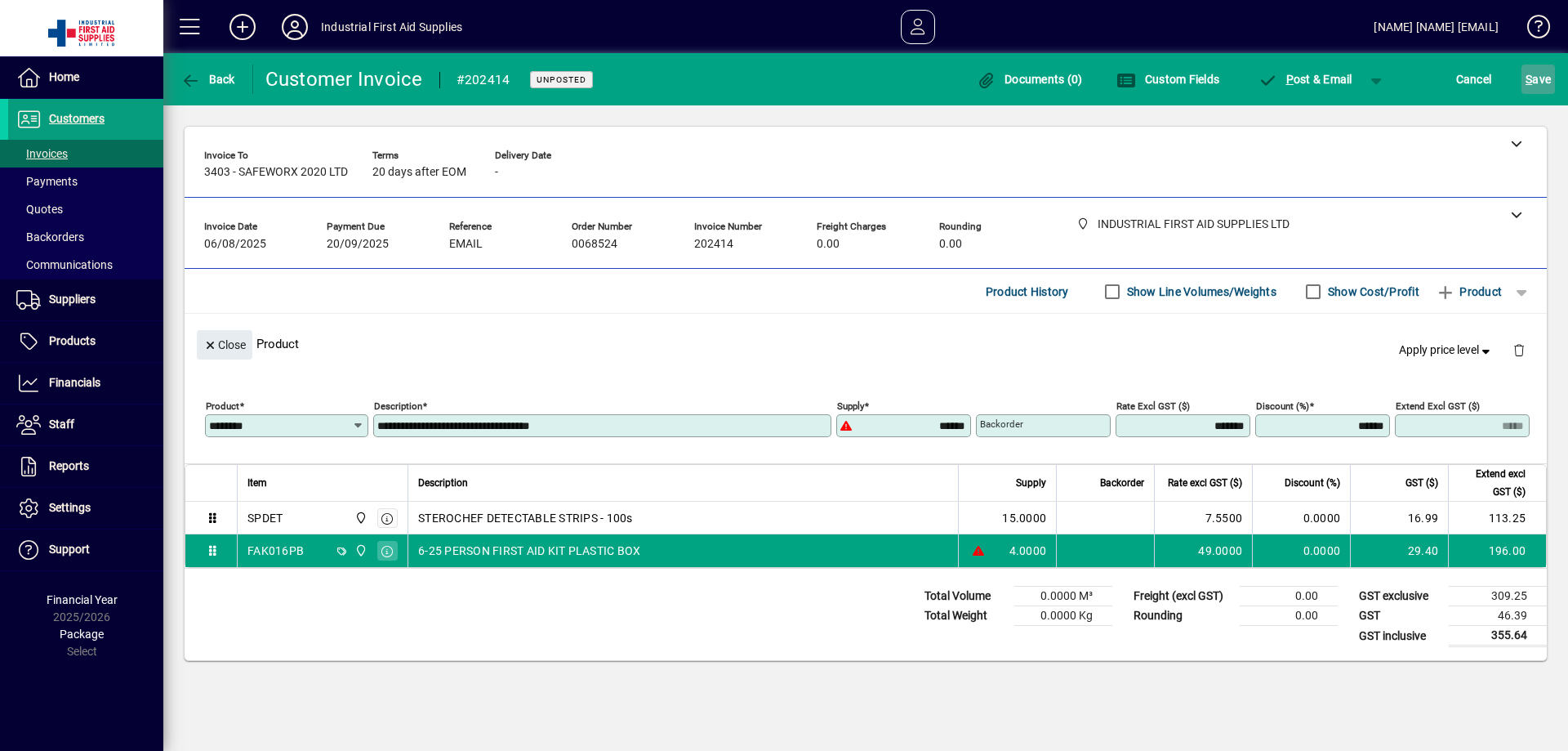 type on "******" 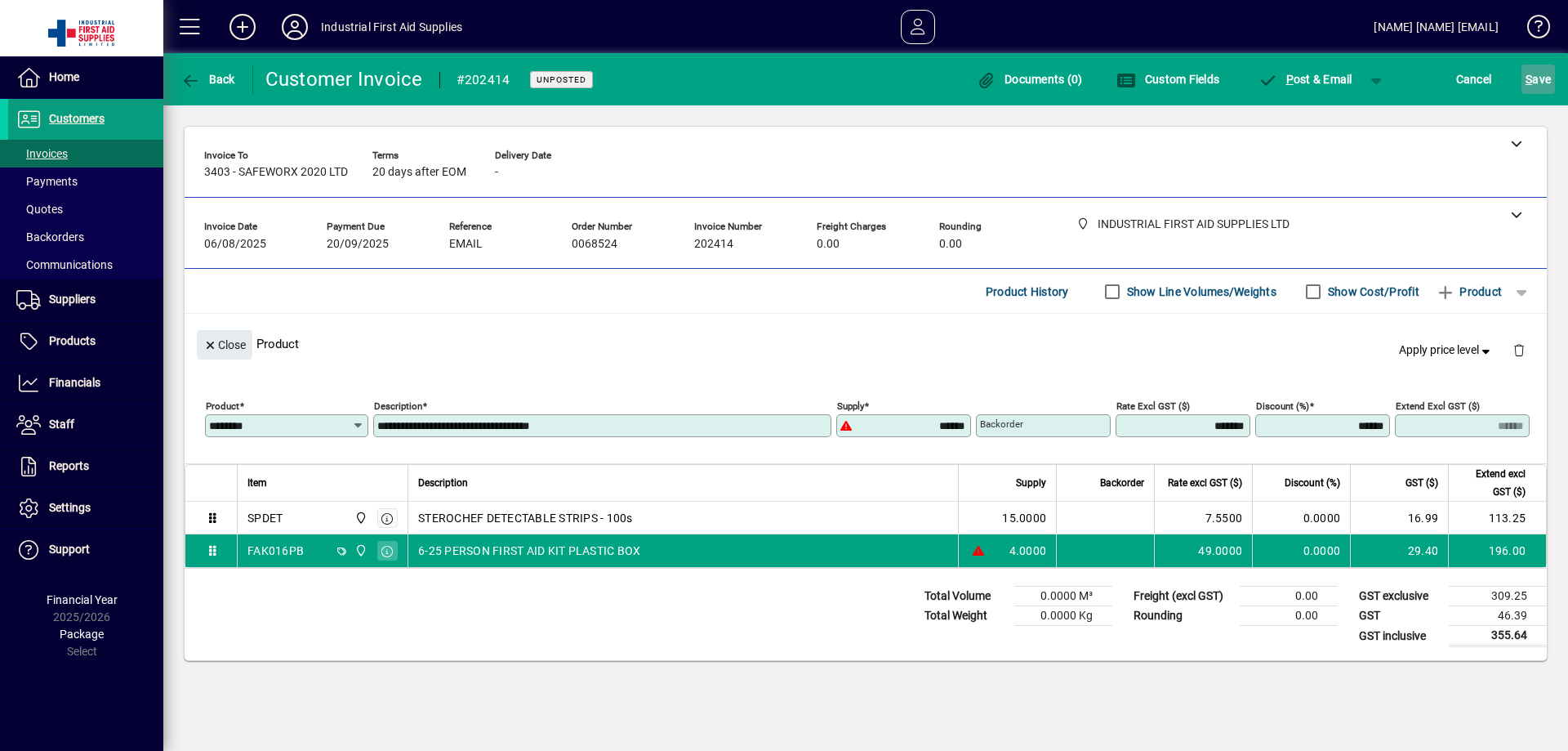 type on "******" 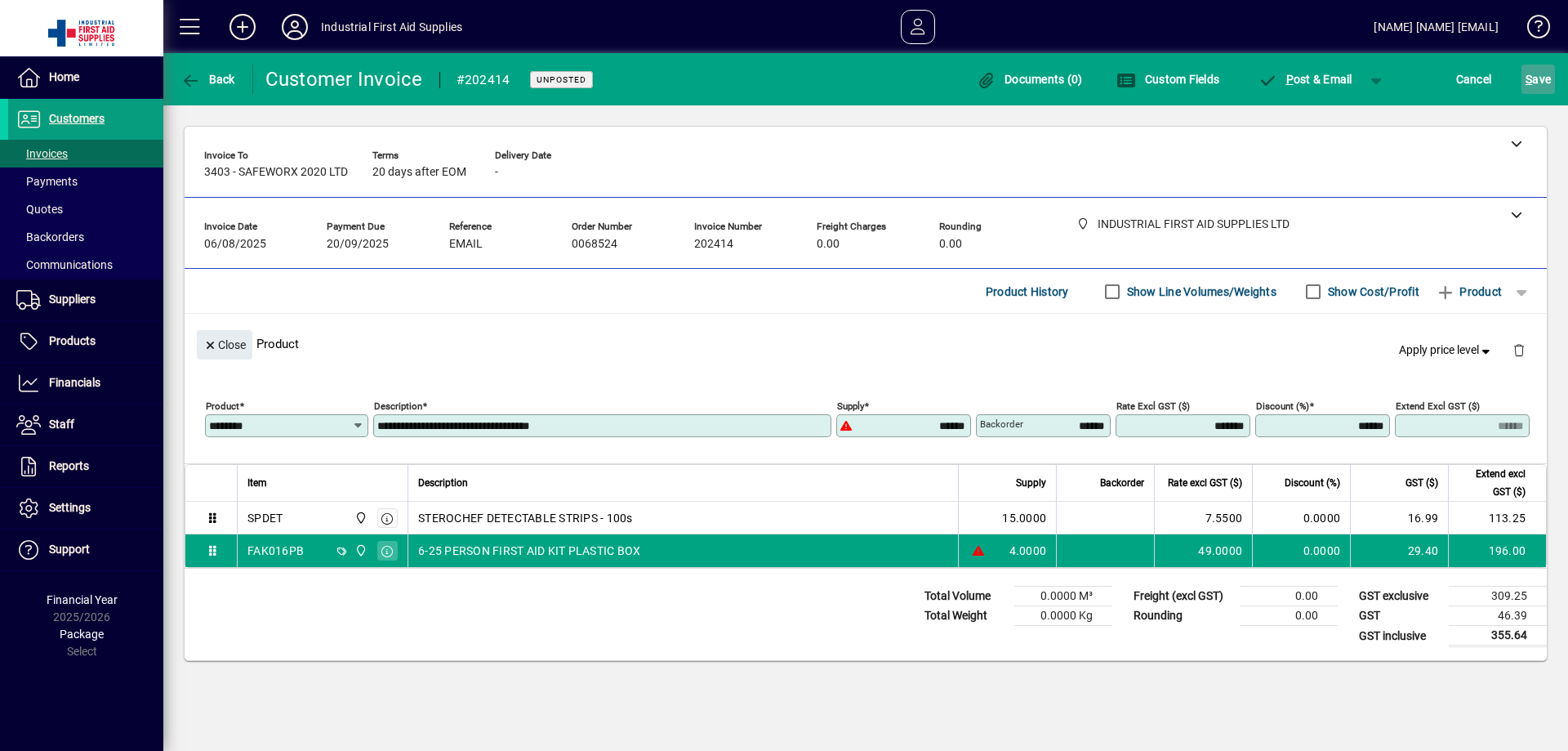 click on "S ave" 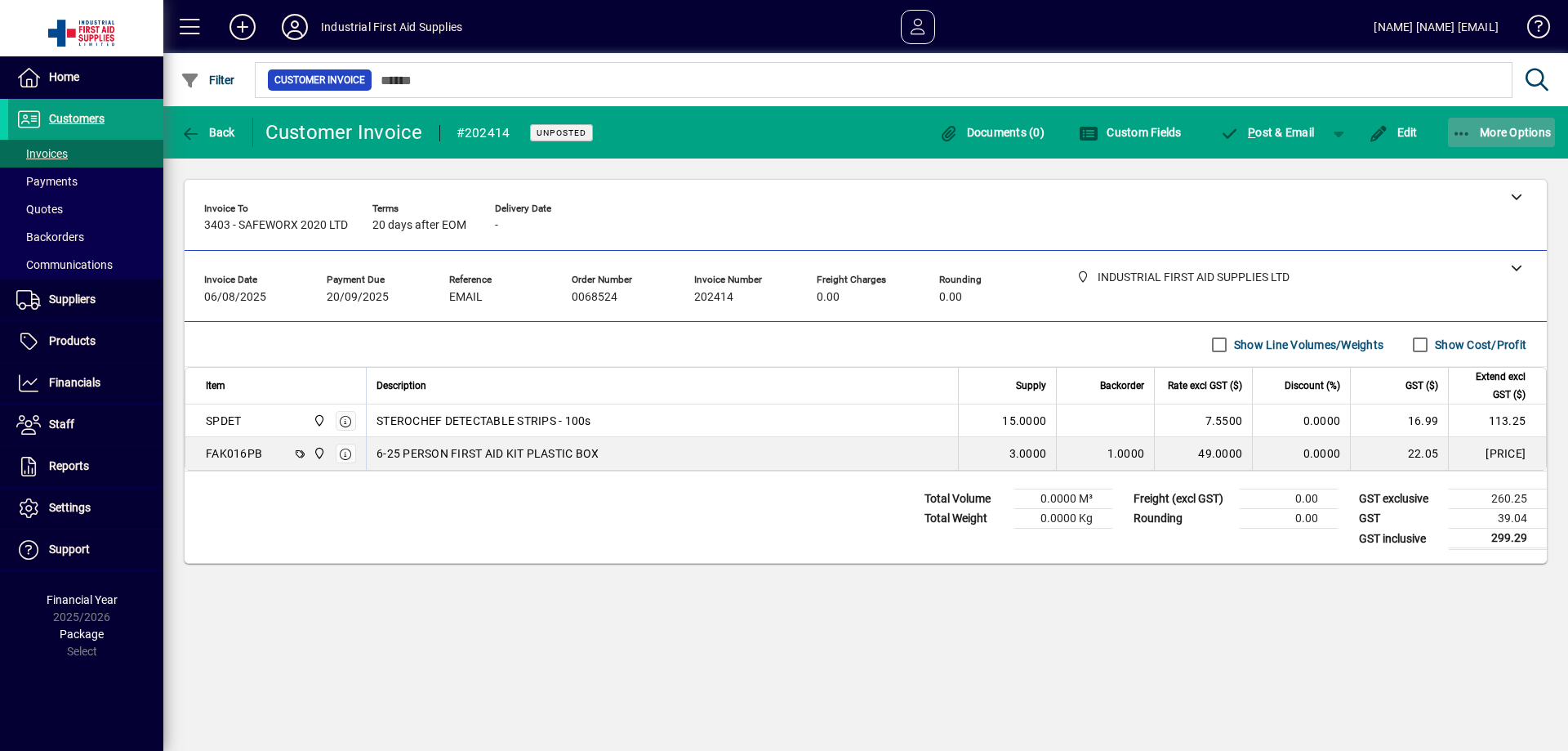 click on "More Options" 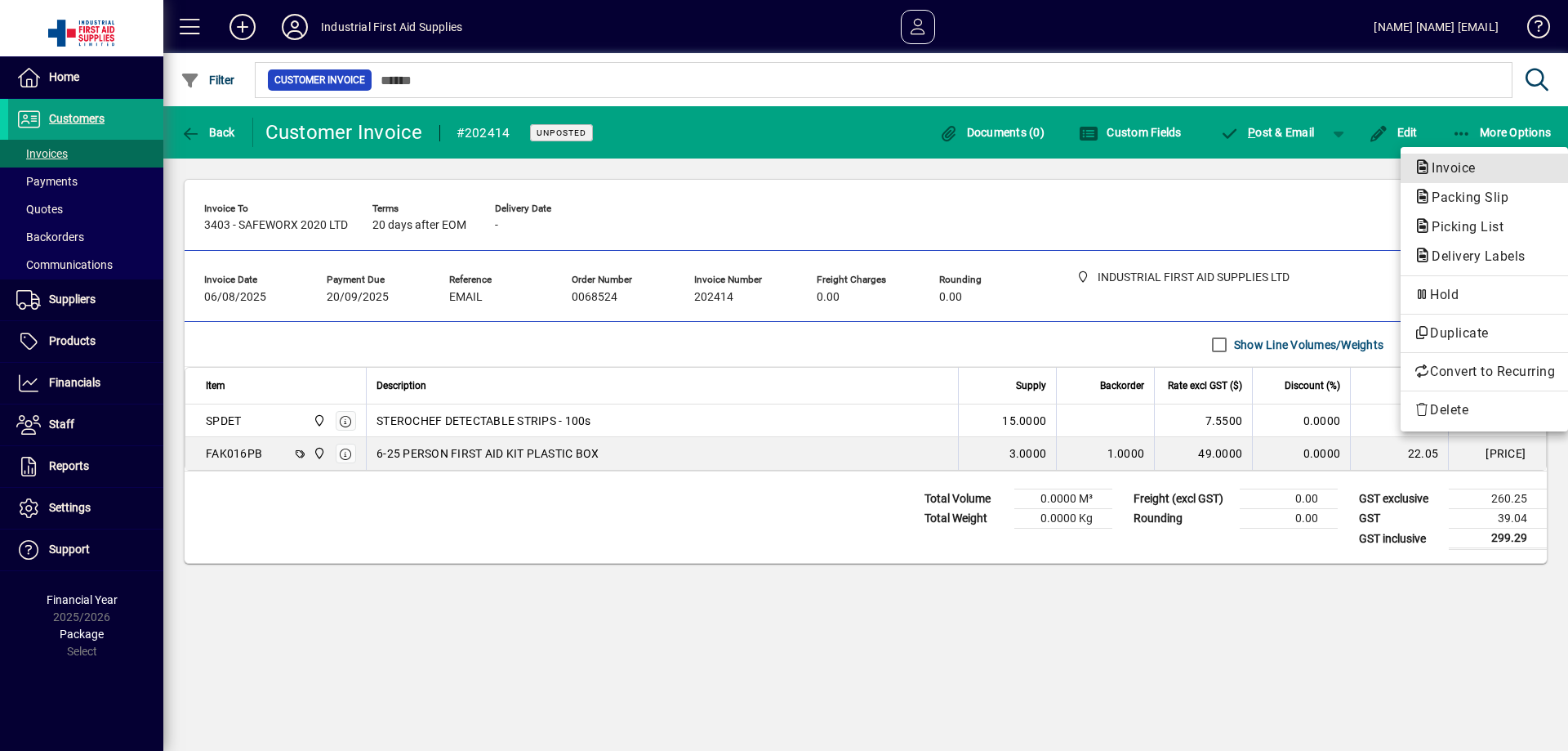 drag, startPoint x: 1446, startPoint y: 171, endPoint x: 1445, endPoint y: 182, distance: 11.045361 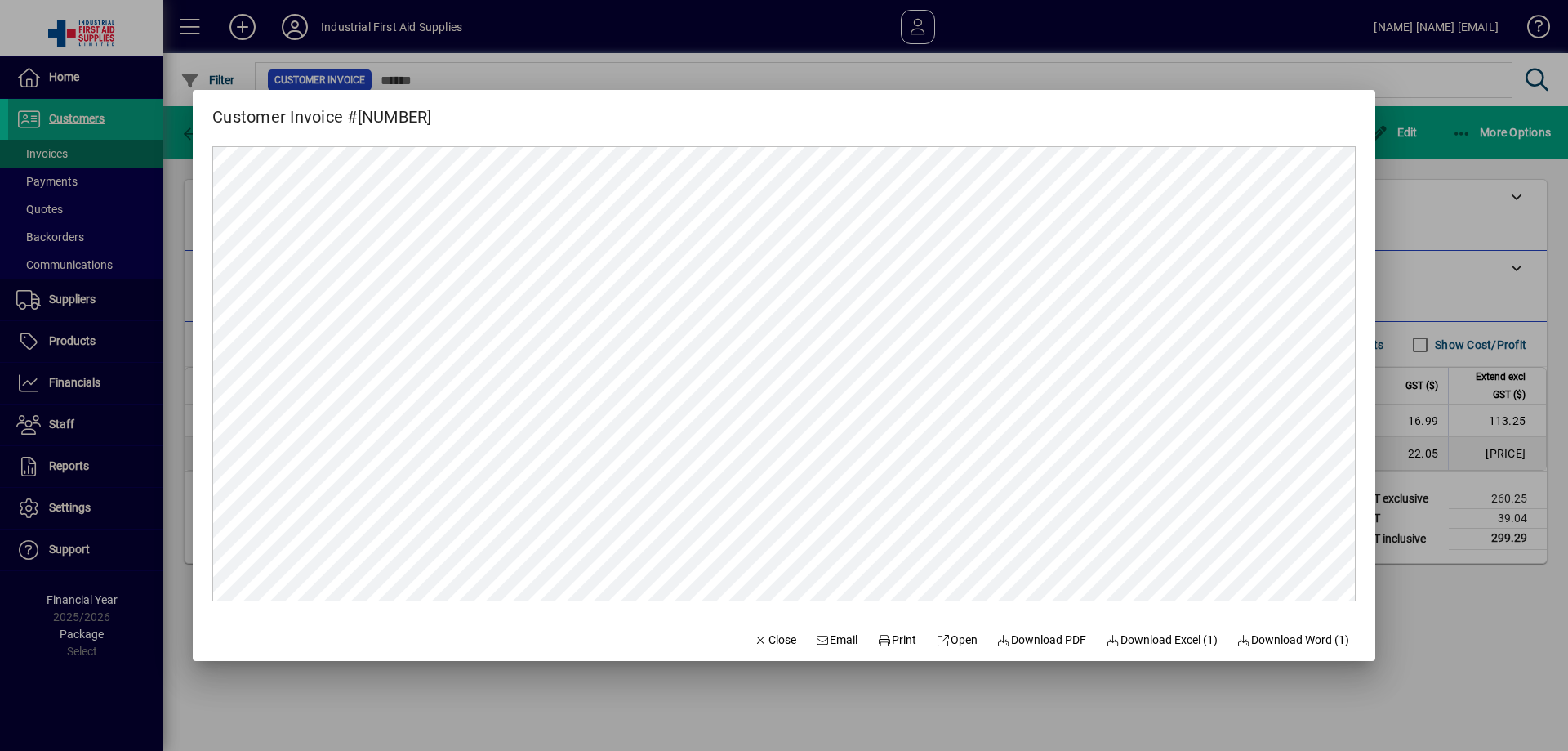 scroll, scrollTop: 0, scrollLeft: 0, axis: both 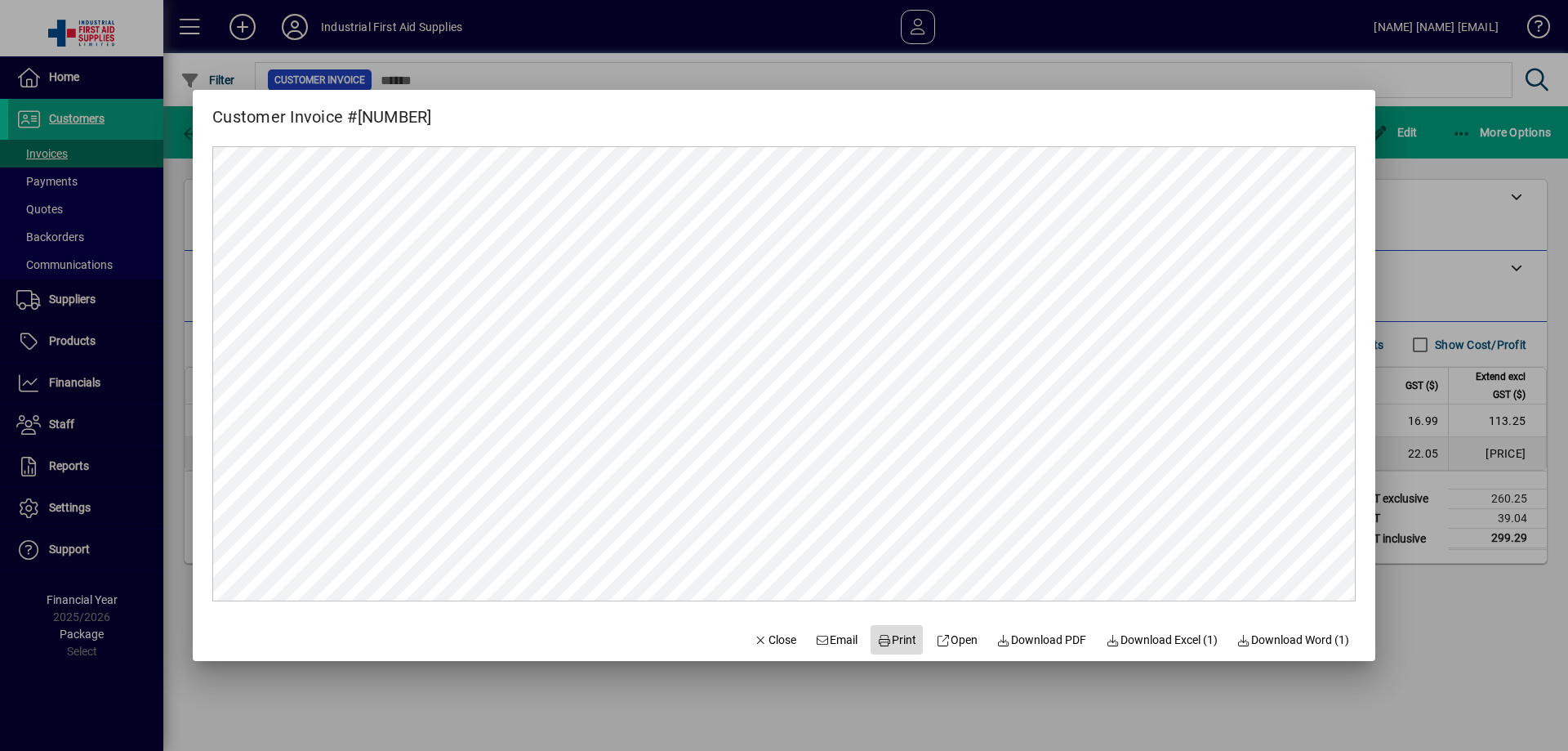click on "Print" 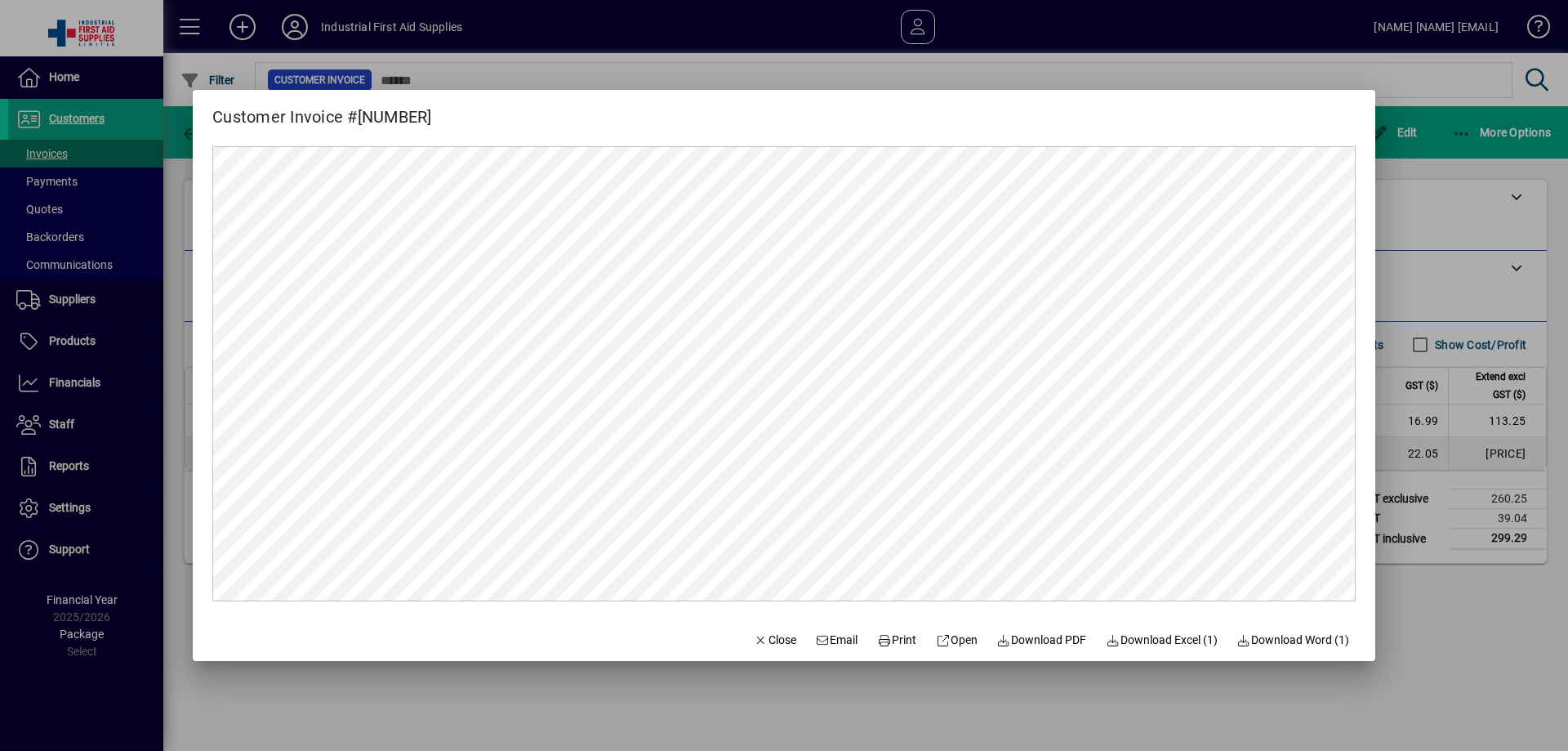 click at bounding box center [784, 375] 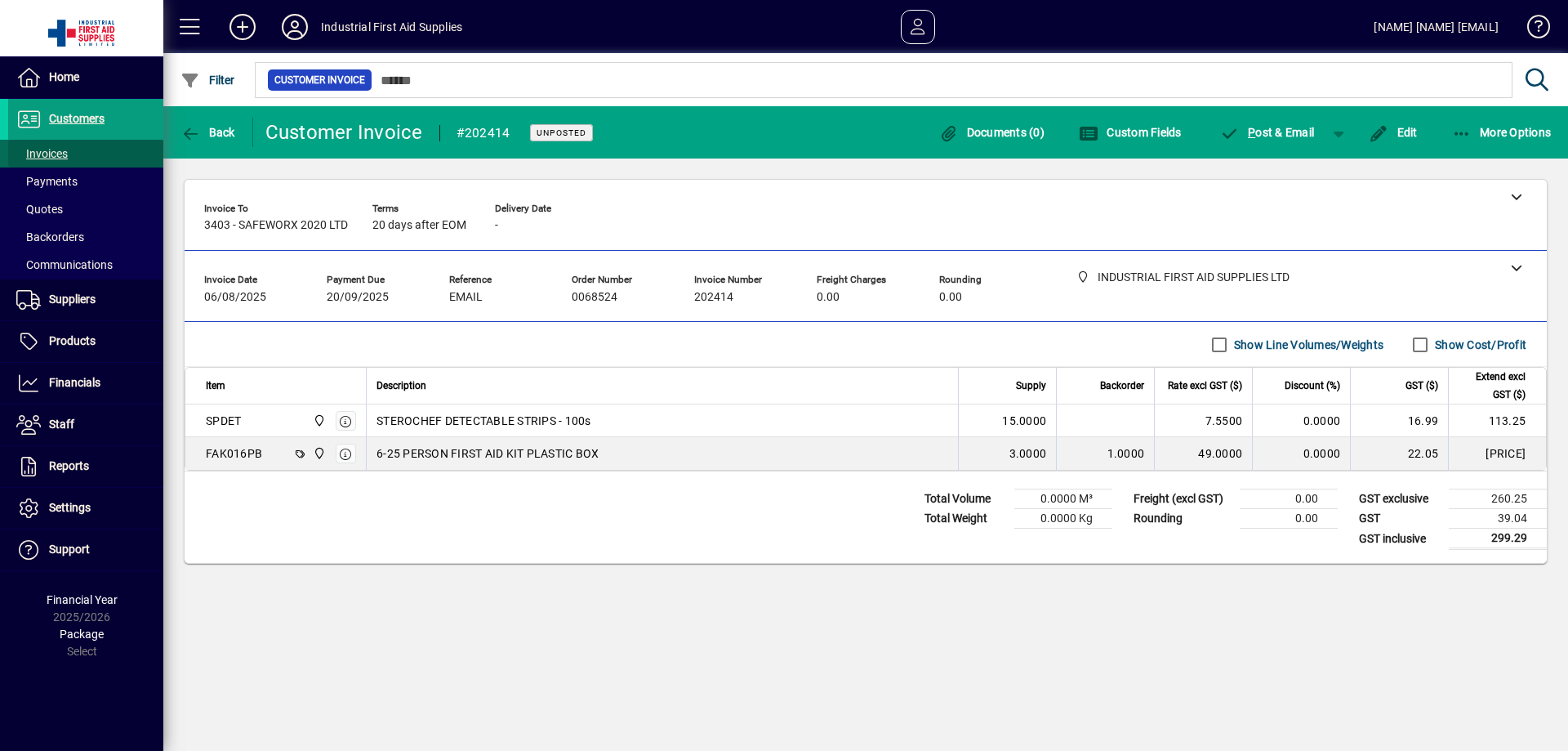 click on "Invoices" at bounding box center (42, 154) 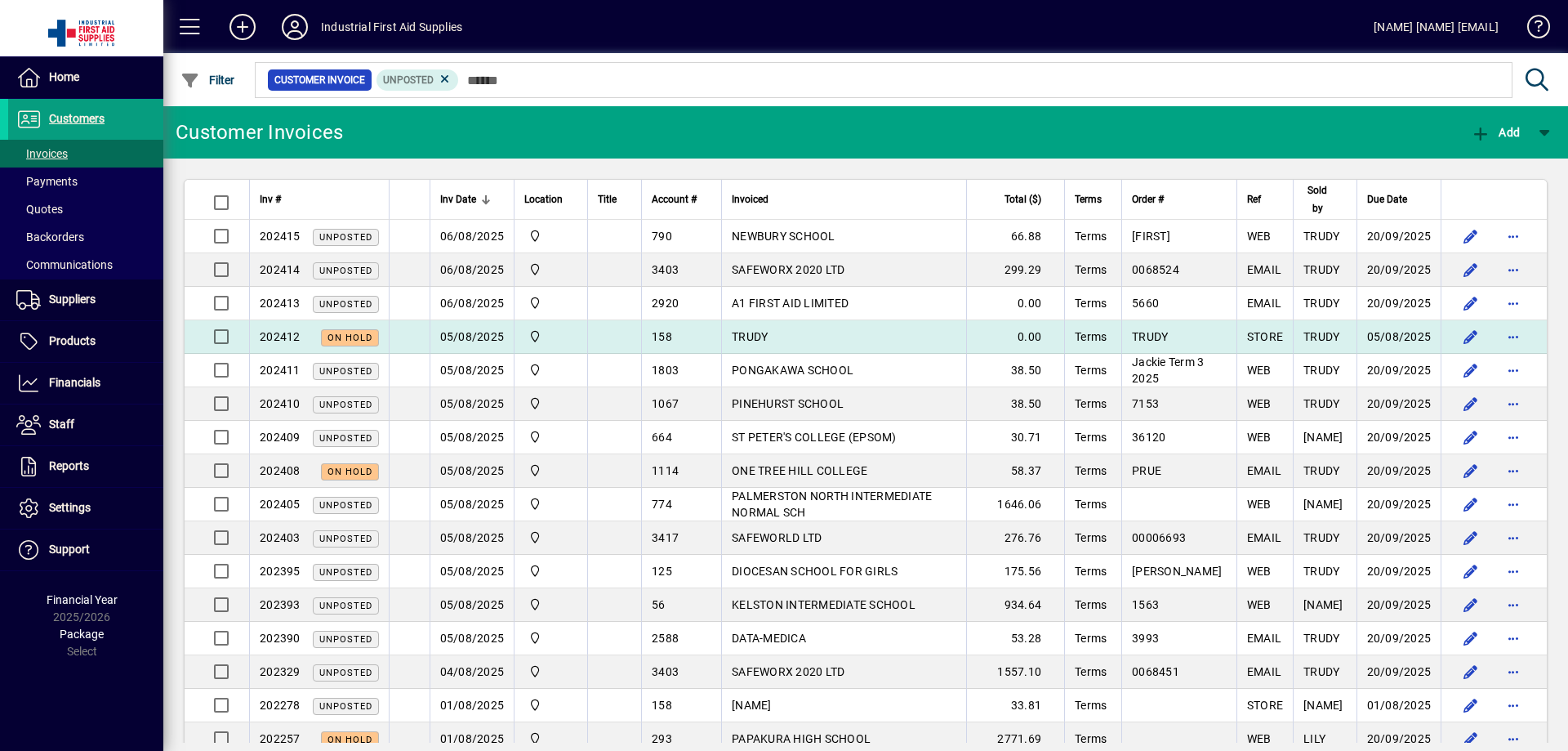 click on "TRUDY" at bounding box center [750, 337] 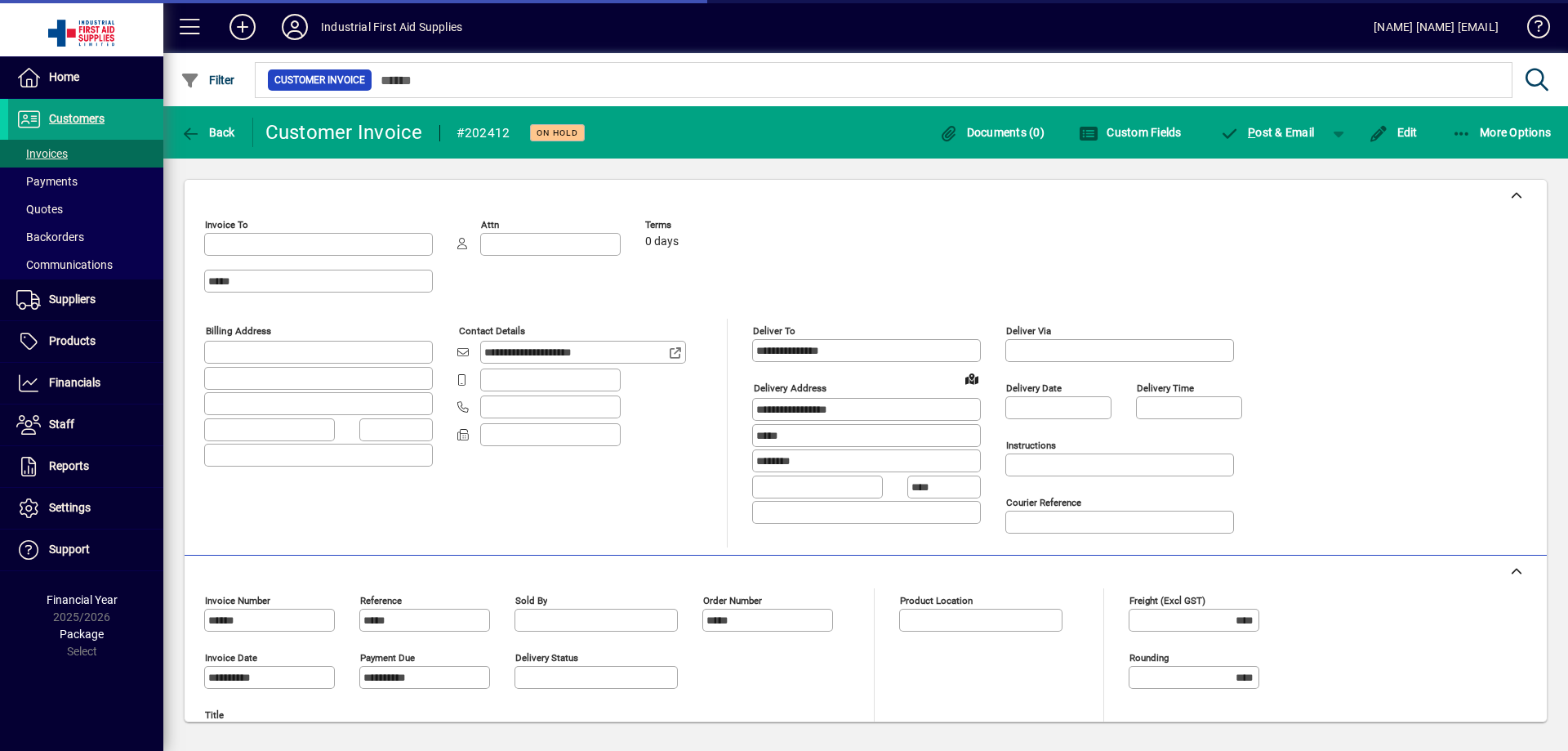 type on "*****" 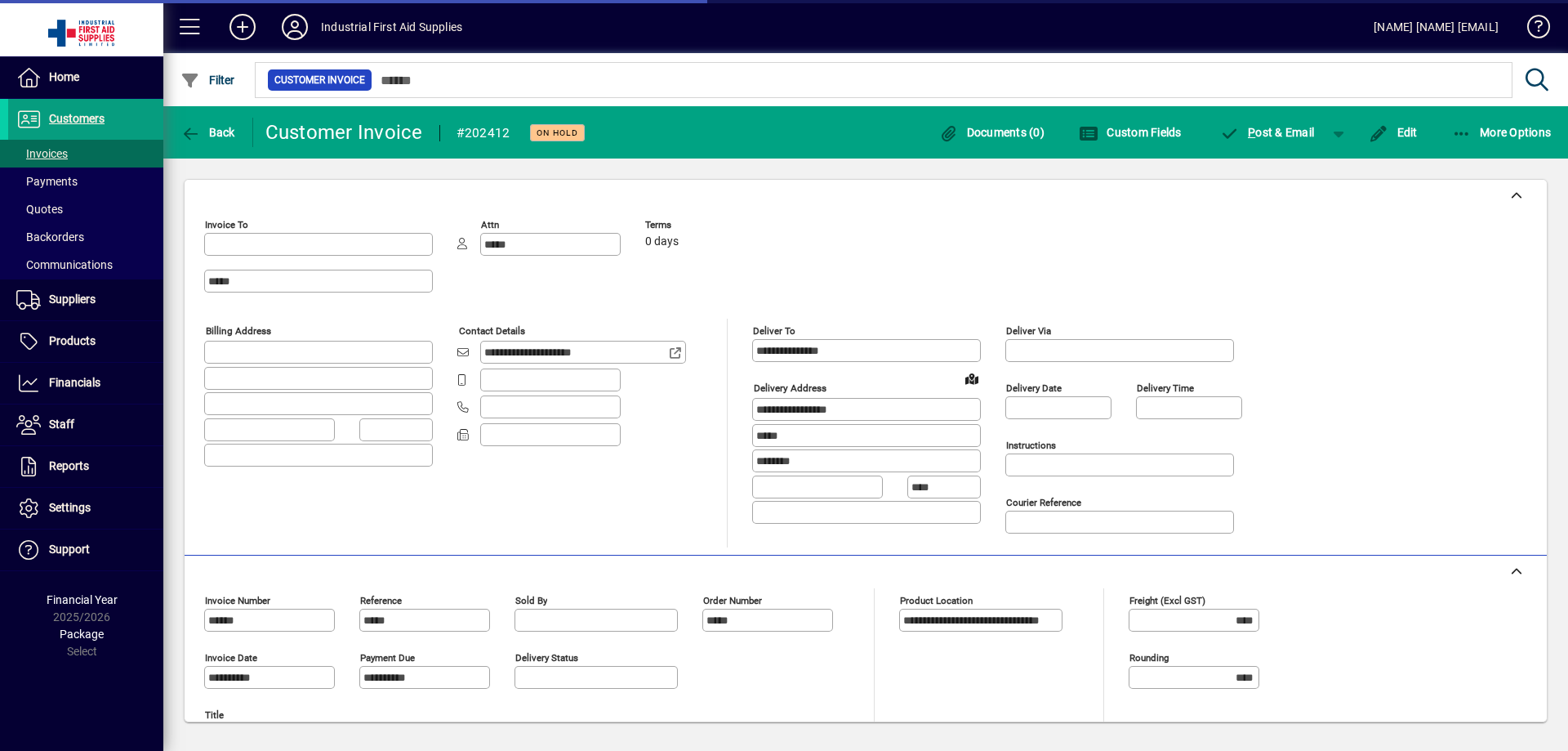 type on "**********" 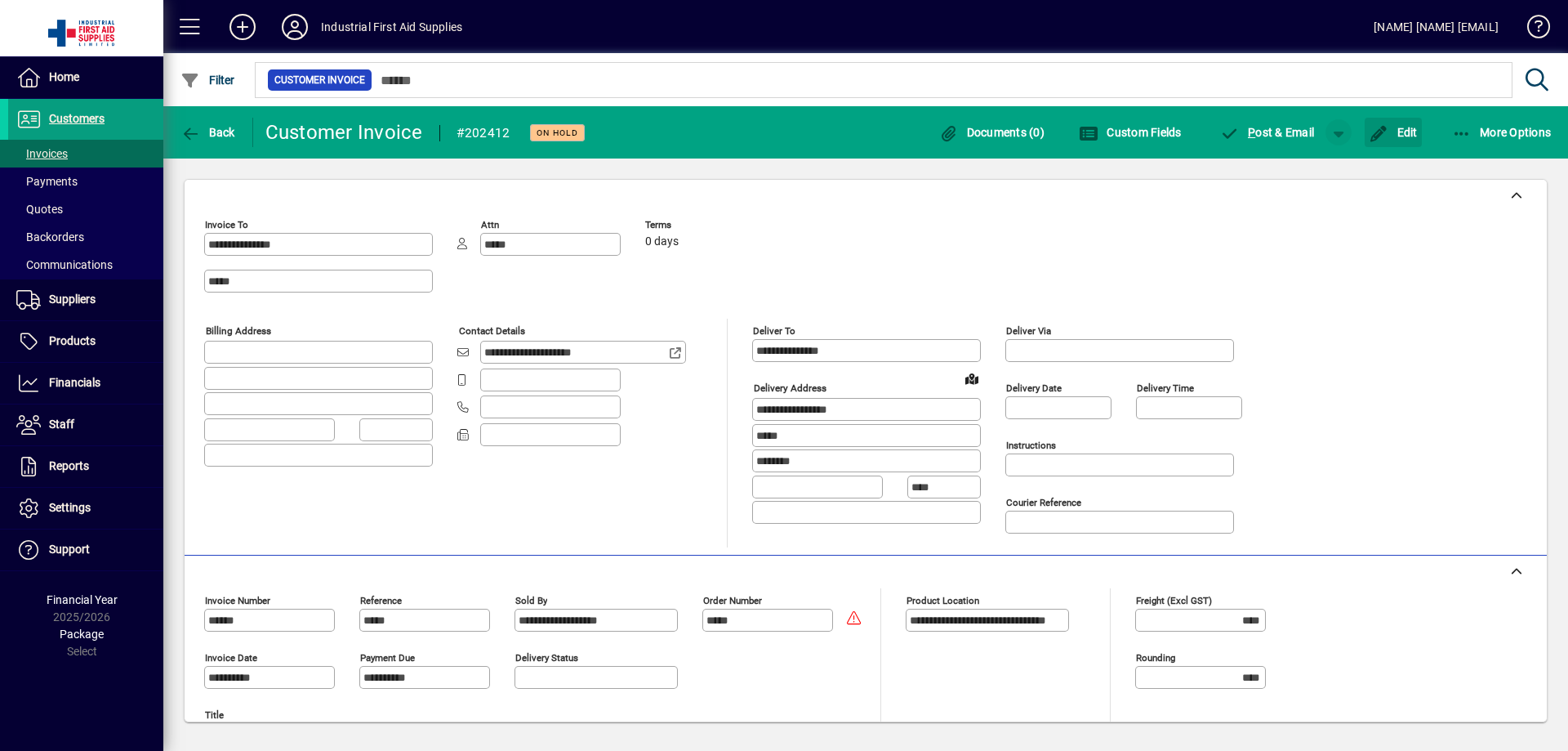 drag, startPoint x: 1392, startPoint y: 125, endPoint x: 1369, endPoint y: 144, distance: 29.83287 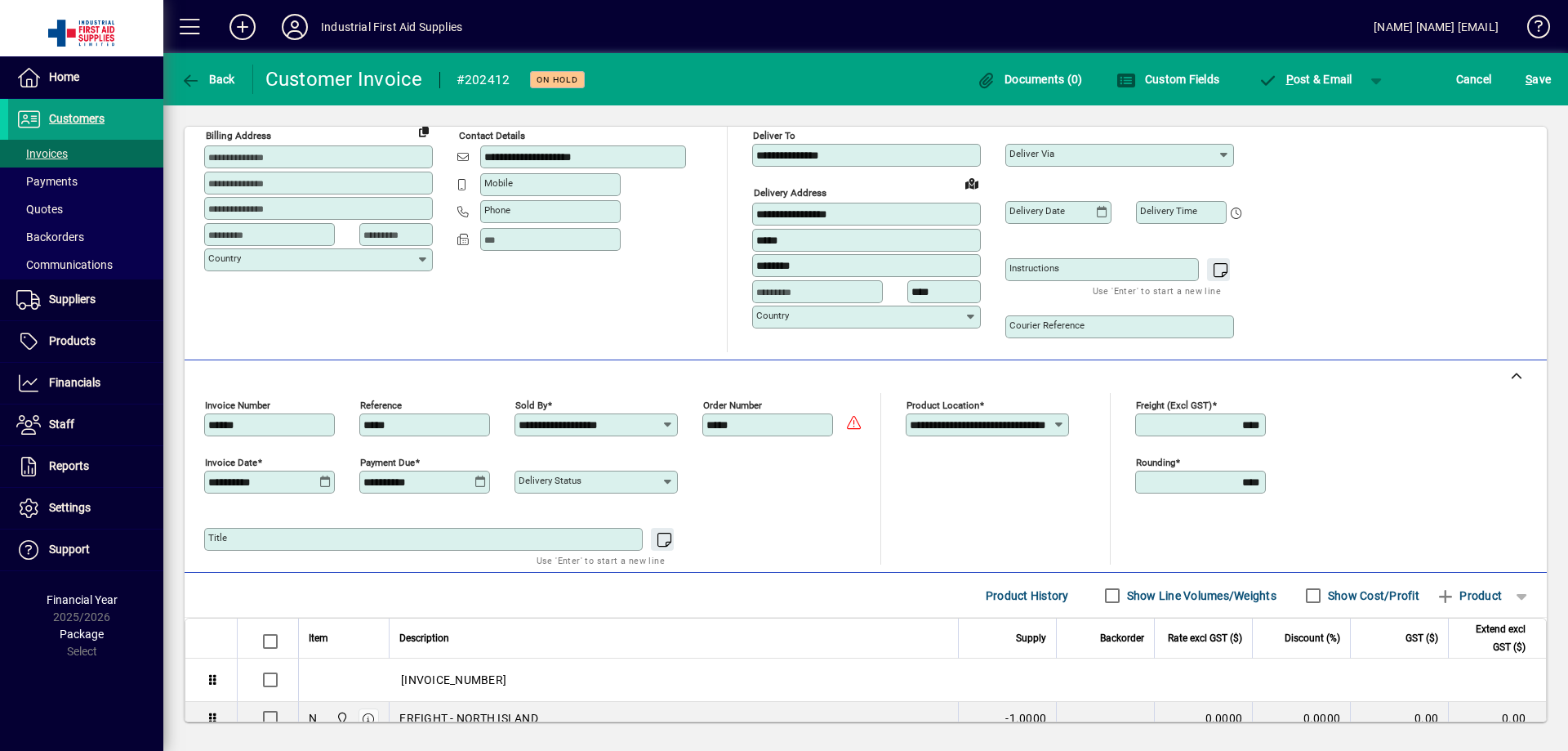scroll, scrollTop: 163, scrollLeft: 0, axis: vertical 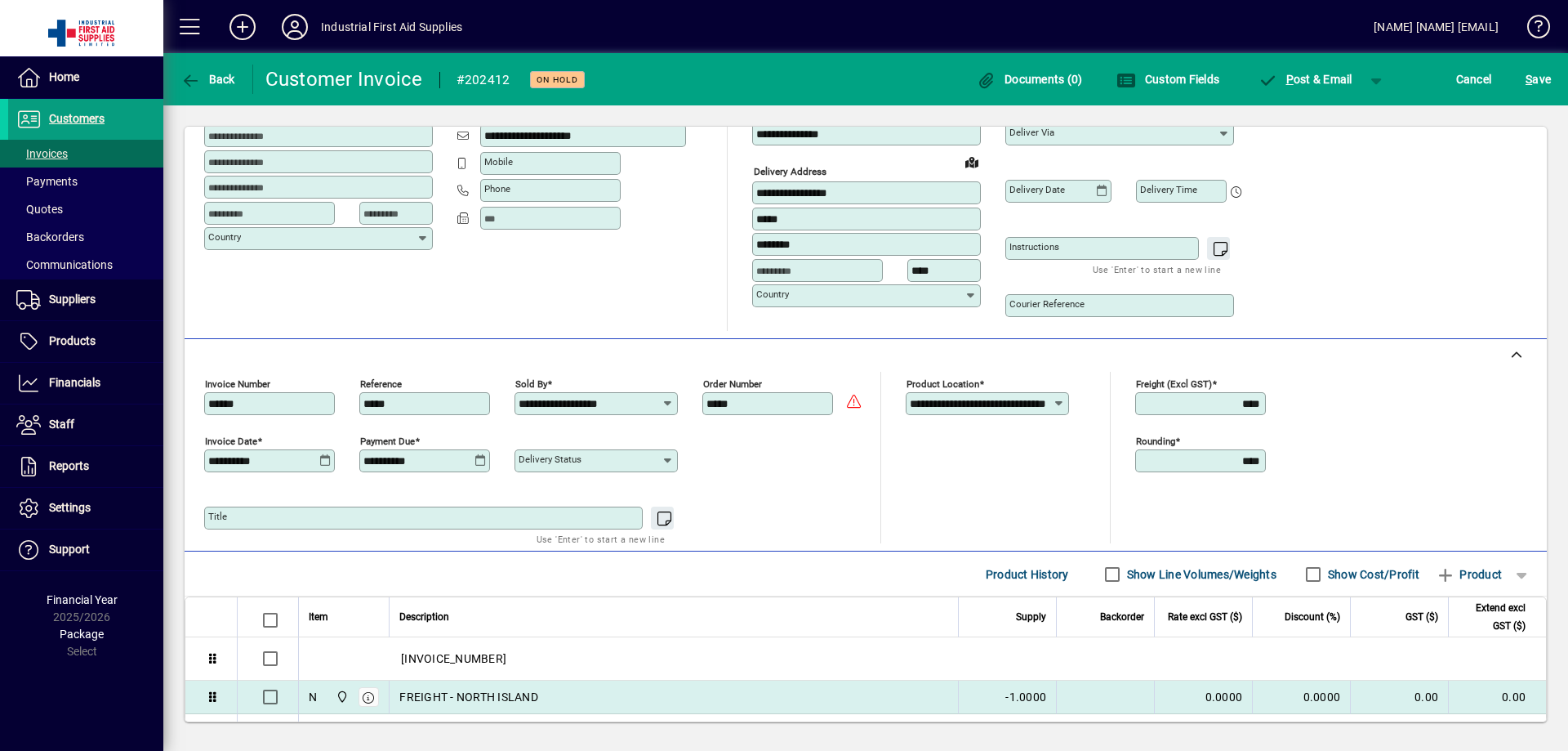 click on "FREIGHT - NORTH ISLAND" at bounding box center [674, 697] 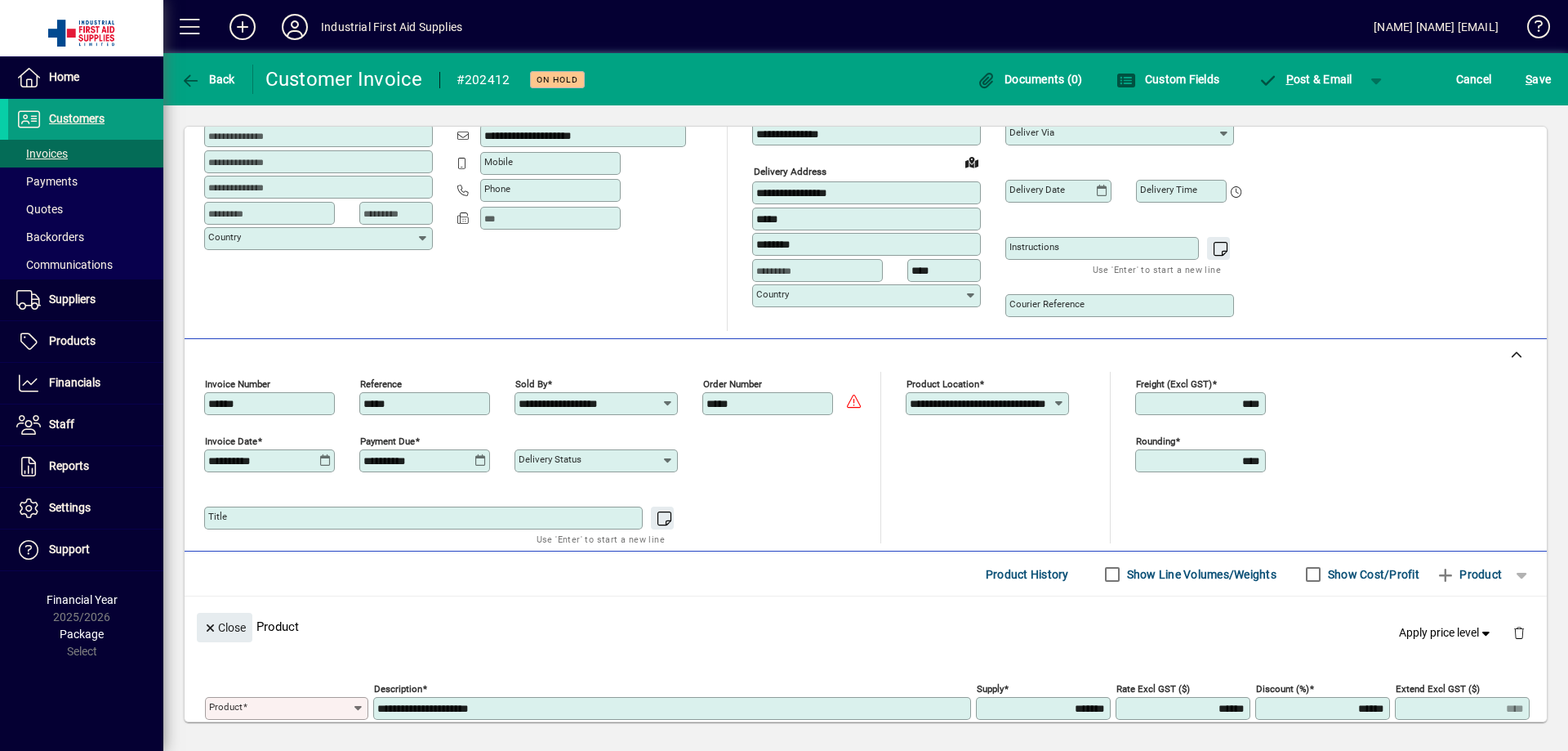 type on "*" 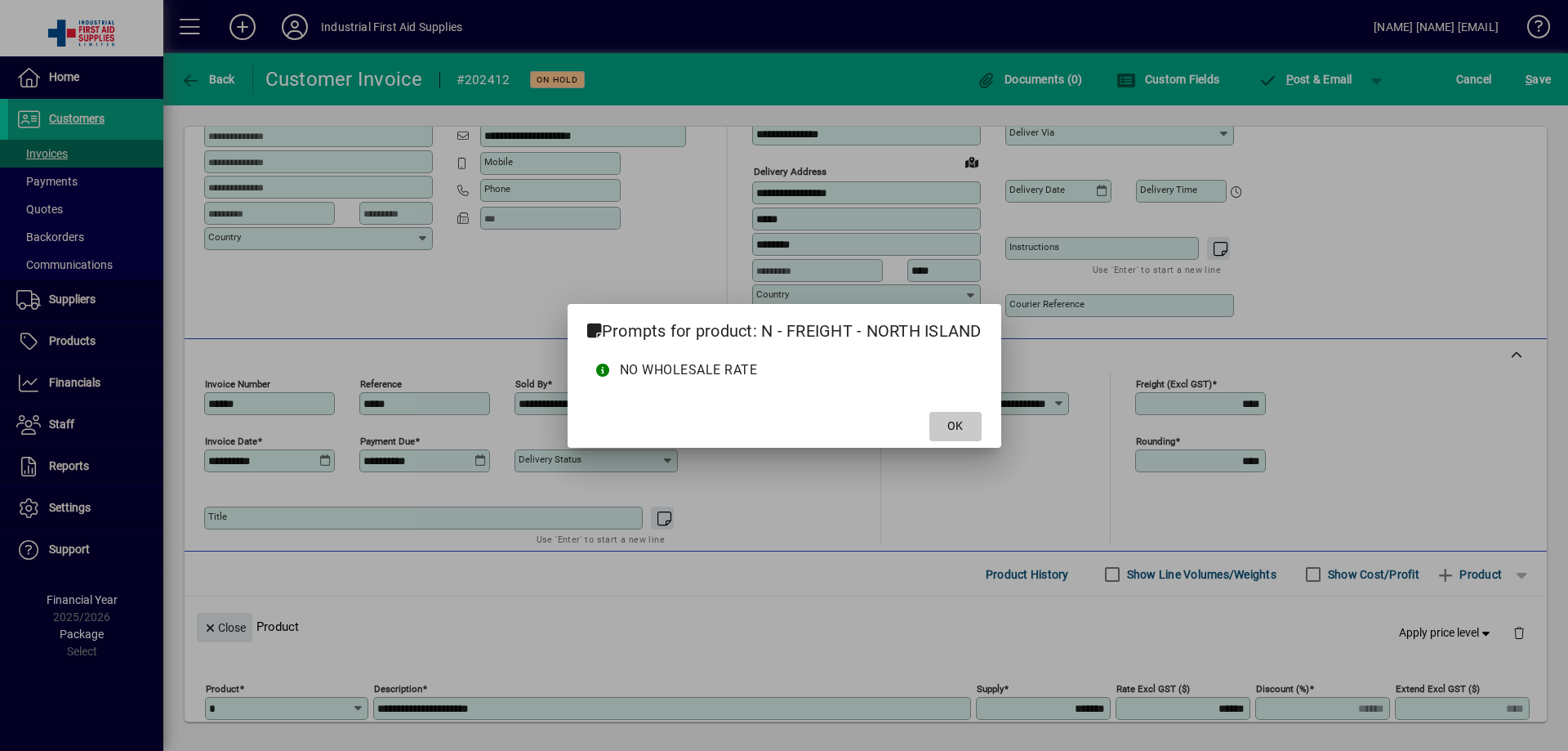 click on "OK" 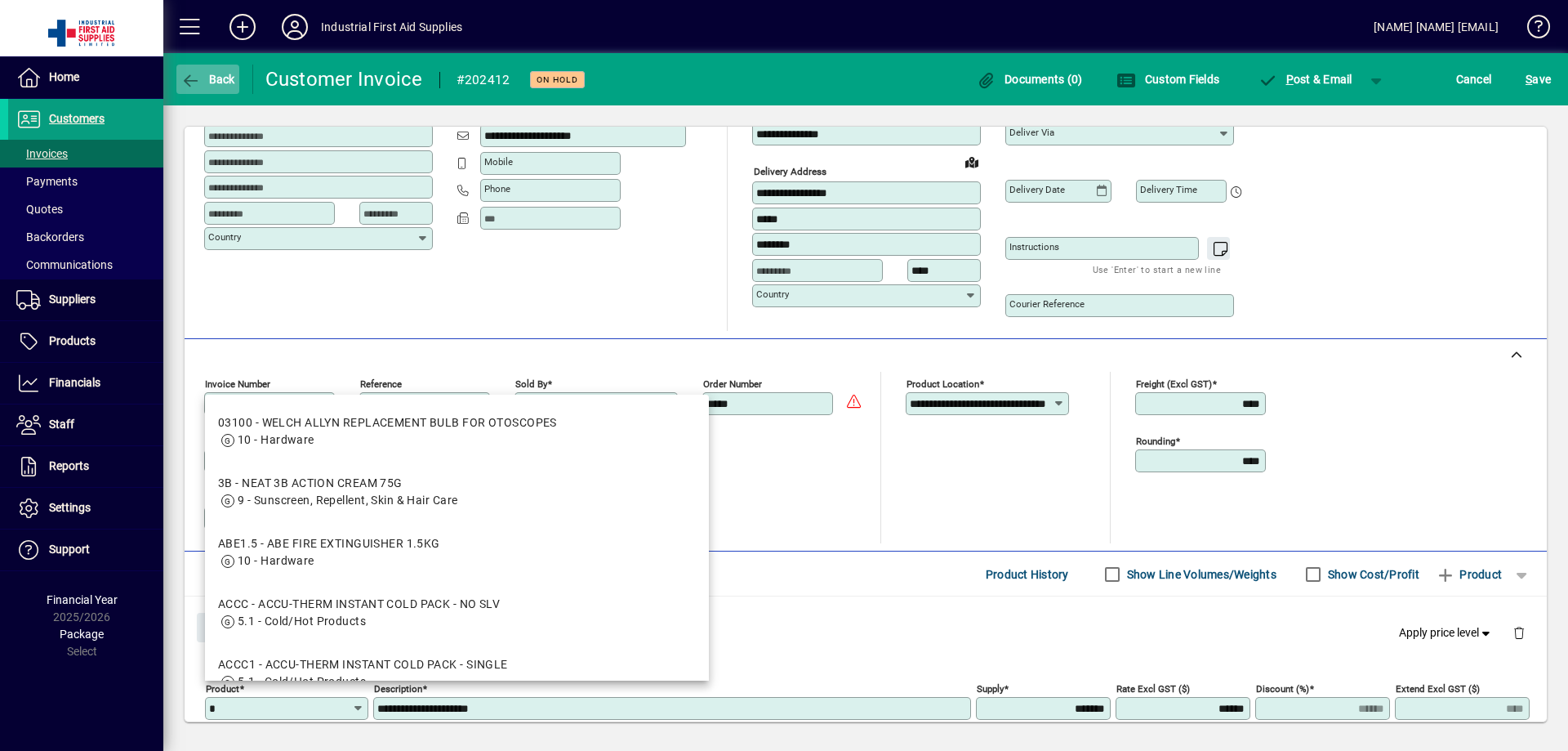 click 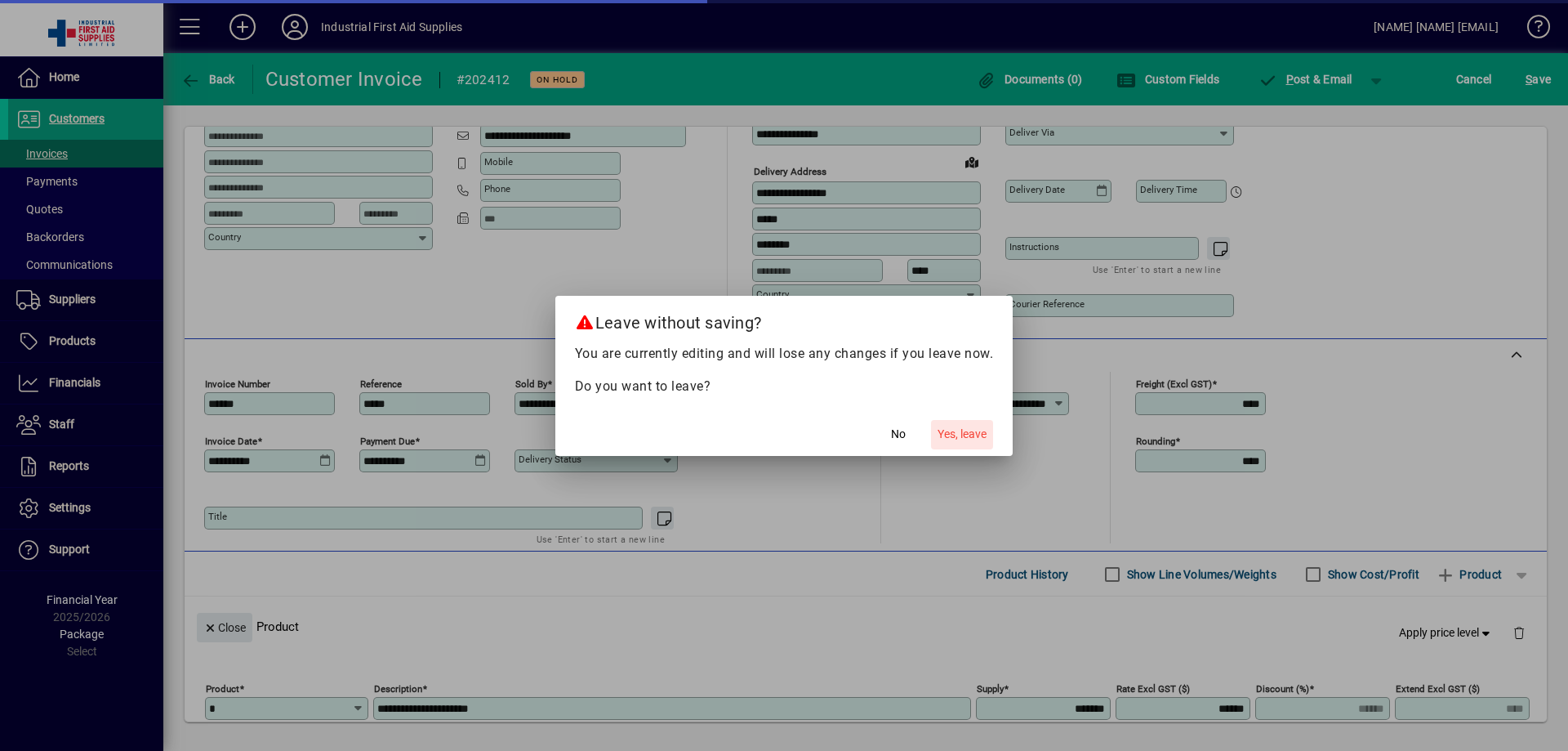 click on "Yes, leave" 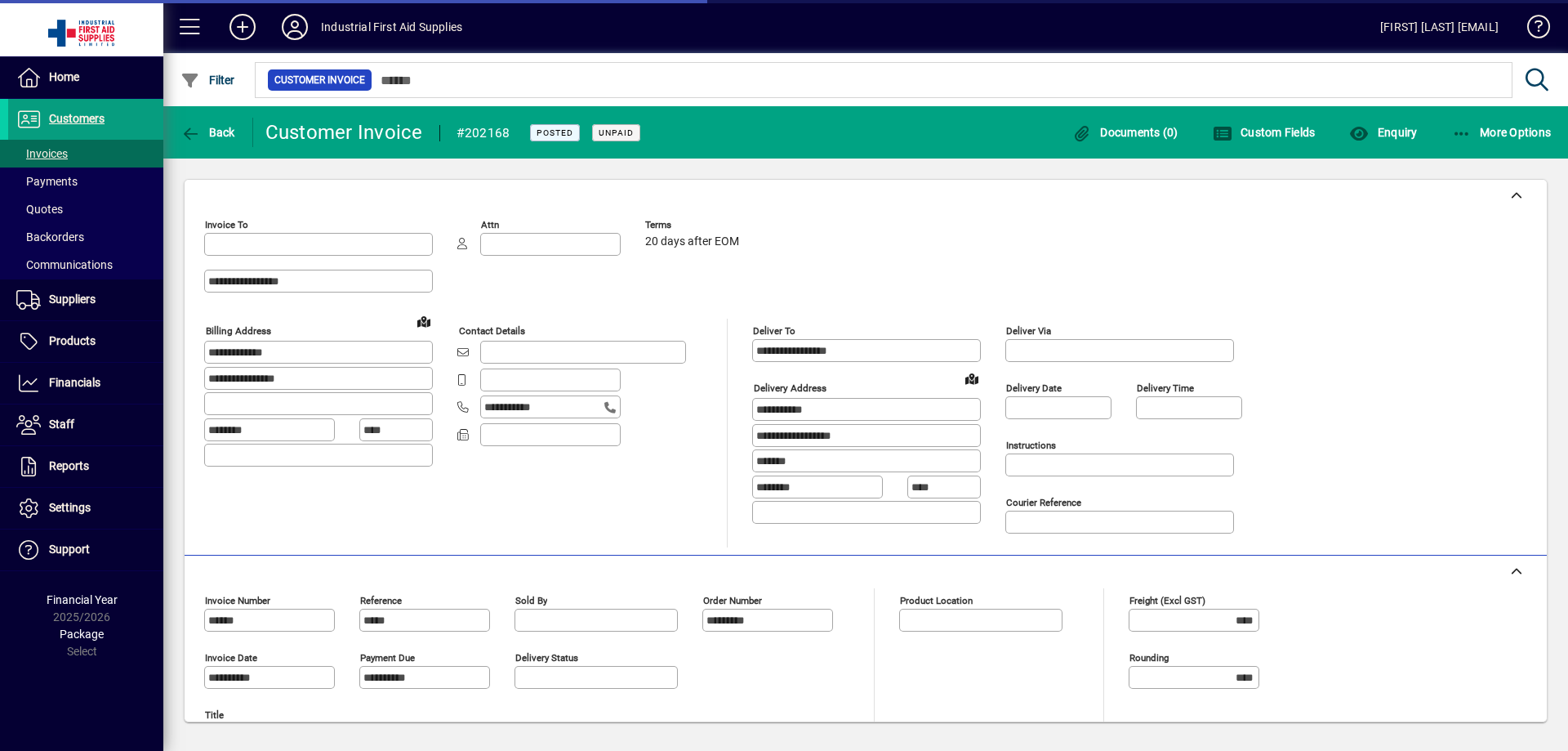 type on "**********" 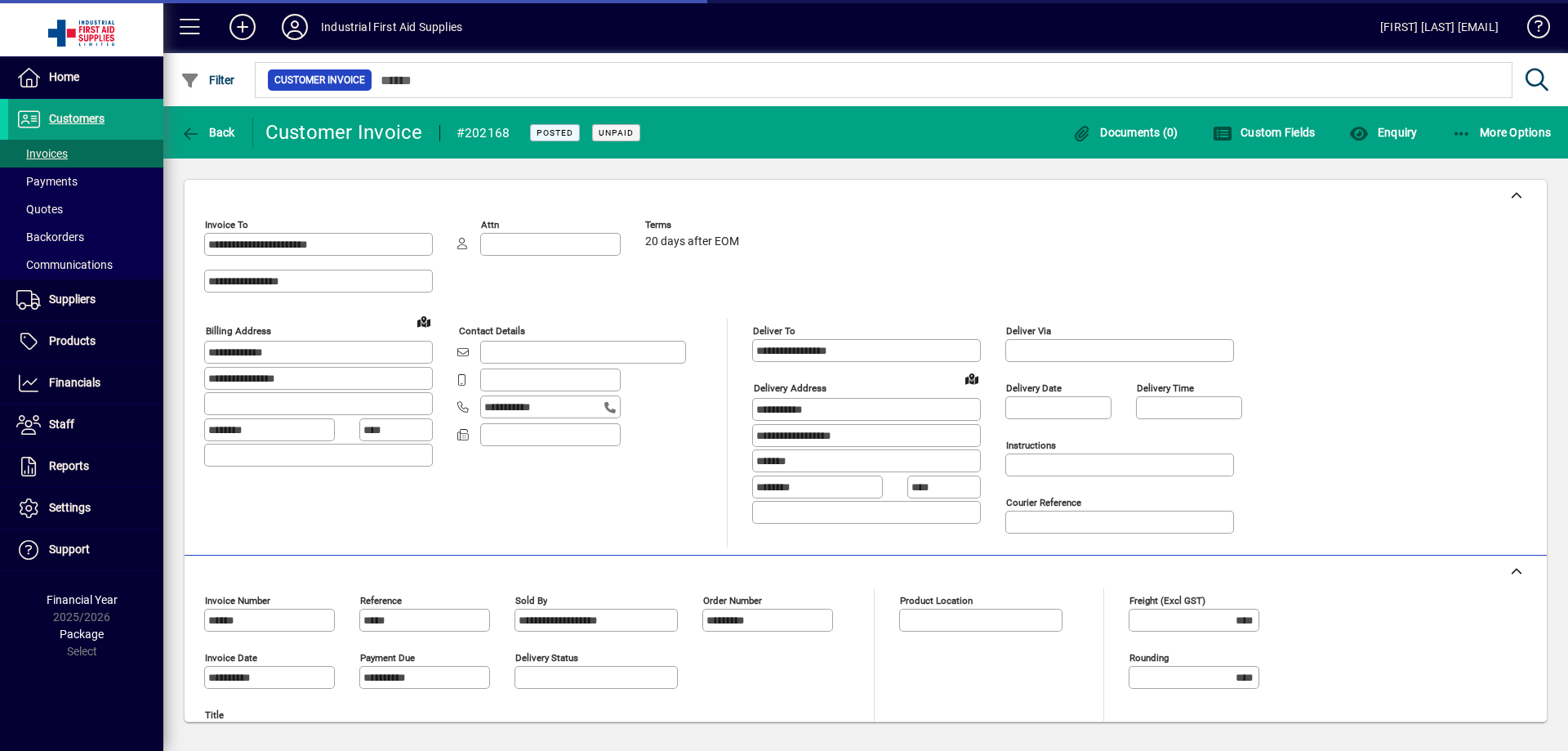 type on "**********" 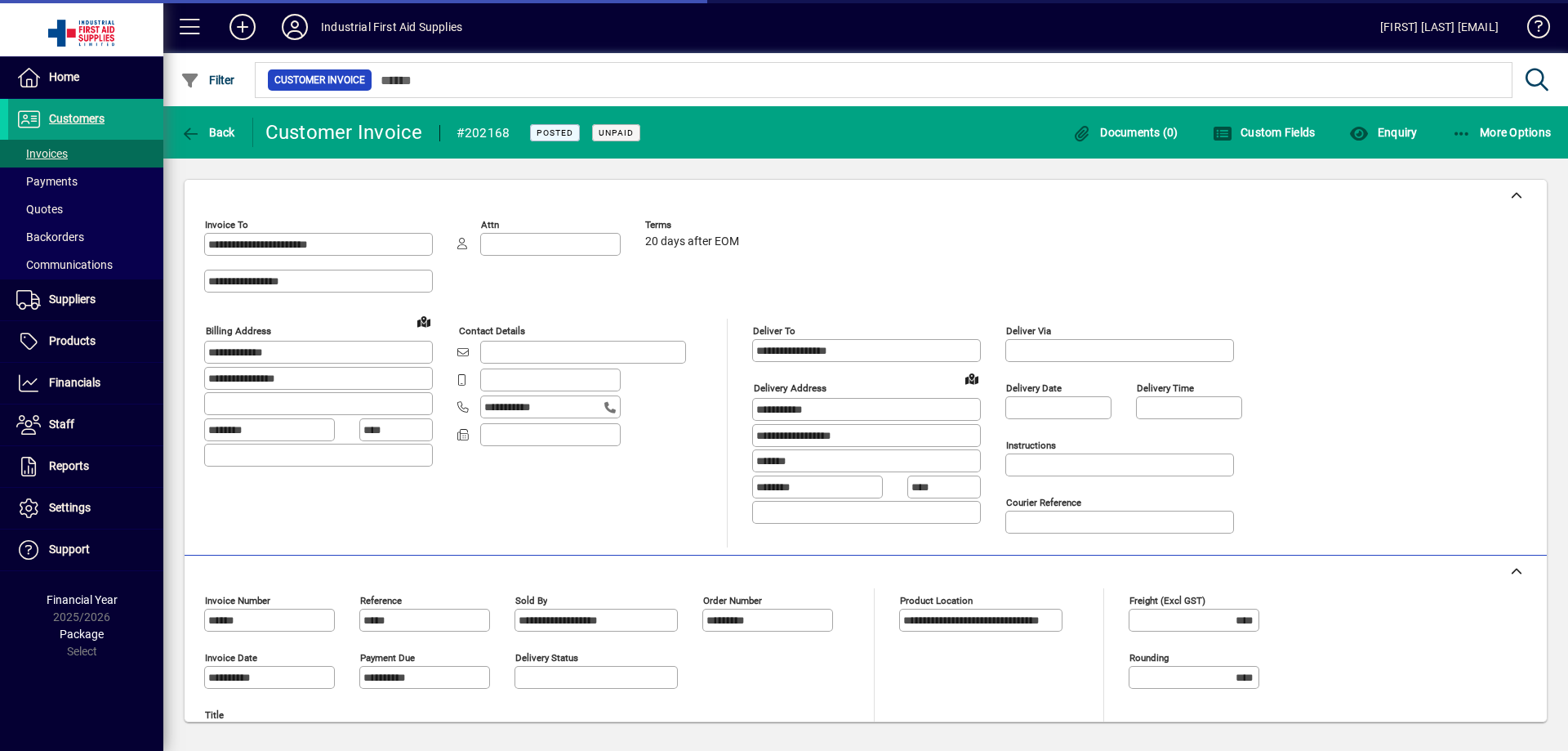 scroll, scrollTop: 0, scrollLeft: 0, axis: both 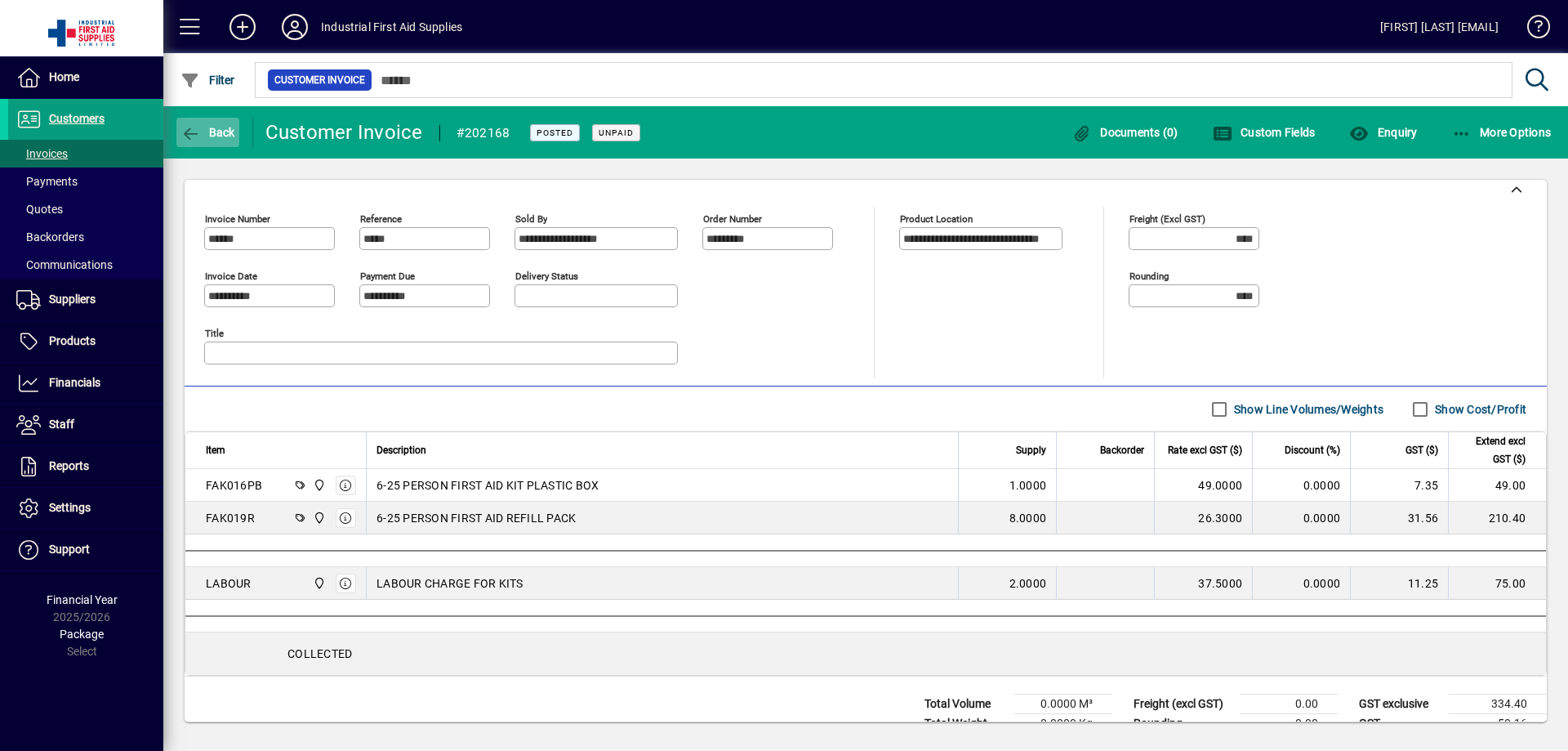 click 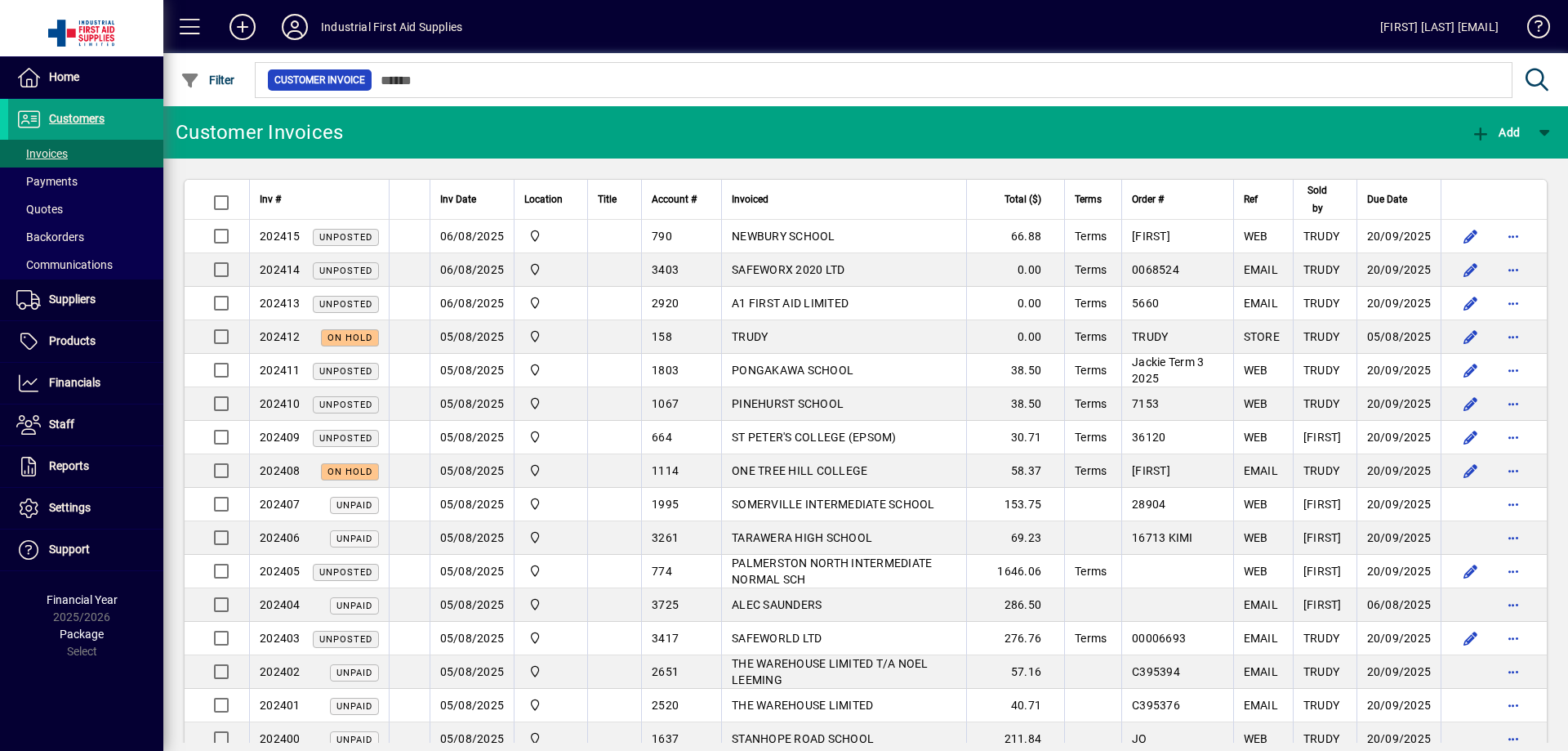 click on "Customer Invoices" 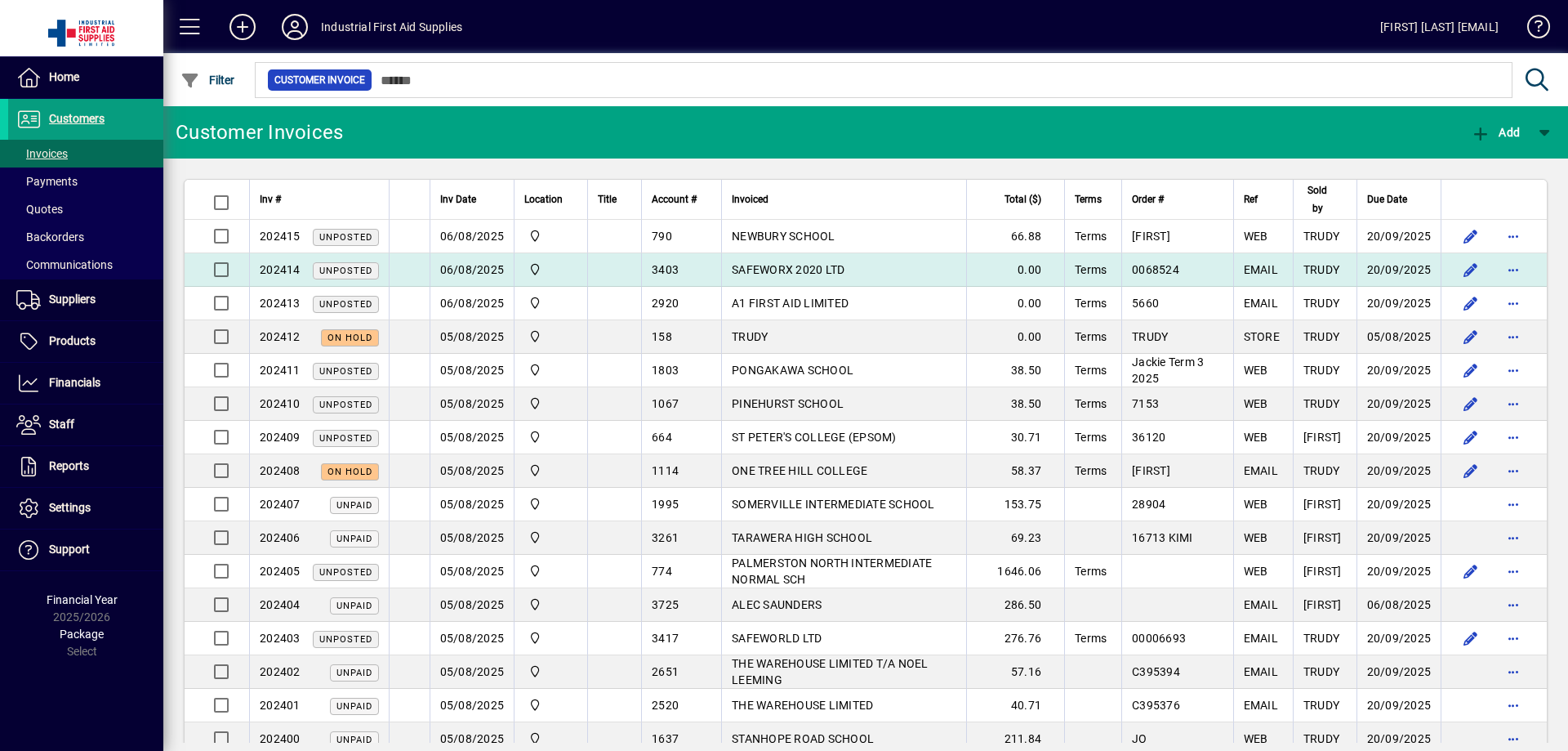 click on "SAFEWORX 2020 LTD" at bounding box center [788, 270] 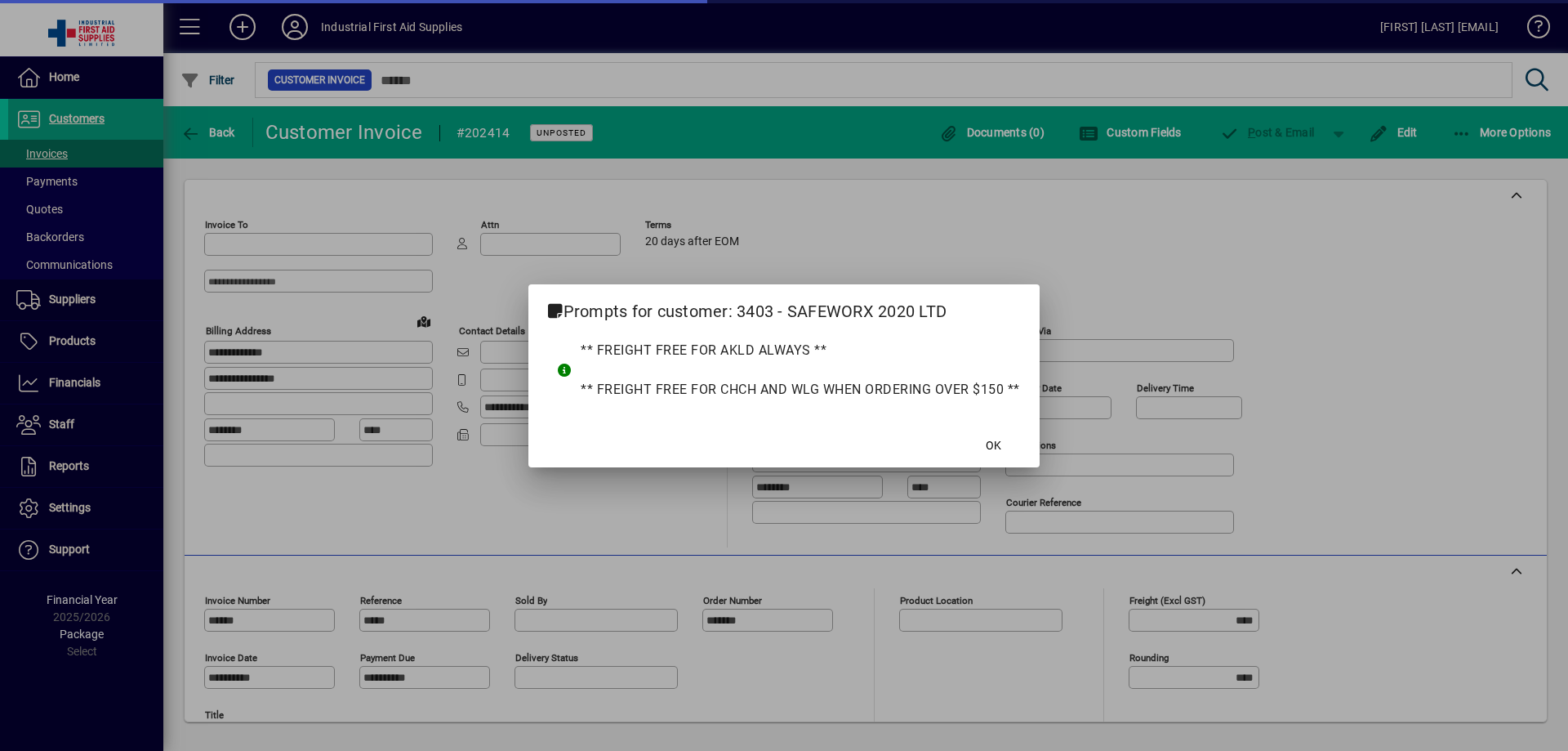 type on "**********" 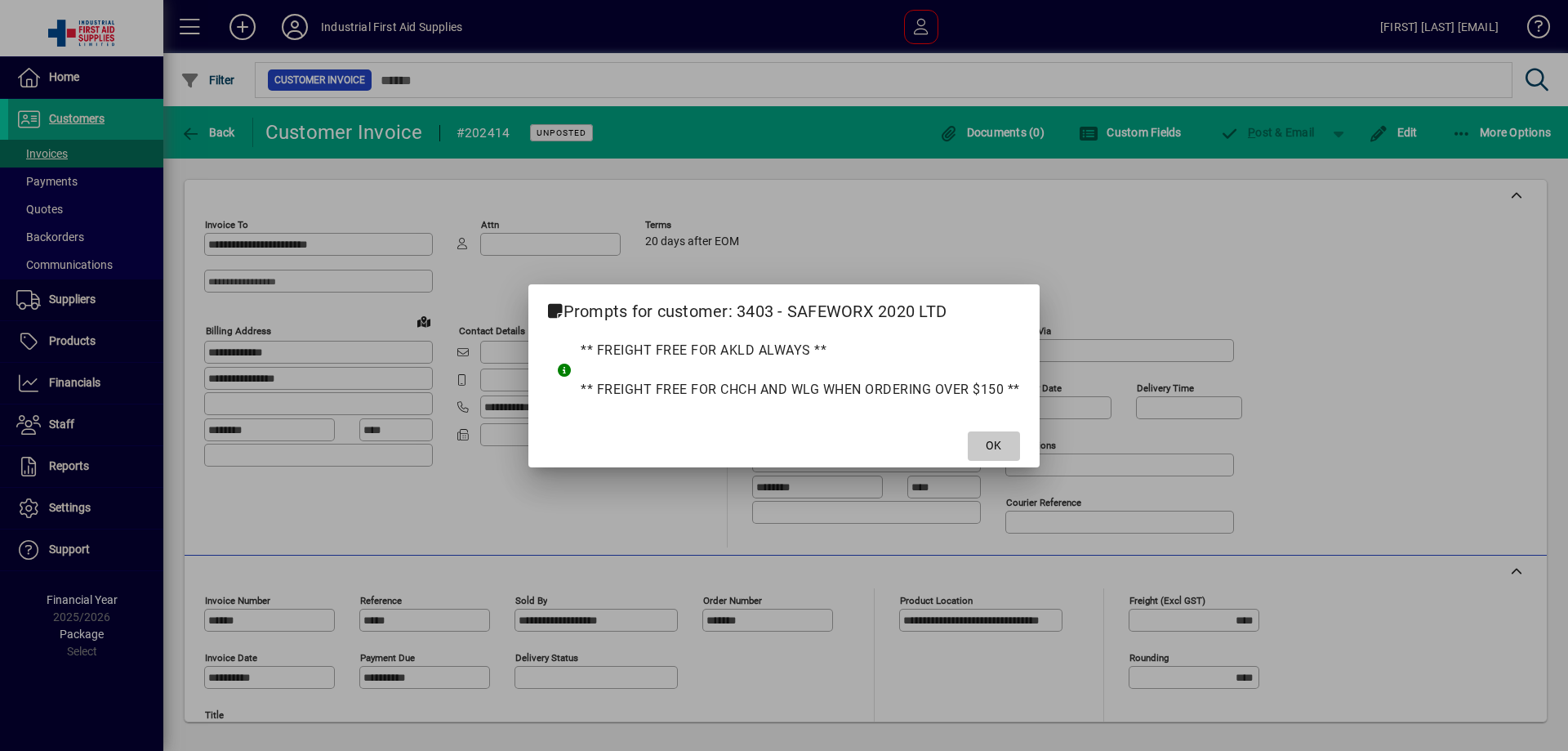click 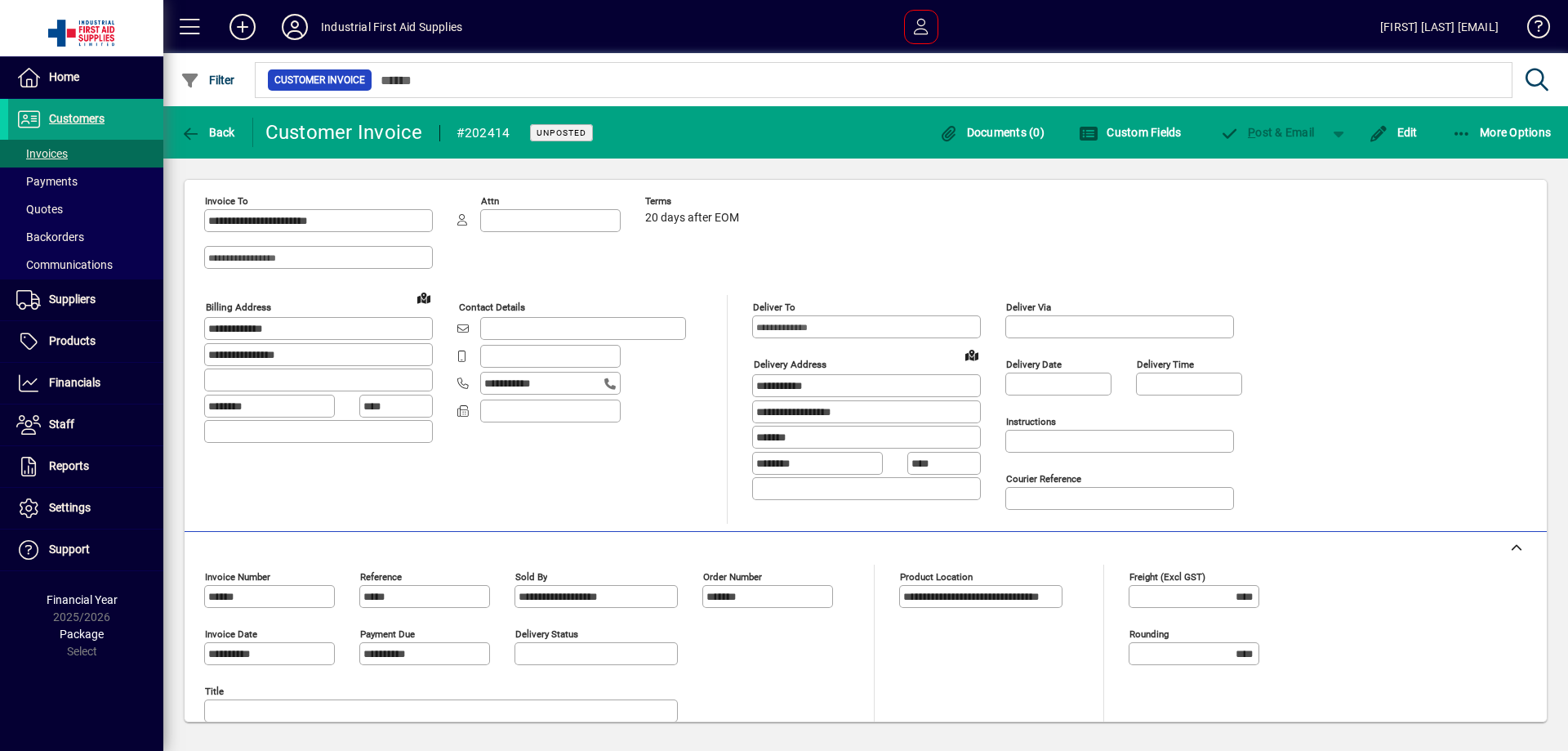 scroll, scrollTop: 0, scrollLeft: 0, axis: both 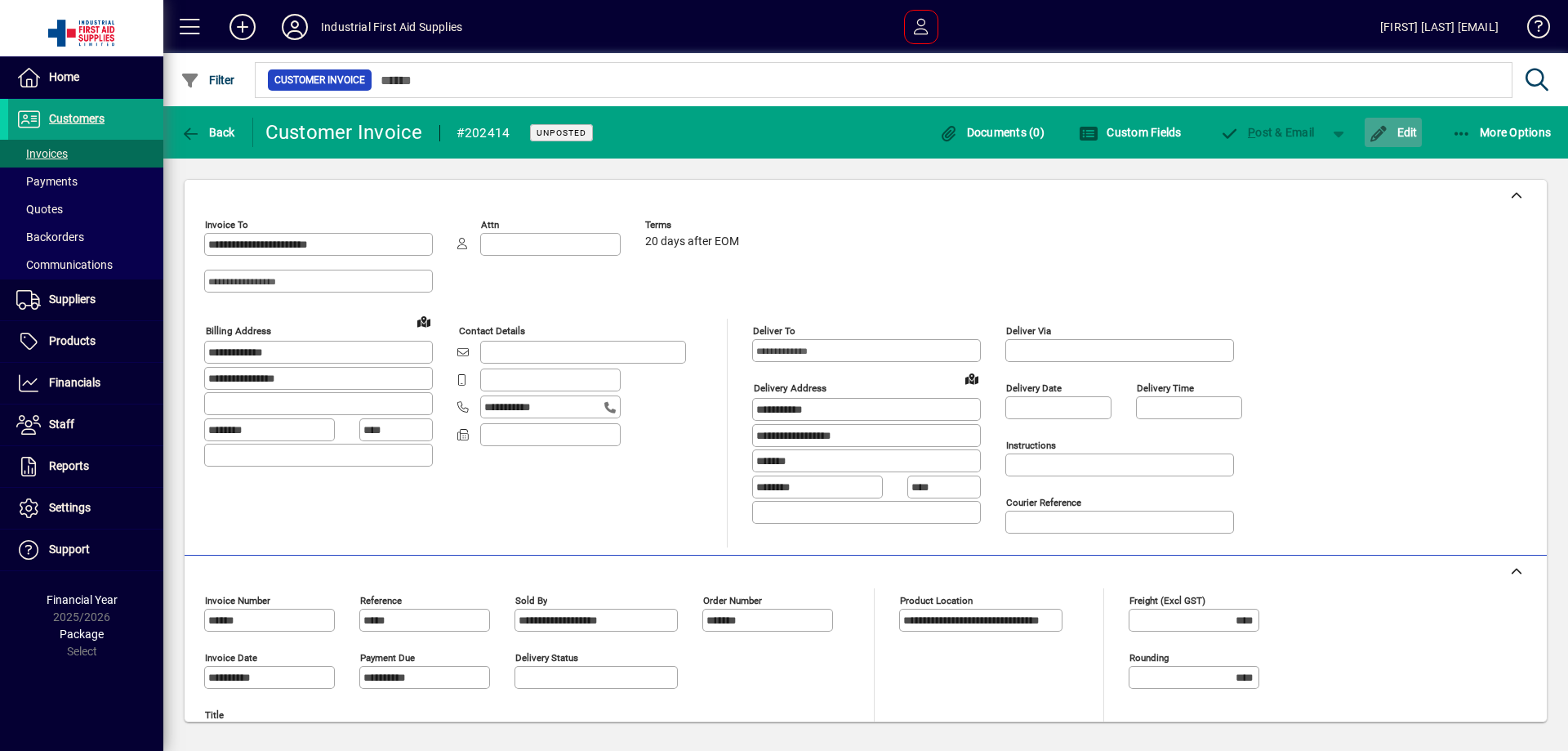 click on "Edit" 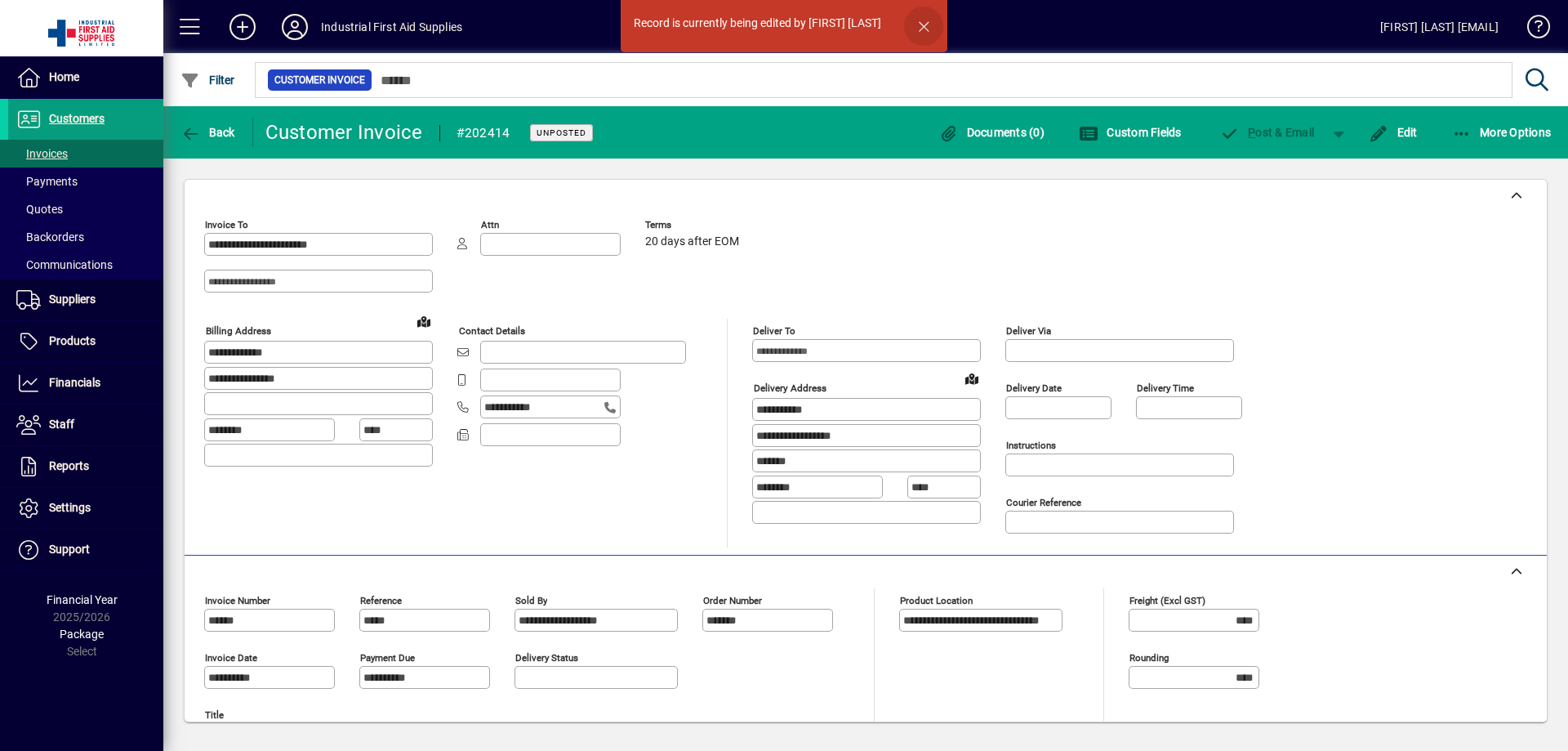 drag, startPoint x: 923, startPoint y: 19, endPoint x: 867, endPoint y: 1, distance: 58.821765 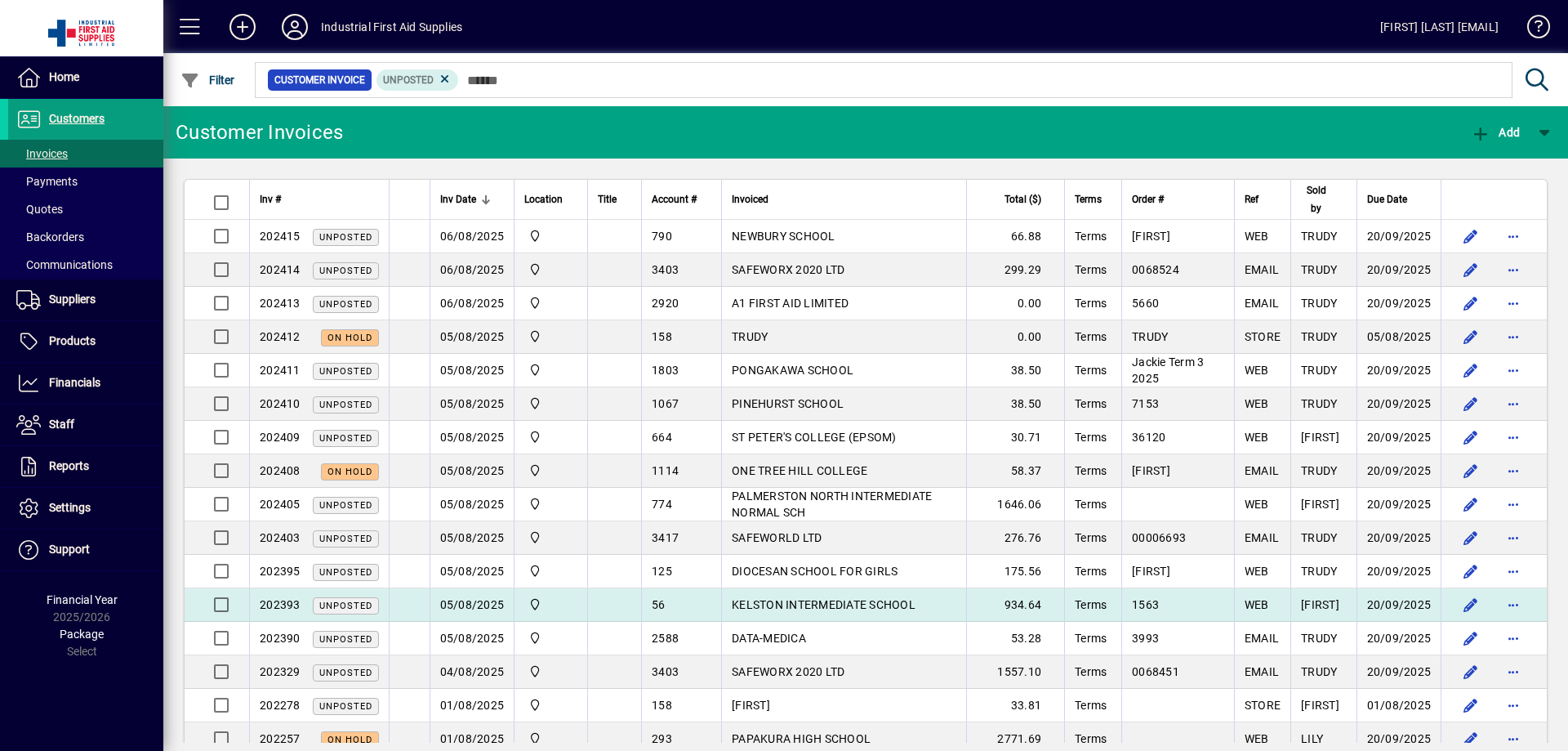 scroll, scrollTop: 0, scrollLeft: 0, axis: both 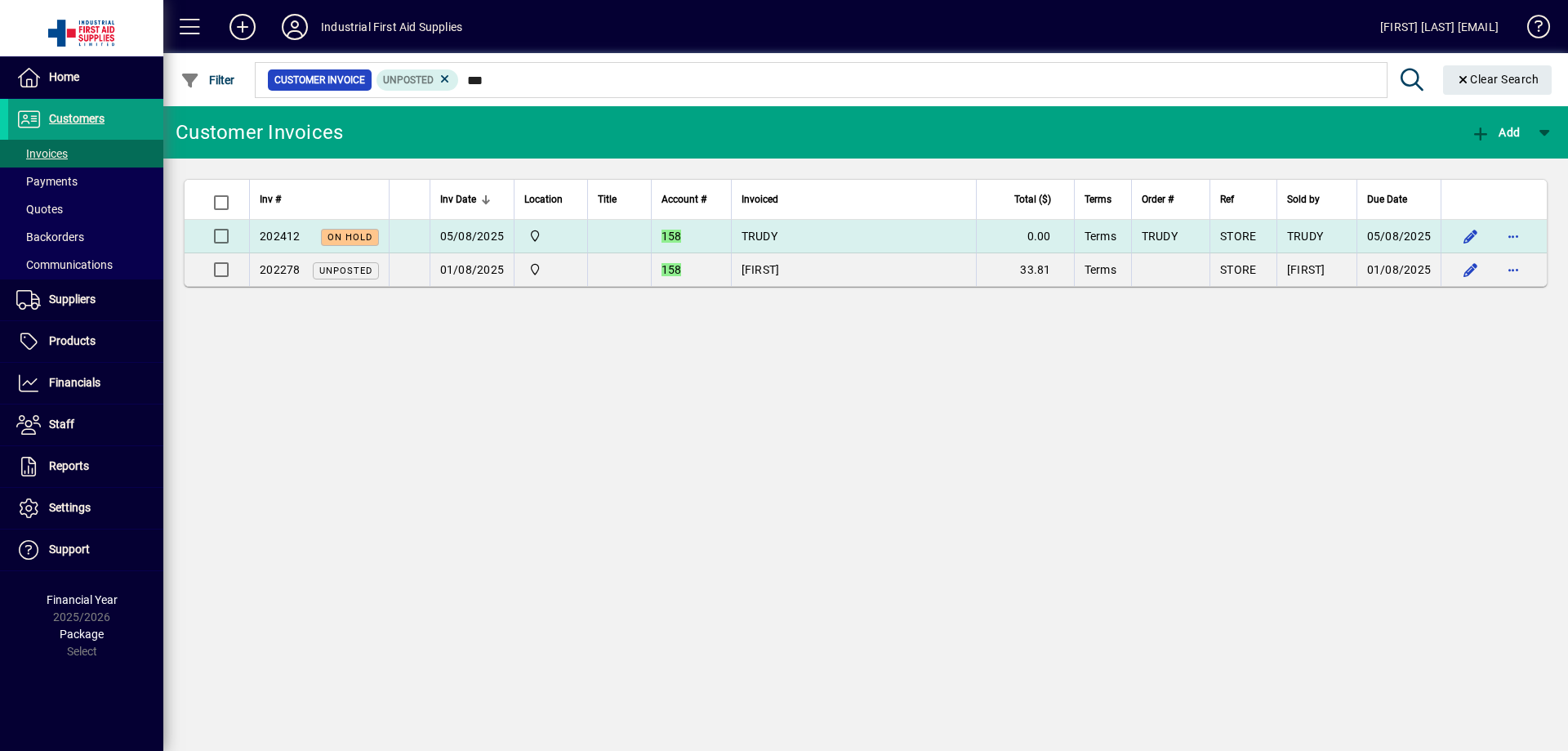 type on "***" 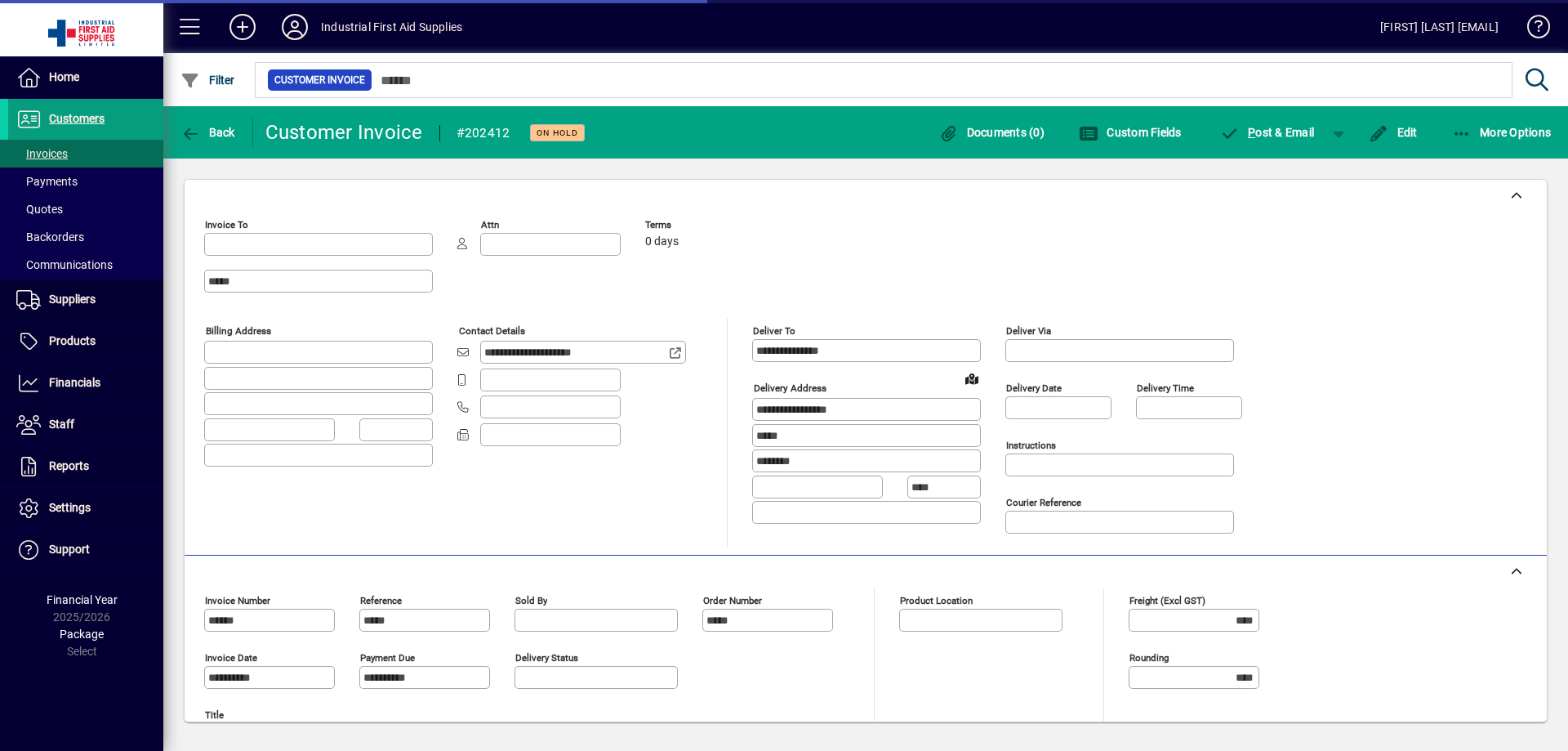 type on "*****" 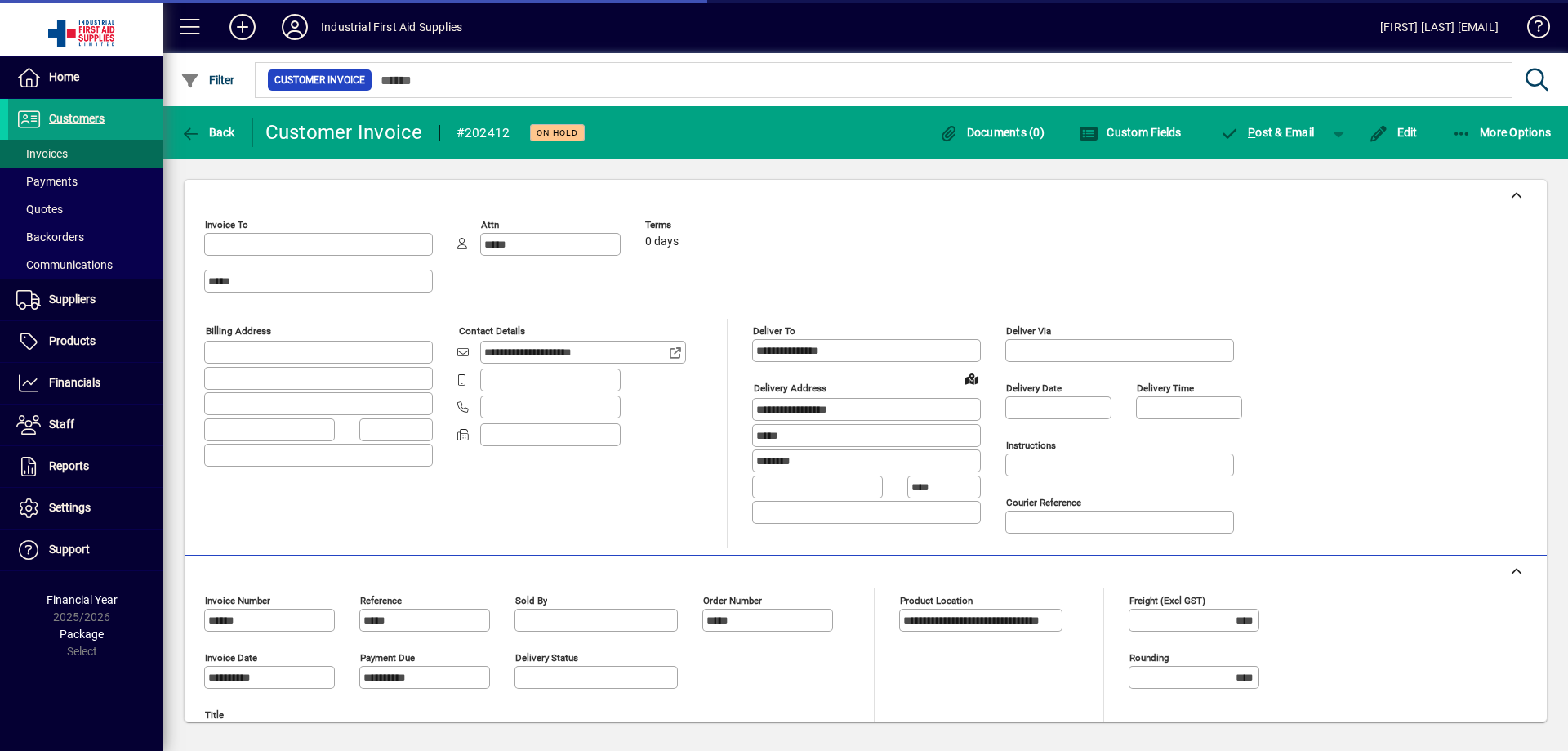 type on "**********" 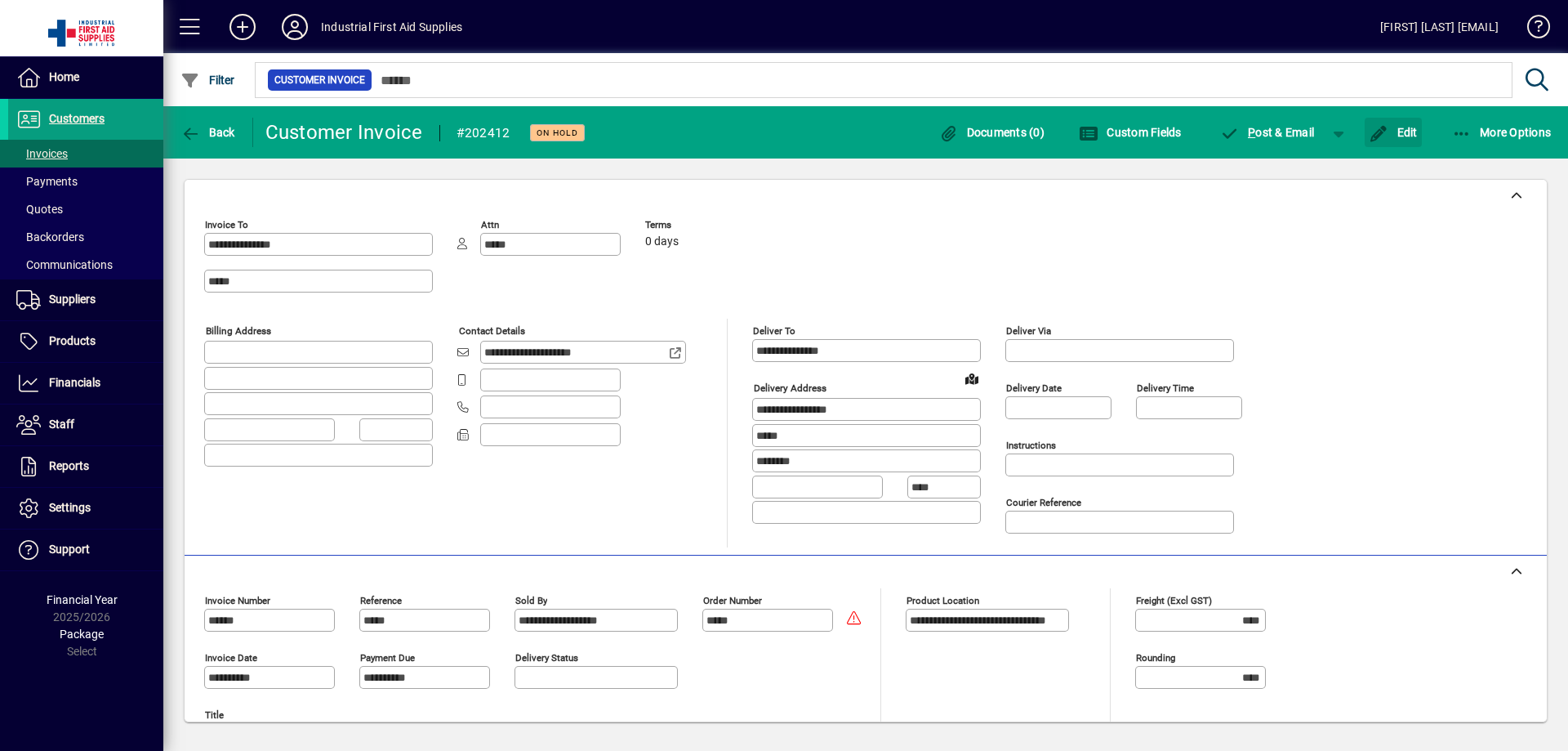 drag, startPoint x: 1408, startPoint y: 129, endPoint x: 867, endPoint y: 396, distance: 603.29926 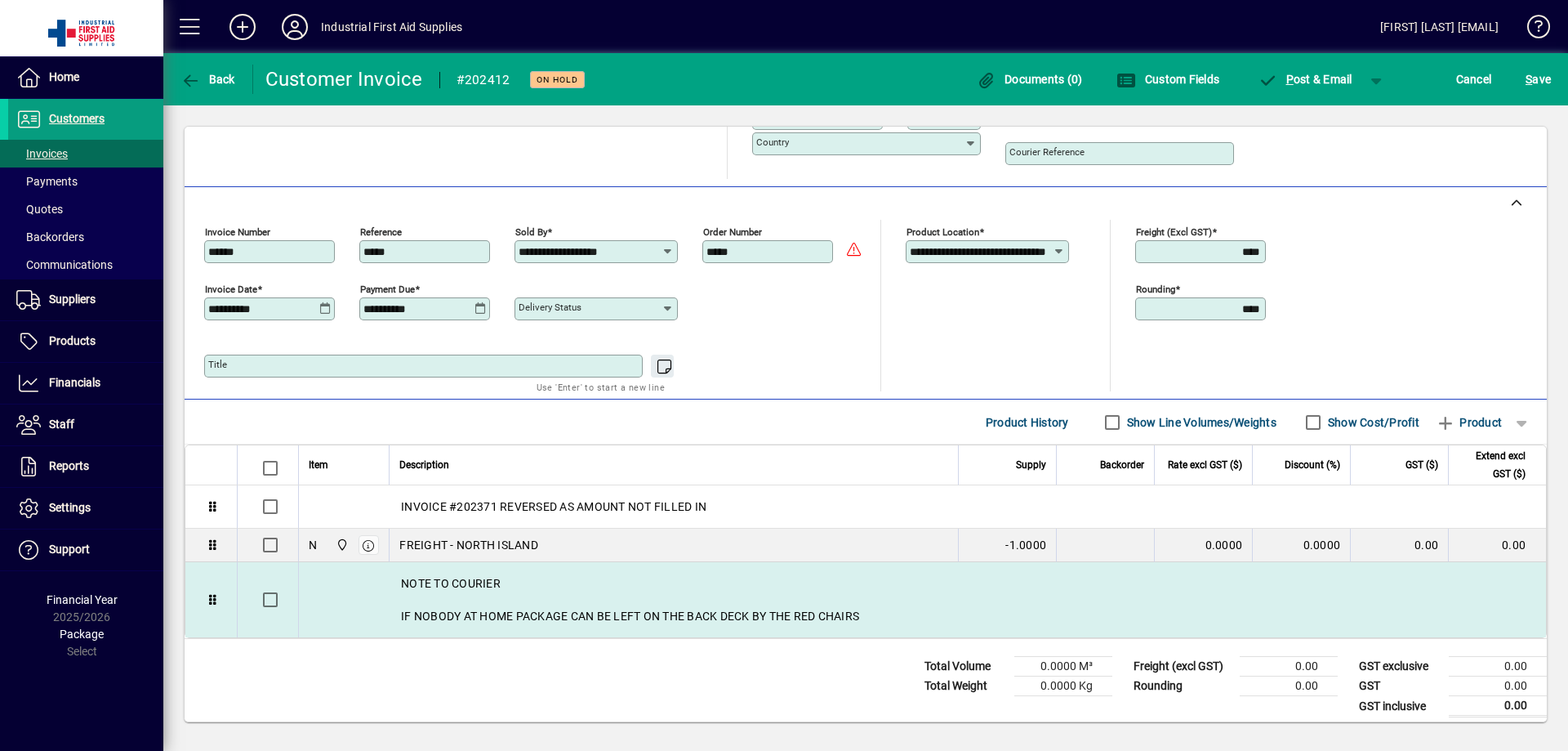 scroll, scrollTop: 324, scrollLeft: 0, axis: vertical 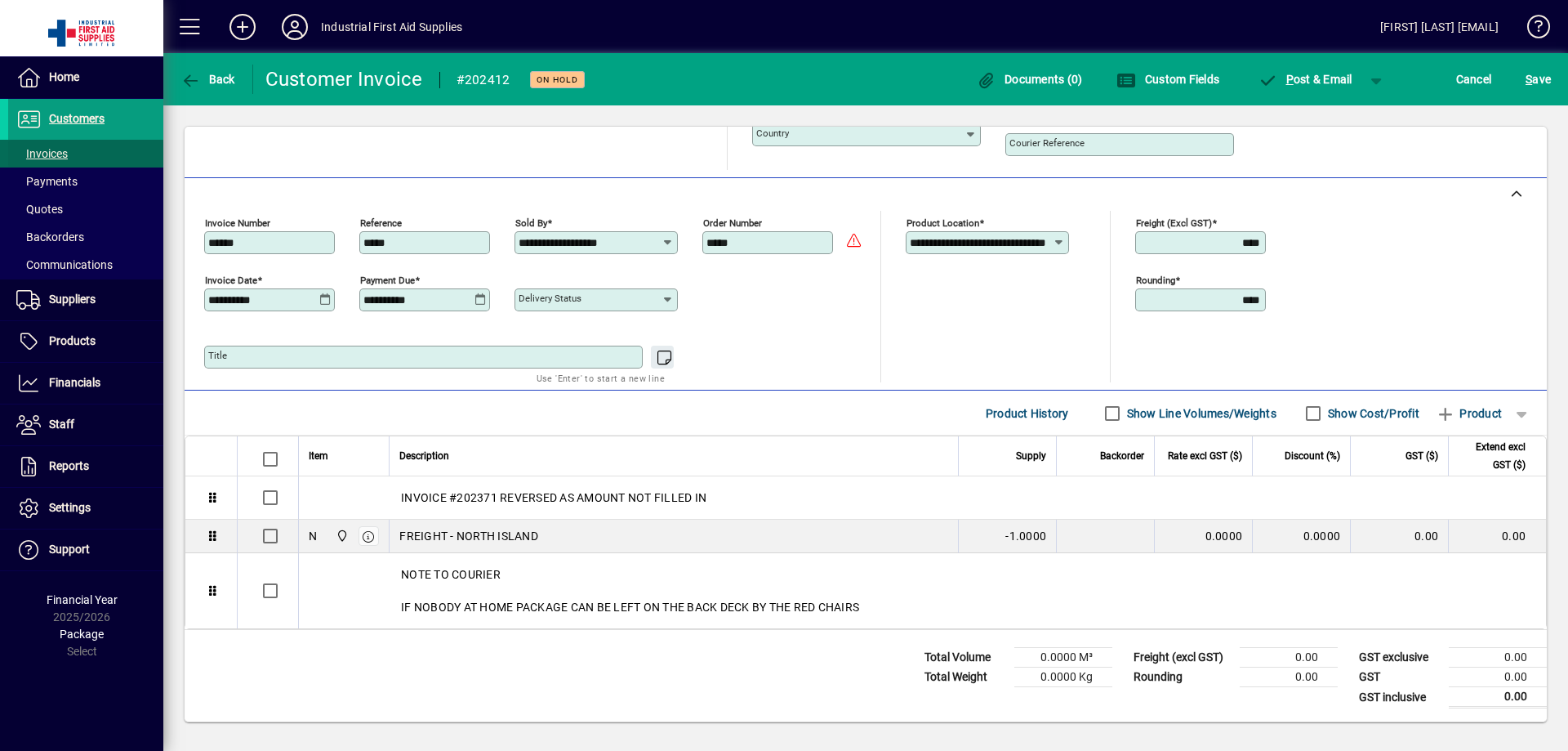click on "Invoices" at bounding box center (42, 154) 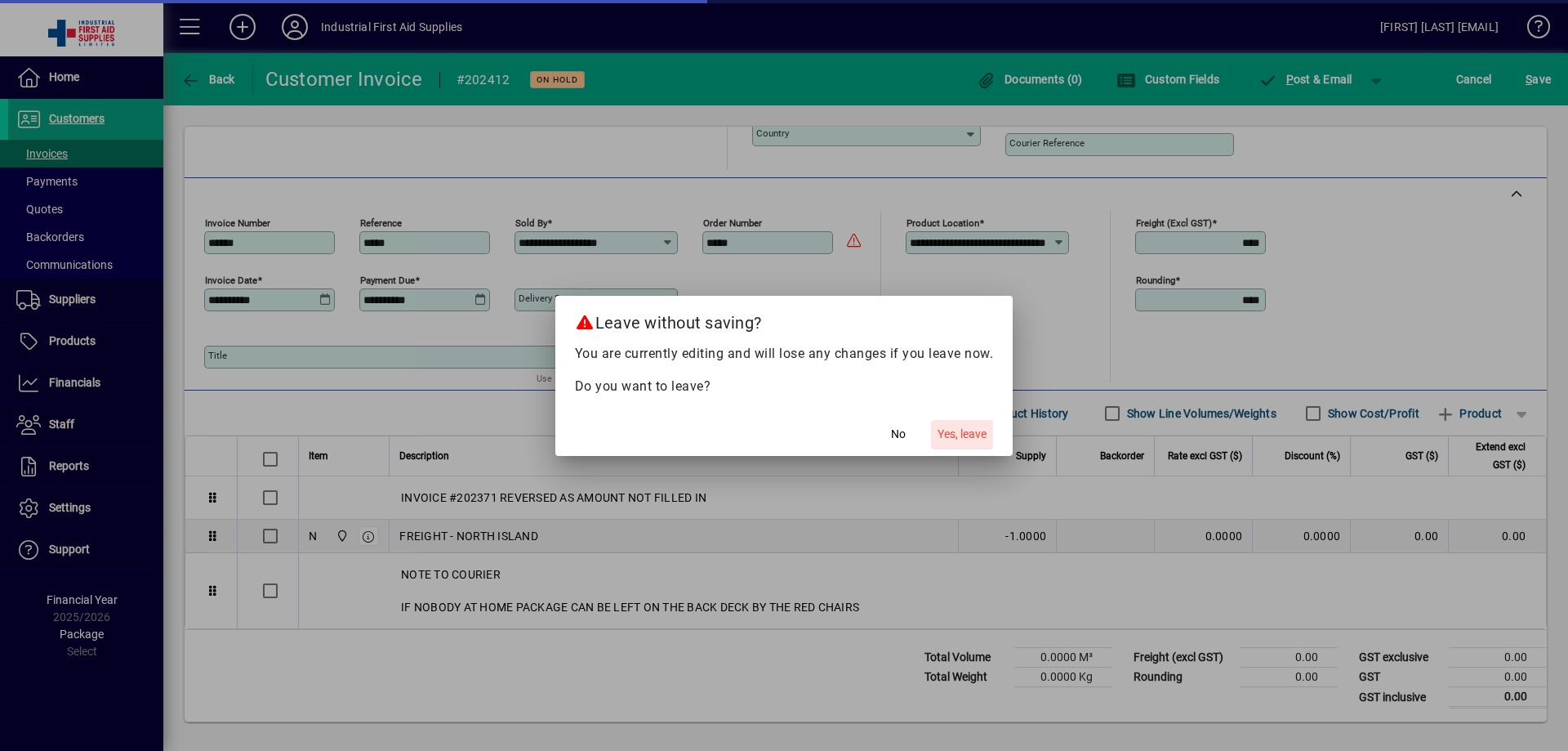 click on "Yes, leave" 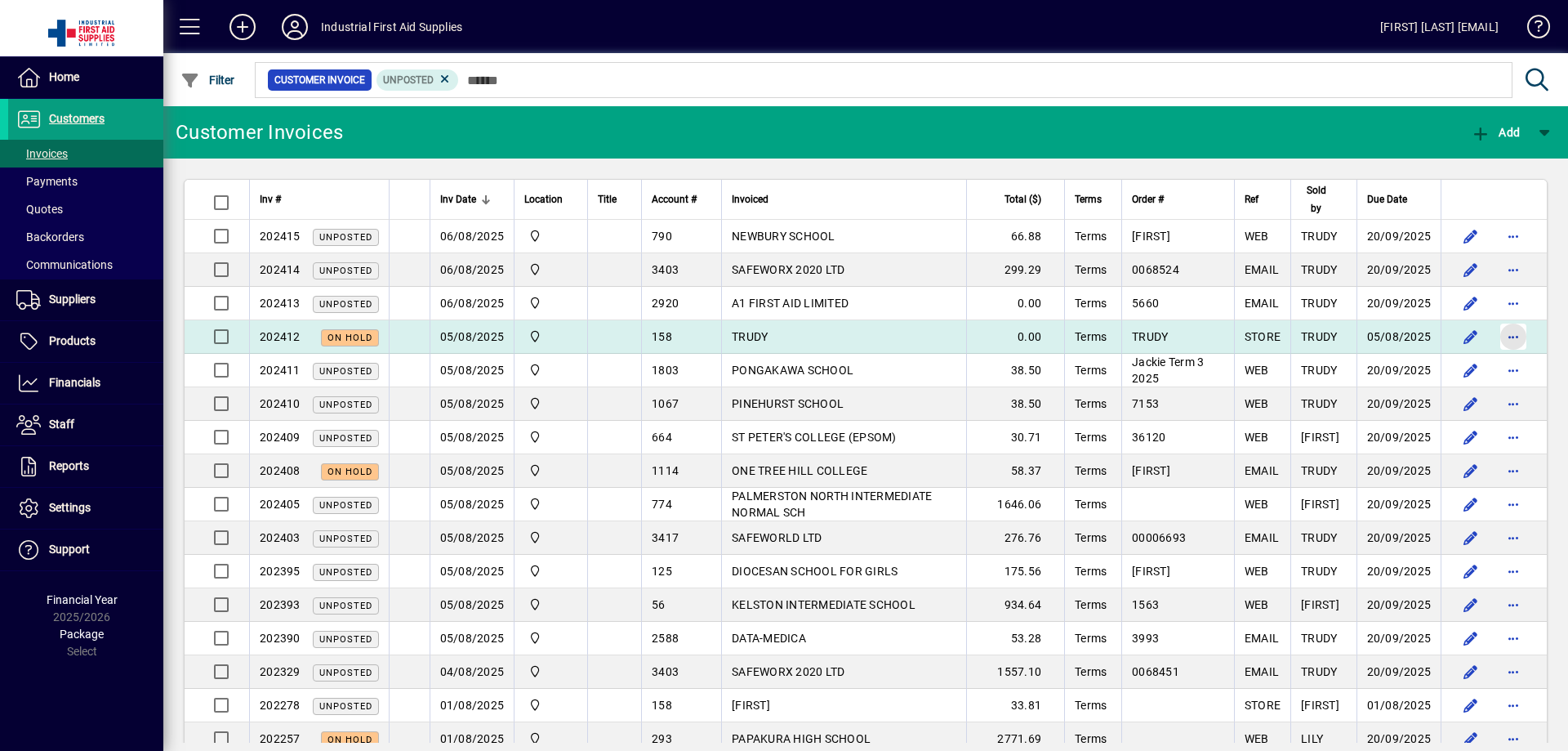 click at bounding box center (1513, 337) 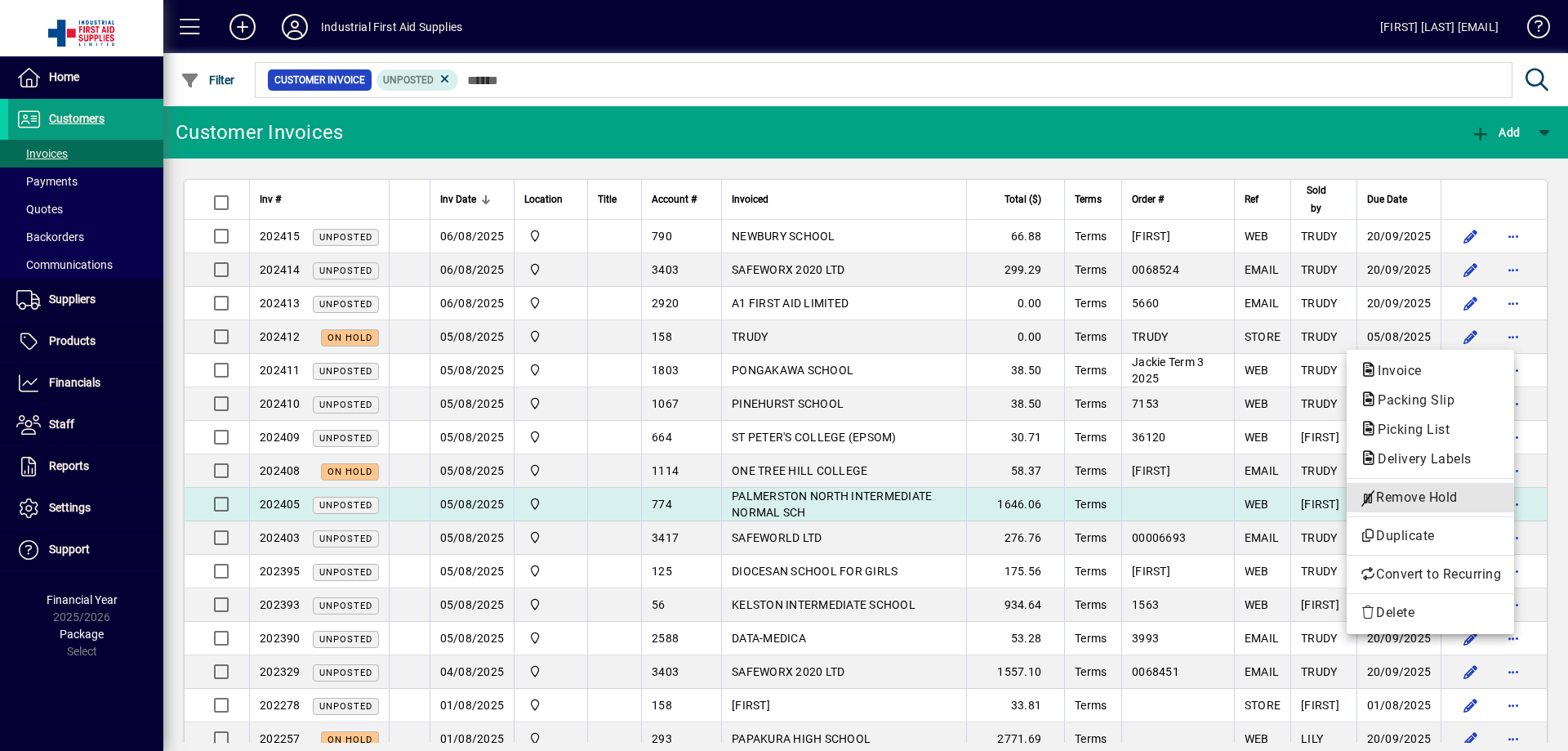 click on "Remove Hold" at bounding box center [1430, 498] 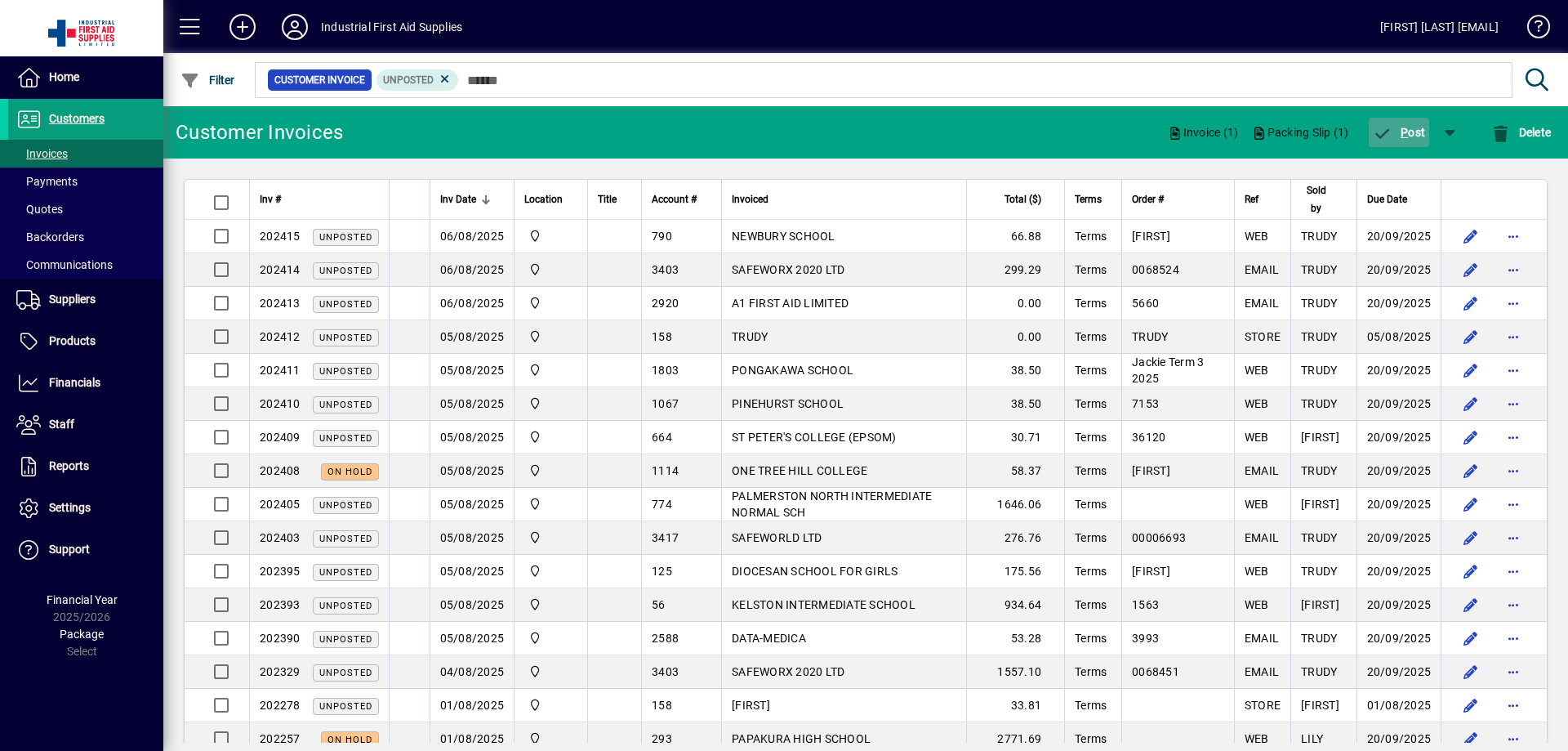 click 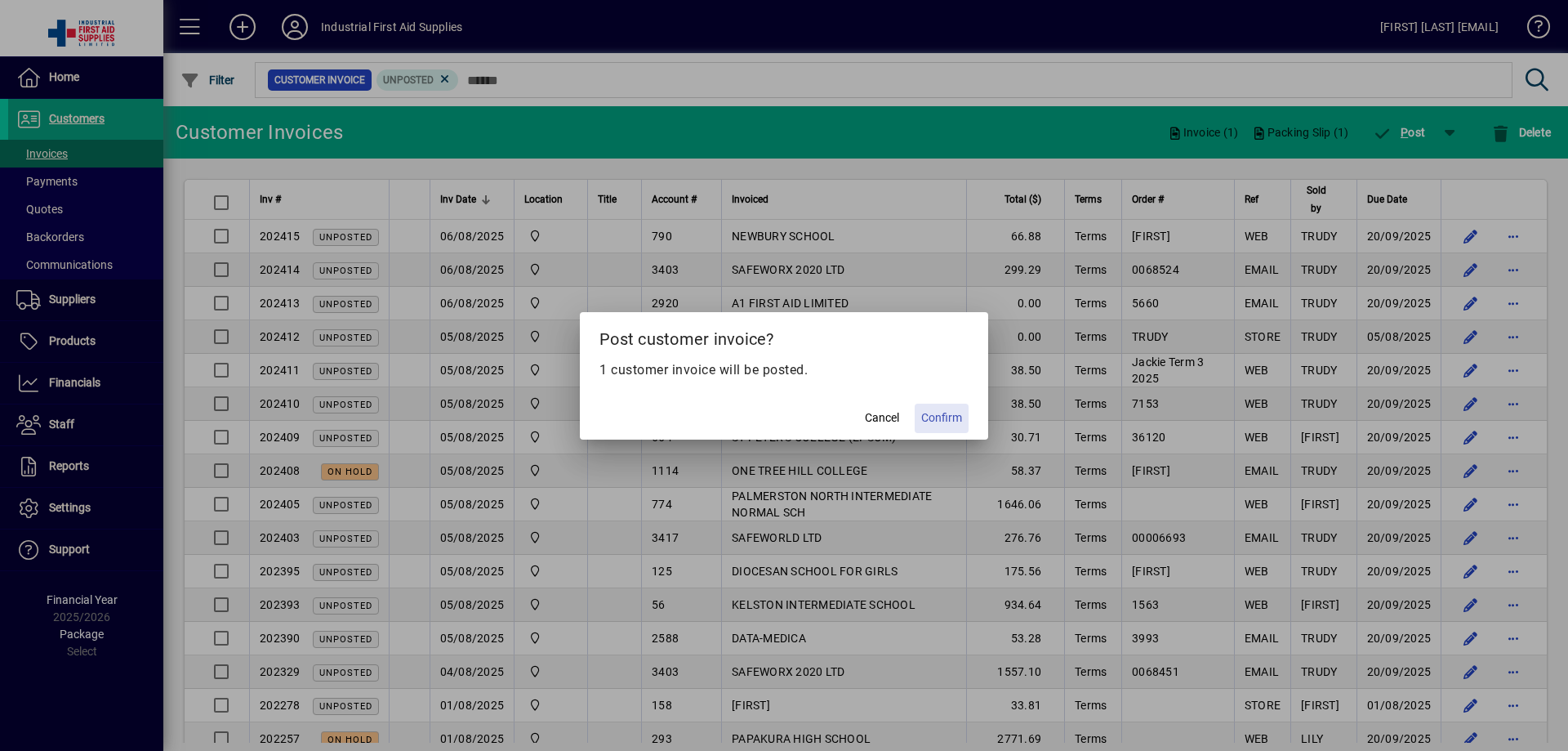 click on "Confirm" 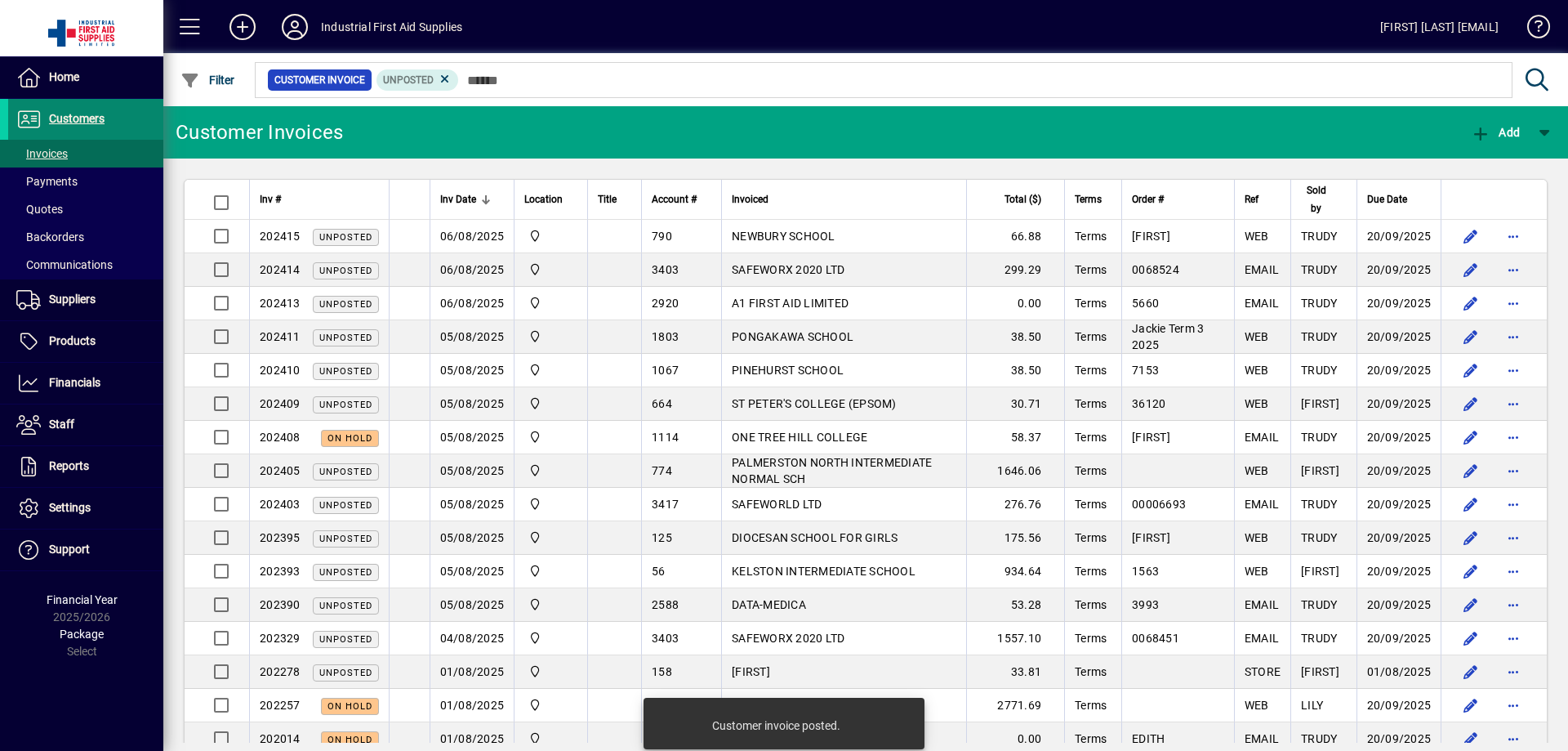 click at bounding box center (86, 119) 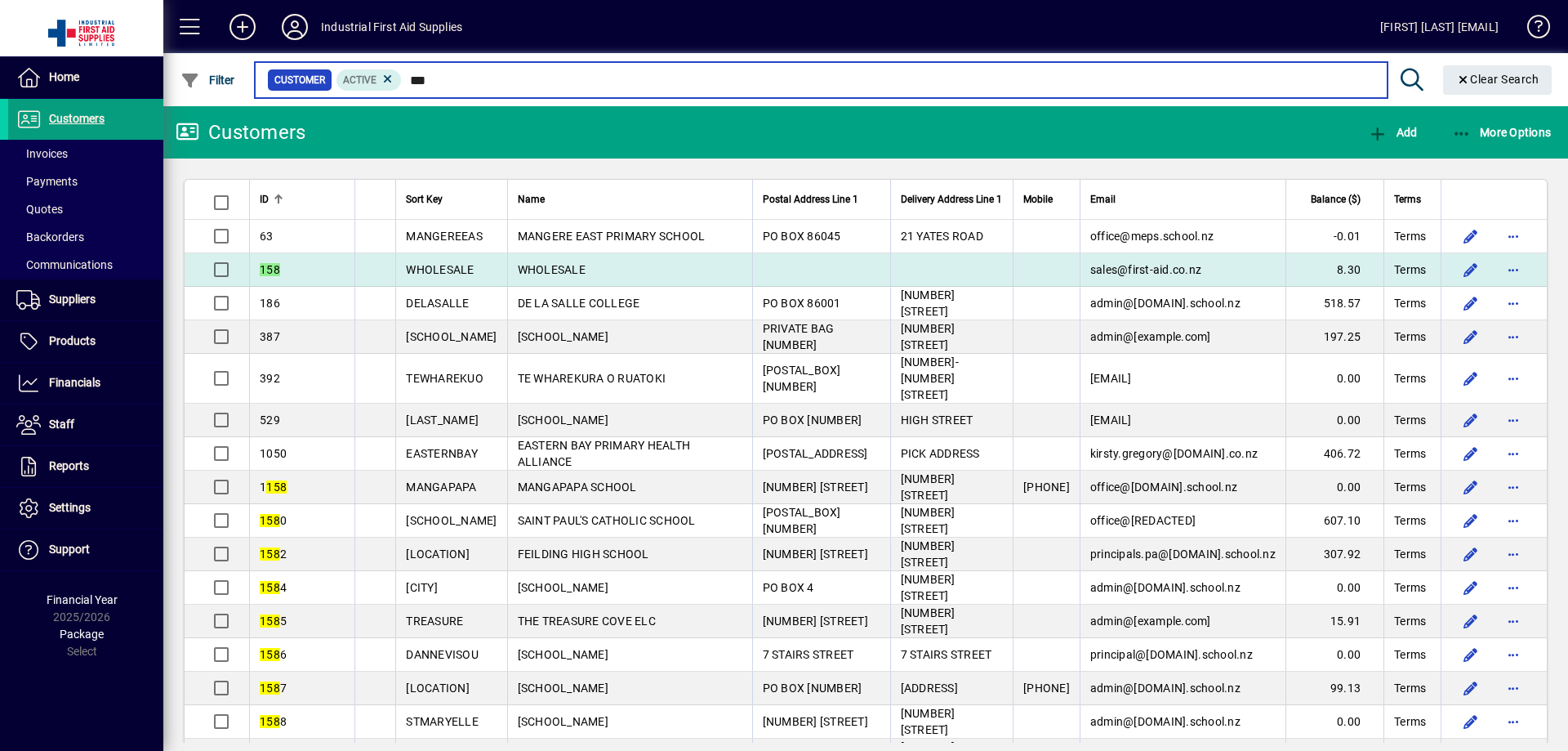 type on "***" 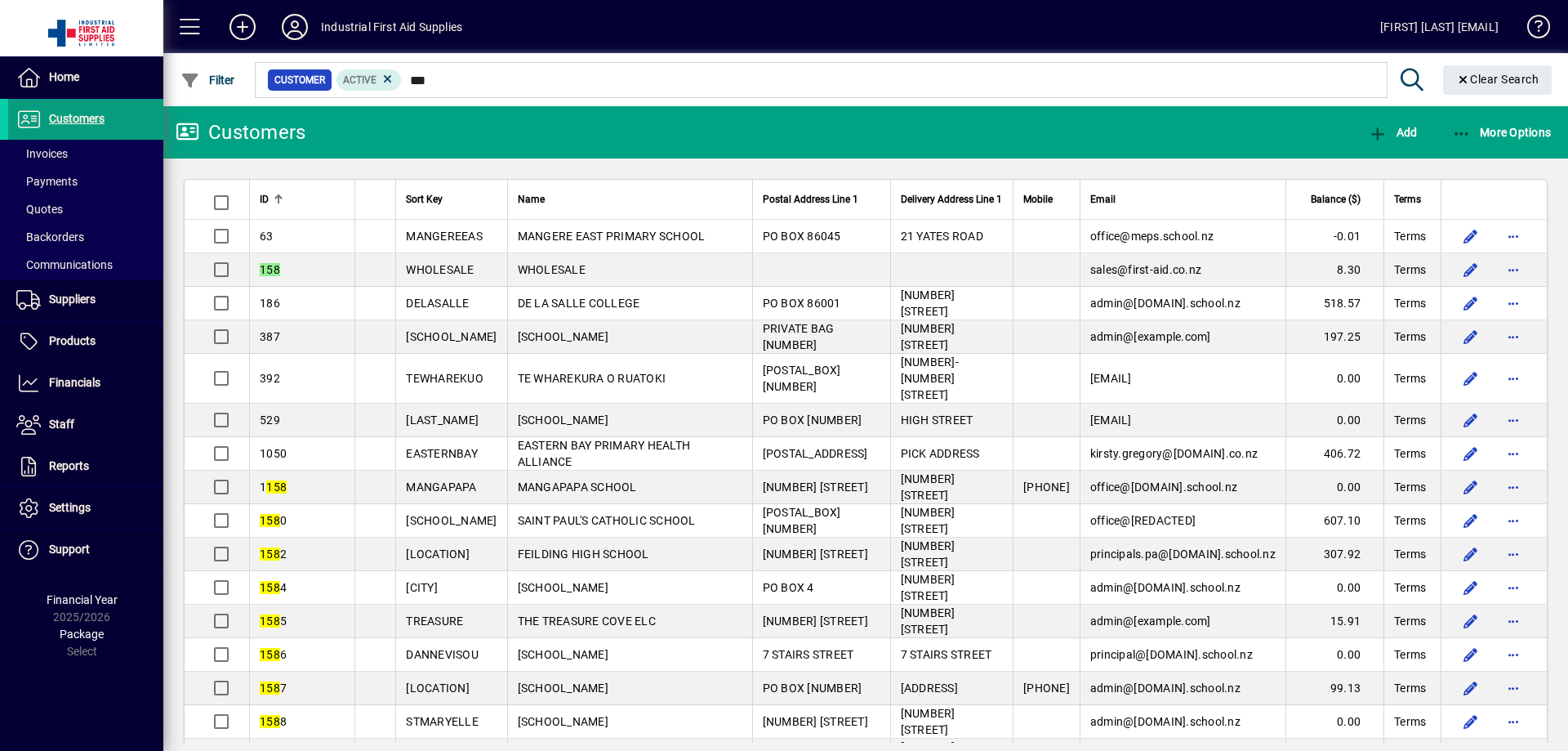 click on "WHOLESALE" at bounding box center [551, 270] 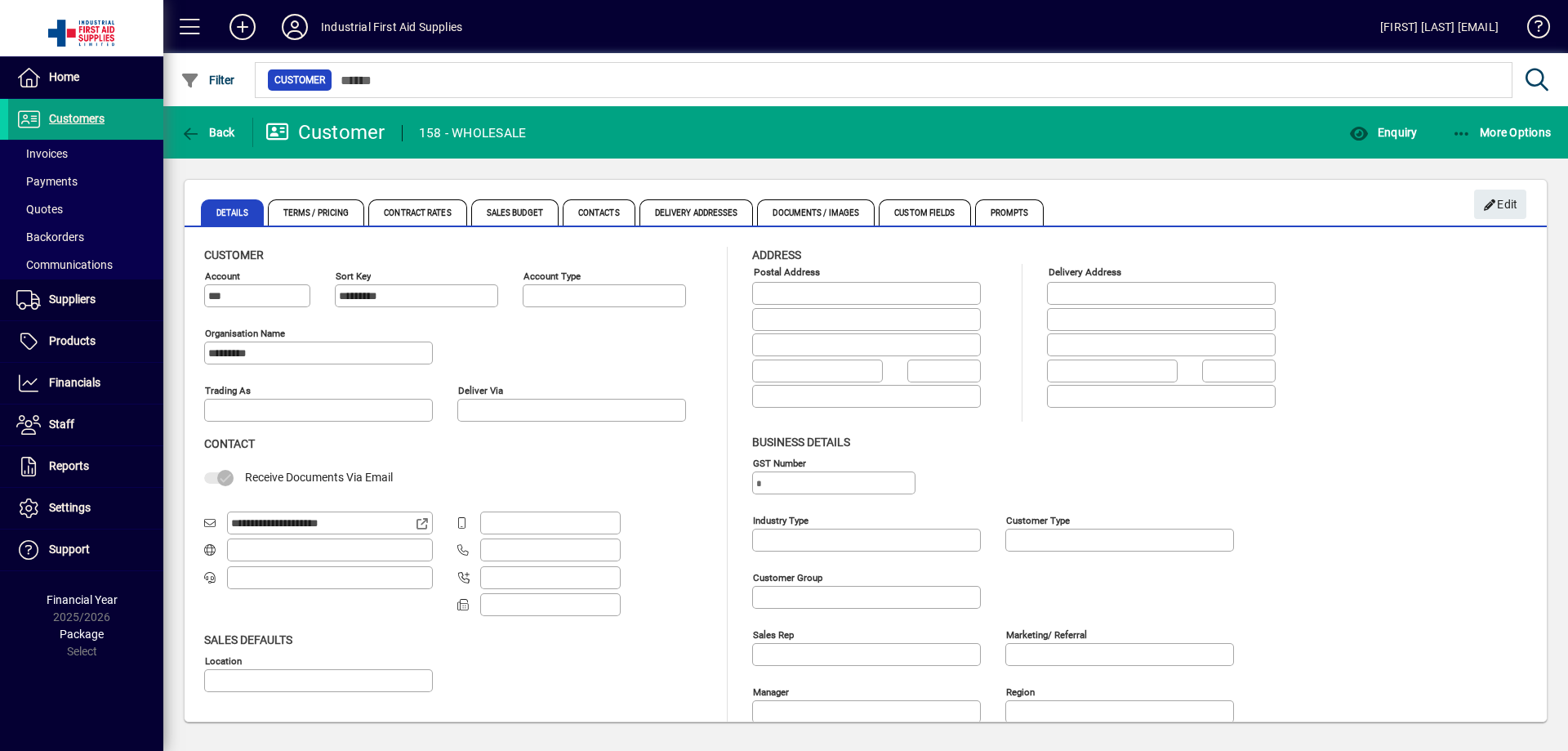 type on "**********" 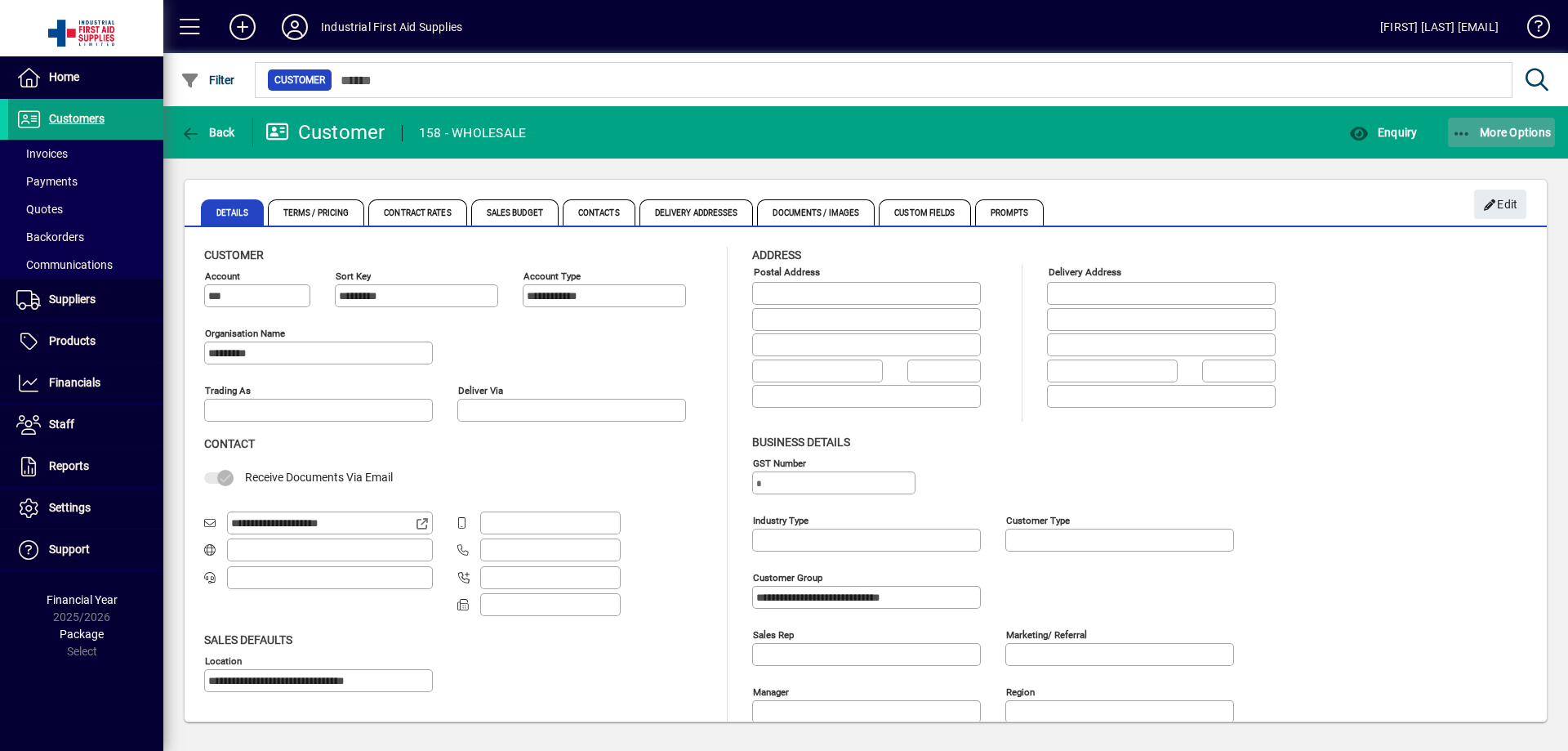 click on "More Options" 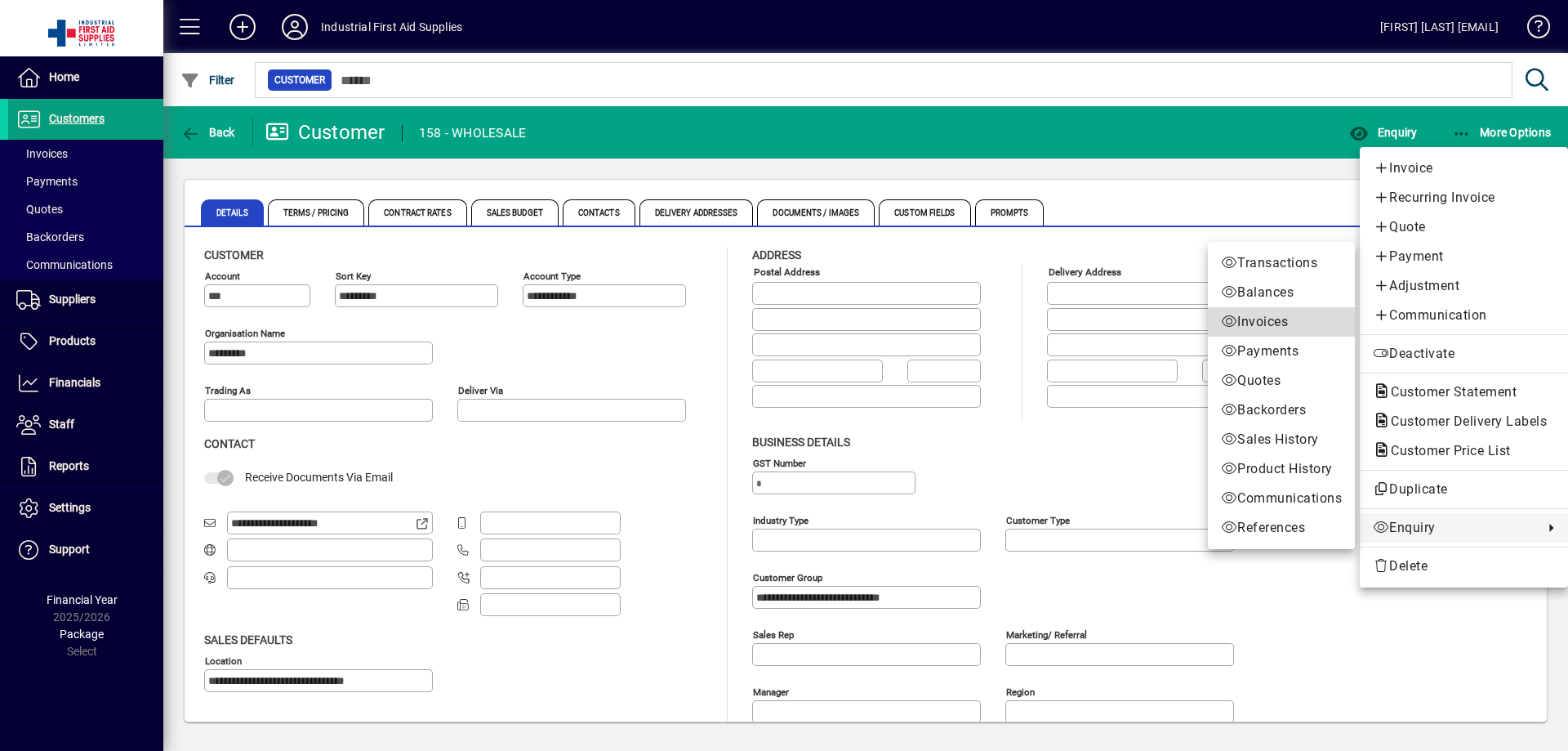 click on "Invoices" at bounding box center (1281, 322) 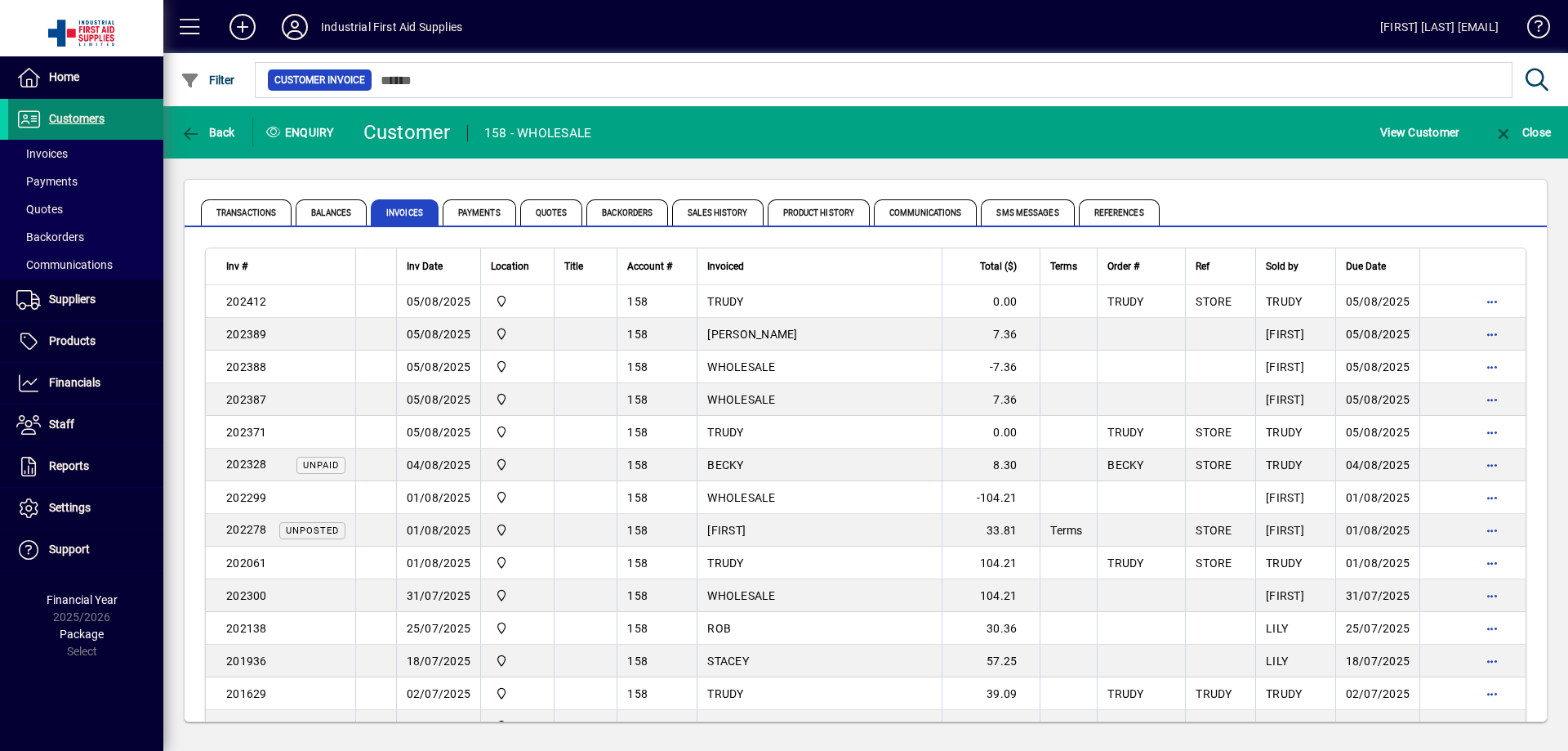 click on "Customers" at bounding box center [77, 118] 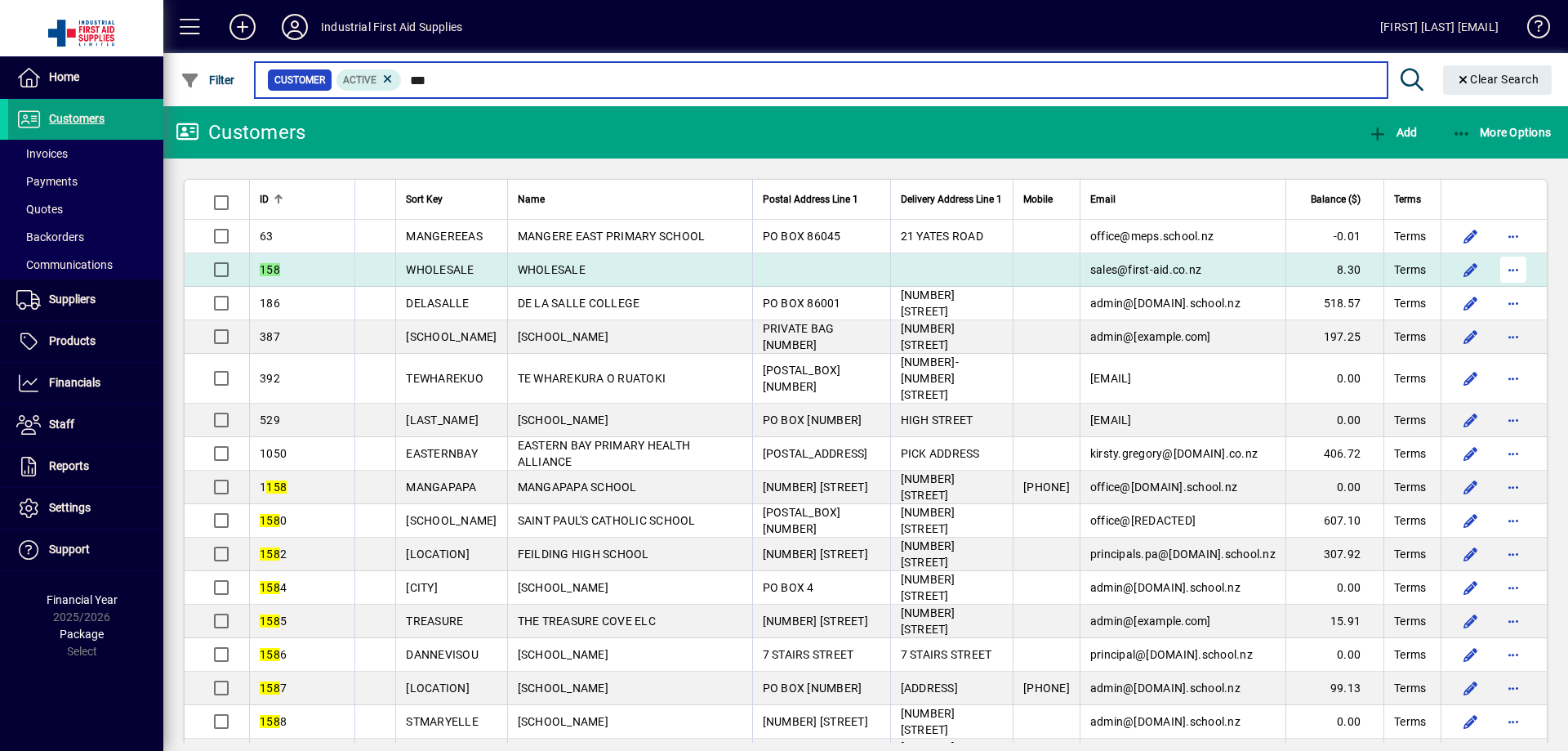 type on "***" 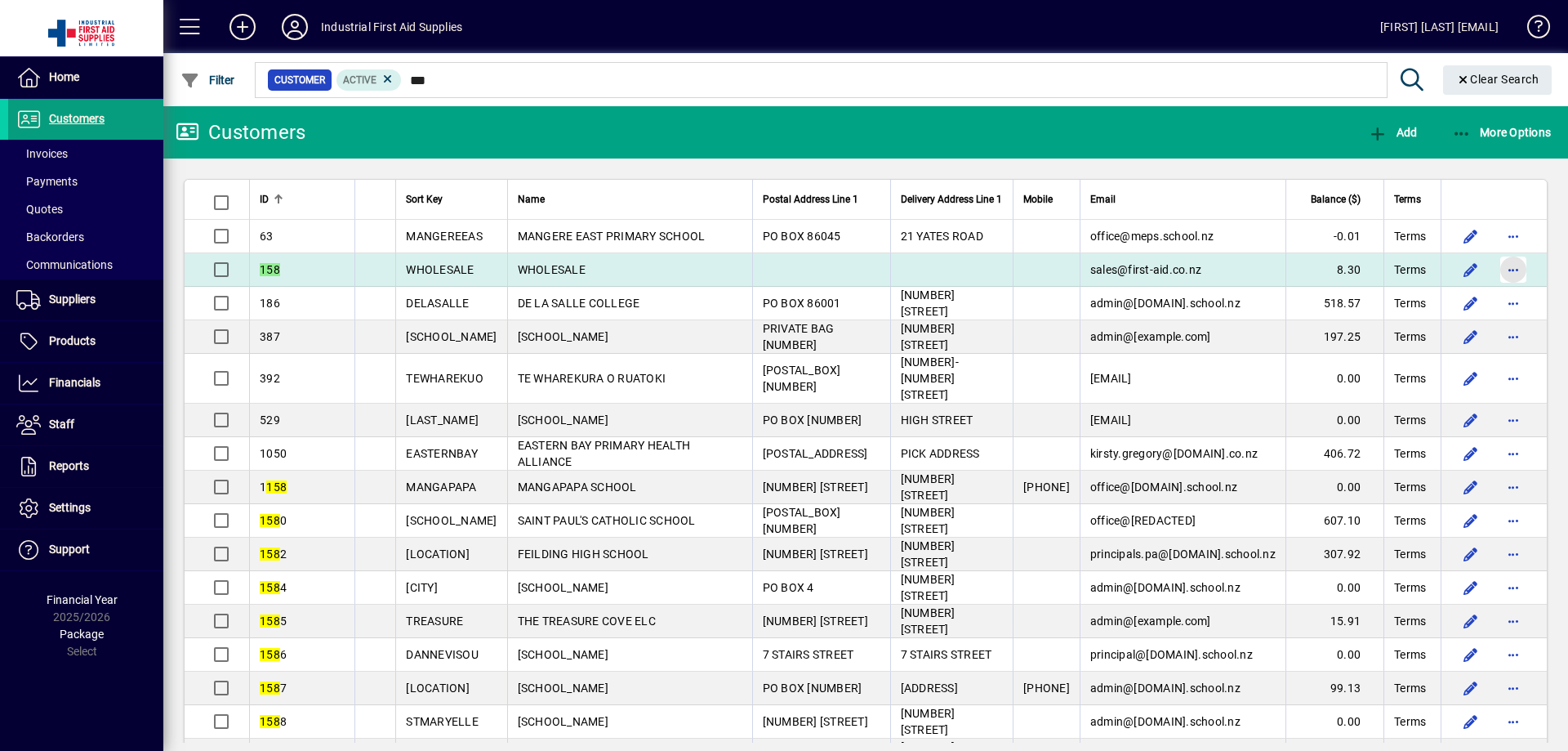 click at bounding box center [1513, 270] 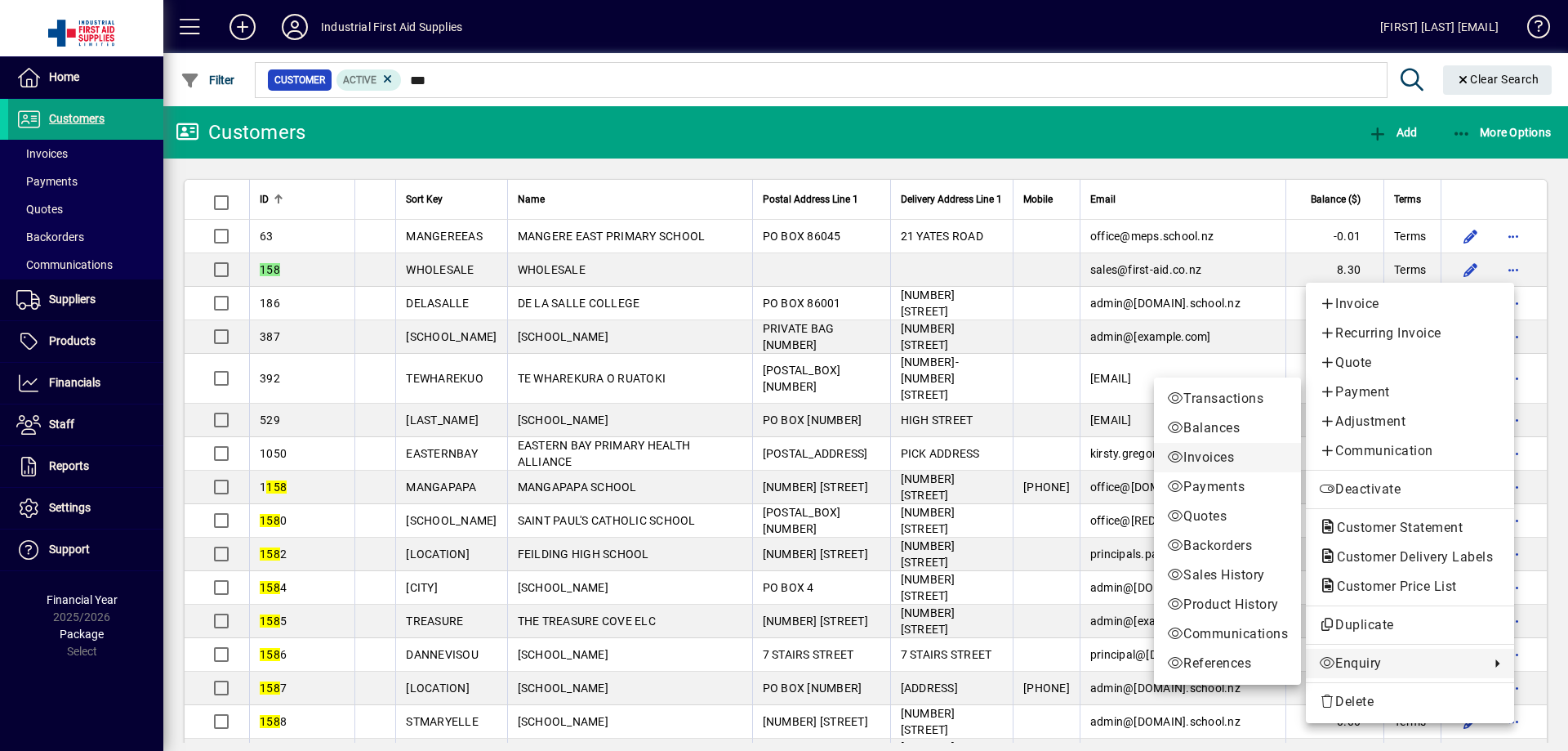 click on "Invoices" at bounding box center (1227, 458) 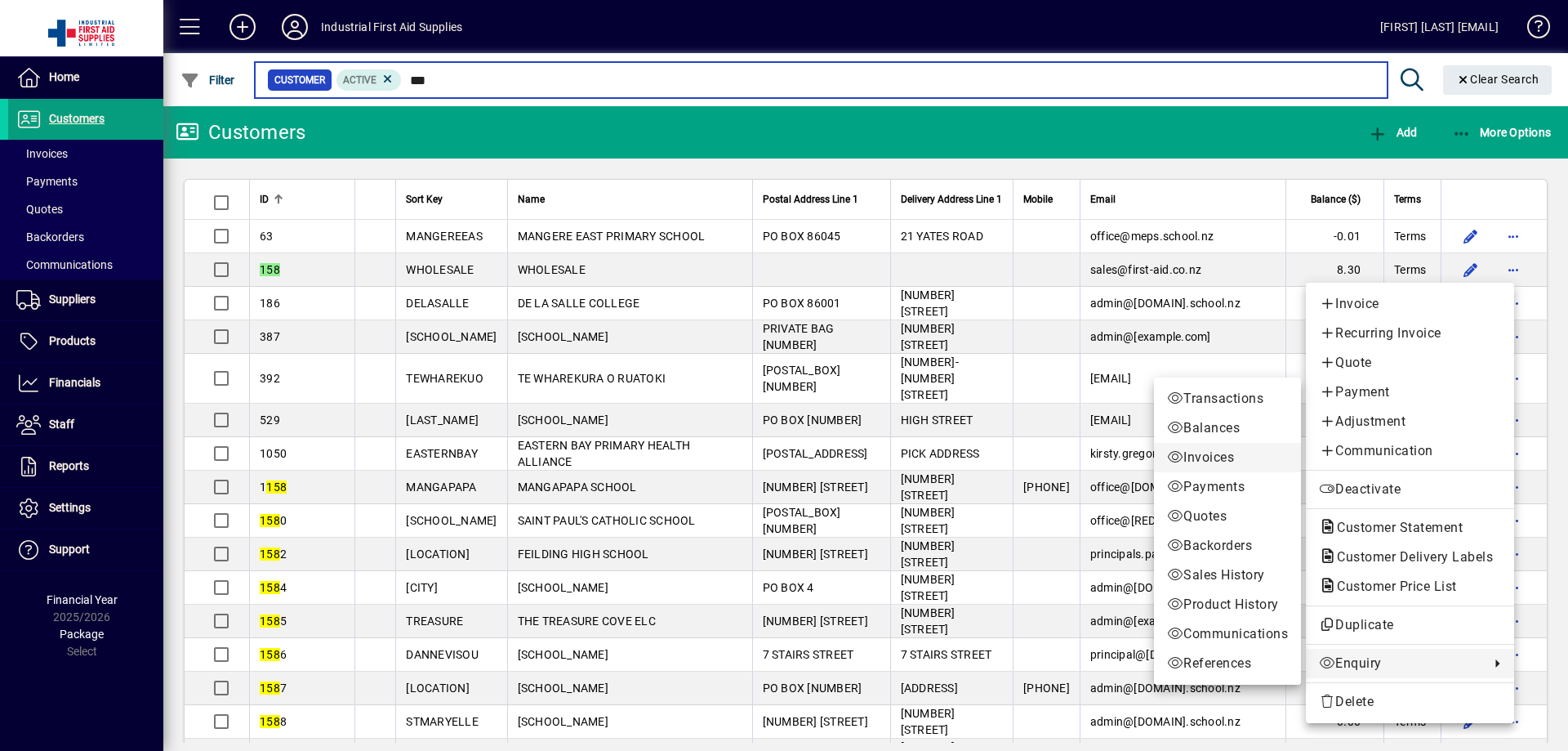 type 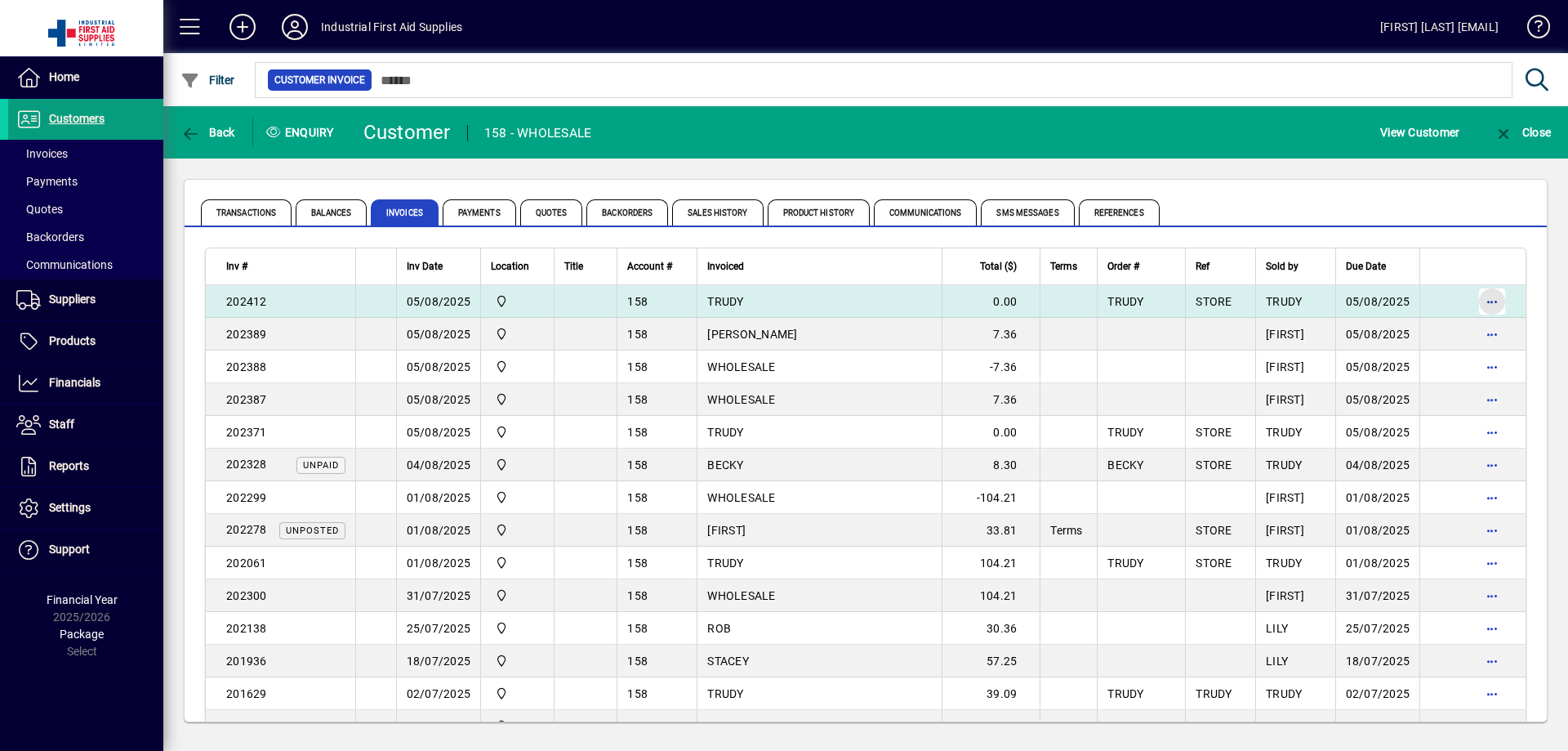 click at bounding box center [1492, 302] 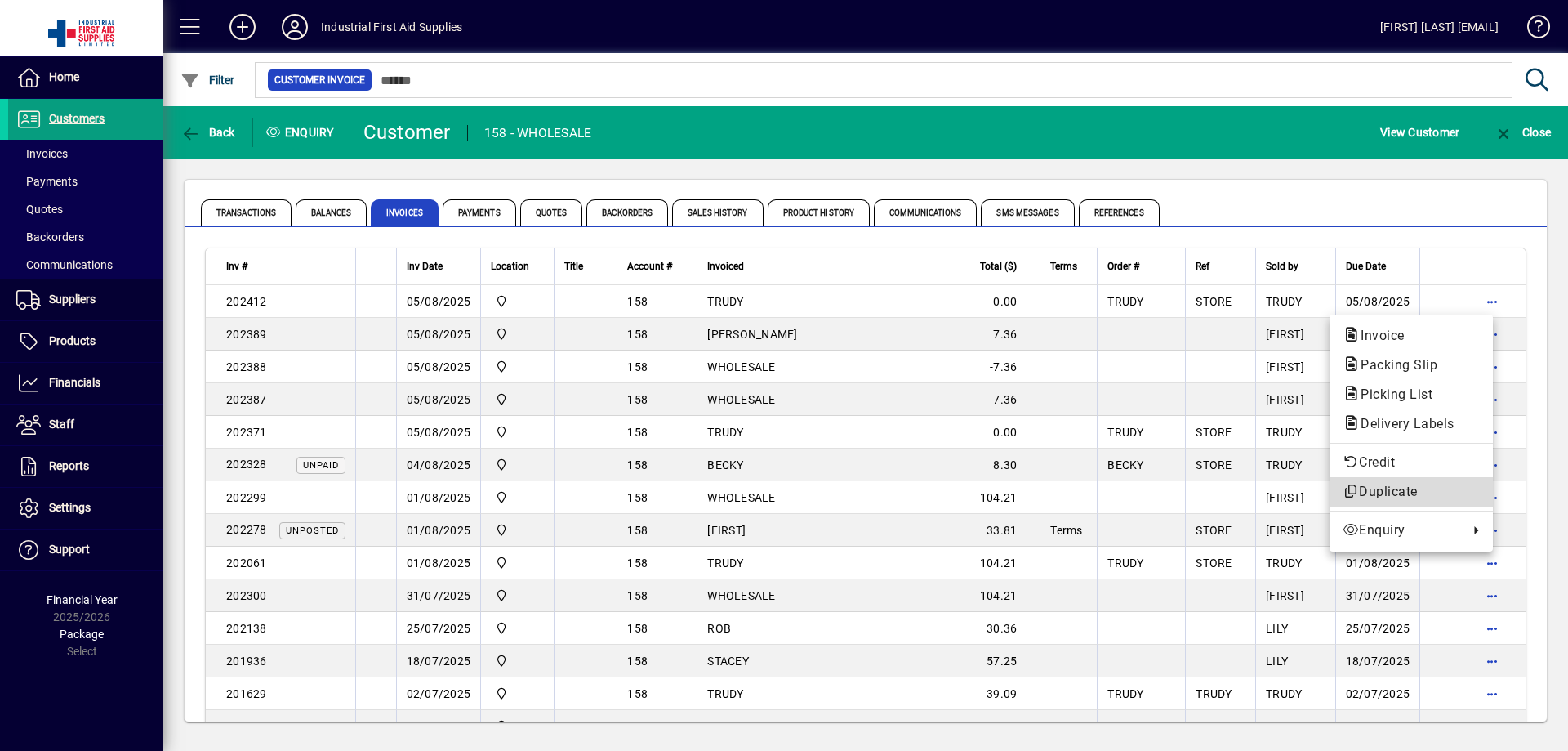 click on "Duplicate" at bounding box center [1411, 492] 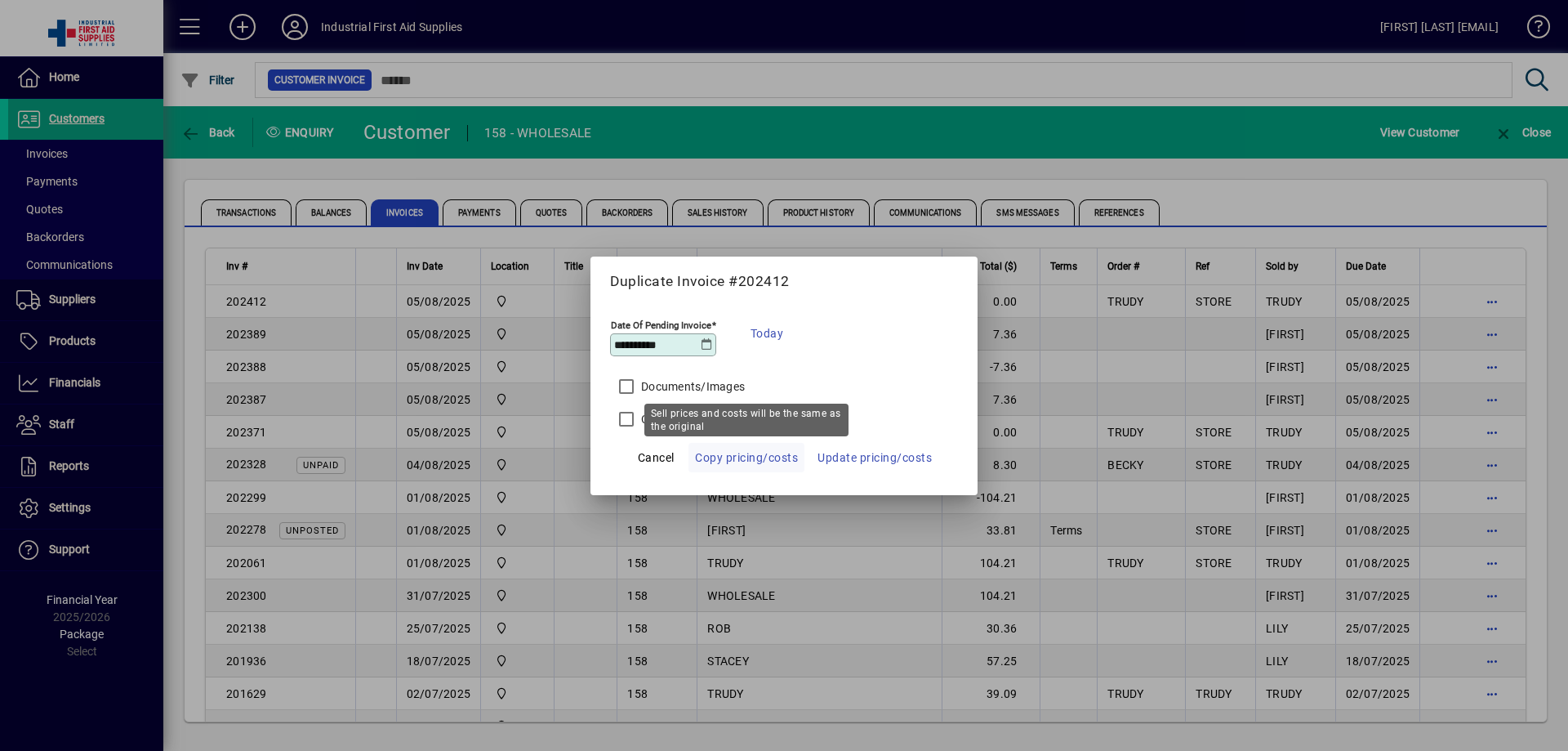 click on "Copy pricing/costs" at bounding box center (746, 458) 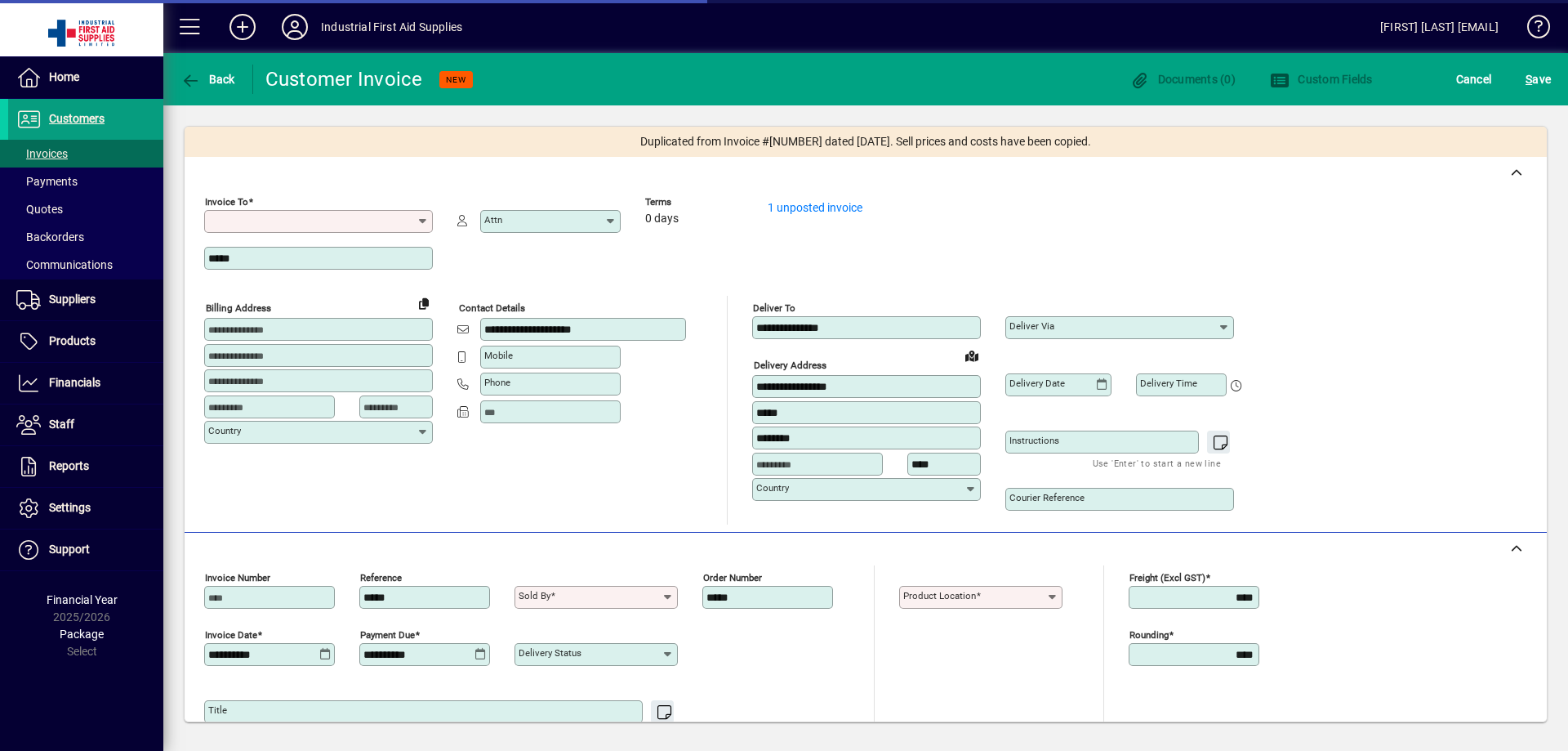type on "*****" 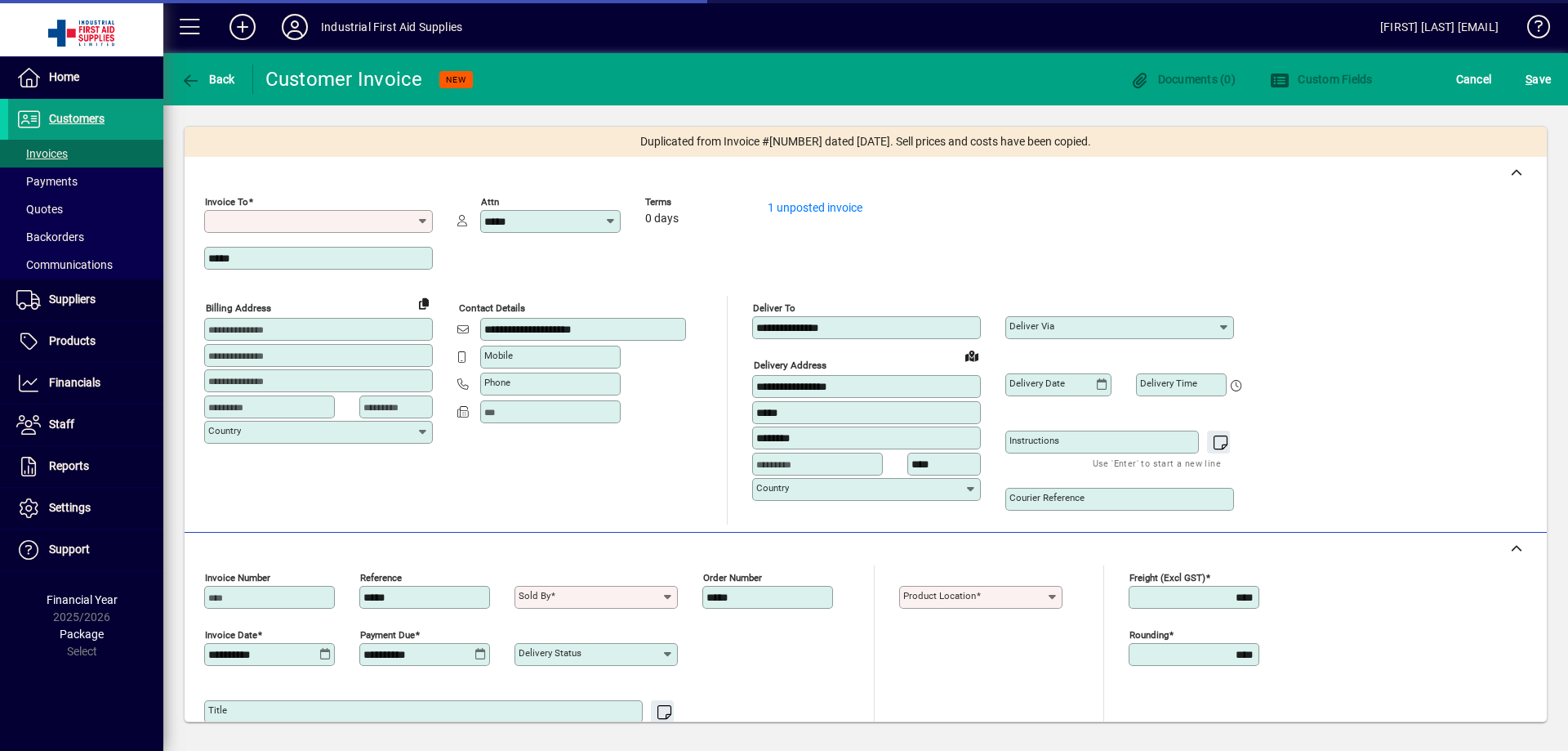 type on "**********" 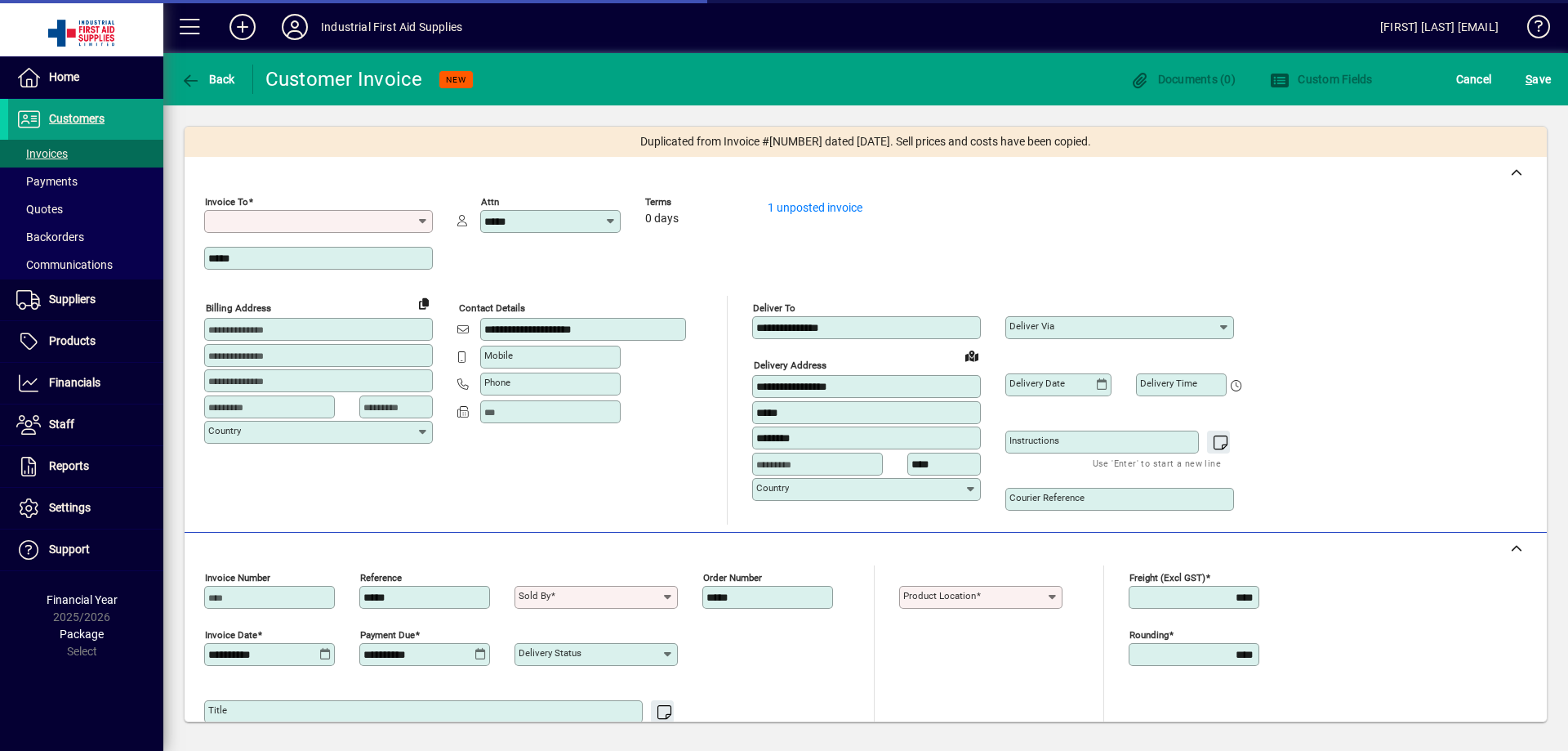type on "**********" 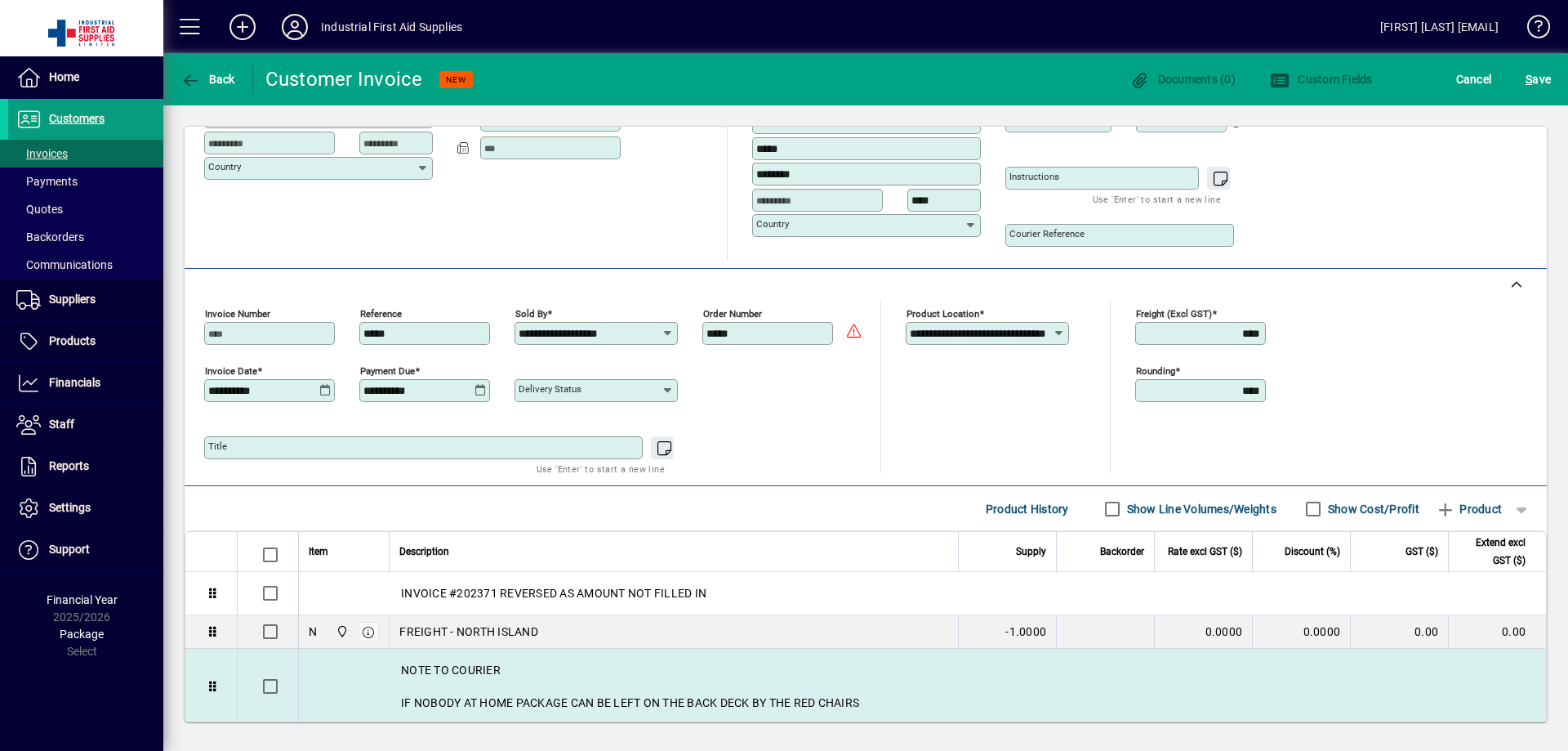 scroll, scrollTop: 354, scrollLeft: 0, axis: vertical 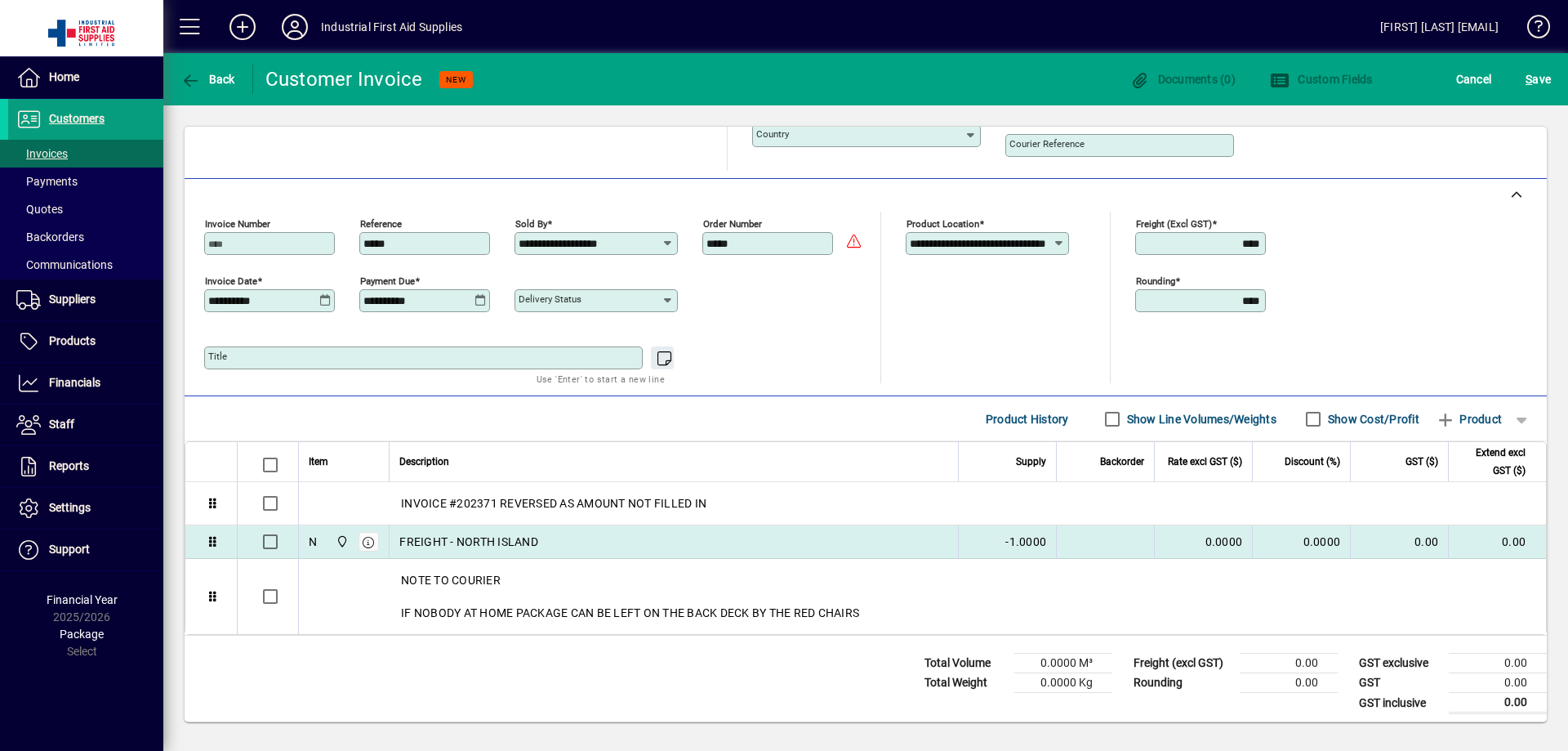 click on "FREIGHT - NORTH ISLAND" at bounding box center [673, 542] 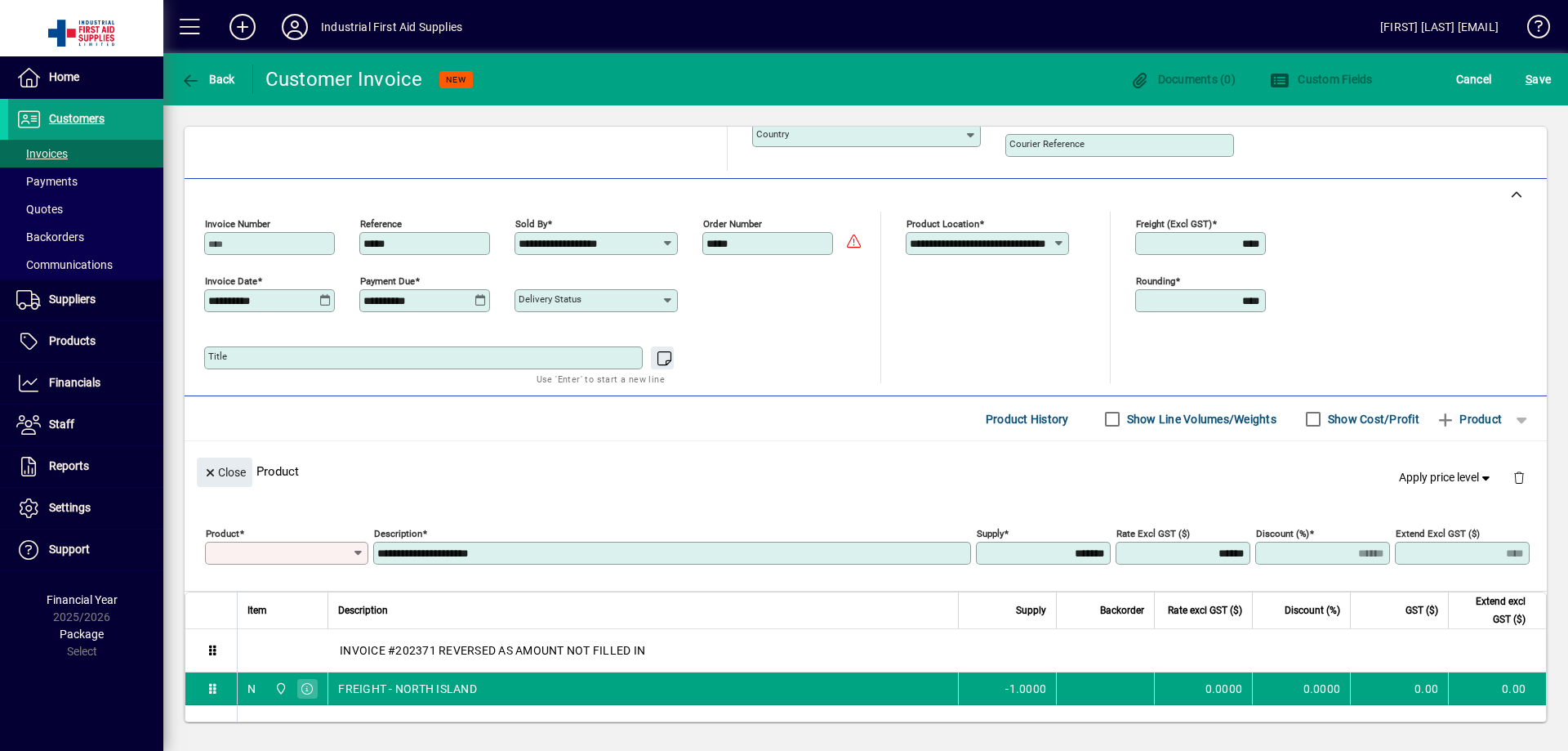 type on "*" 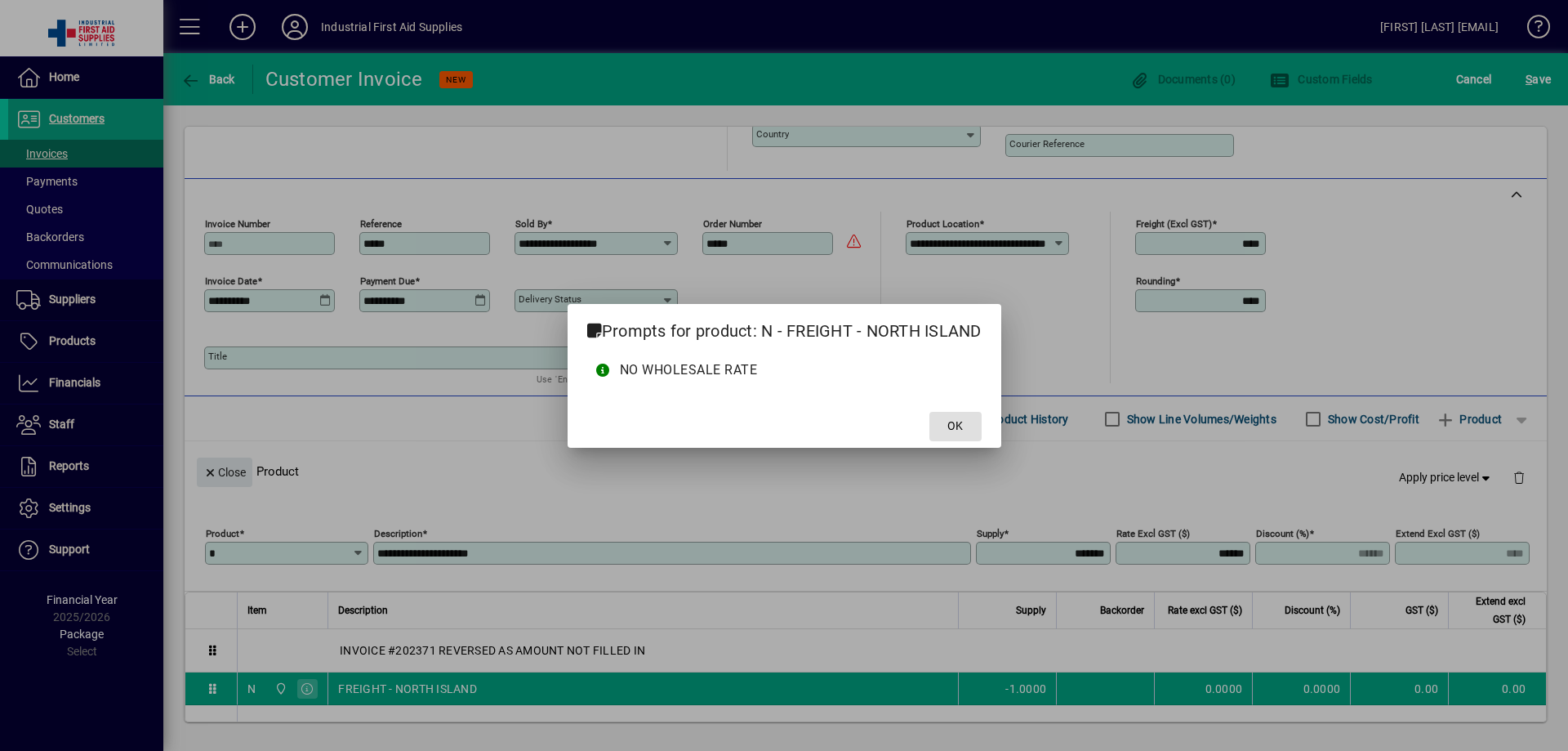 click on "OK" 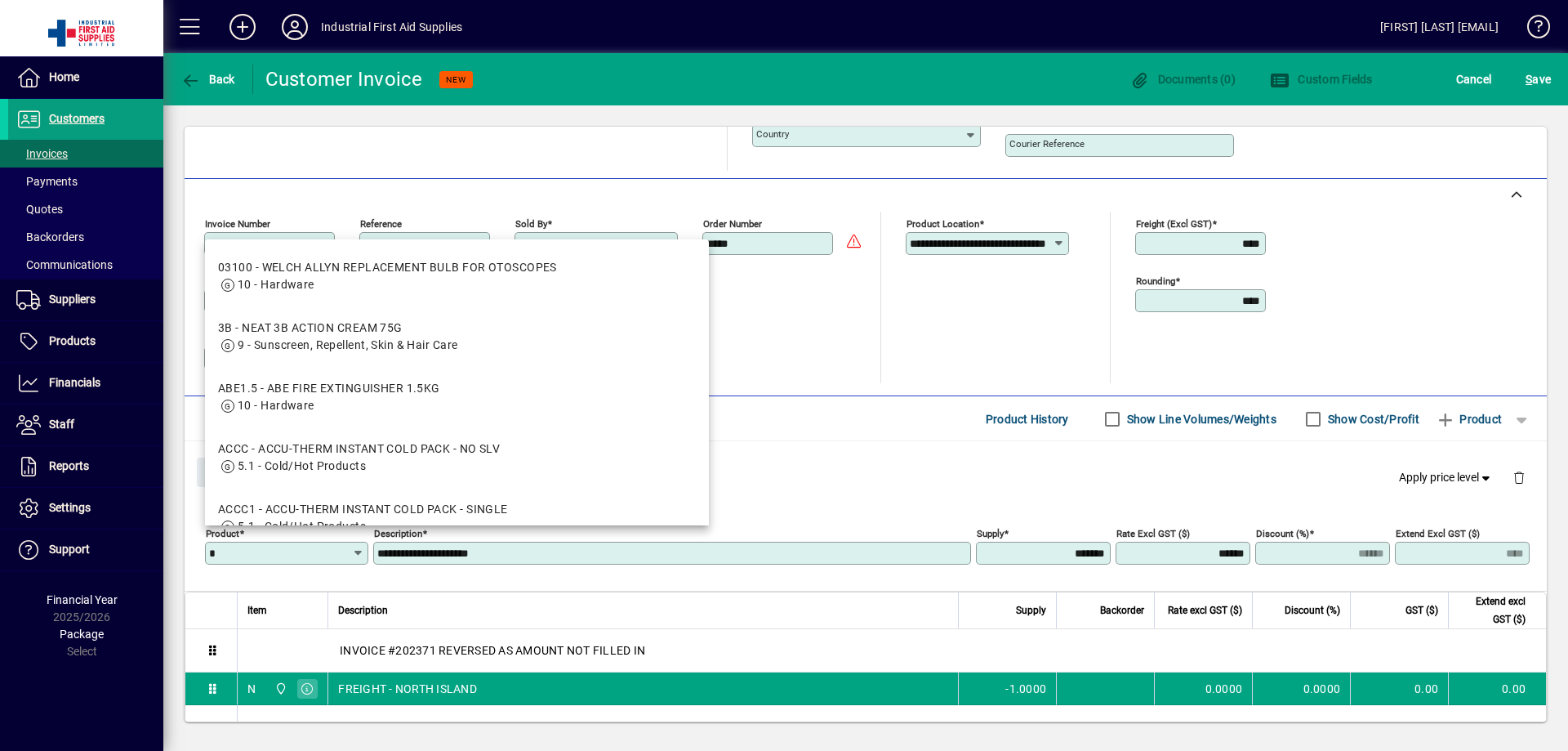 click on "Delivery status" 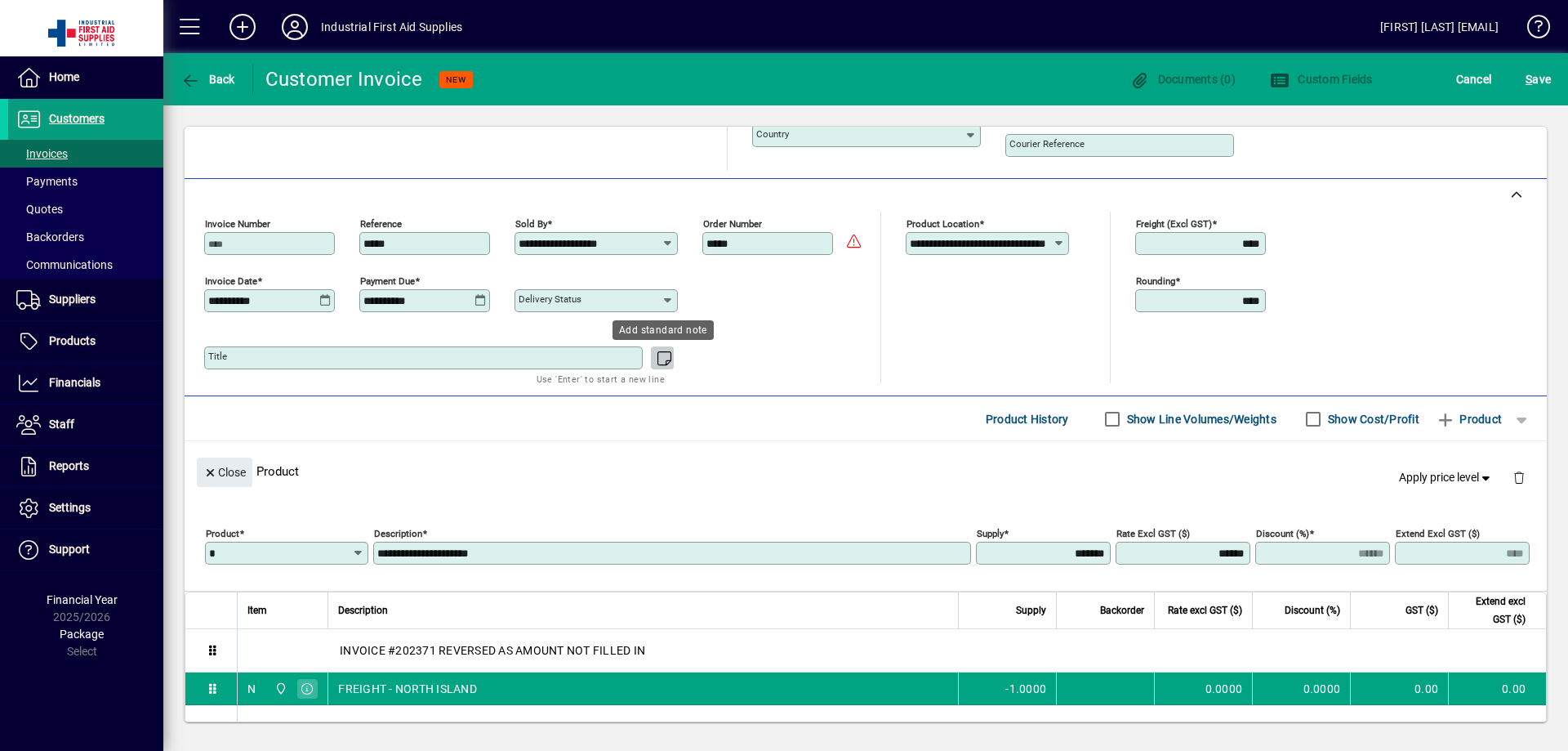 type 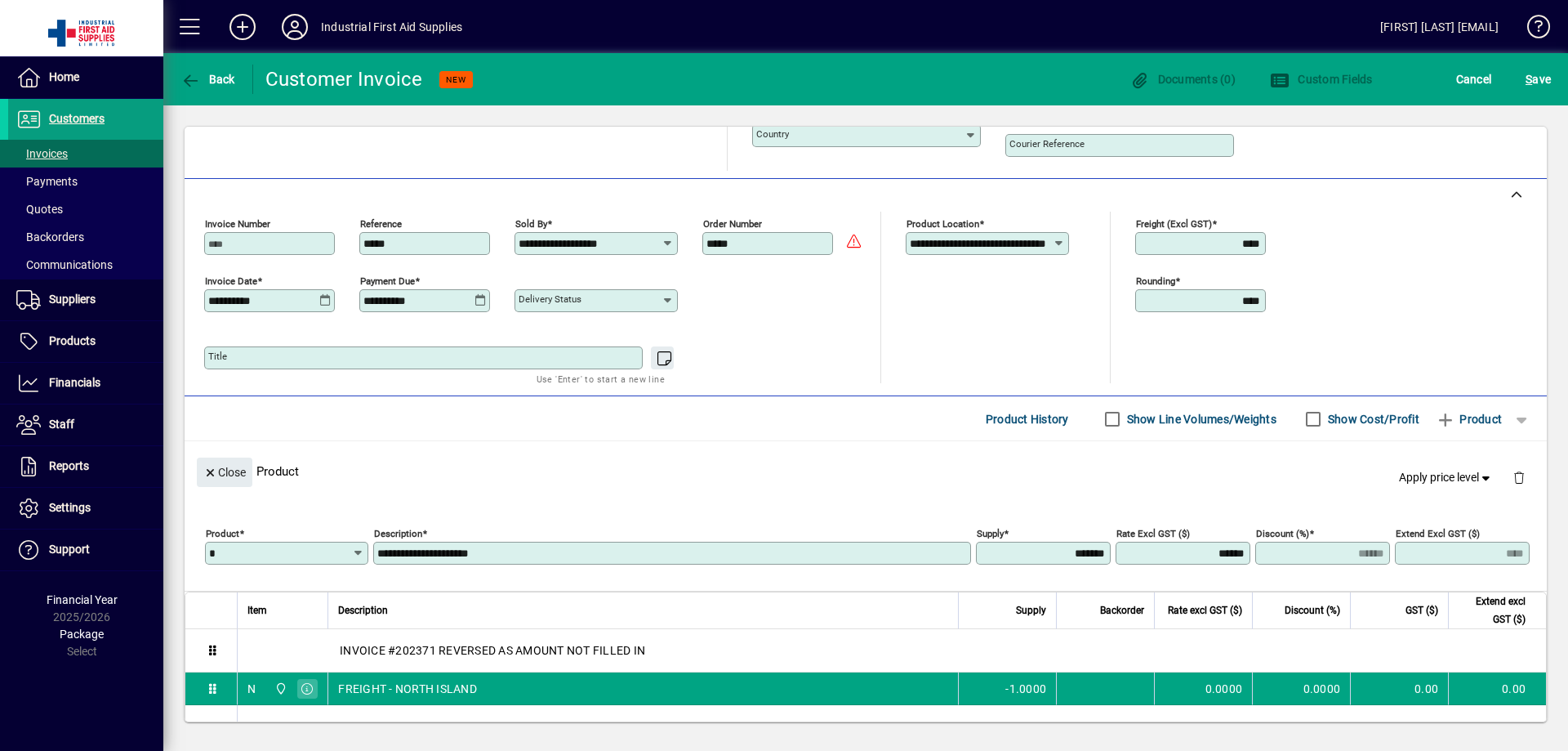 click on "**********" at bounding box center [674, 553] 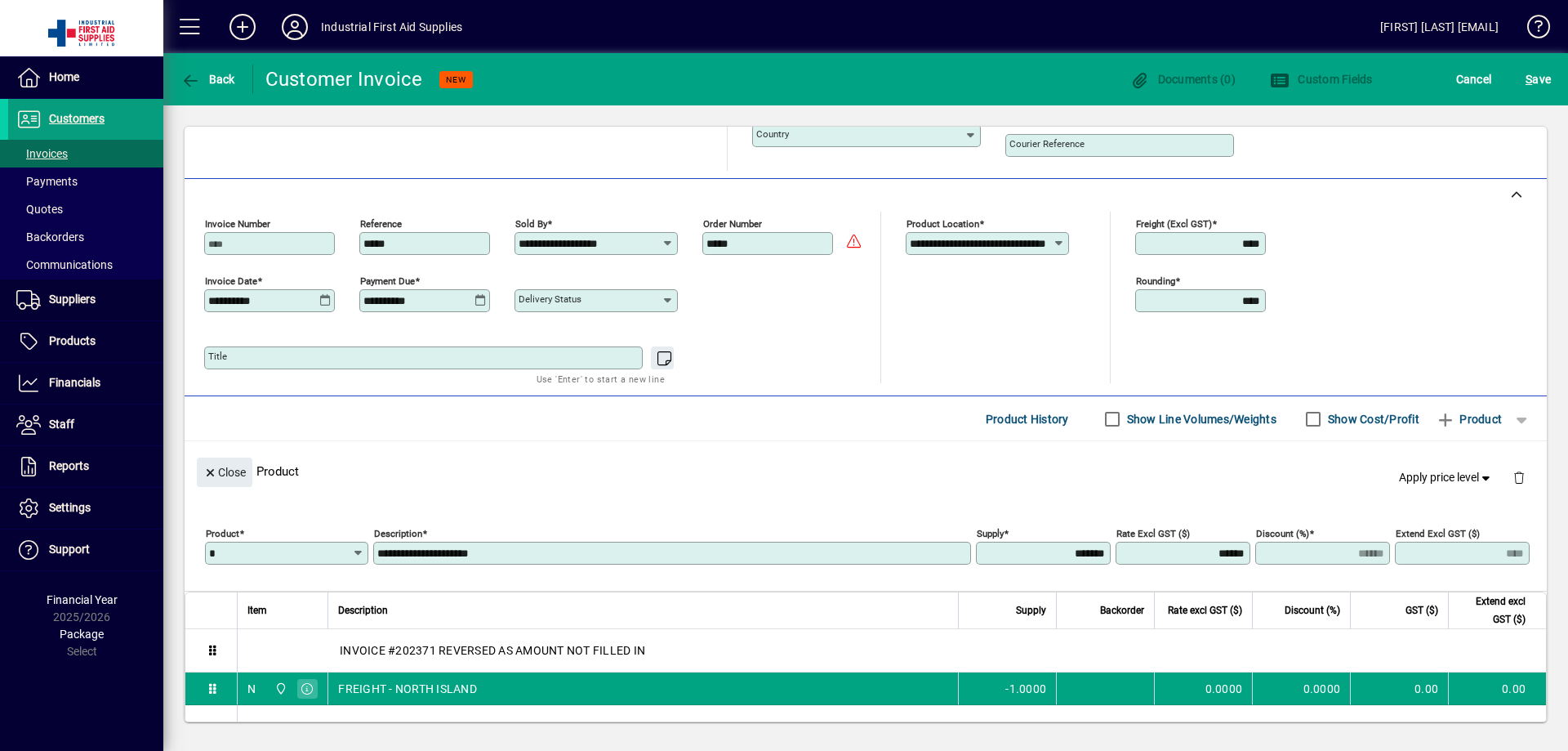 type on "*" 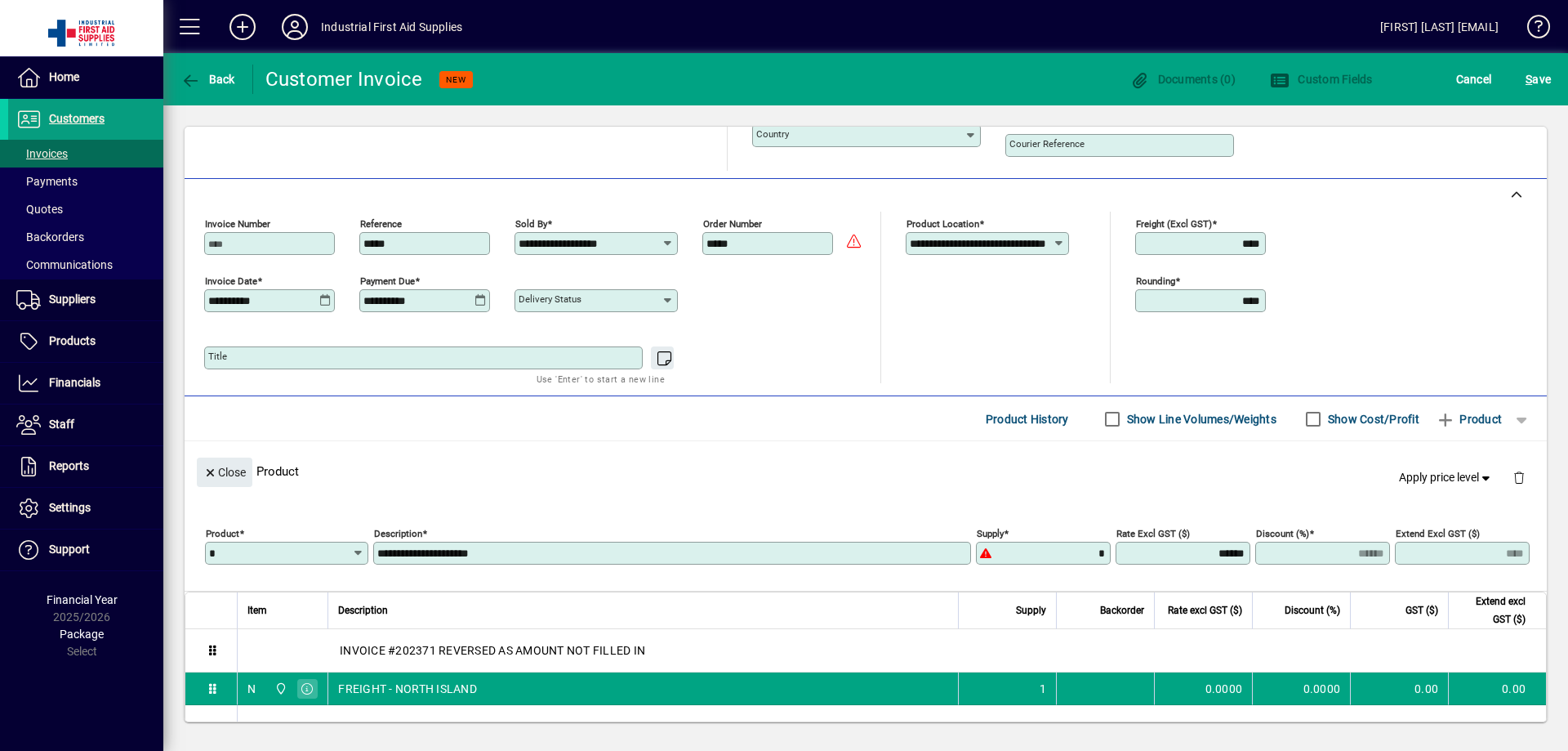 type on "******" 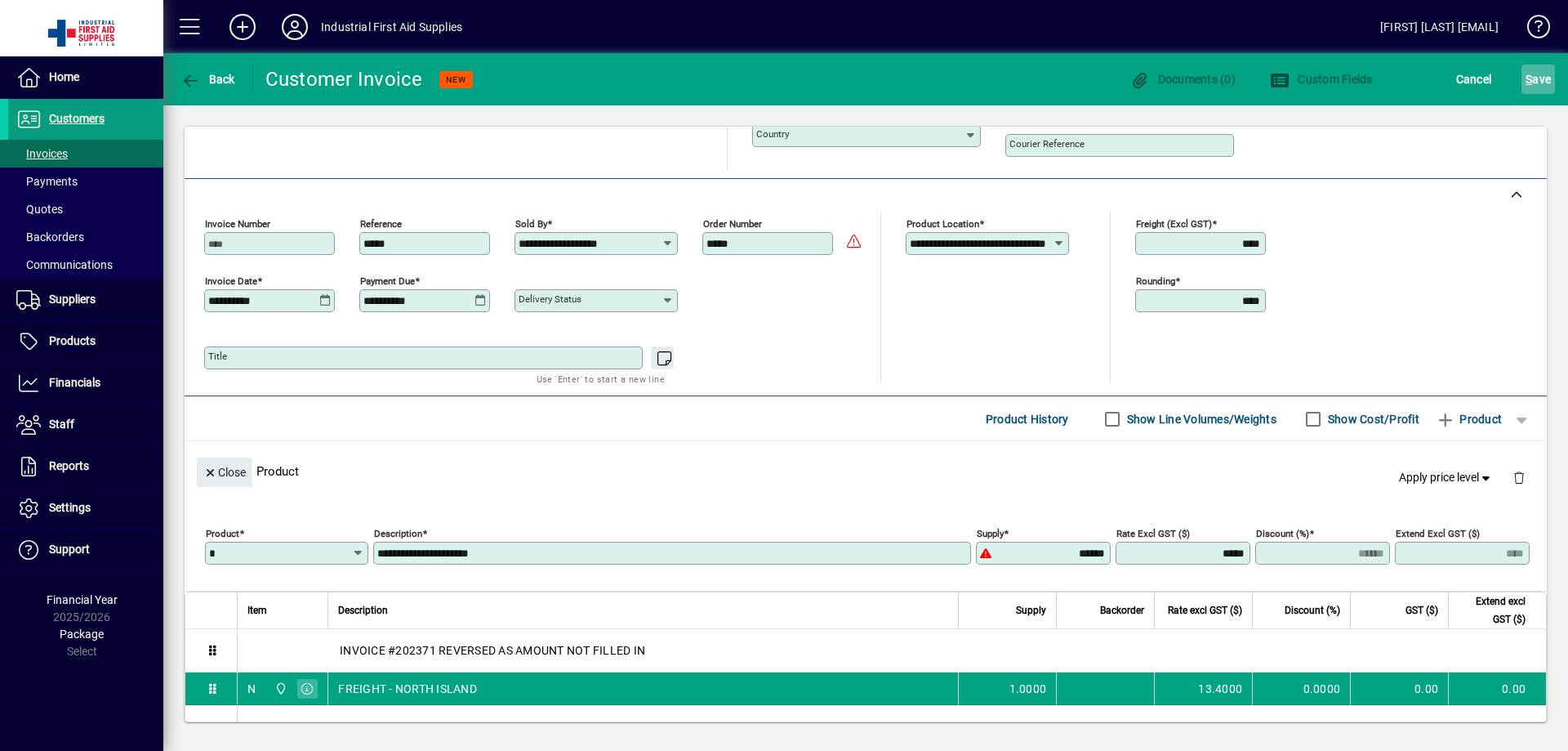 type on "*******" 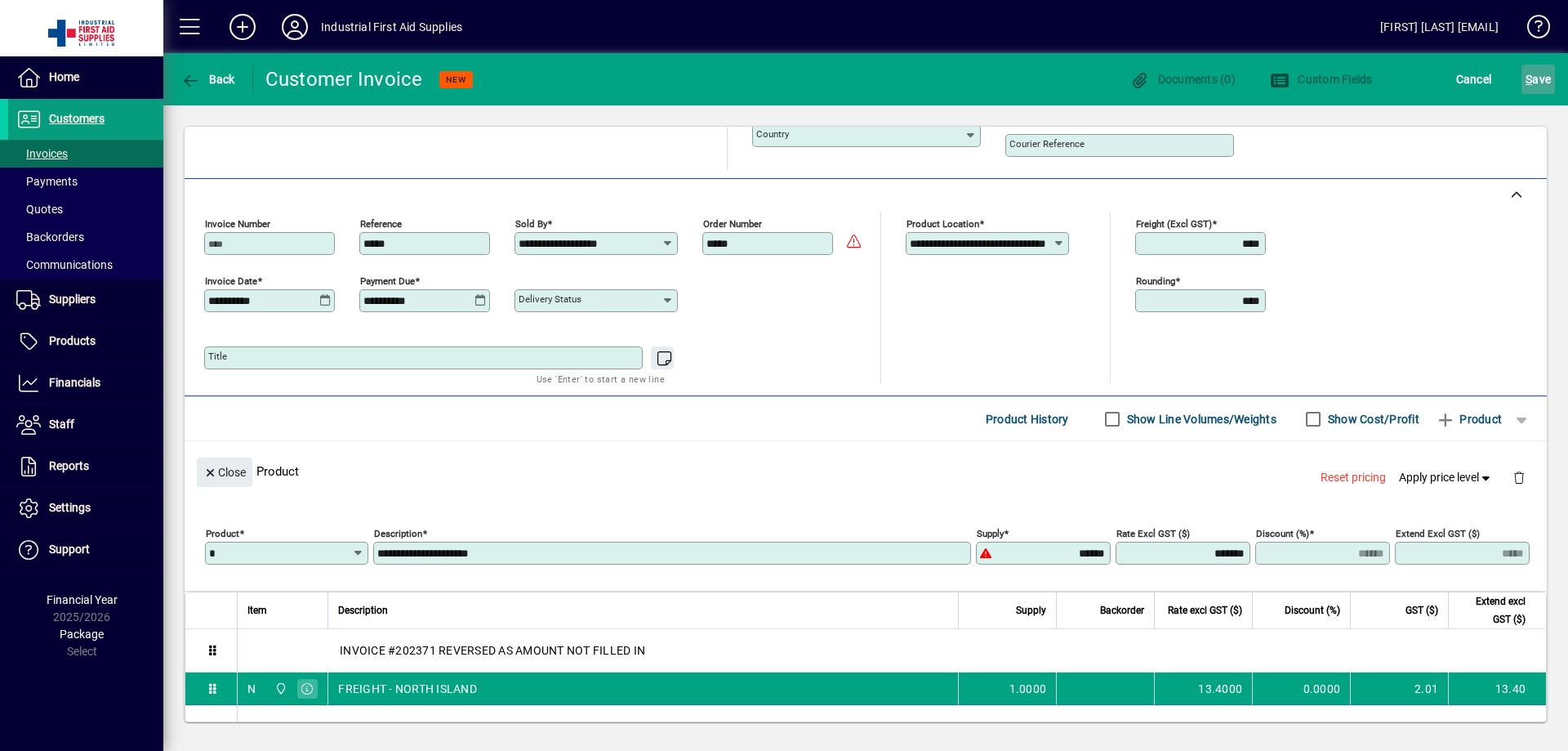 click on "S ave" 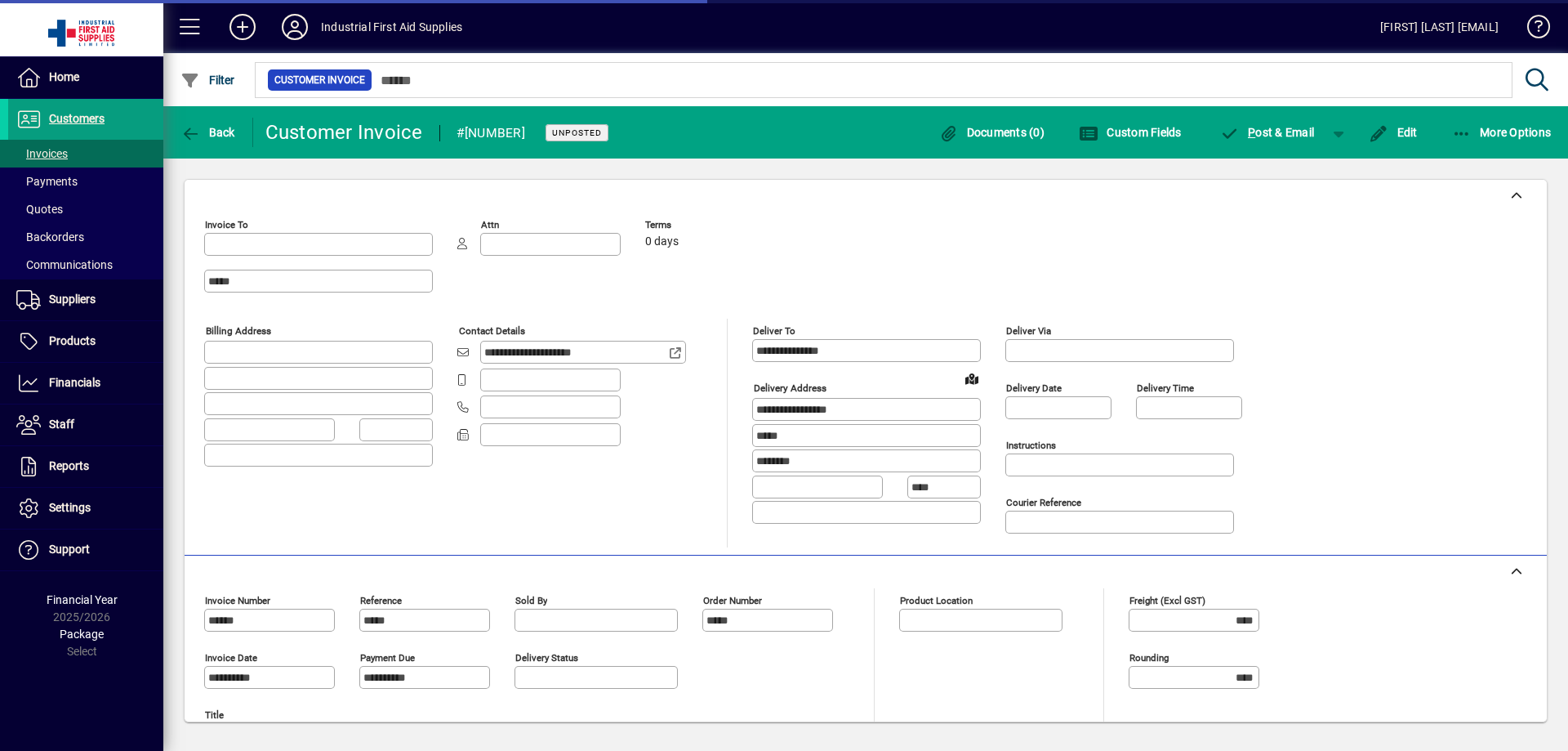 type on "*****" 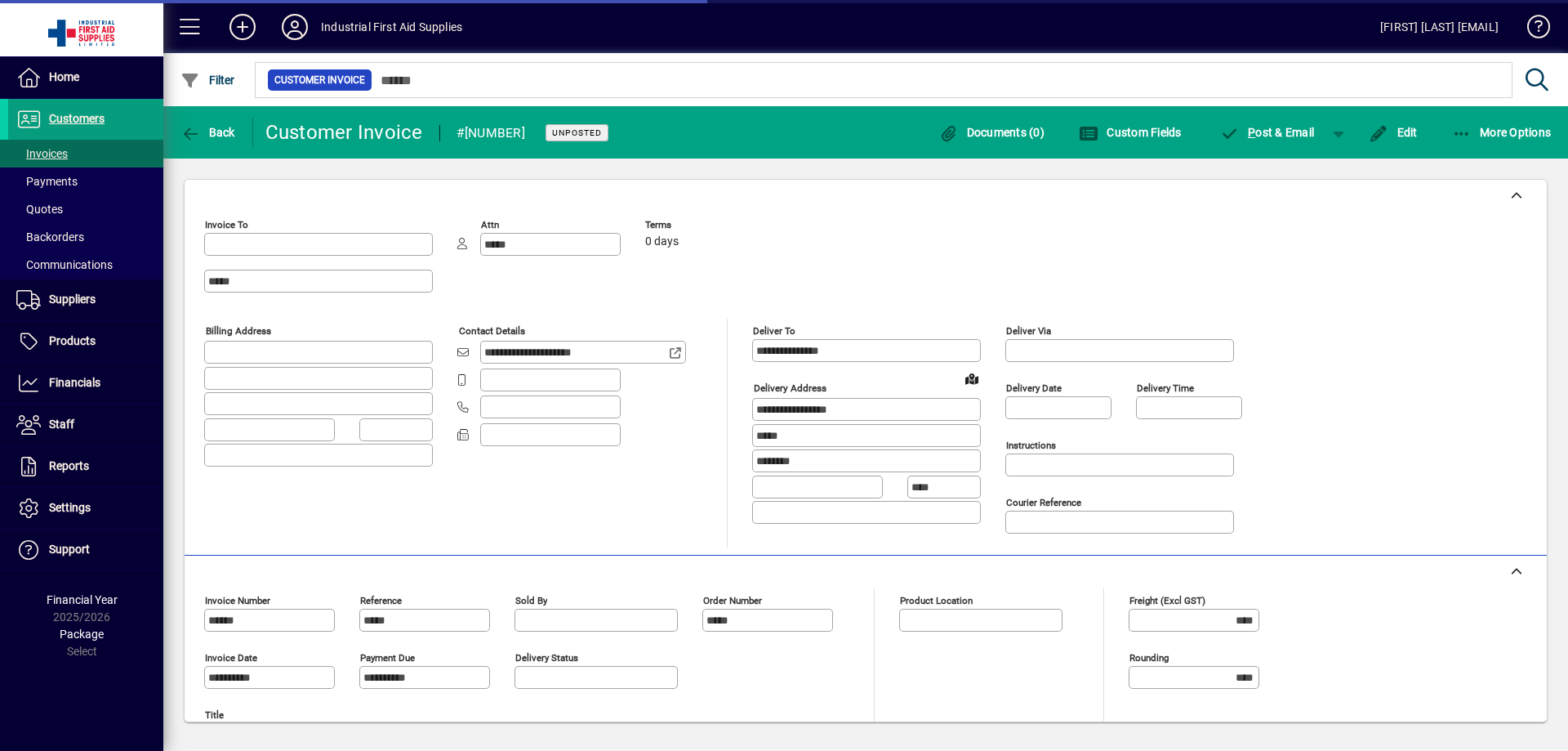 type on "**********" 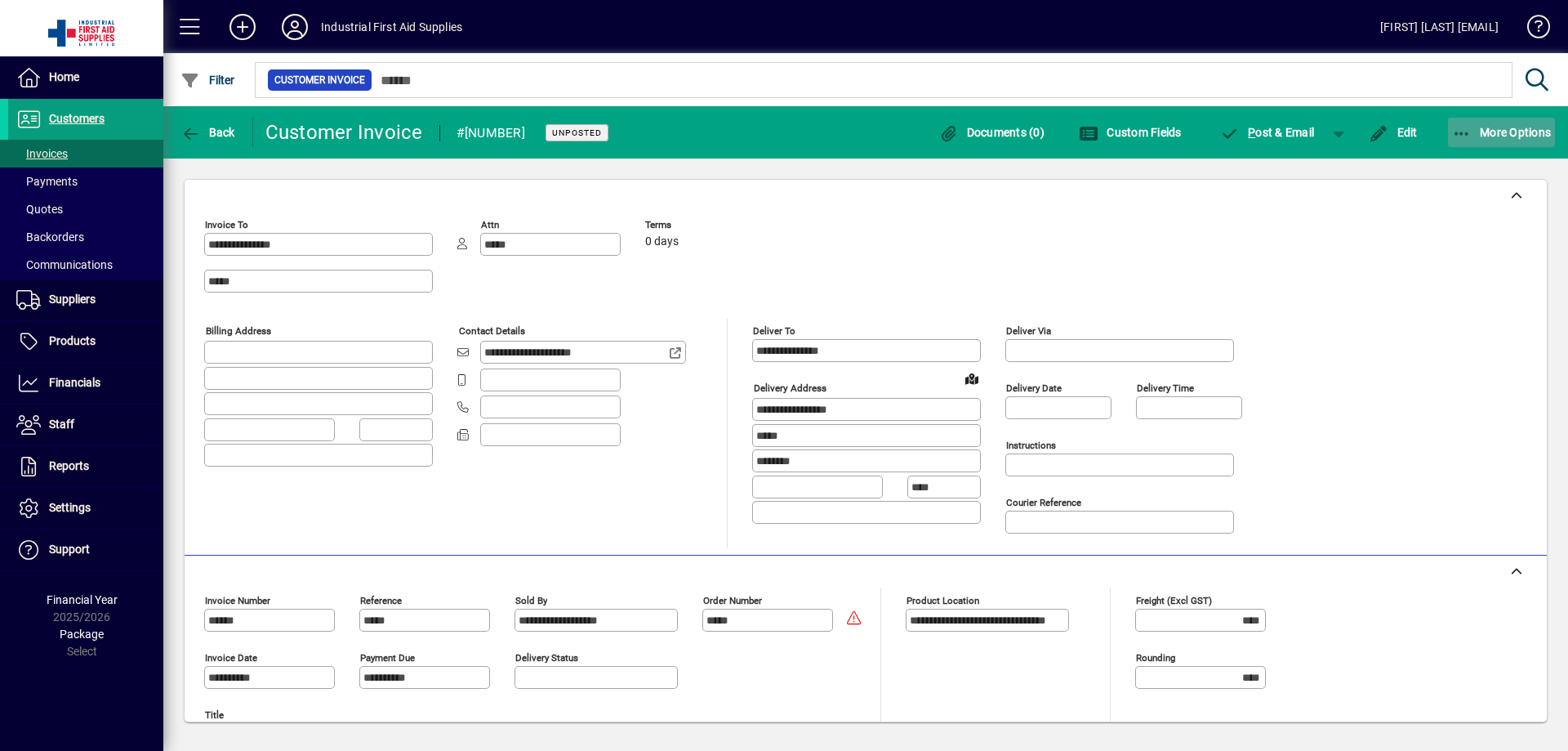 click on "More Options" 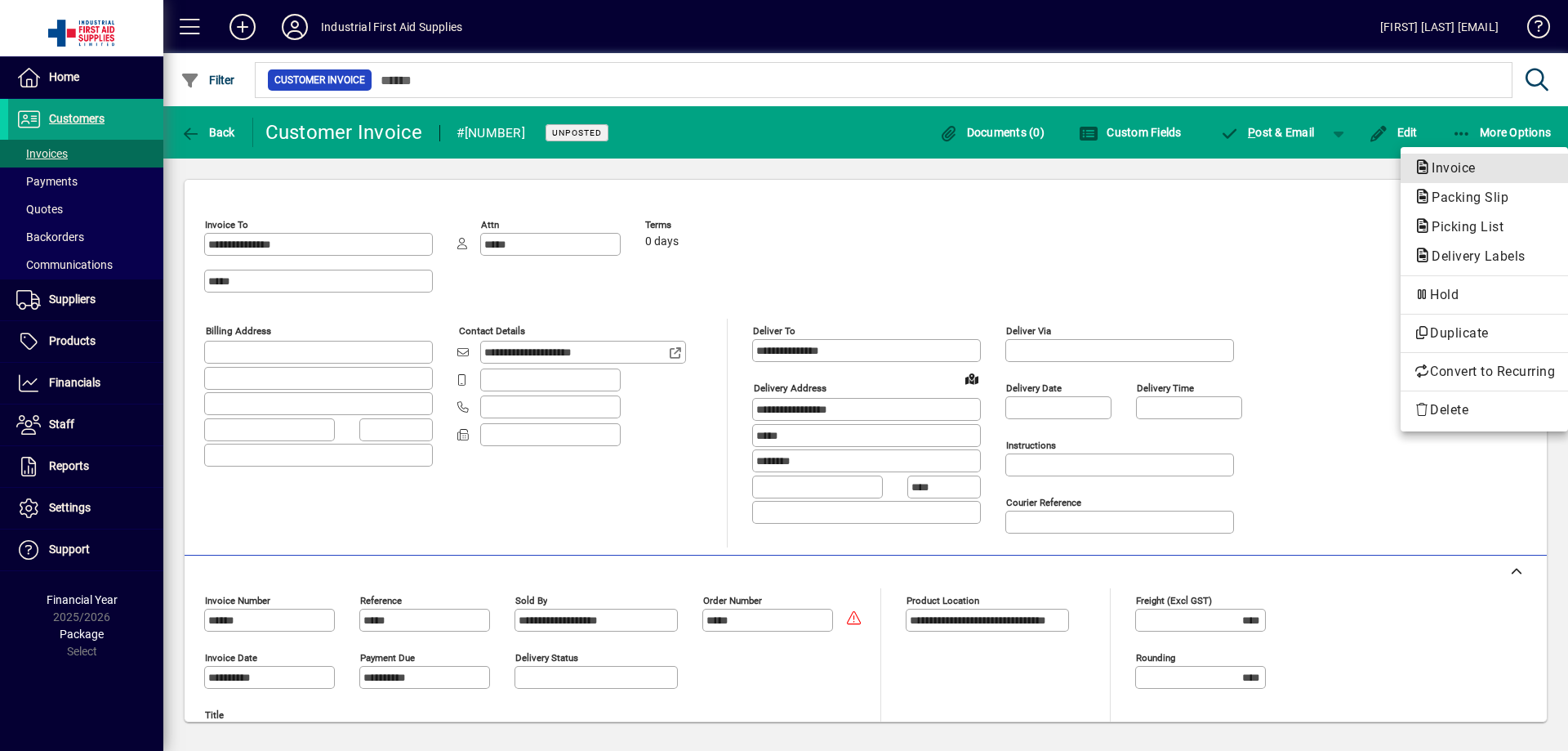 click on "Invoice" 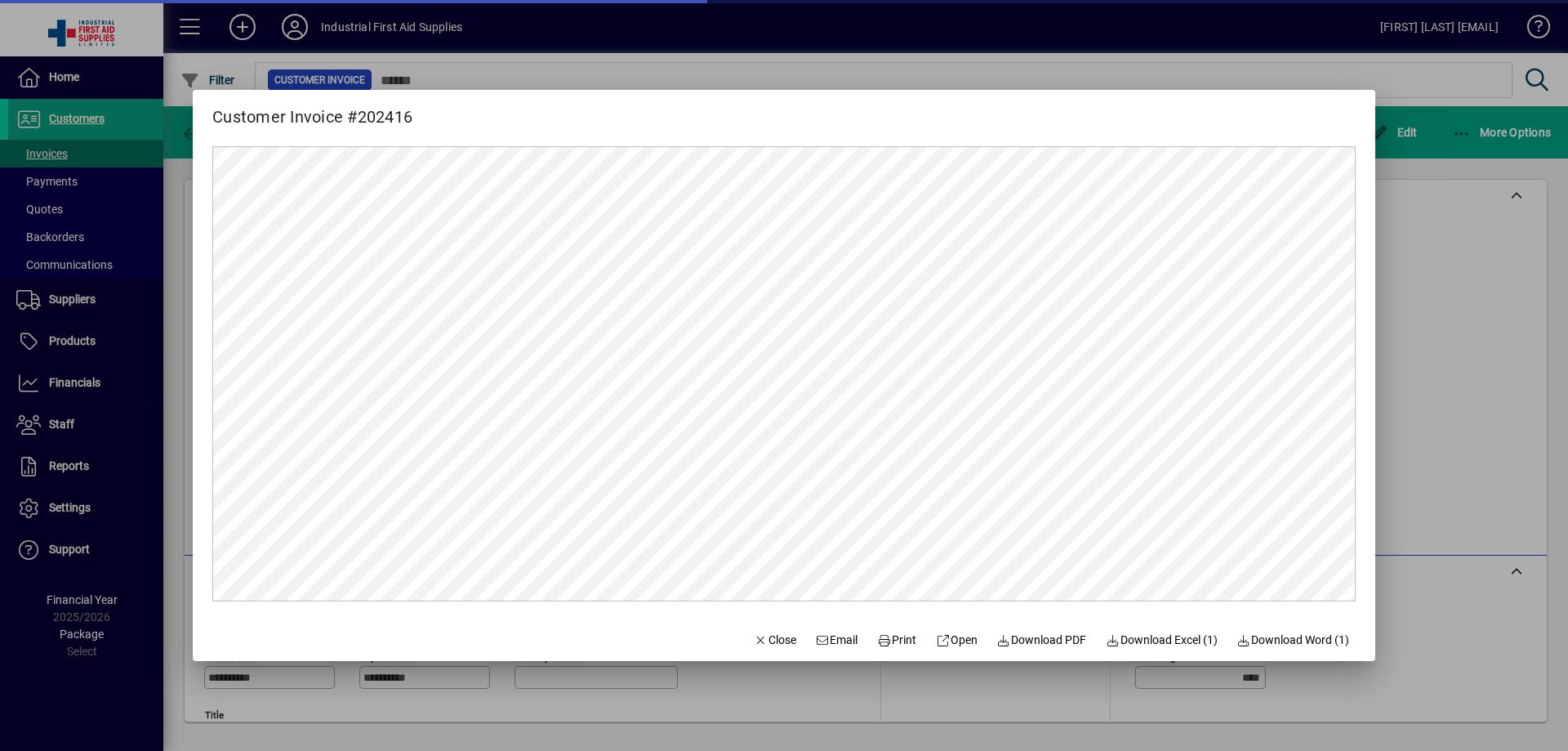 scroll, scrollTop: 0, scrollLeft: 0, axis: both 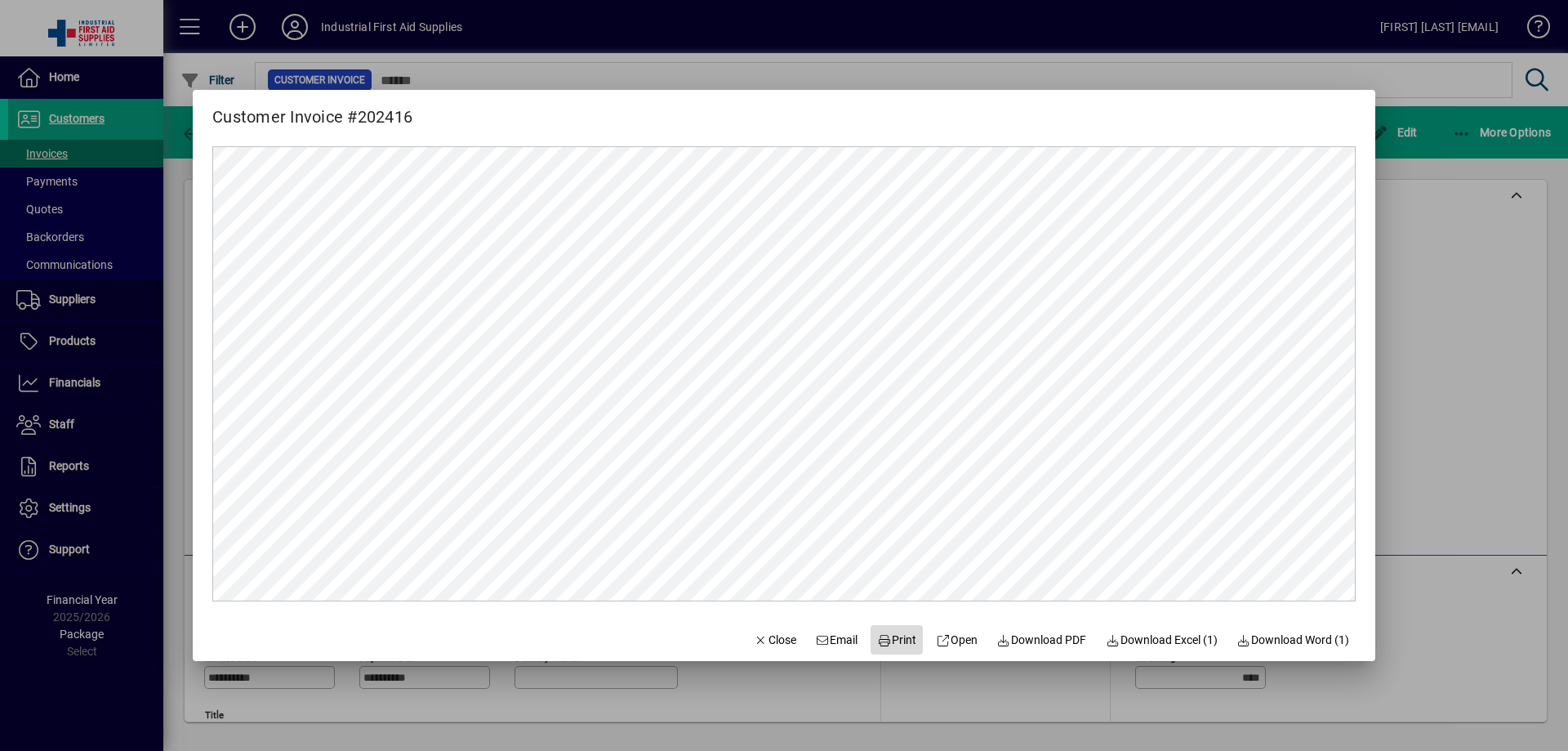 click on "Print" 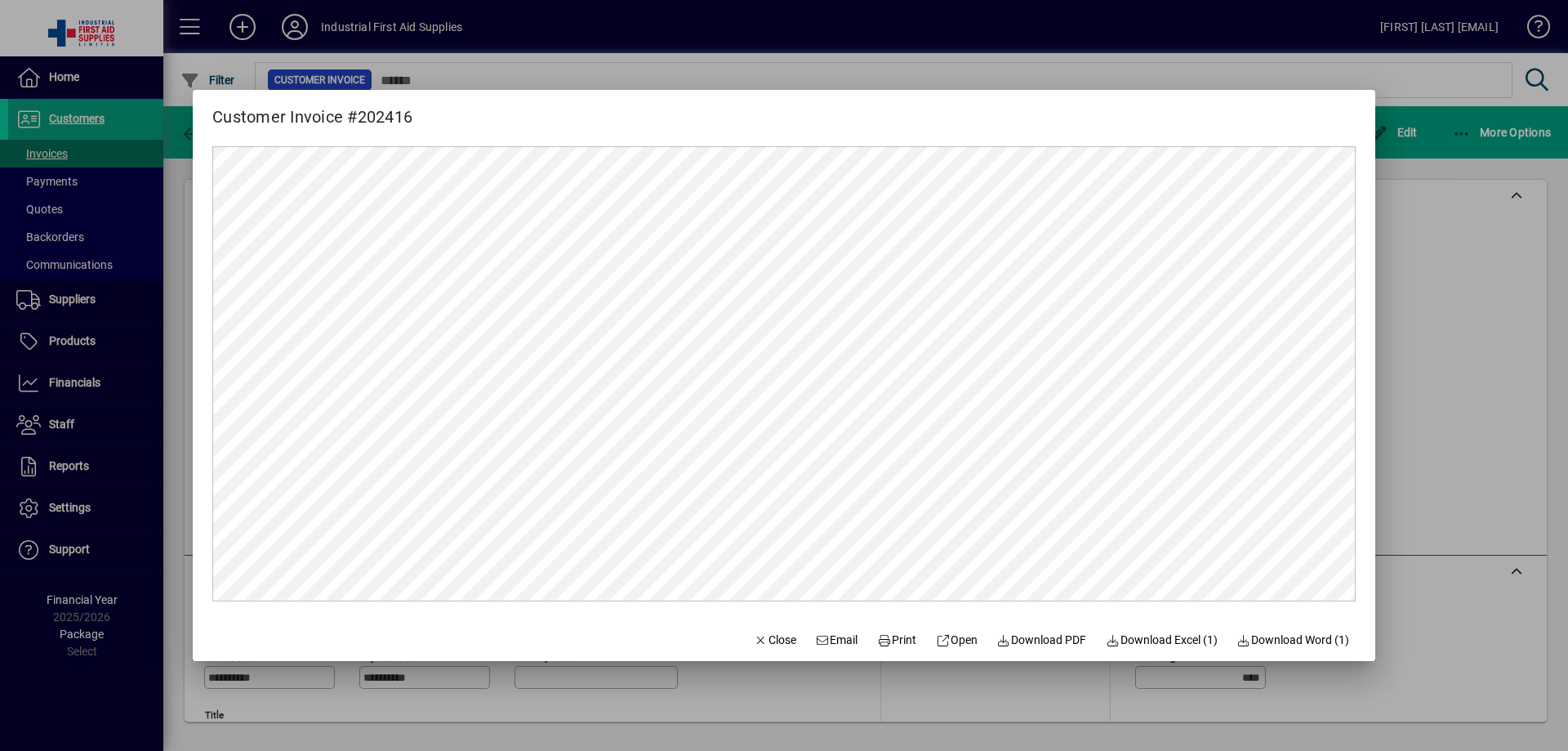click at bounding box center [784, 375] 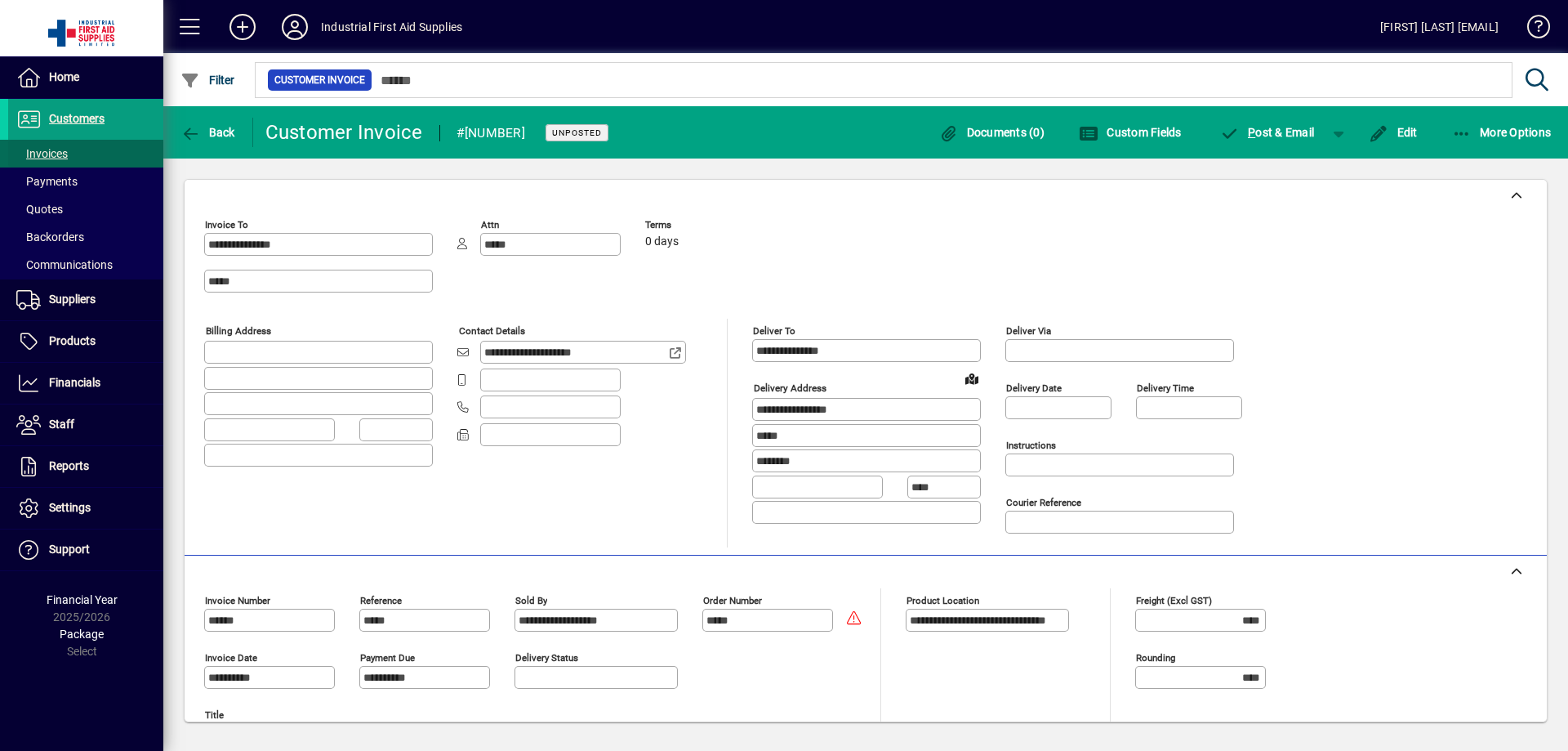 click on "Invoices" at bounding box center [42, 154] 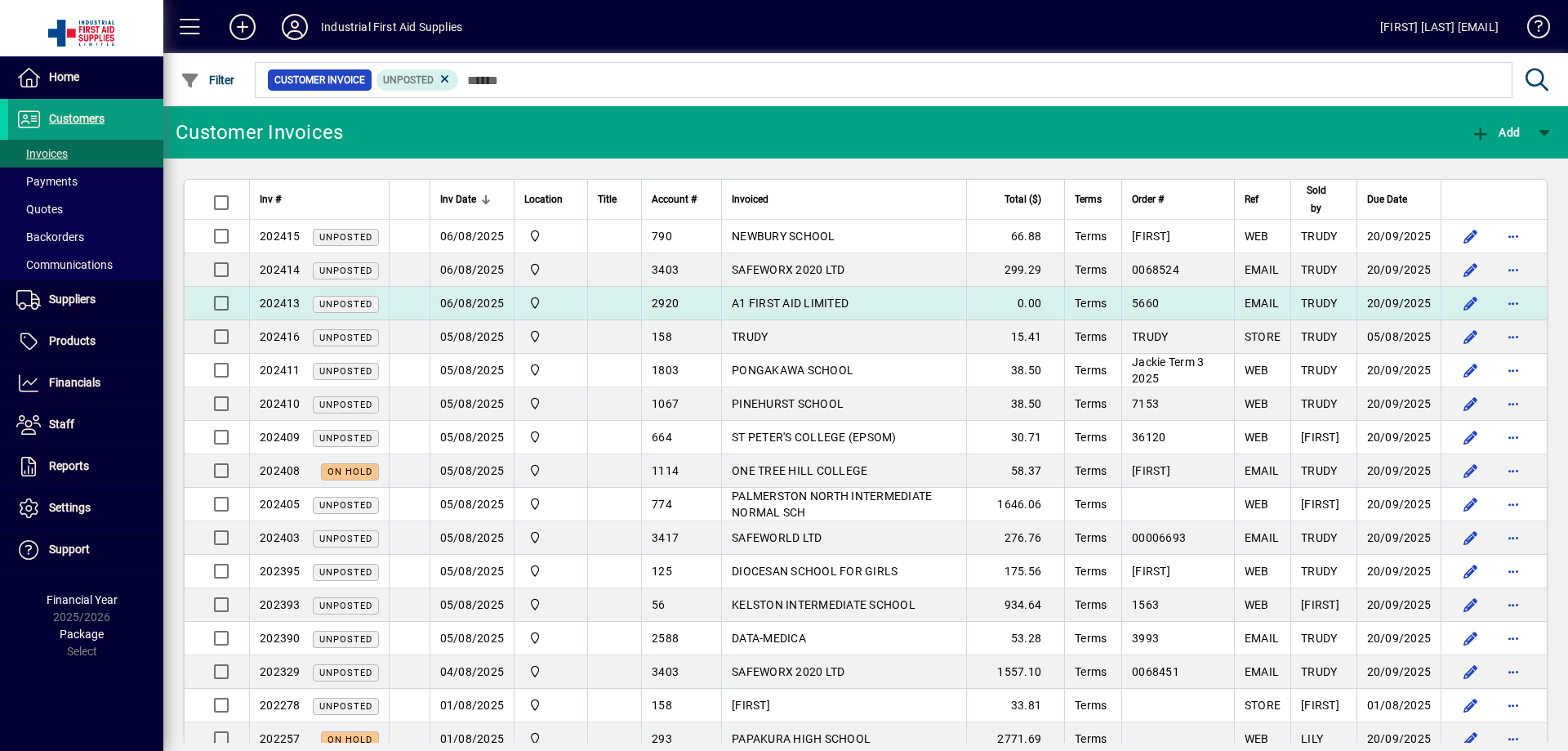click on "A1 FIRST AID LIMITED" at bounding box center [844, 303] 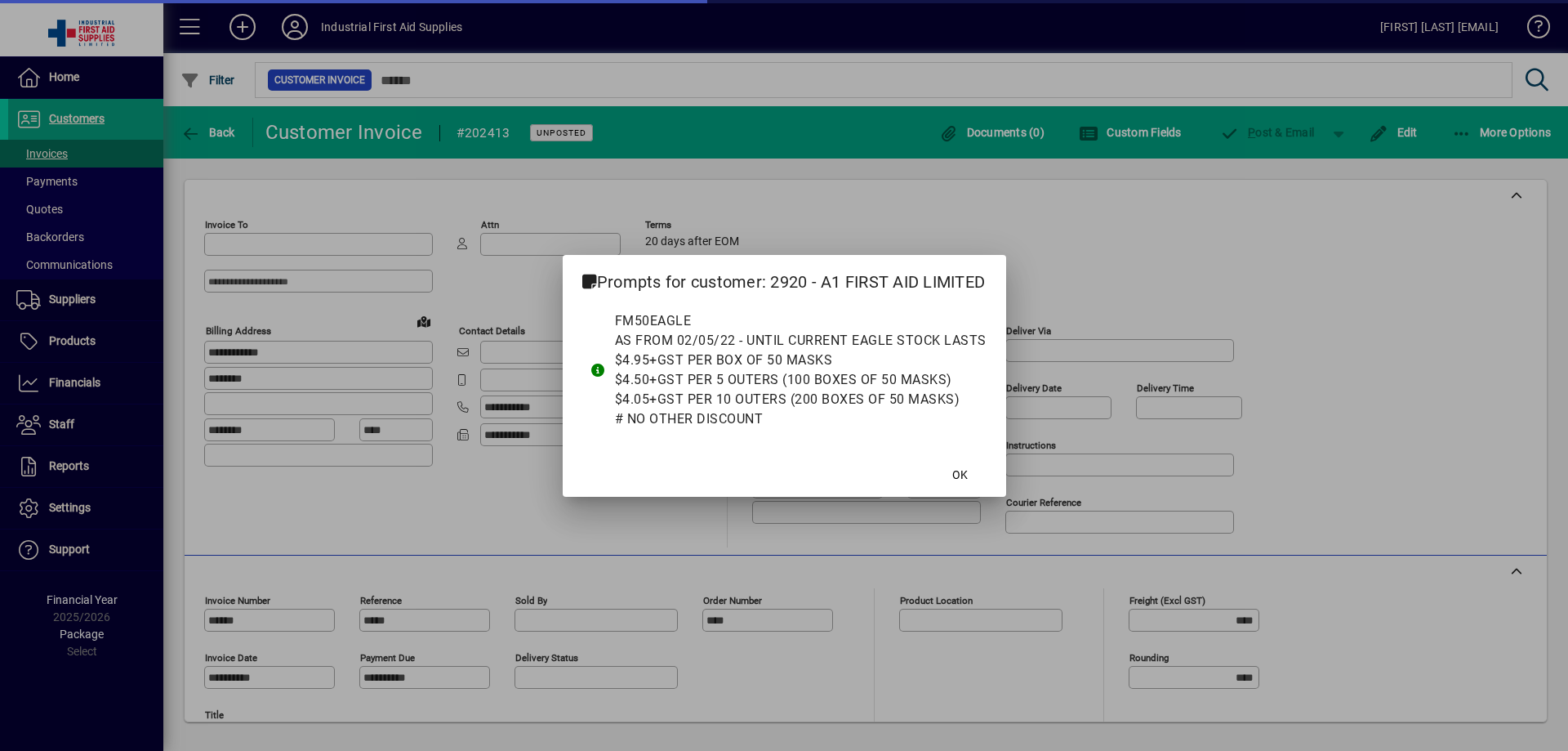 type on "**********" 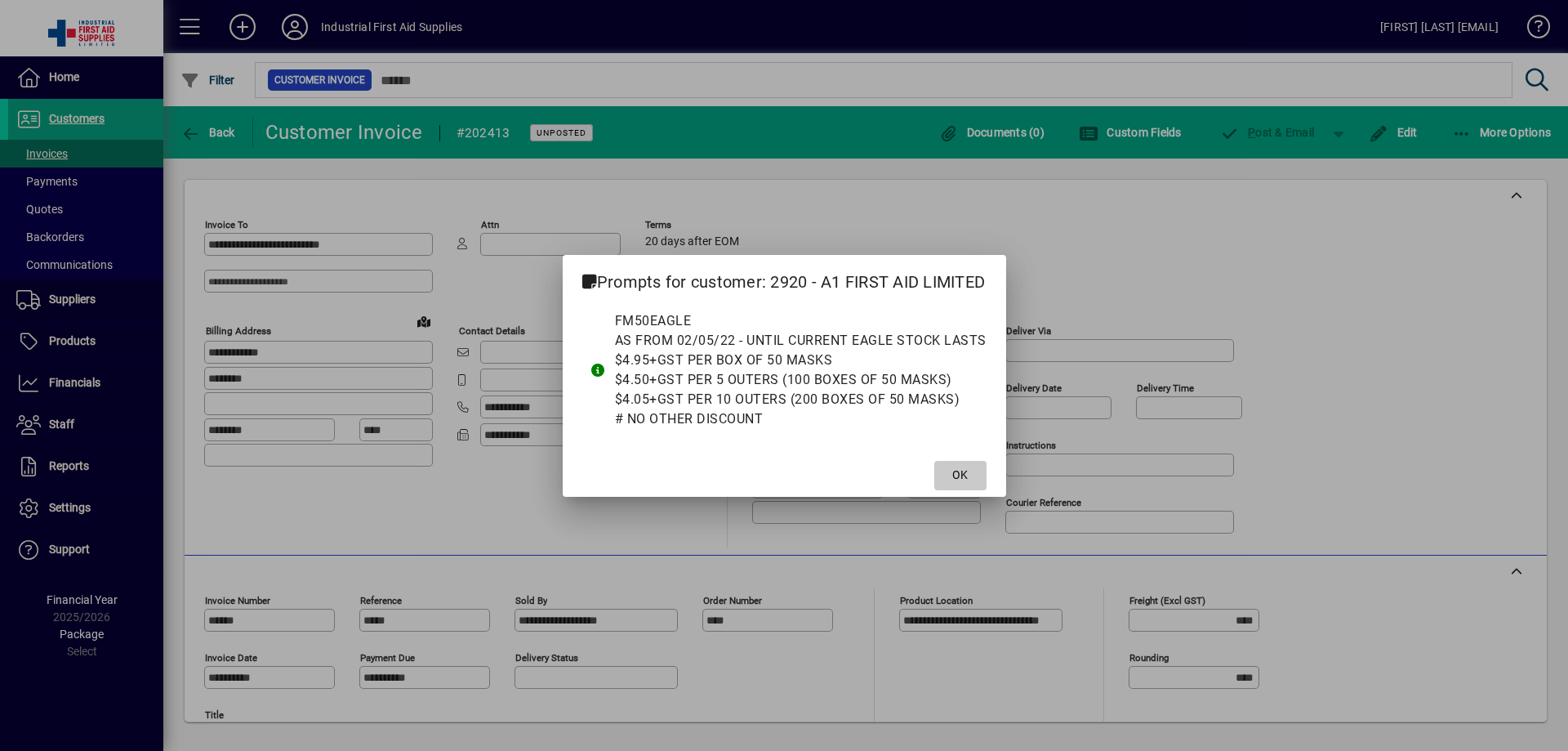 click on "OK" 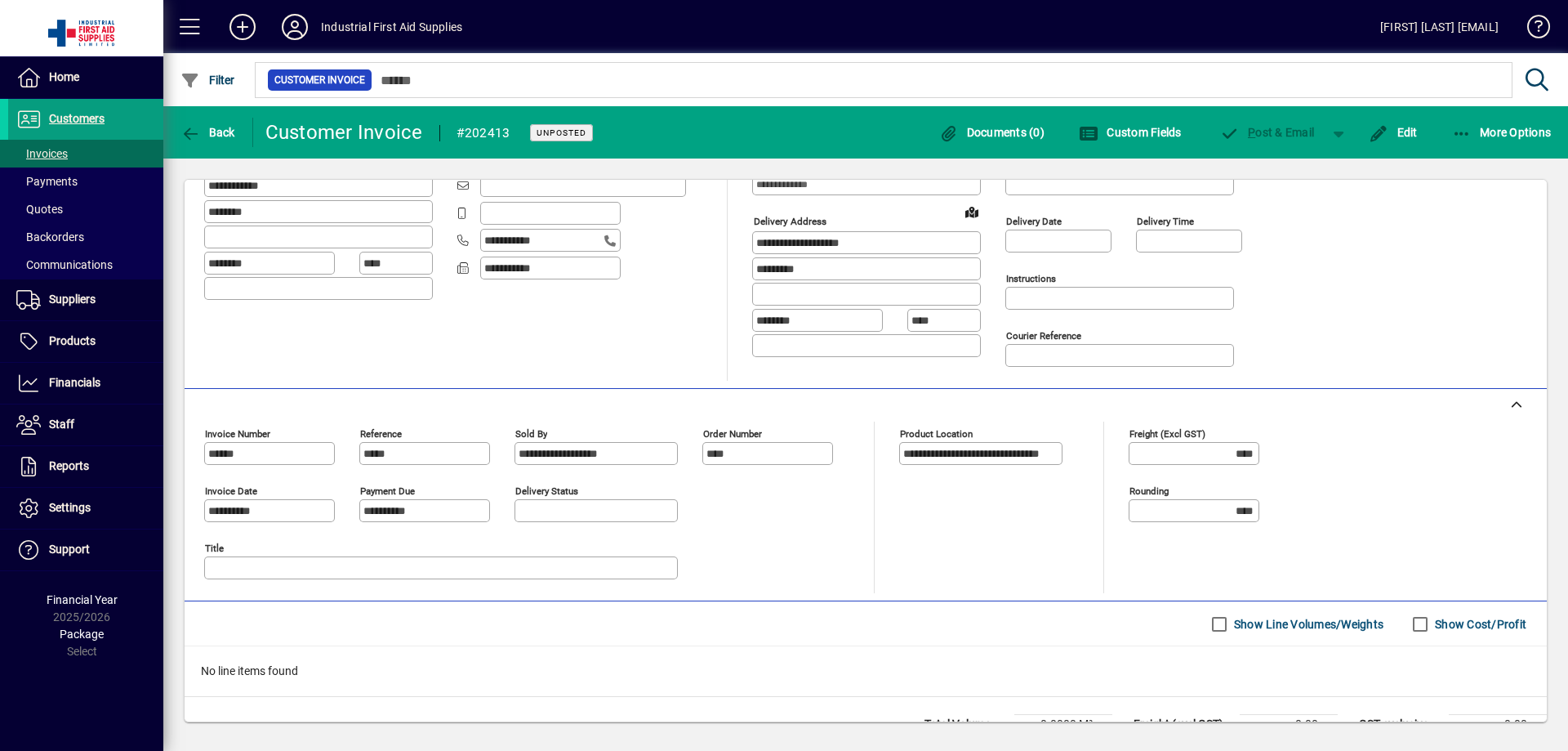 scroll, scrollTop: 190, scrollLeft: 0, axis: vertical 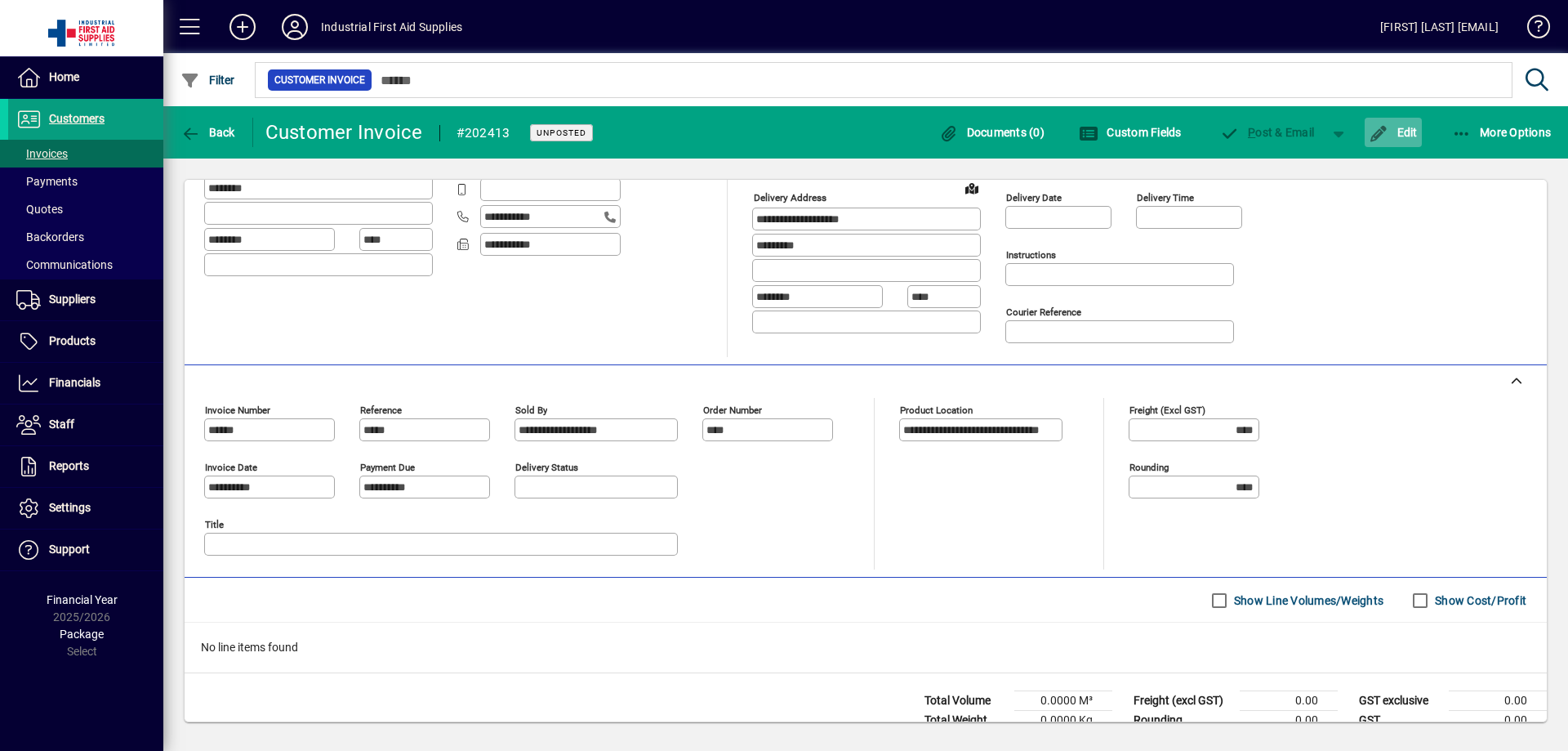 click on "Edit" 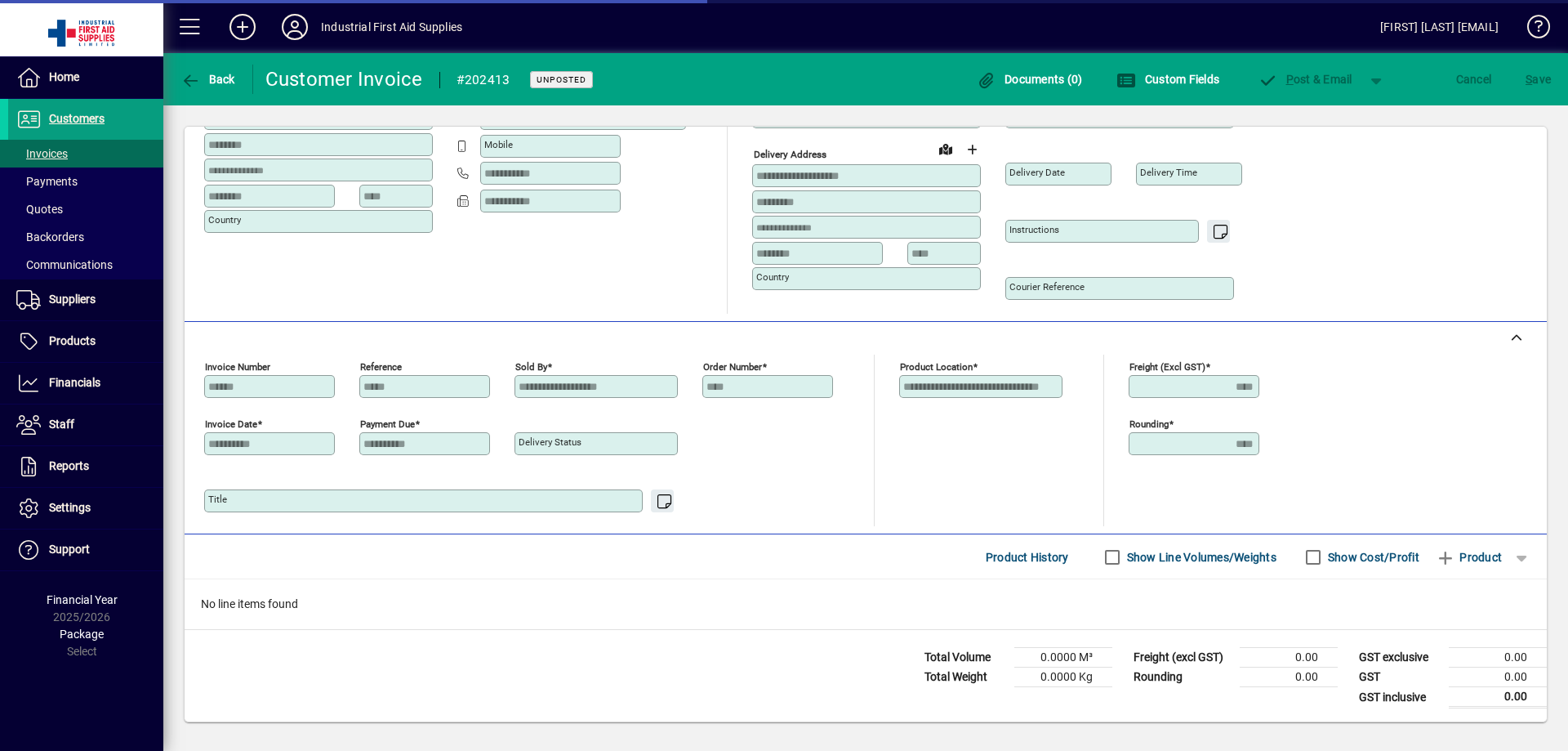 scroll, scrollTop: 181, scrollLeft: 0, axis: vertical 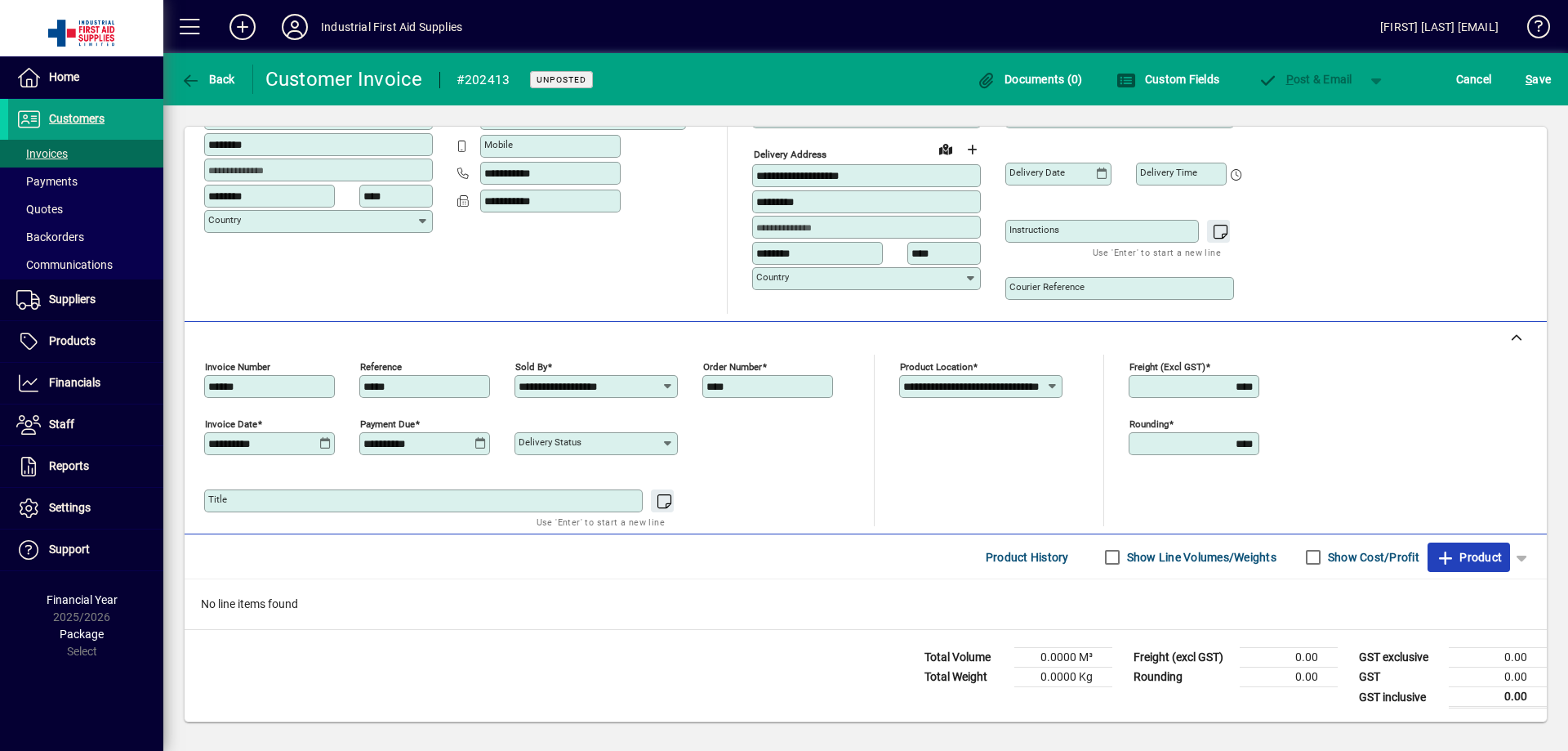 click on "Product" 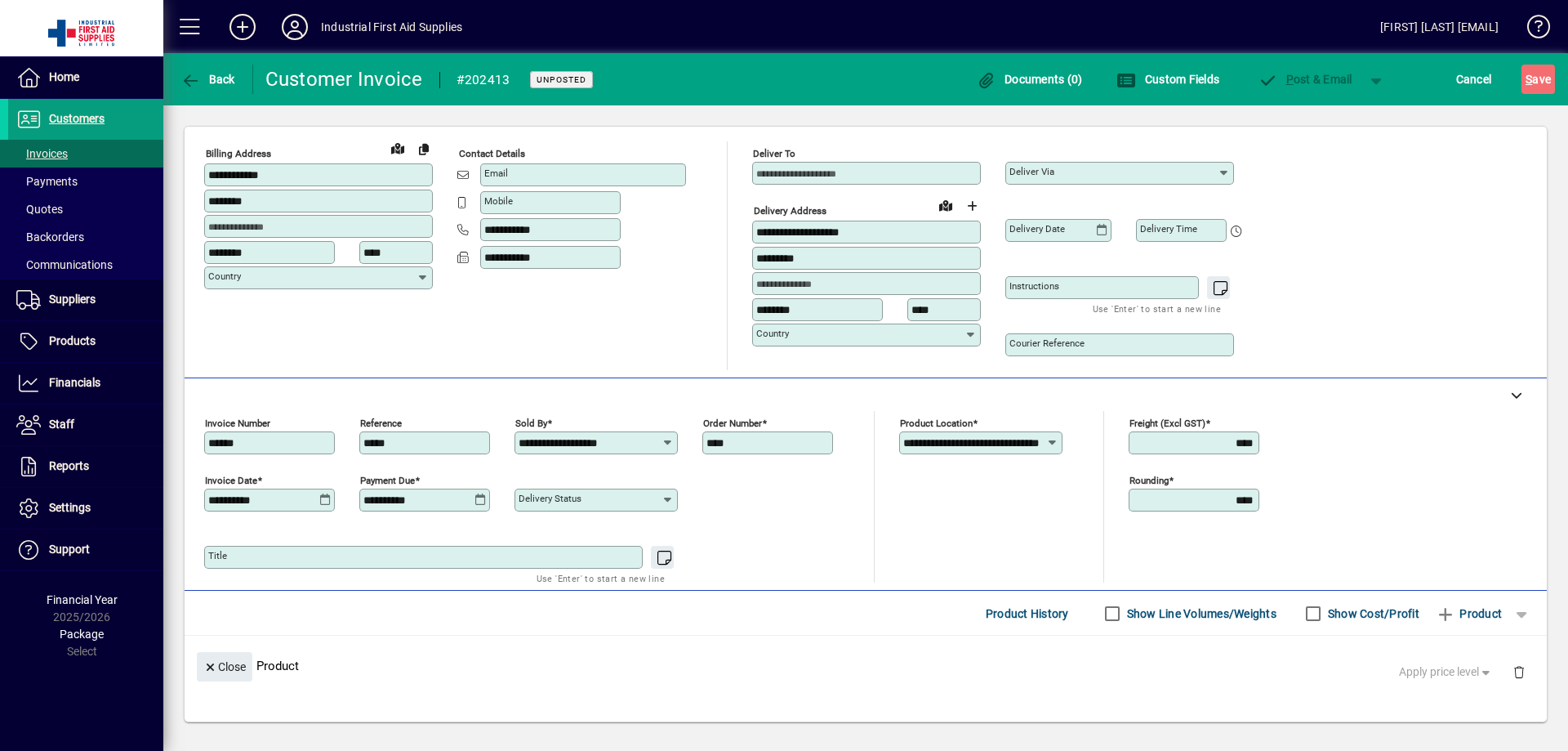 scroll, scrollTop: 0, scrollLeft: 0, axis: both 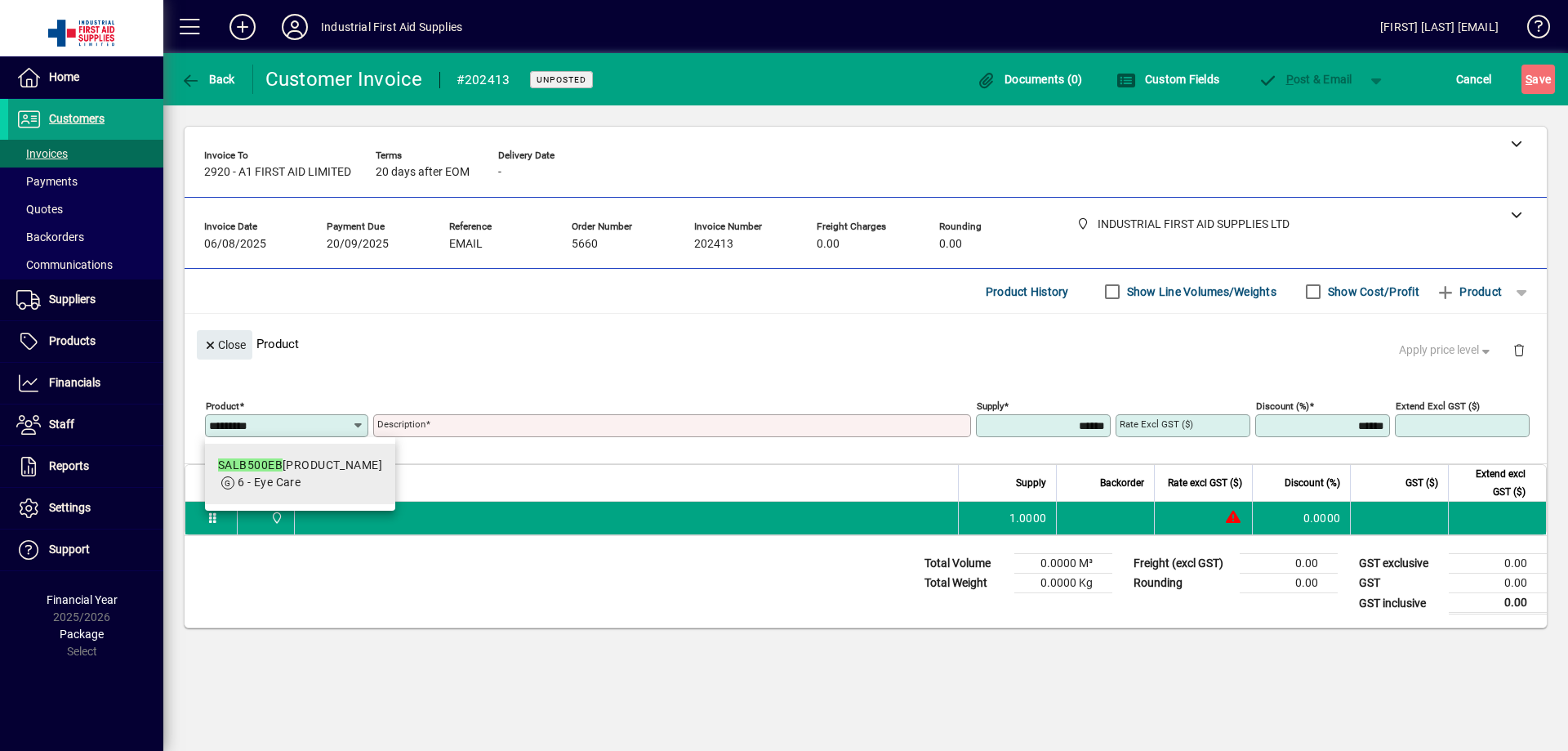 type on "*********" 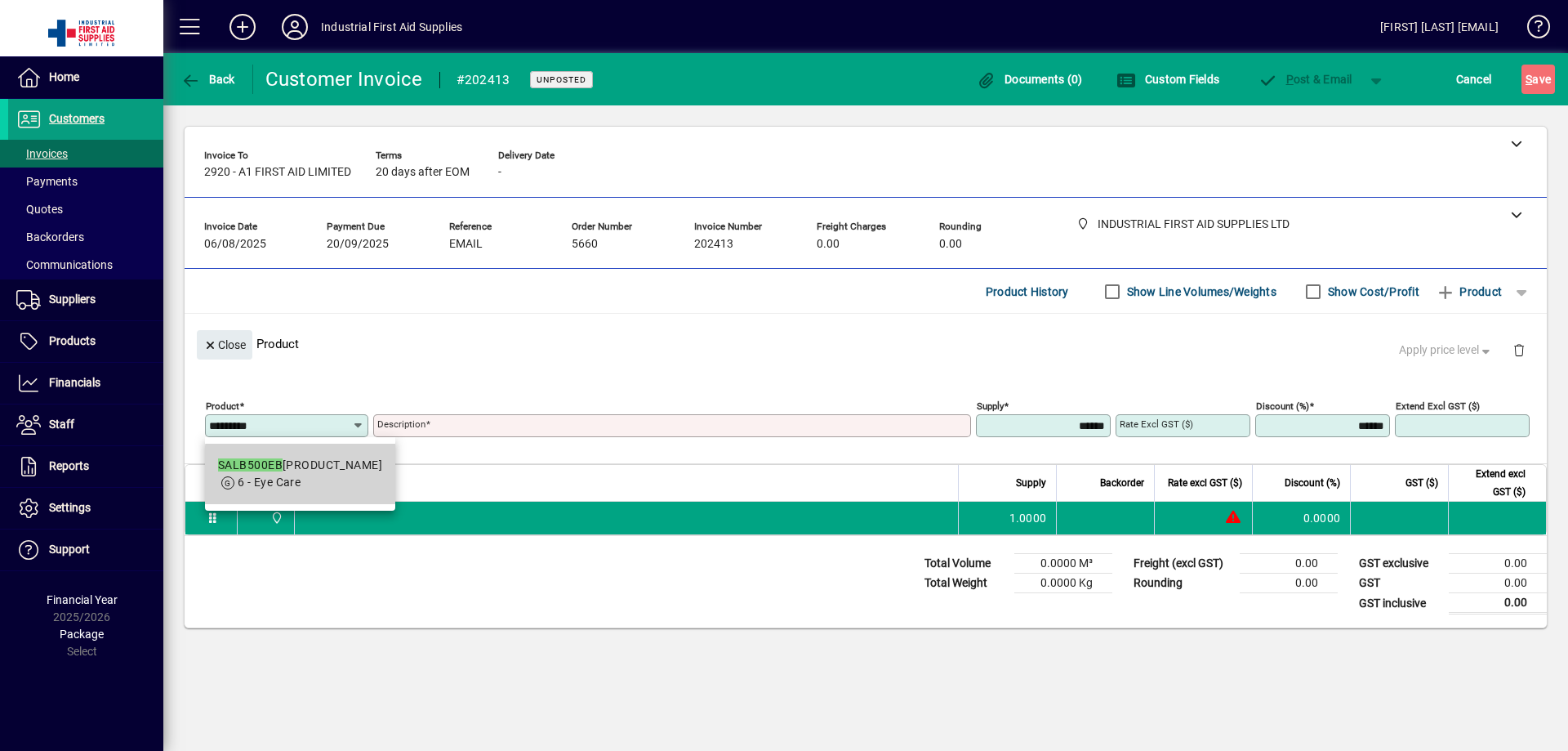 click on "SALB500EB  - SODIUM CHLORIDE SOLUTION 500ML - W/ EYE BATH FITTING 6 - Eye Care" at bounding box center (300, 474) 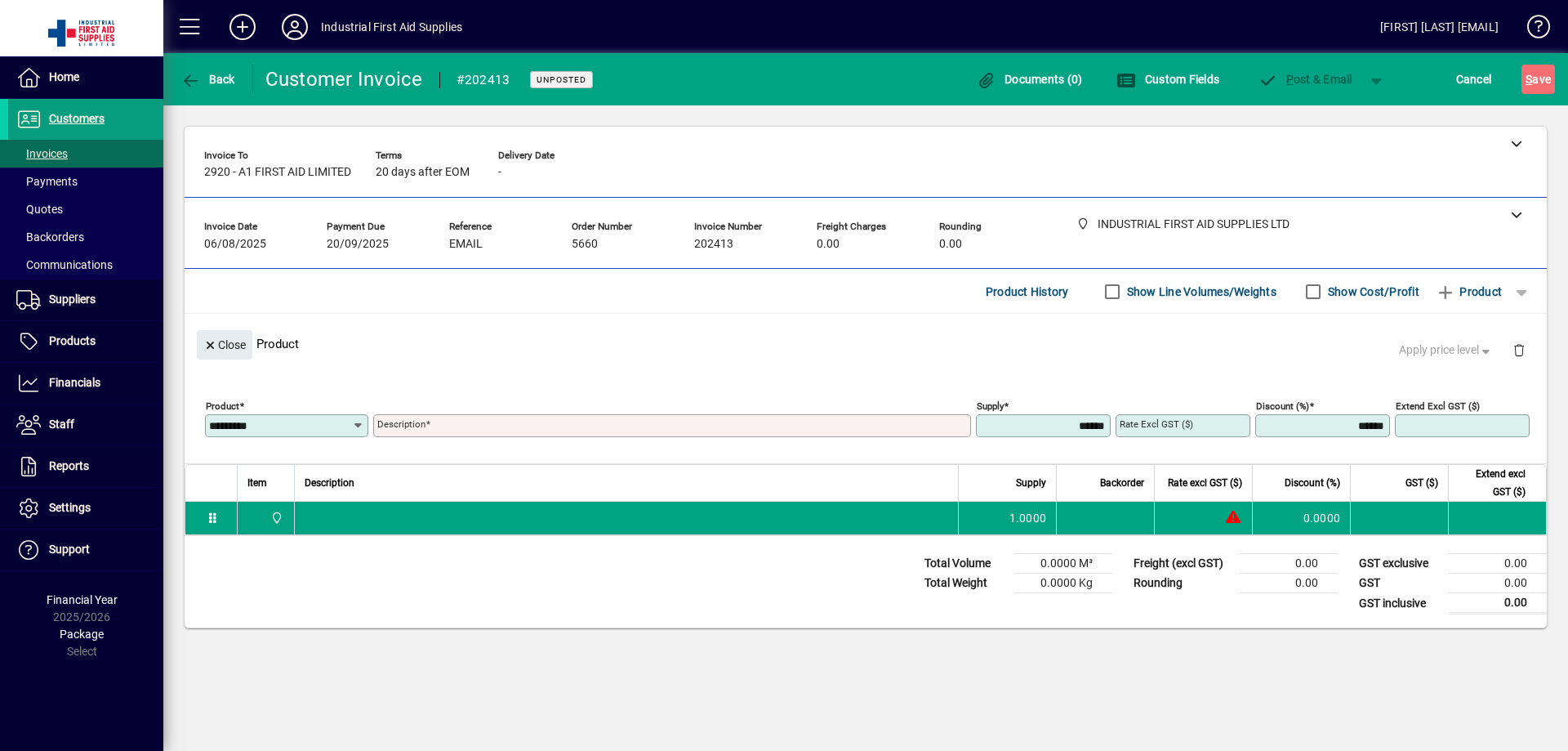 type on "**********" 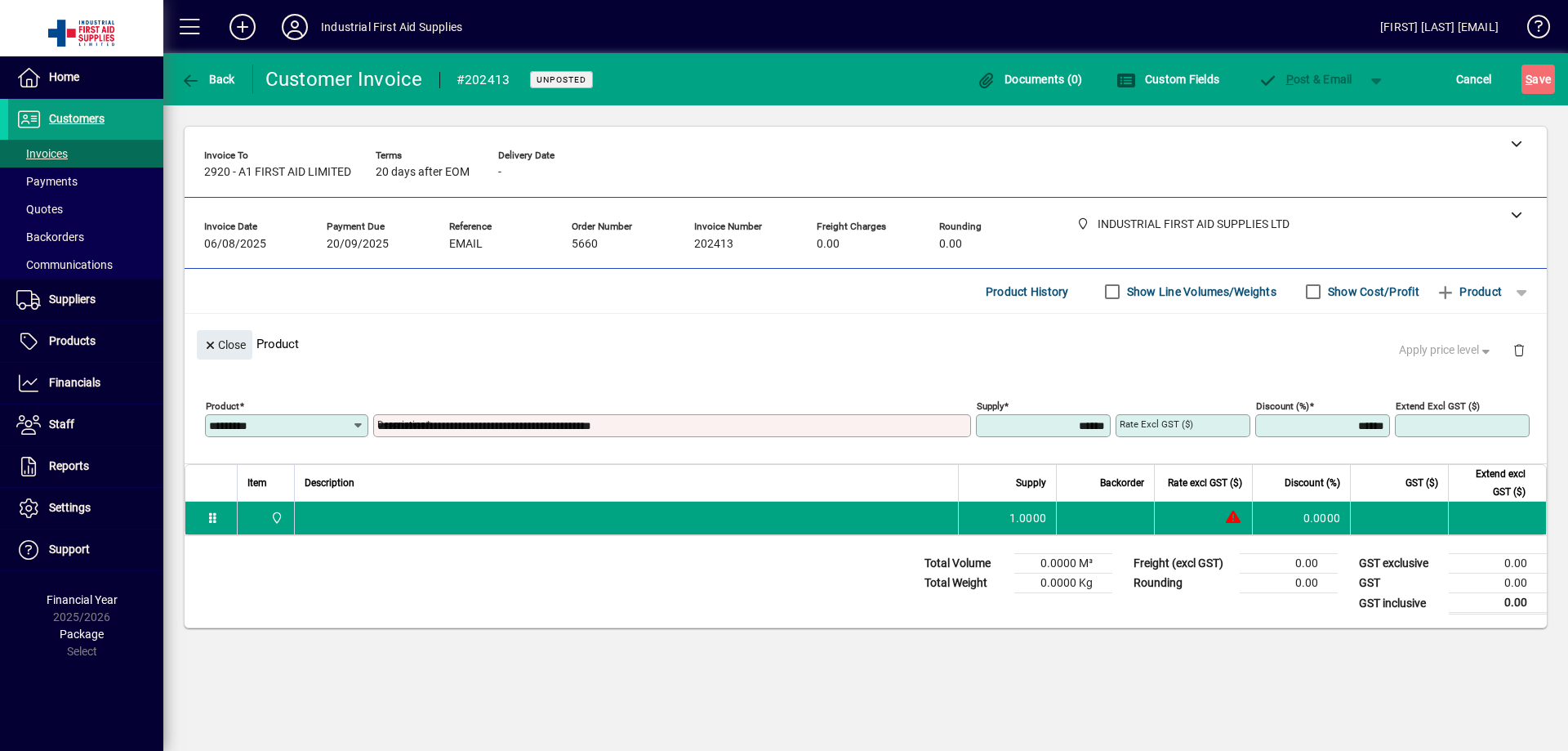 type on "******" 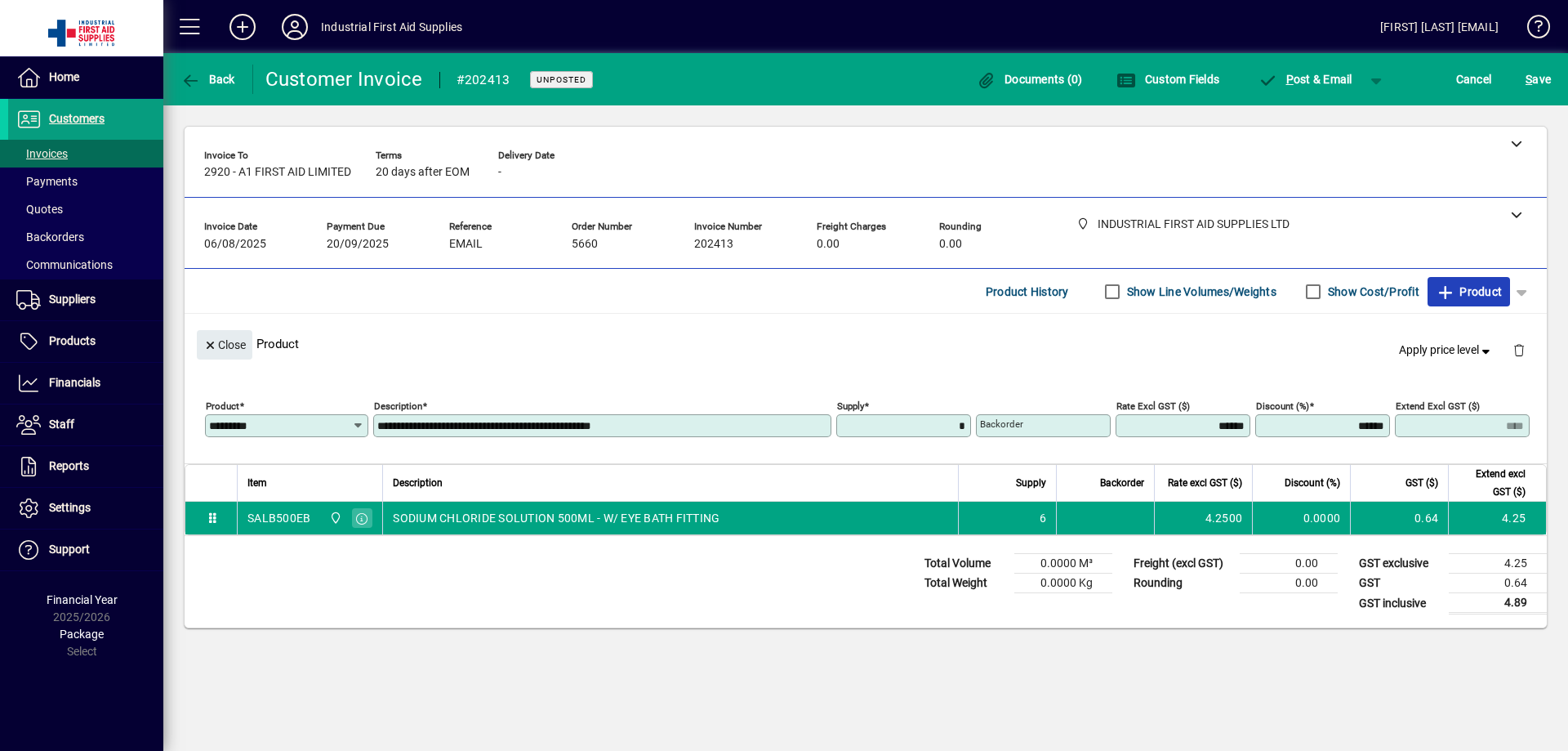 type on "******" 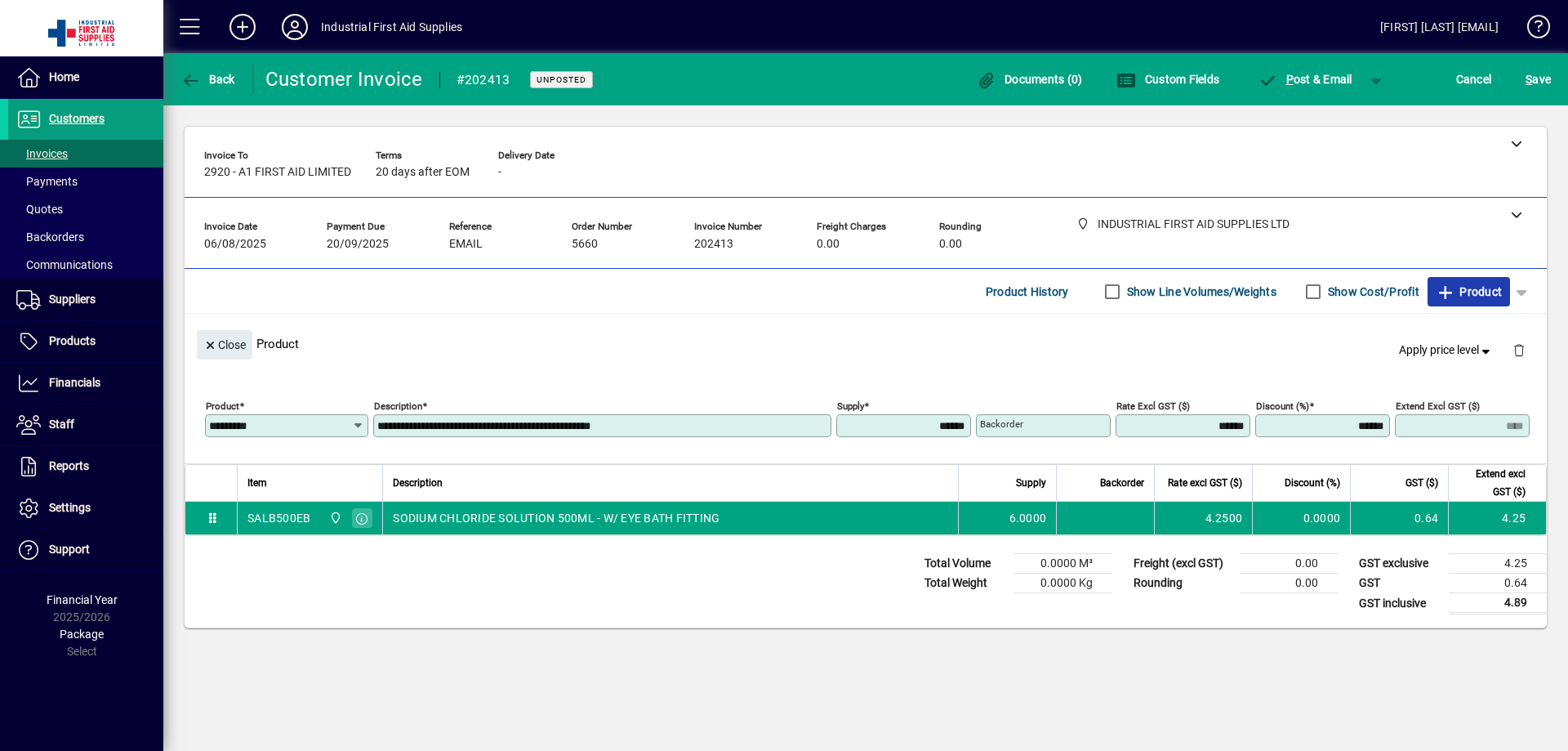 type on "*****" 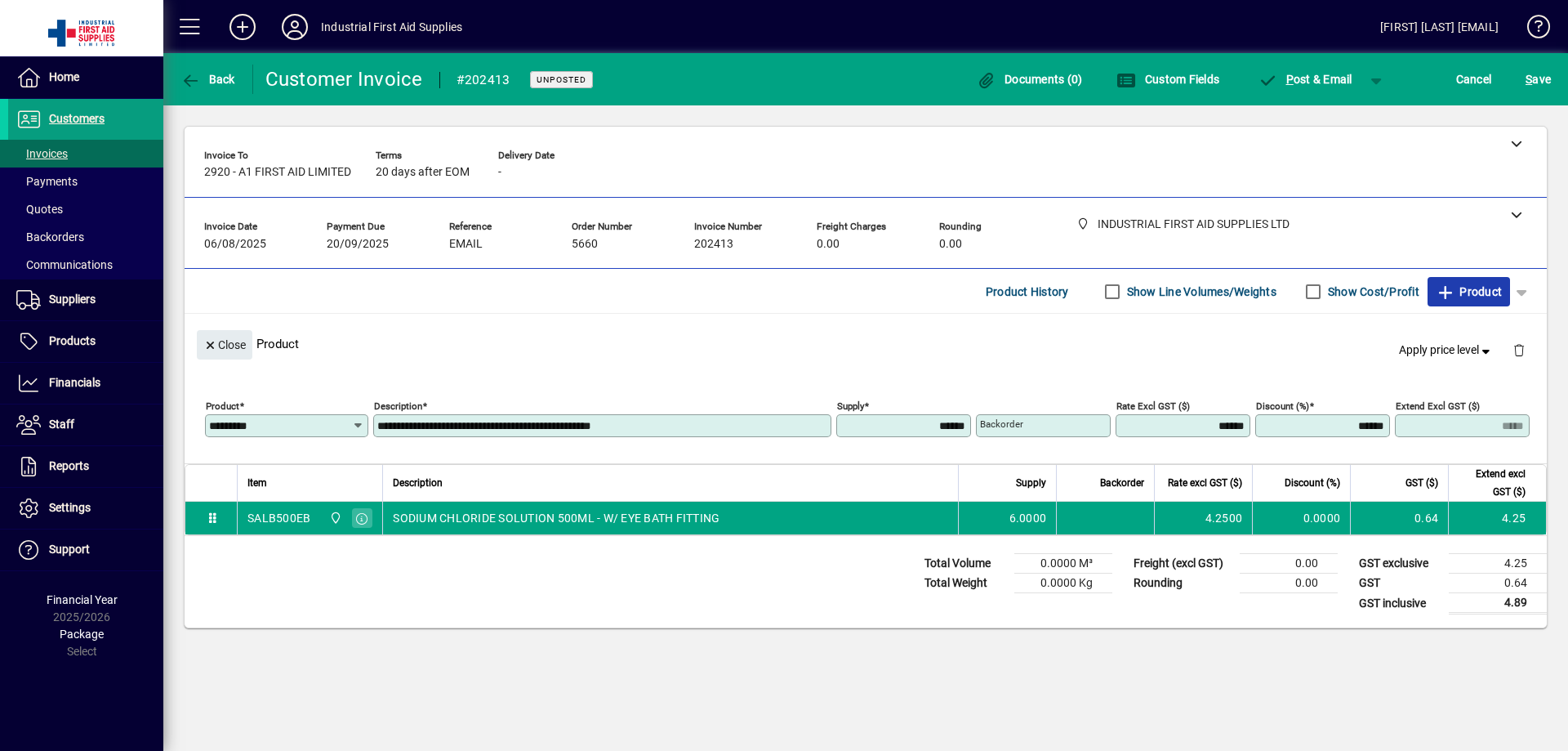 click on "Product" 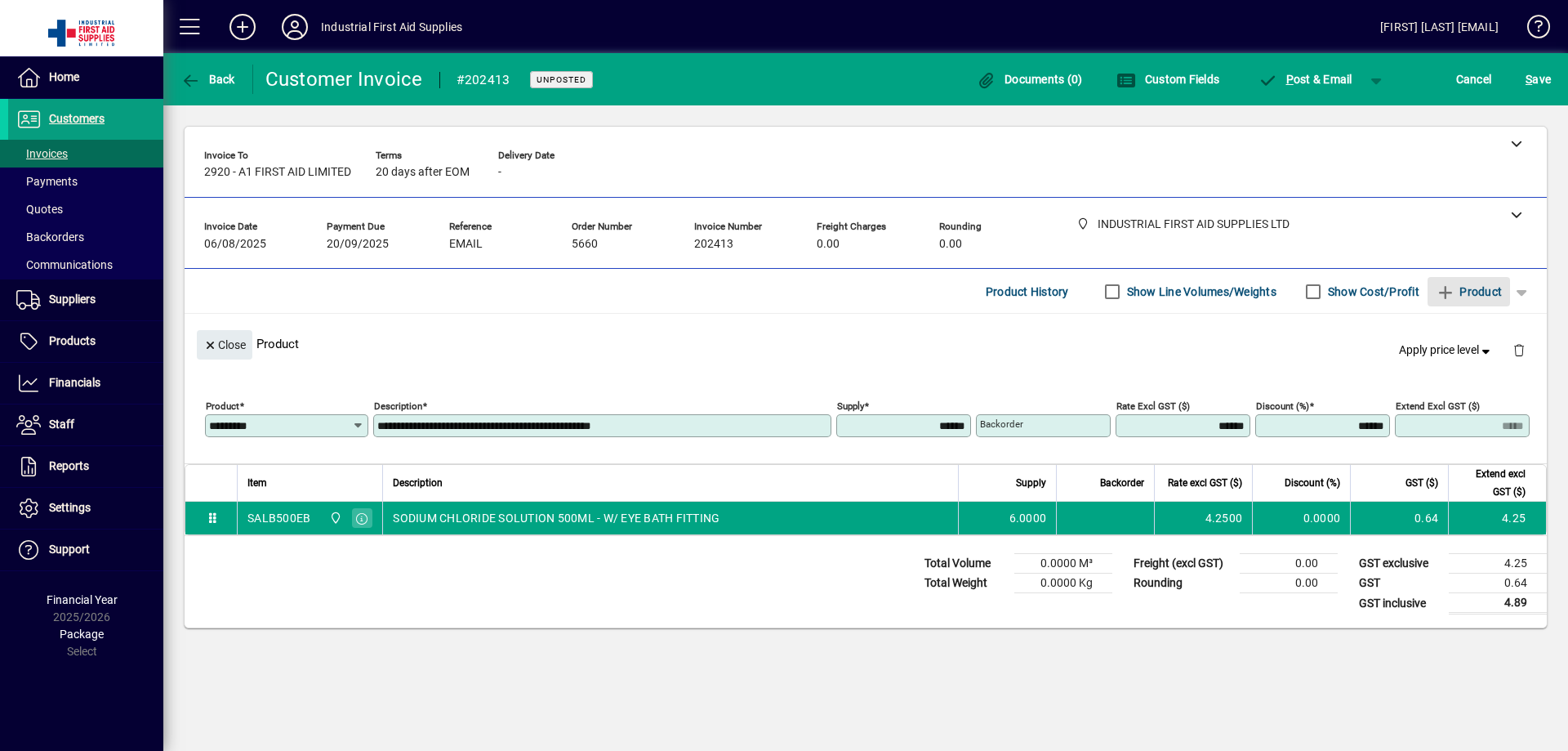 type 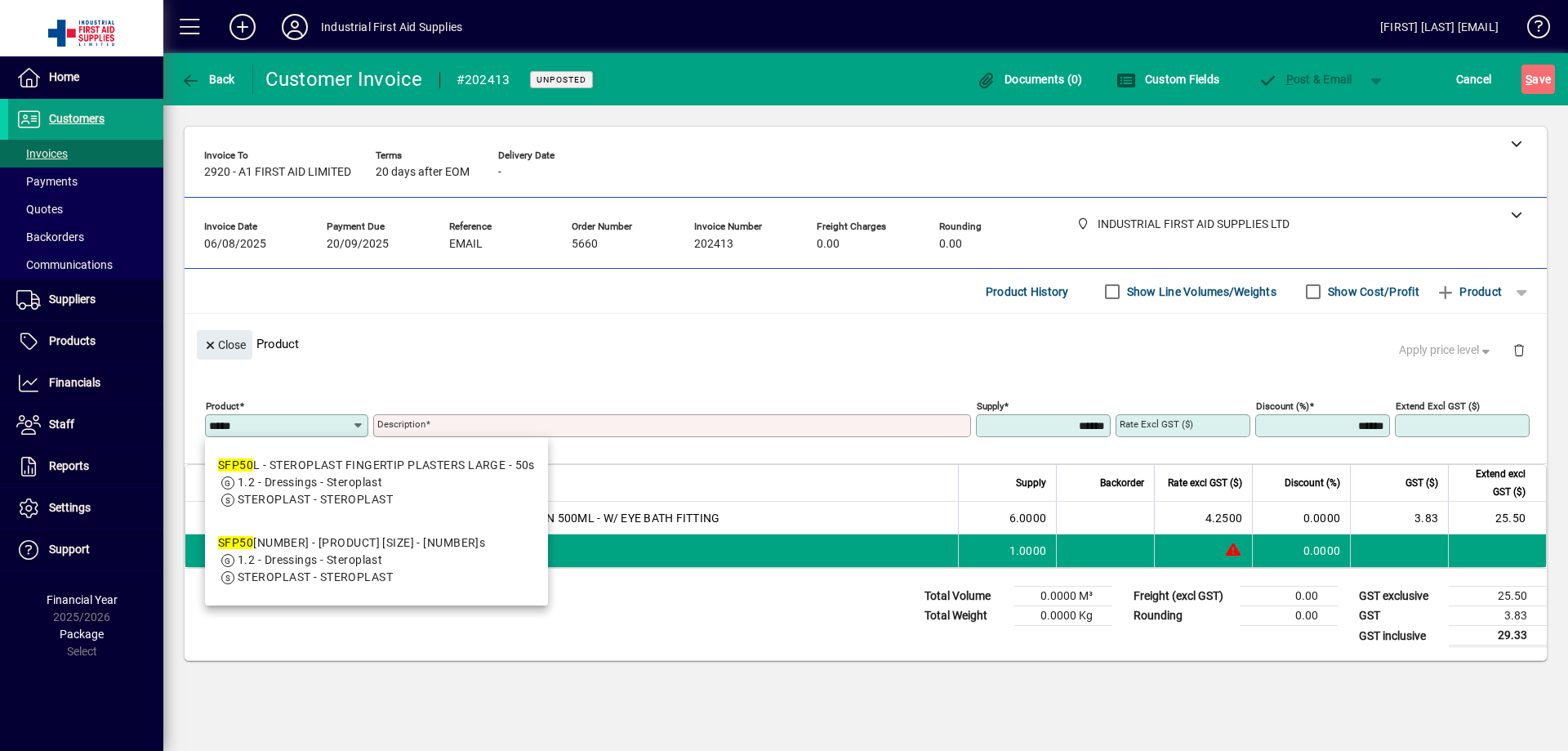 type on "******" 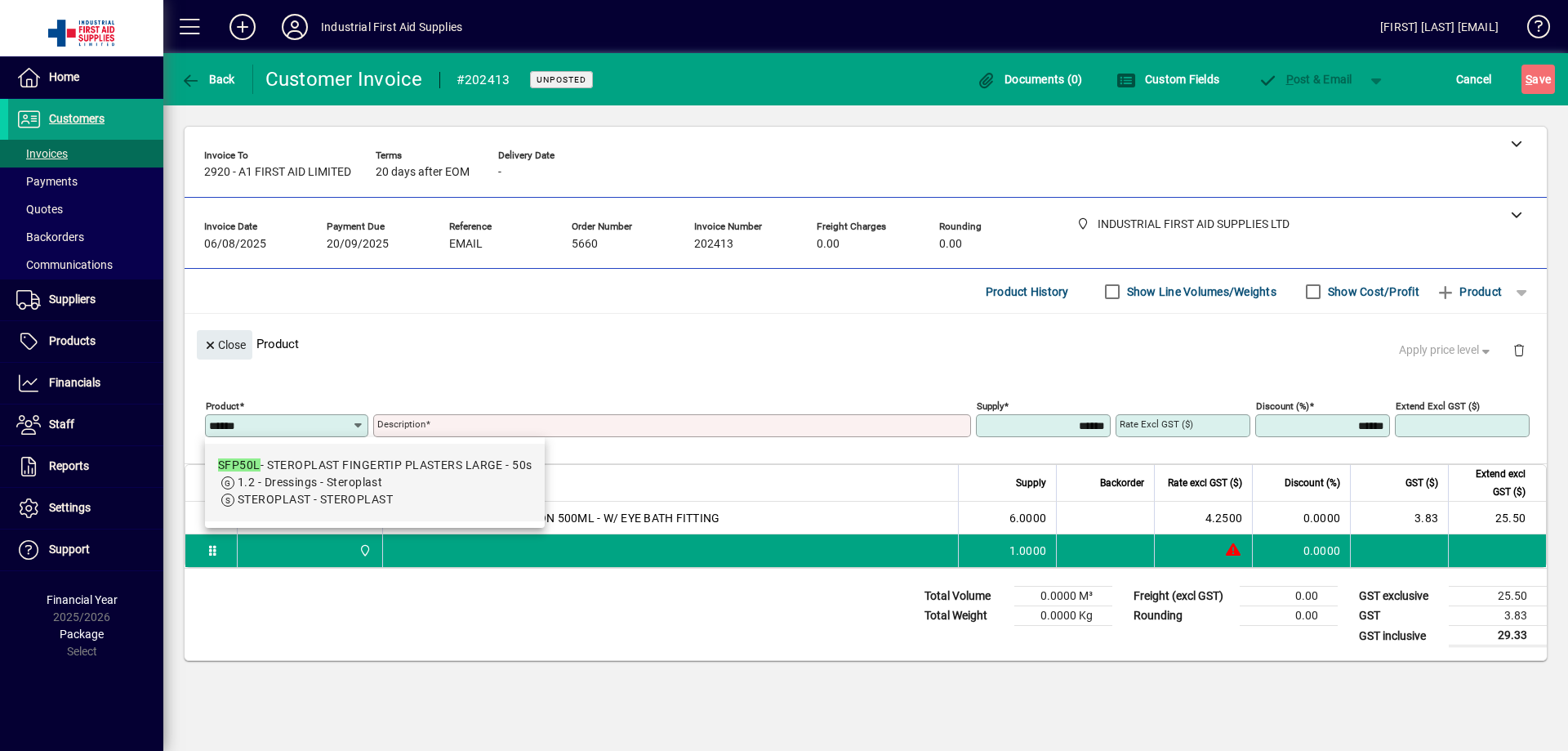 type on "**********" 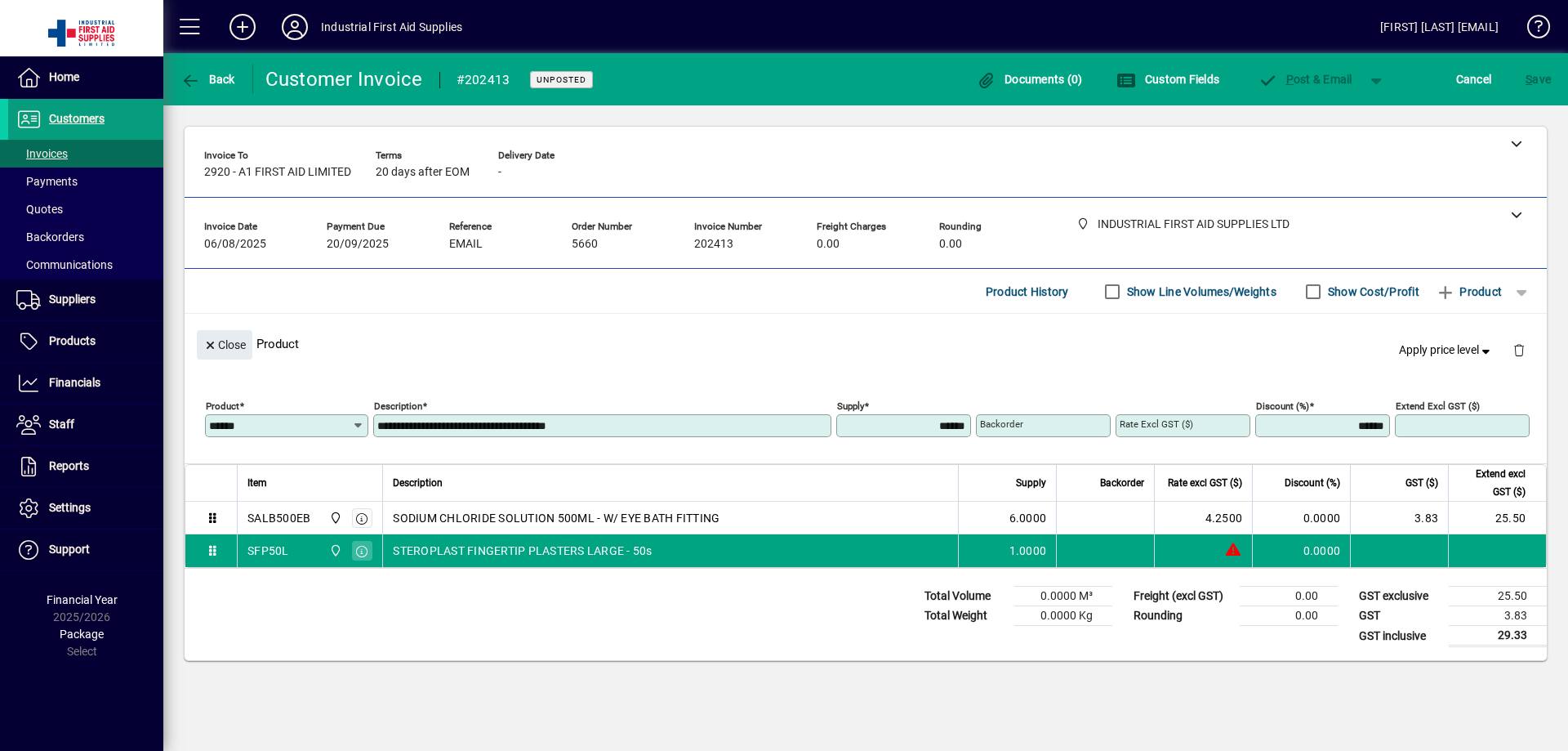 type on "******" 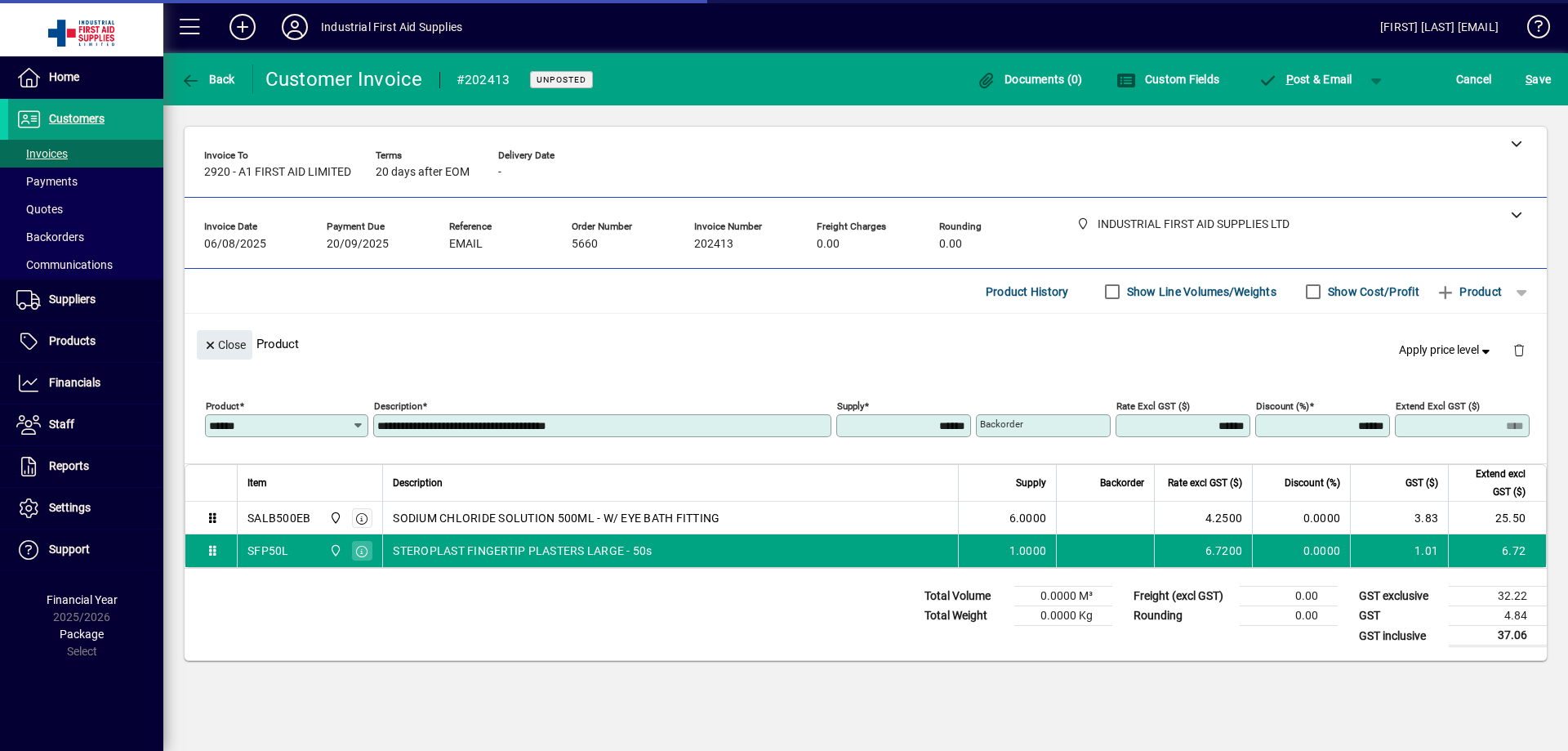 type on "******" 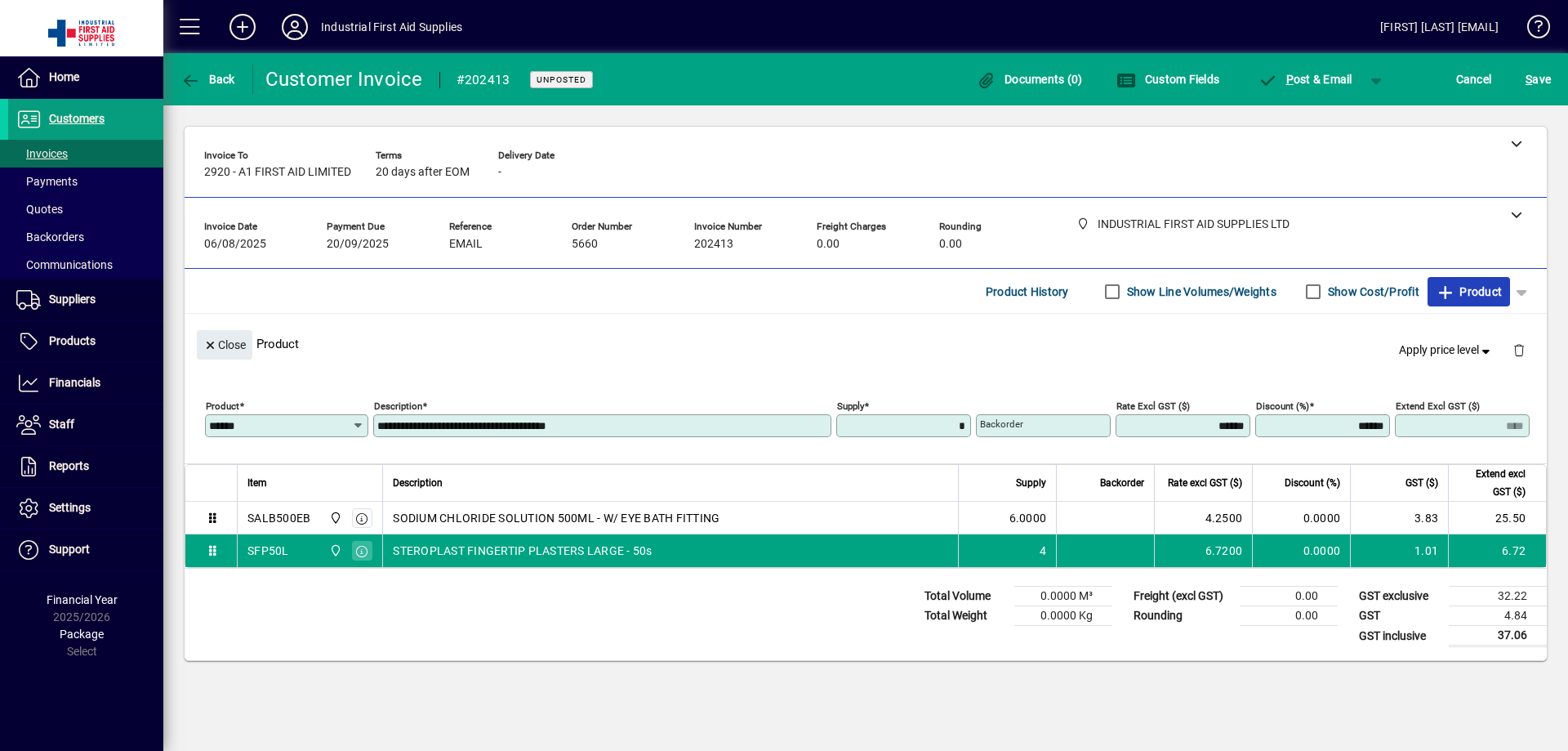 type on "******" 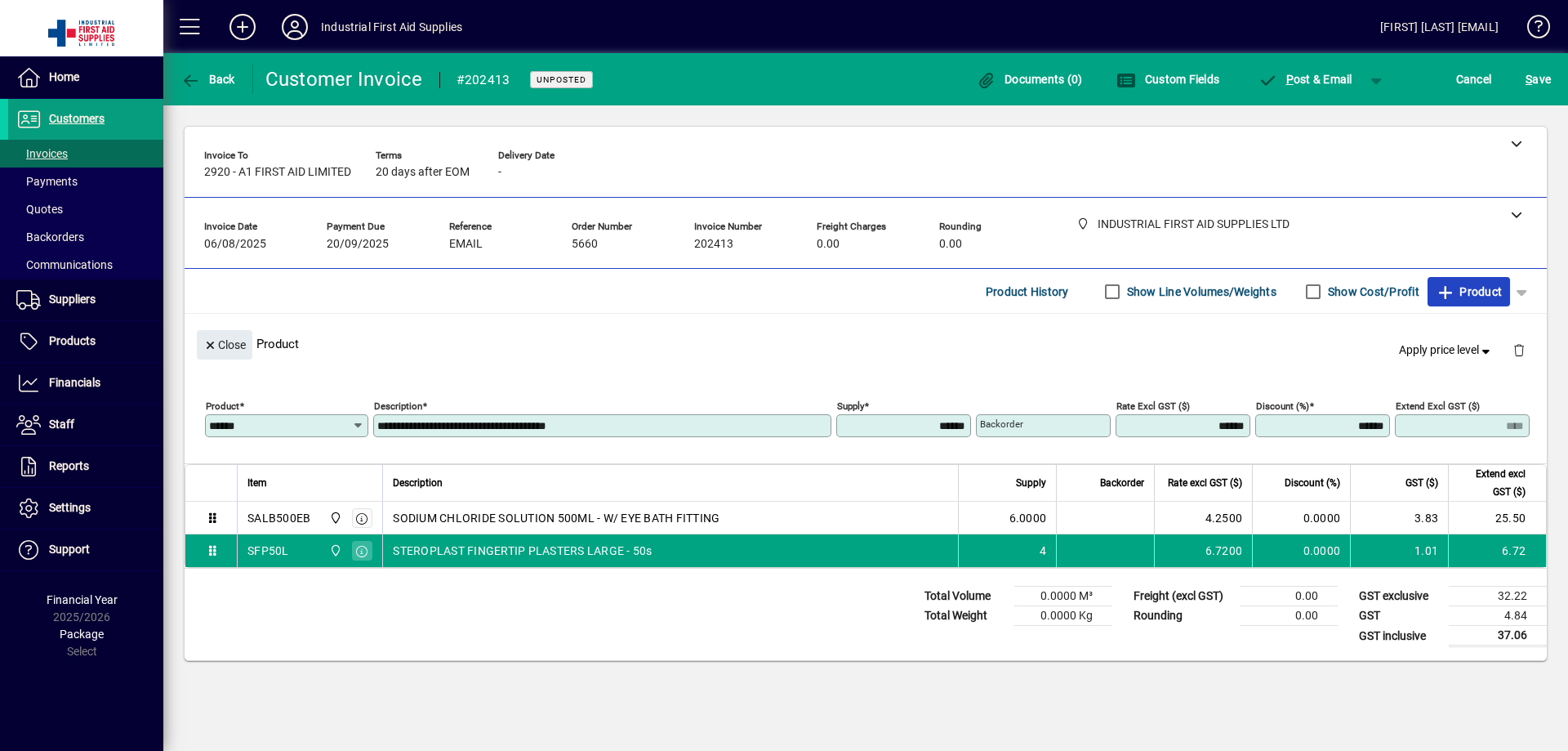 type on "*****" 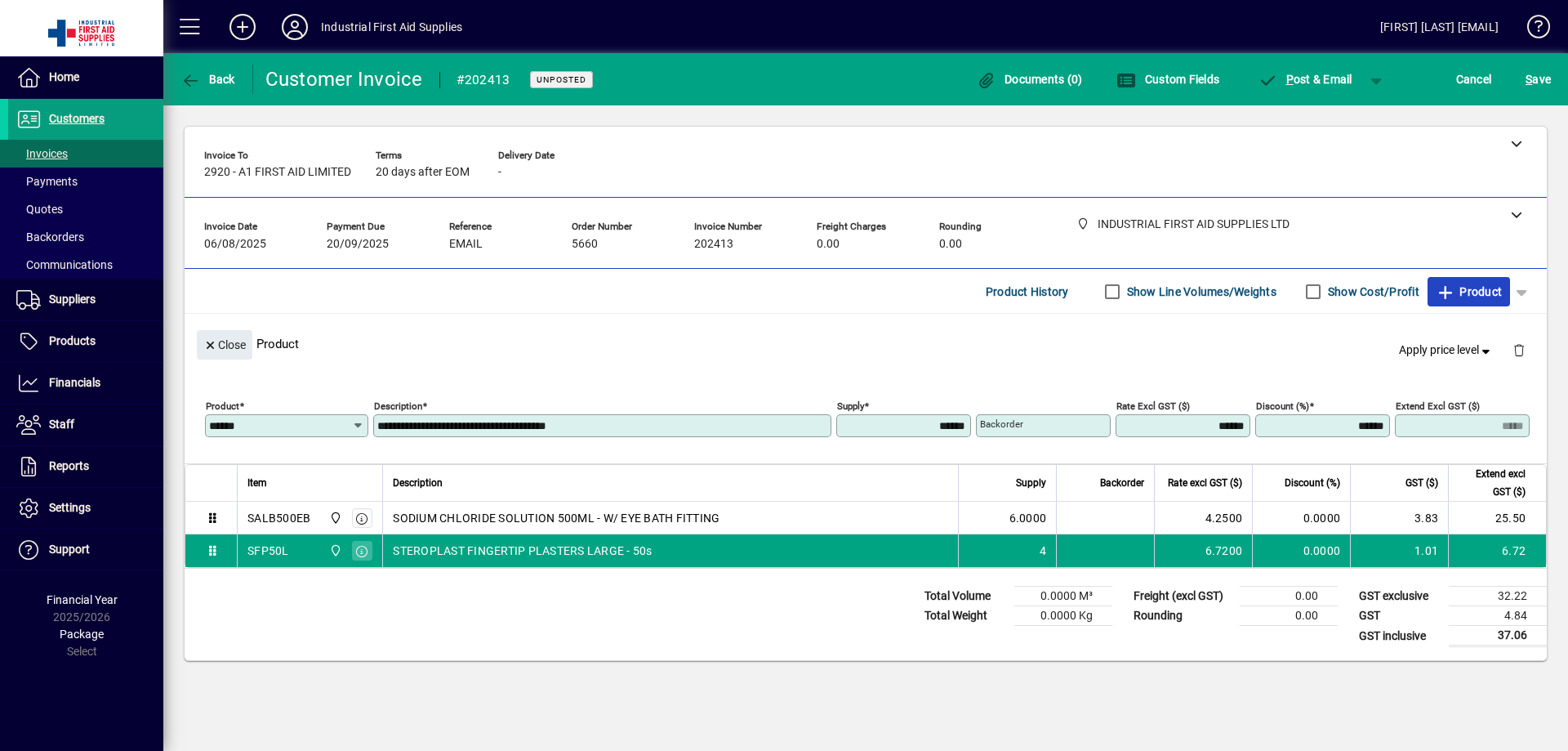 drag, startPoint x: 1494, startPoint y: 291, endPoint x: 1471, endPoint y: 253, distance: 44.418465 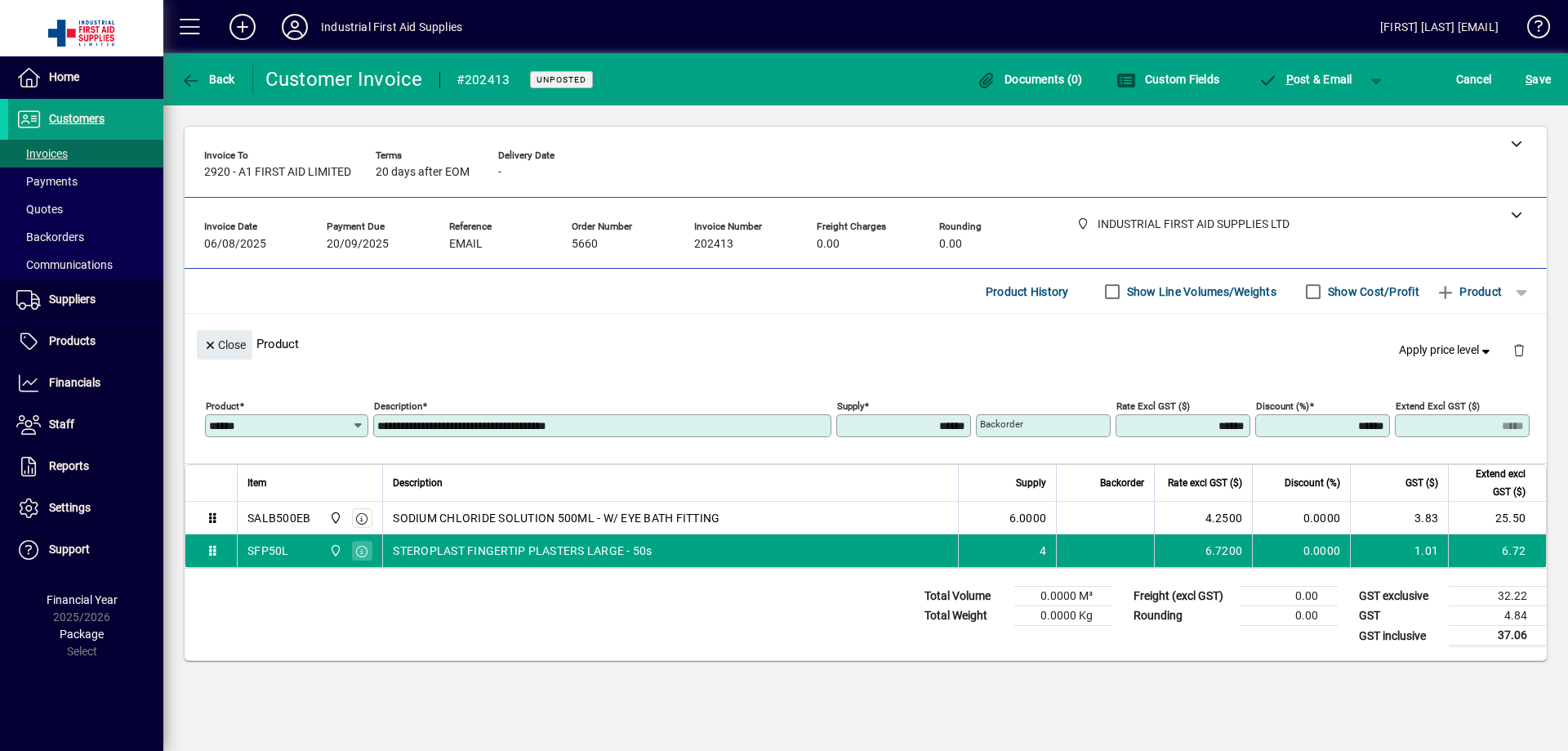 type 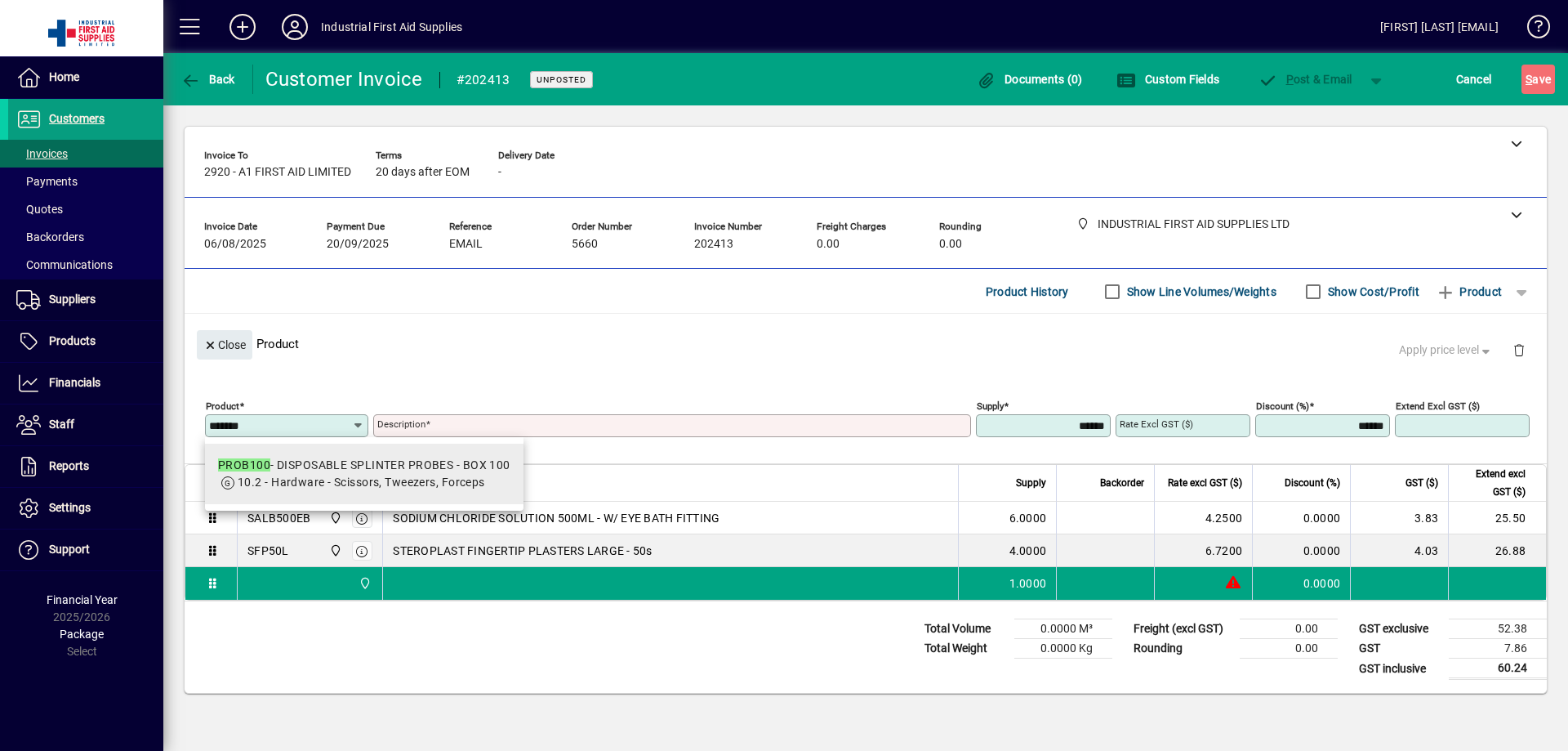 type on "*******" 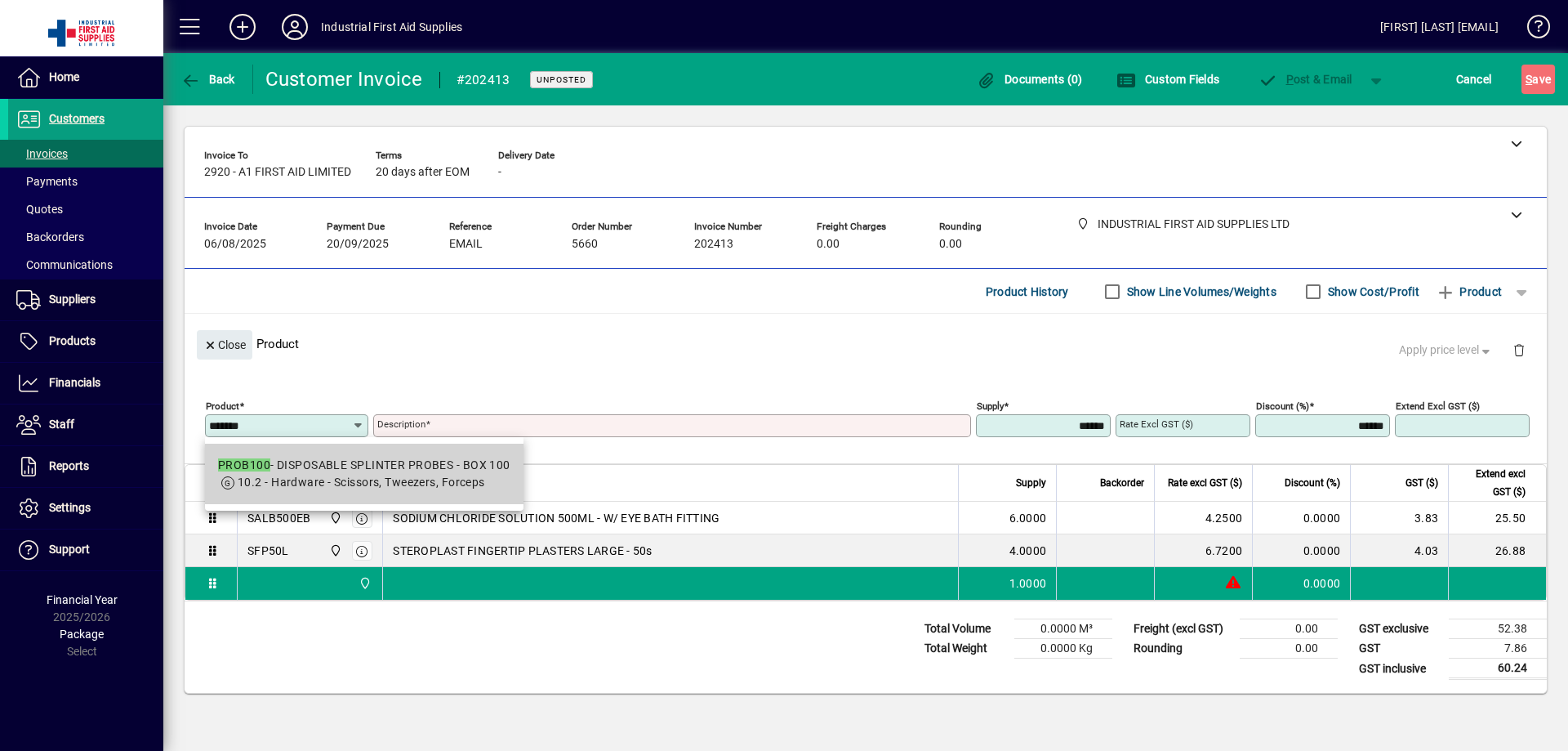 click on "10.2 - Hardware - Scissors, Tweezers, Forceps" at bounding box center (361, 482) 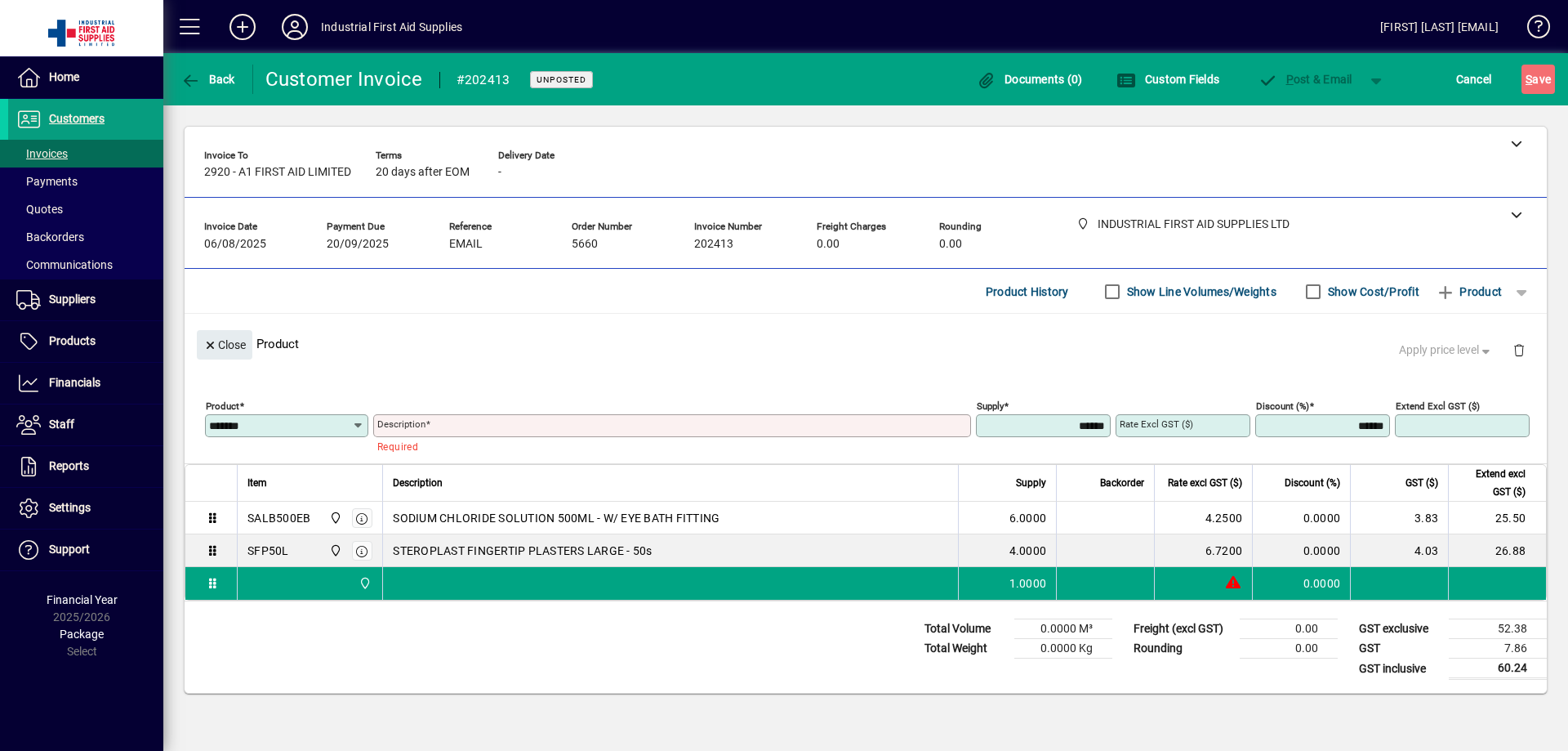 type on "**********" 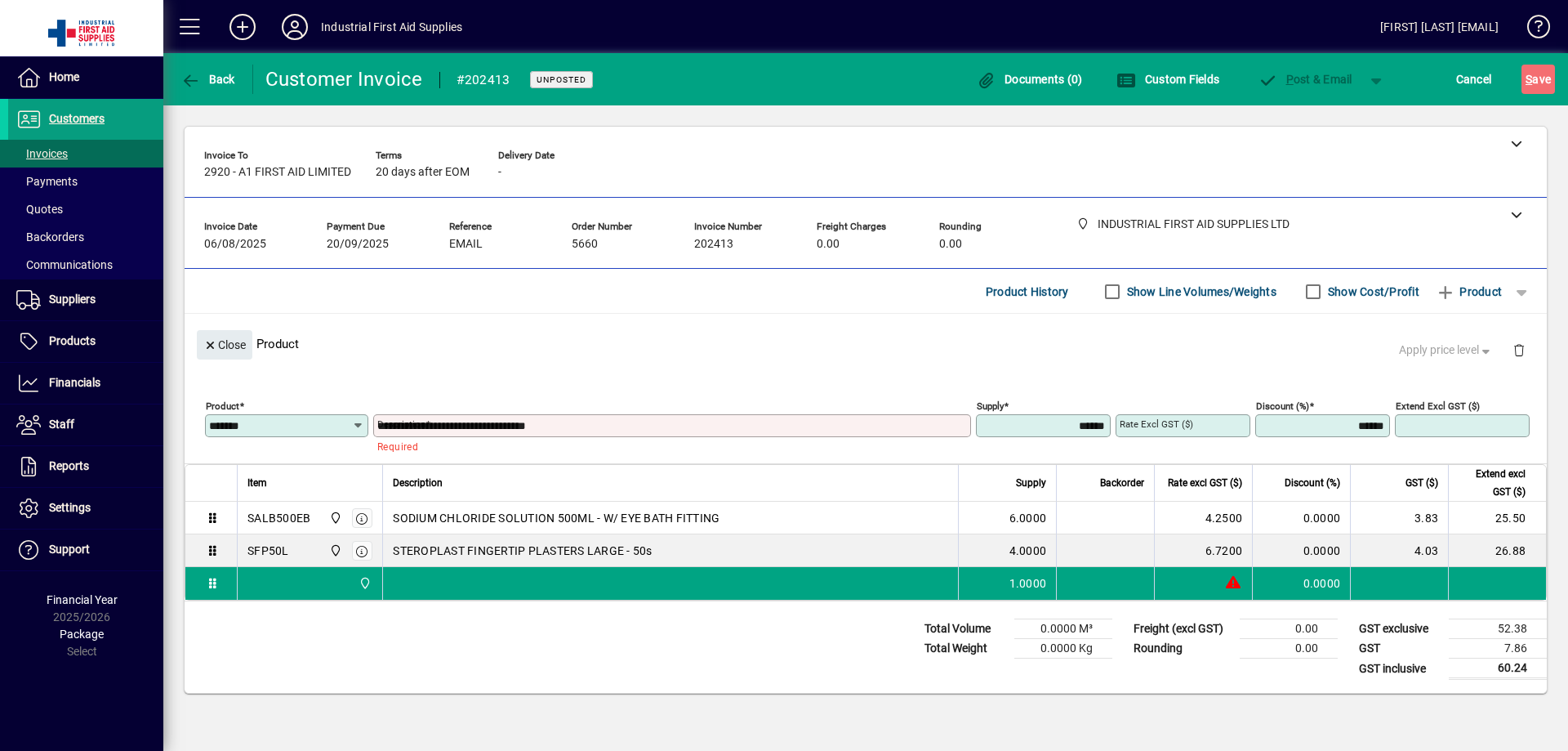type on "*******" 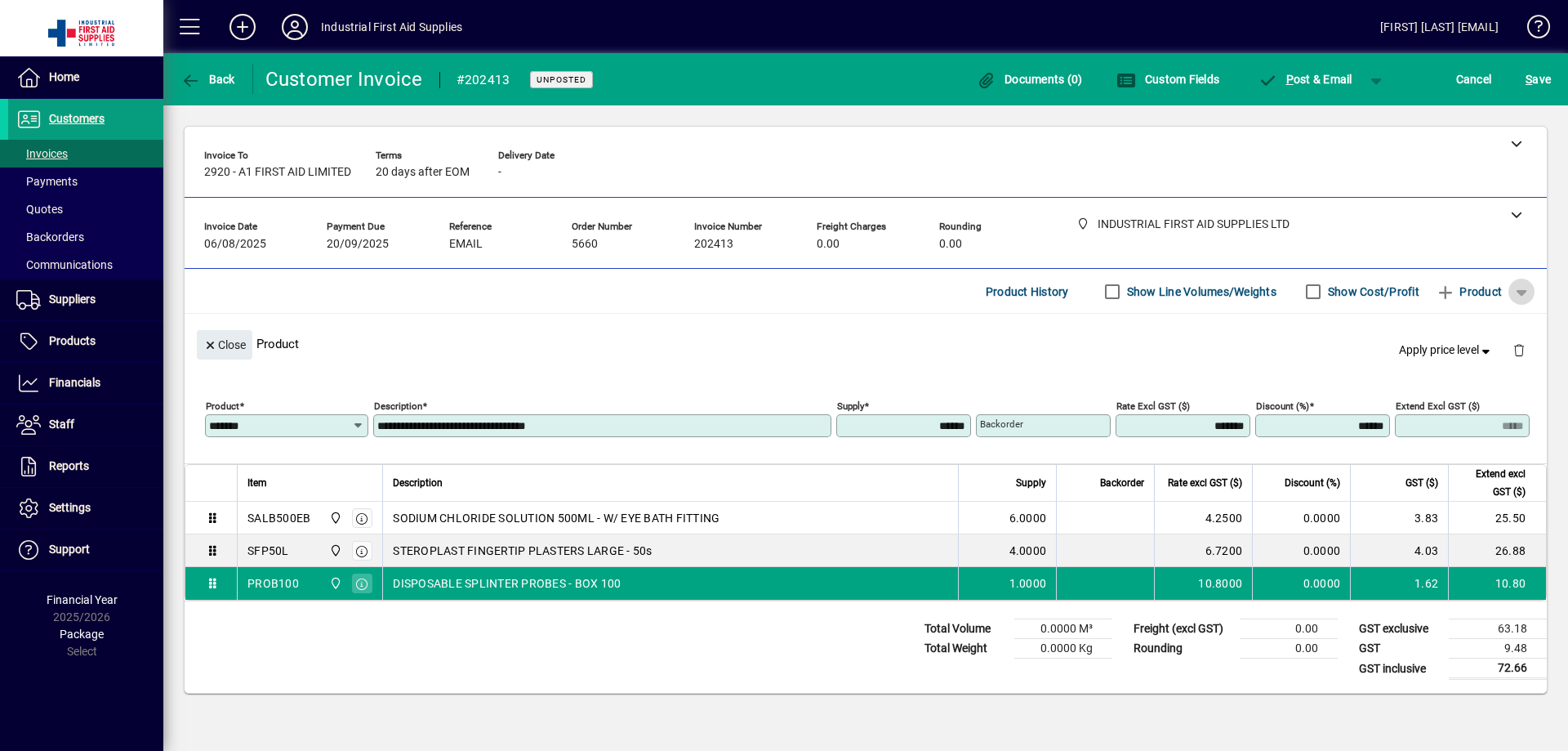 click 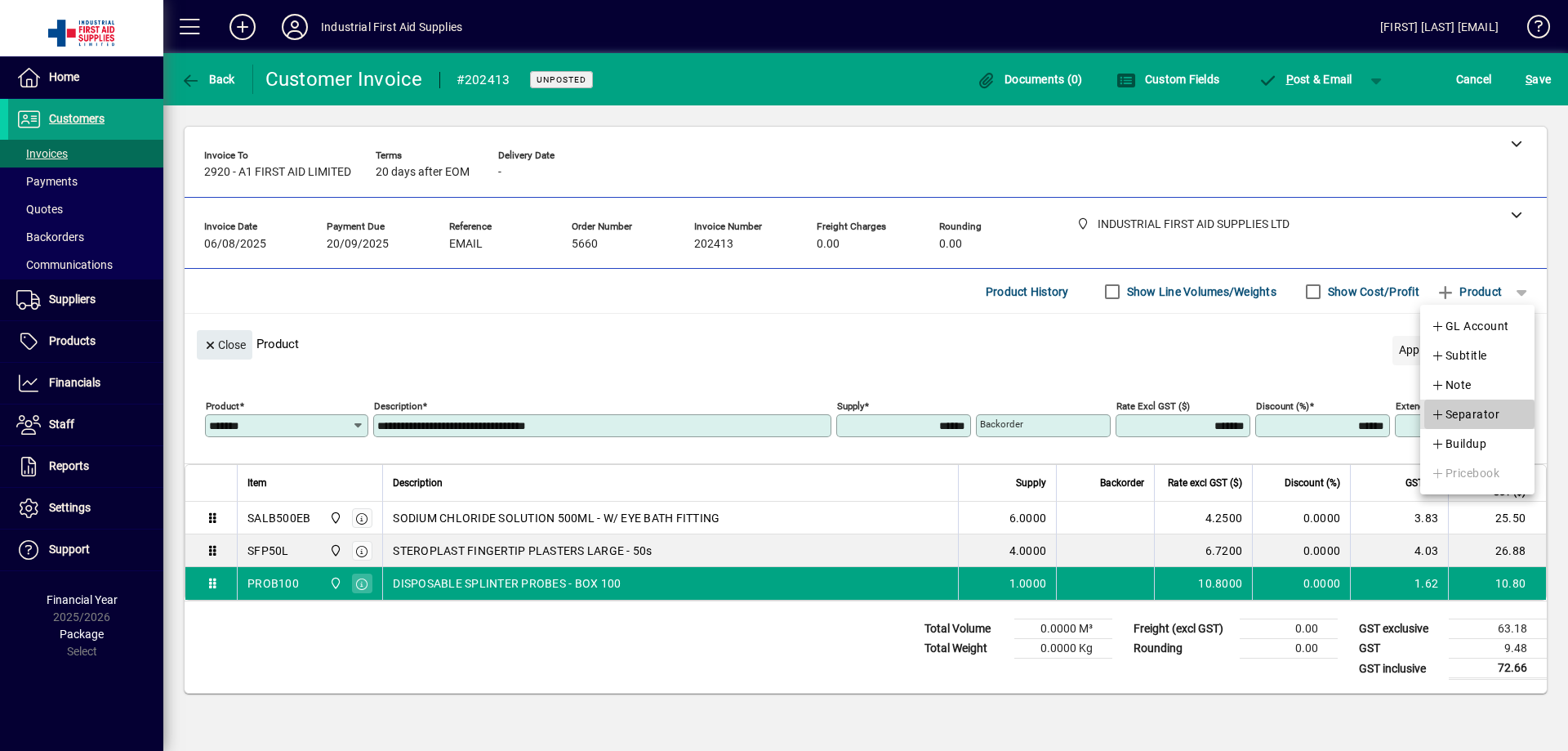 drag, startPoint x: 1468, startPoint y: 415, endPoint x: 1478, endPoint y: 364, distance: 51.971146 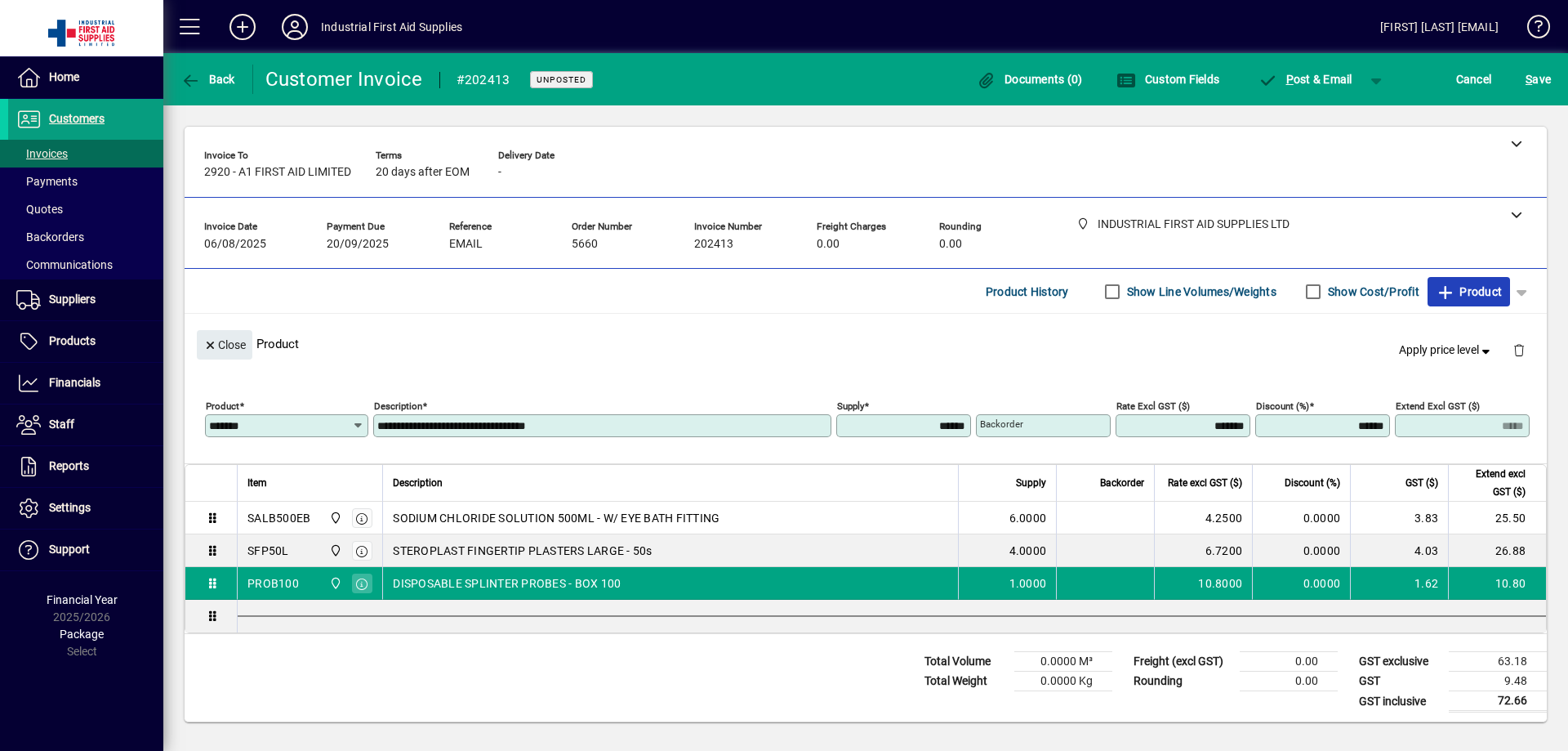 click on "Product" 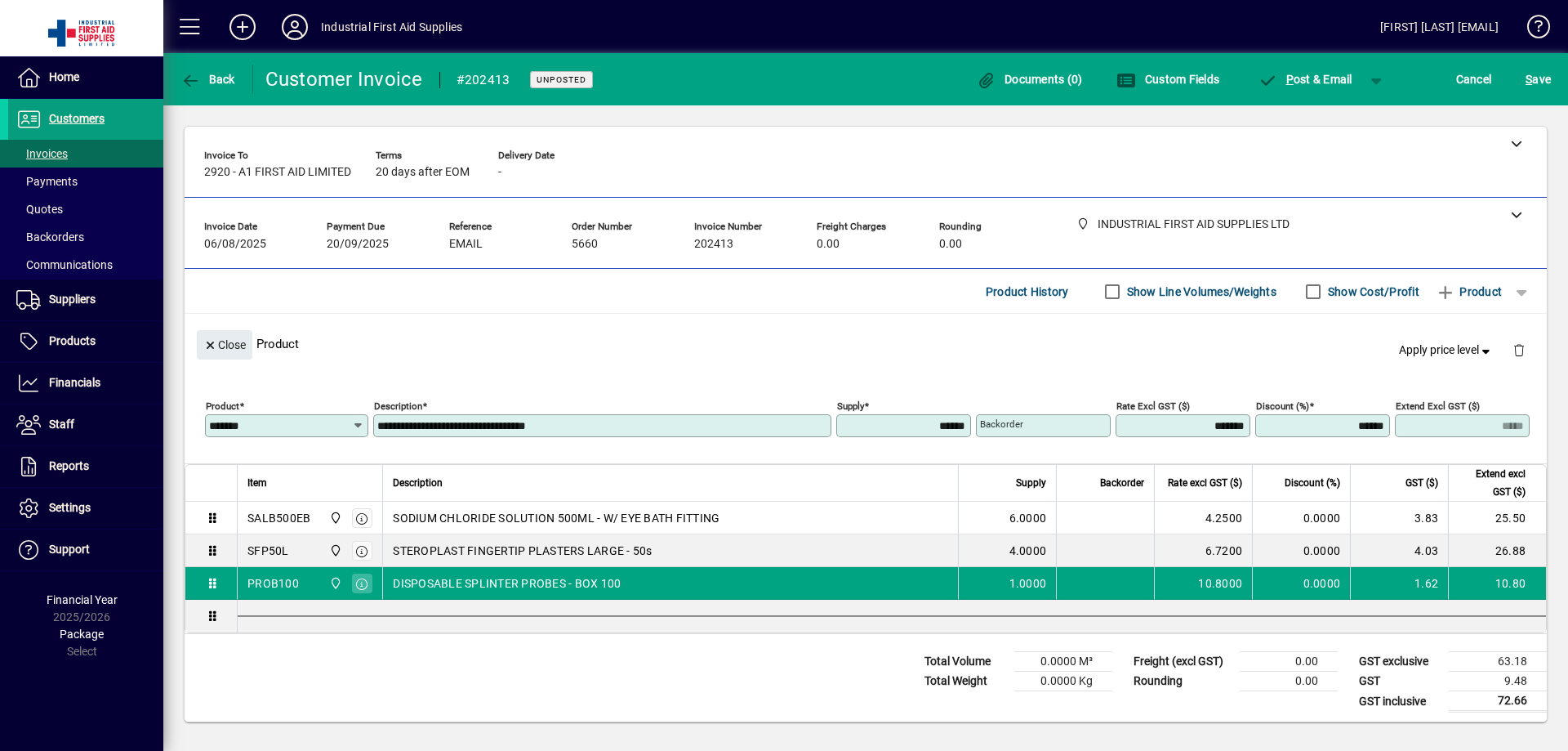 type 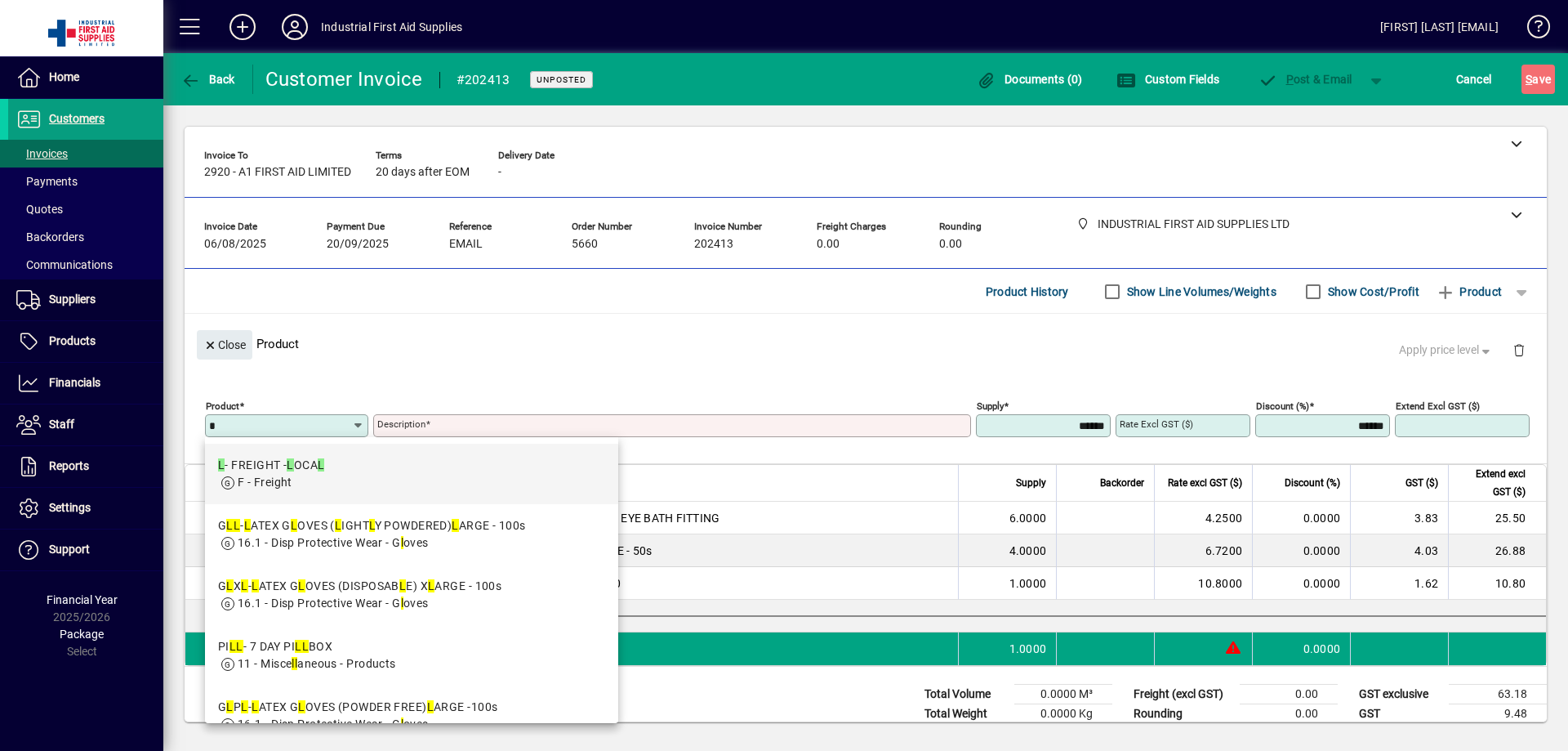 type on "*" 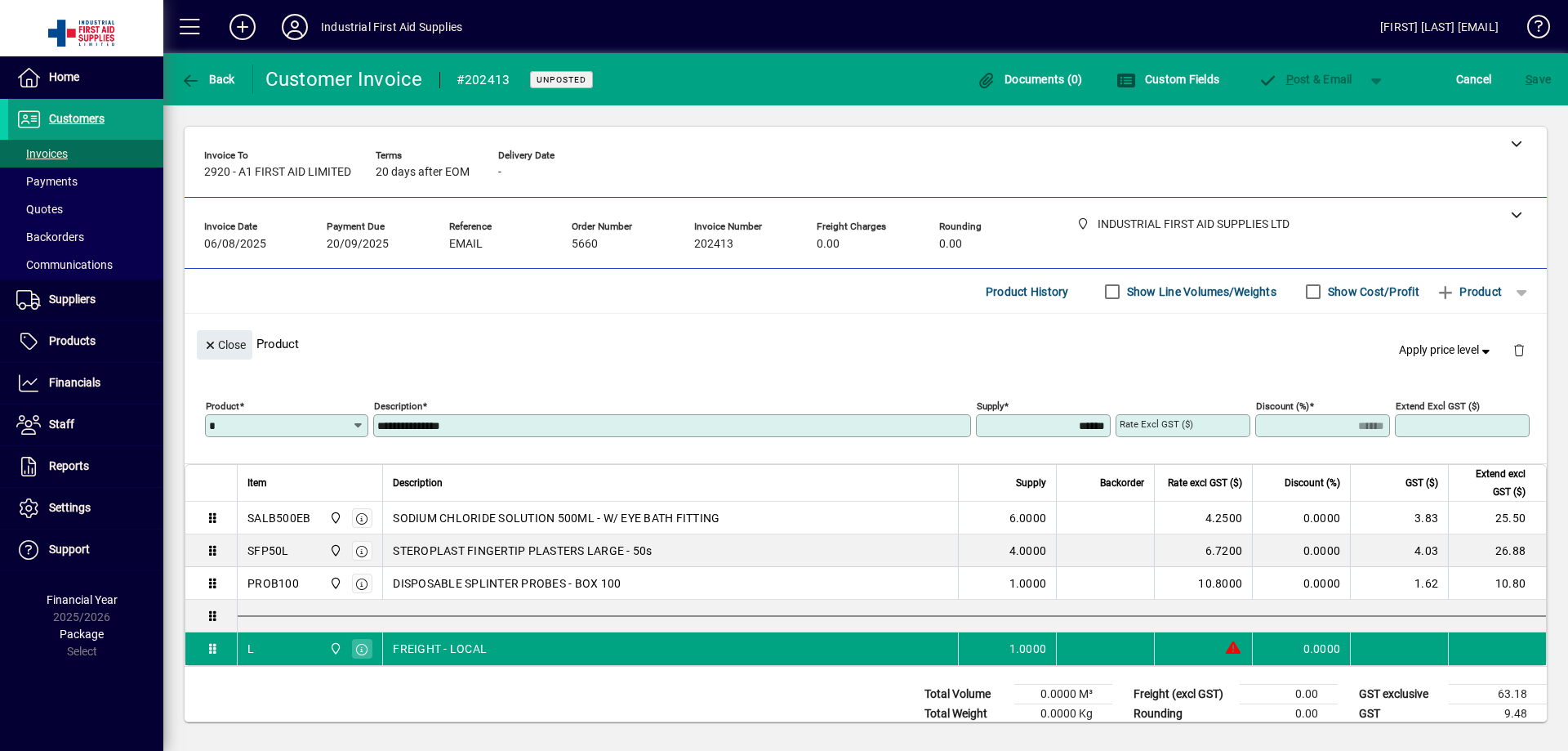 type on "******" 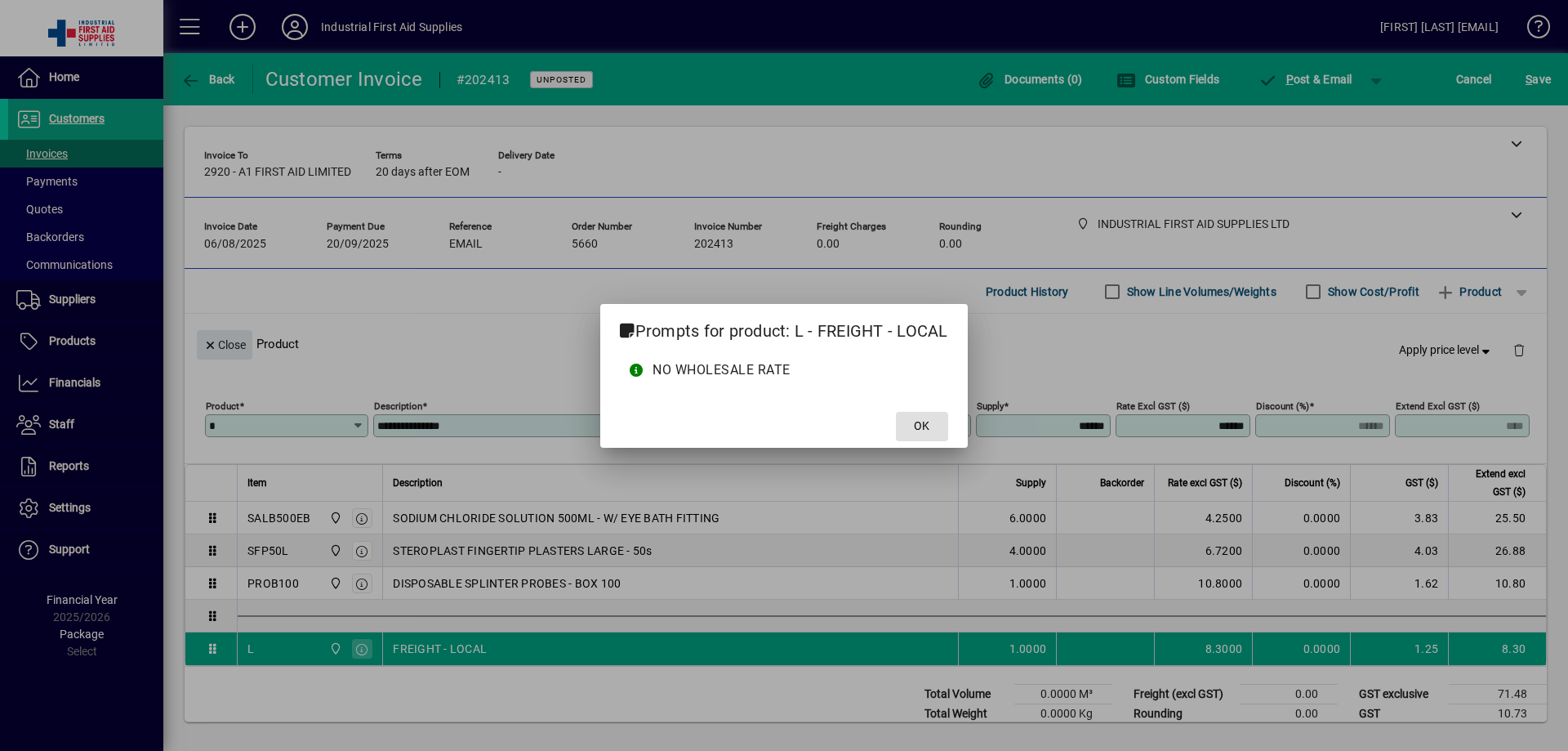 type 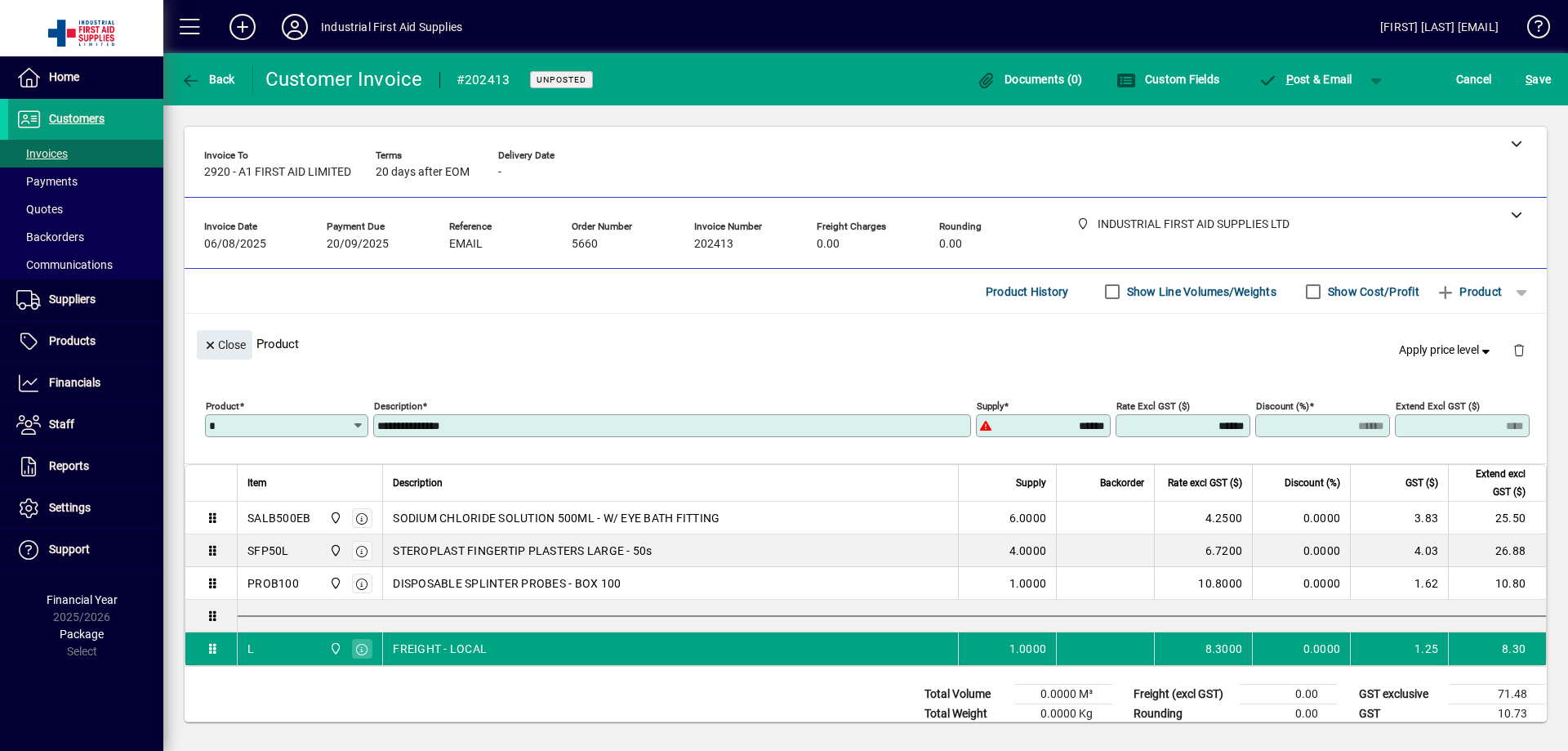 click on "S ave" 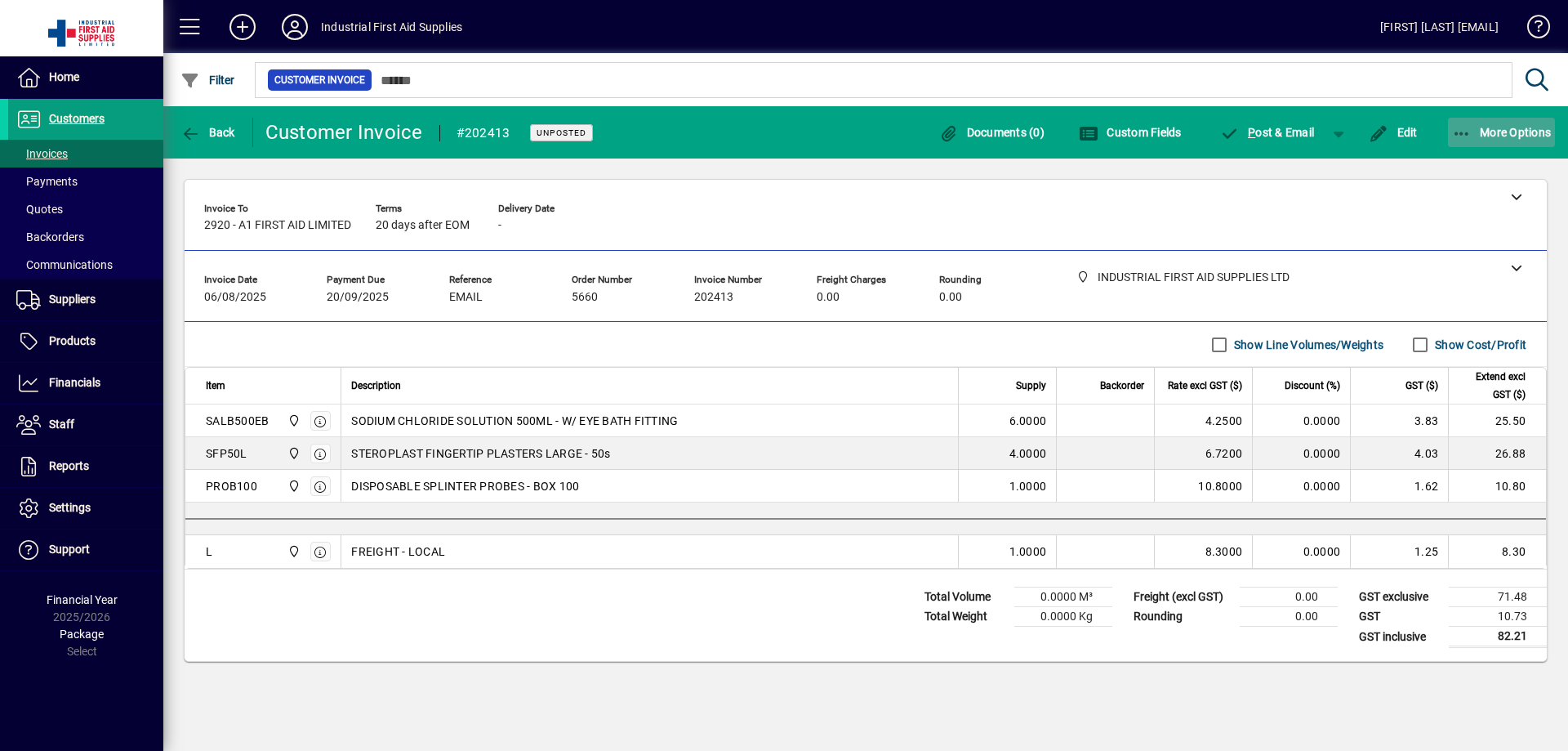 click on "More Options" 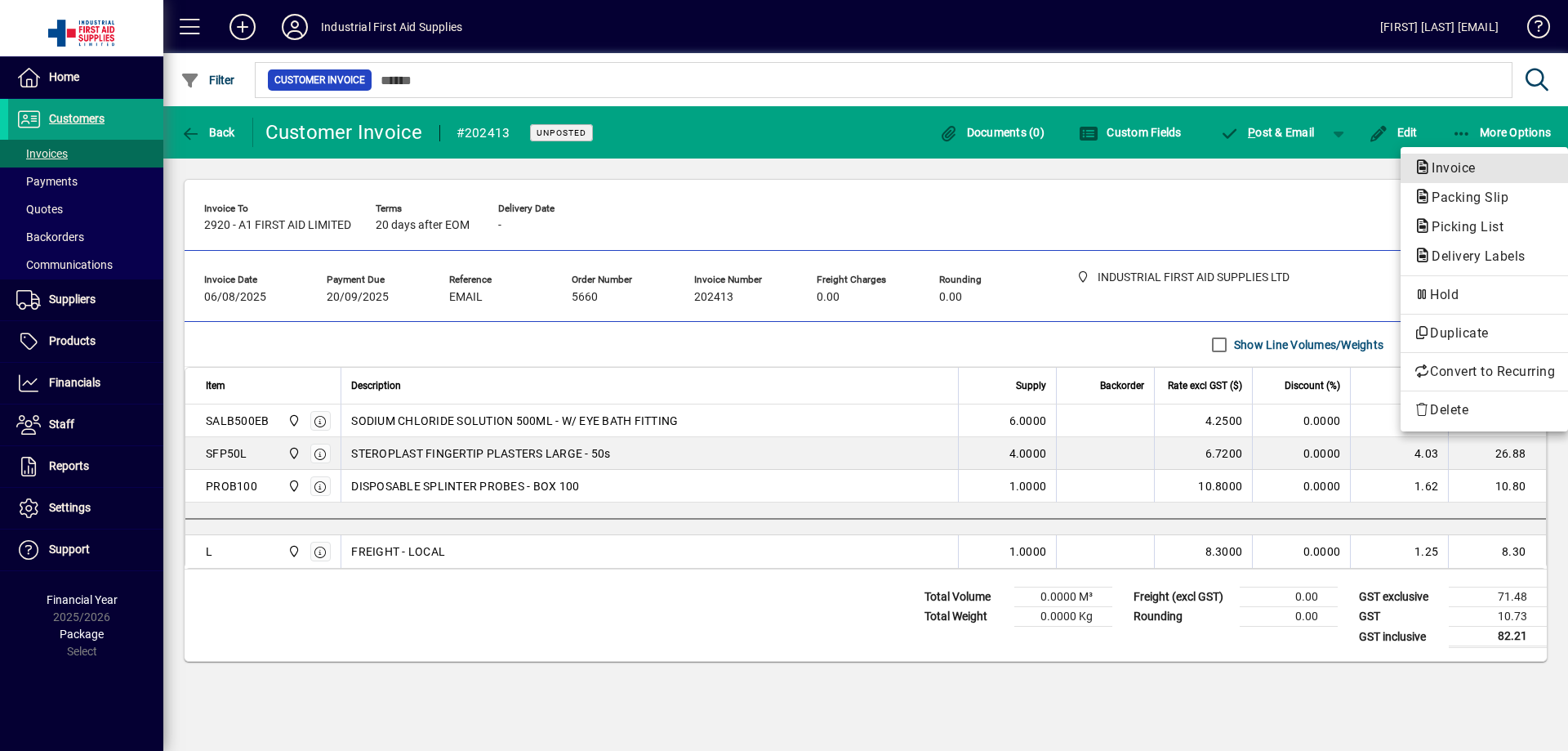 drag, startPoint x: 1455, startPoint y: 167, endPoint x: 1431, endPoint y: 171, distance: 24.33105 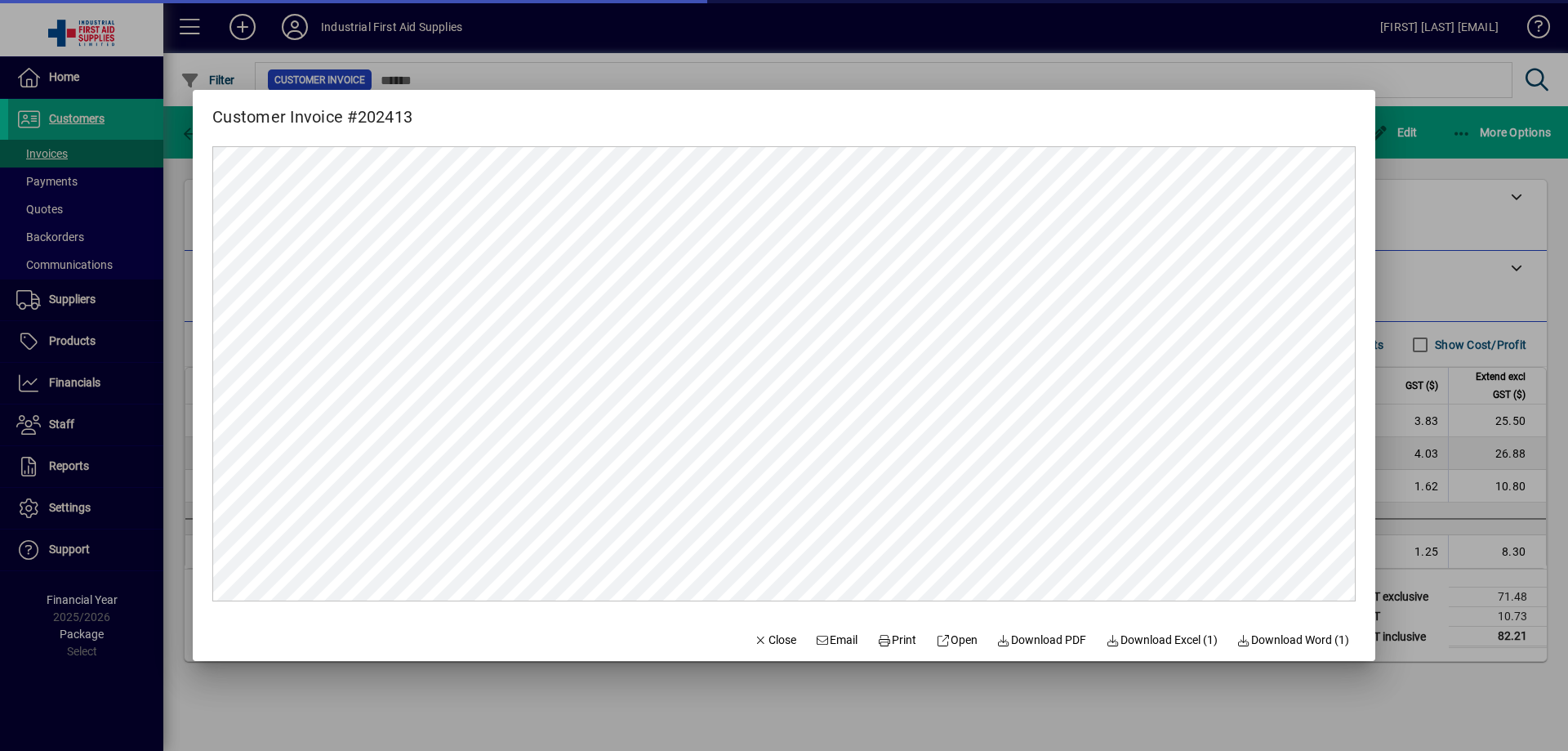 scroll, scrollTop: 0, scrollLeft: 0, axis: both 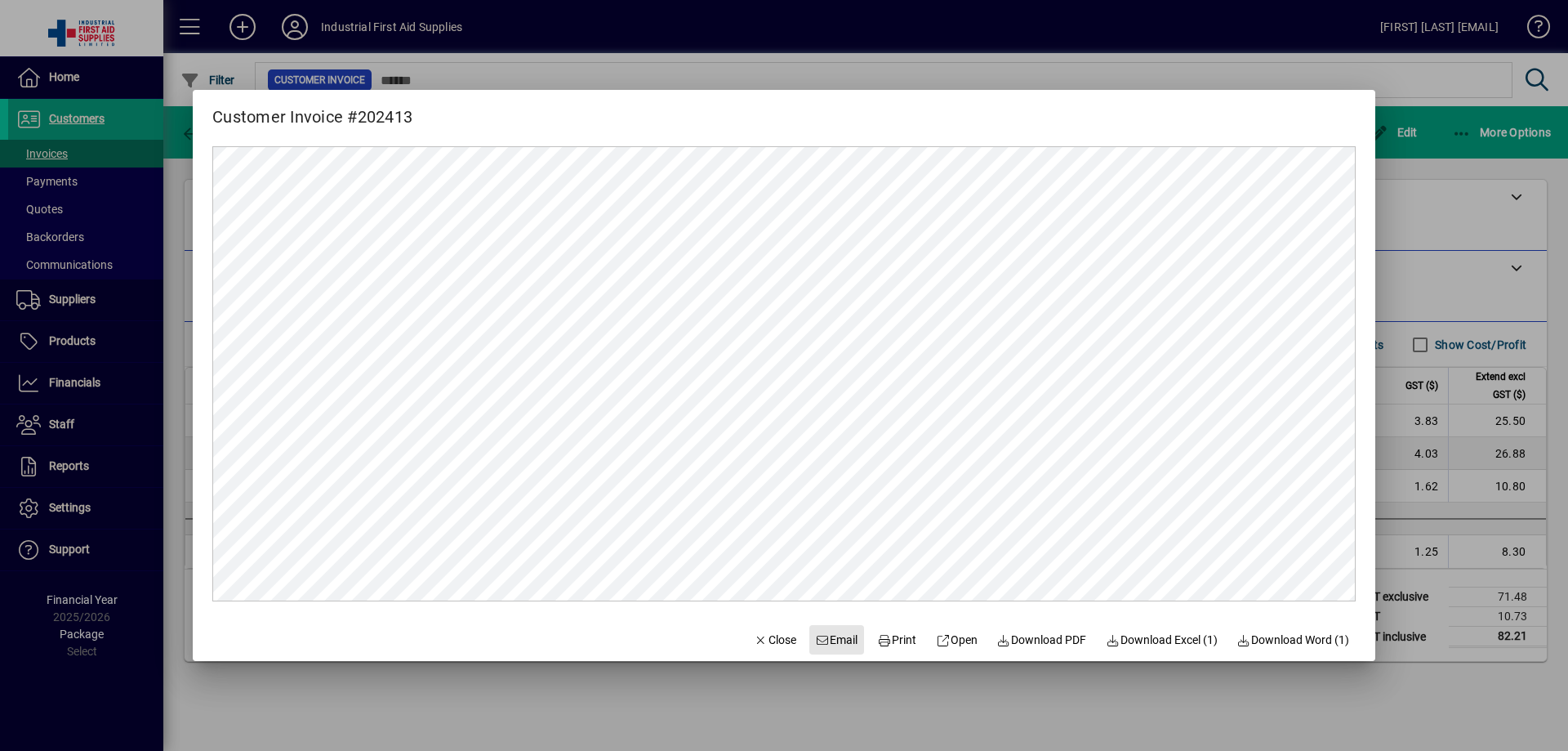 click on "Email" 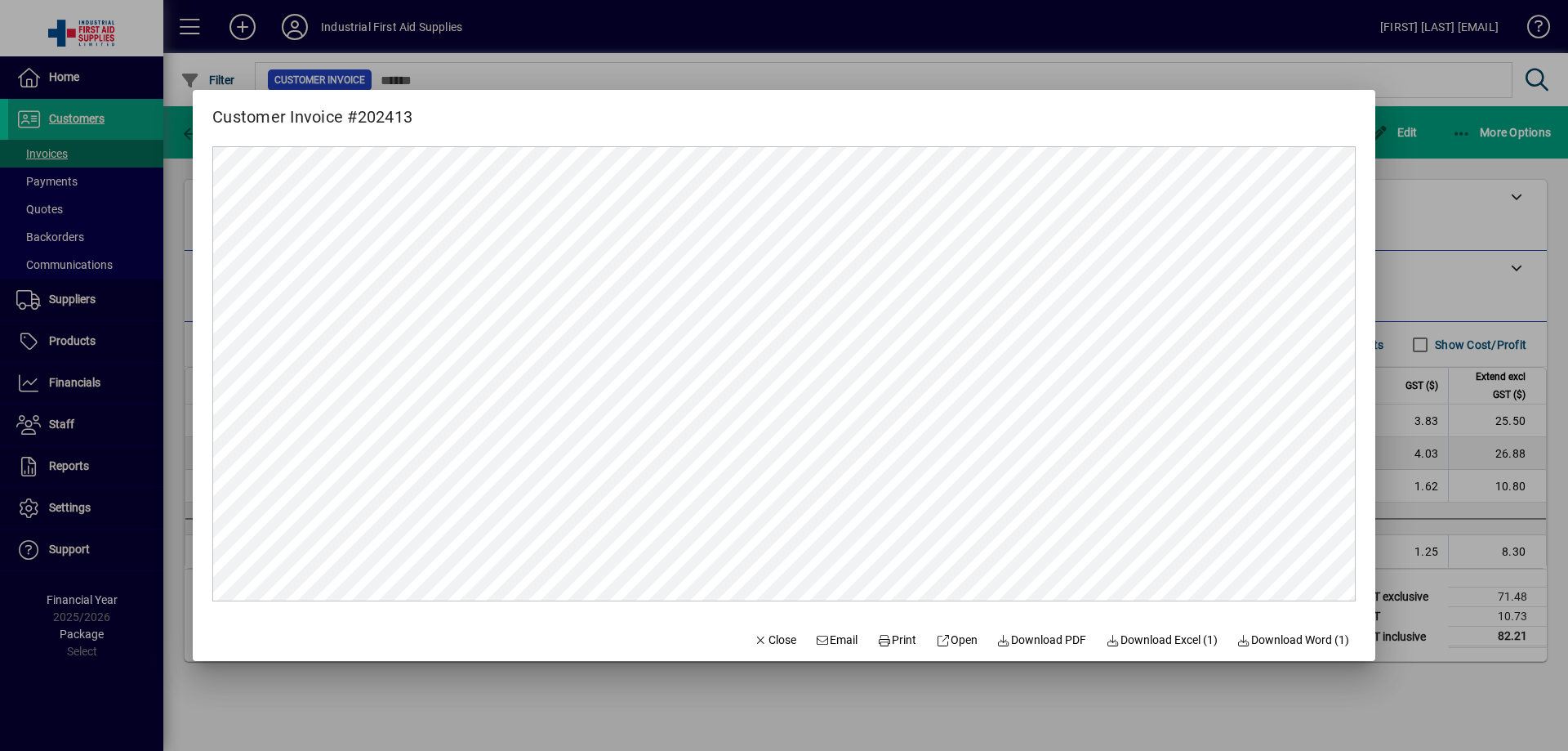 click at bounding box center [784, 375] 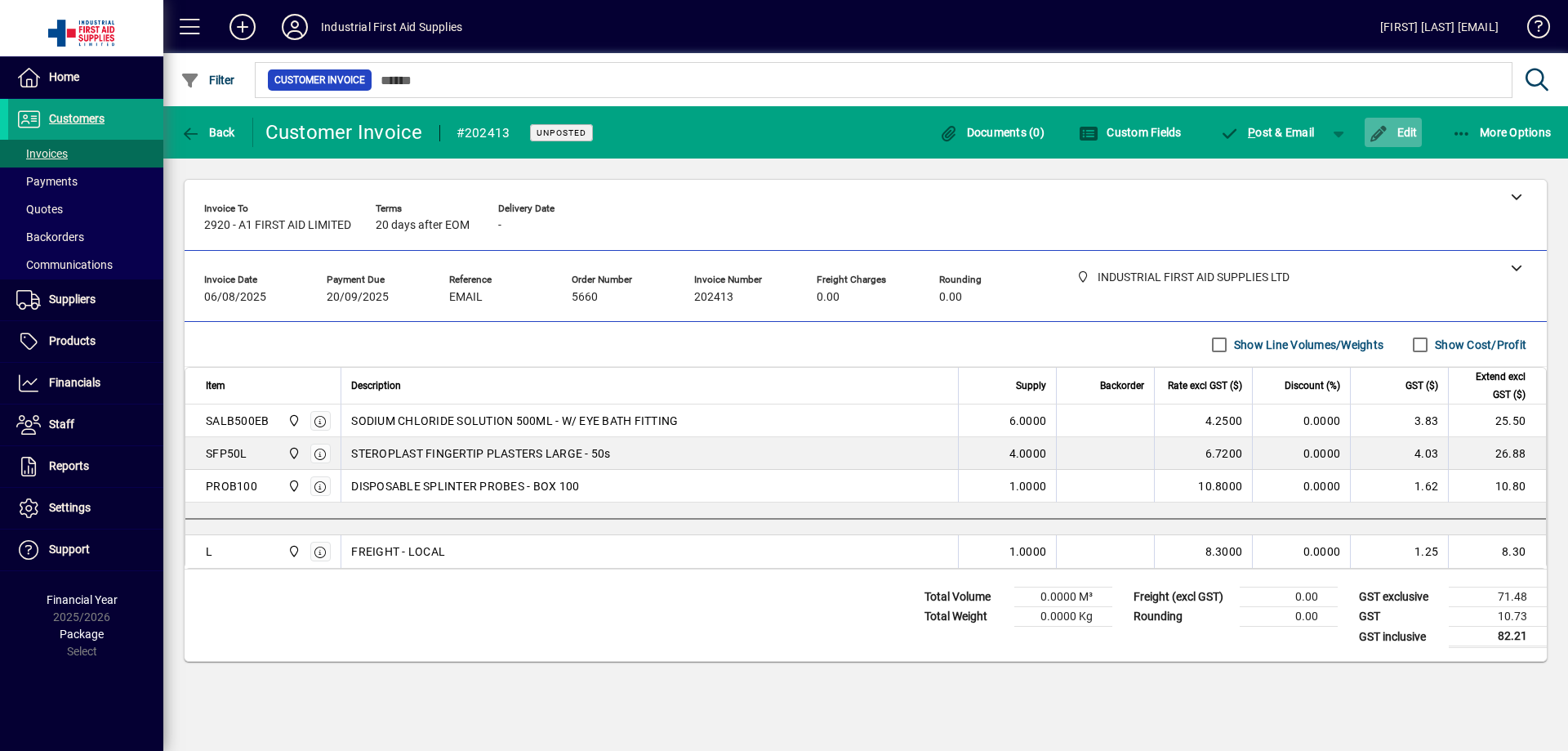 click on "Edit" 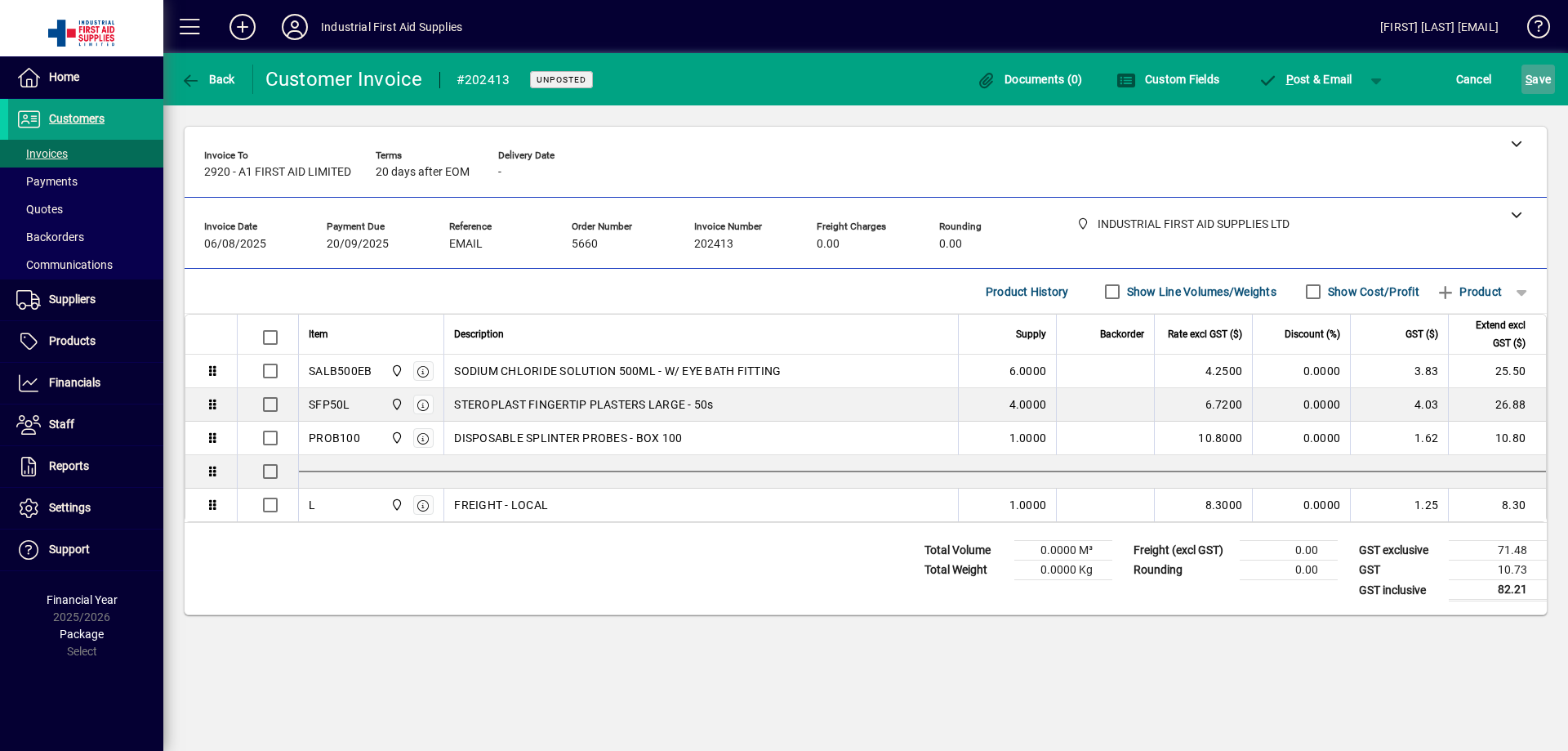 click on "S ave" 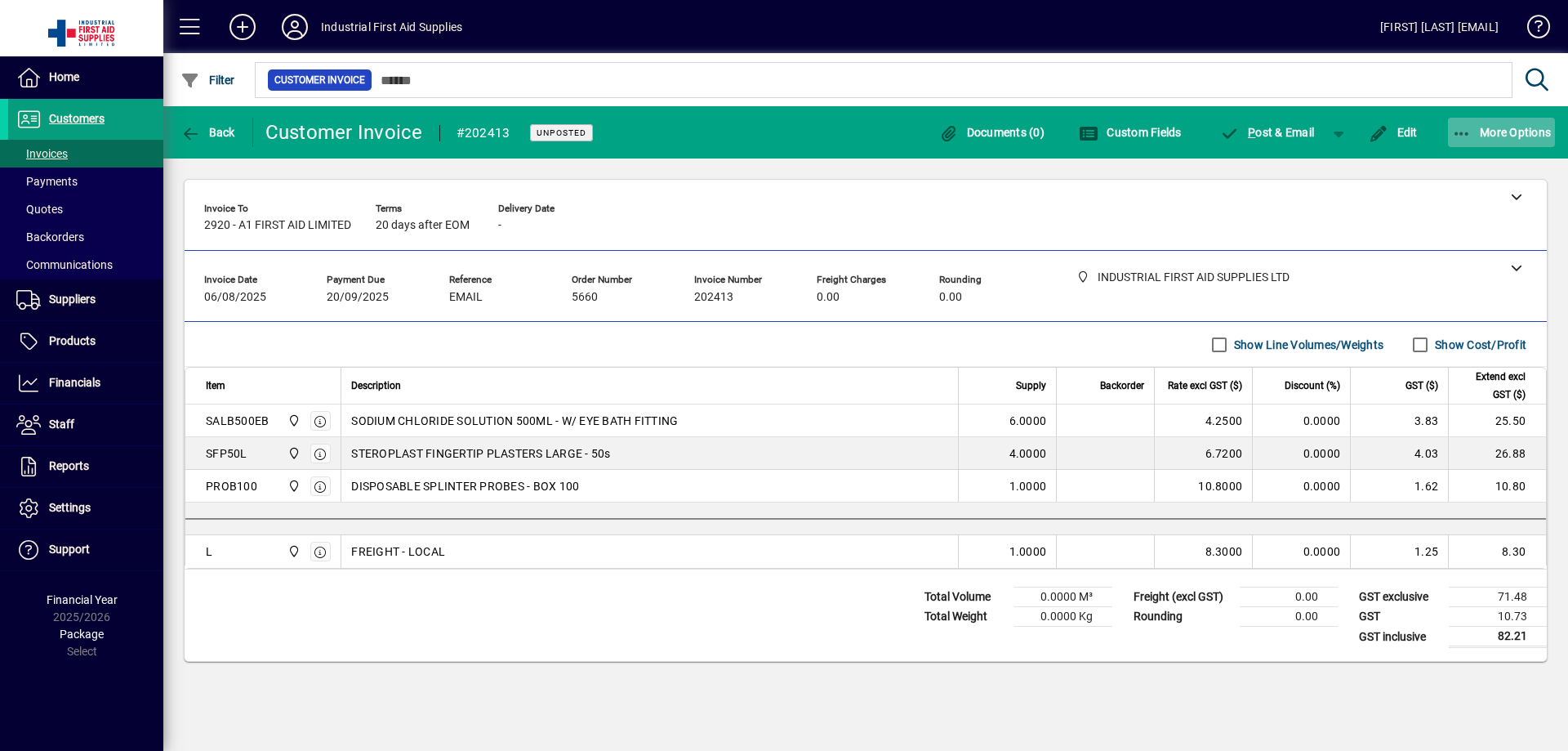 drag, startPoint x: 1499, startPoint y: 121, endPoint x: 1497, endPoint y: 131, distance: 10.198039 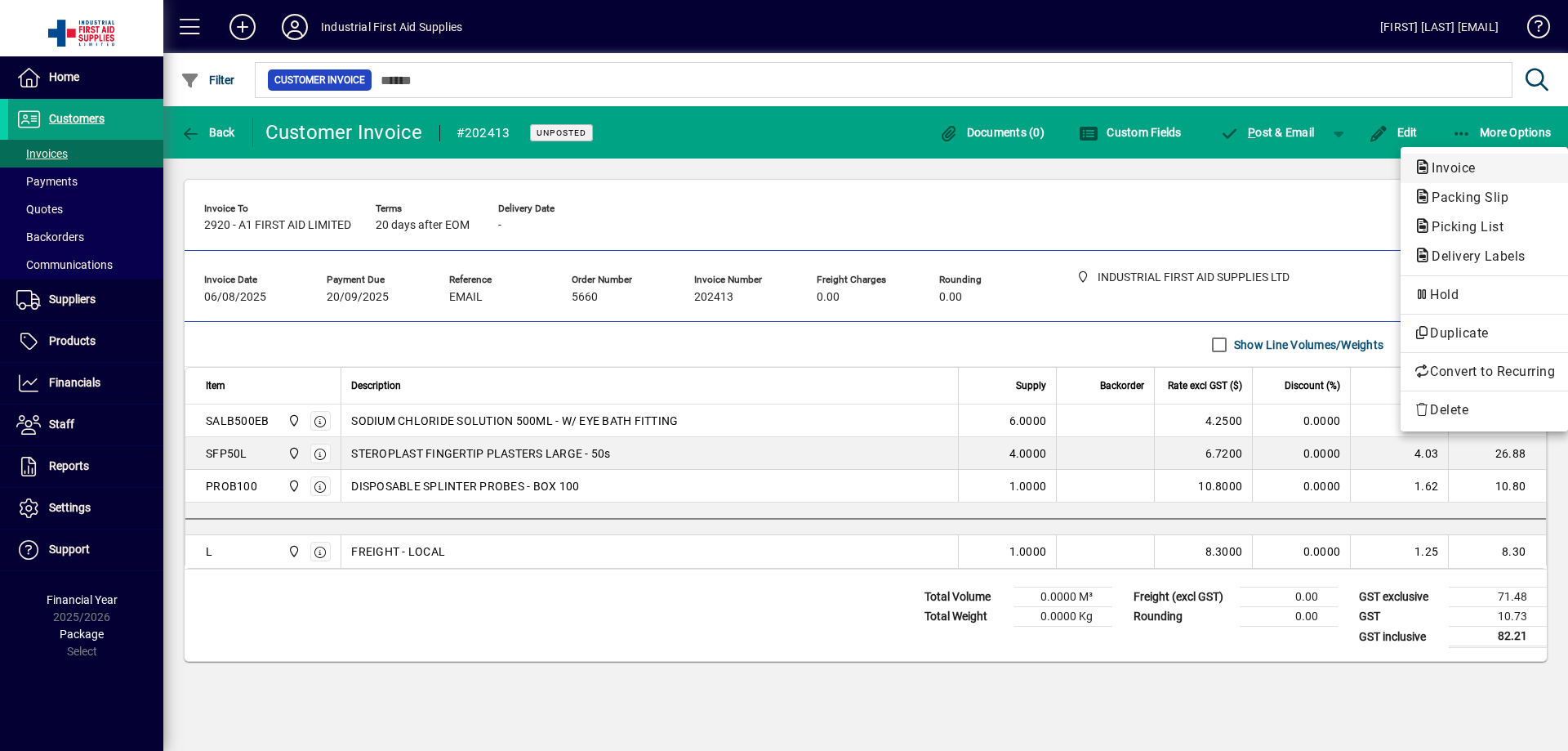 click on "Invoice" at bounding box center [1465, 197] 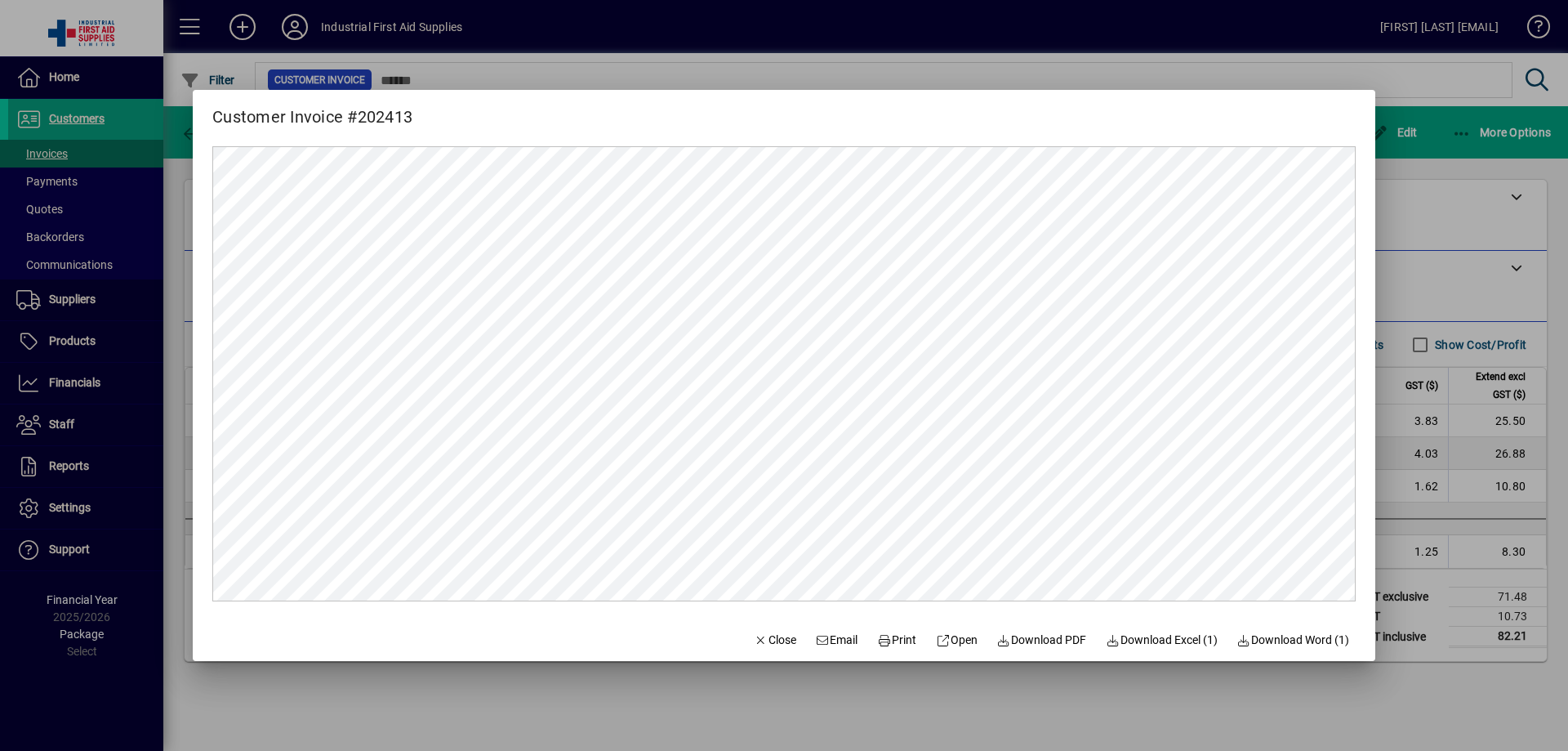 scroll, scrollTop: 0, scrollLeft: 0, axis: both 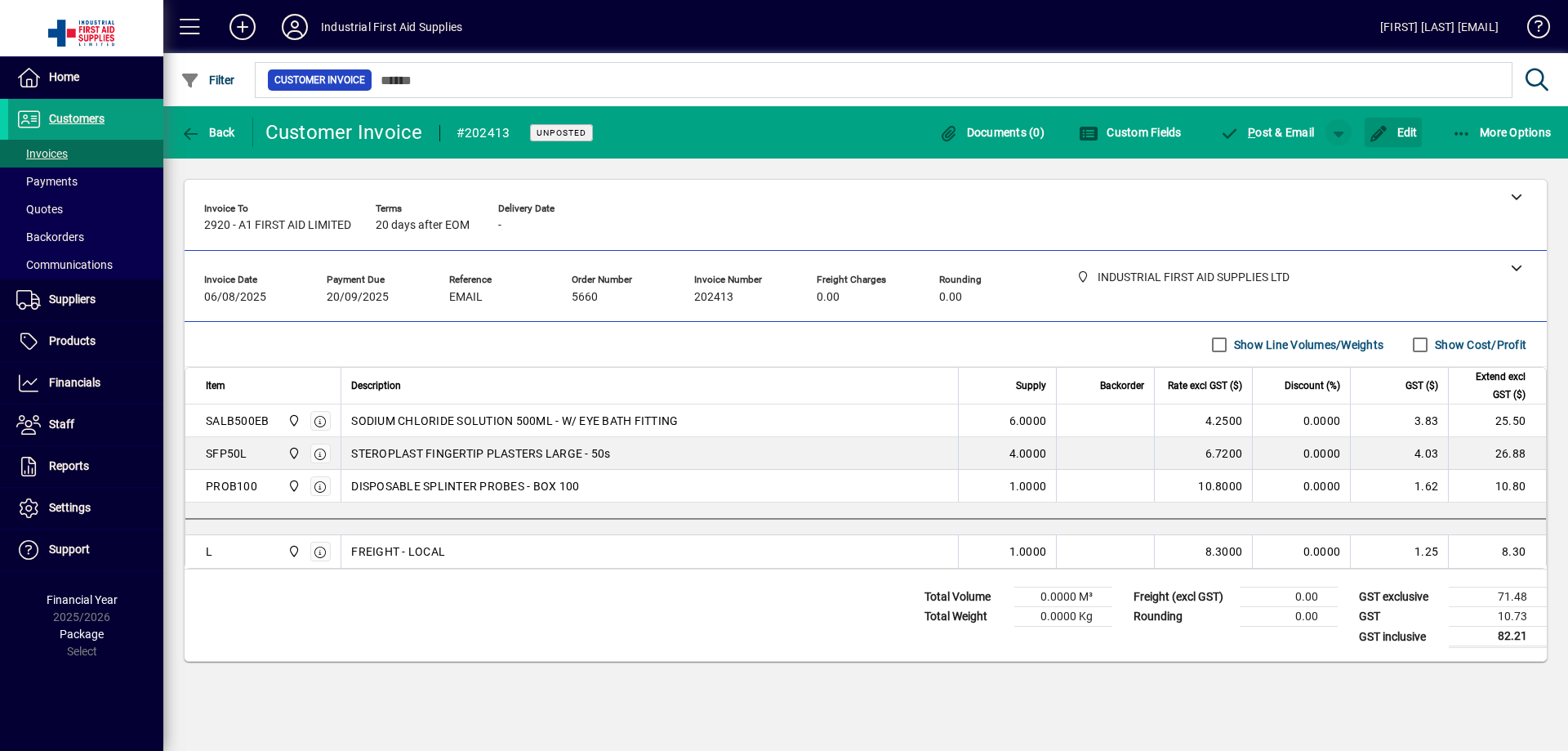 drag, startPoint x: 1405, startPoint y: 132, endPoint x: 1374, endPoint y: 132, distance: 31 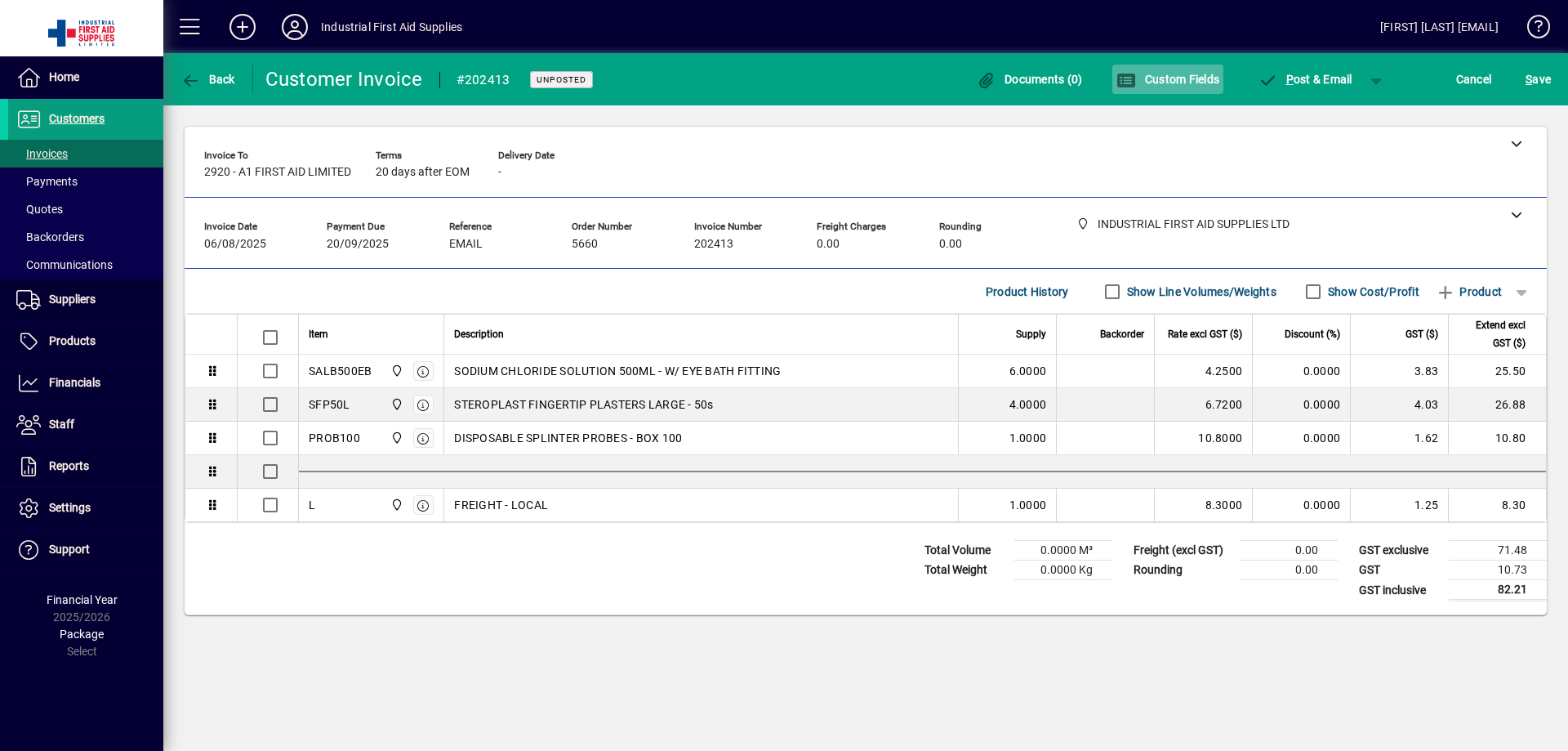drag, startPoint x: 1512, startPoint y: 145, endPoint x: 1173, endPoint y: 85, distance: 344.26879 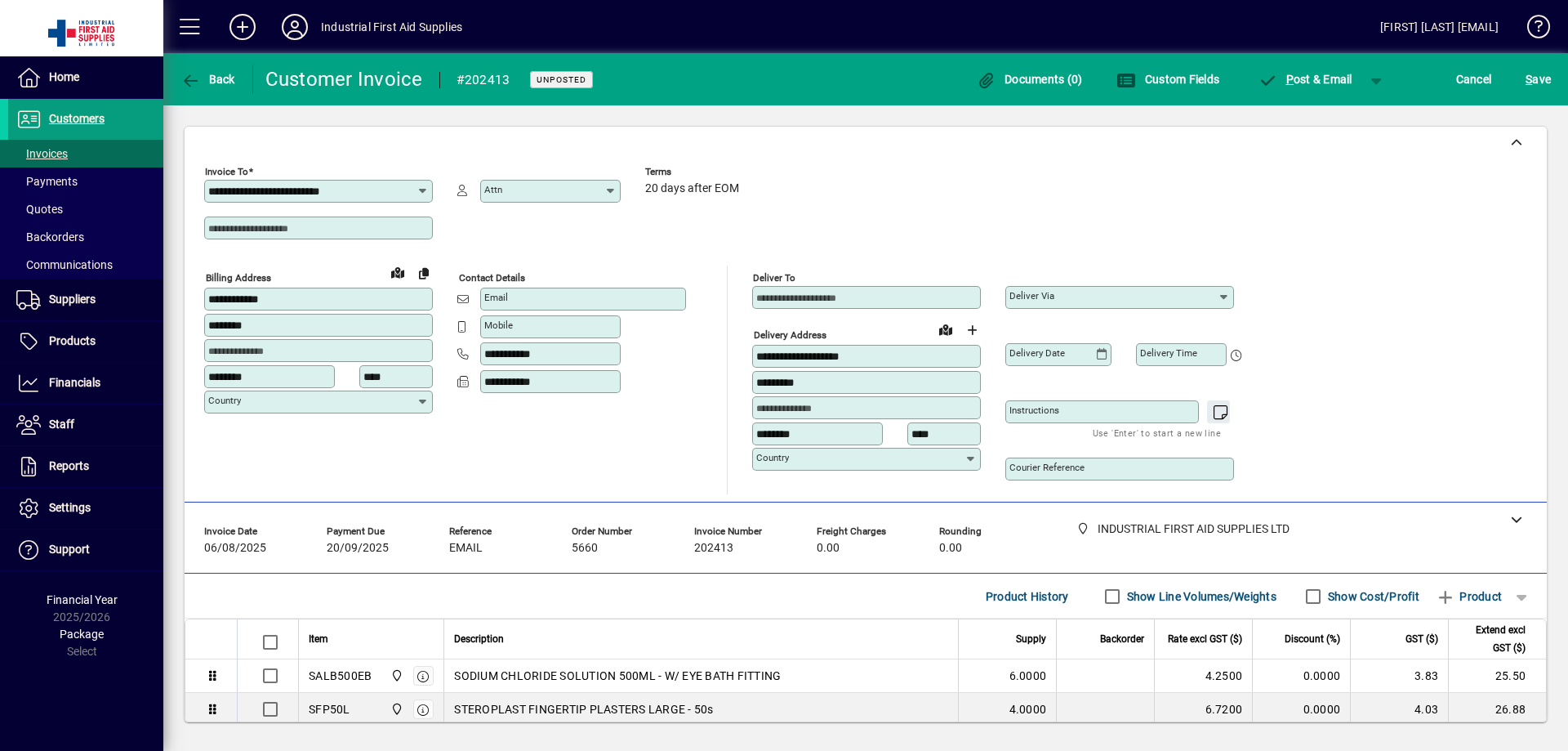 click 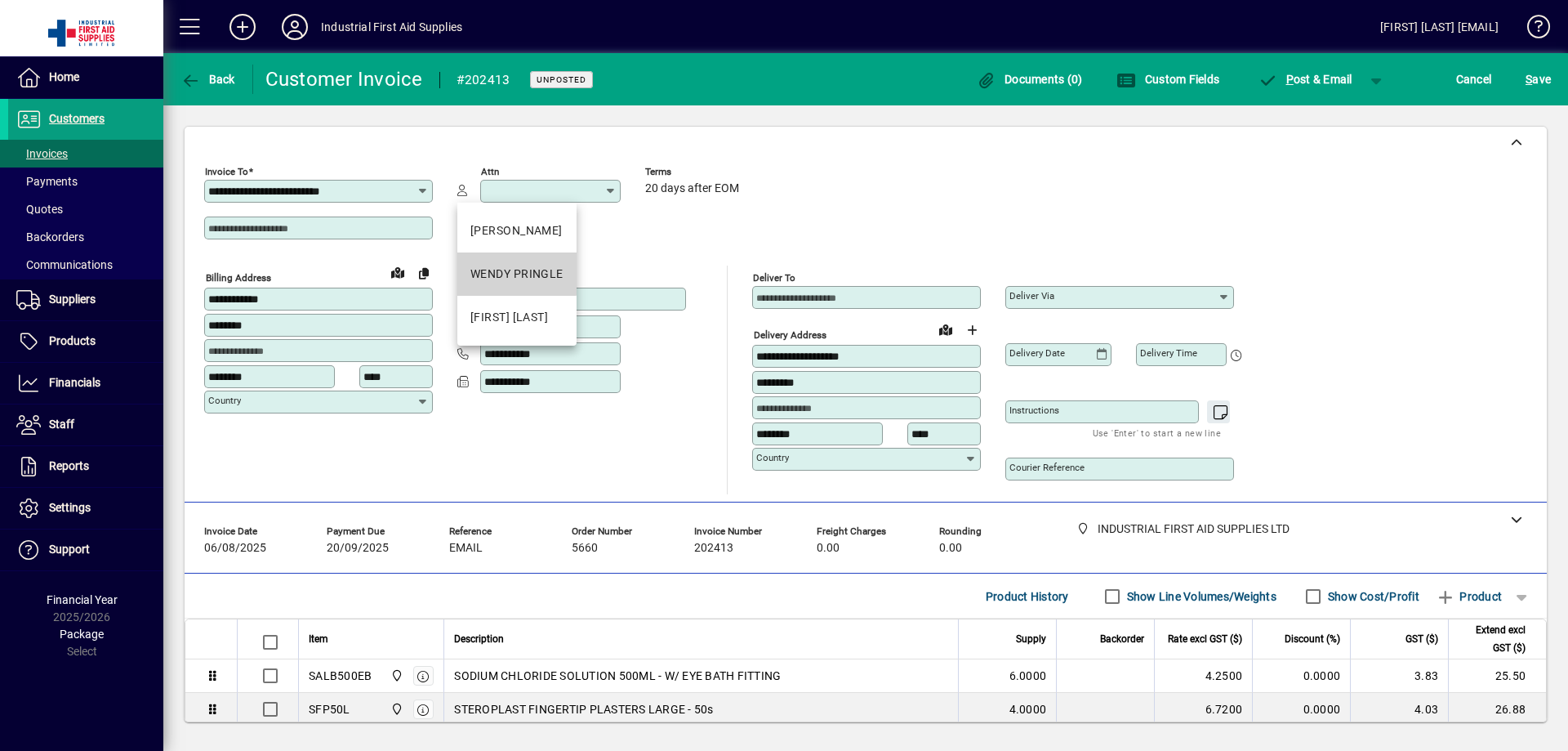 click on "WENDY PRINGLE" at bounding box center (517, 274) 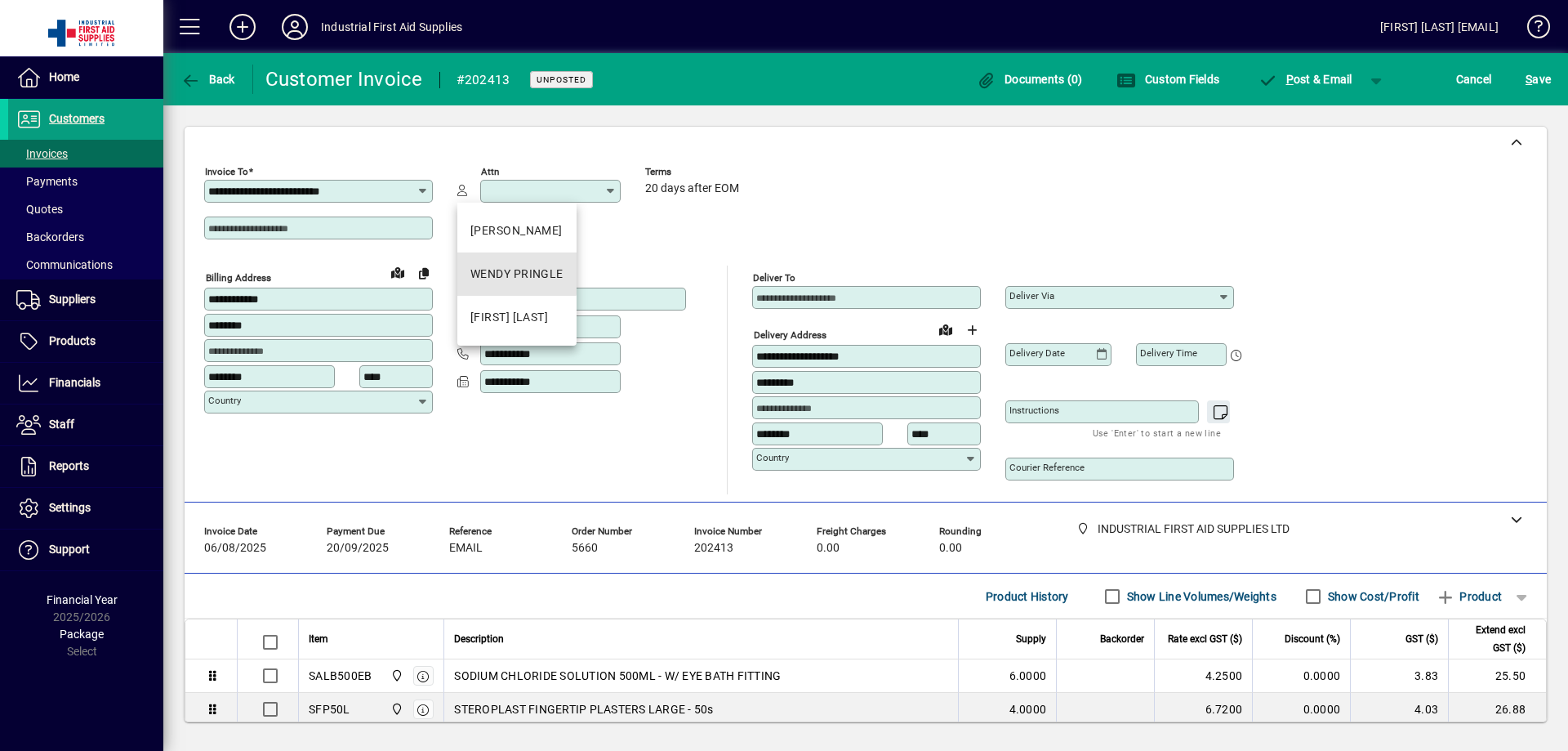 type on "**********" 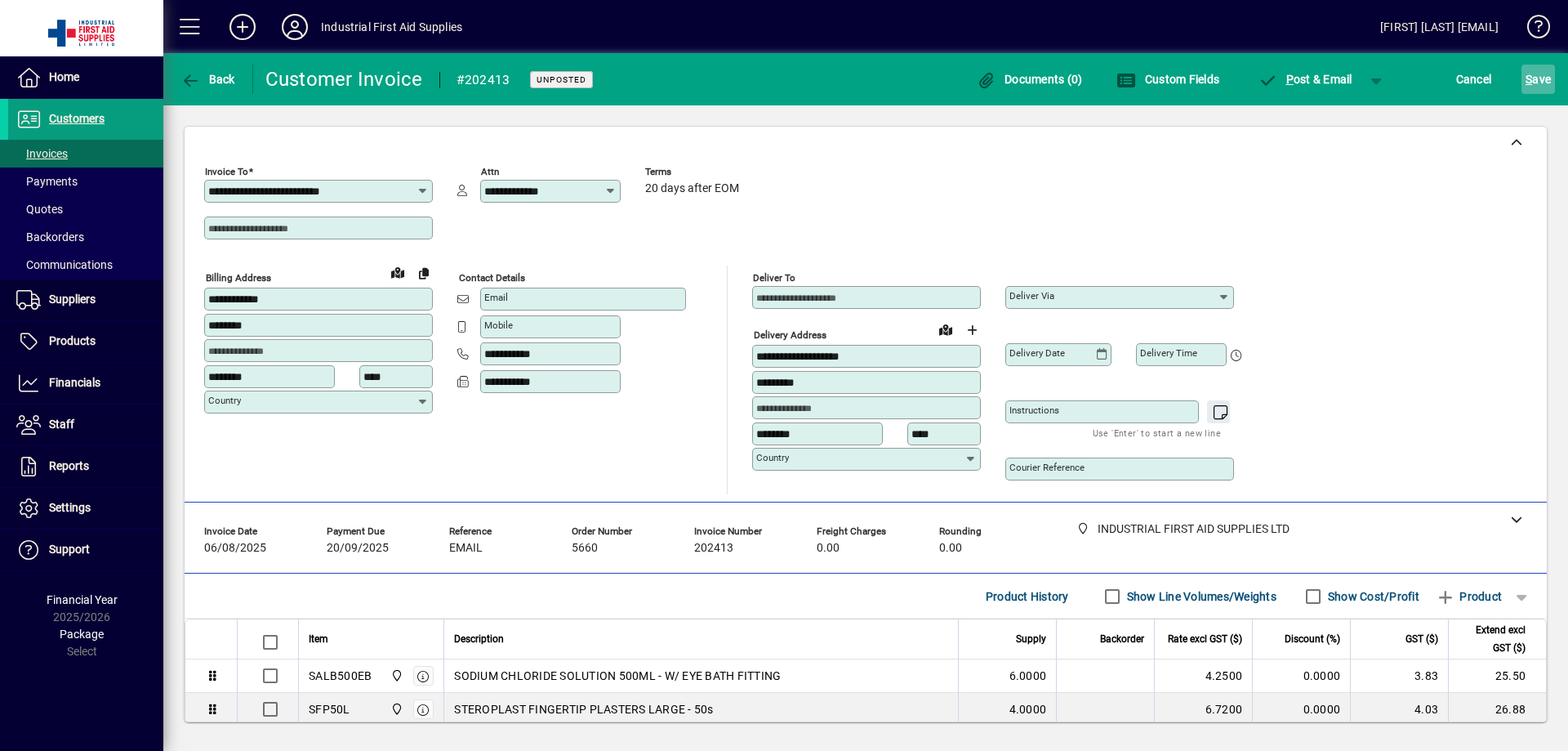 click on "S" 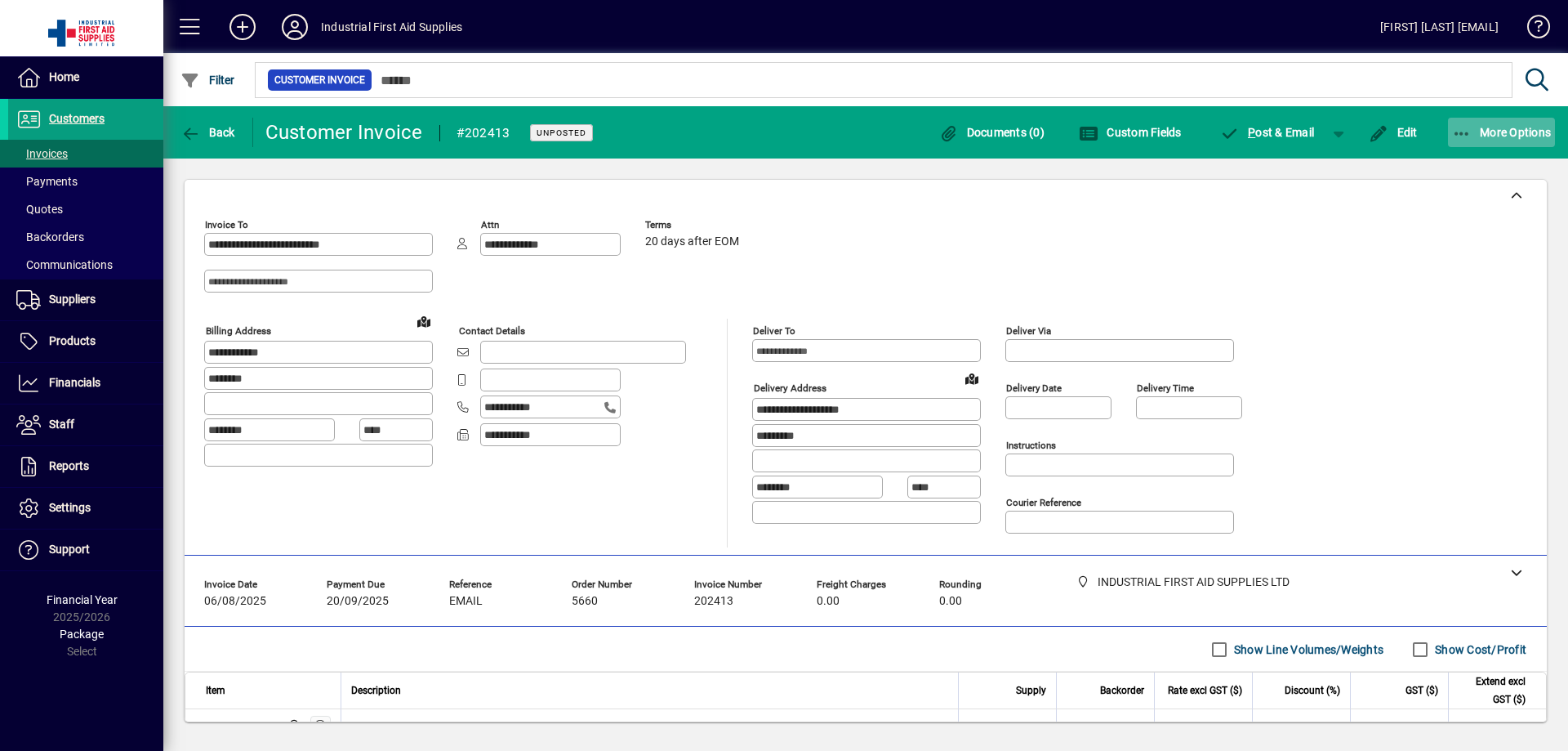 click on "More Options" 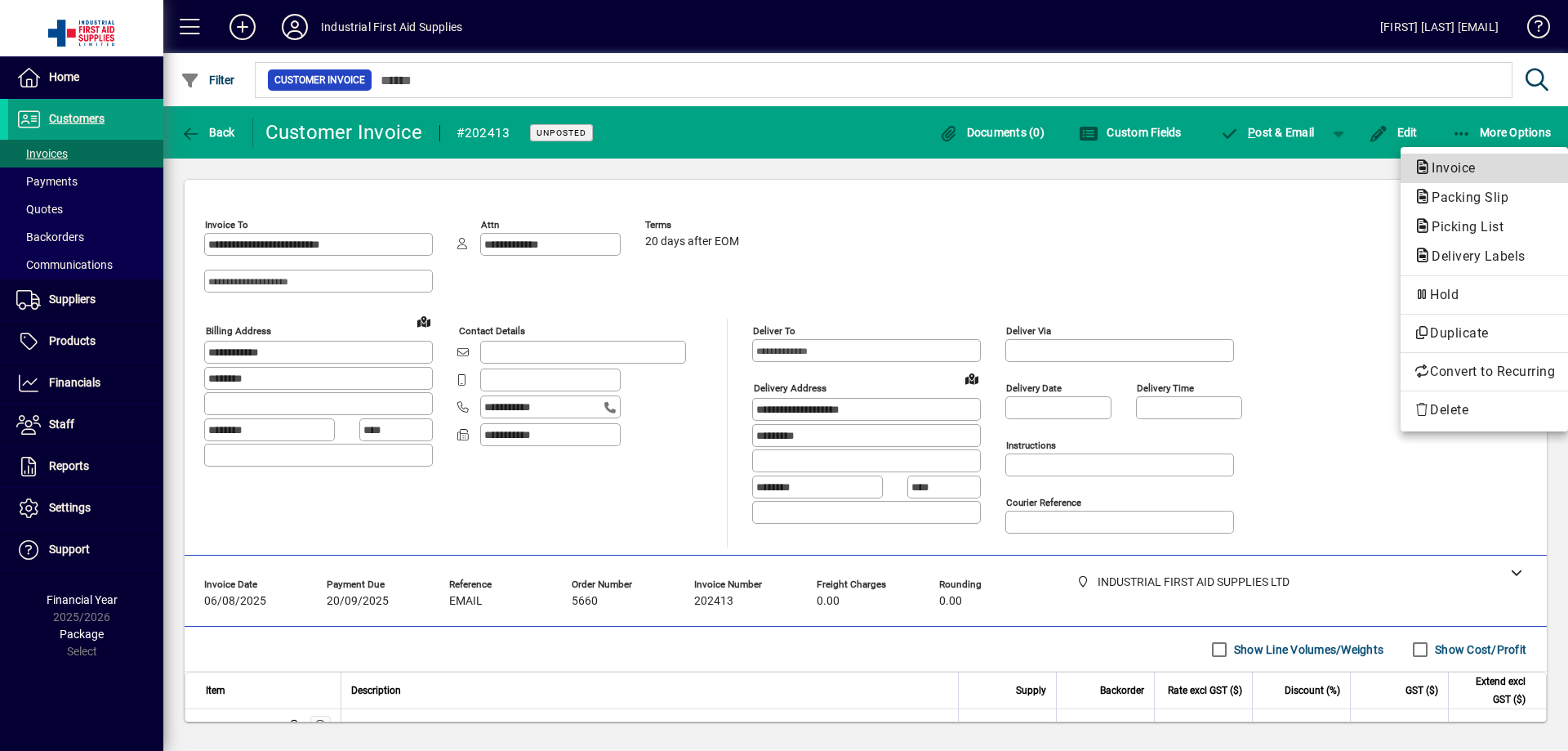 click on "Invoice" 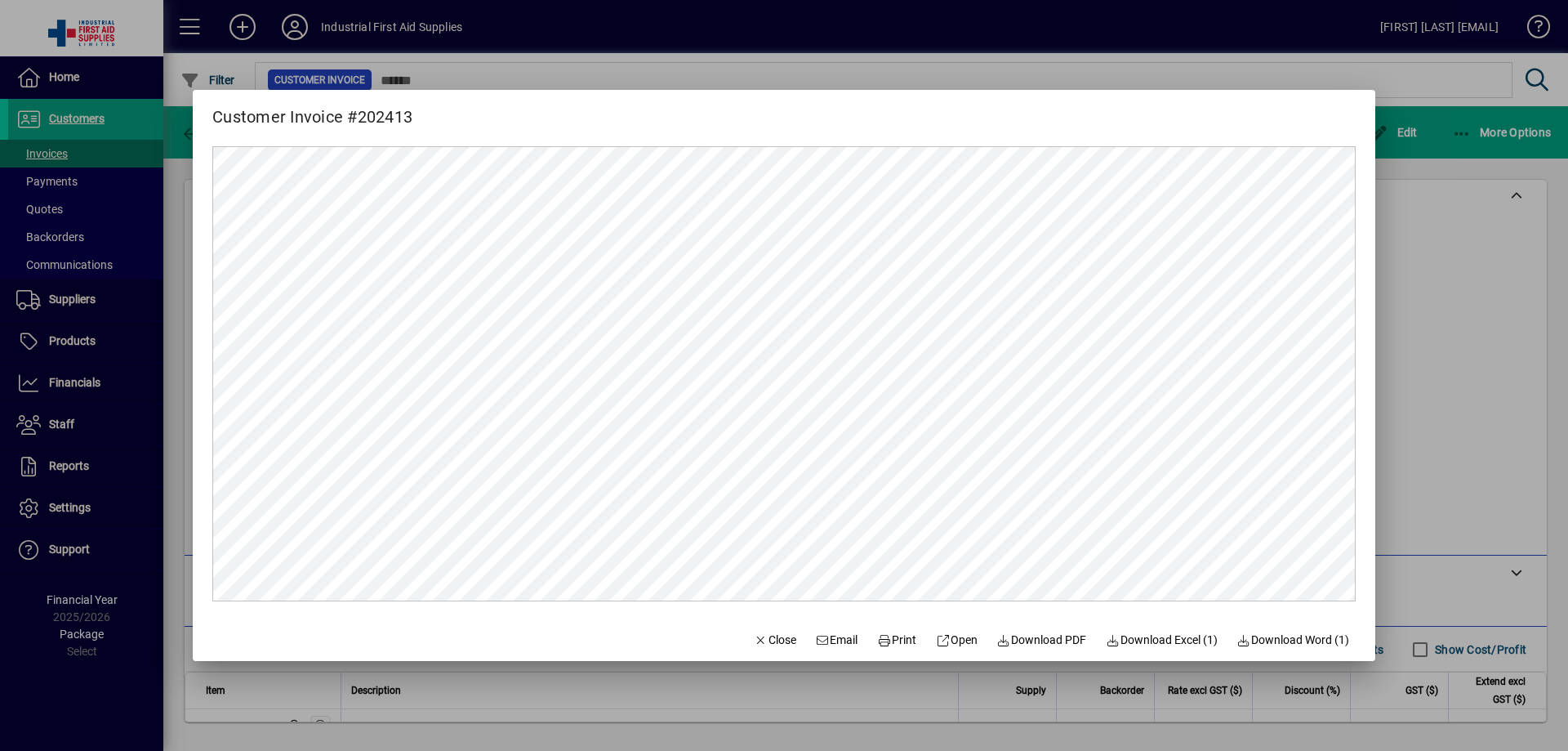 scroll, scrollTop: 0, scrollLeft: 0, axis: both 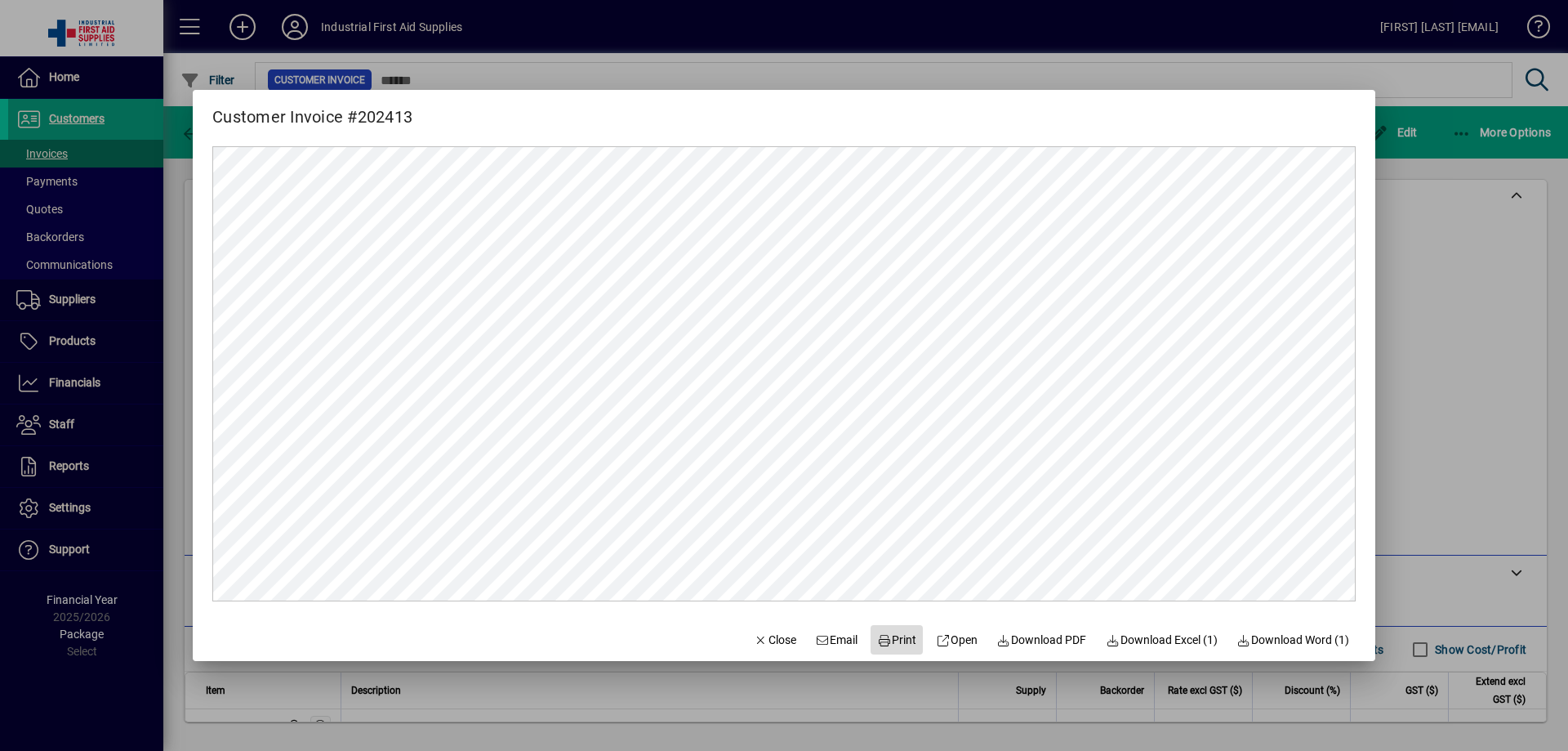 click on "Print" 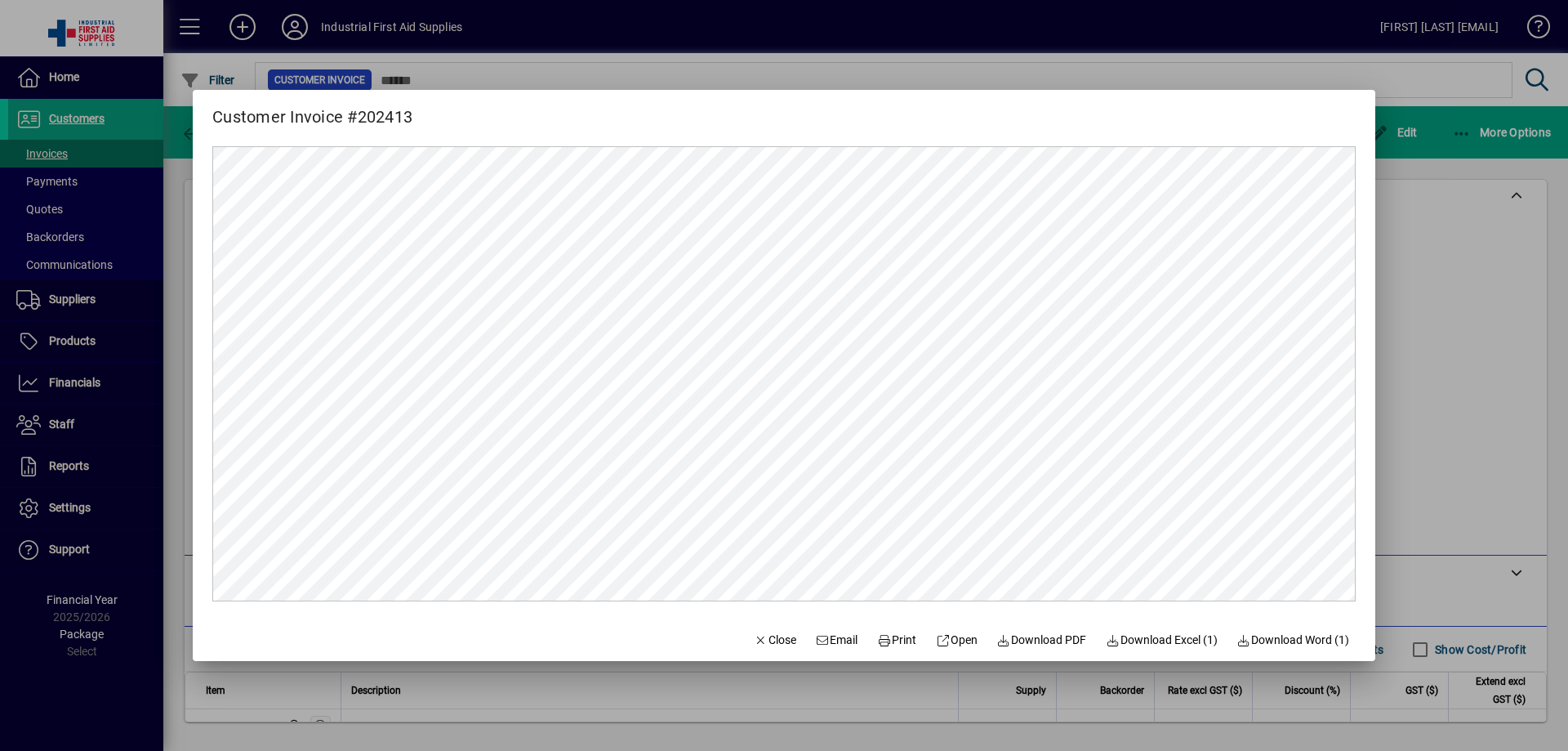 click at bounding box center (784, 375) 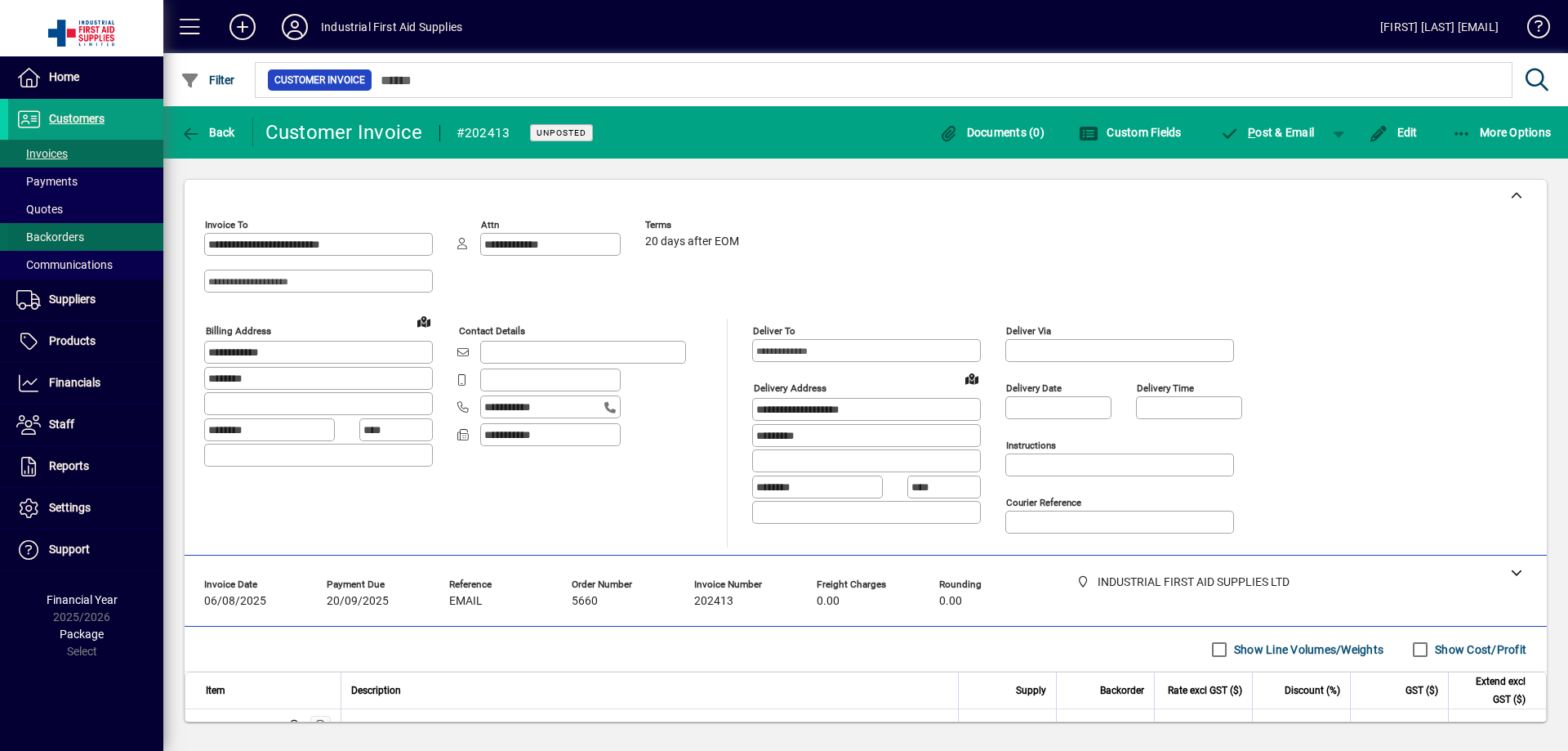 click on "Backorders" at bounding box center (50, 237) 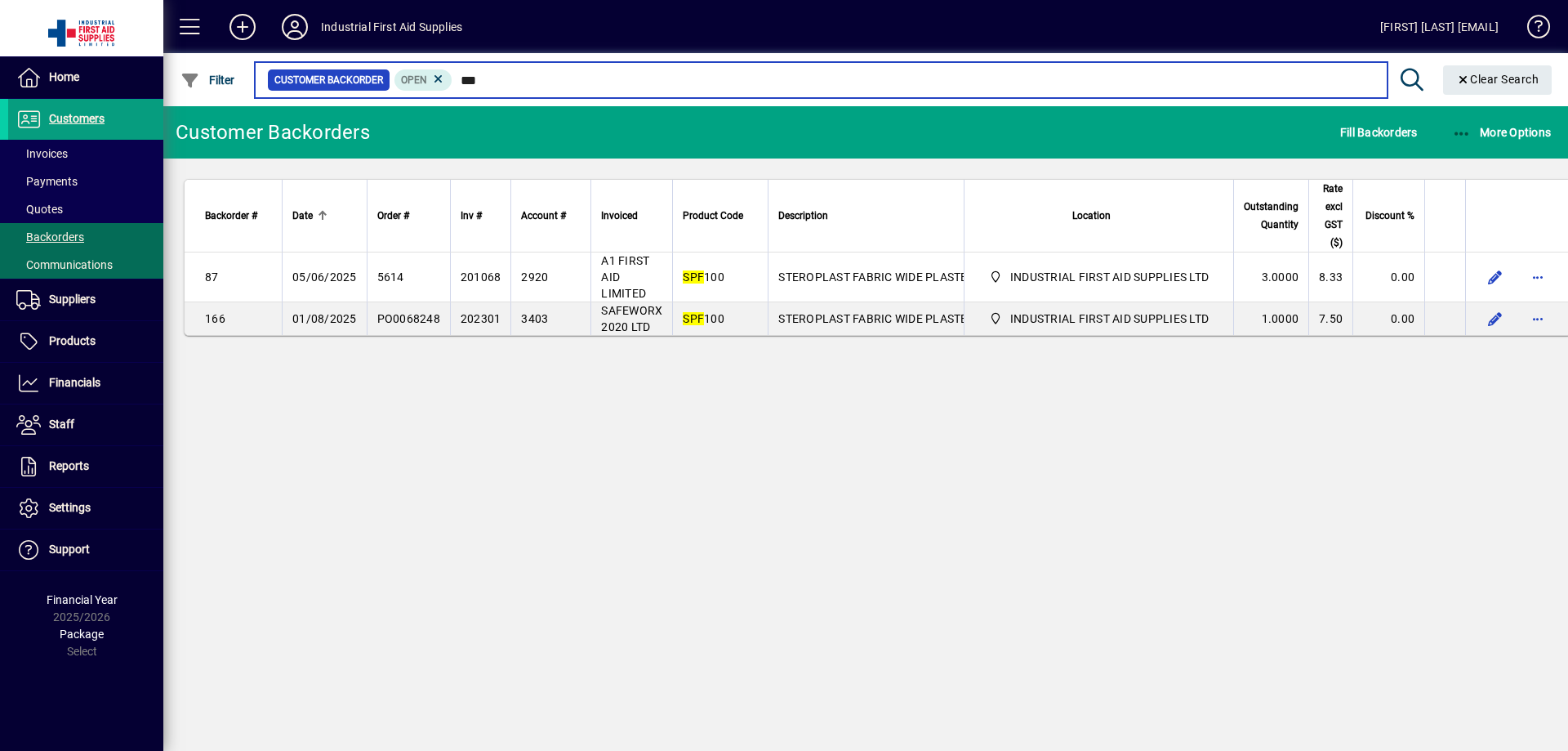 type on "***" 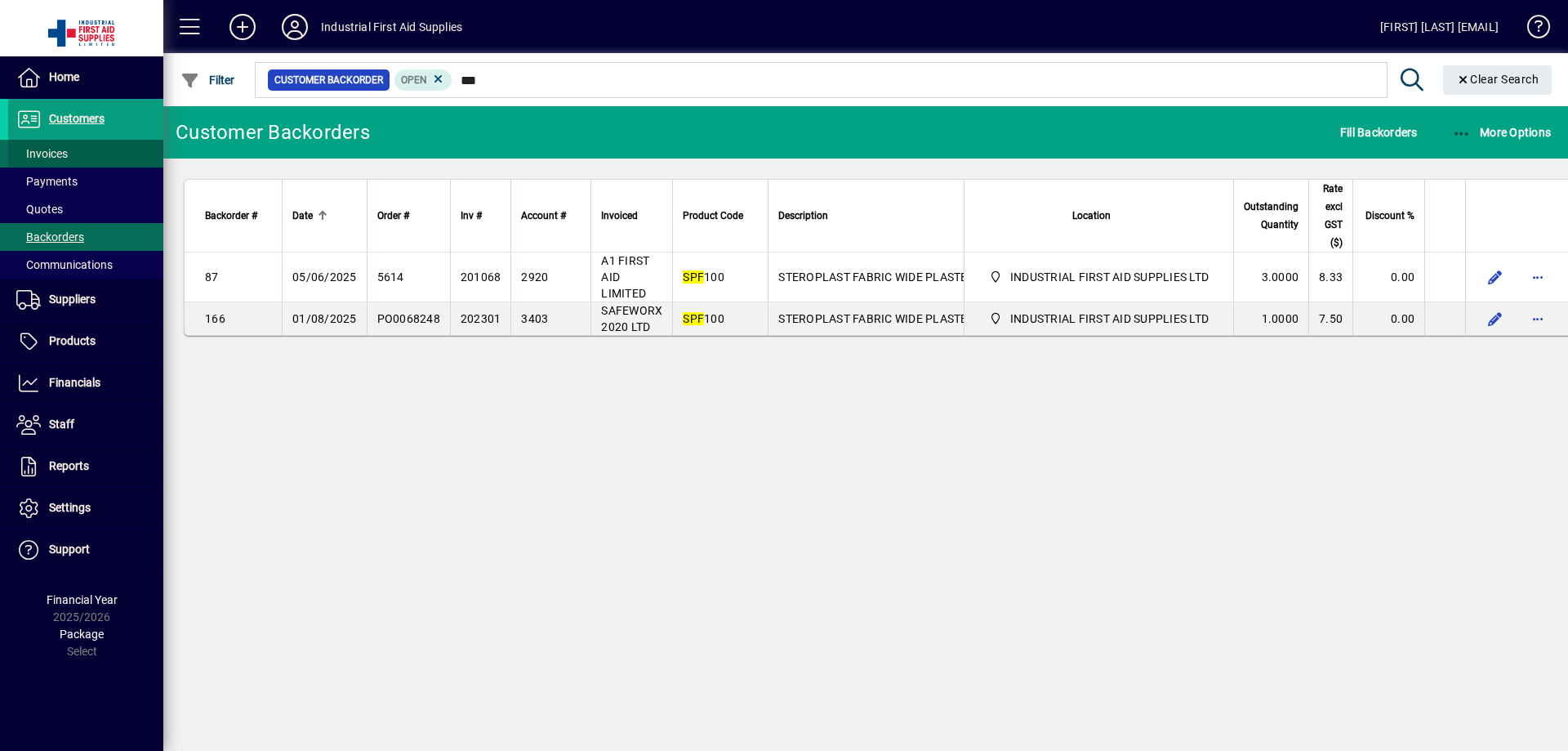 click at bounding box center (86, 154) 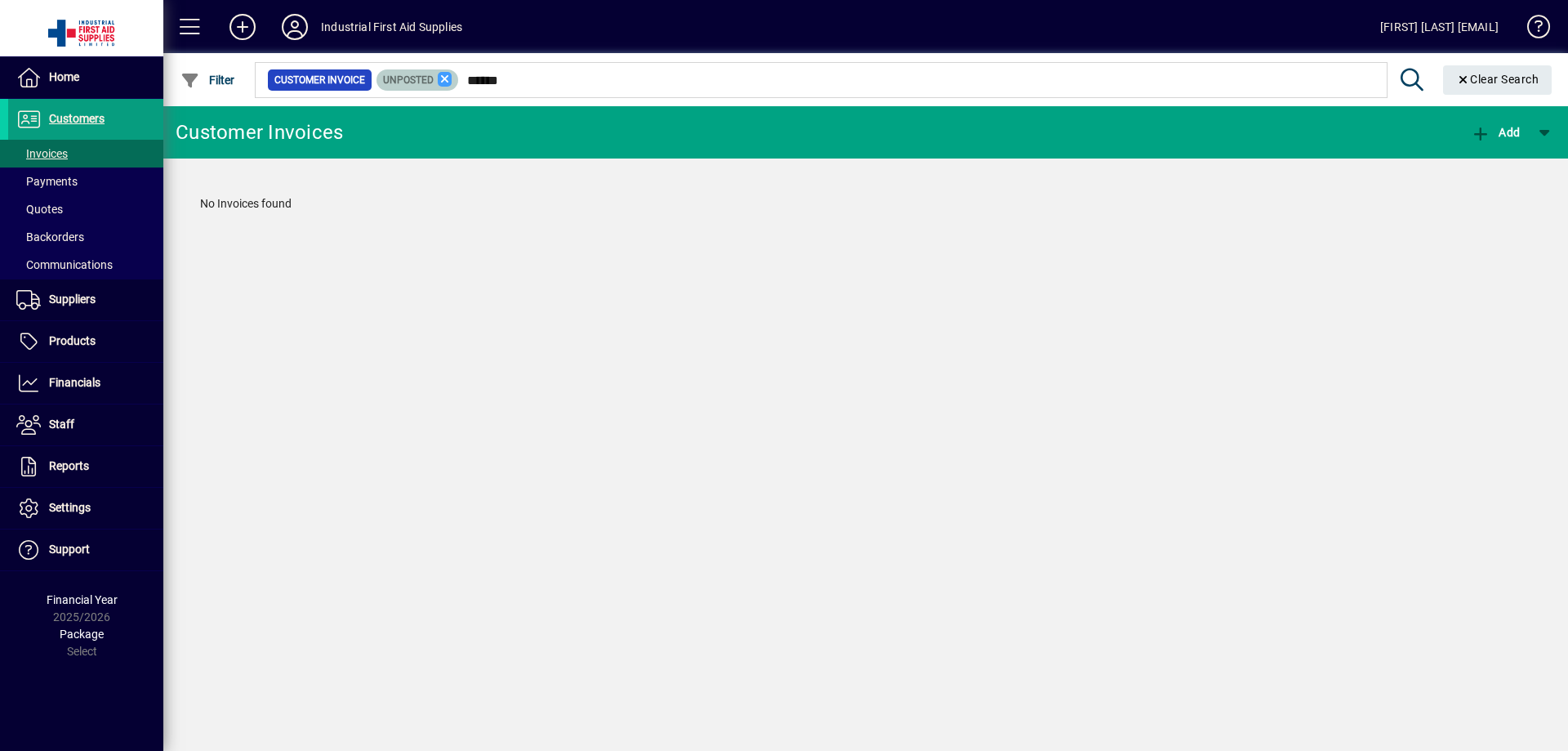 click at bounding box center (445, 79) 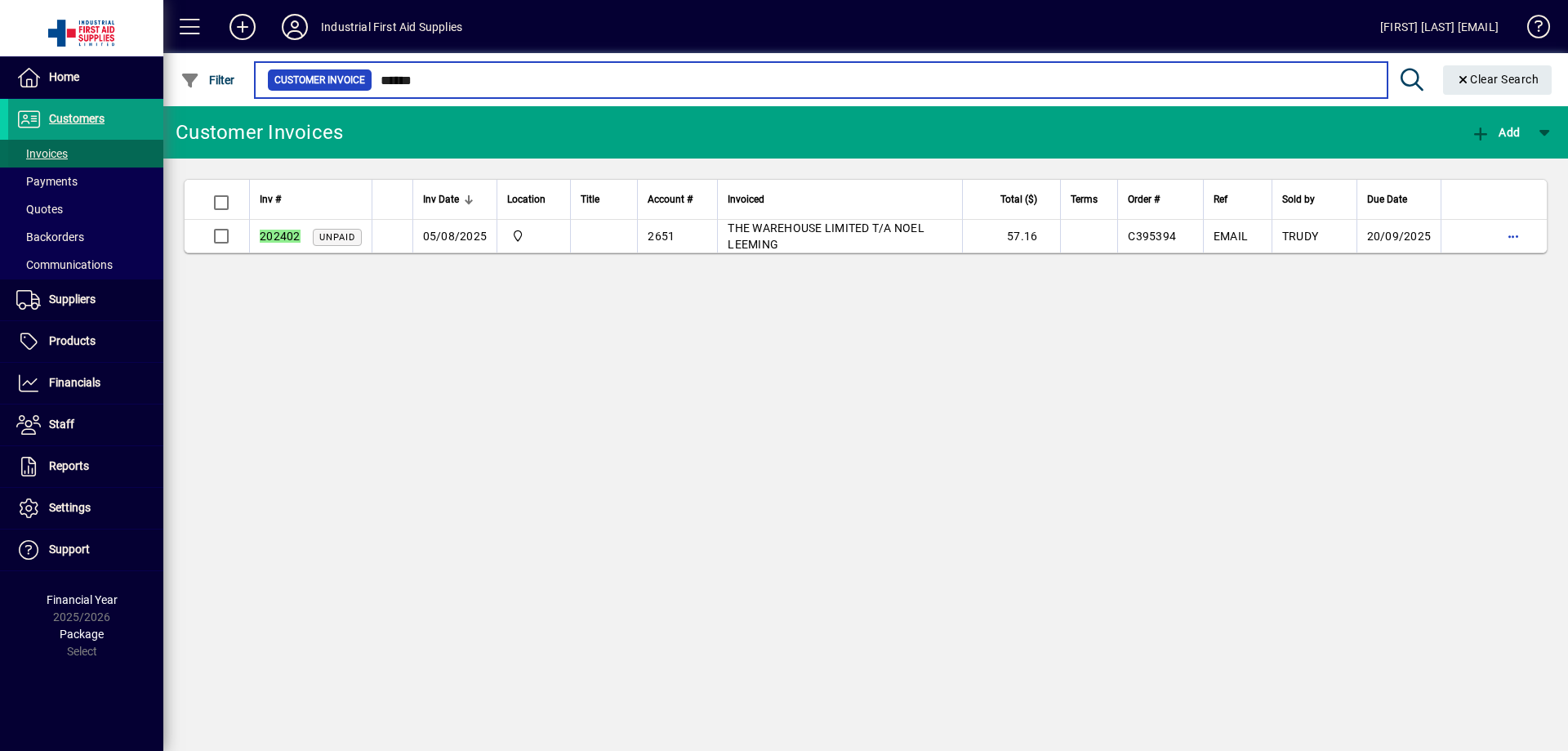 type on "******" 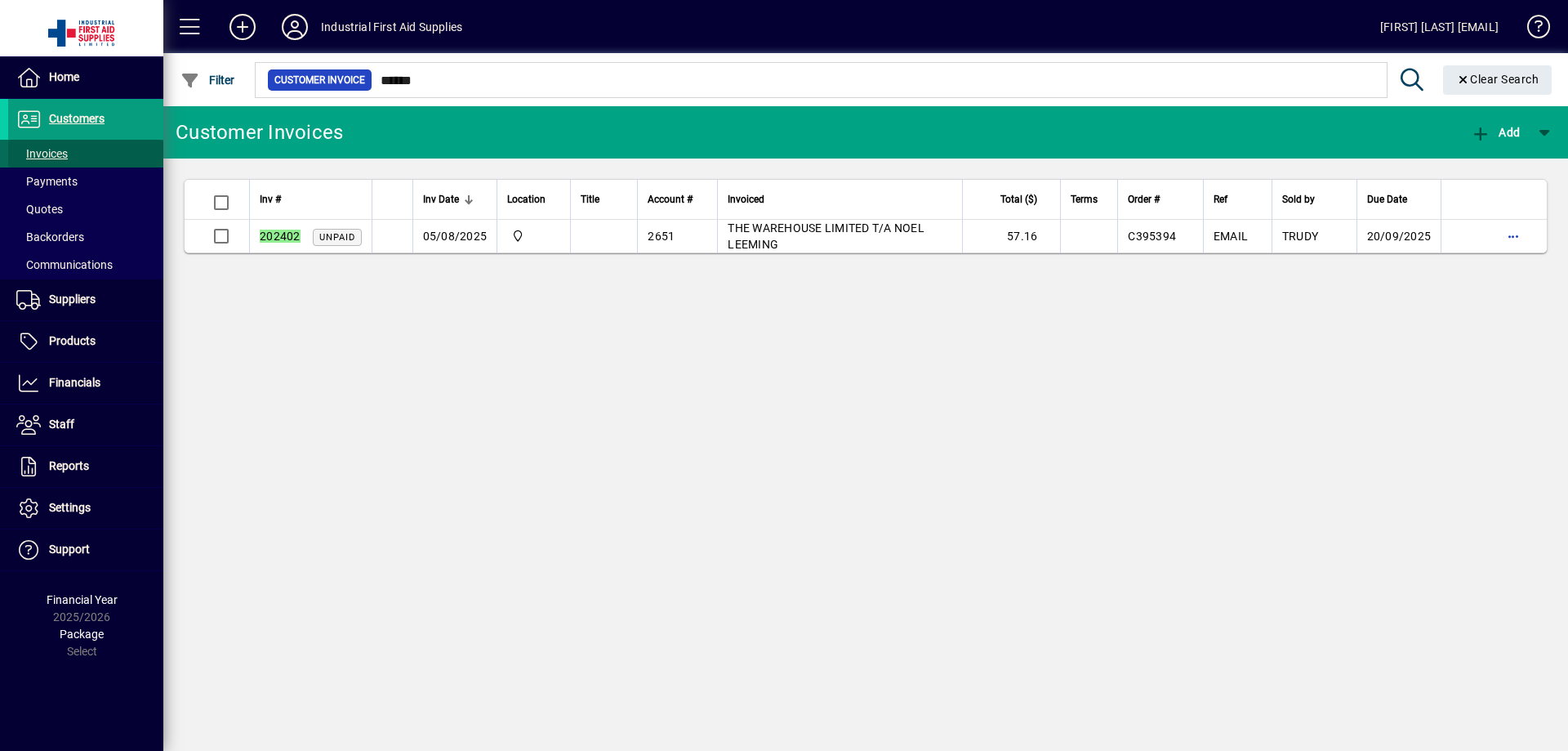 click on "Invoices" at bounding box center [42, 154] 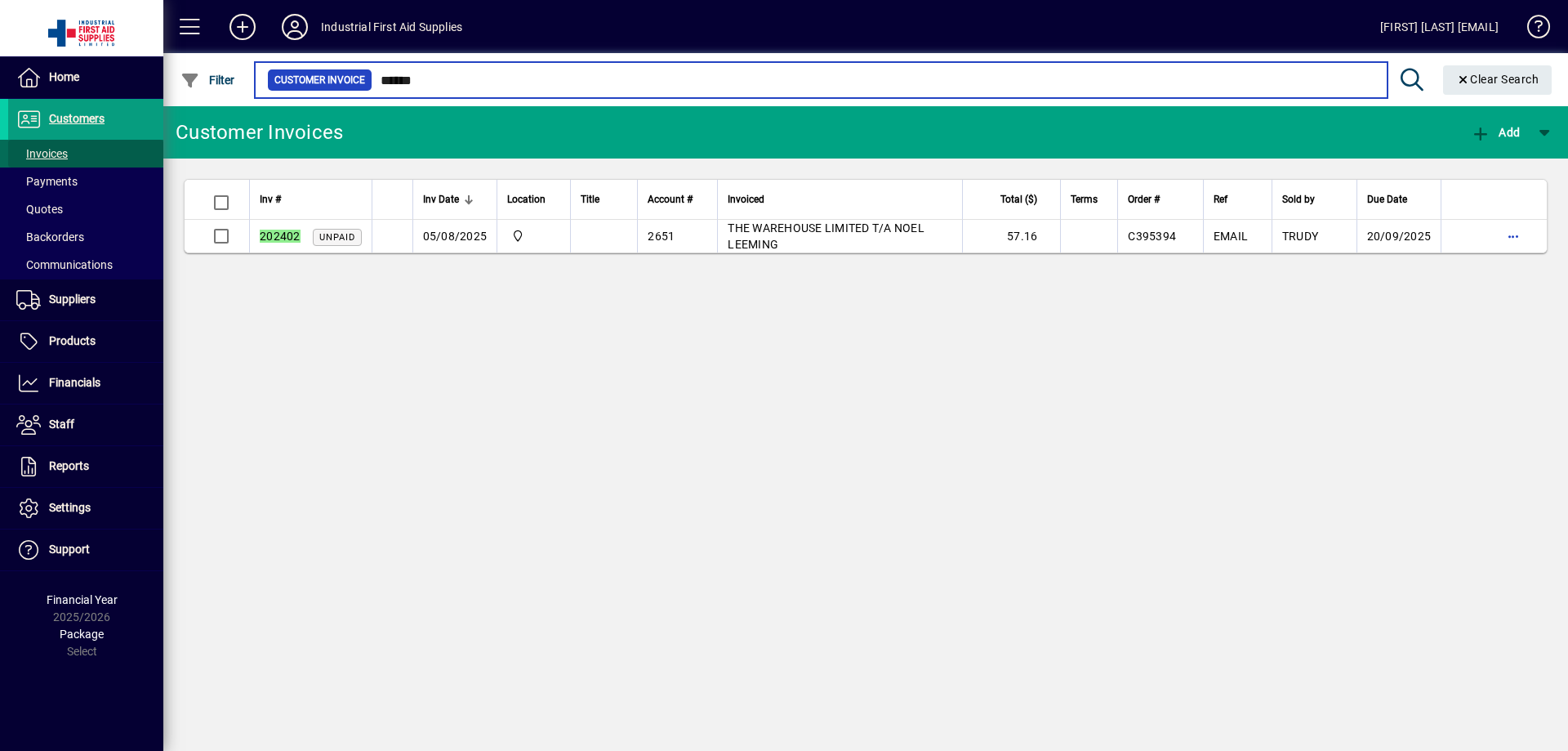 type 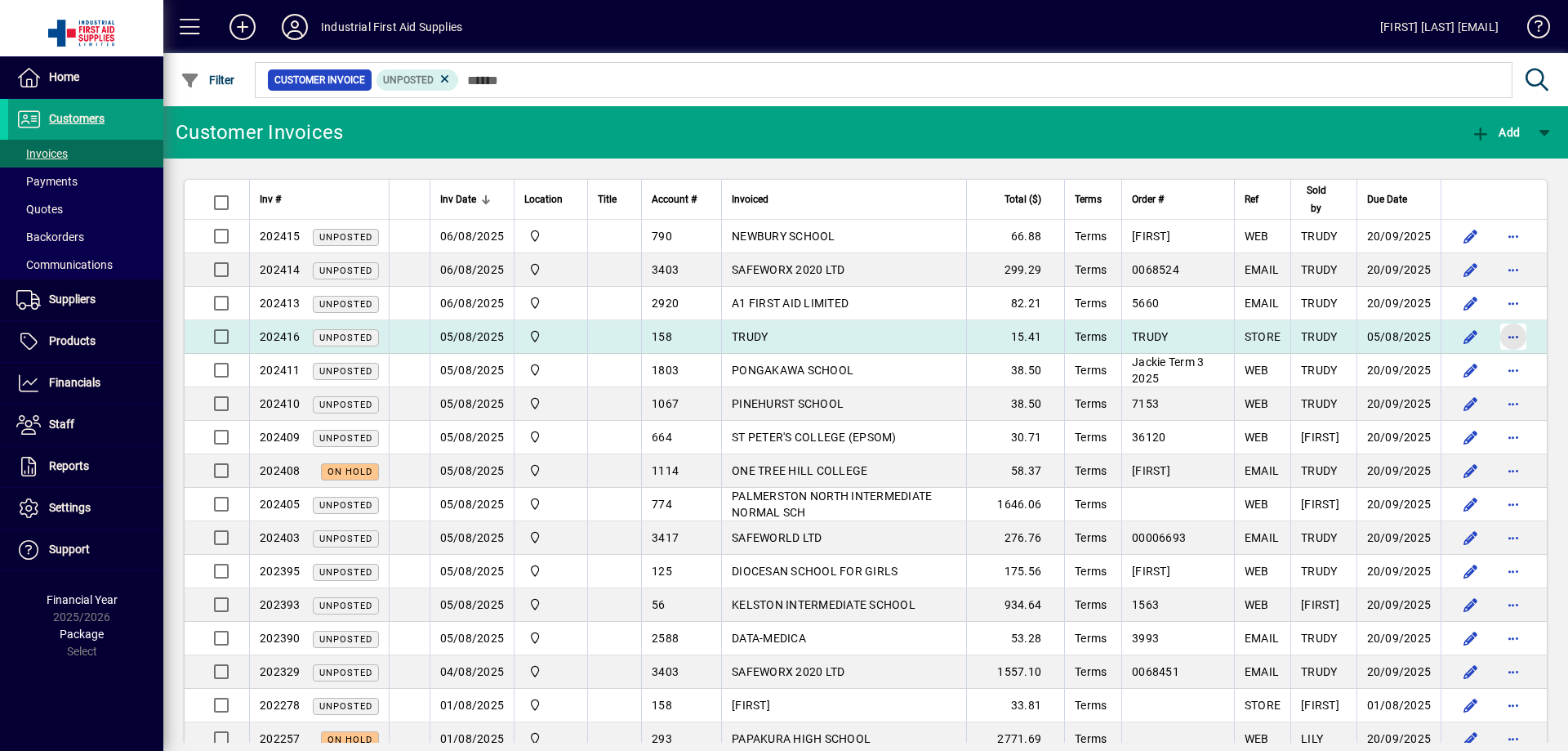 click at bounding box center [1513, 337] 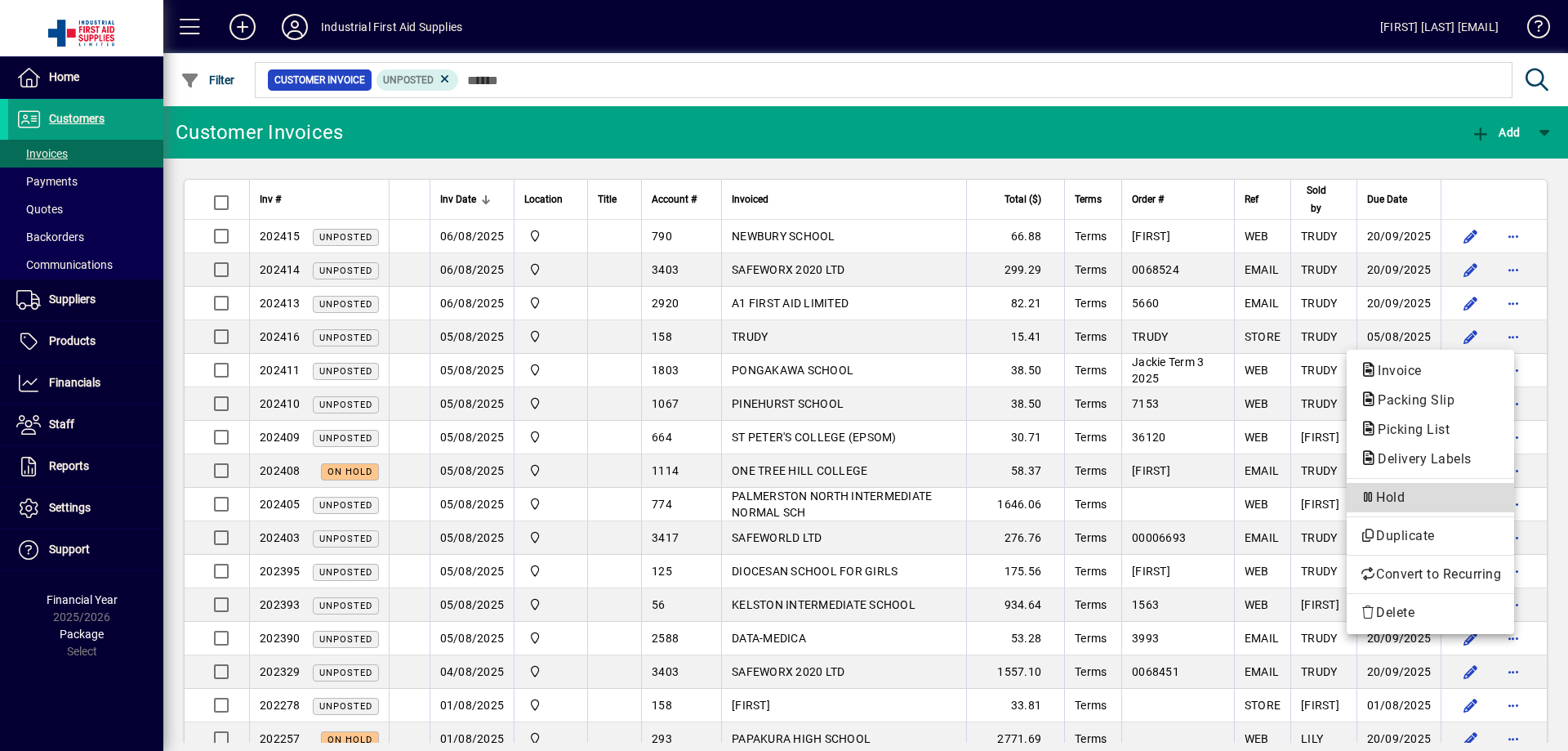 click on "Hold" at bounding box center [1430, 498] 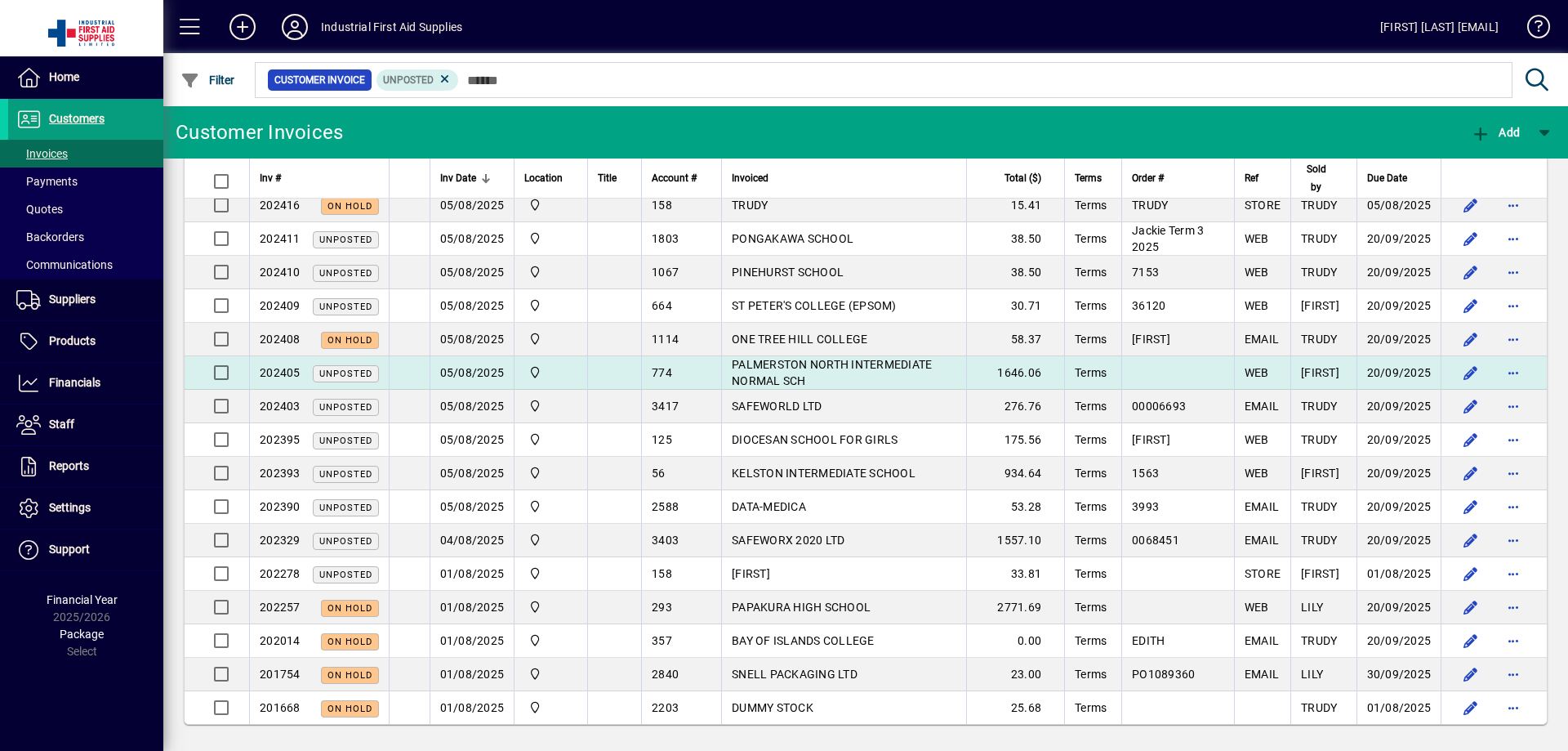 scroll, scrollTop: 134, scrollLeft: 0, axis: vertical 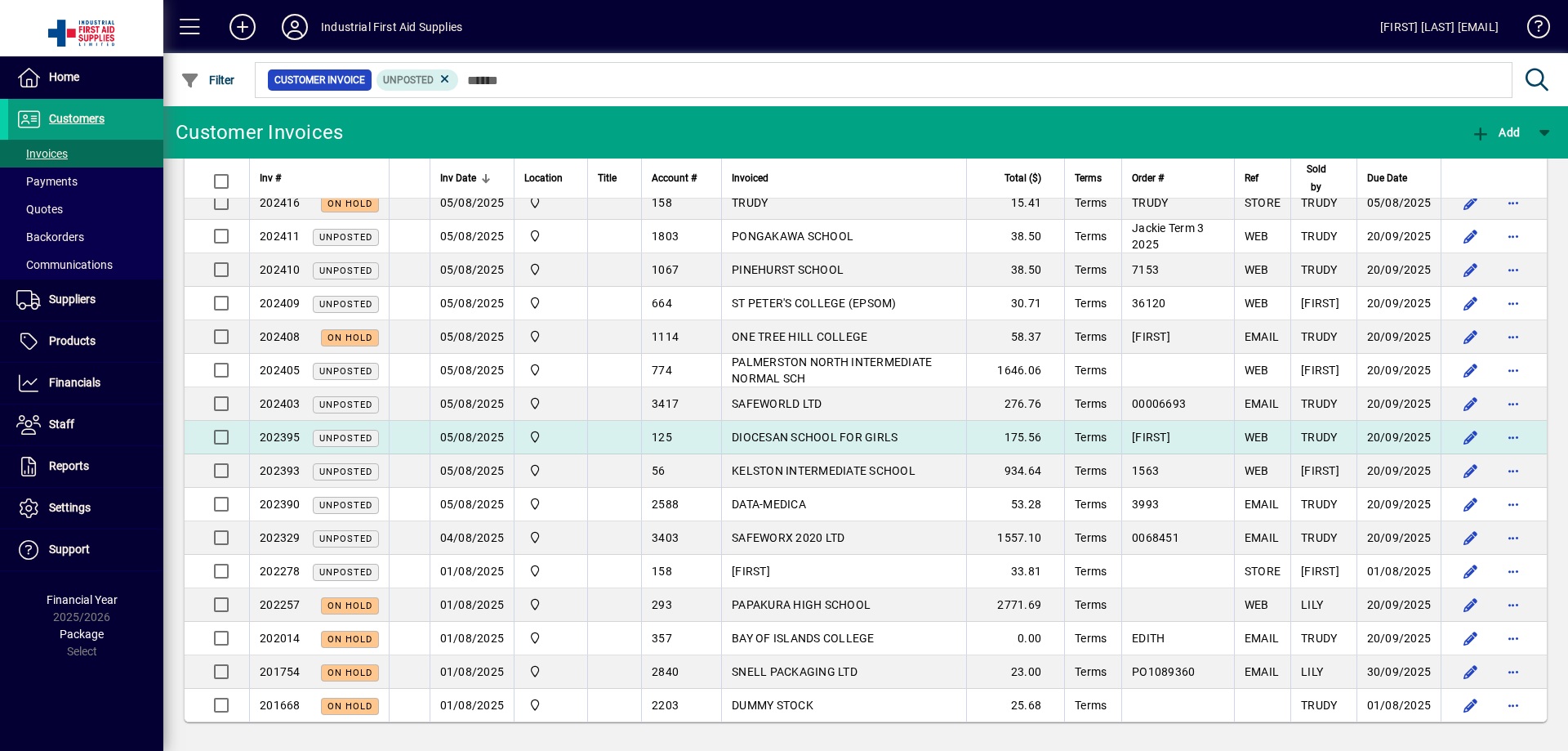 click on "DIOCESAN SCHOOL FOR GIRLS" at bounding box center (844, 437) 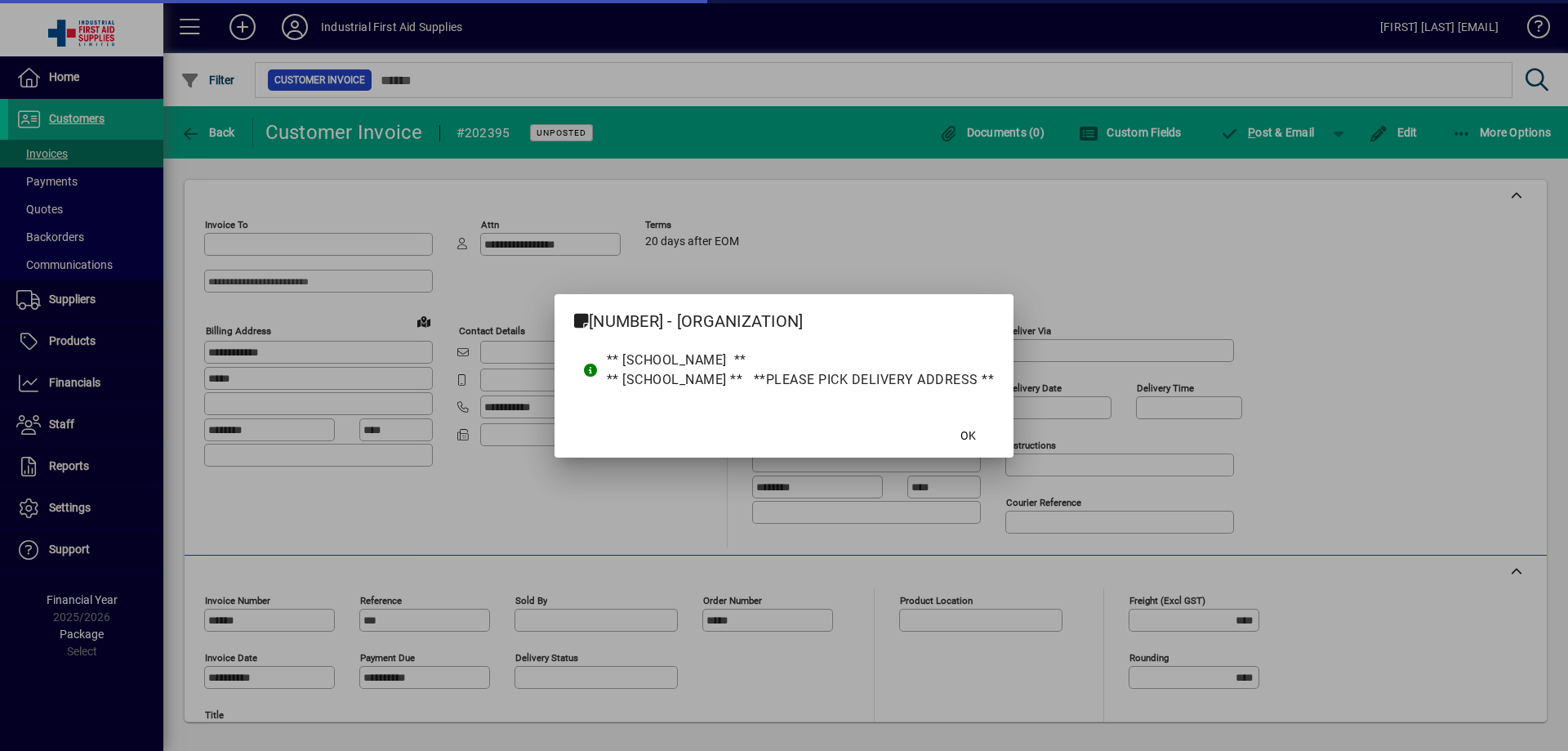 type on "**********" 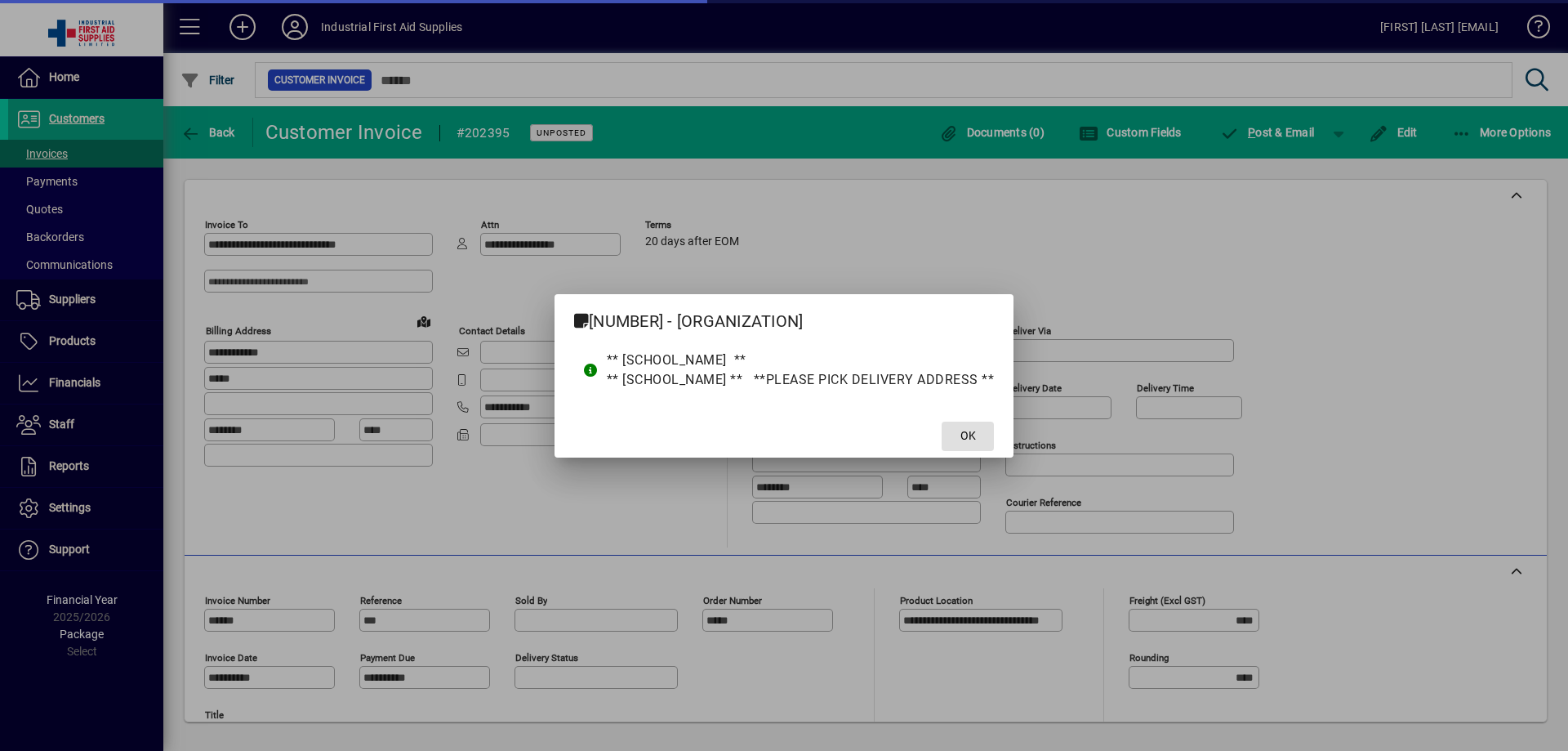 type on "**********" 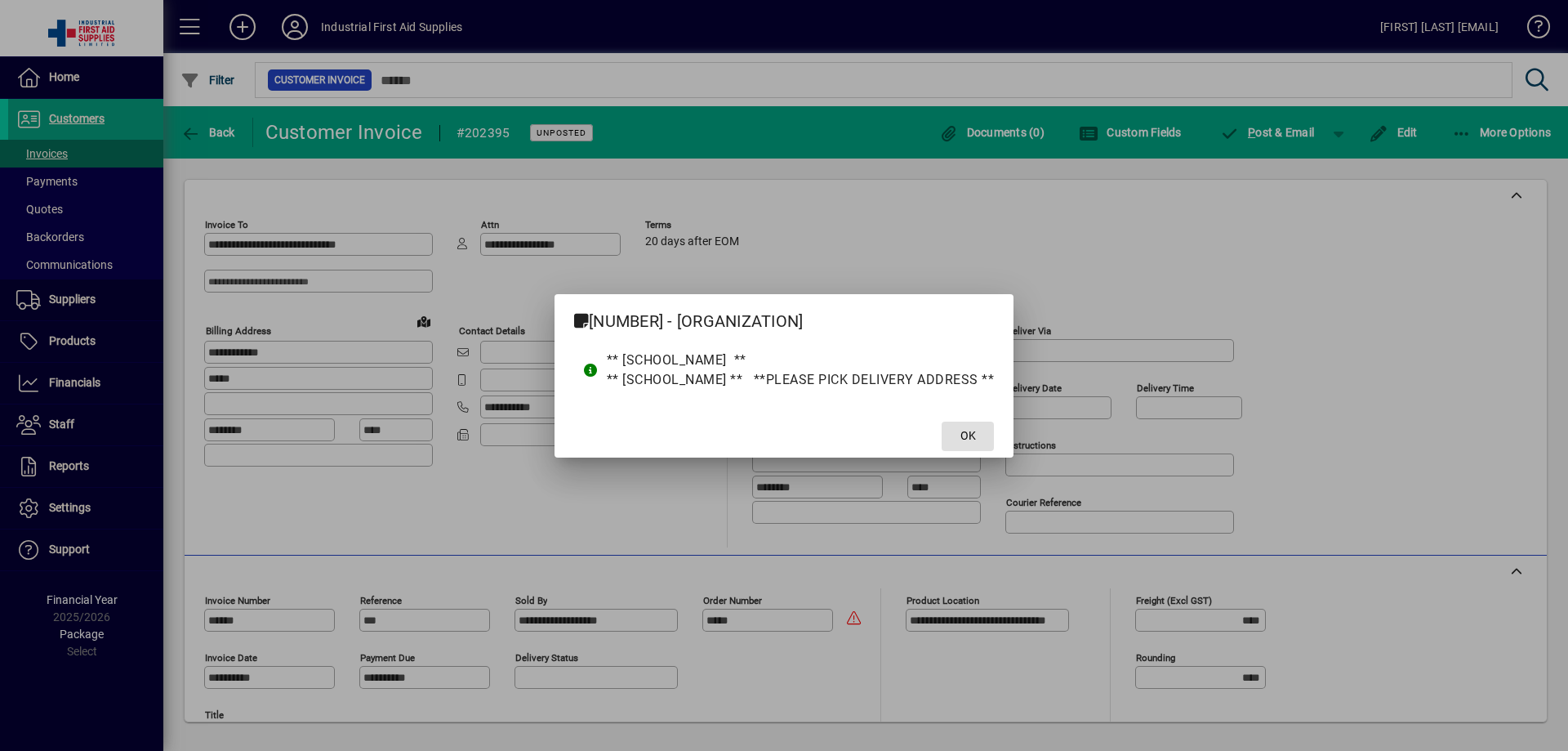 click on "OK" 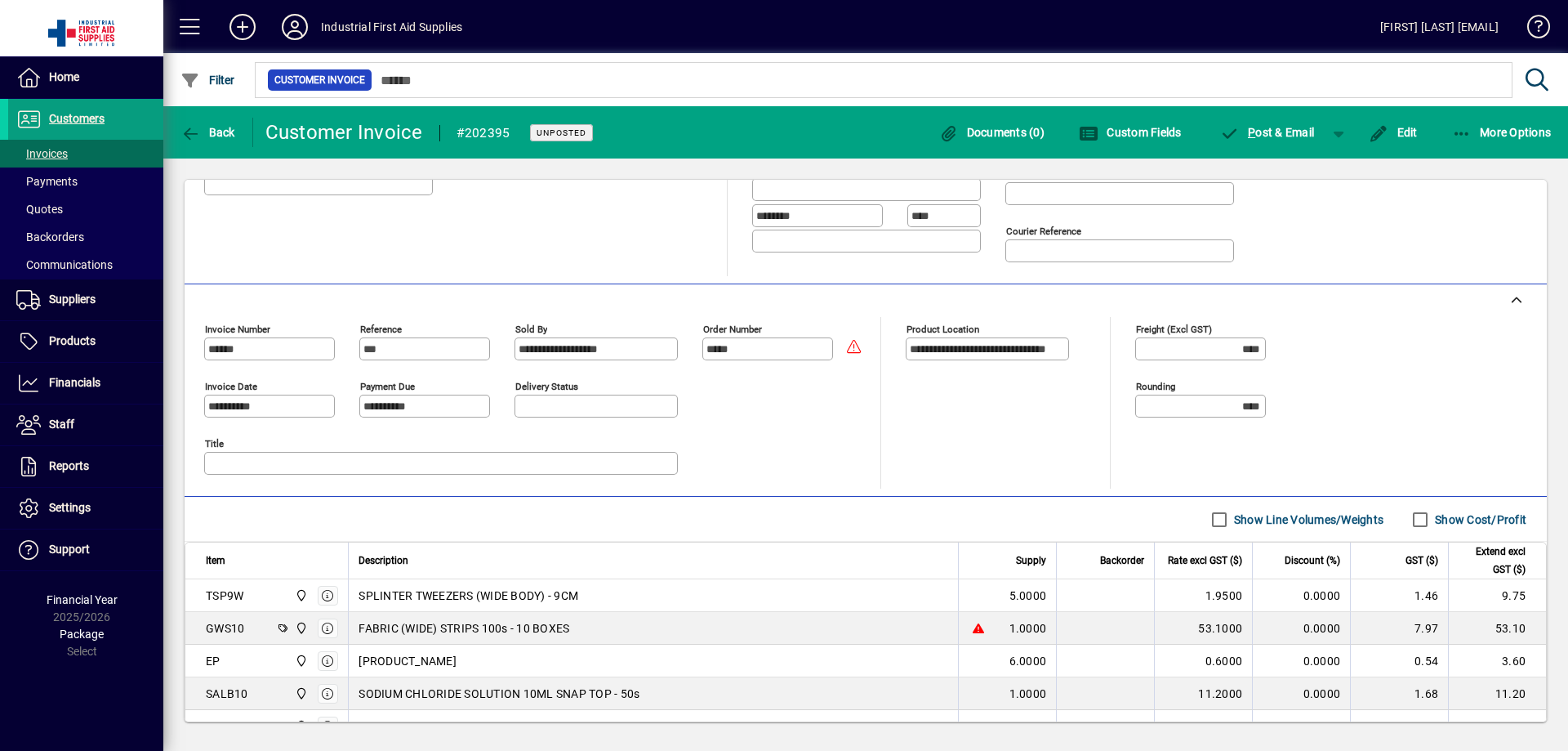 scroll, scrollTop: 300, scrollLeft: 0, axis: vertical 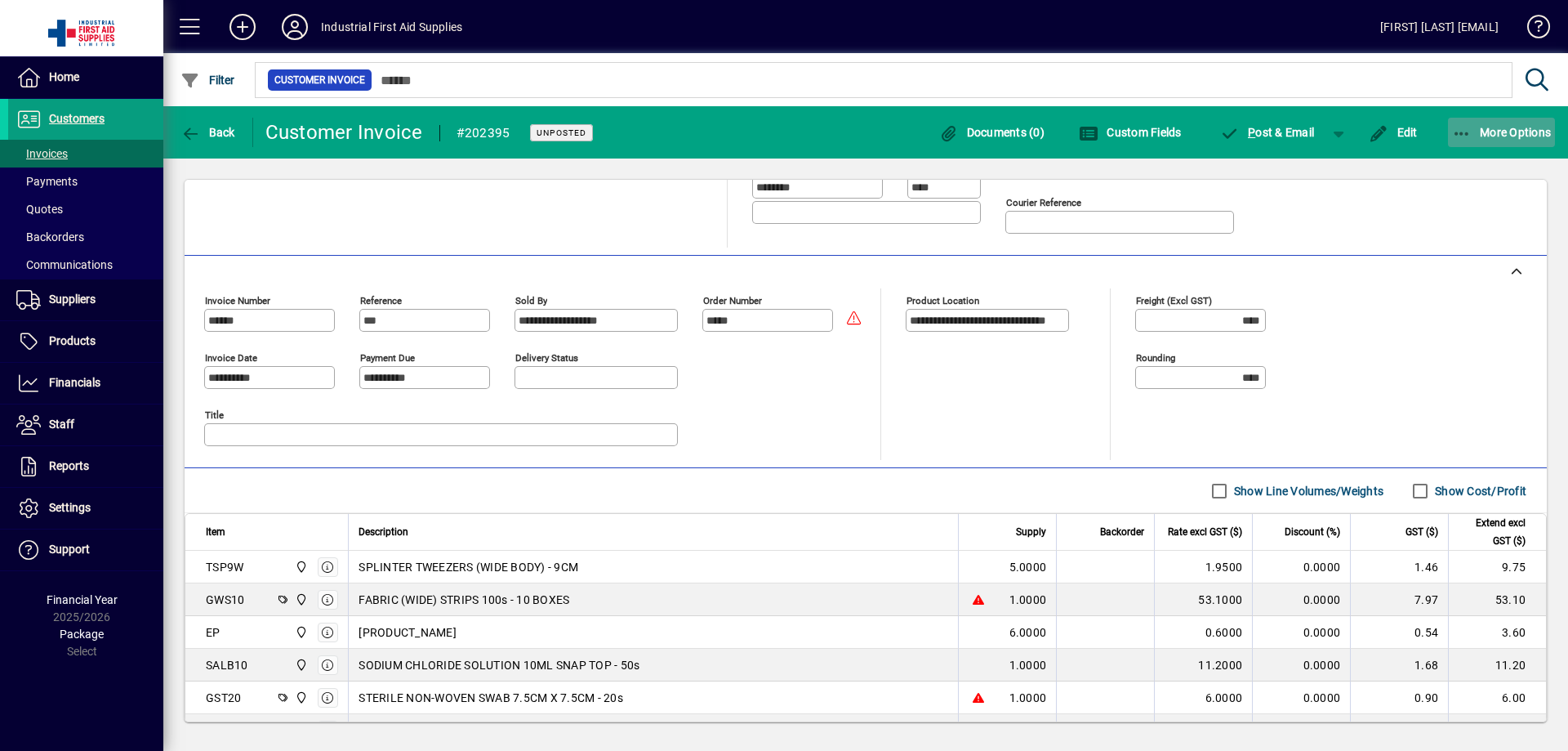 click on "More Options" 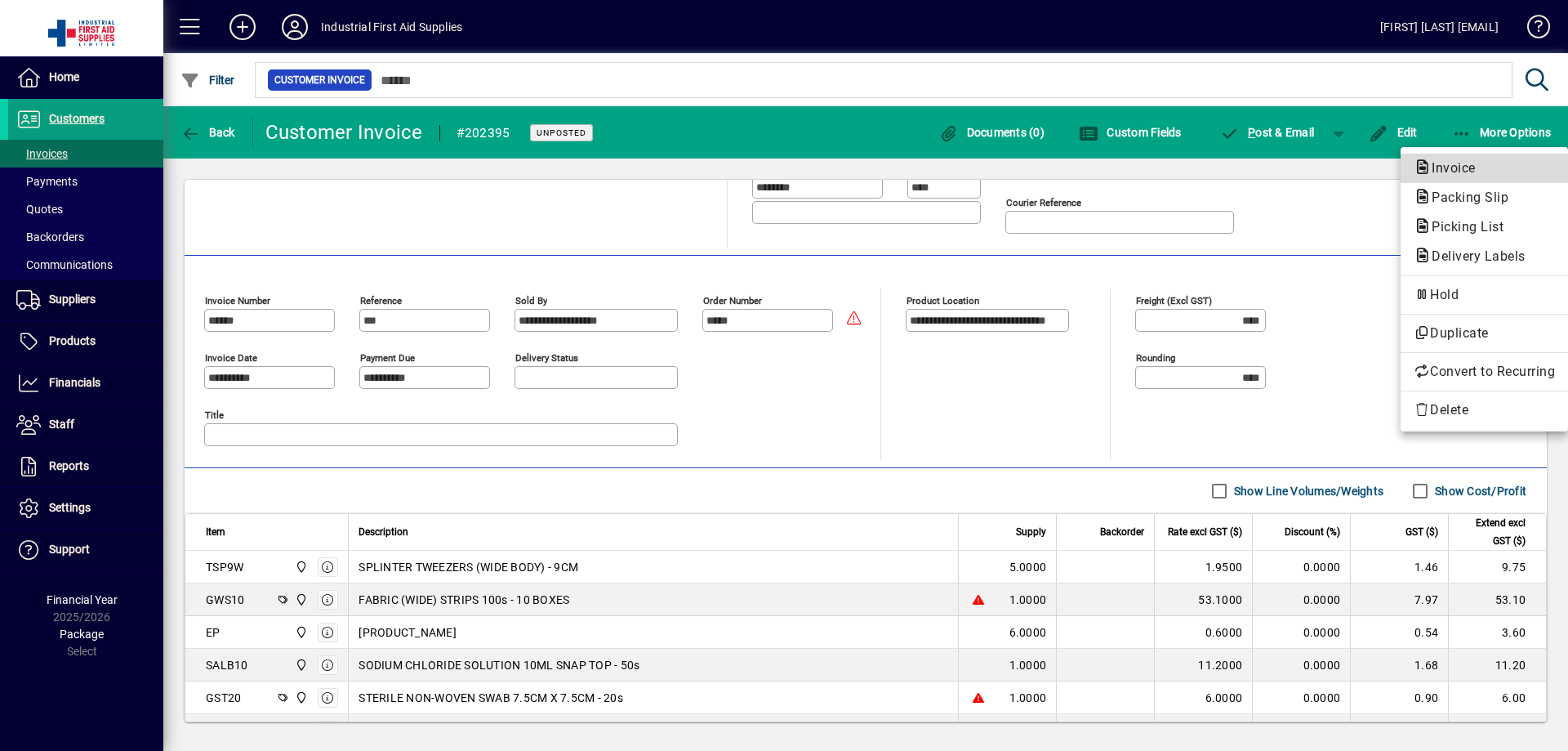 click on "Invoice" 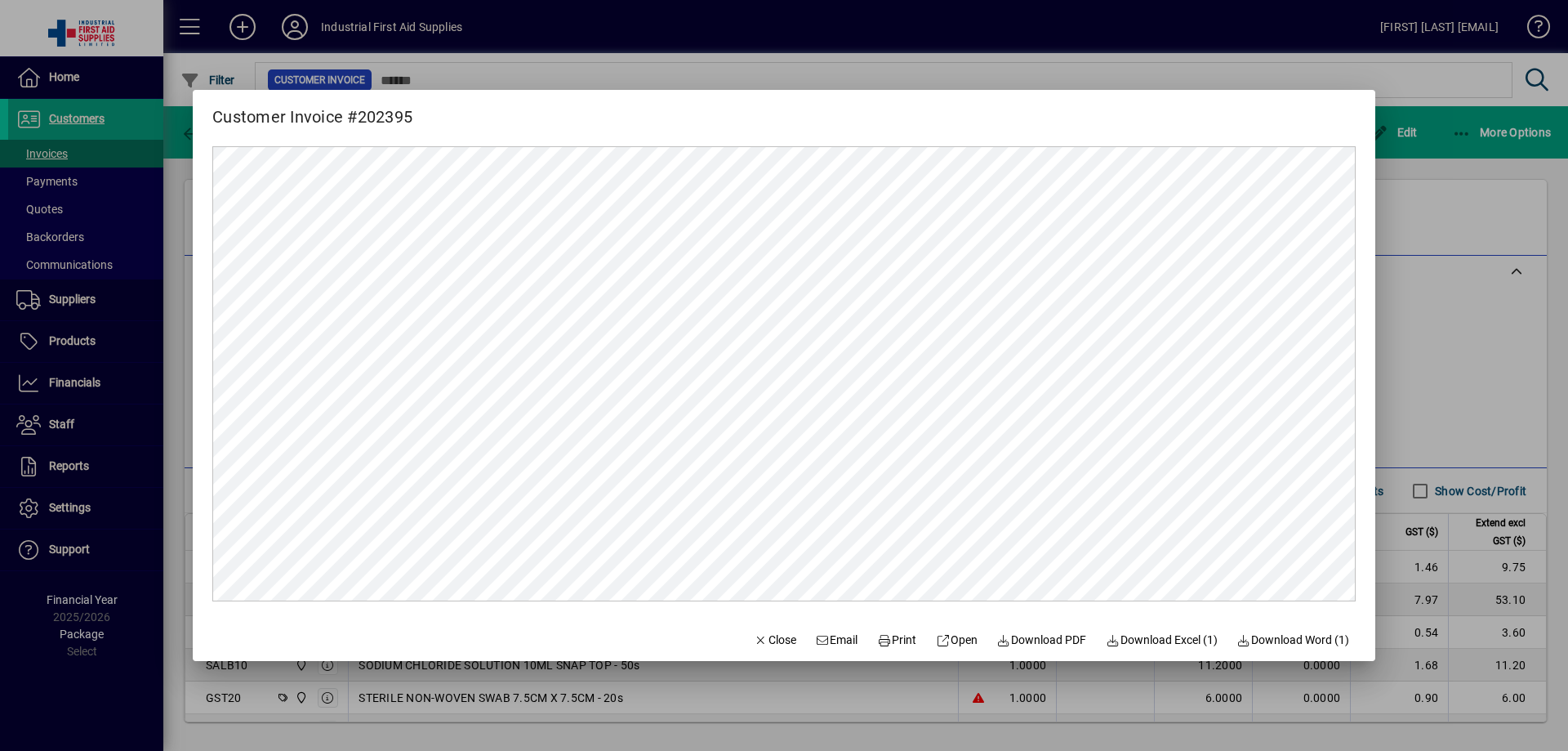 scroll, scrollTop: 0, scrollLeft: 0, axis: both 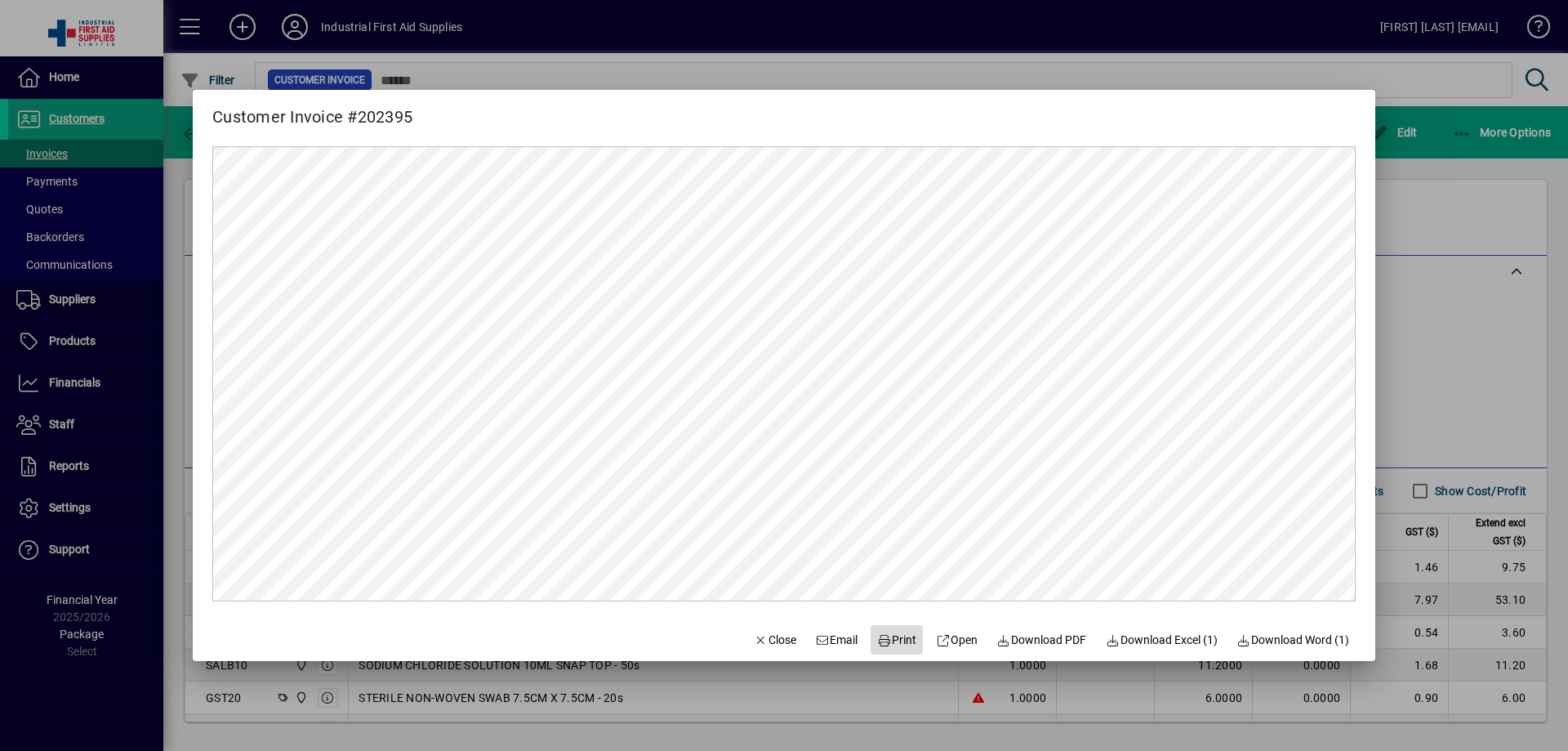 click 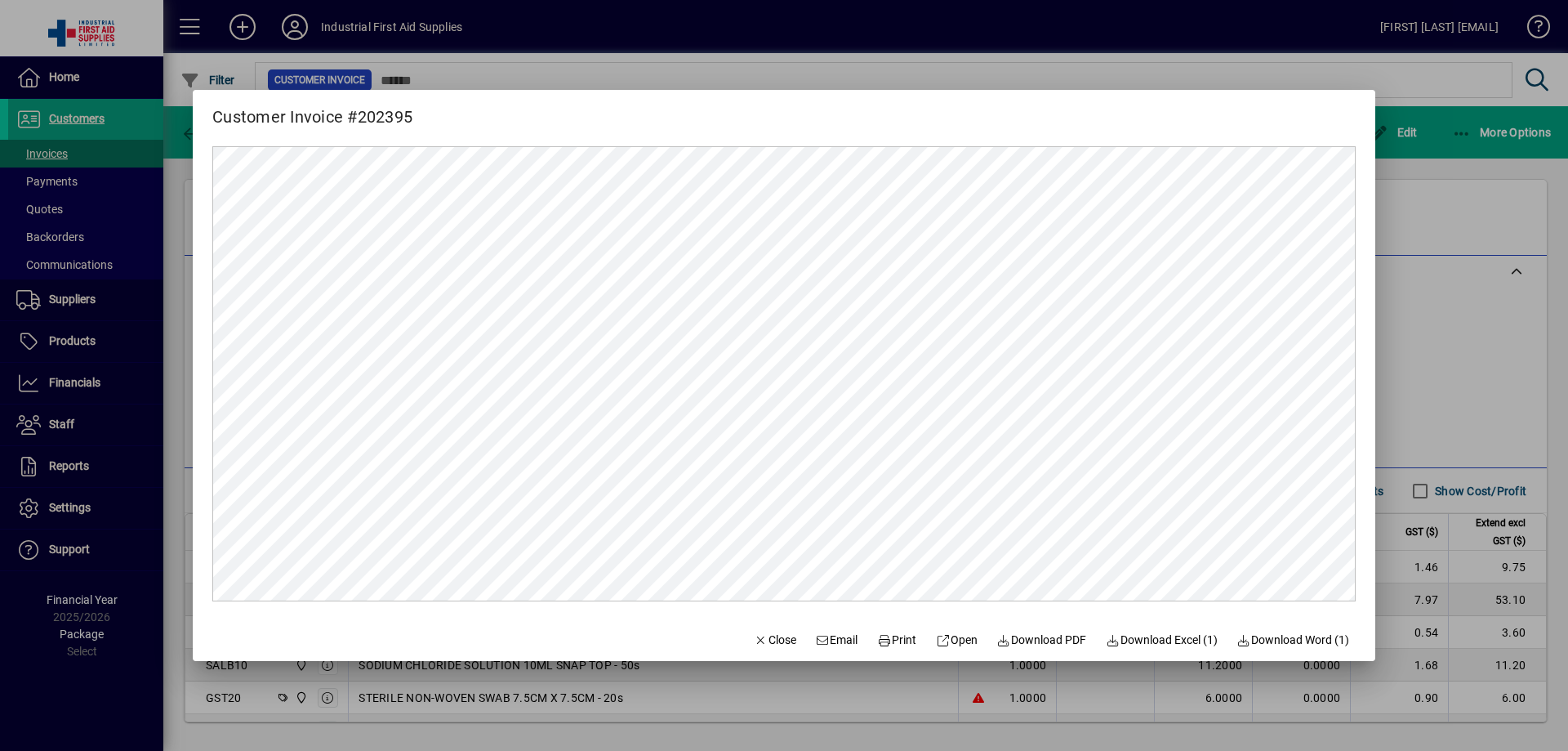 click at bounding box center (784, 375) 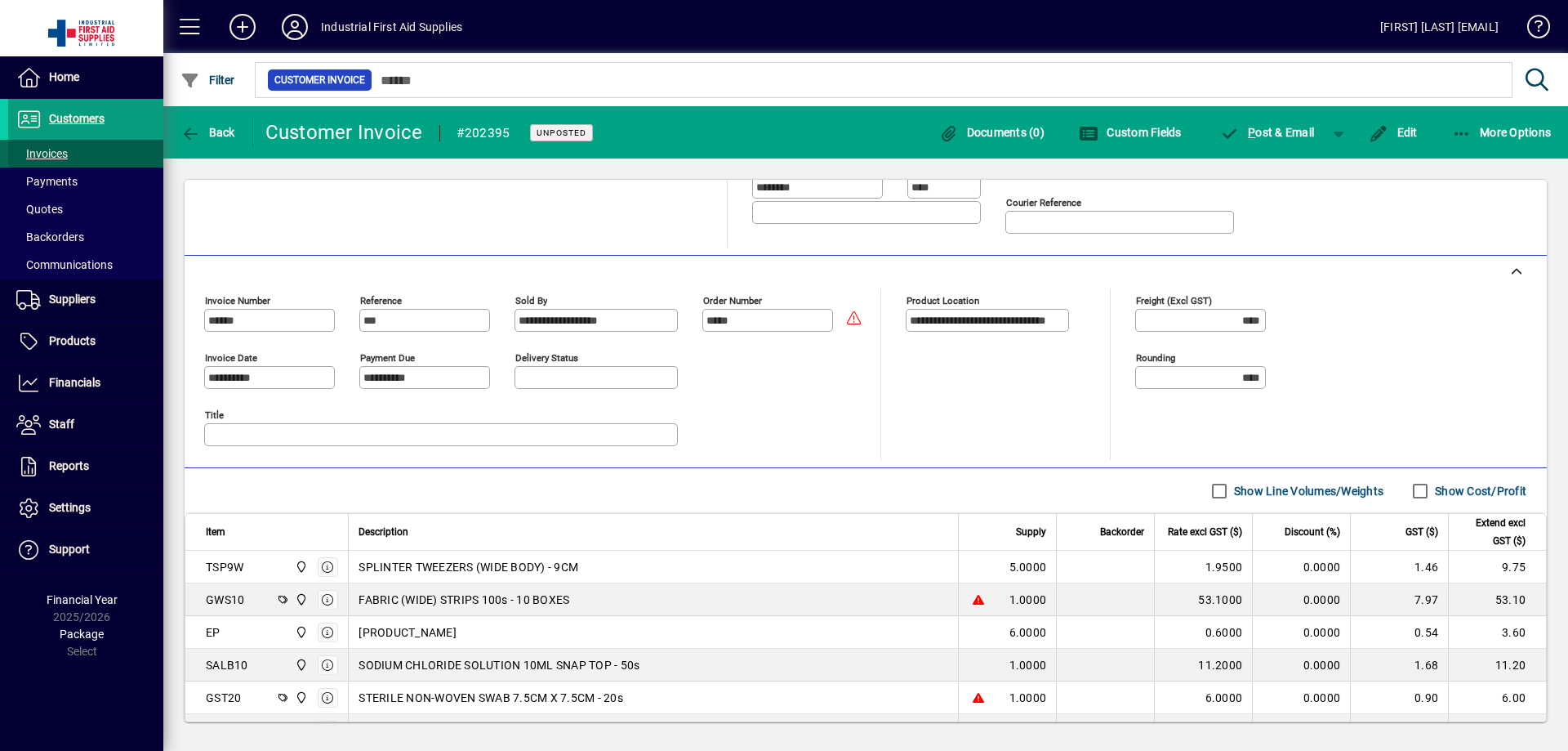 click on "Invoices" at bounding box center (42, 154) 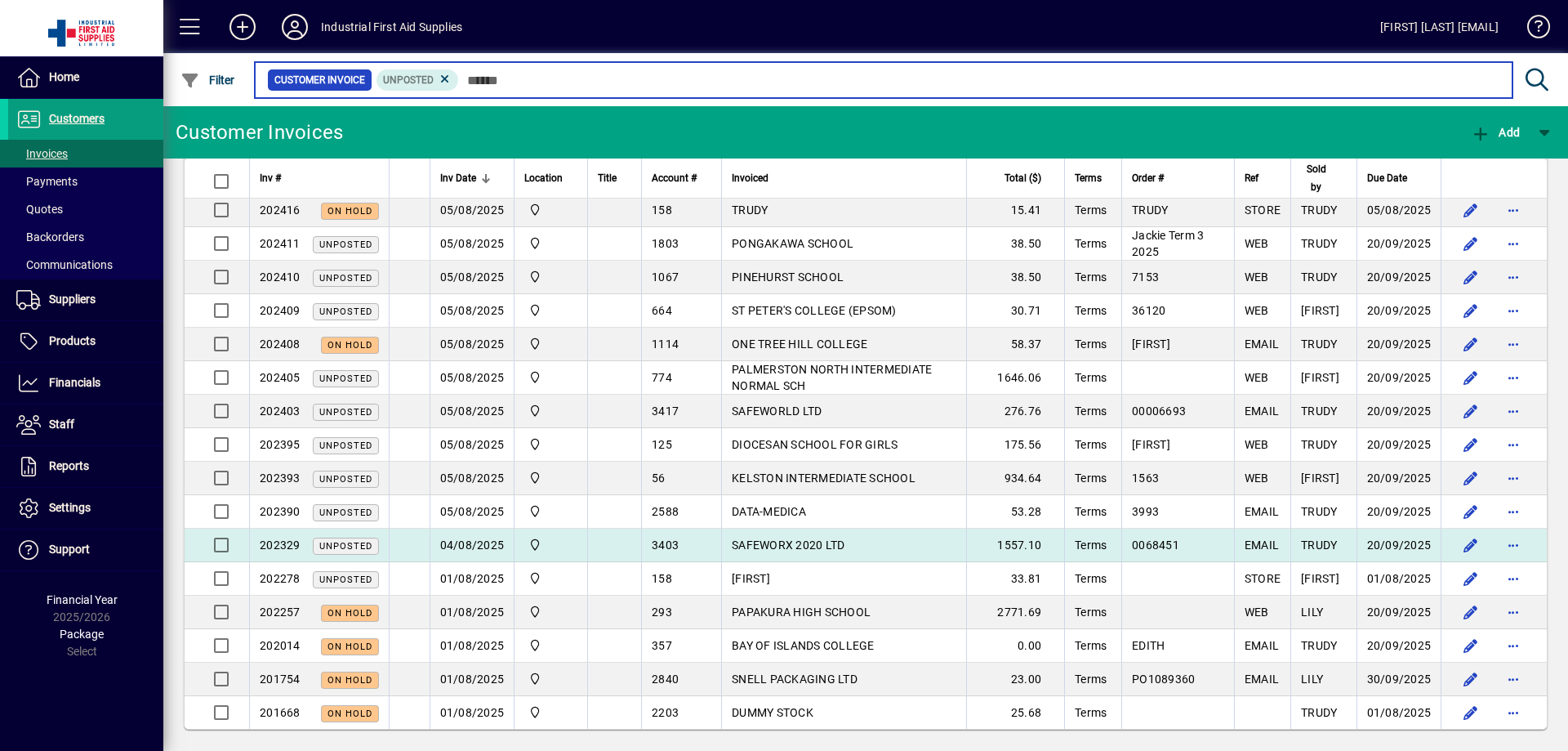 scroll, scrollTop: 134, scrollLeft: 0, axis: vertical 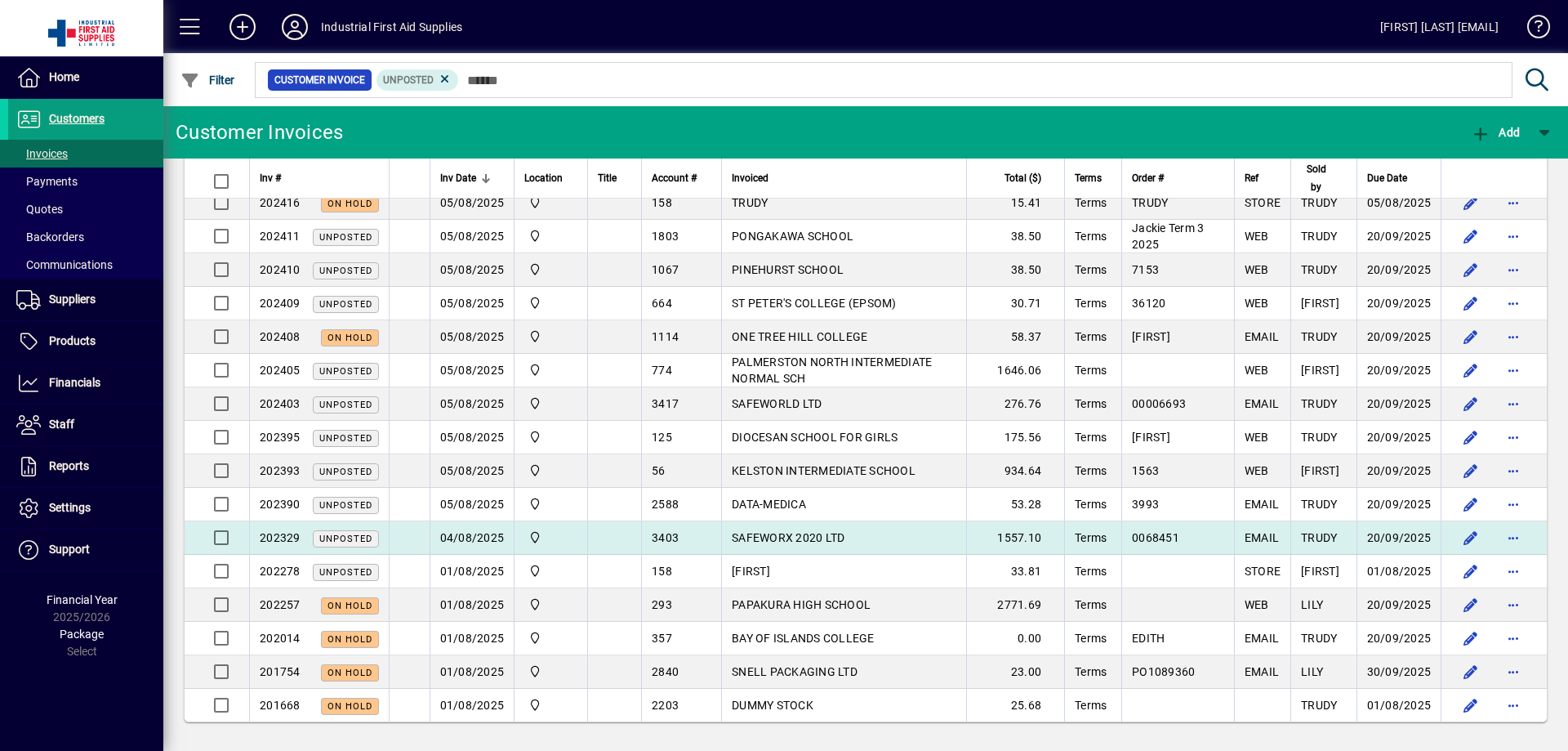 click on "SAFEWORX 2020 LTD" at bounding box center [788, 538] 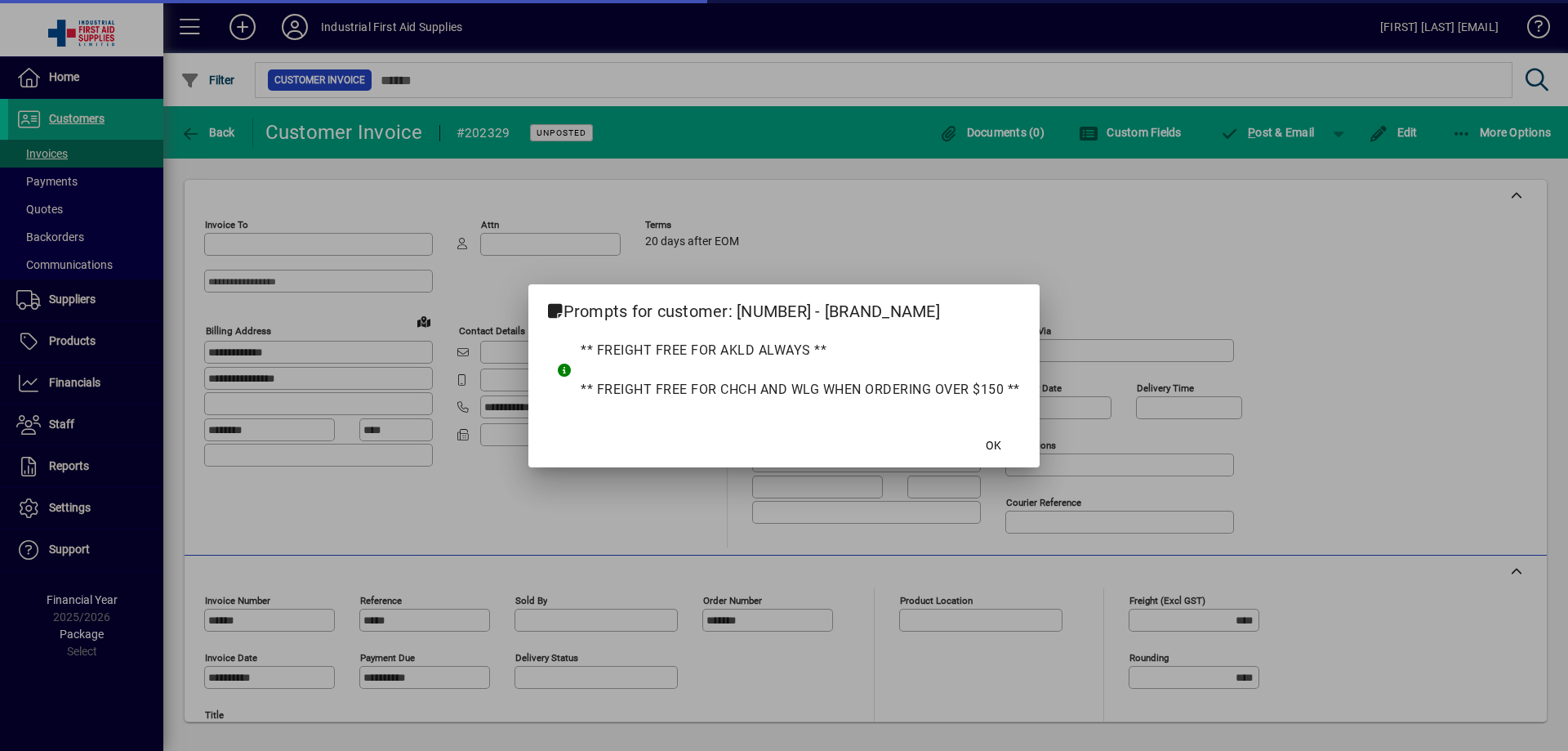 type on "**********" 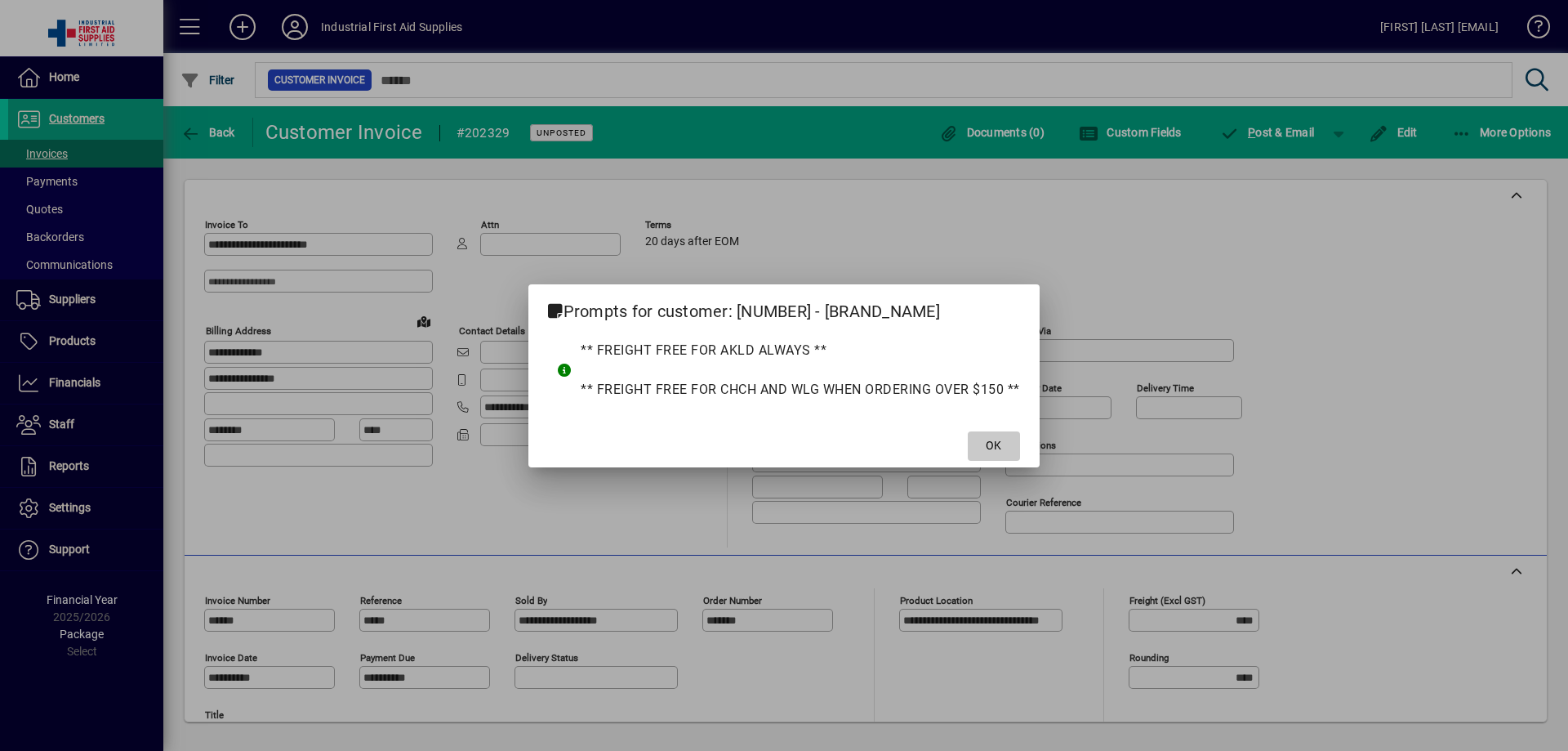 click on "OK" 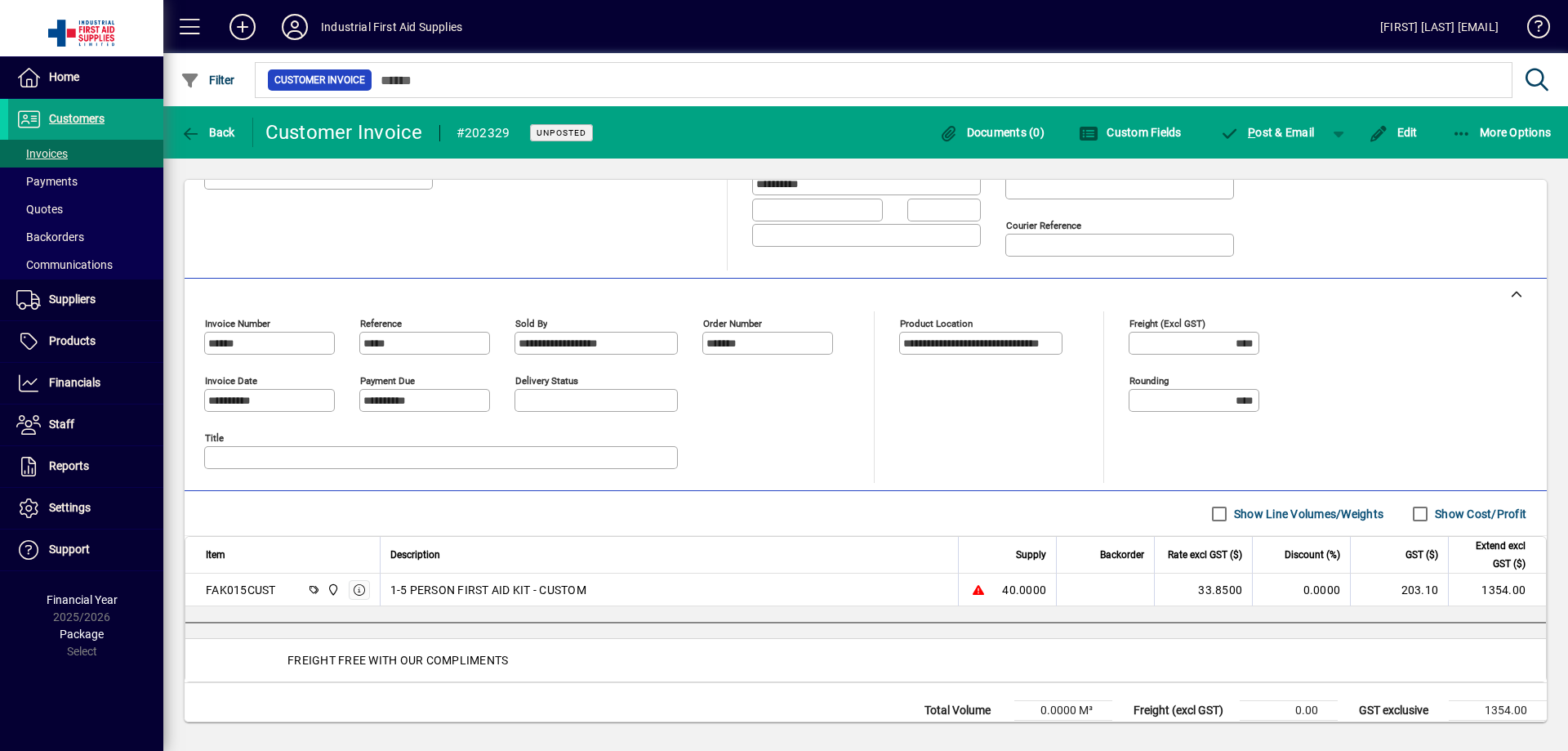 scroll, scrollTop: 330, scrollLeft: 0, axis: vertical 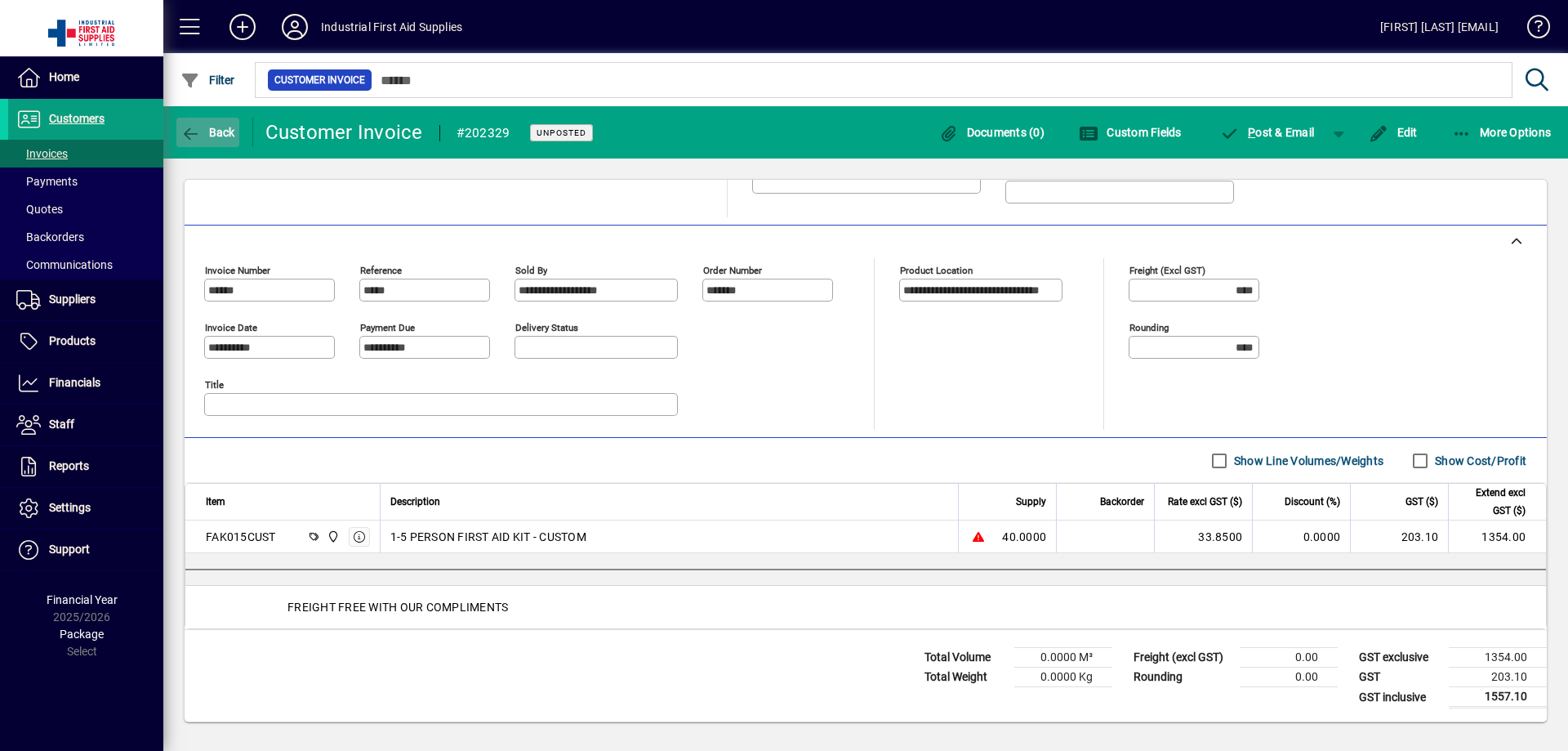 click 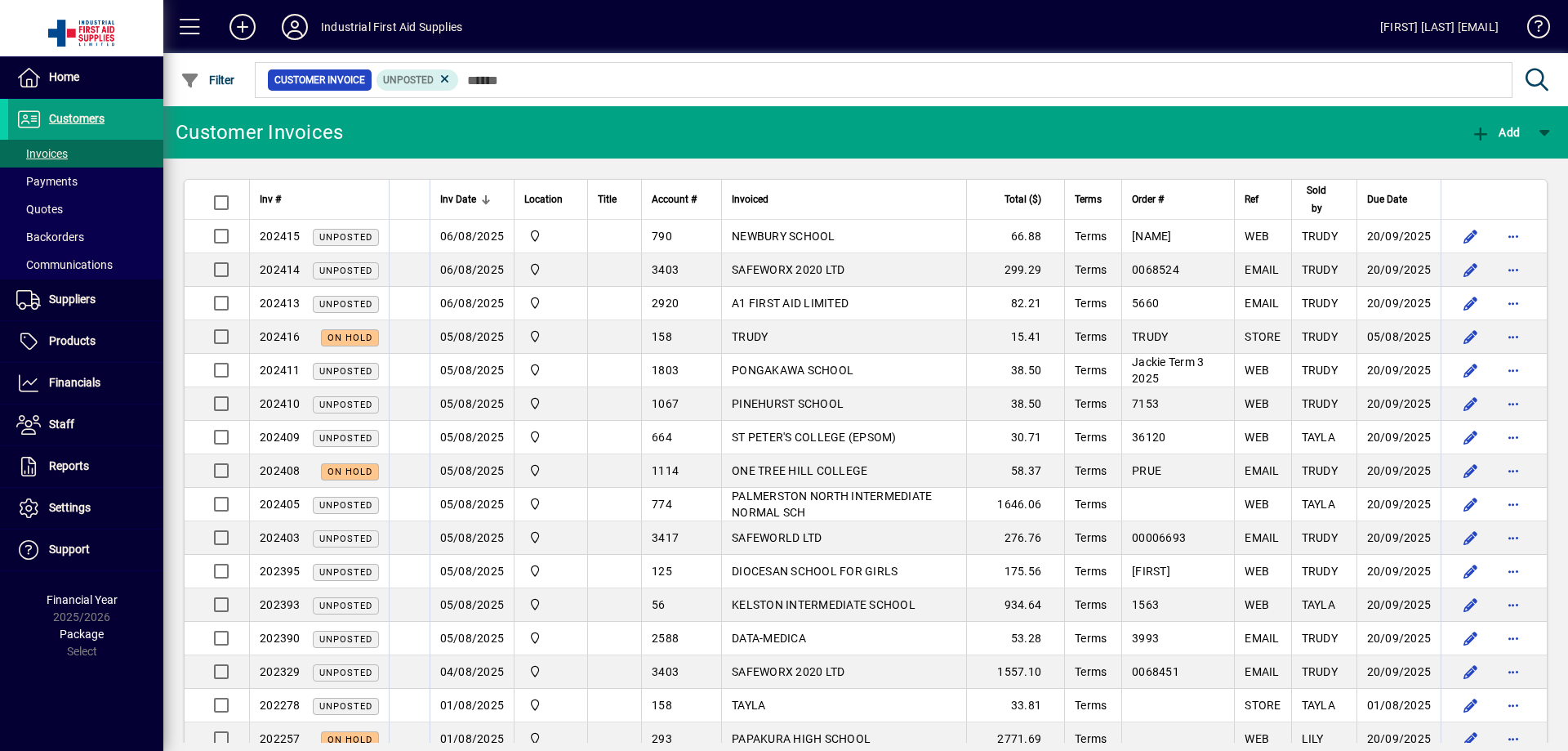 scroll, scrollTop: 0, scrollLeft: 0, axis: both 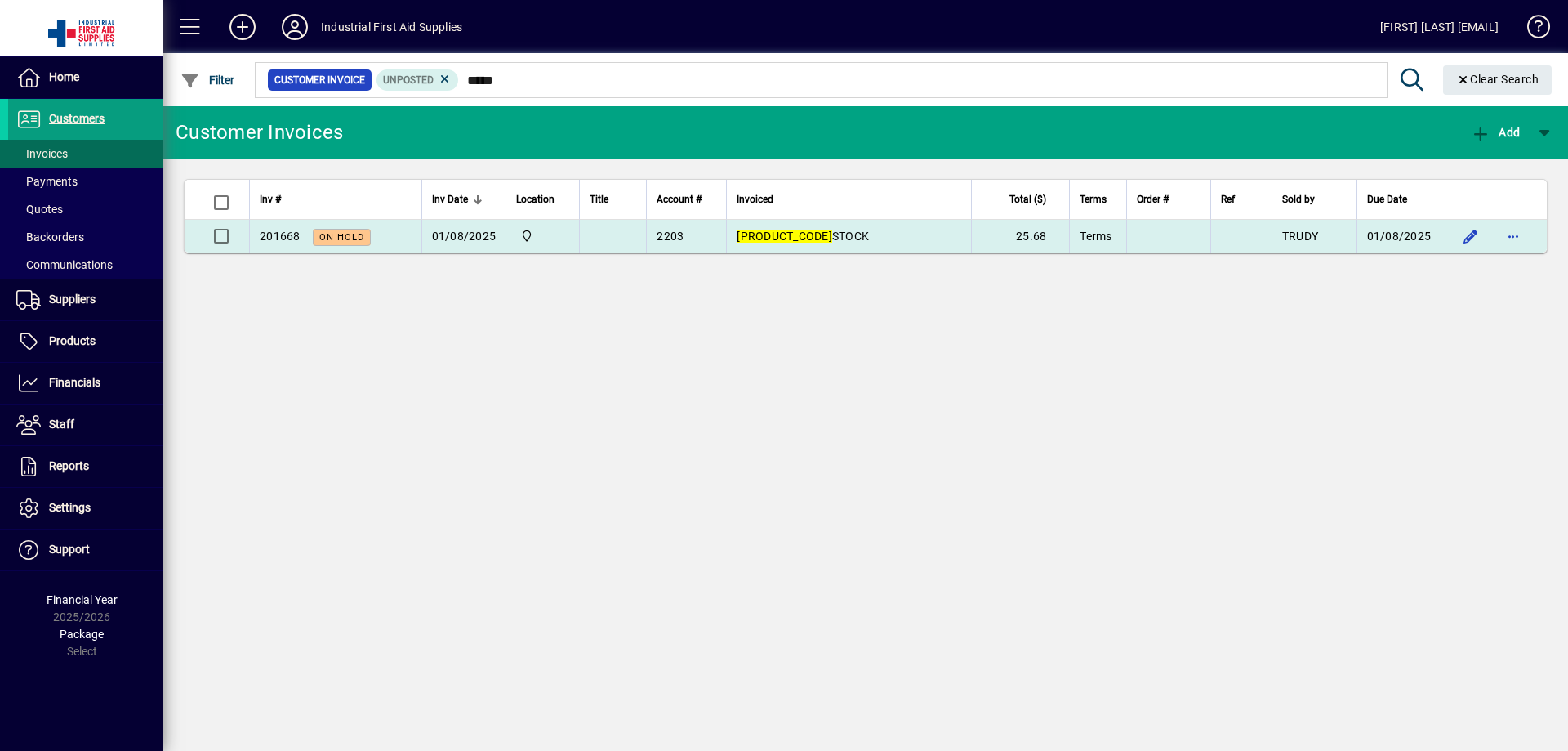 type on "*****" 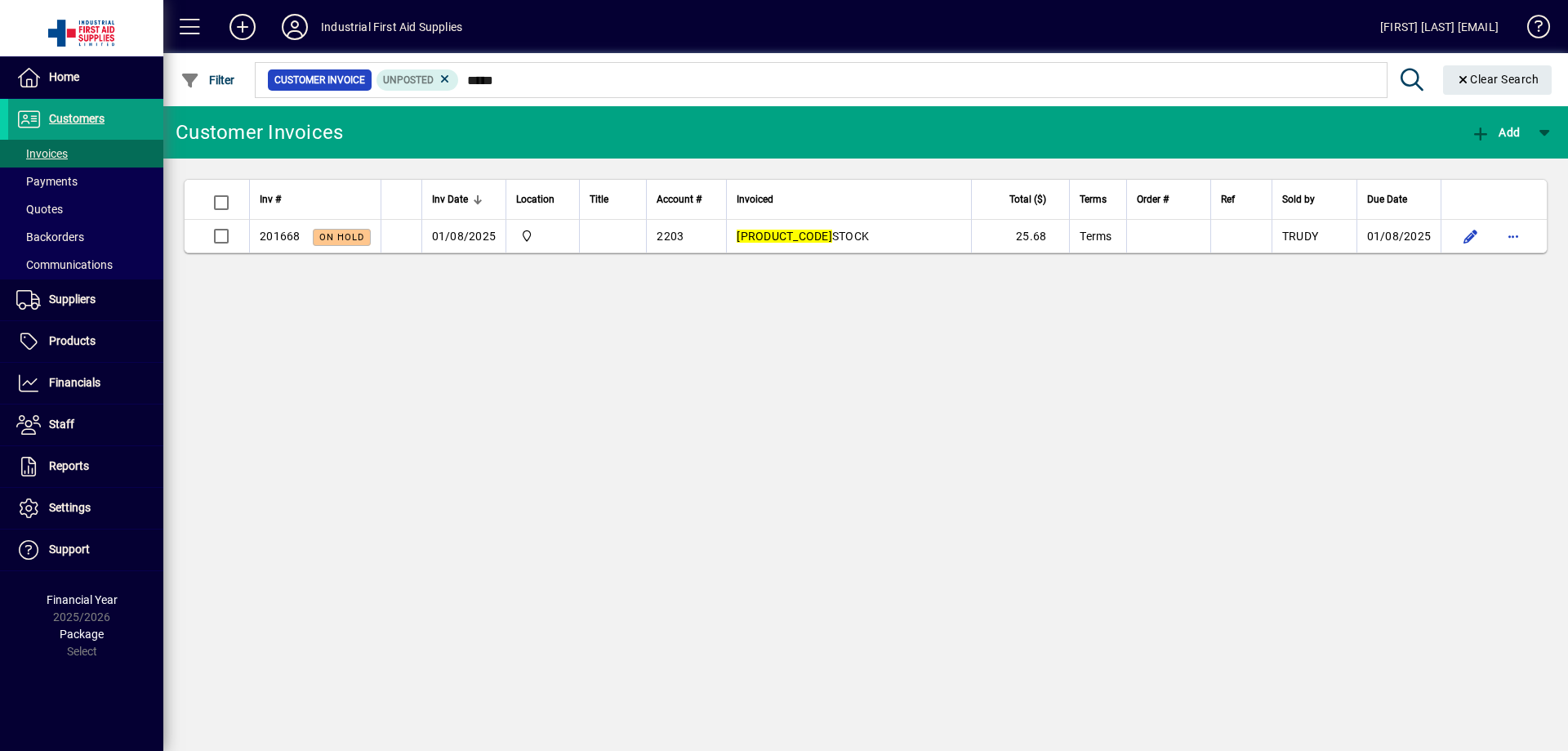 drag, startPoint x: 787, startPoint y: 230, endPoint x: 786, endPoint y: 239, distance: 9.055385 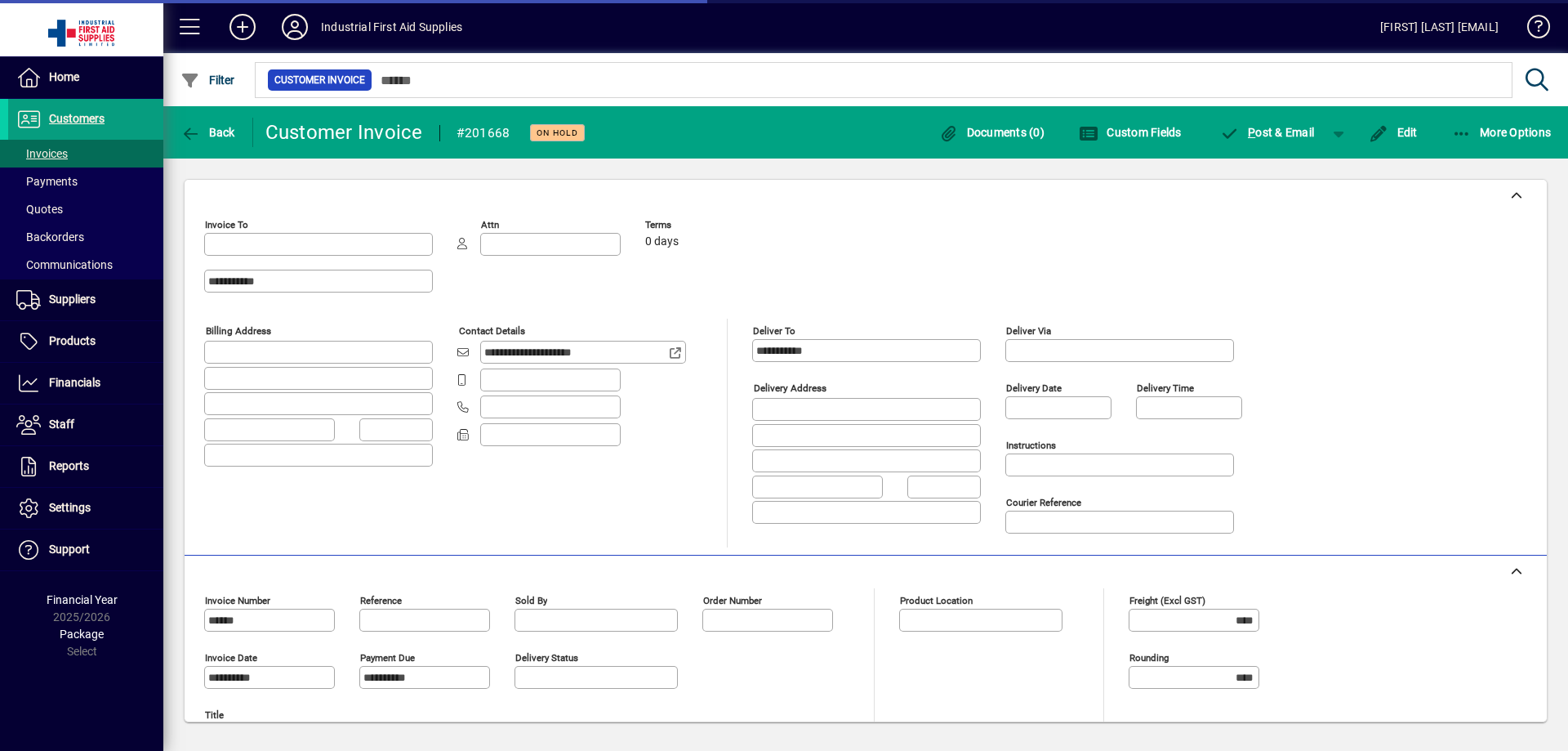 type on "**********" 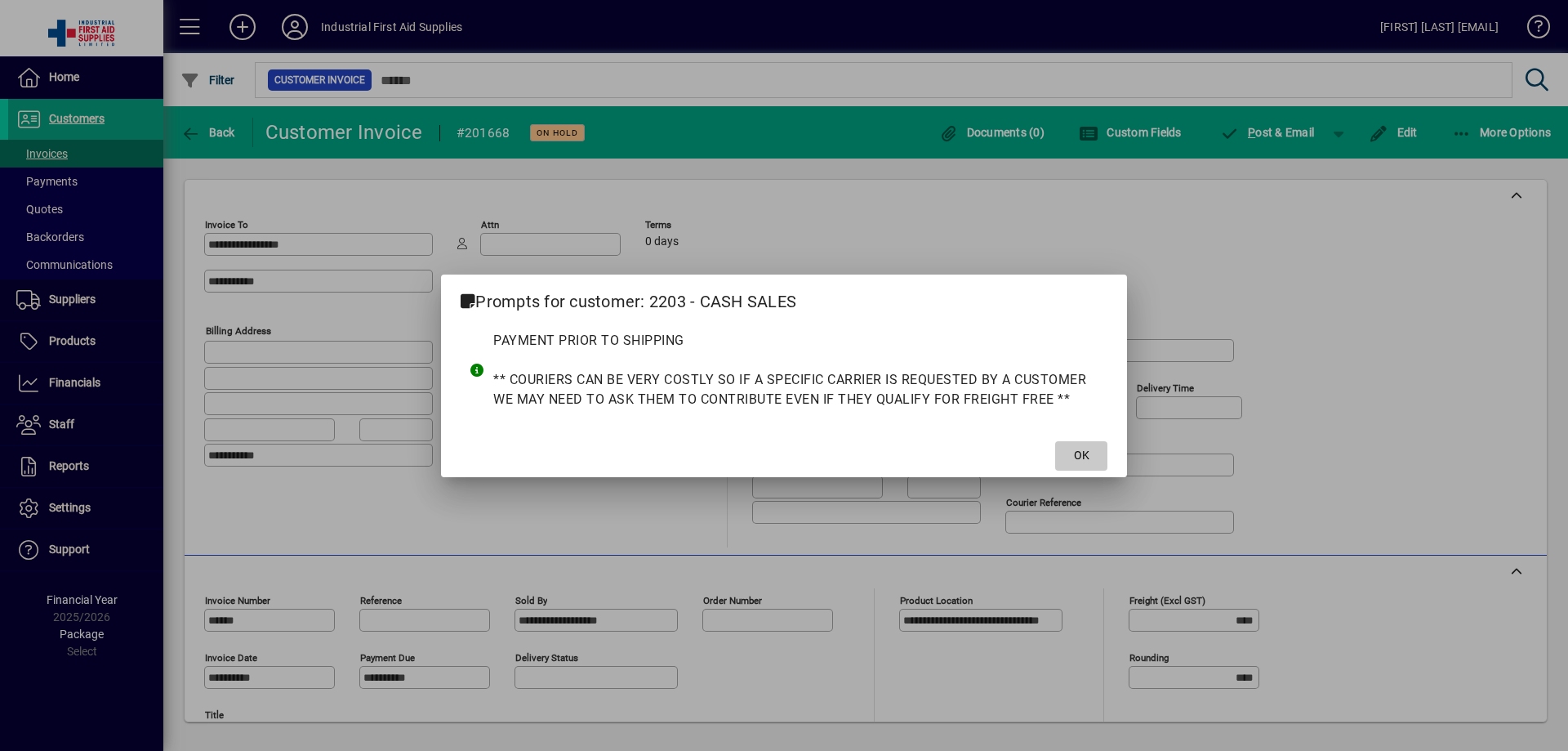 click 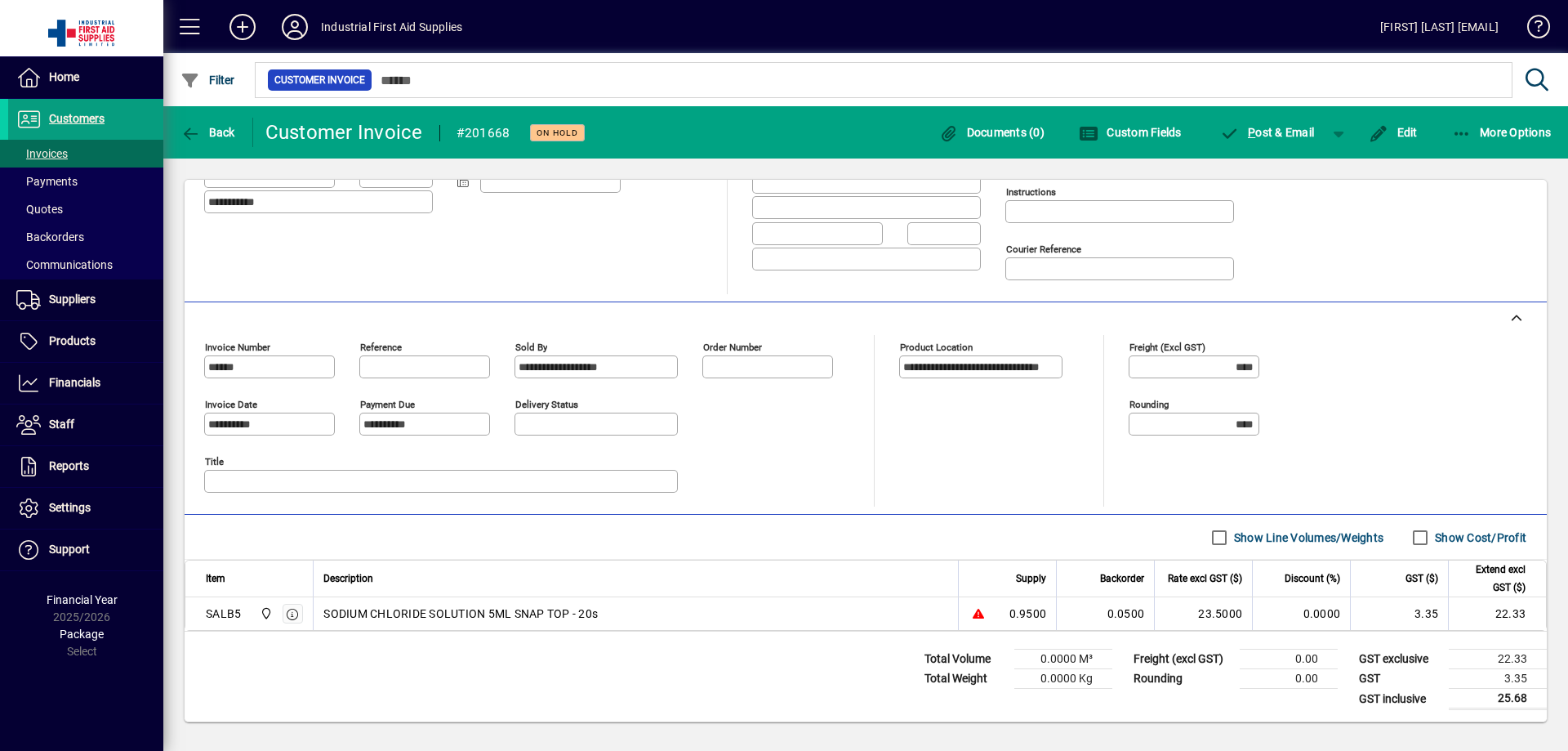 scroll, scrollTop: 255, scrollLeft: 0, axis: vertical 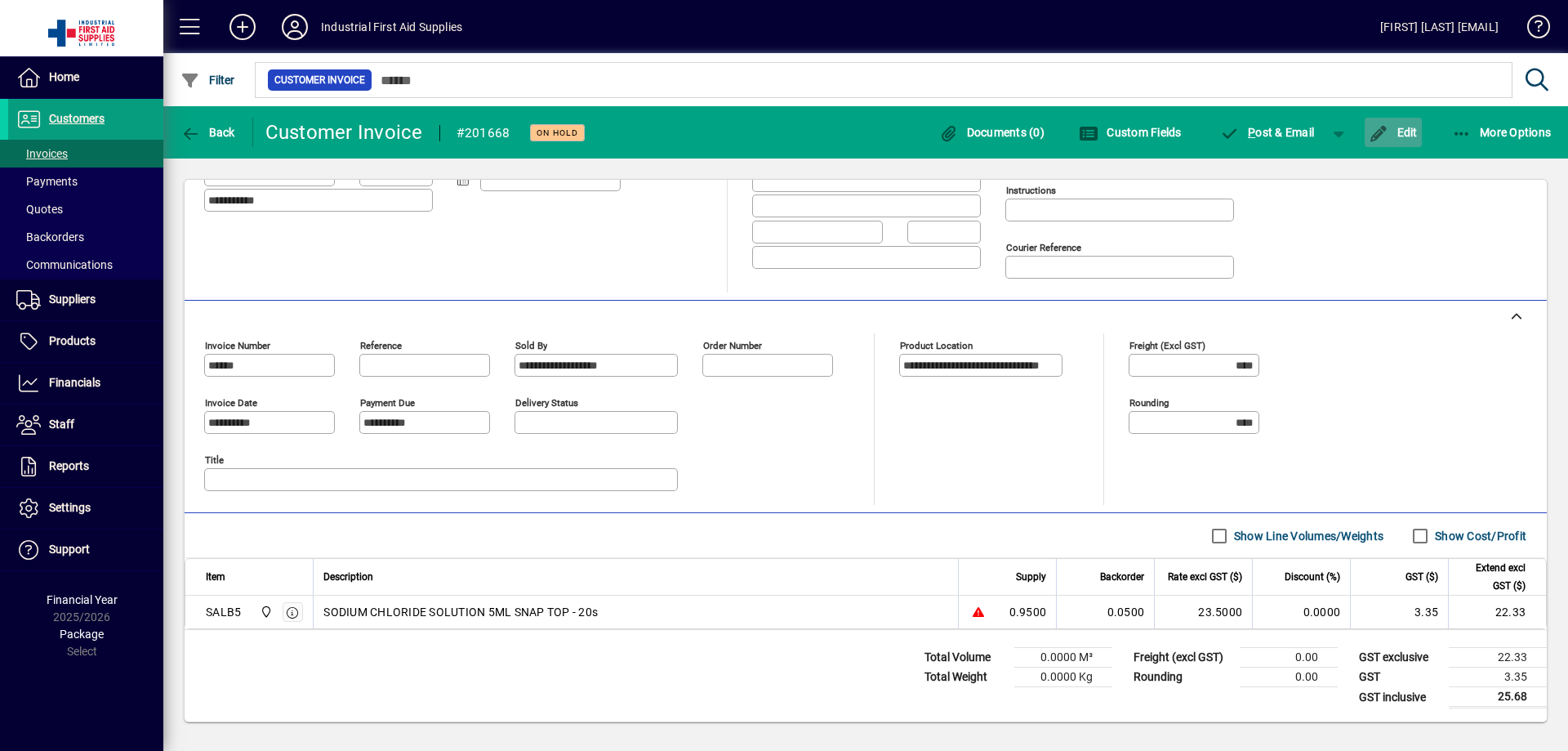 drag, startPoint x: 1399, startPoint y: 132, endPoint x: 1391, endPoint y: 133, distance: 8.062258 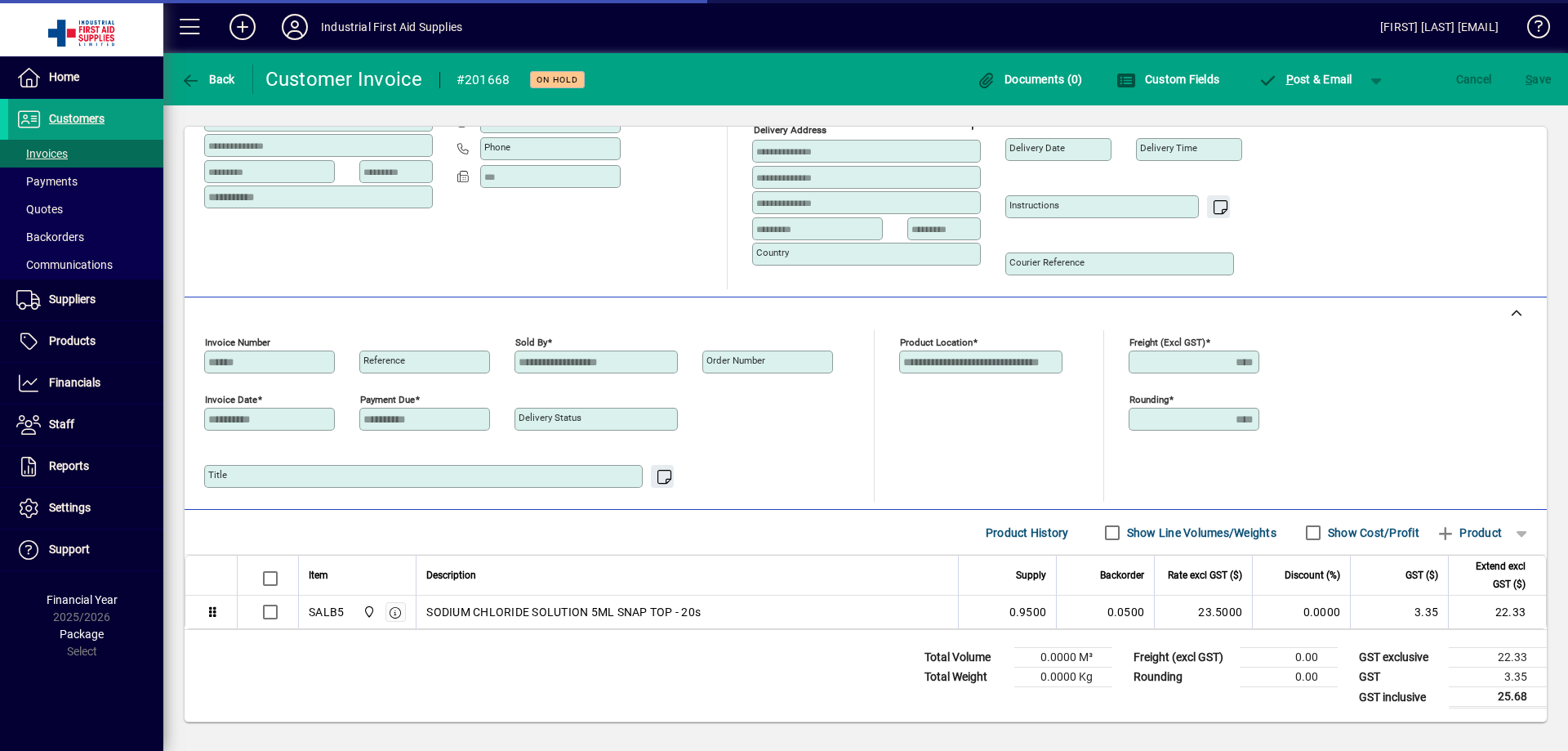 scroll, scrollTop: 205, scrollLeft: 0, axis: vertical 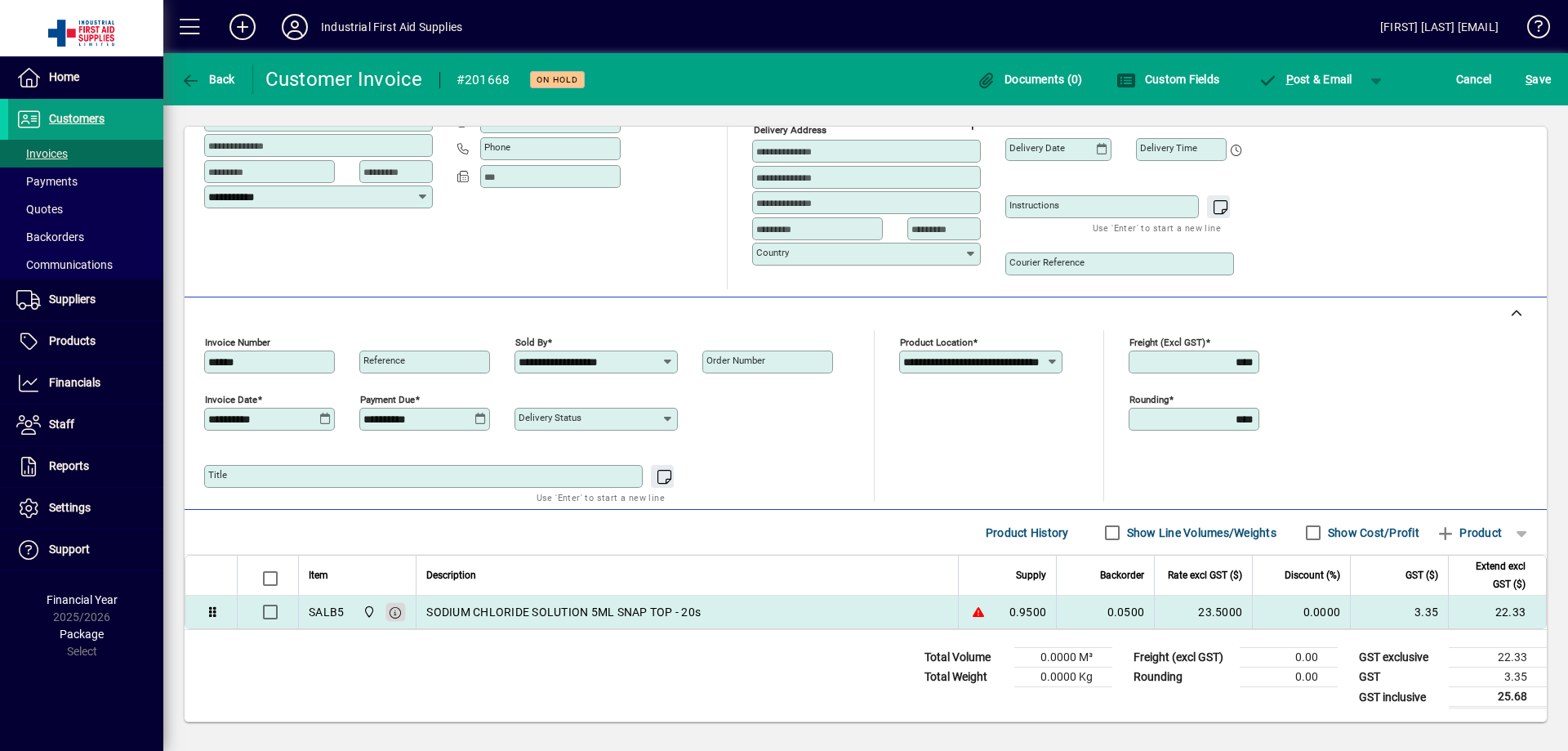 click 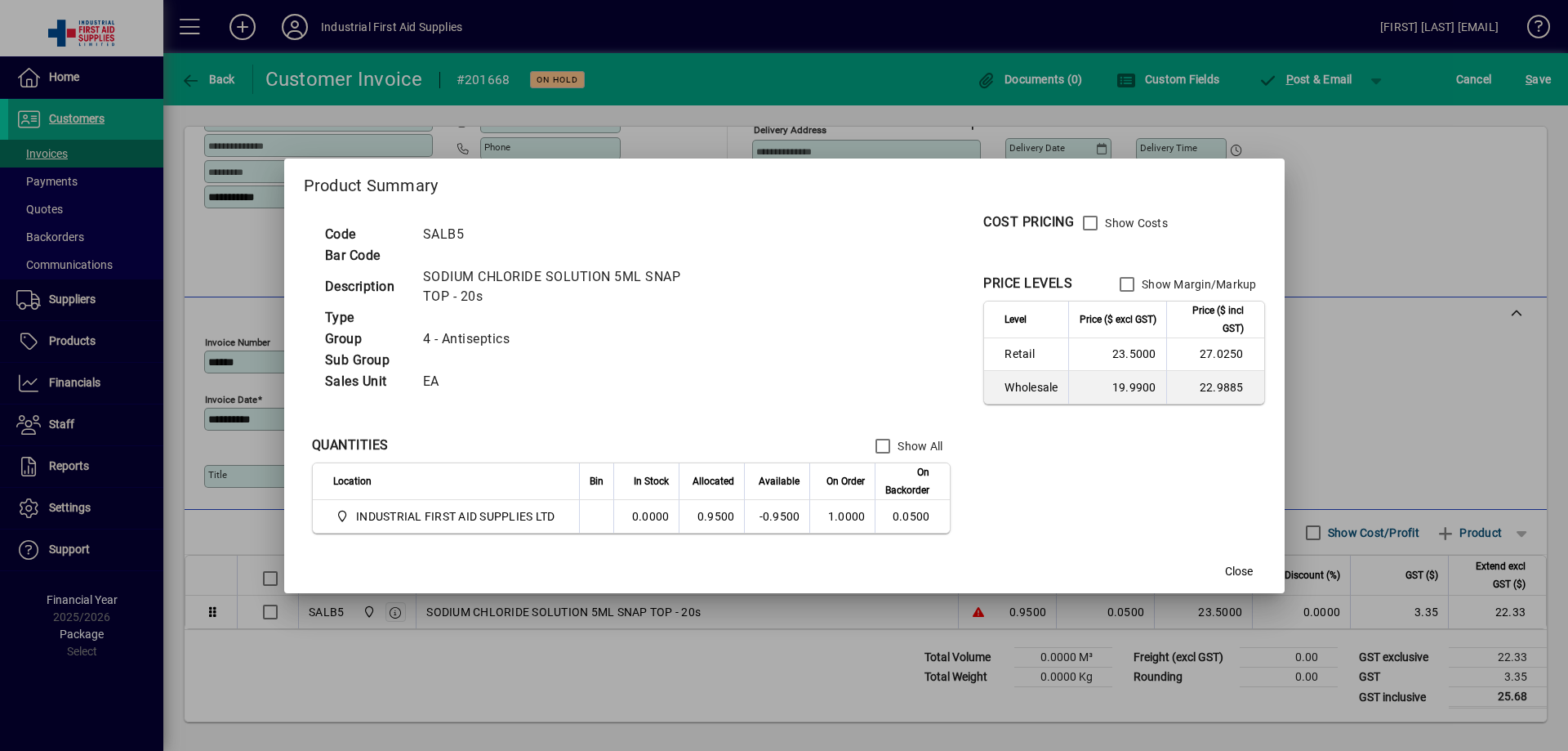 click at bounding box center (784, 375) 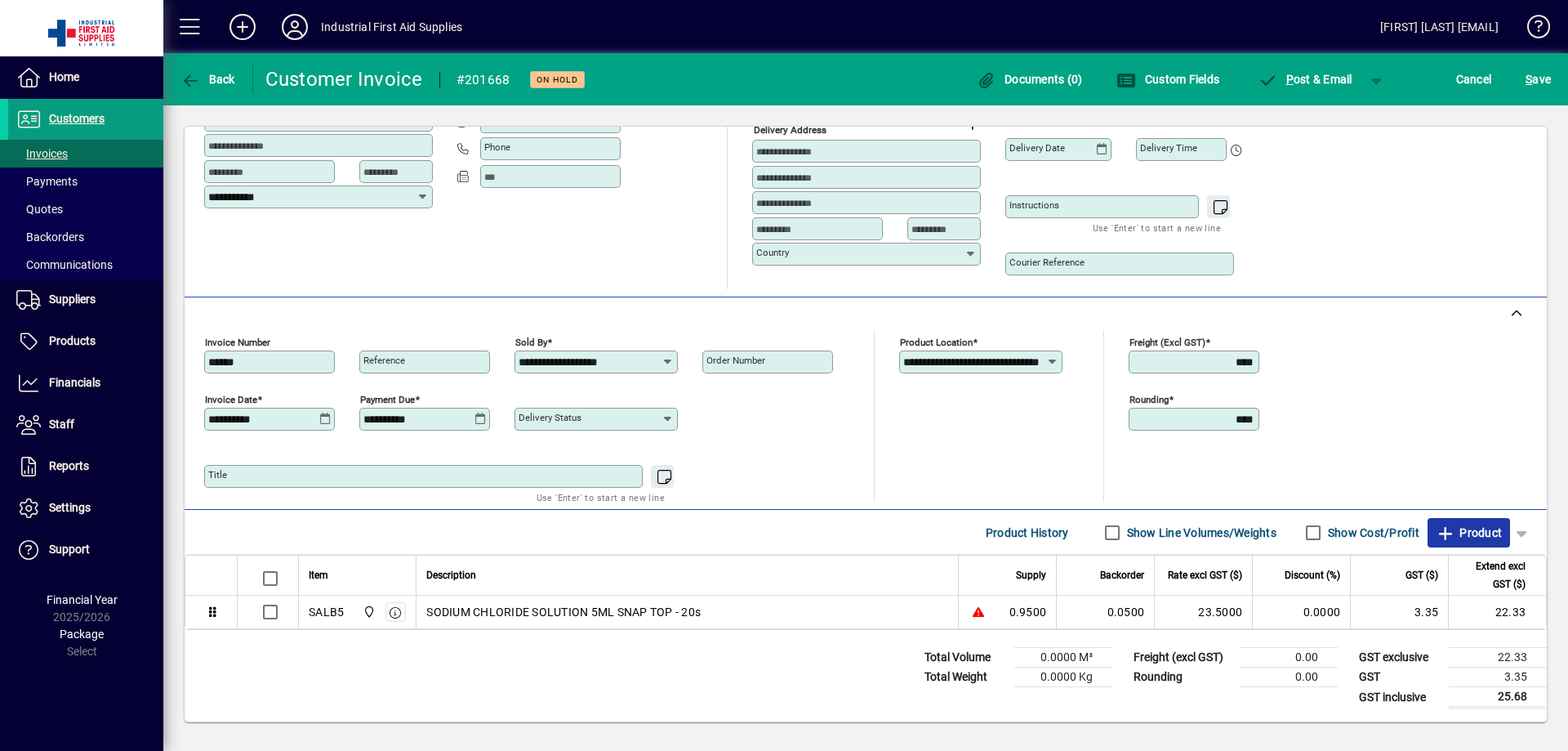 click on "Product" 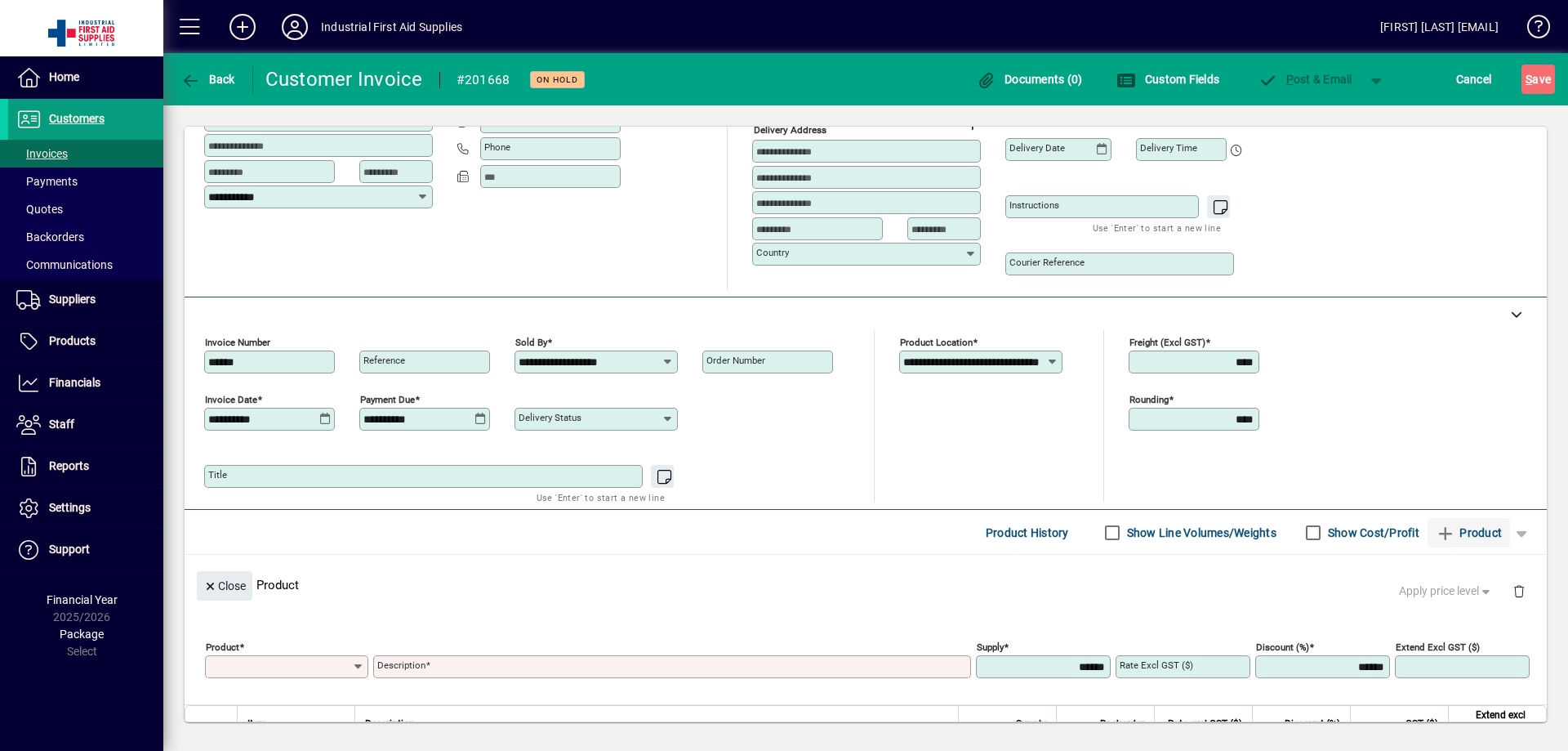 scroll, scrollTop: 0, scrollLeft: 0, axis: both 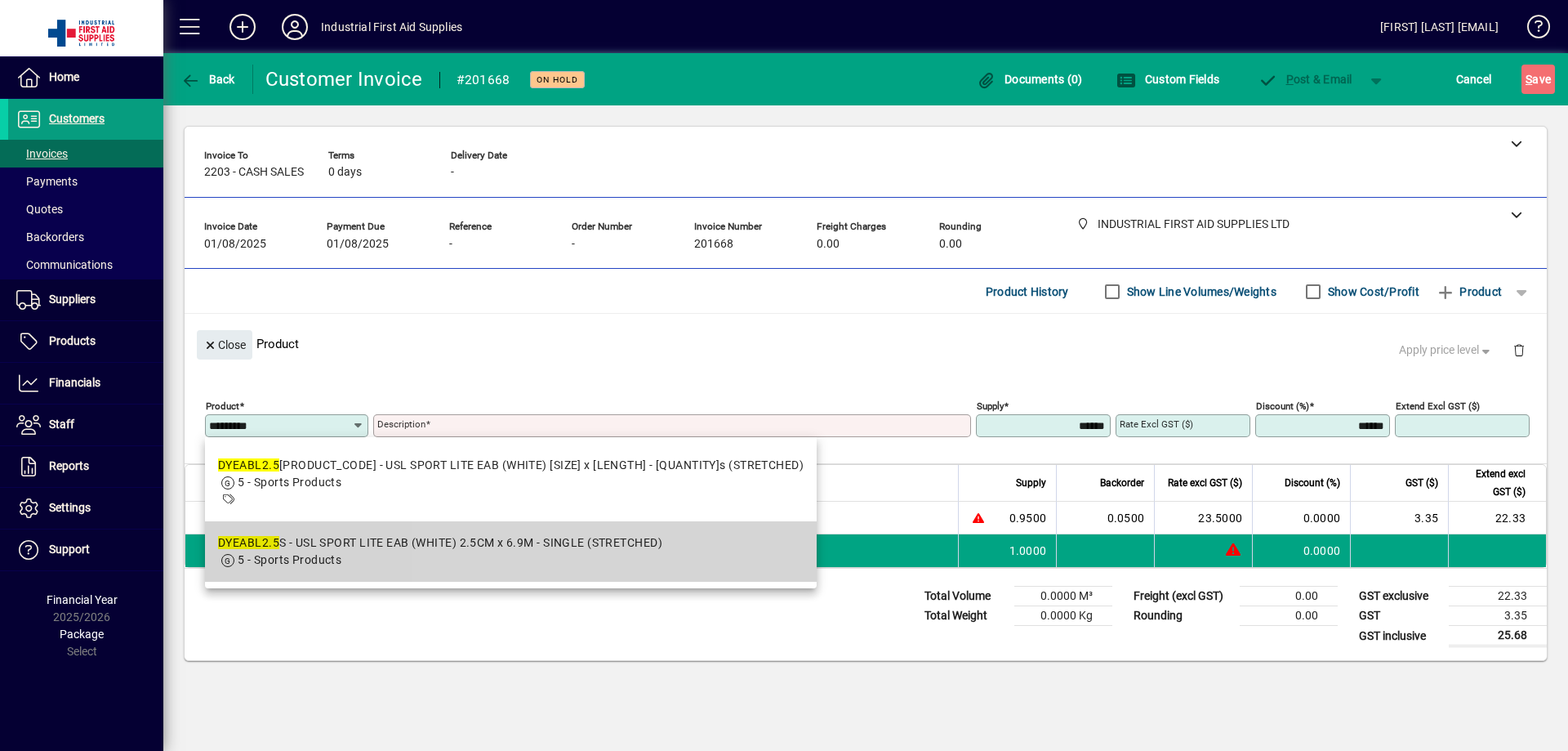 click on "DYEABL2.5 S - USL SPORT LITE EAB (WHITE) 2.5CM x 6.9M - SINGLE (STRETCHED)" at bounding box center [440, 543] 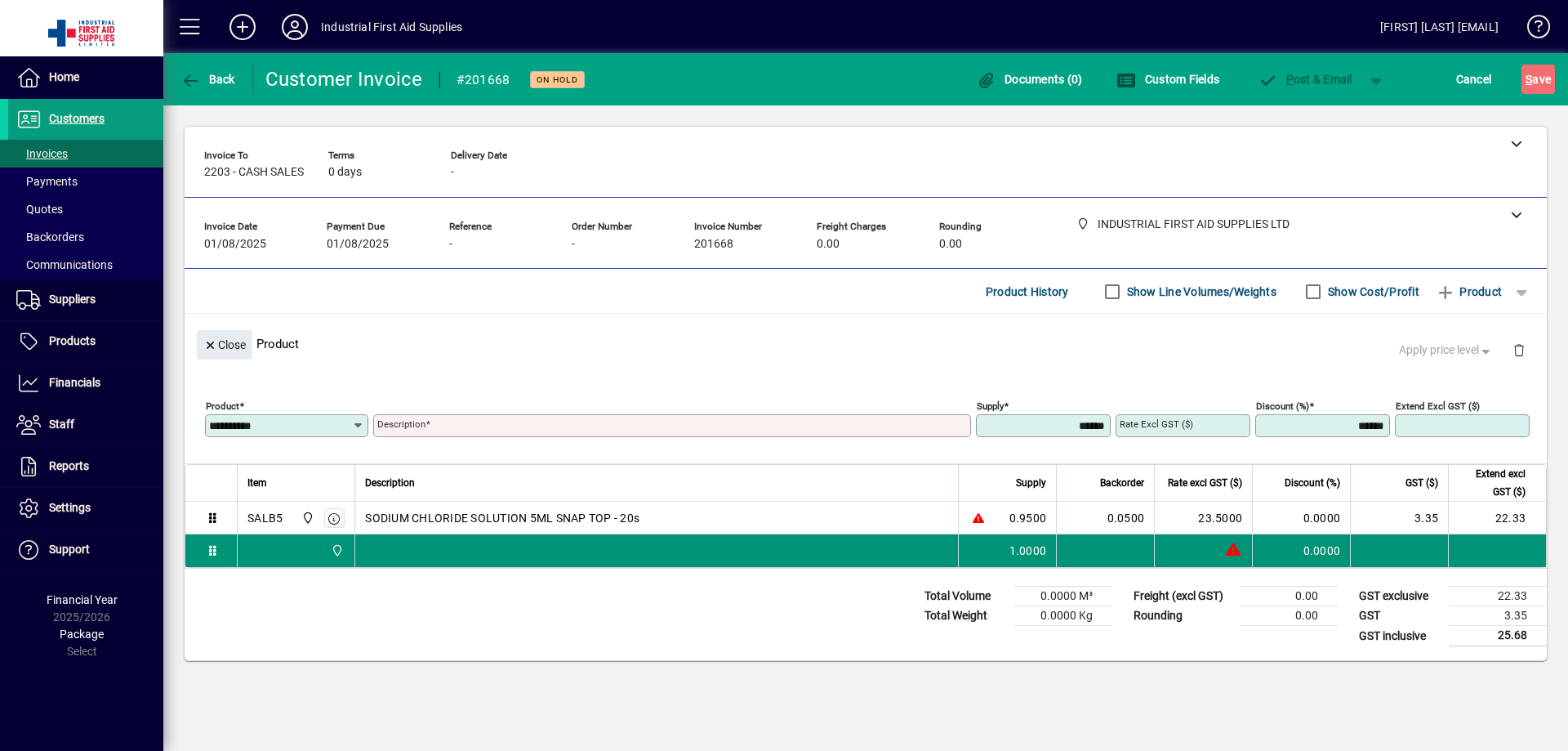 type on "**********" 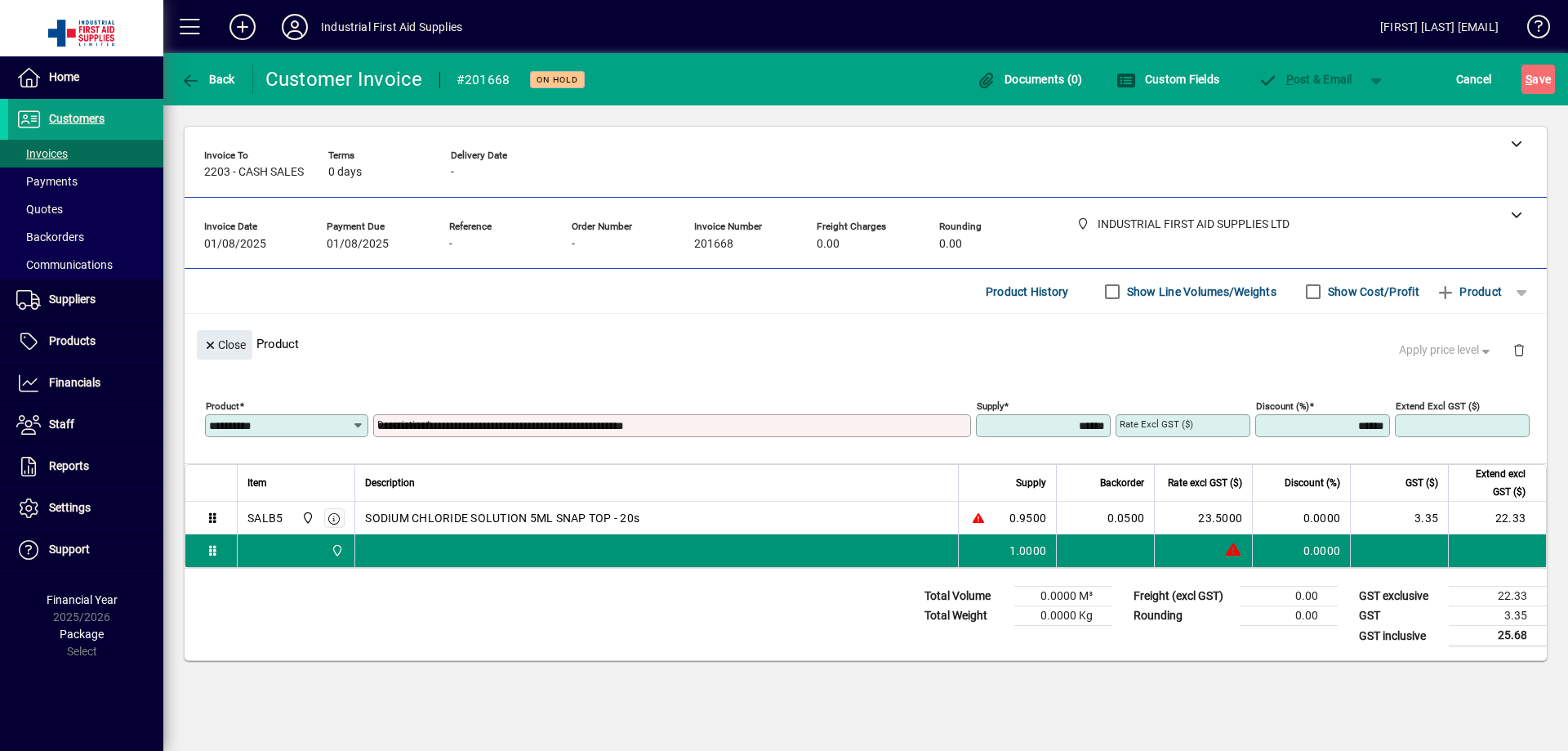 type on "******" 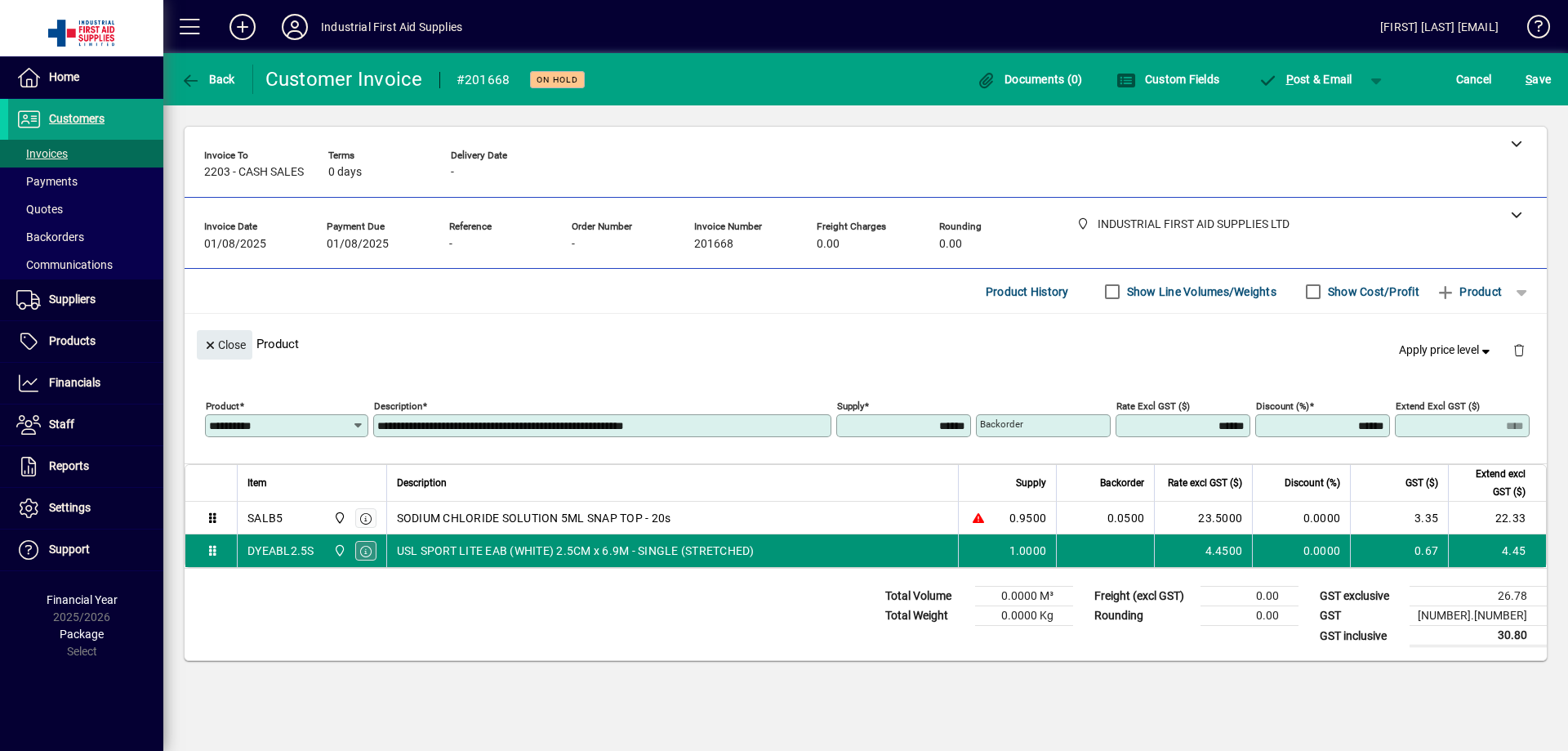 click 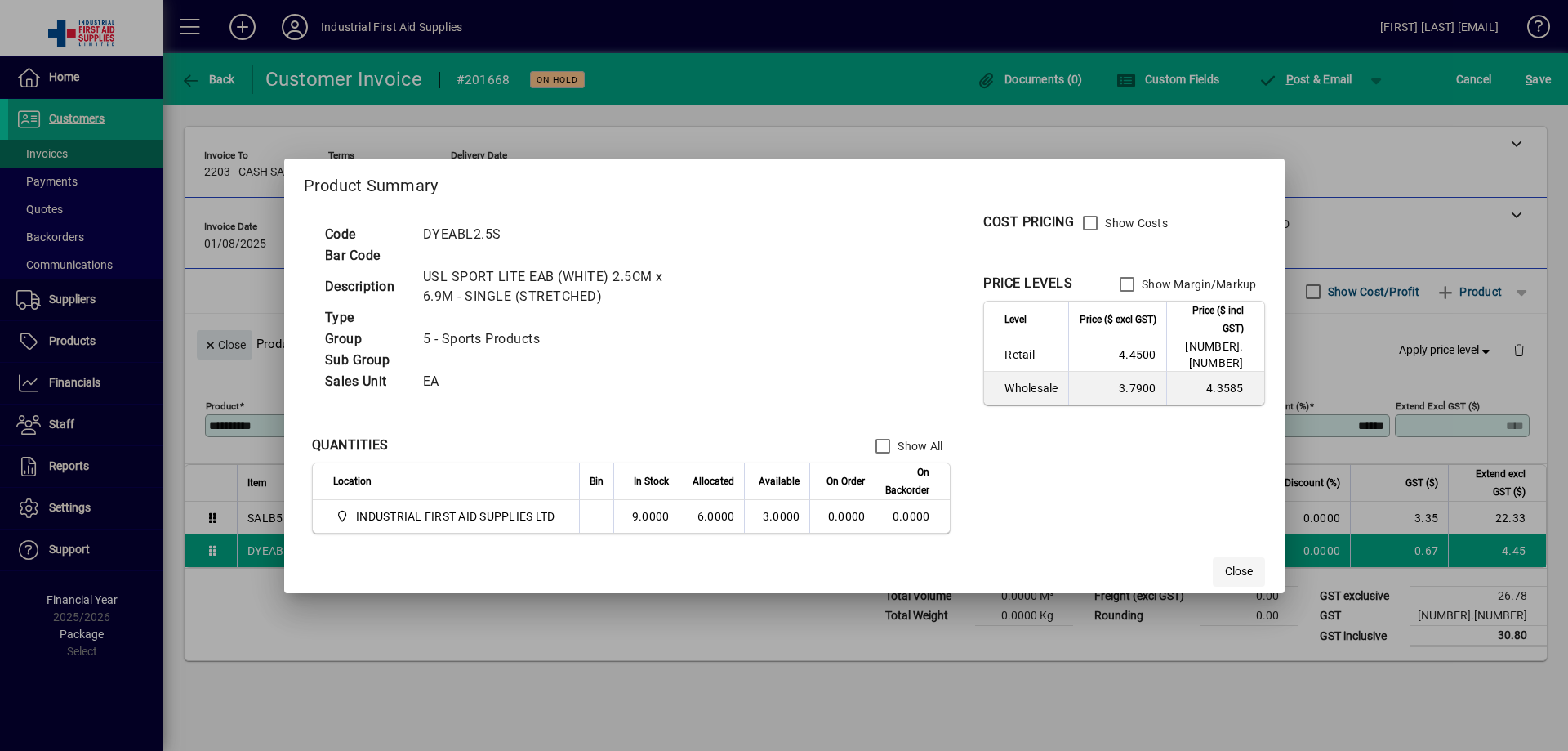 click on "Close" 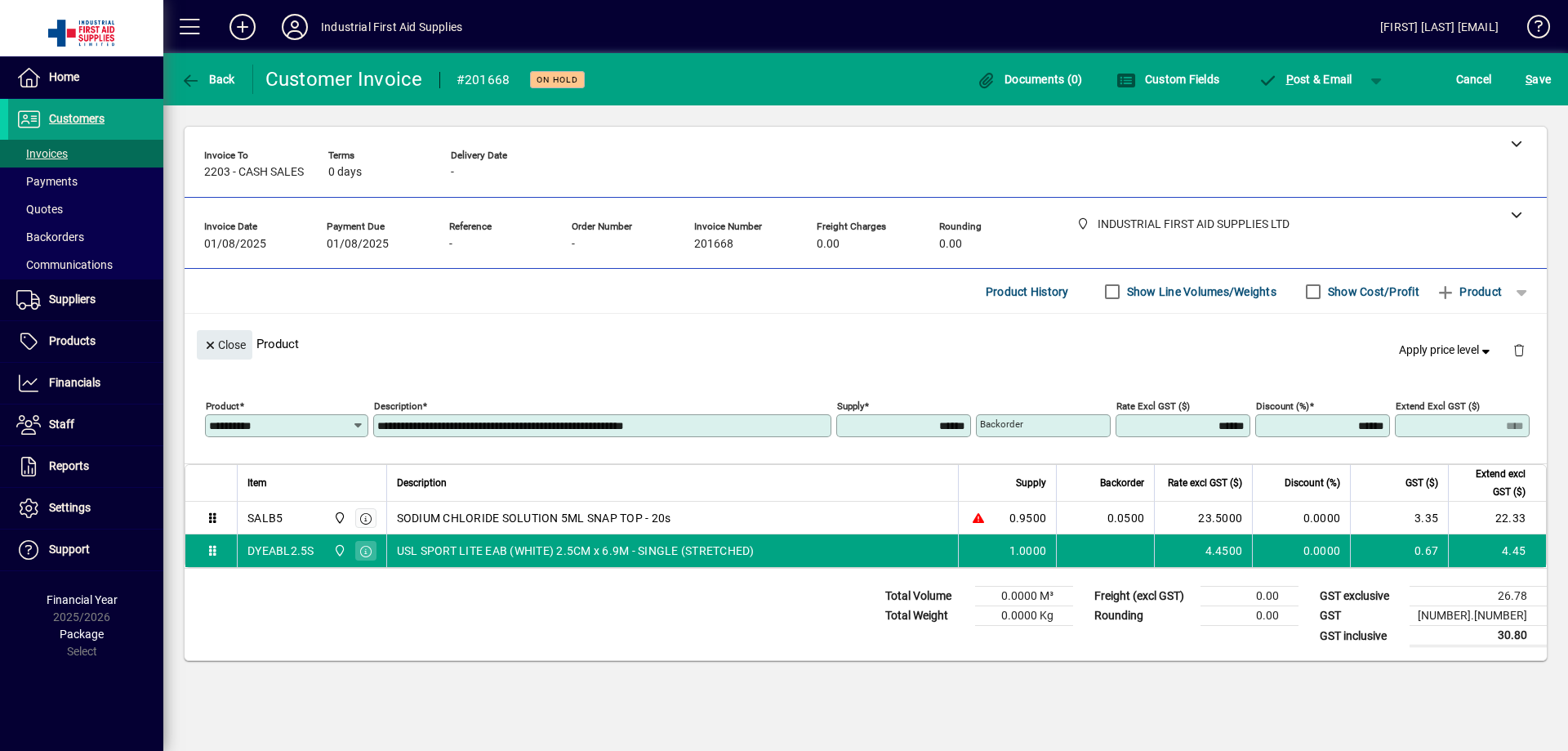 drag, startPoint x: 910, startPoint y: 426, endPoint x: 1054, endPoint y: 385, distance: 149.72308 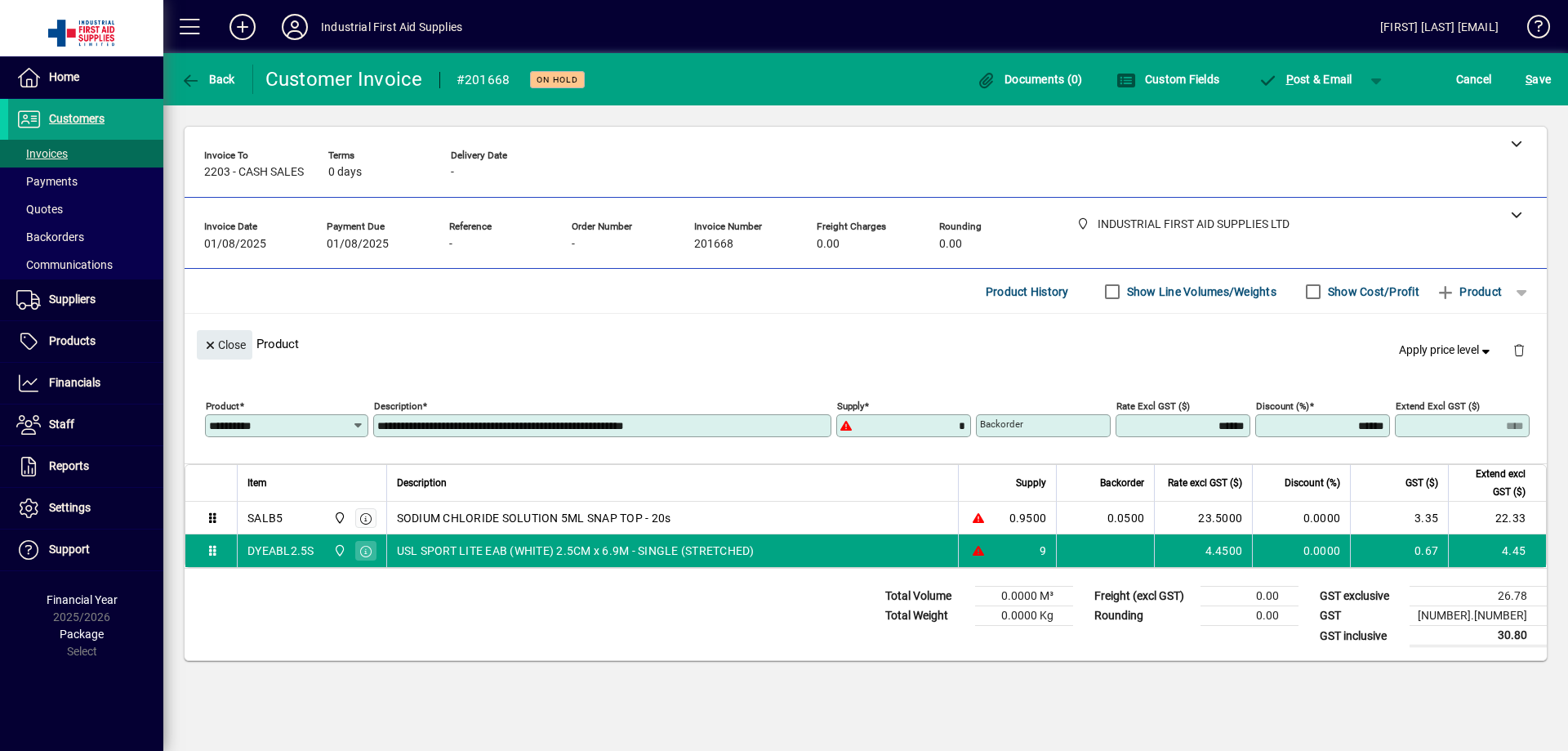 type on "******" 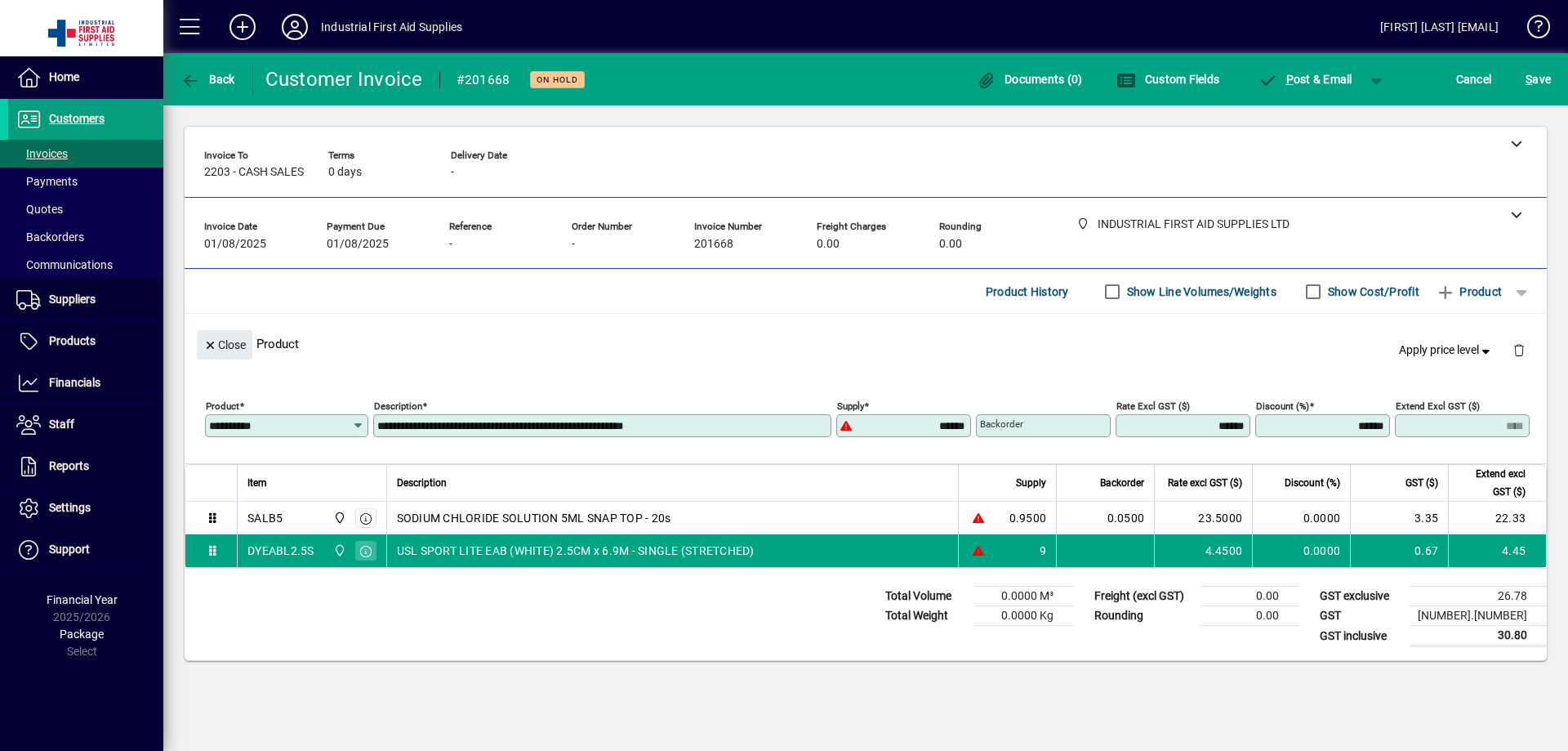 type on "*****" 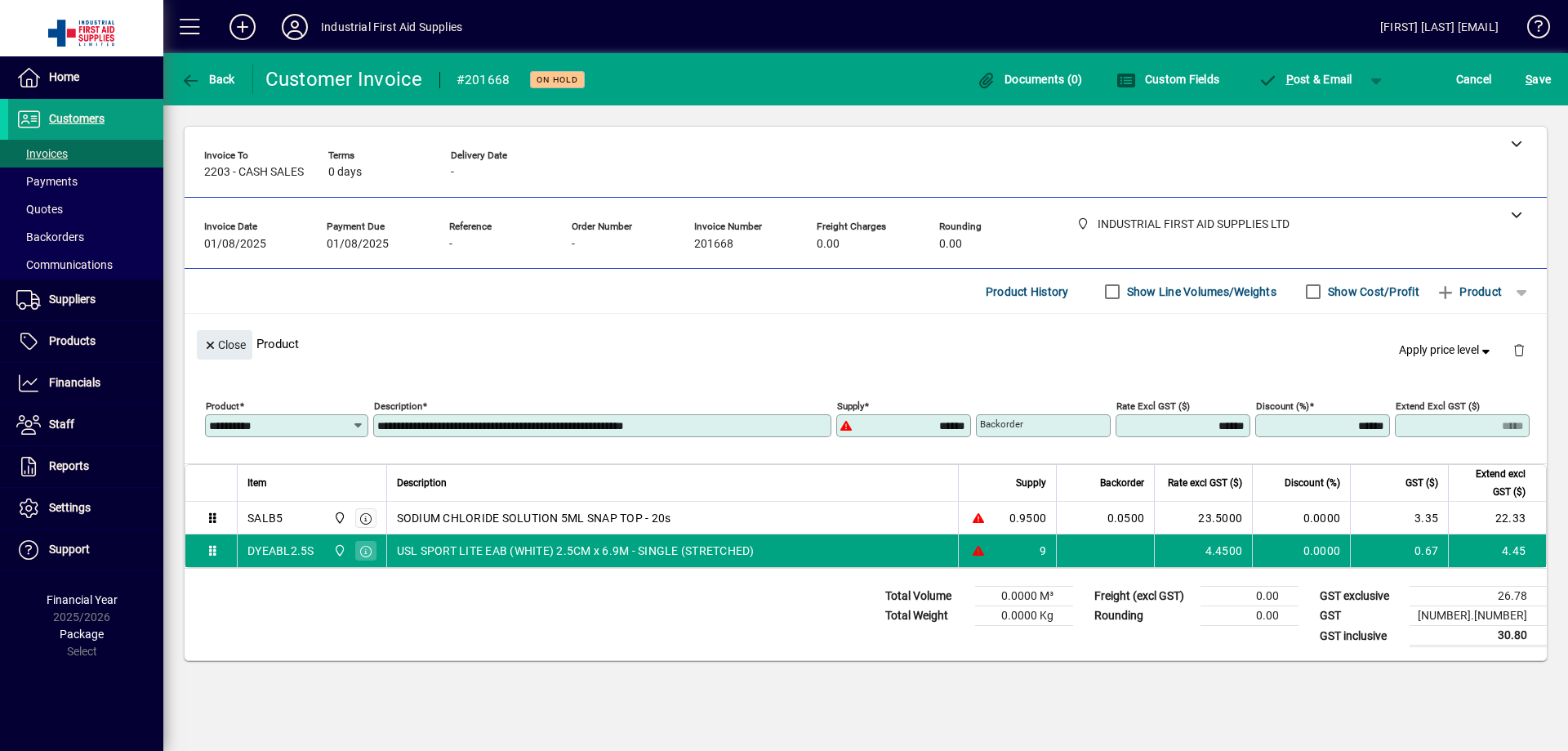 type on "******" 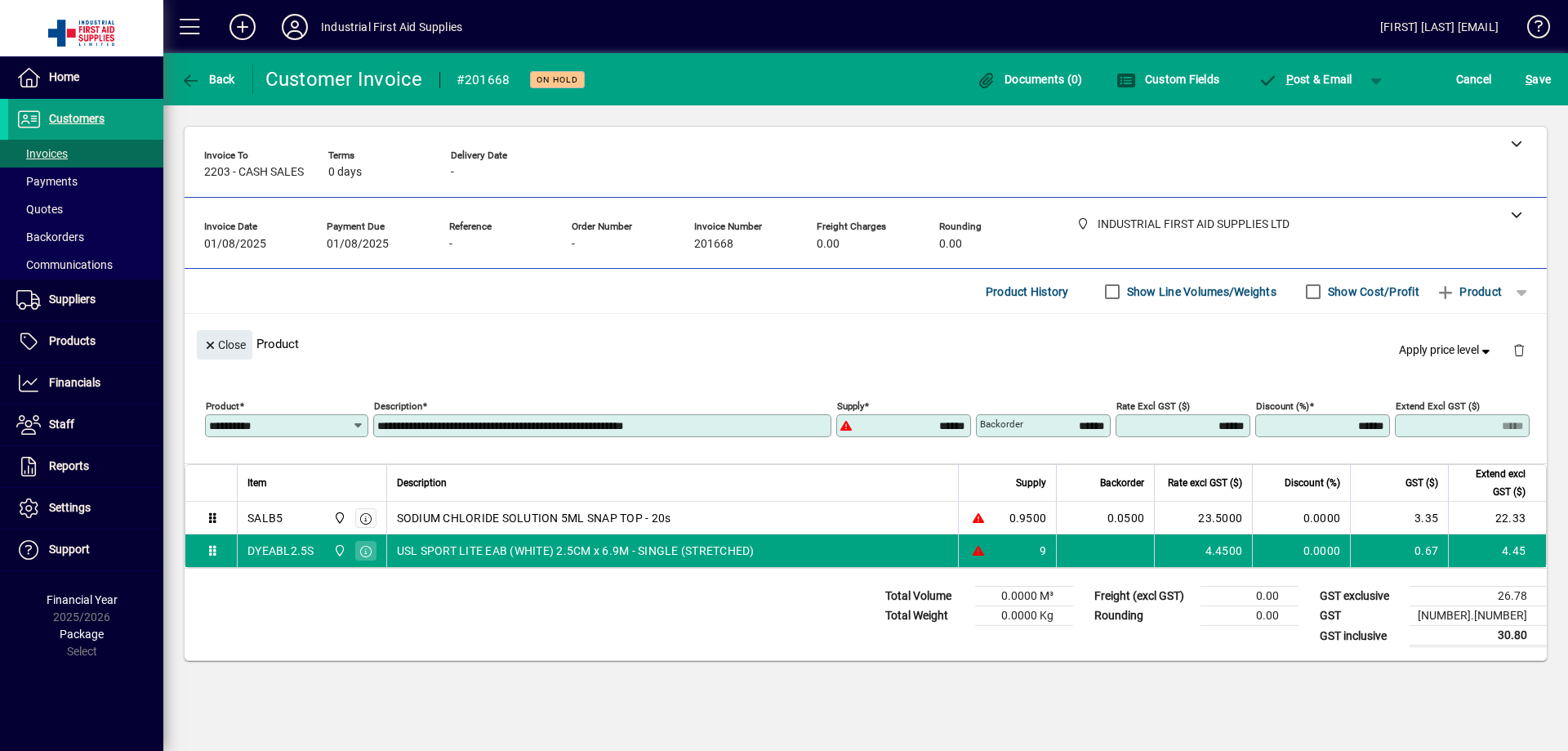click on "Description" at bounding box center (672, 483) 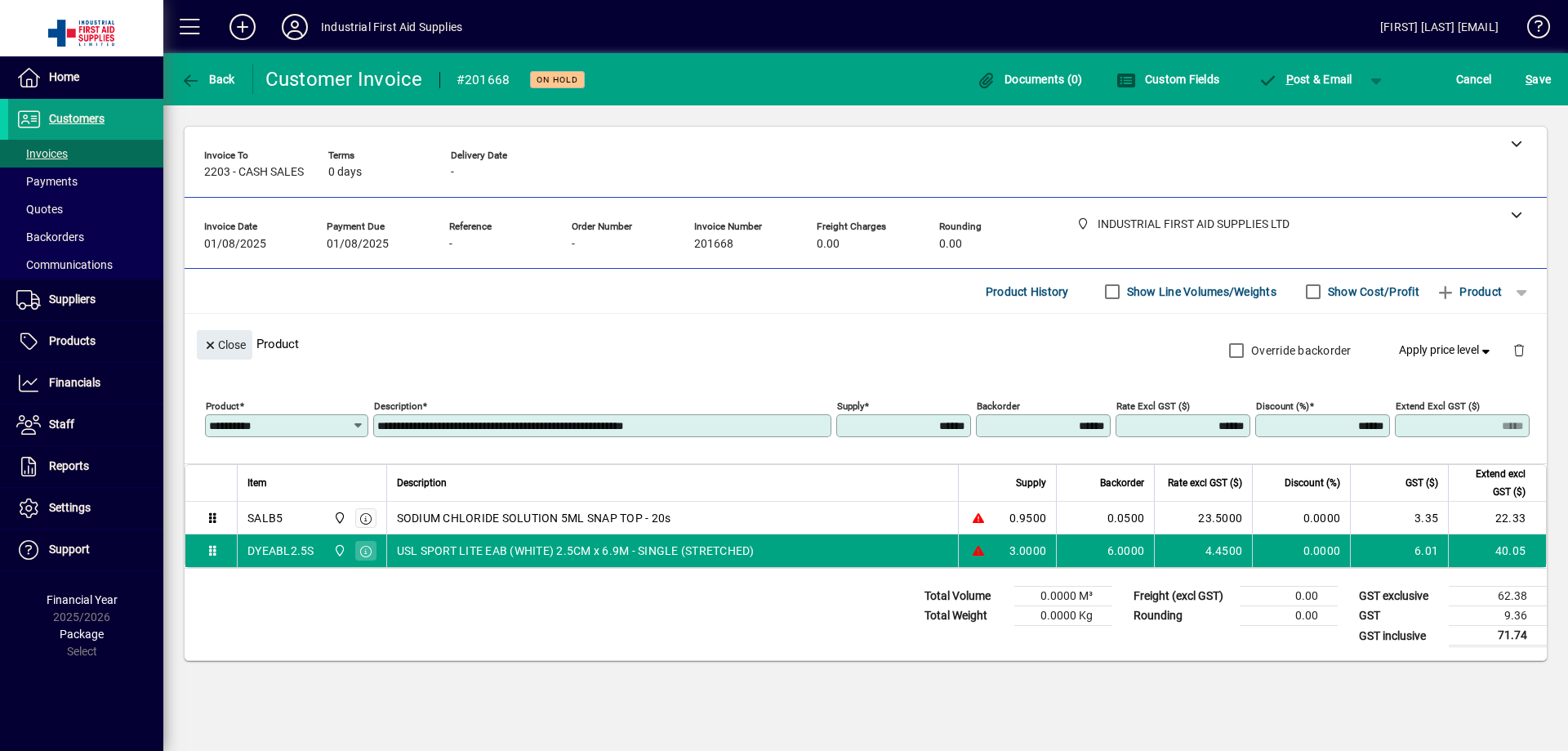 type on "*****" 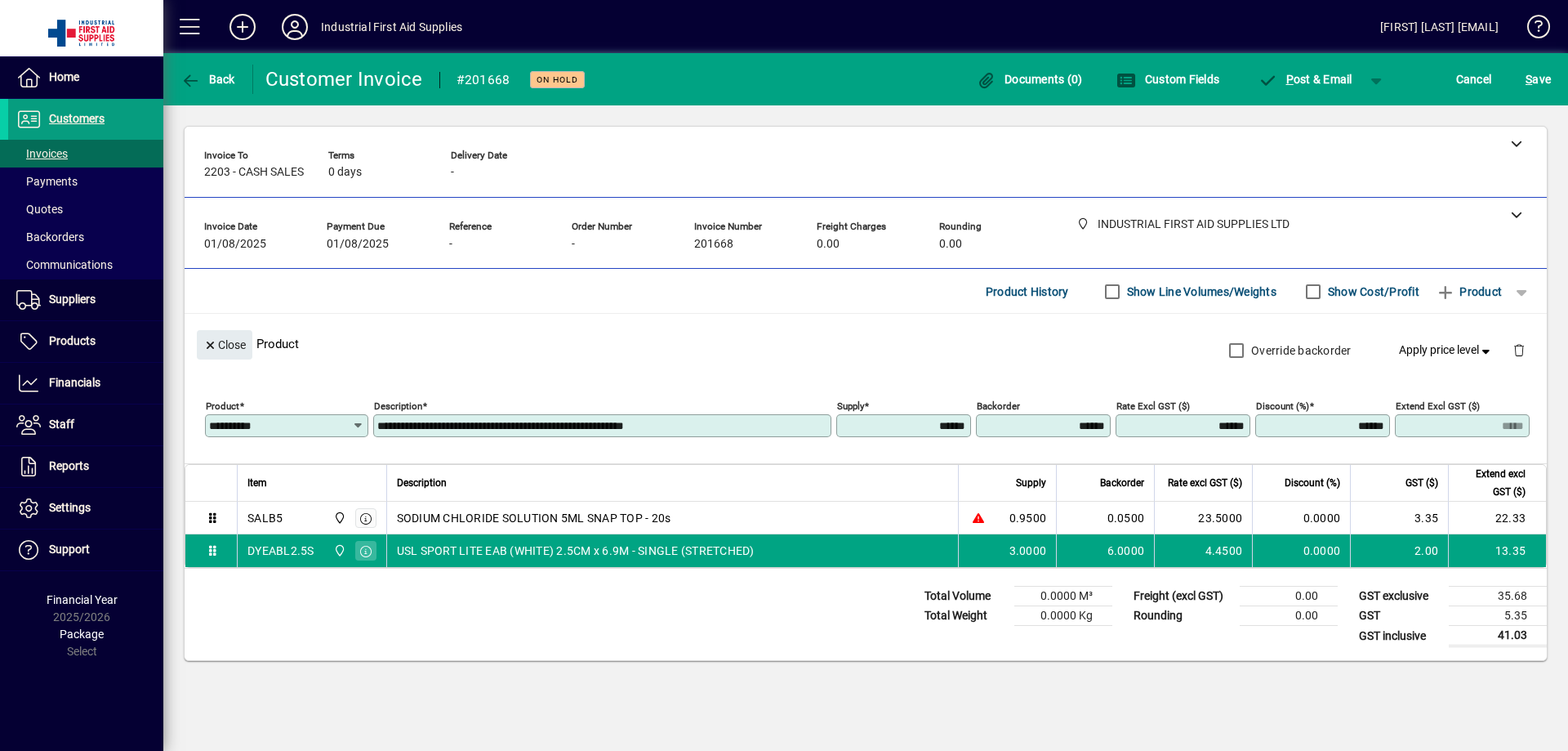 drag, startPoint x: 1042, startPoint y: 428, endPoint x: 1152, endPoint y: 419, distance: 110.36757 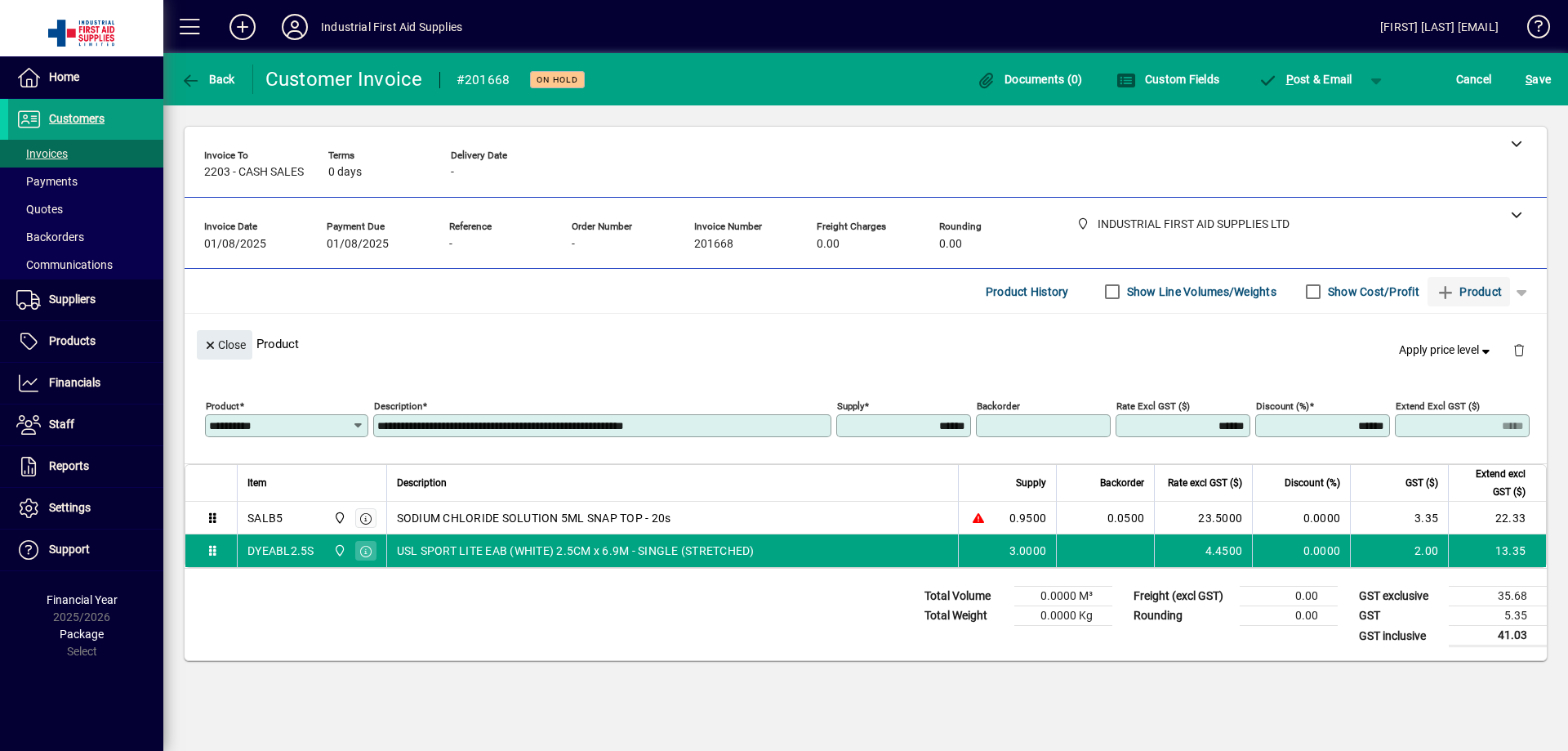 type 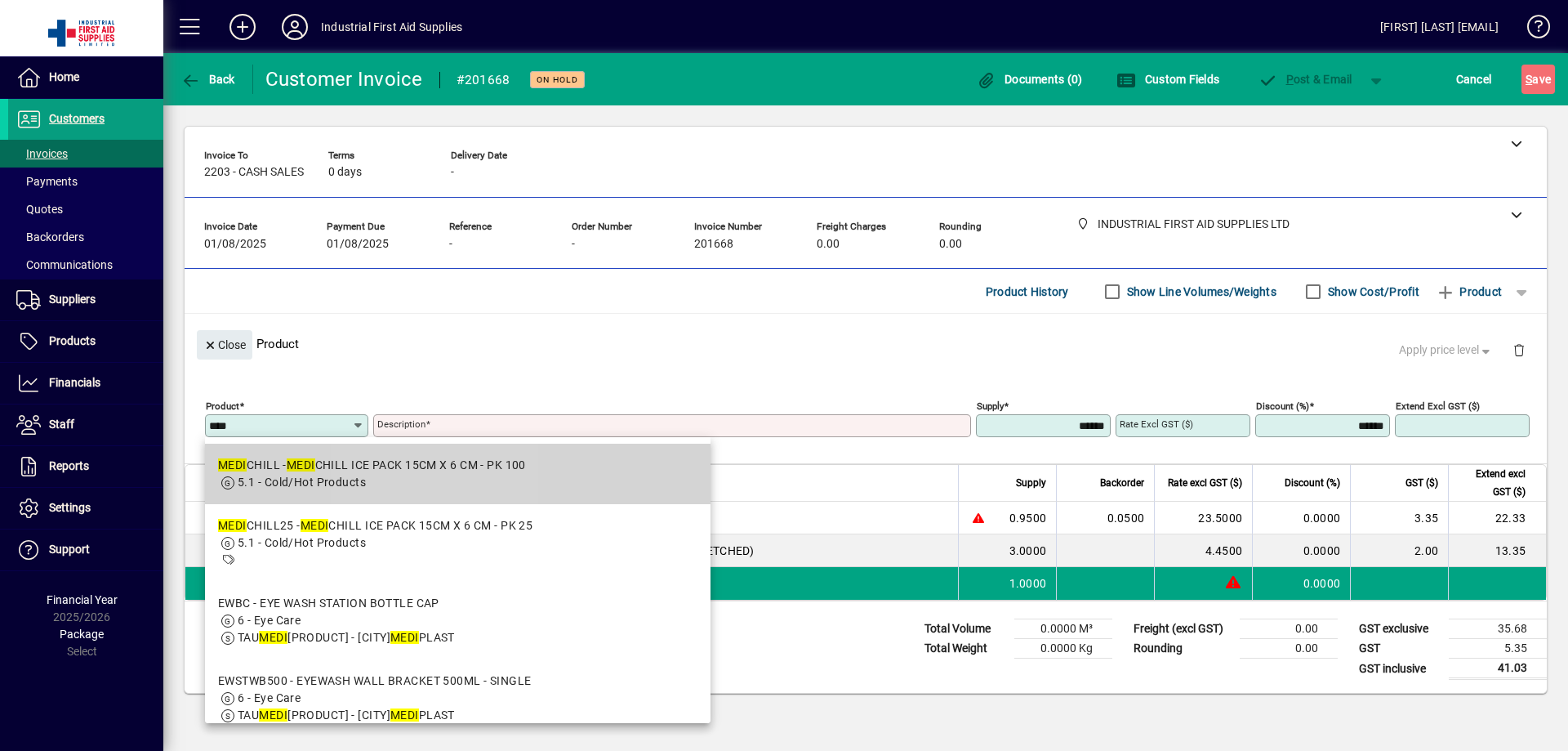 click on "5.1 - Cold/Hot Products" at bounding box center (372, 482) 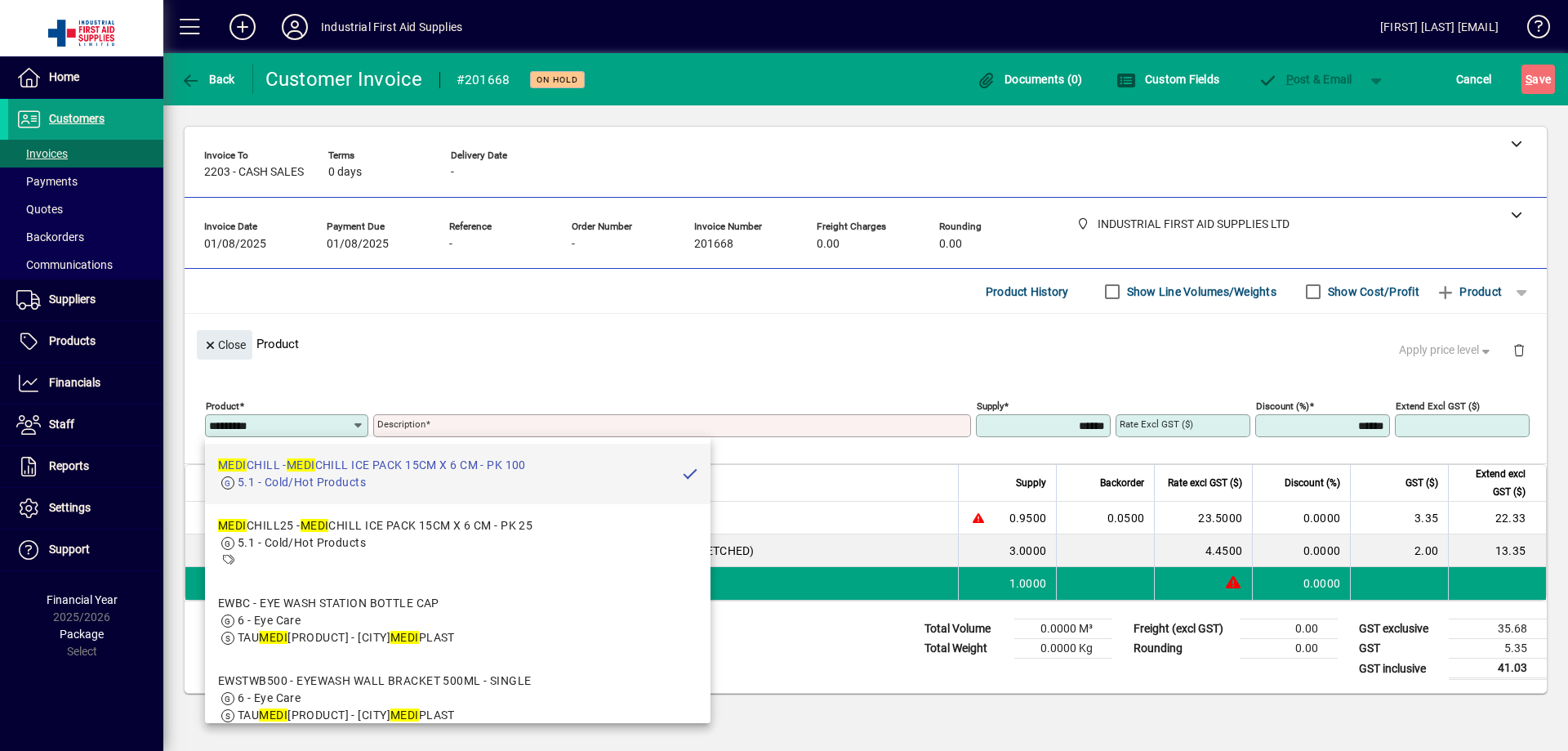 type on "**********" 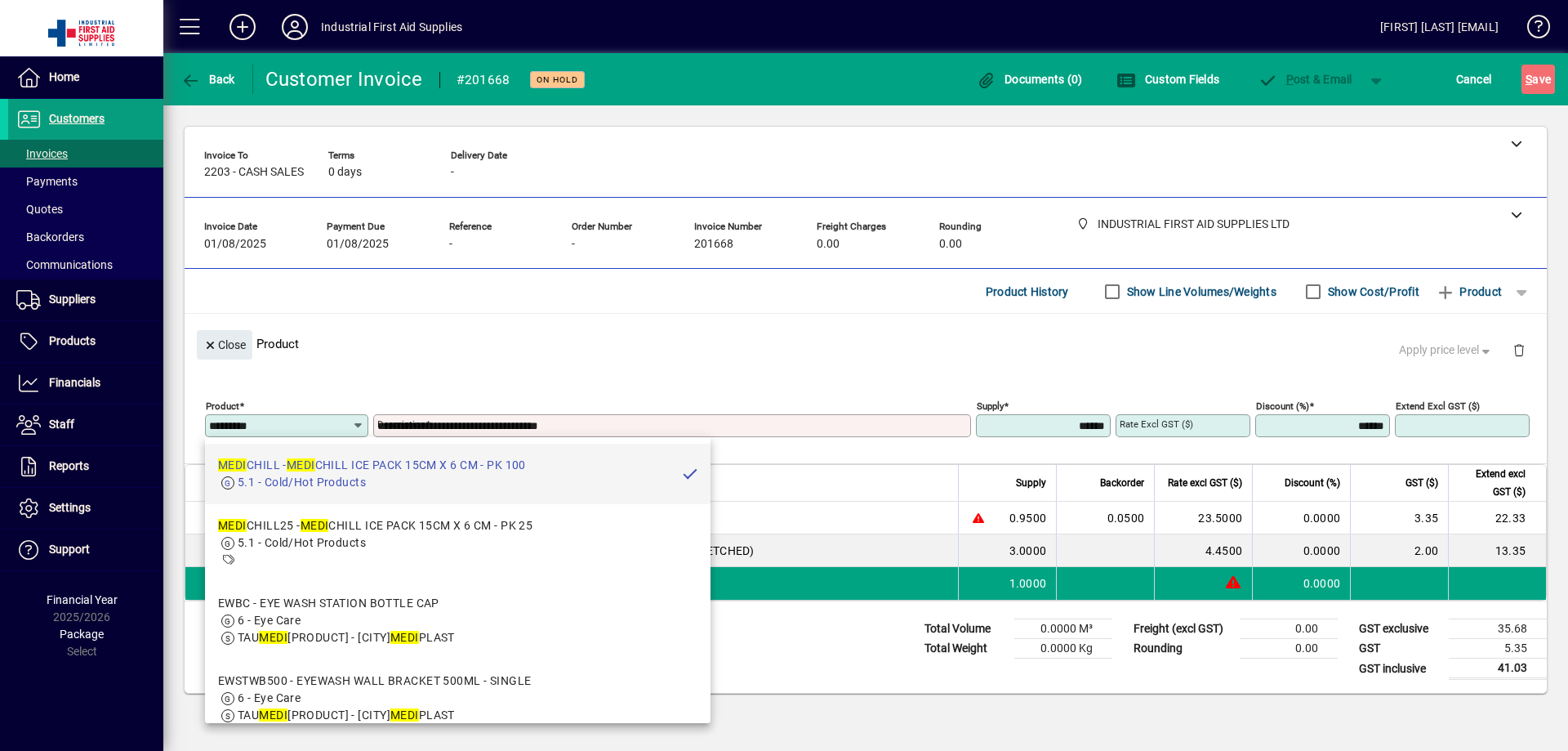 type on "********" 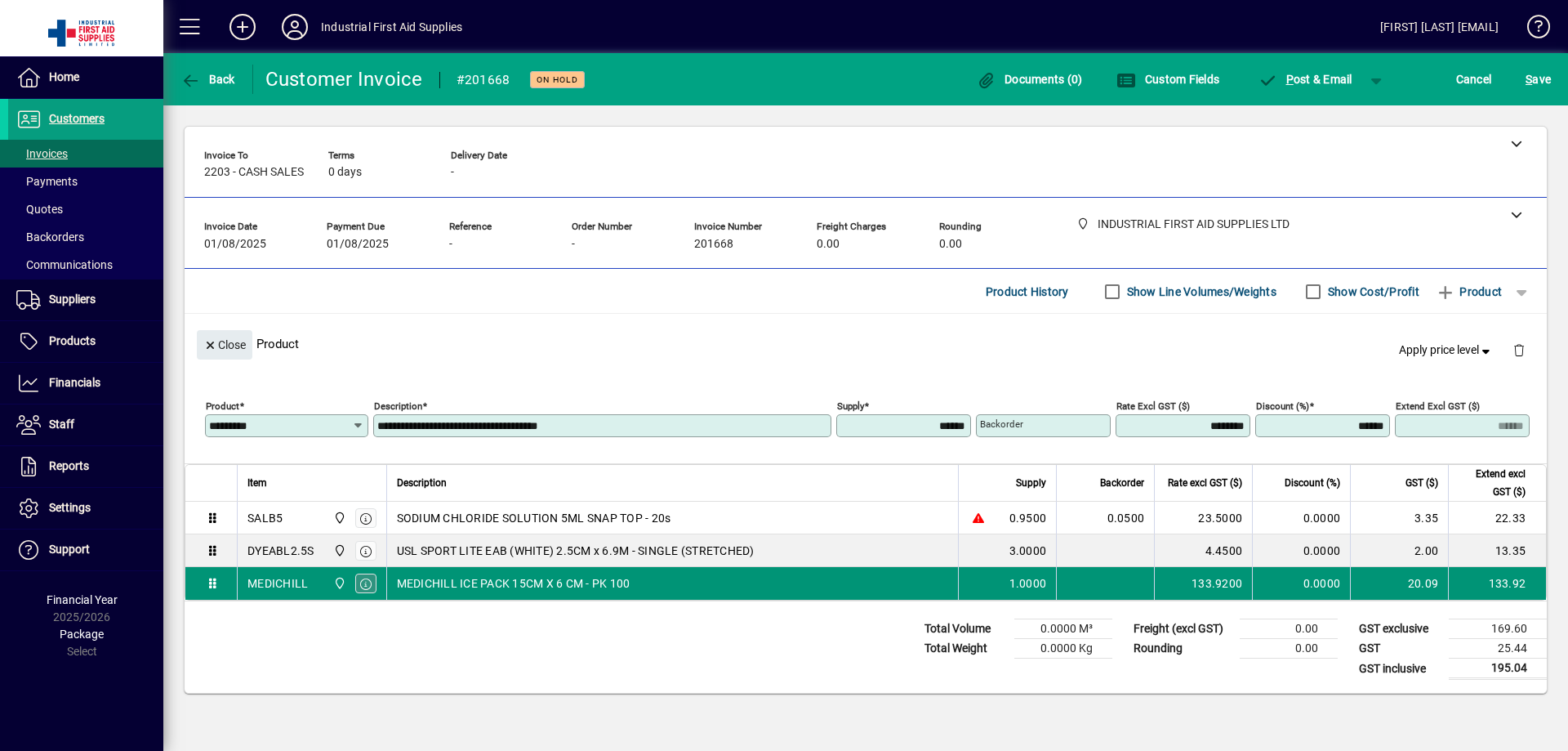 click 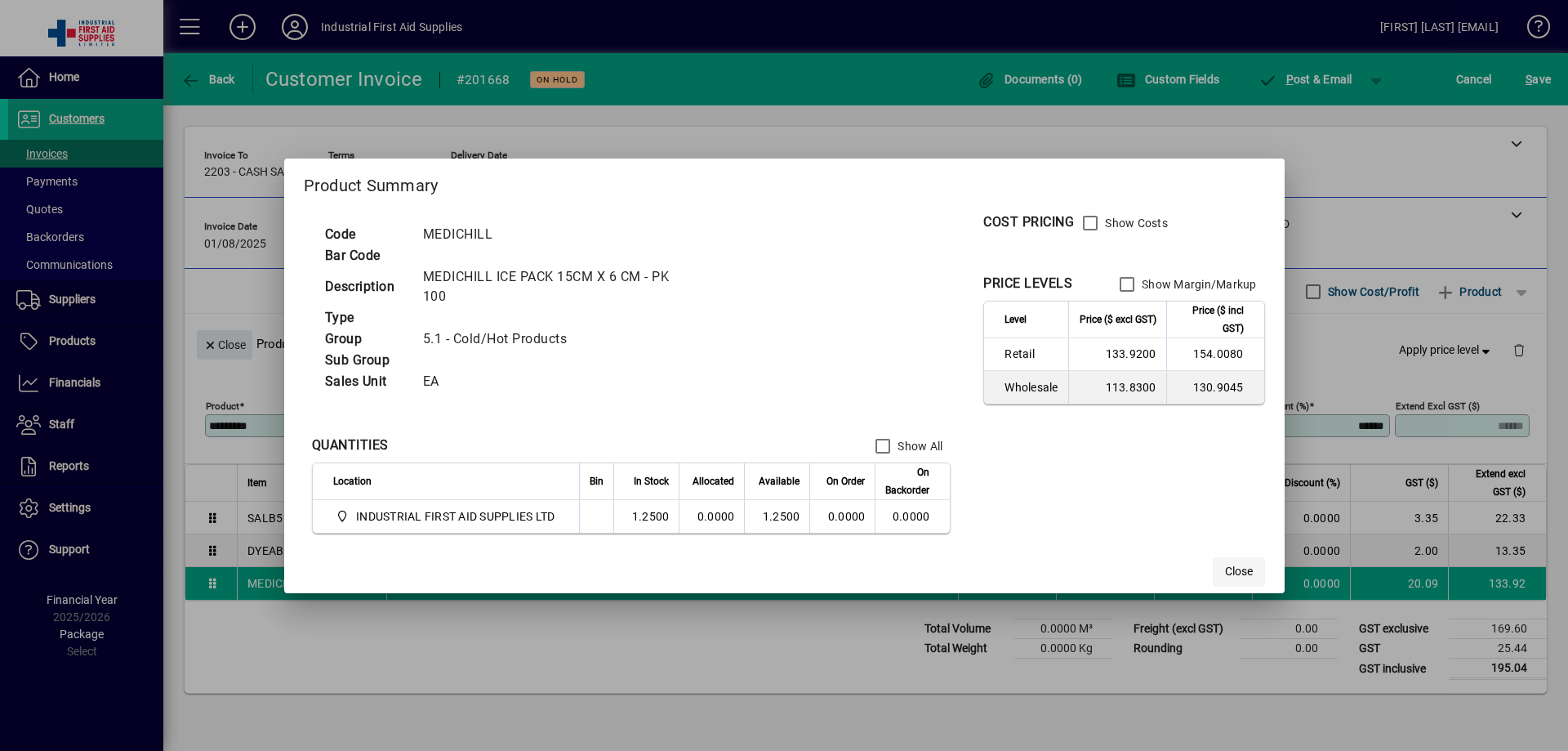 click on "Close" 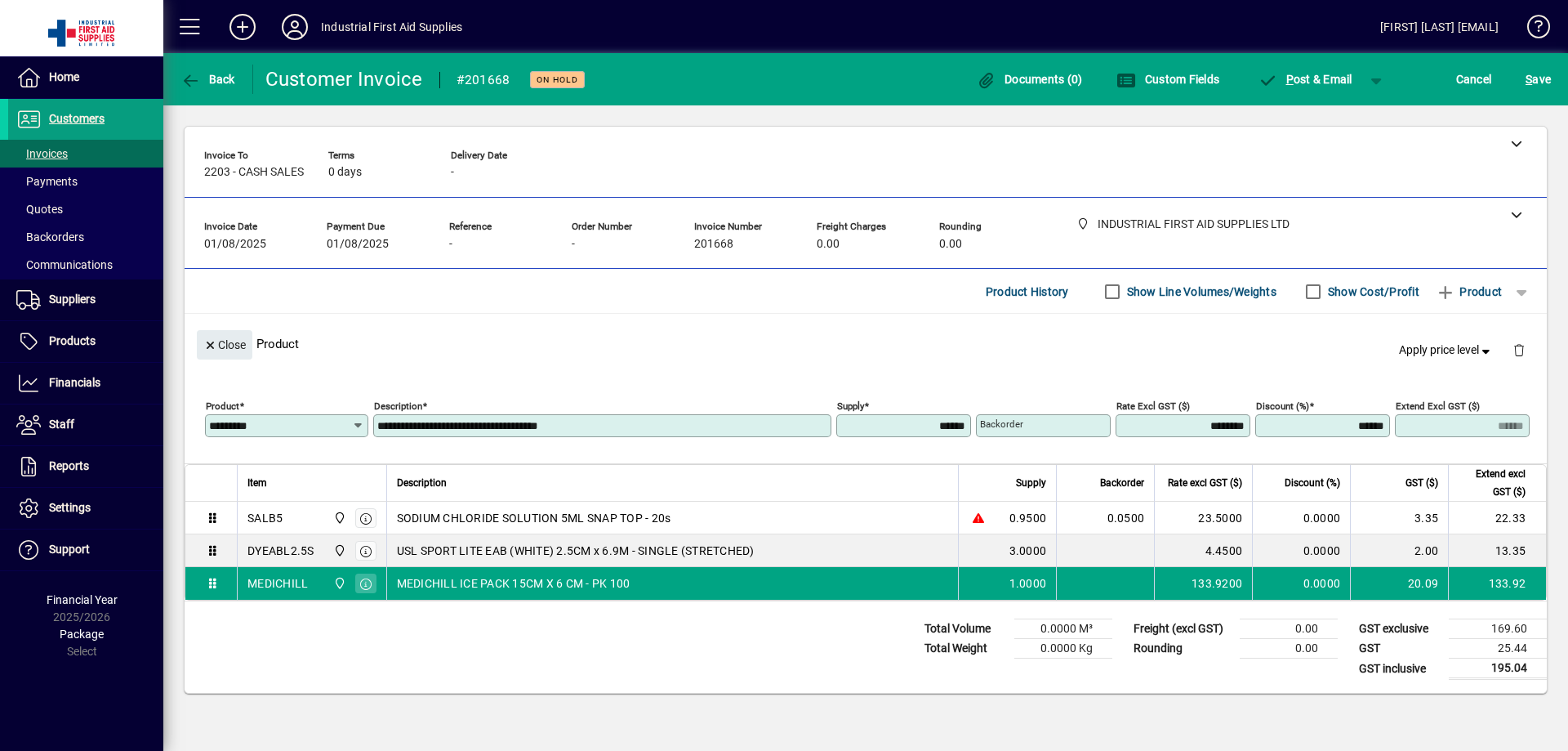 drag, startPoint x: 906, startPoint y: 427, endPoint x: 1039, endPoint y: 380, distance: 141.06027 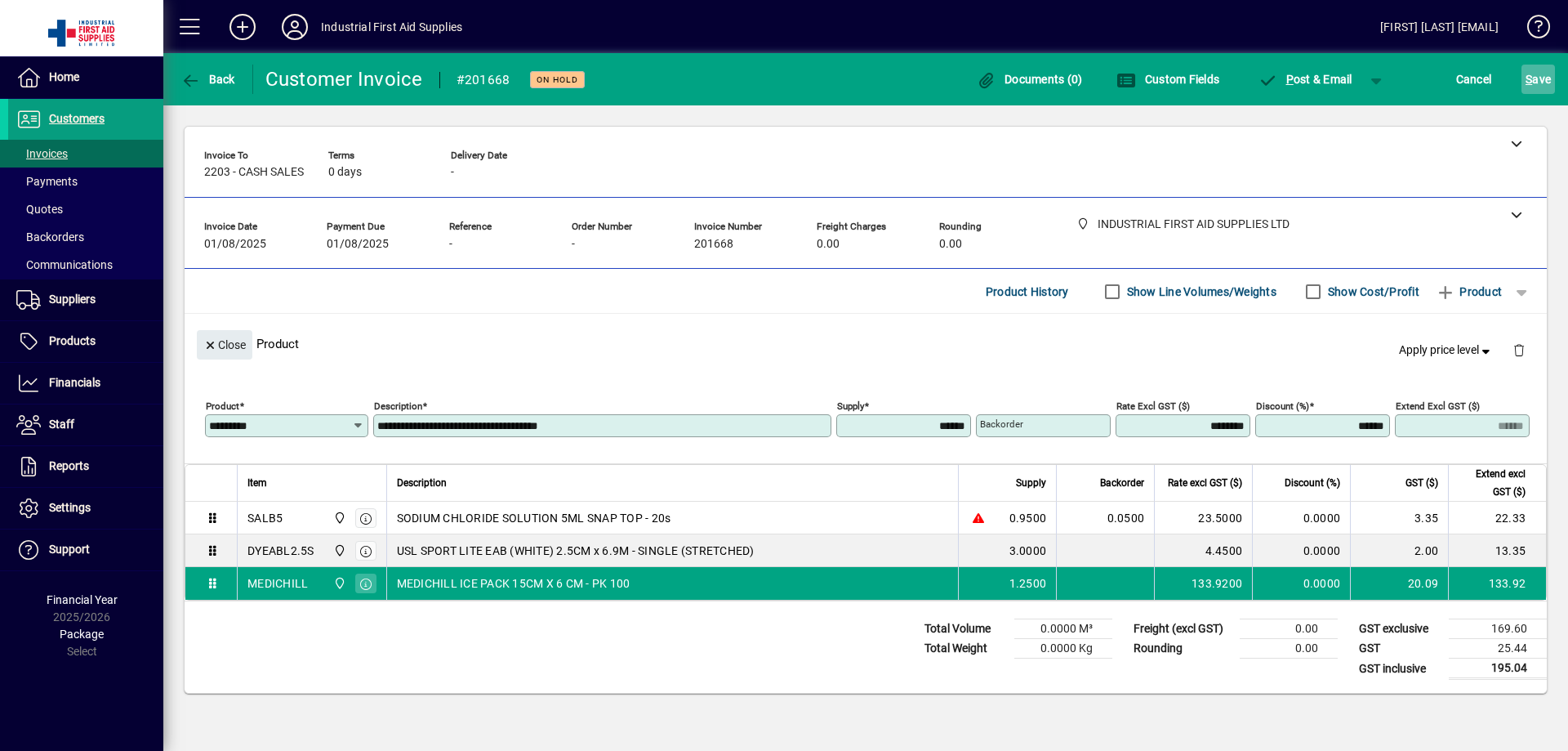 type on "******" 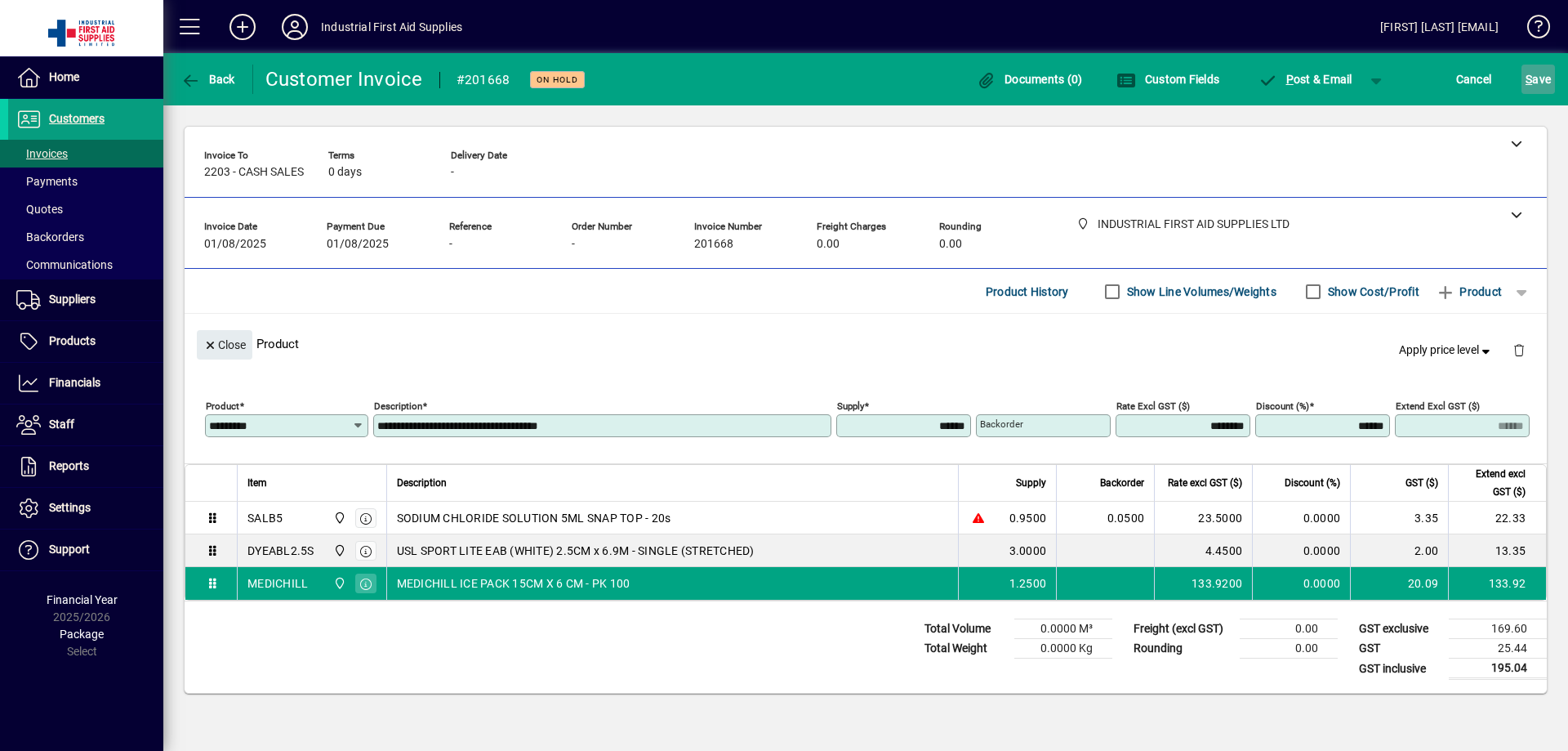 type on "******" 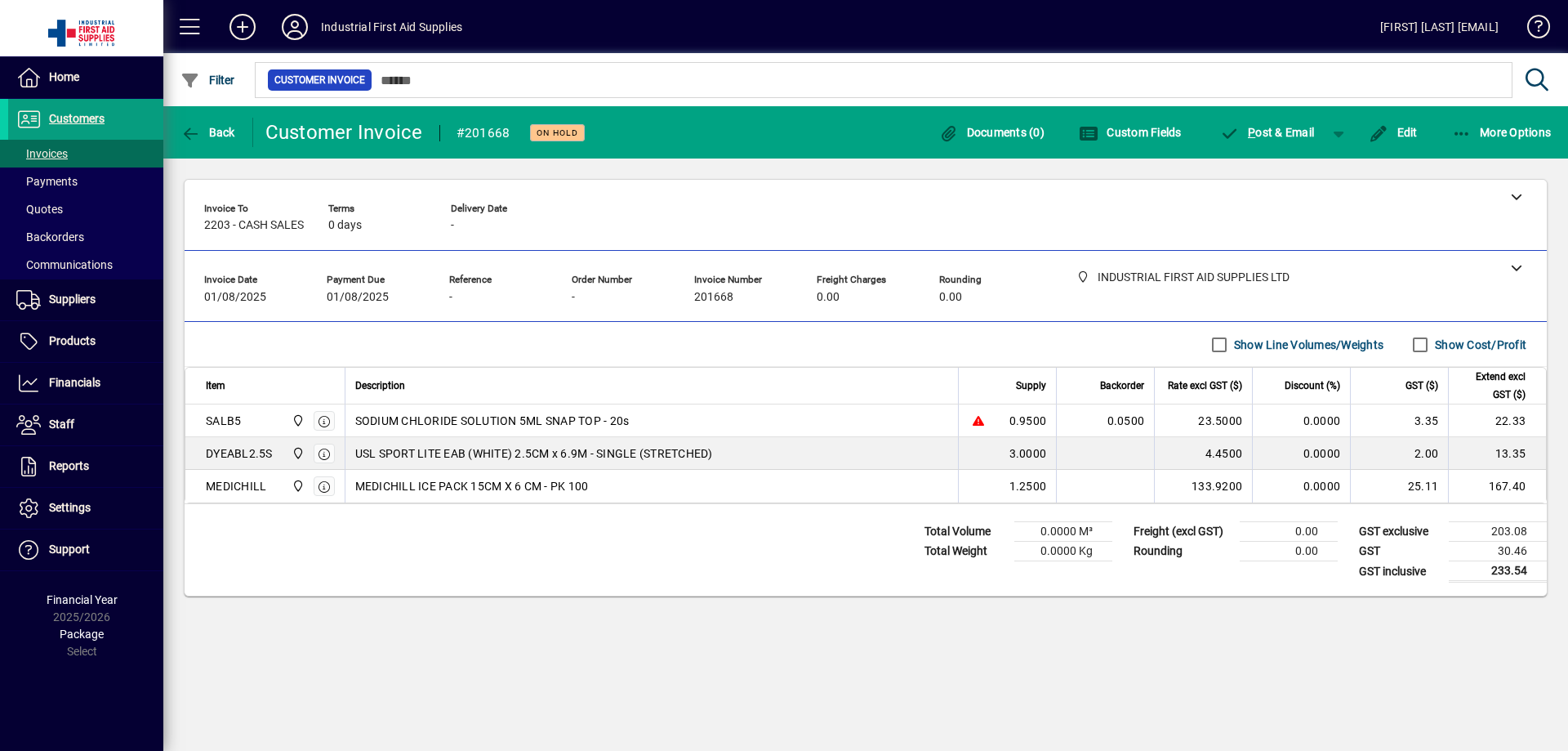 drag, startPoint x: 1399, startPoint y: 128, endPoint x: 1352, endPoint y: 154, distance: 53.7122 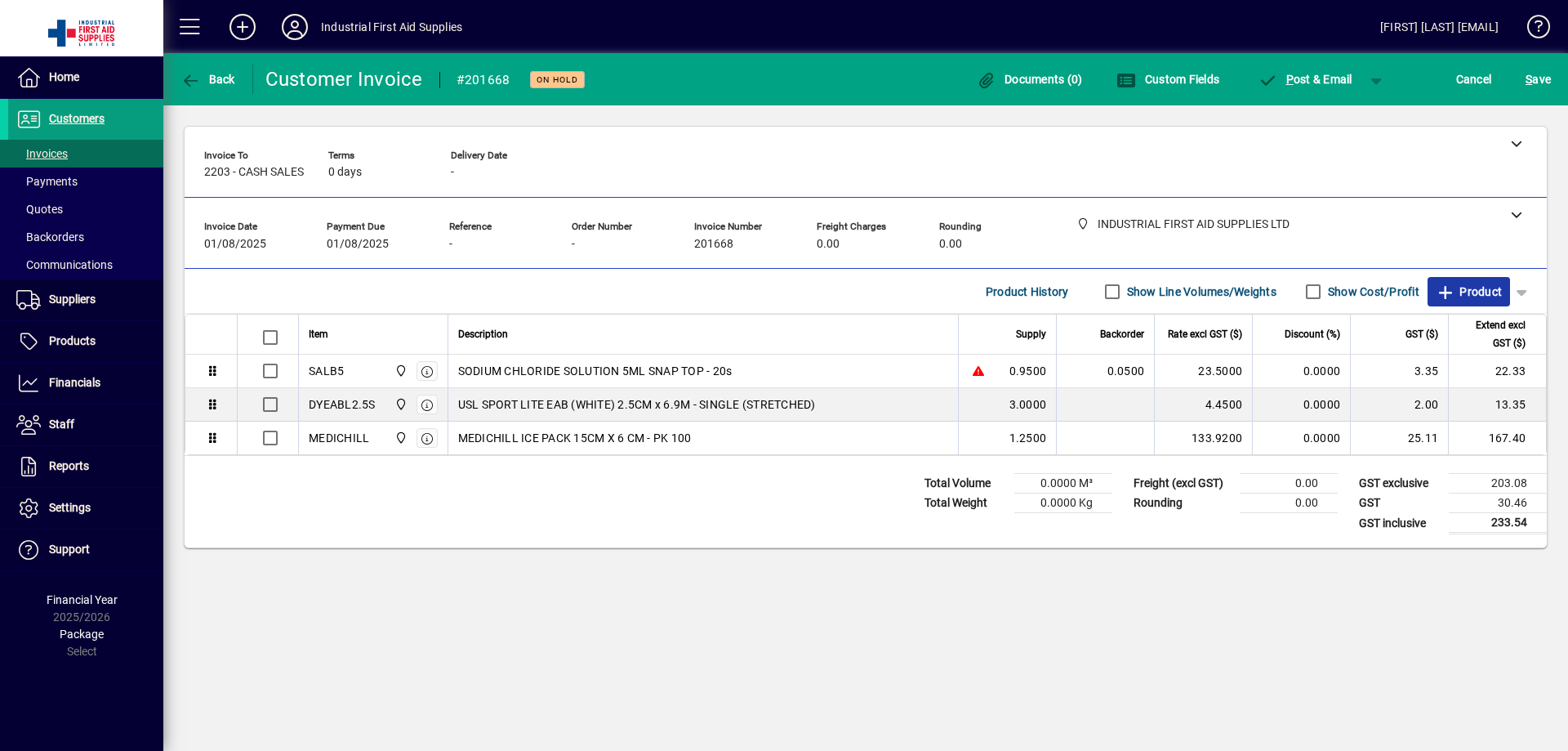 click on "Product" 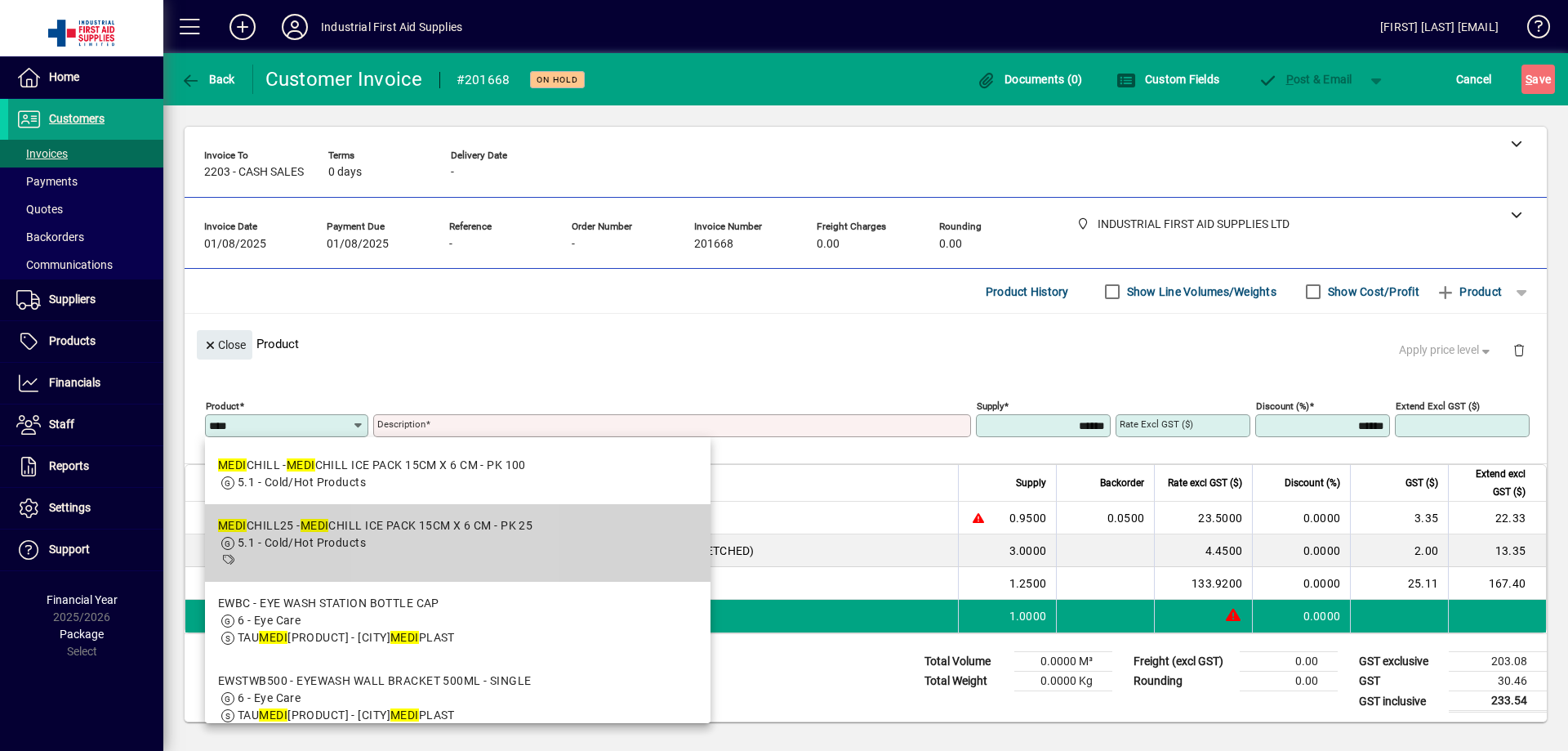 click on "5.1 - Cold/Hot Products" at bounding box center (375, 543) 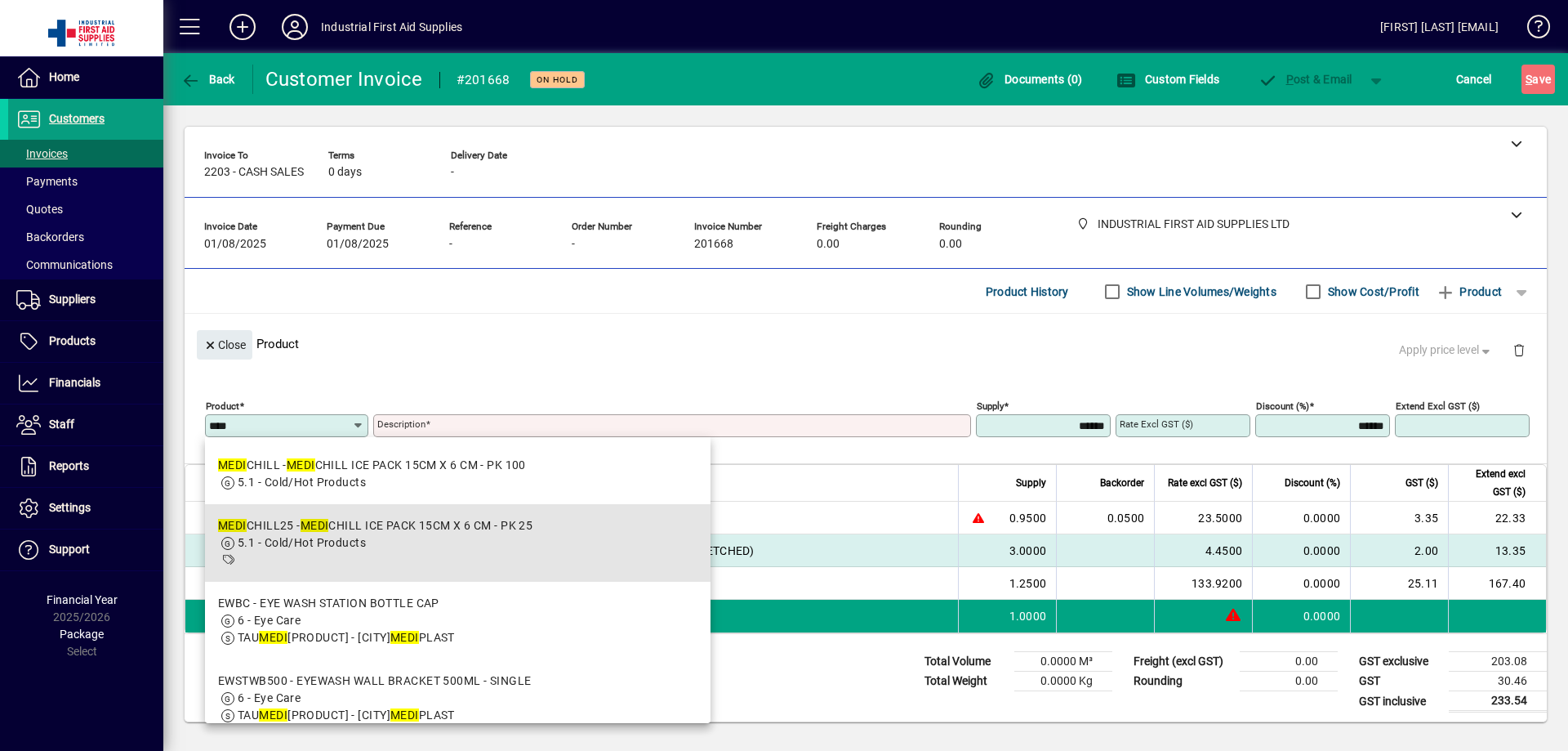type on "**********" 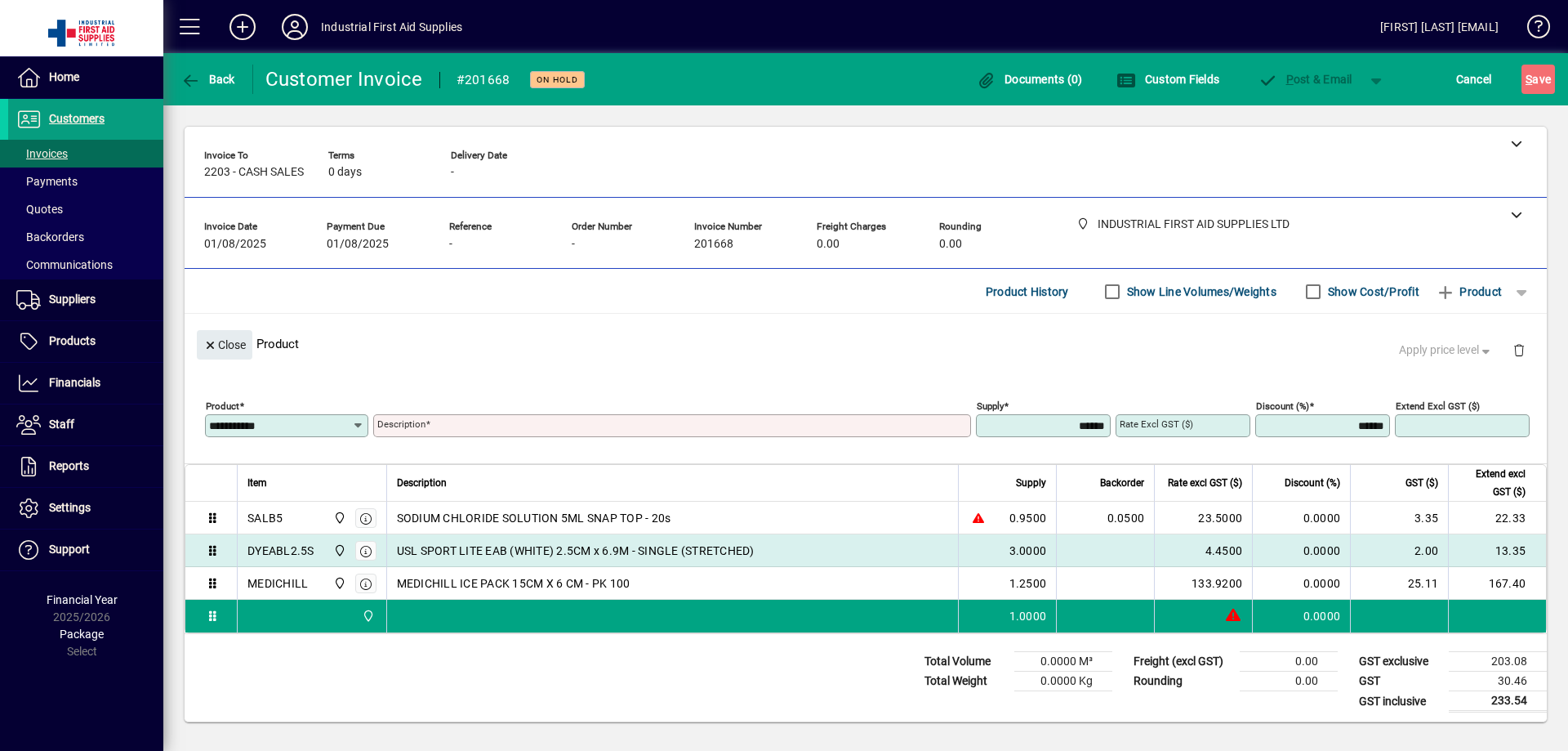 type on "**********" 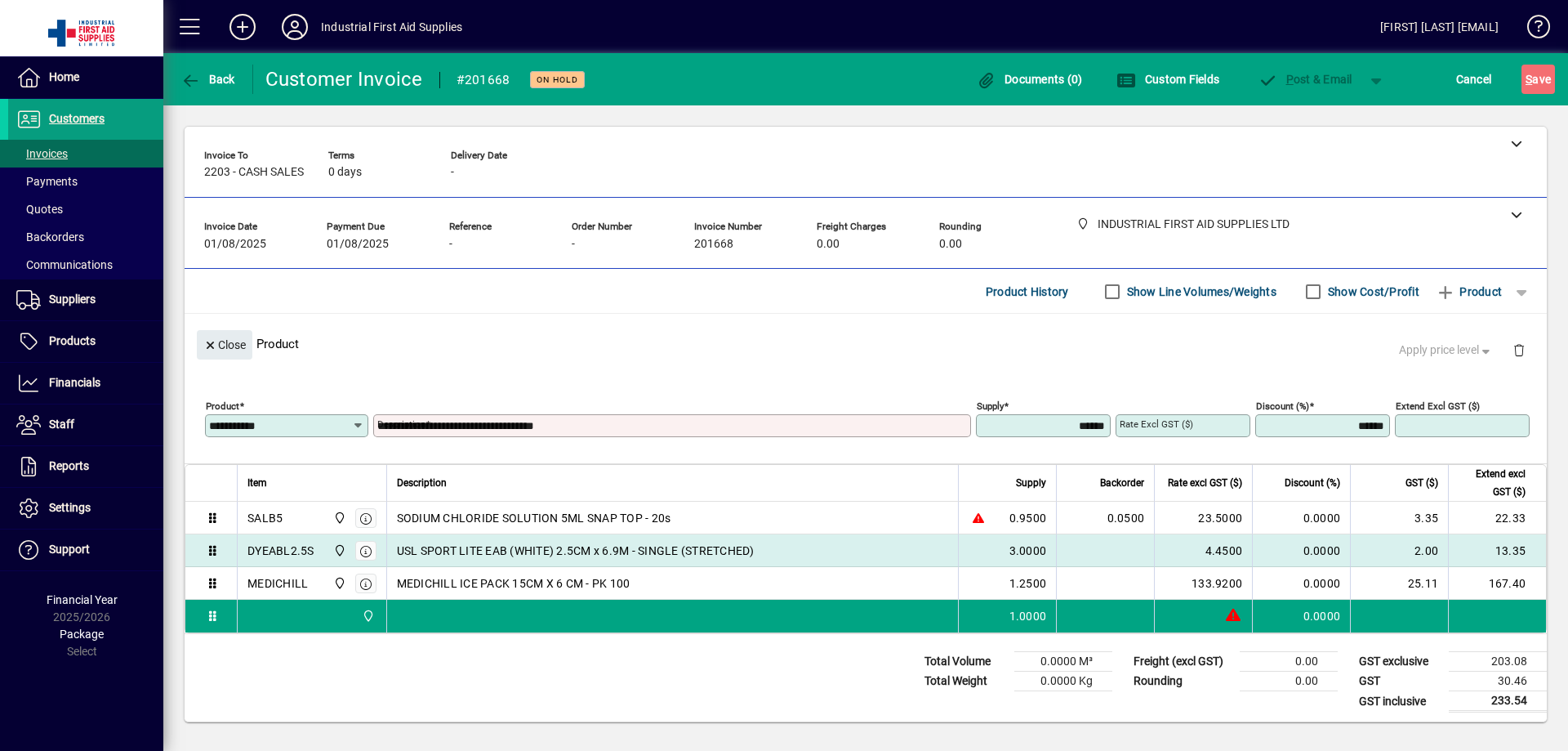 type on "*******" 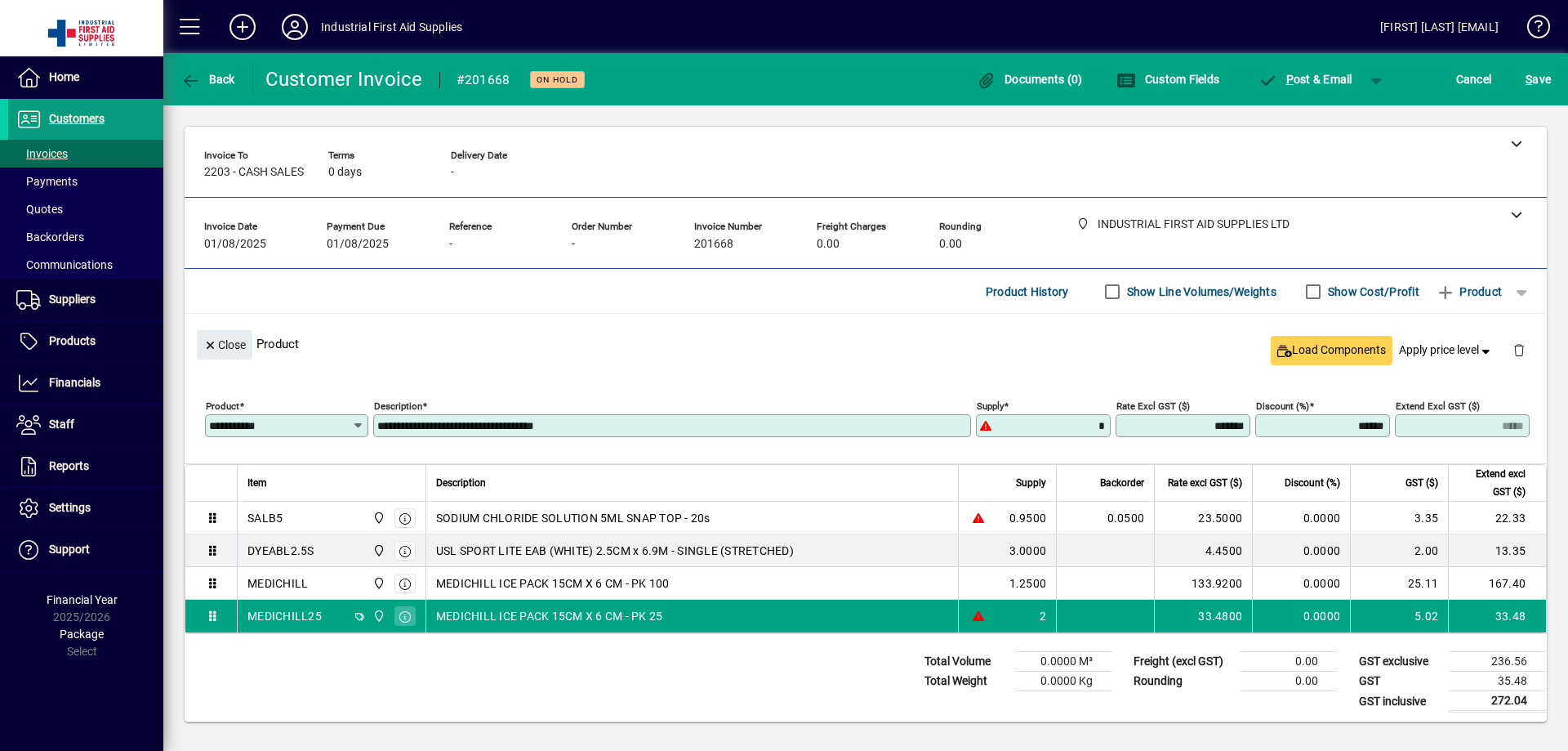 type on "******" 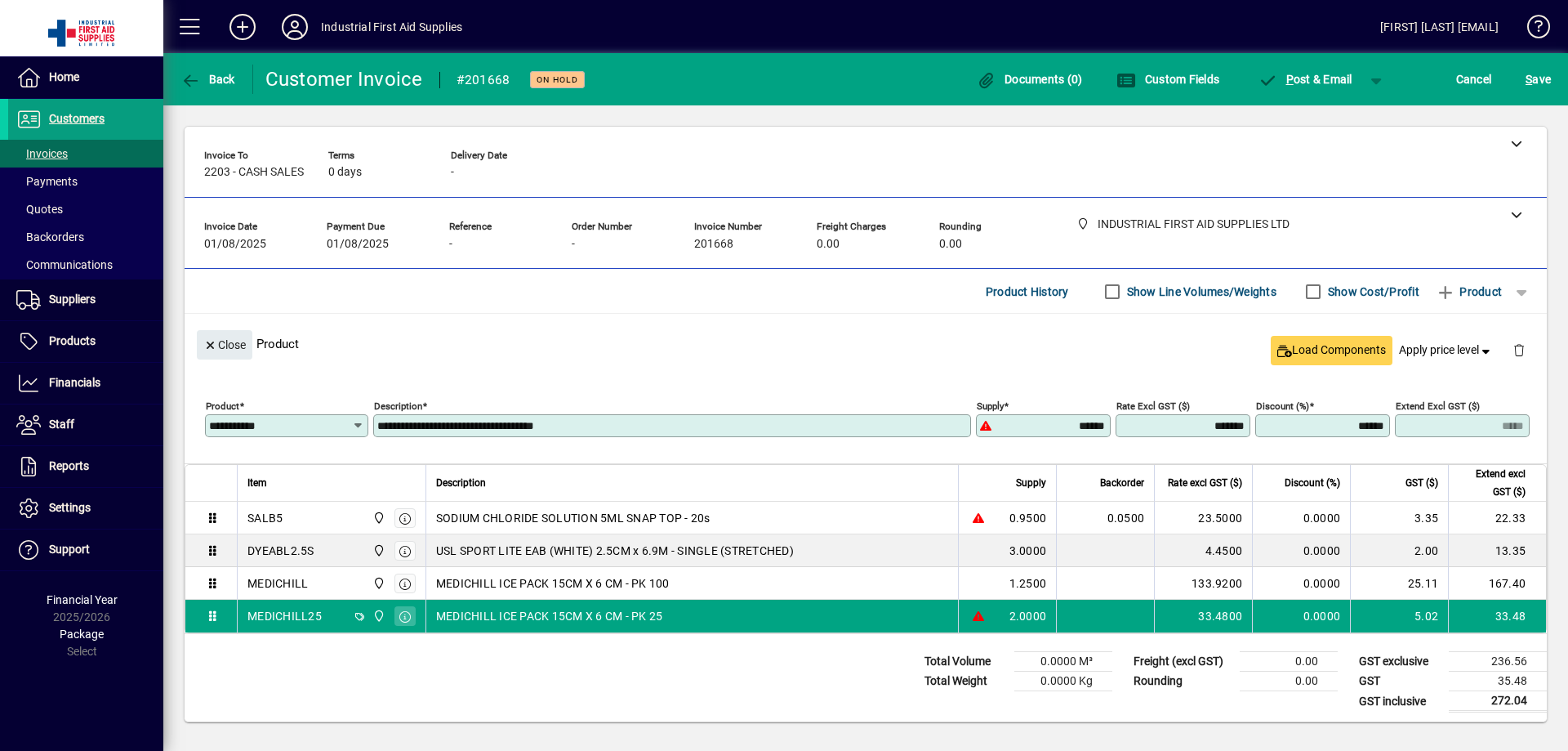 type on "*****" 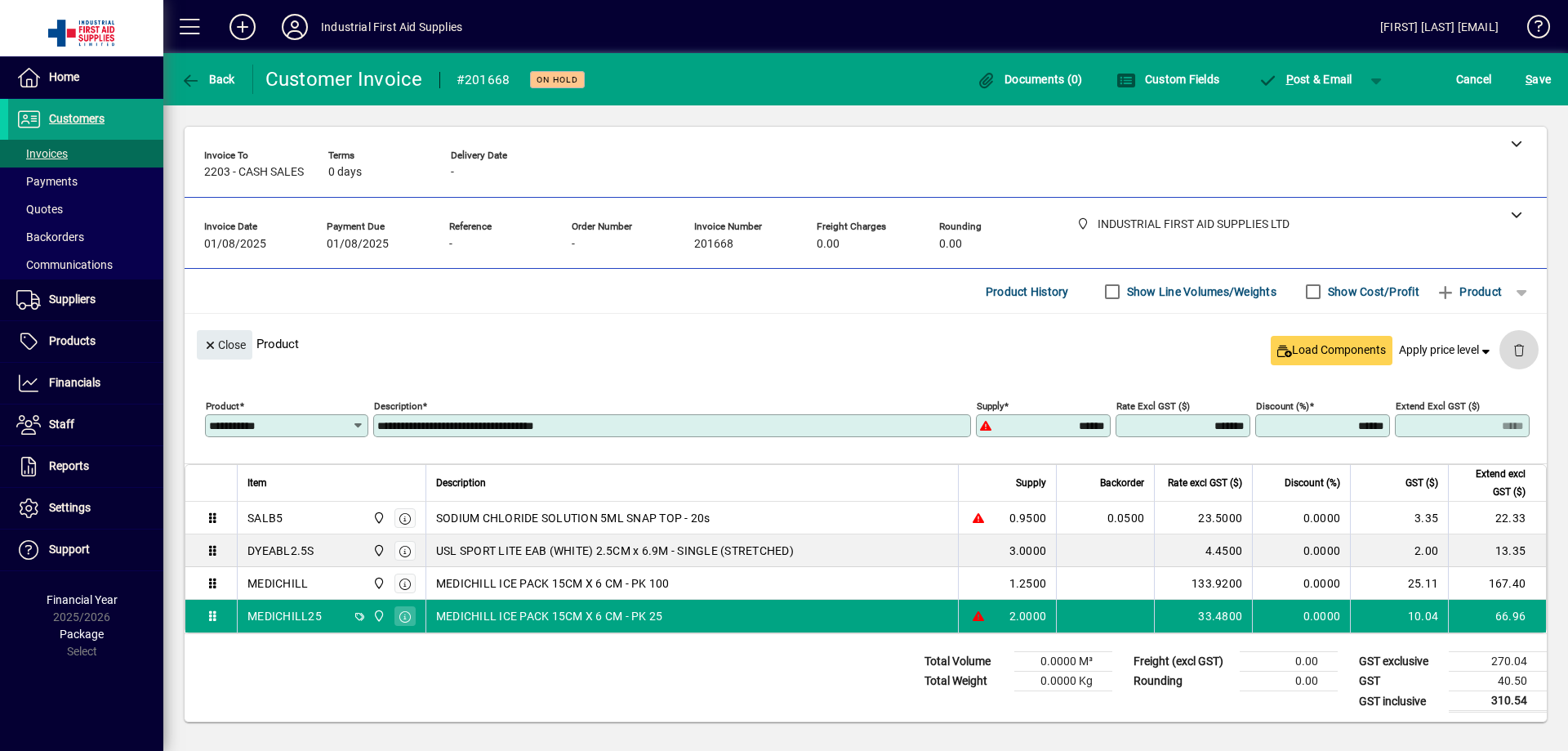click 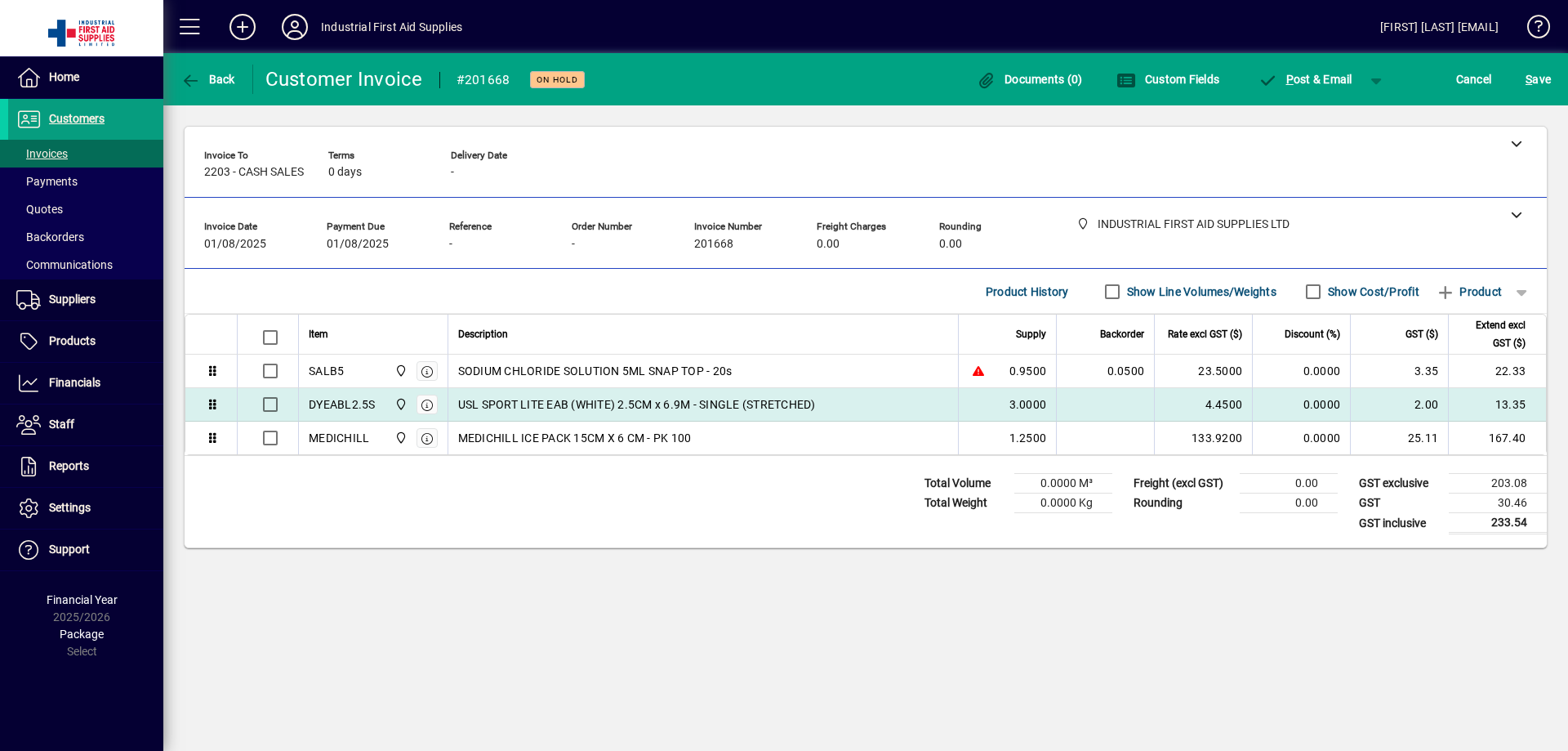 click on "USL SPORT LITE EAB (WHITE) 2.5CM x 6.9M - SINGLE (STRETCHED)" at bounding box center [637, 405] 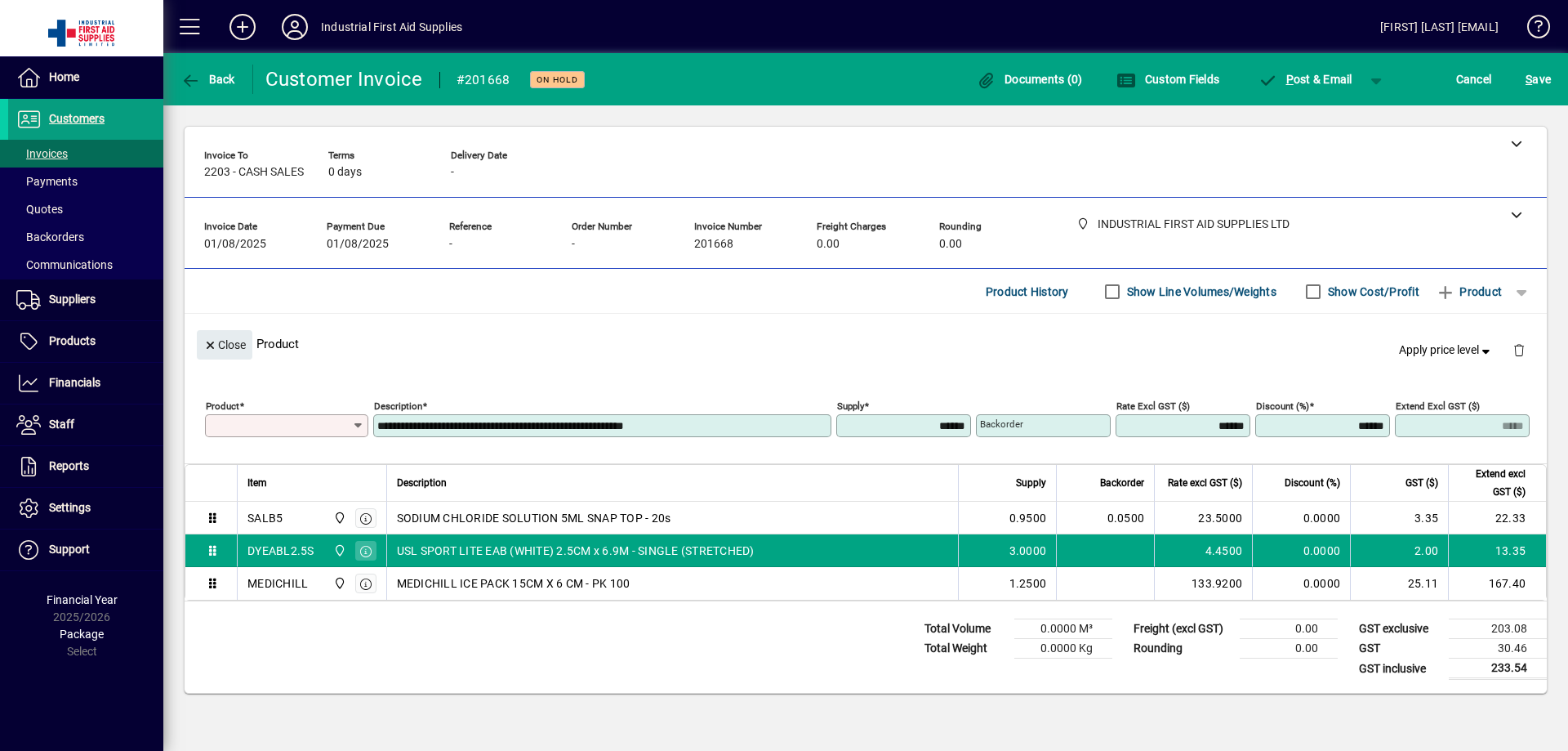 type on "**********" 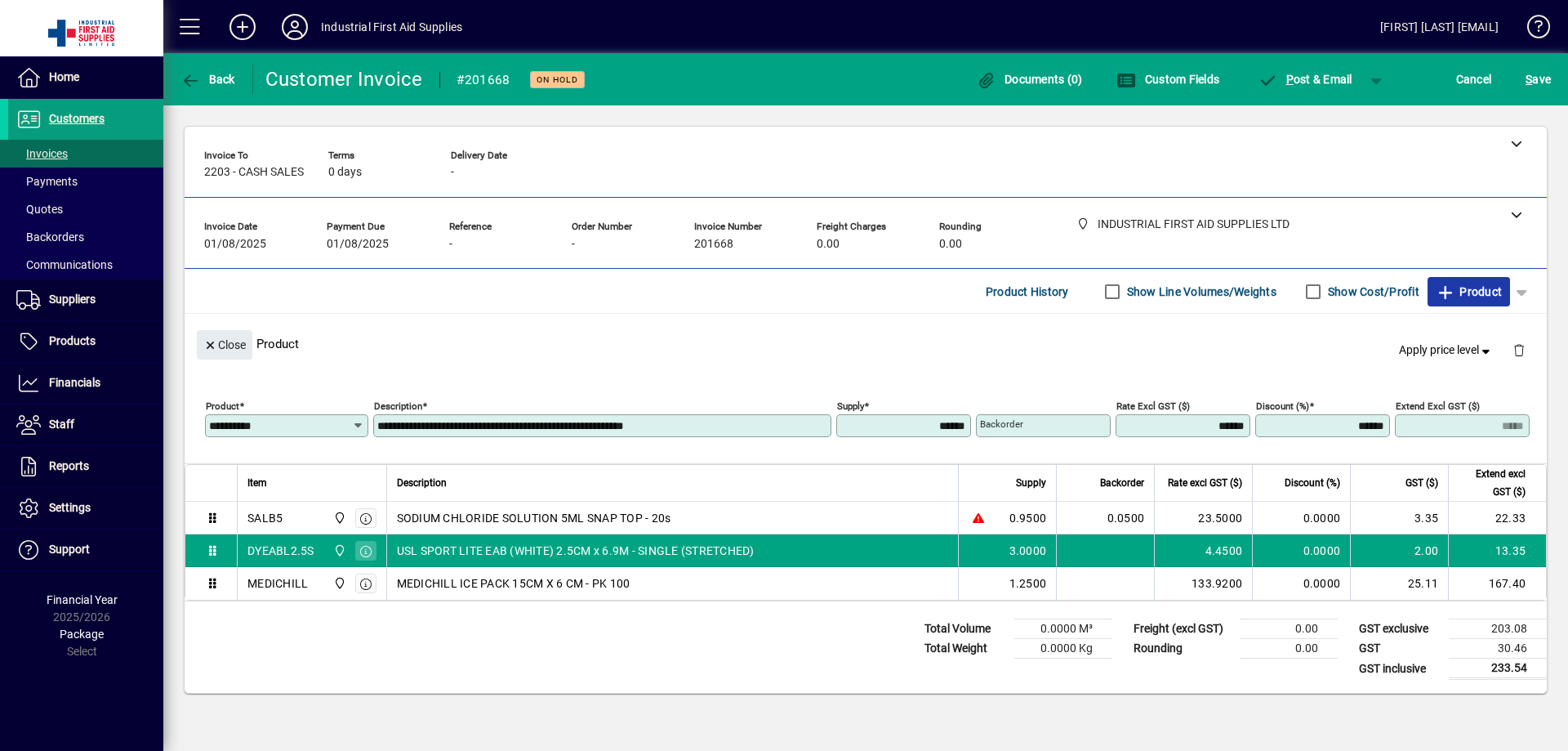 click on "Product" 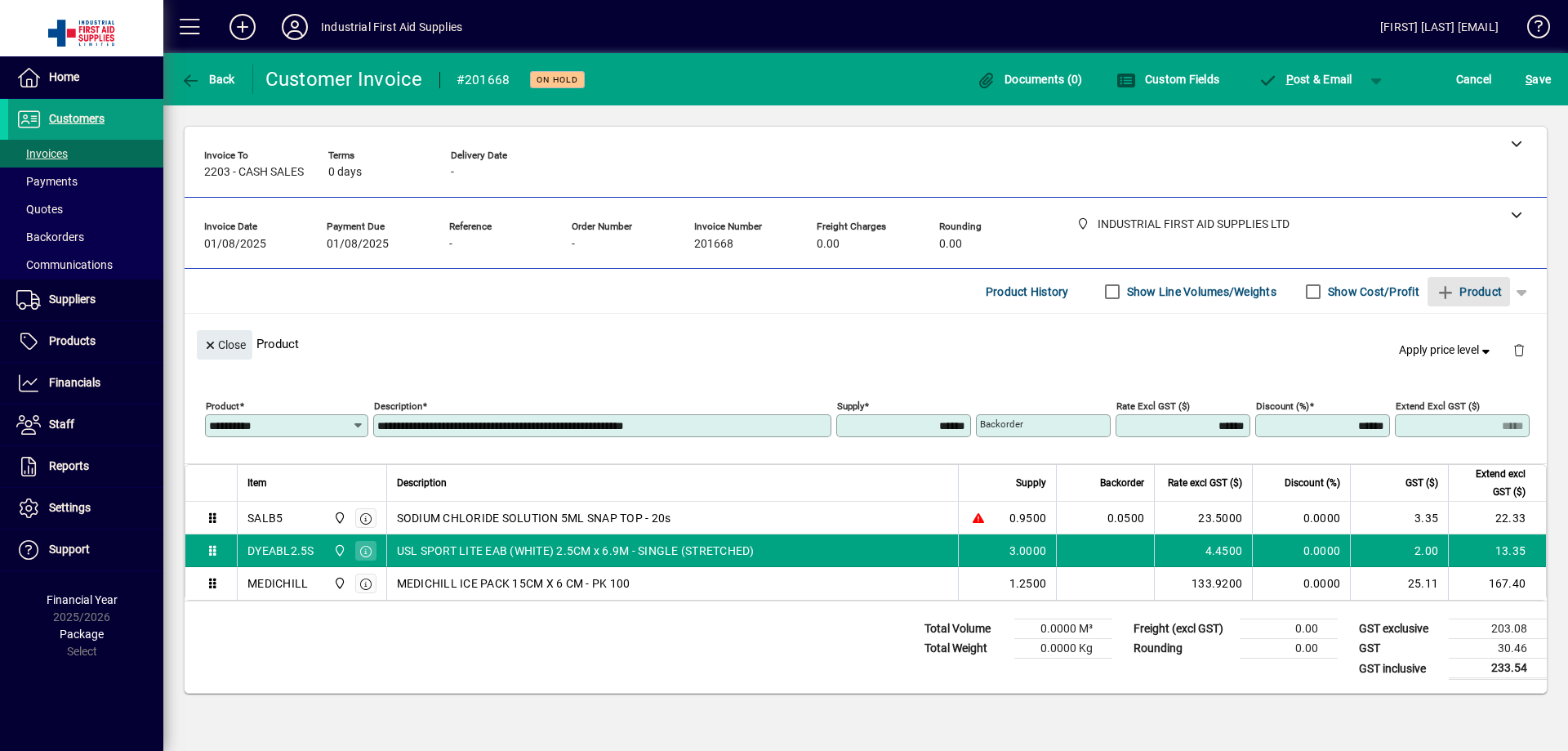 type 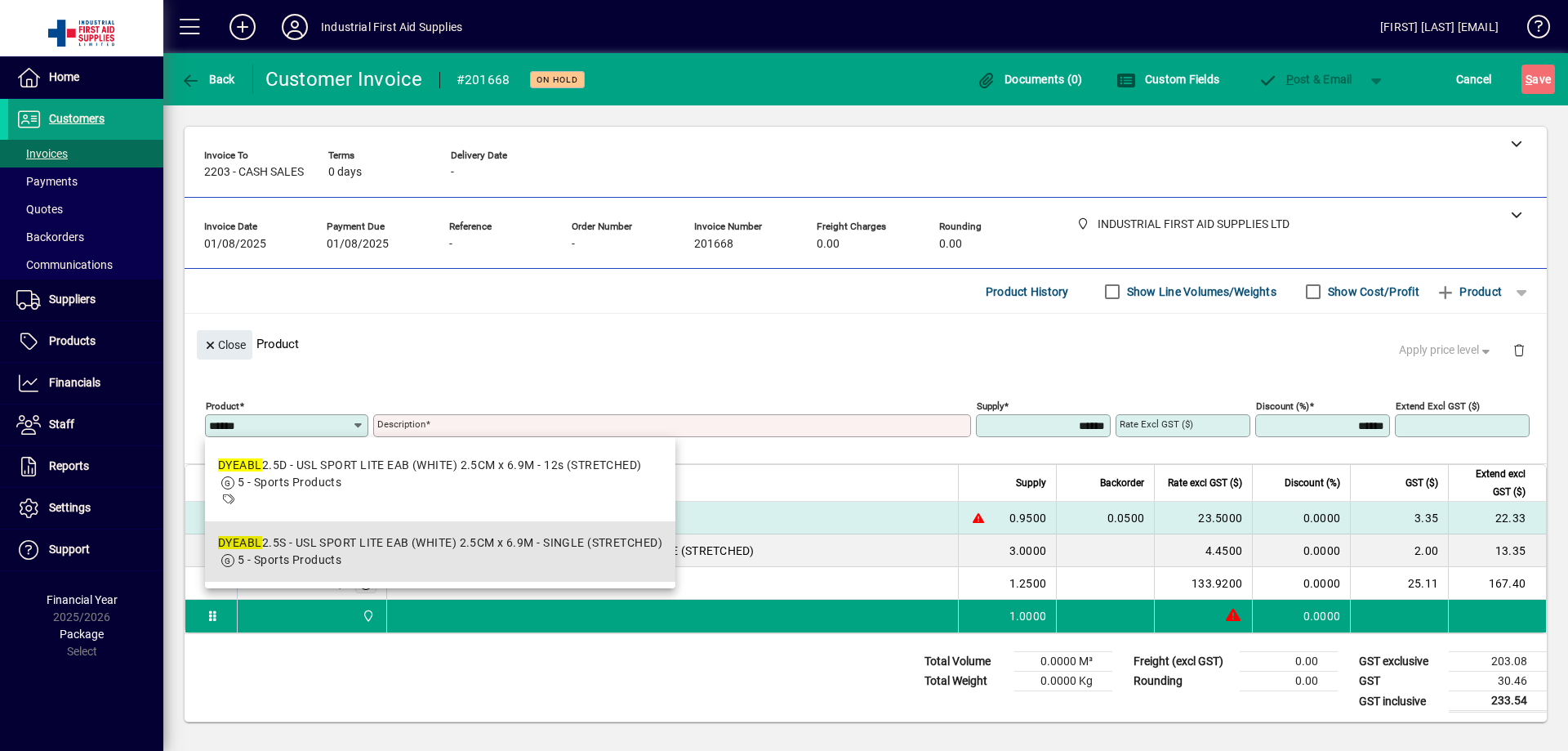 click on "DYEABL 2.5S - USL SPORT LITE EAB (WHITE) 2.5CM x 6.9M - SINGLE (STRETCHED) 5 - Sports Products" at bounding box center [440, 552] 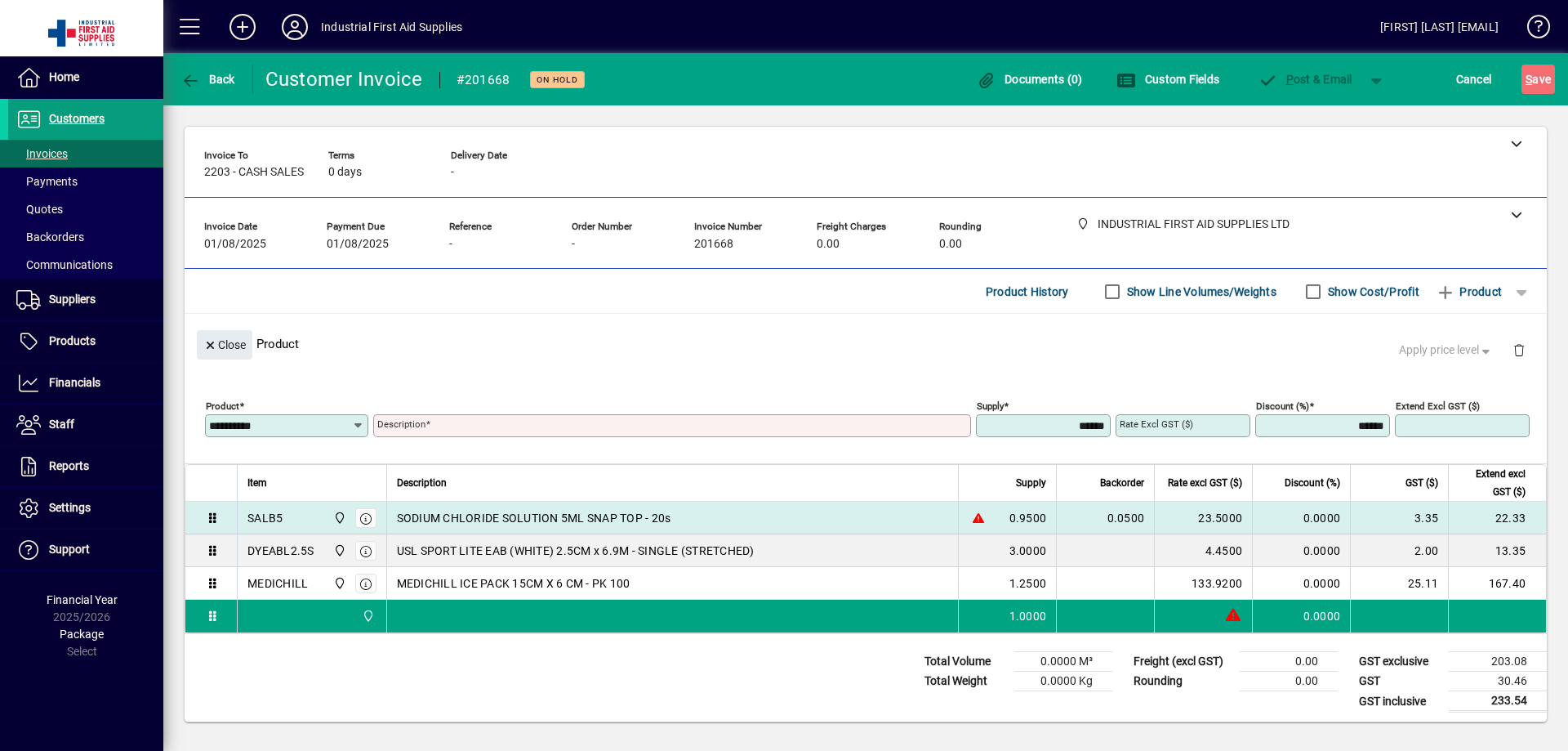 type on "**********" 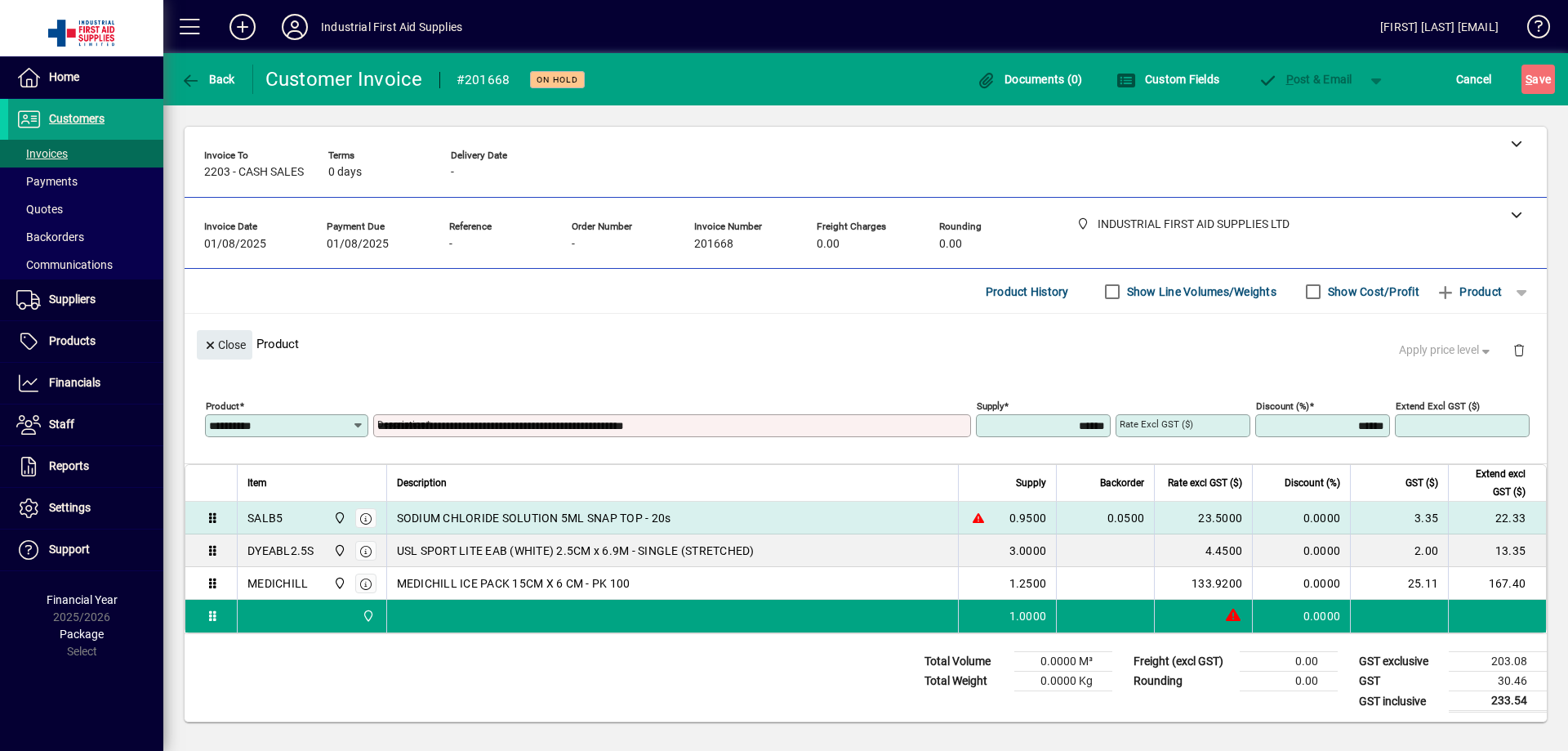 type on "******" 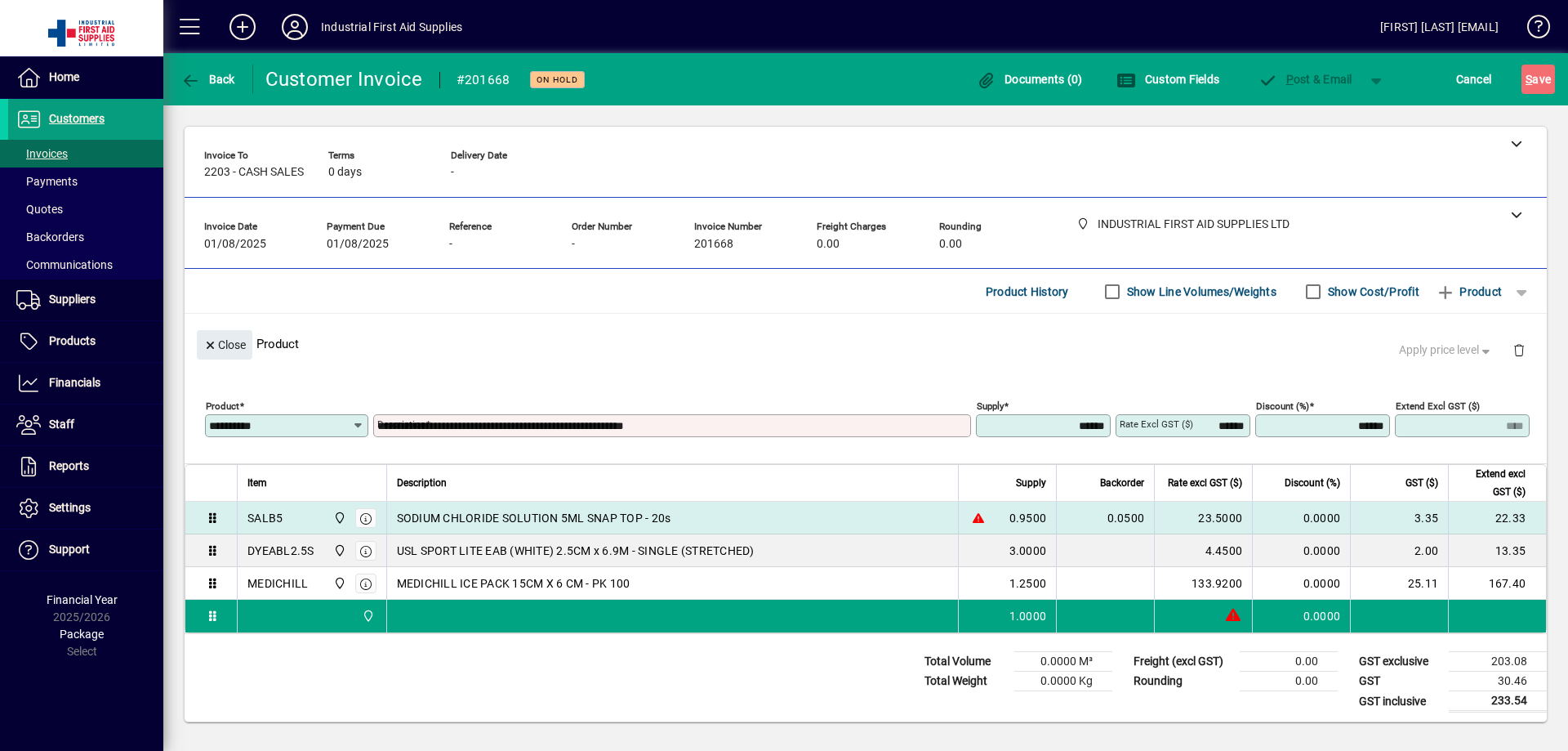 type on "******" 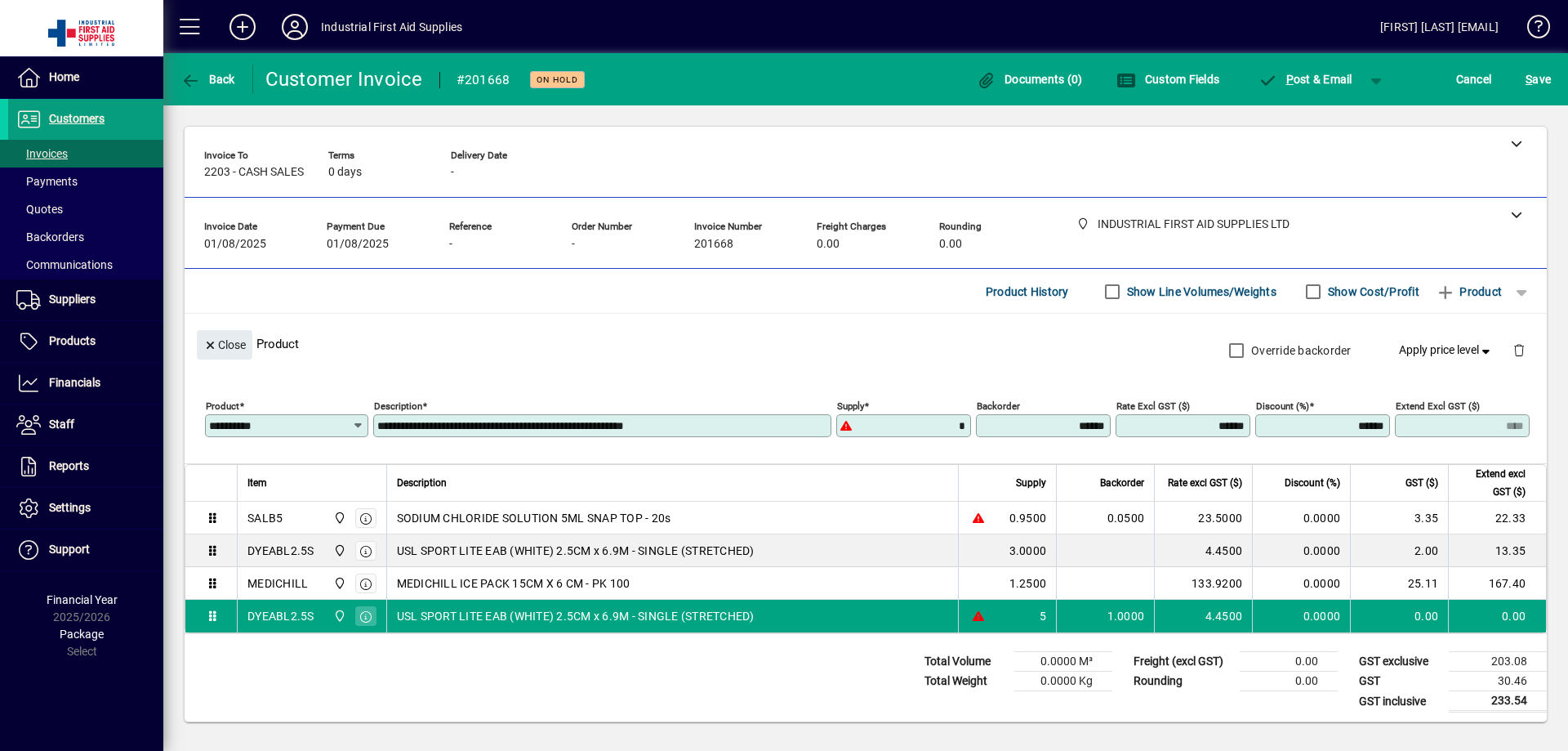type on "******" 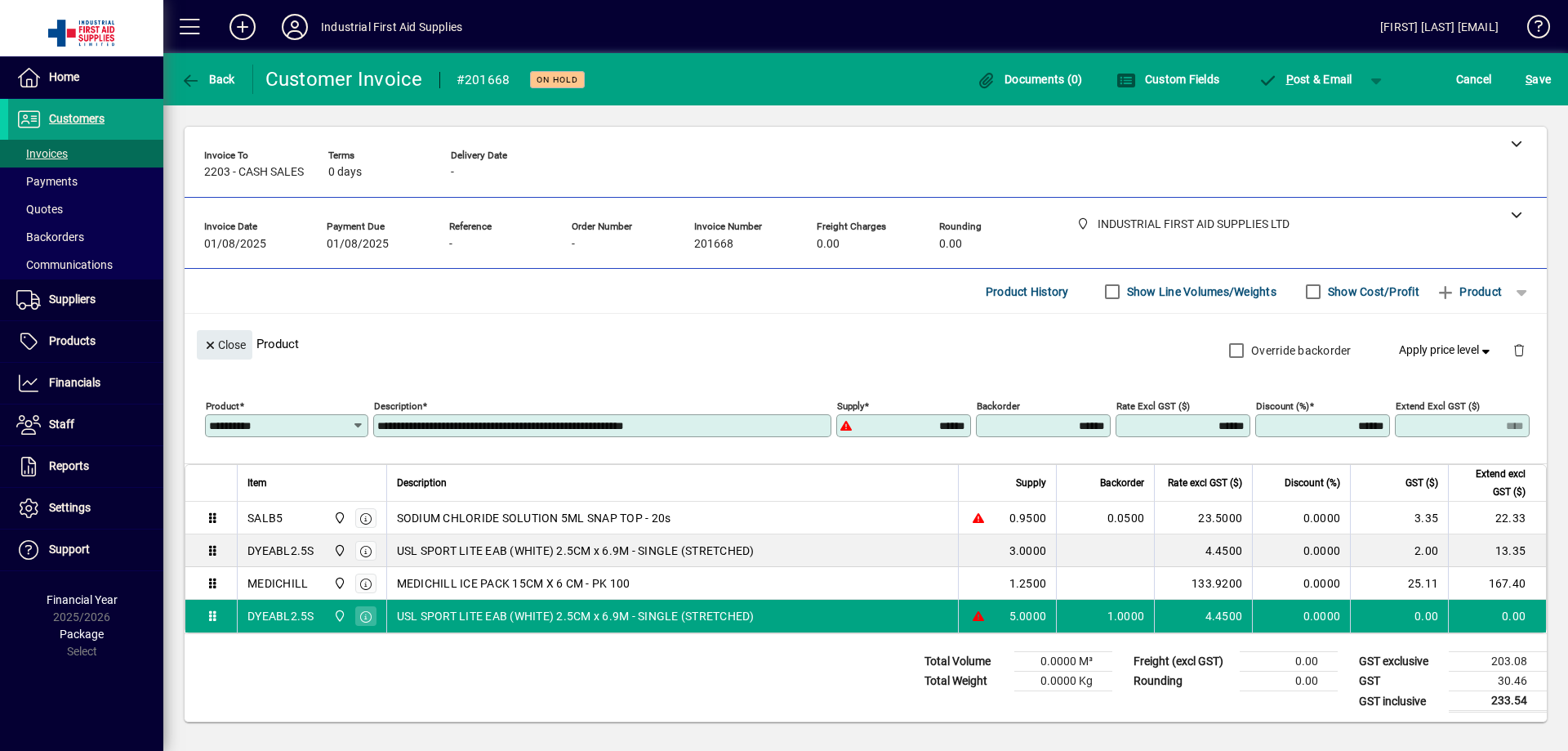 type on "*****" 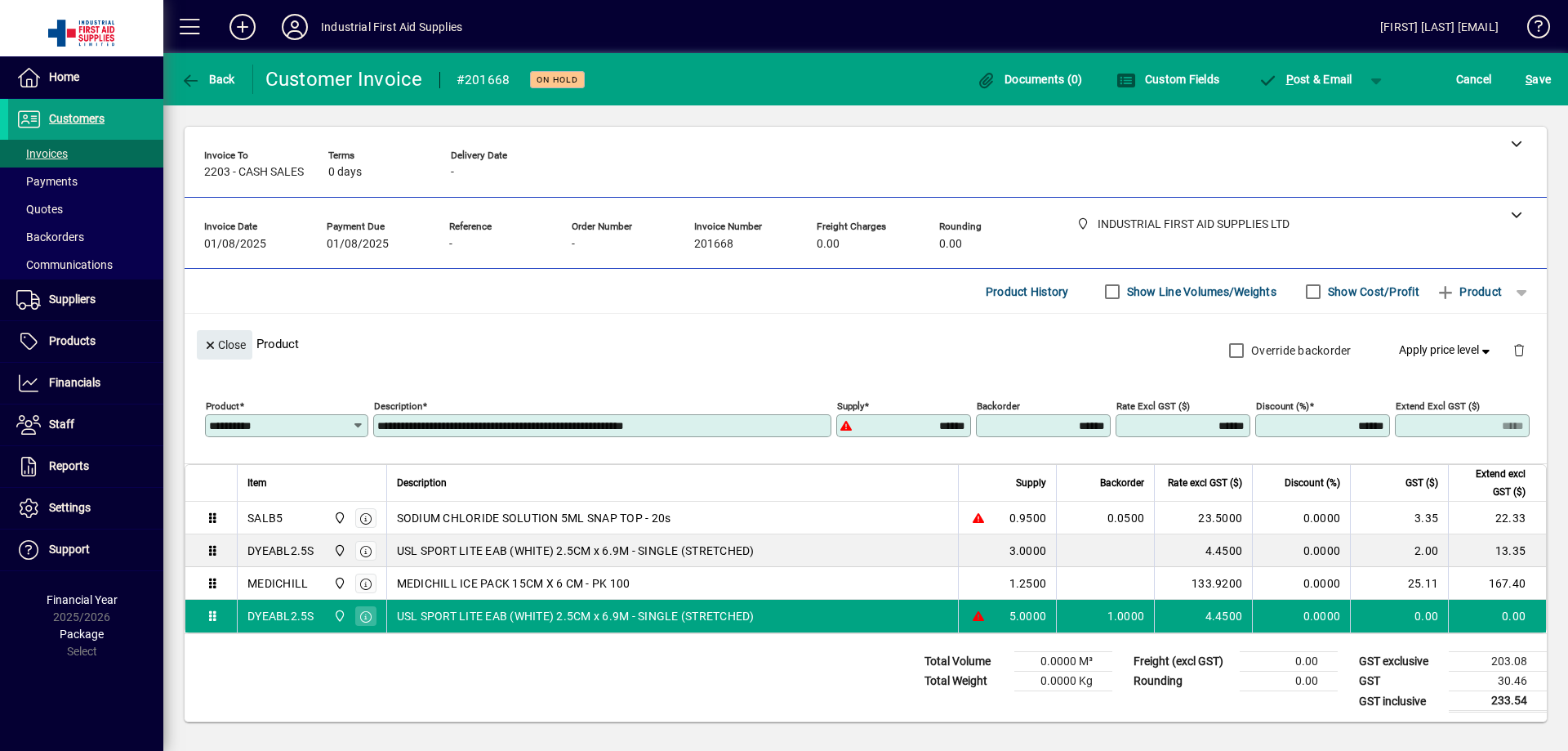 type on "******" 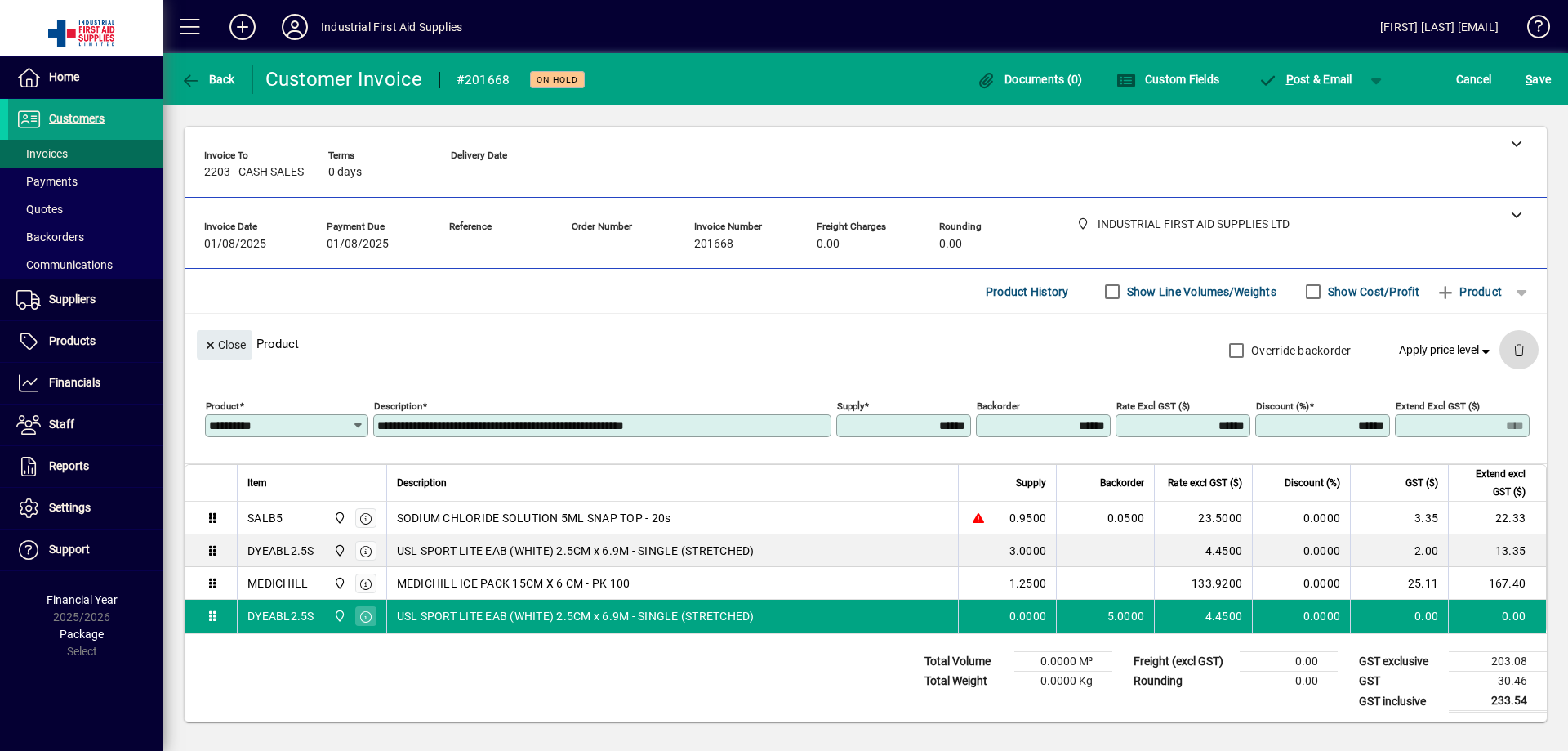 click 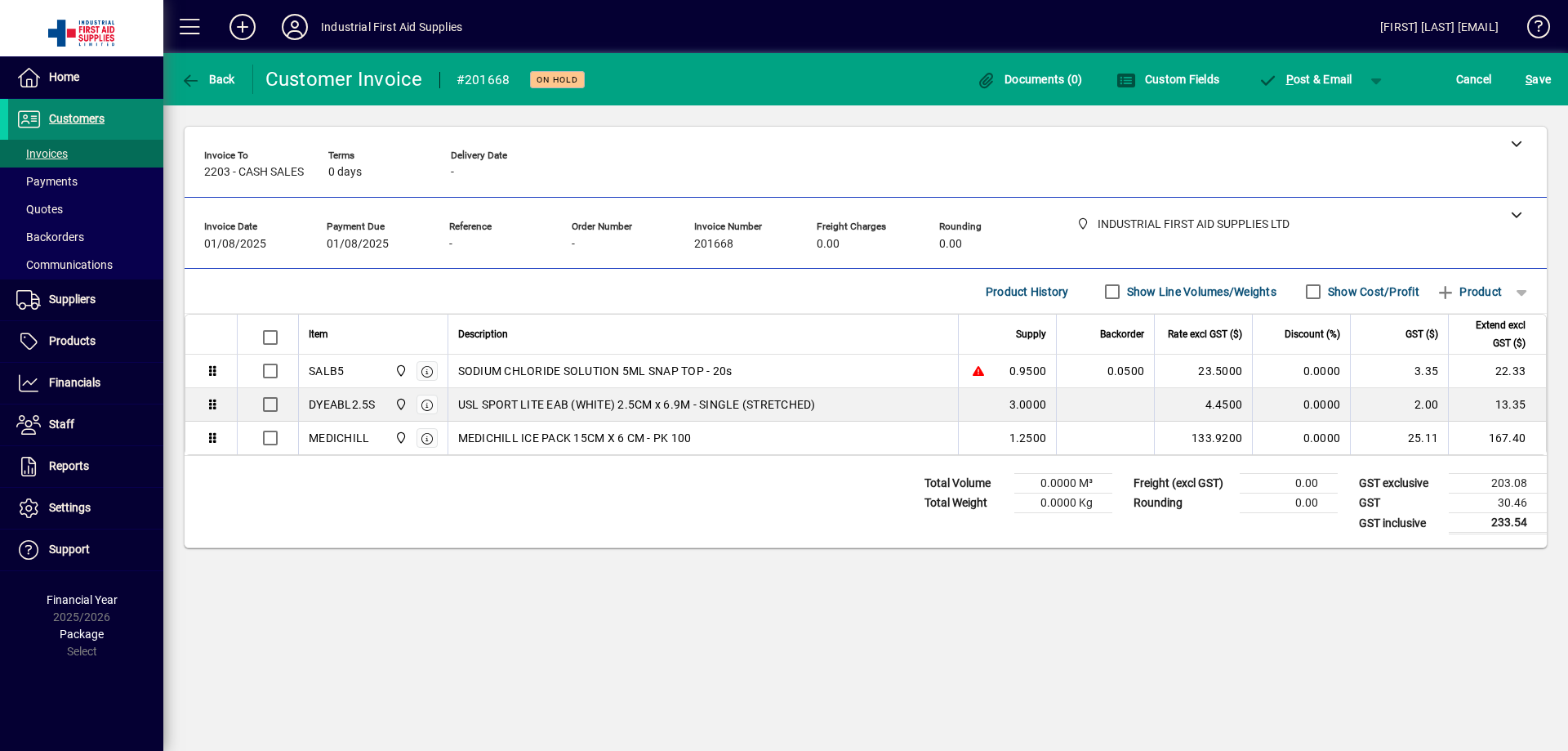 click at bounding box center (86, 119) 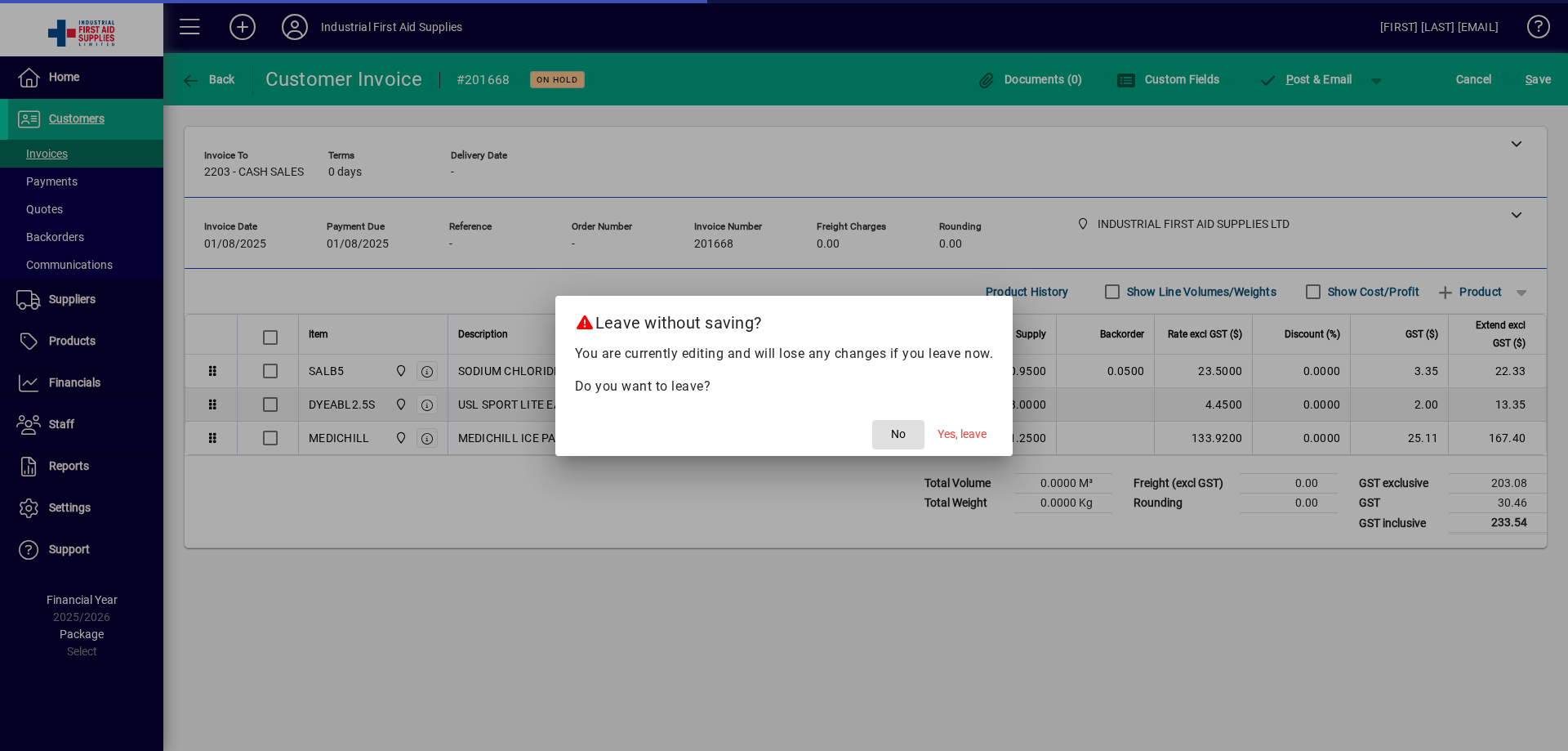 drag, startPoint x: 959, startPoint y: 431, endPoint x: 920, endPoint y: 419, distance: 40.804412 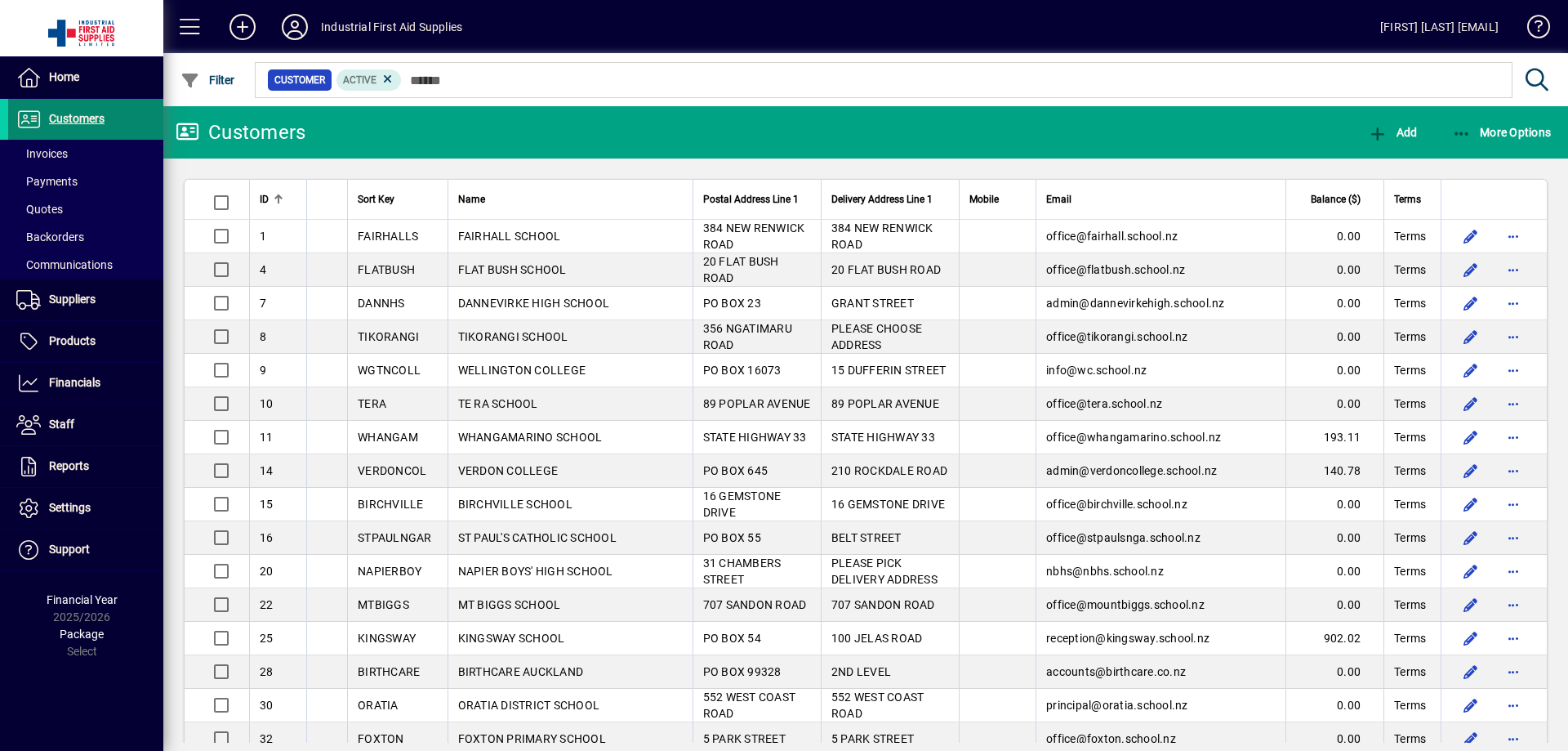 click on "Customers" at bounding box center (77, 118) 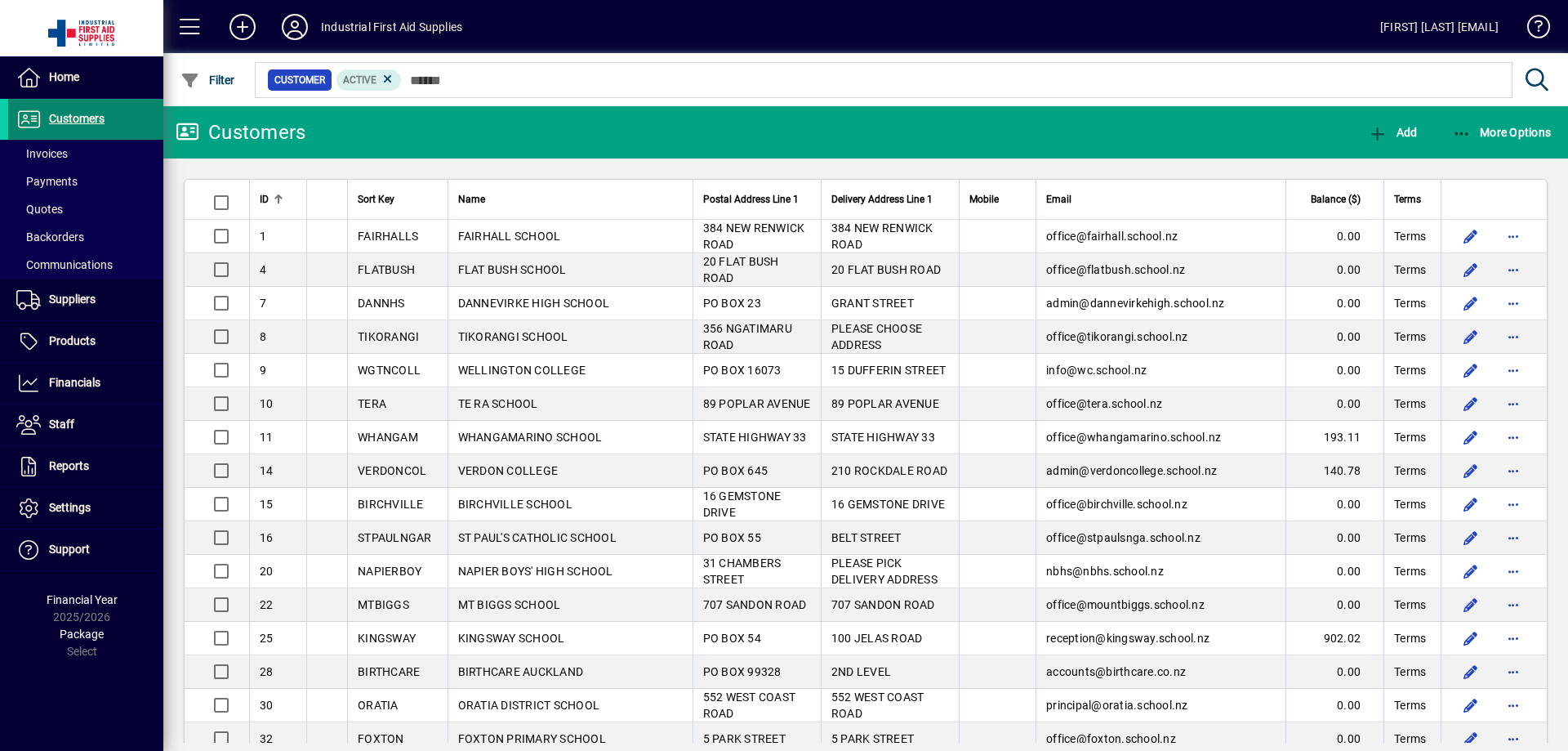 click on "Customers" at bounding box center (56, 119) 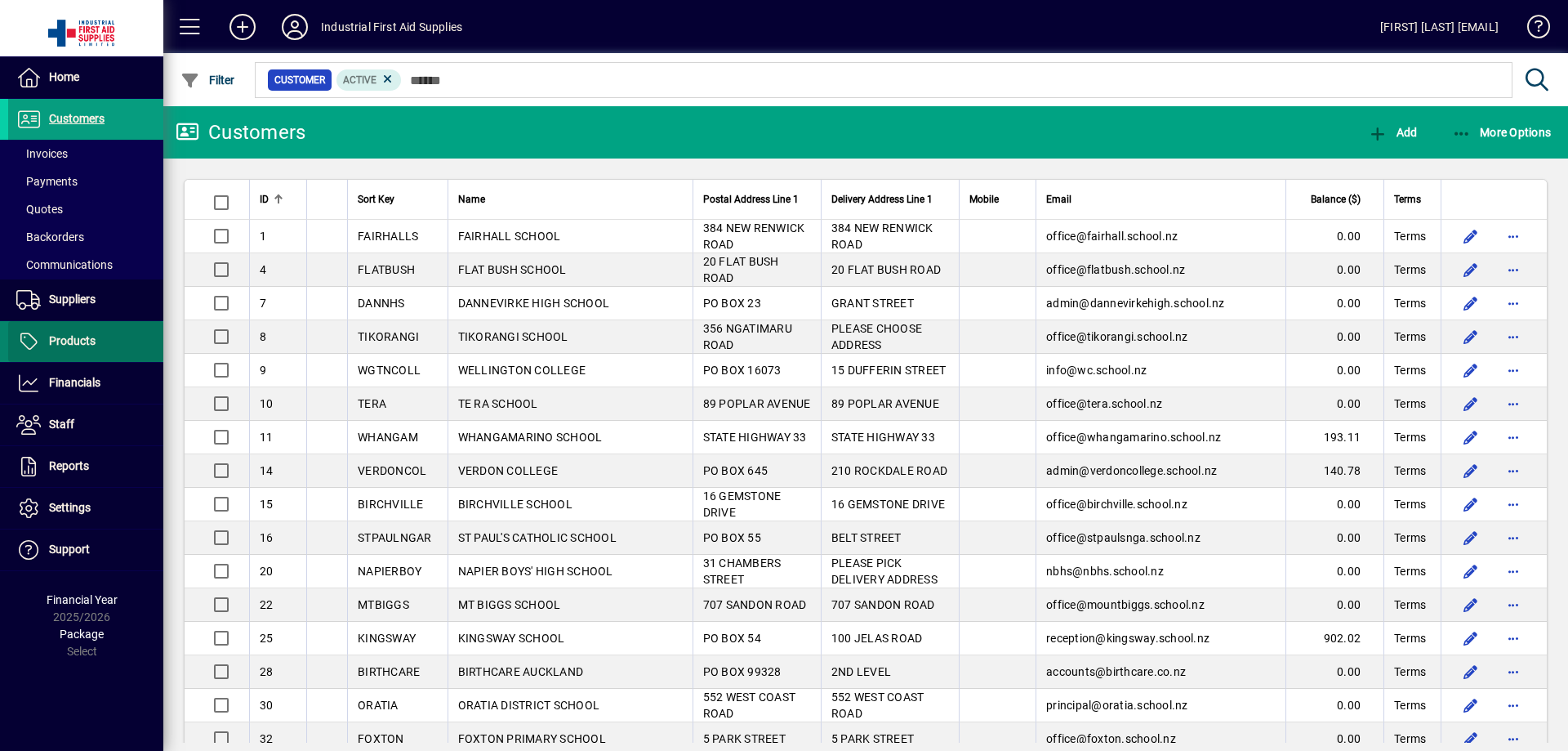click on "Products" at bounding box center (72, 341) 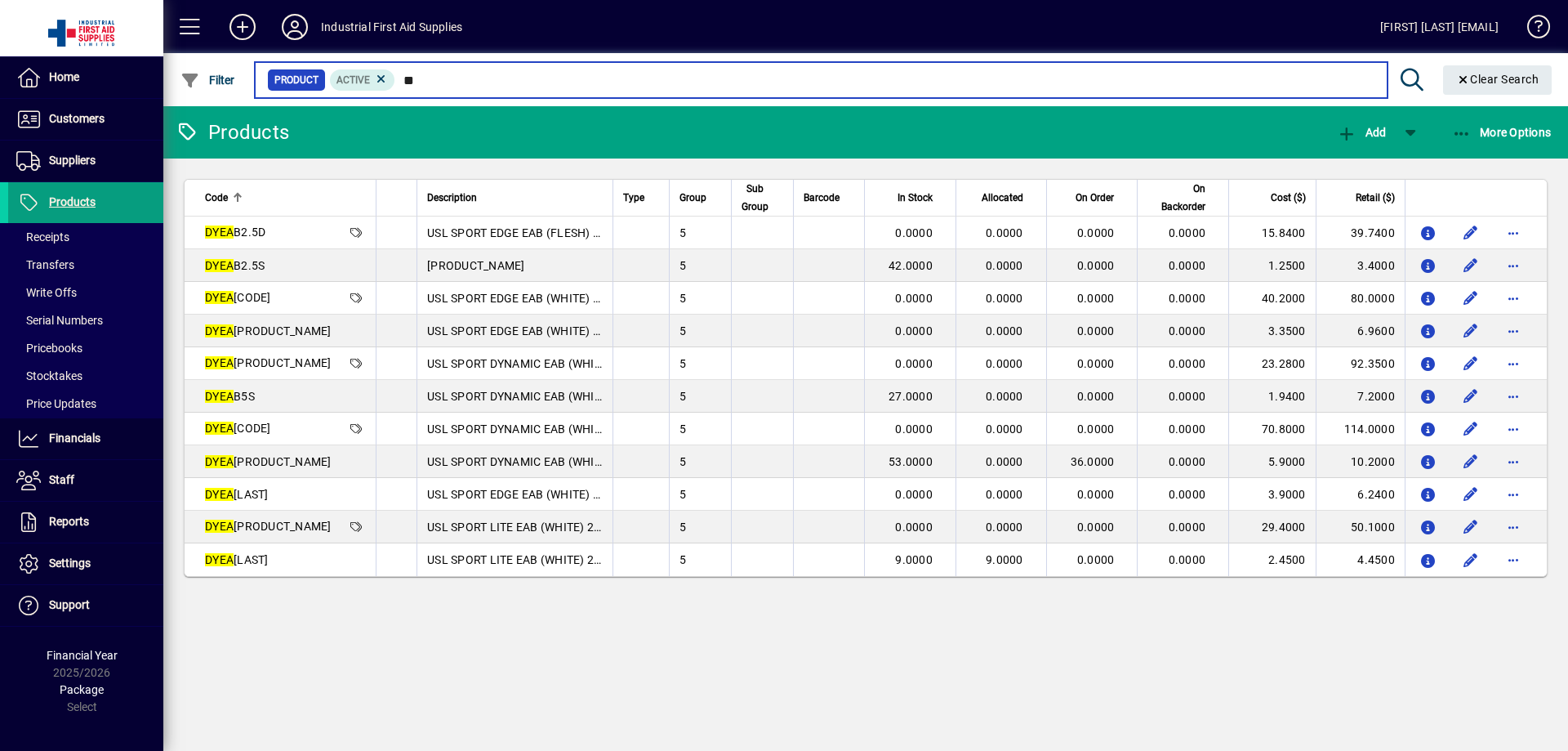 type on "*" 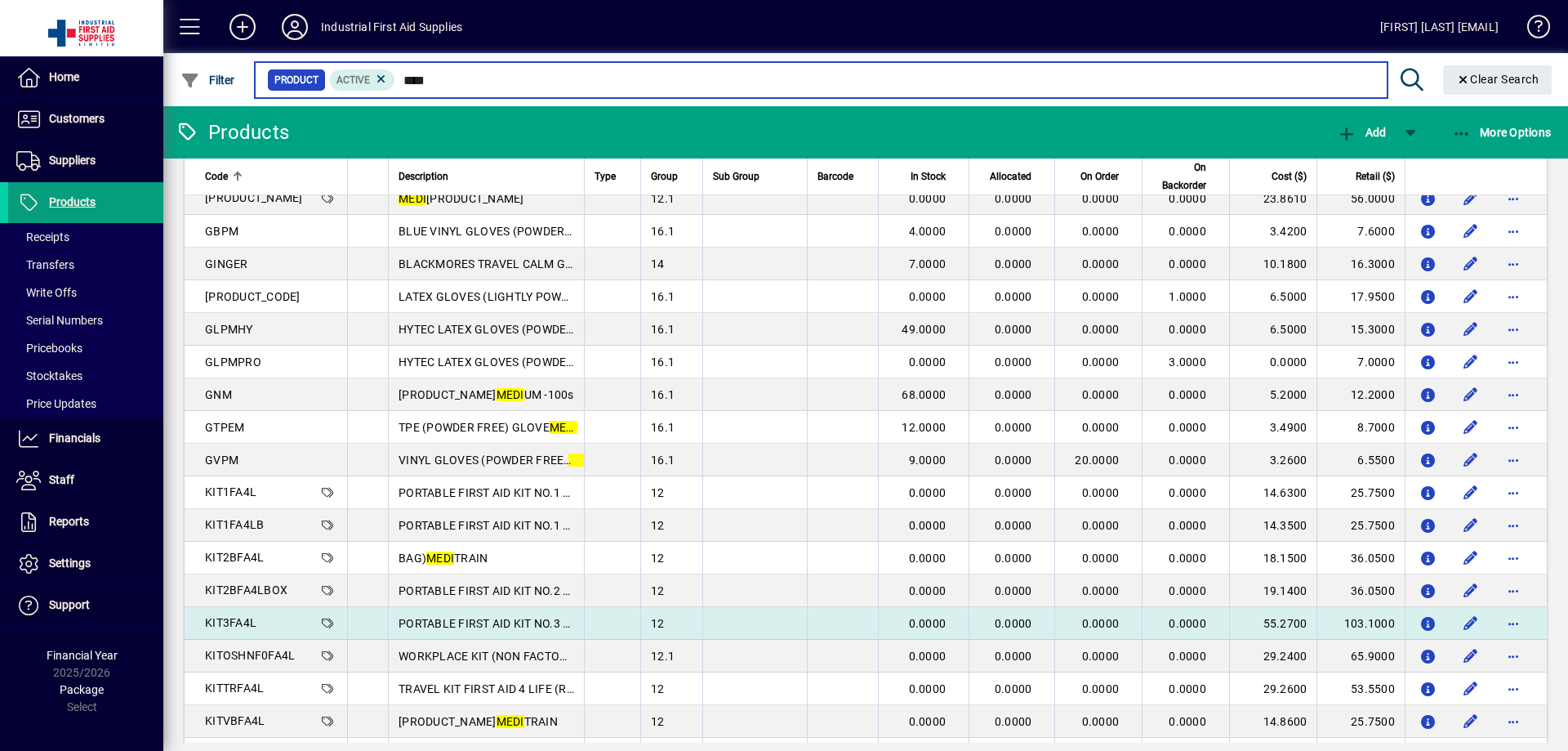 scroll, scrollTop: 872, scrollLeft: 0, axis: vertical 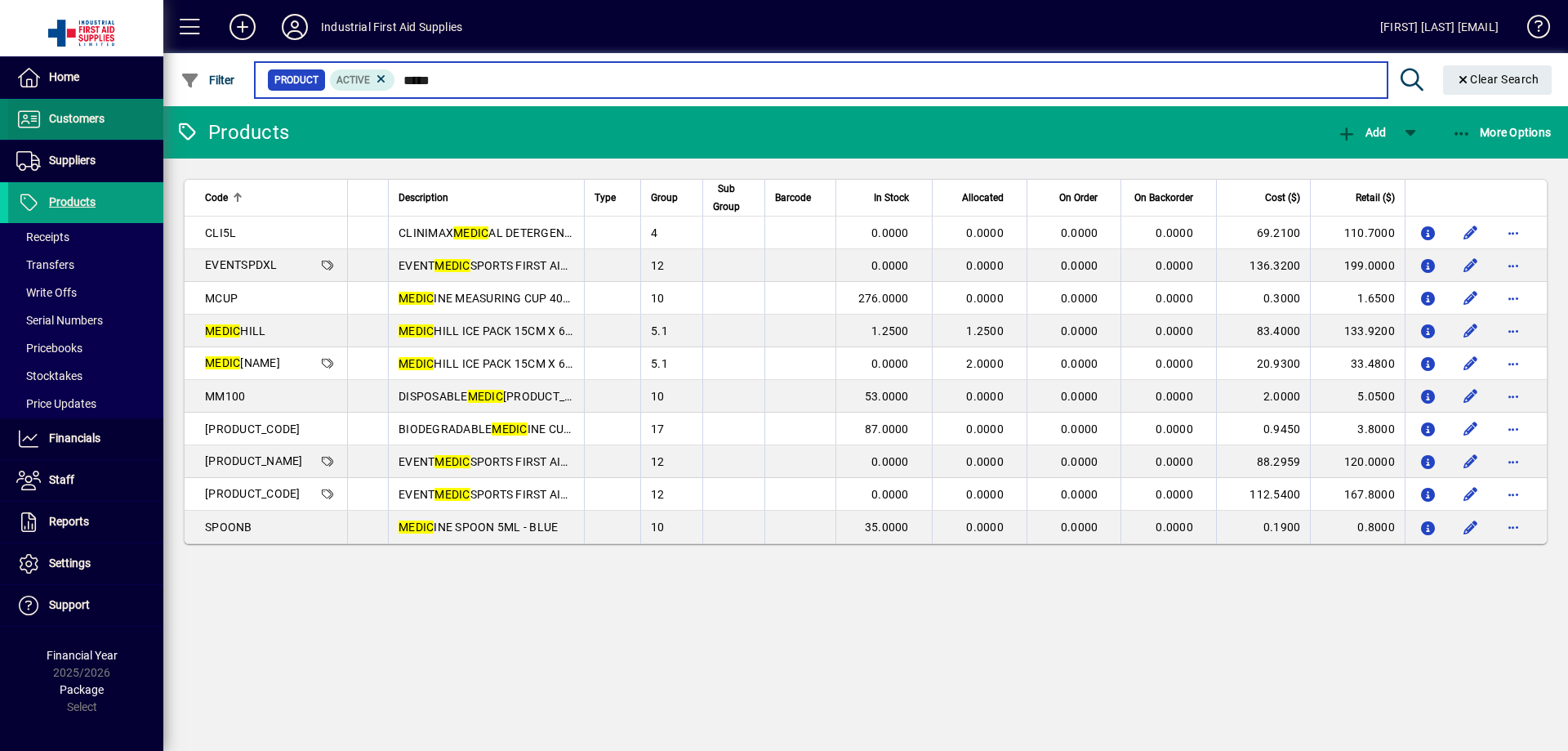 type on "*****" 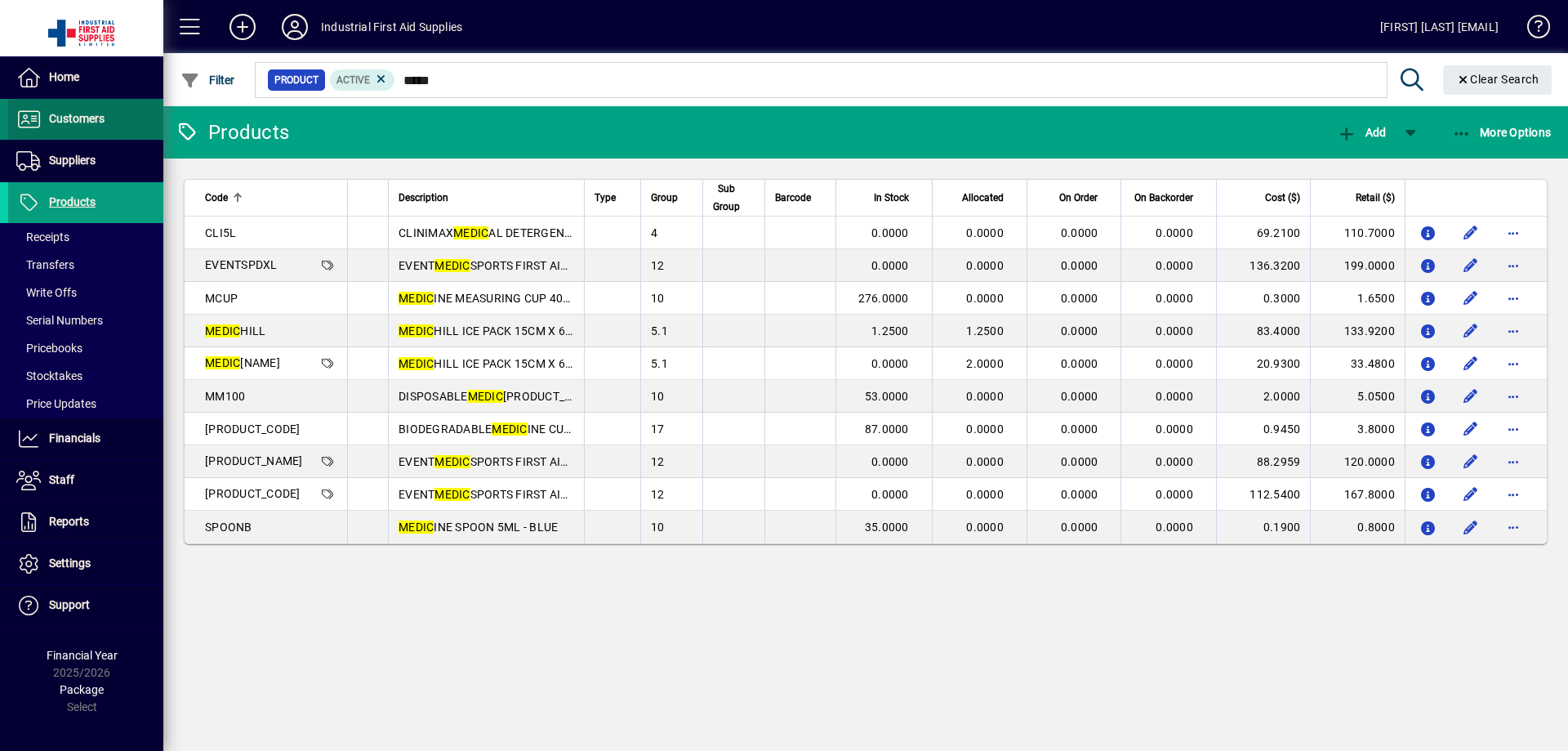 click on "Customers" at bounding box center [77, 118] 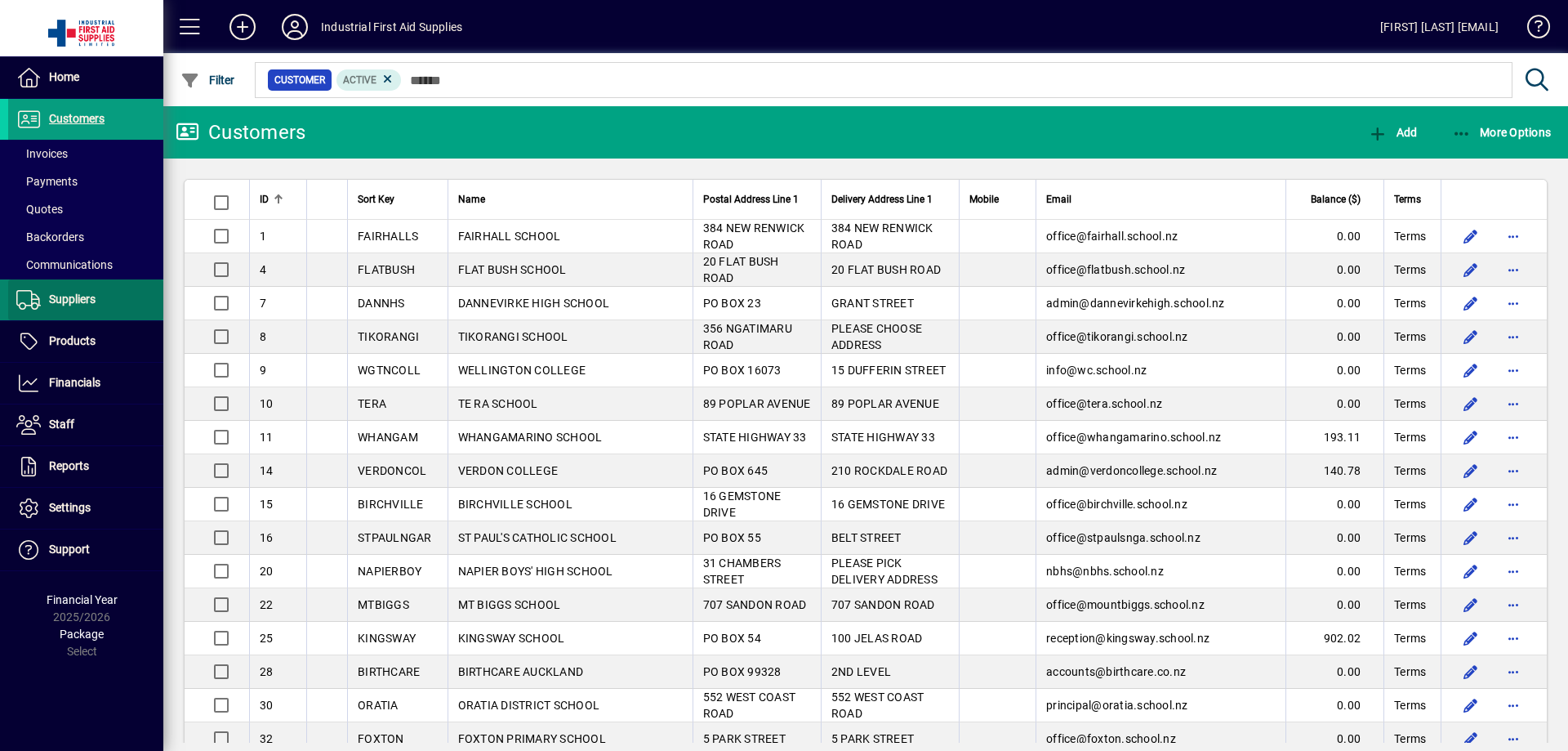 click on "Suppliers" at bounding box center [72, 299] 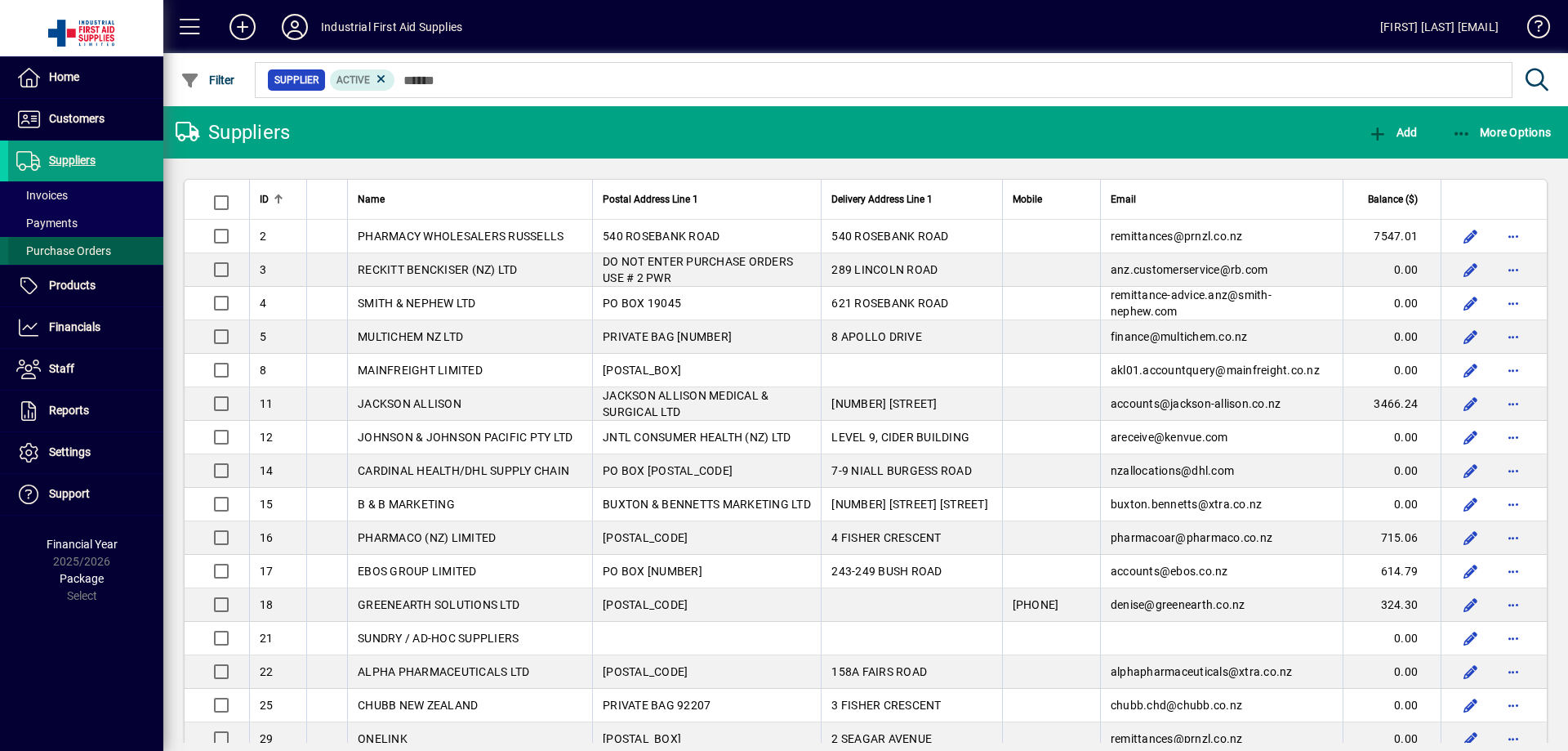 drag, startPoint x: 56, startPoint y: 246, endPoint x: 70, endPoint y: 244, distance: 14.142136 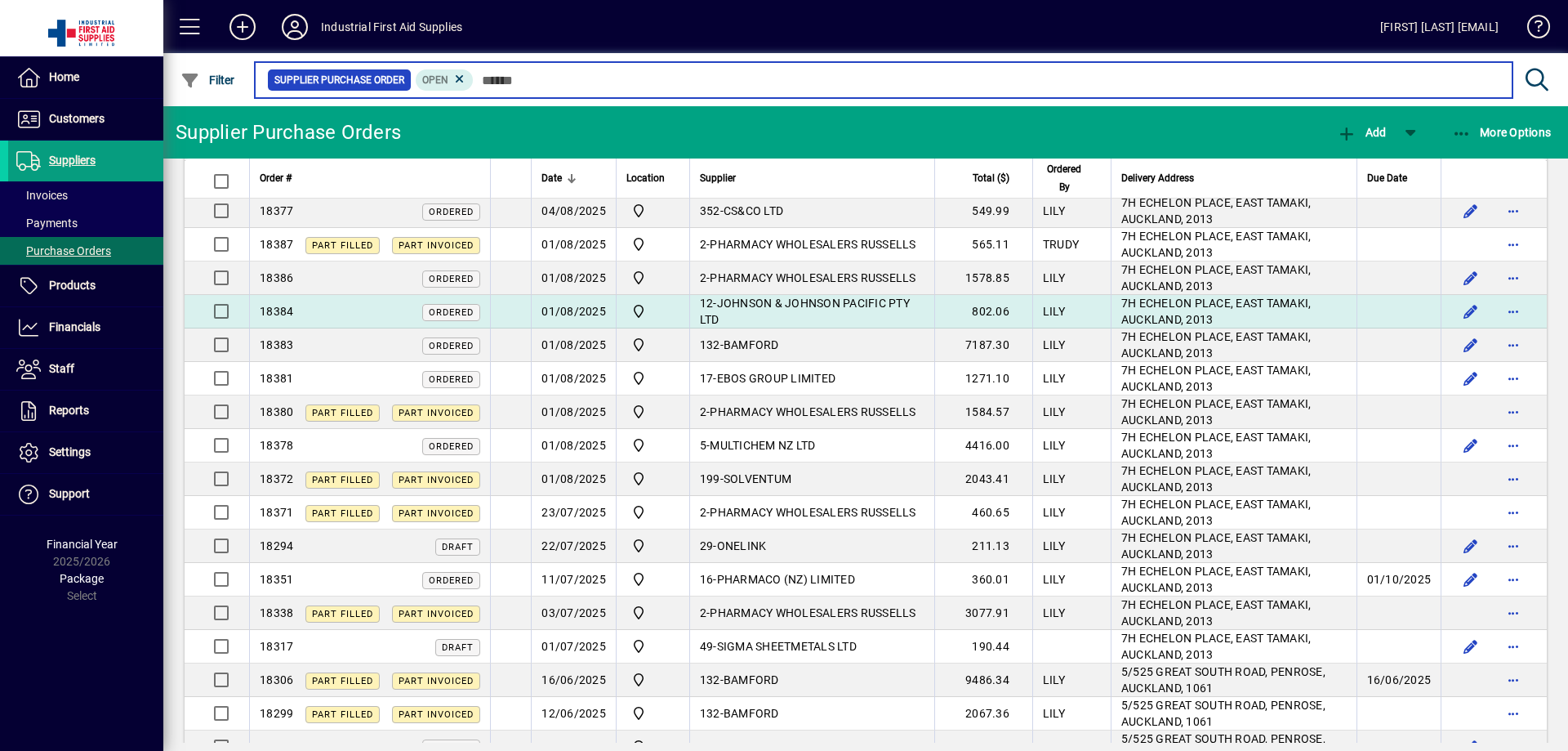 scroll, scrollTop: 0, scrollLeft: 0, axis: both 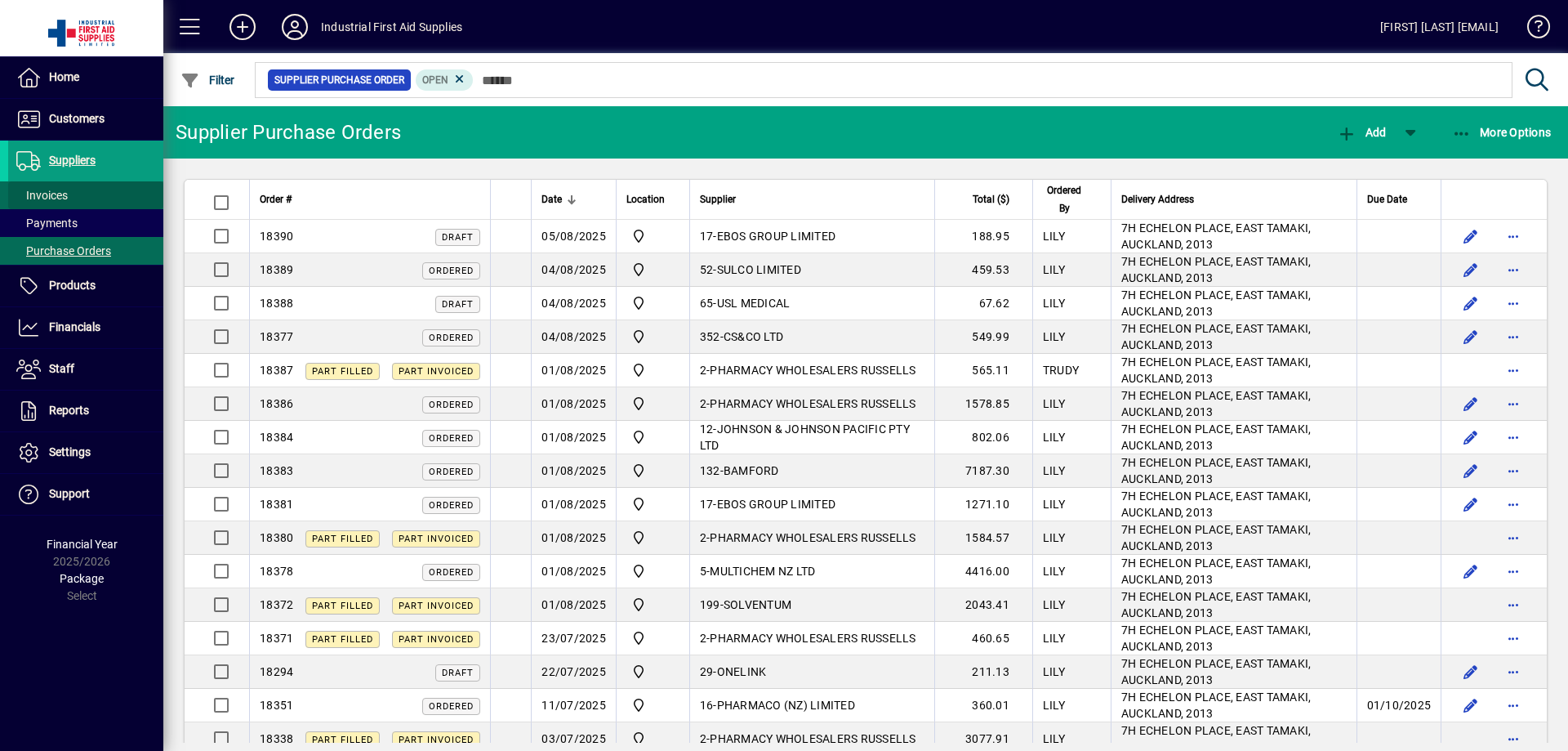 click on "Invoices" at bounding box center (42, 195) 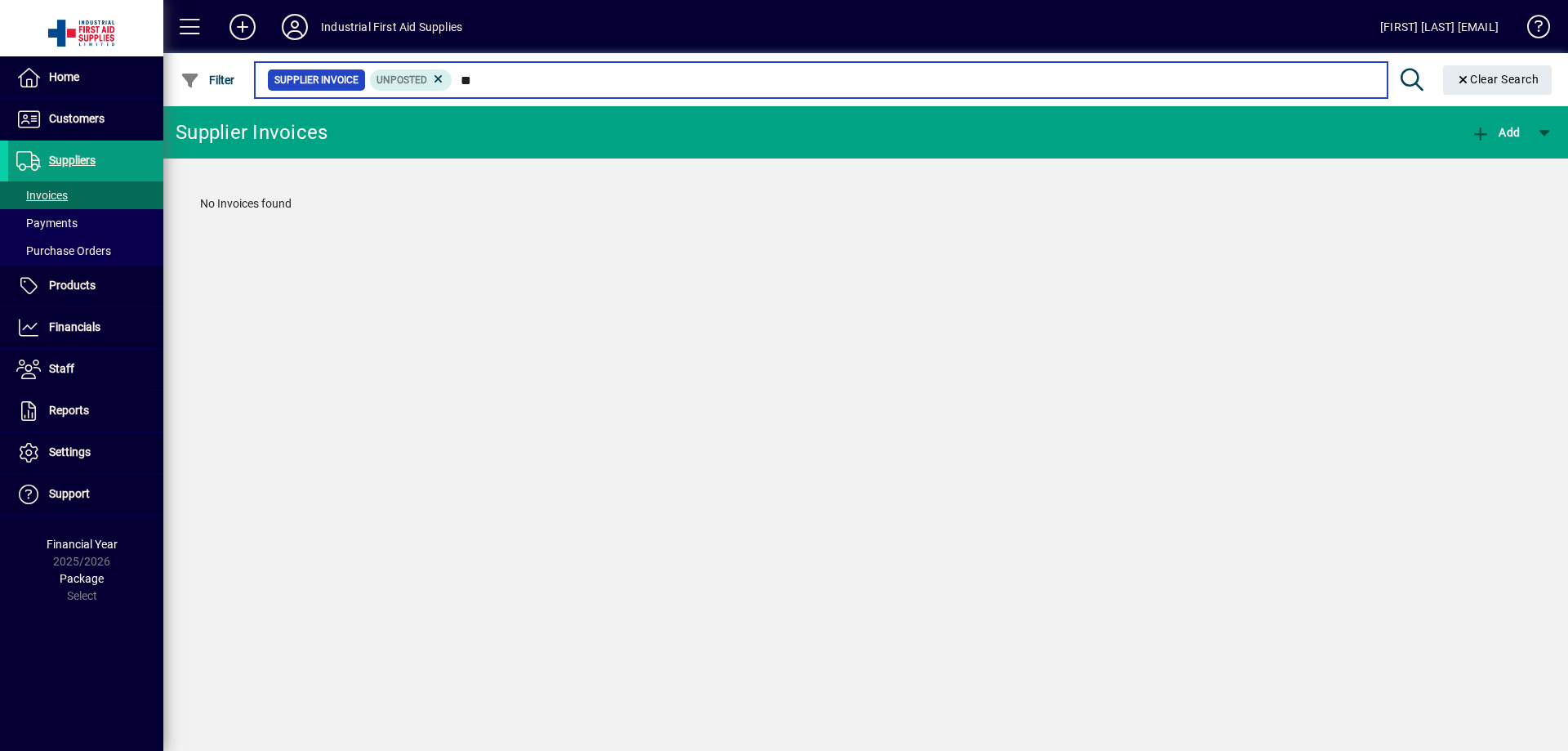 type on "*" 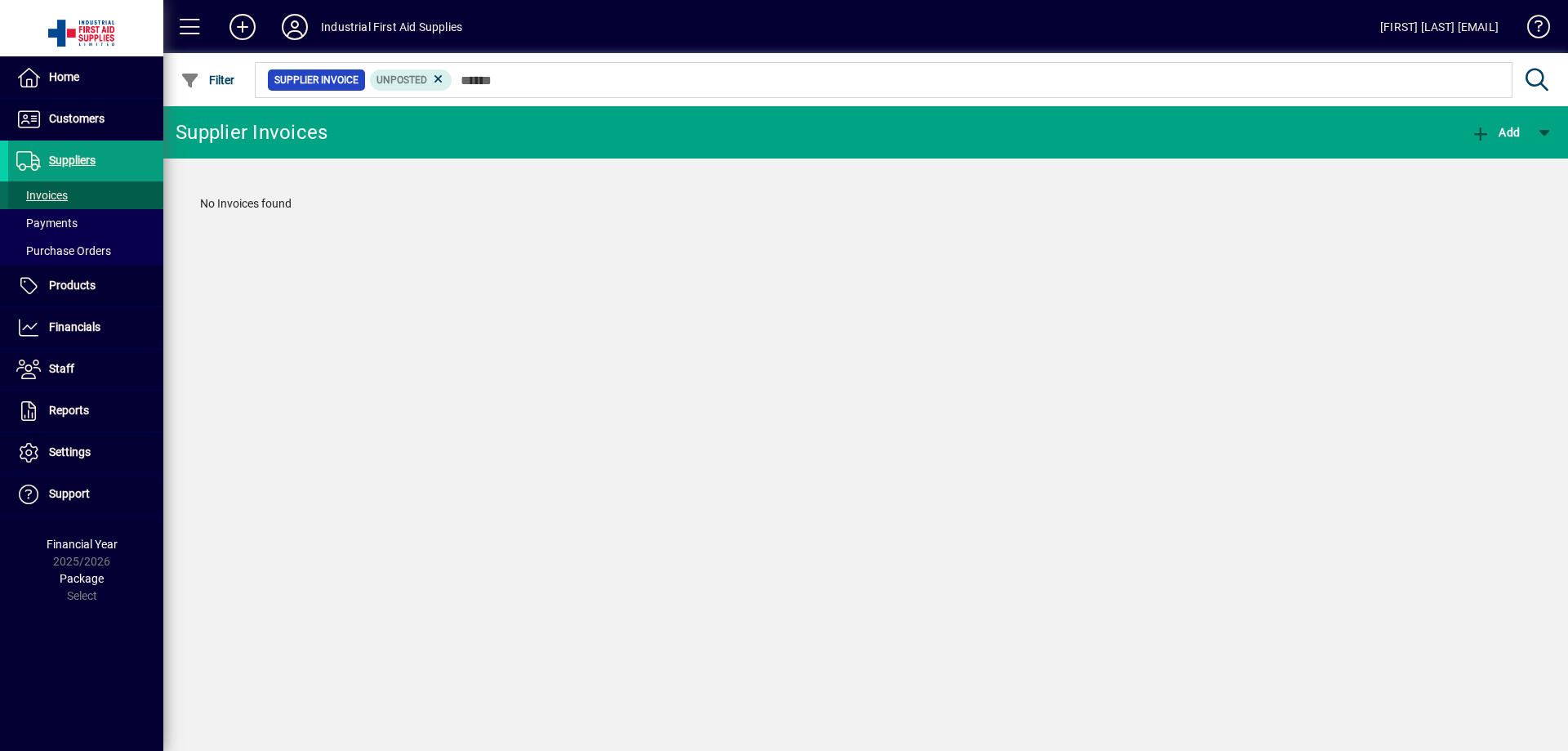 drag, startPoint x: 52, startPoint y: 198, endPoint x: 66, endPoint y: 194, distance: 14.56022 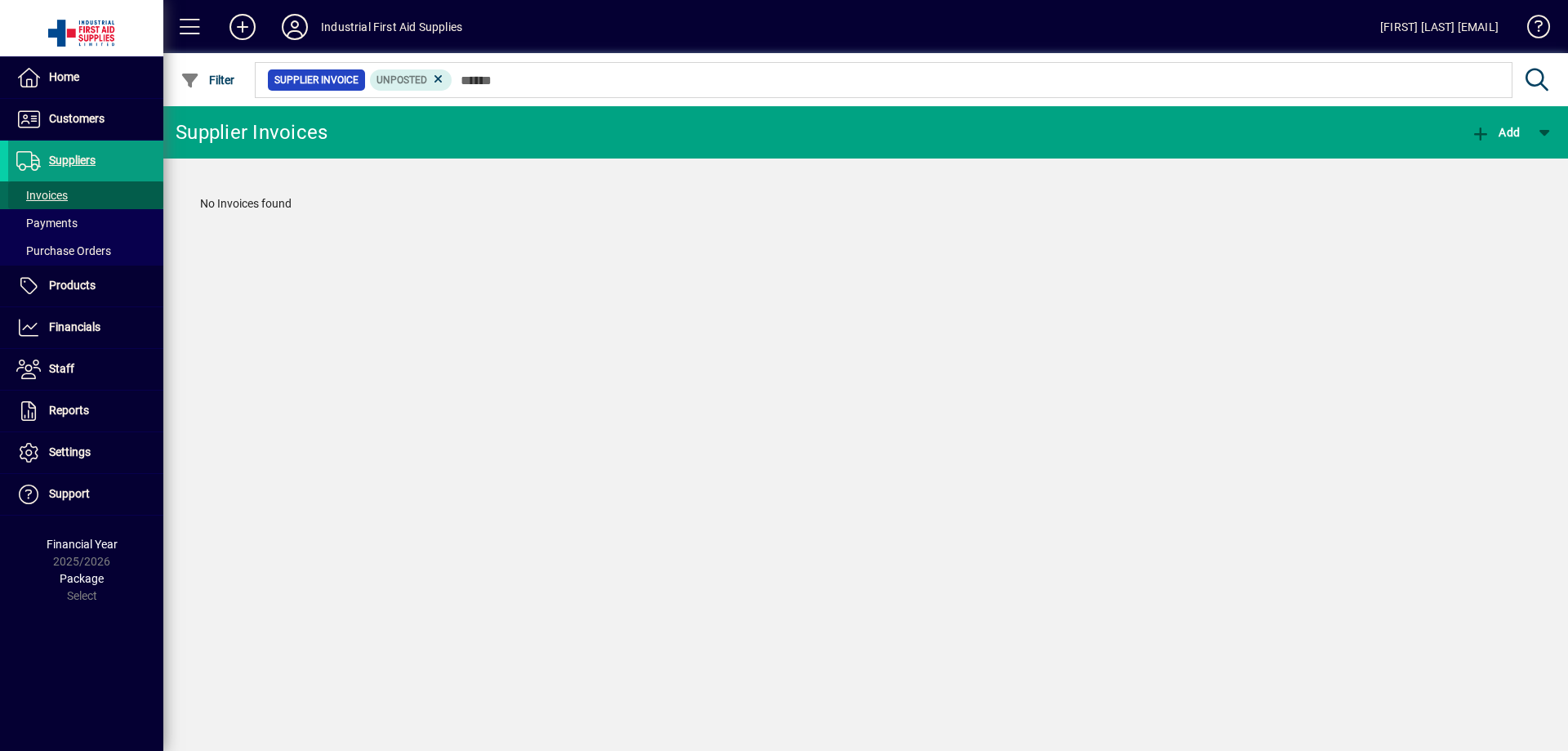 click on "Invoices" at bounding box center [42, 195] 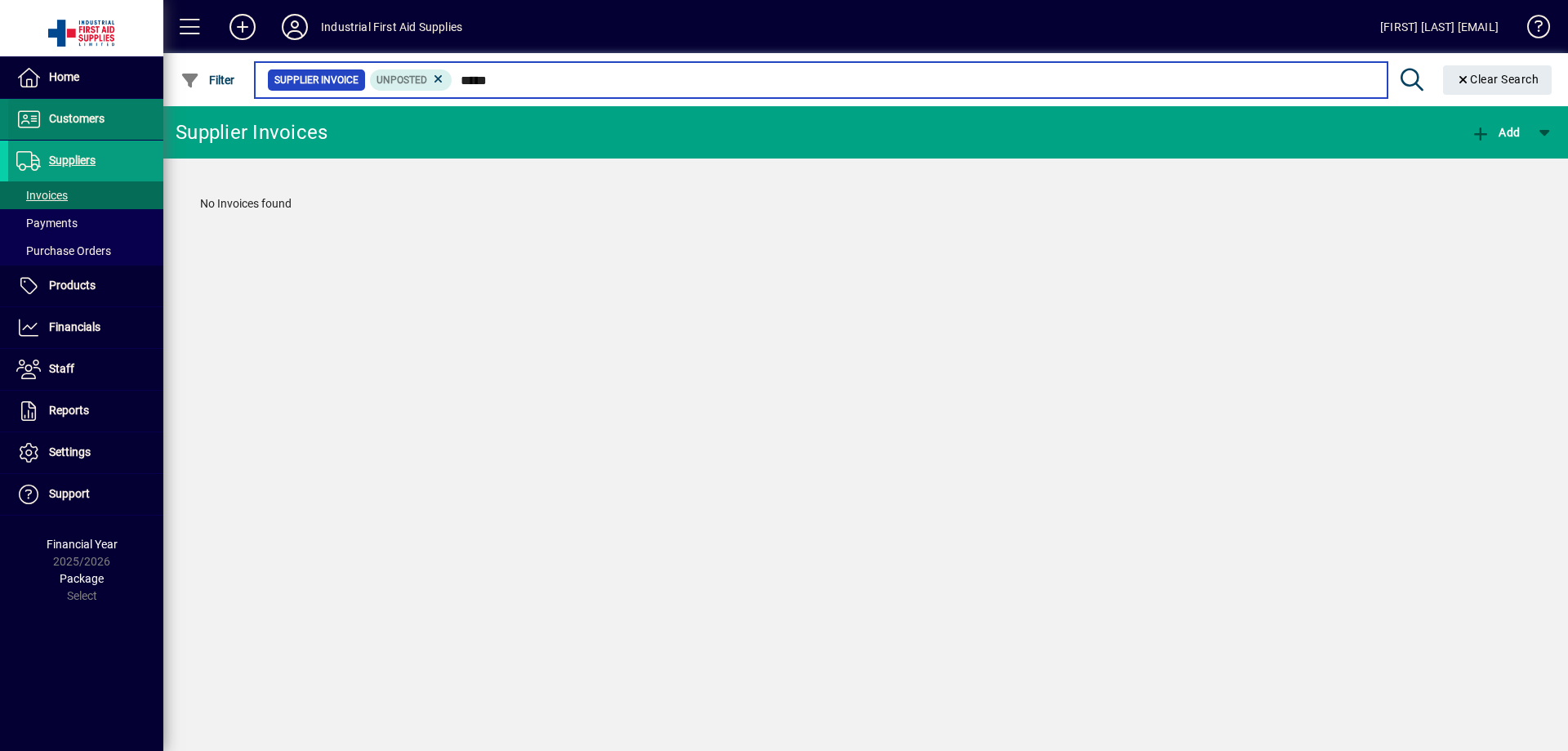 type on "*****" 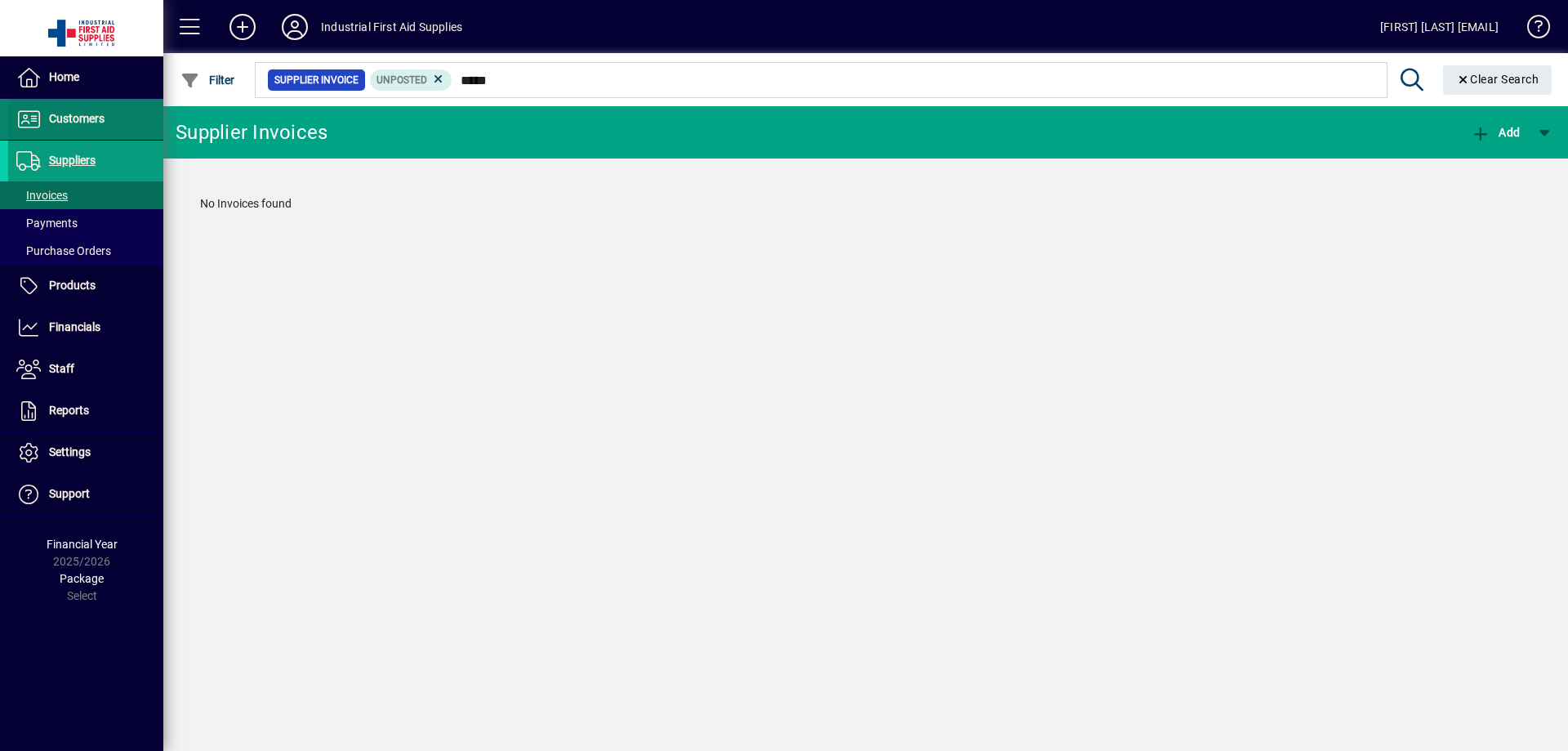 click on "Customers" at bounding box center [77, 118] 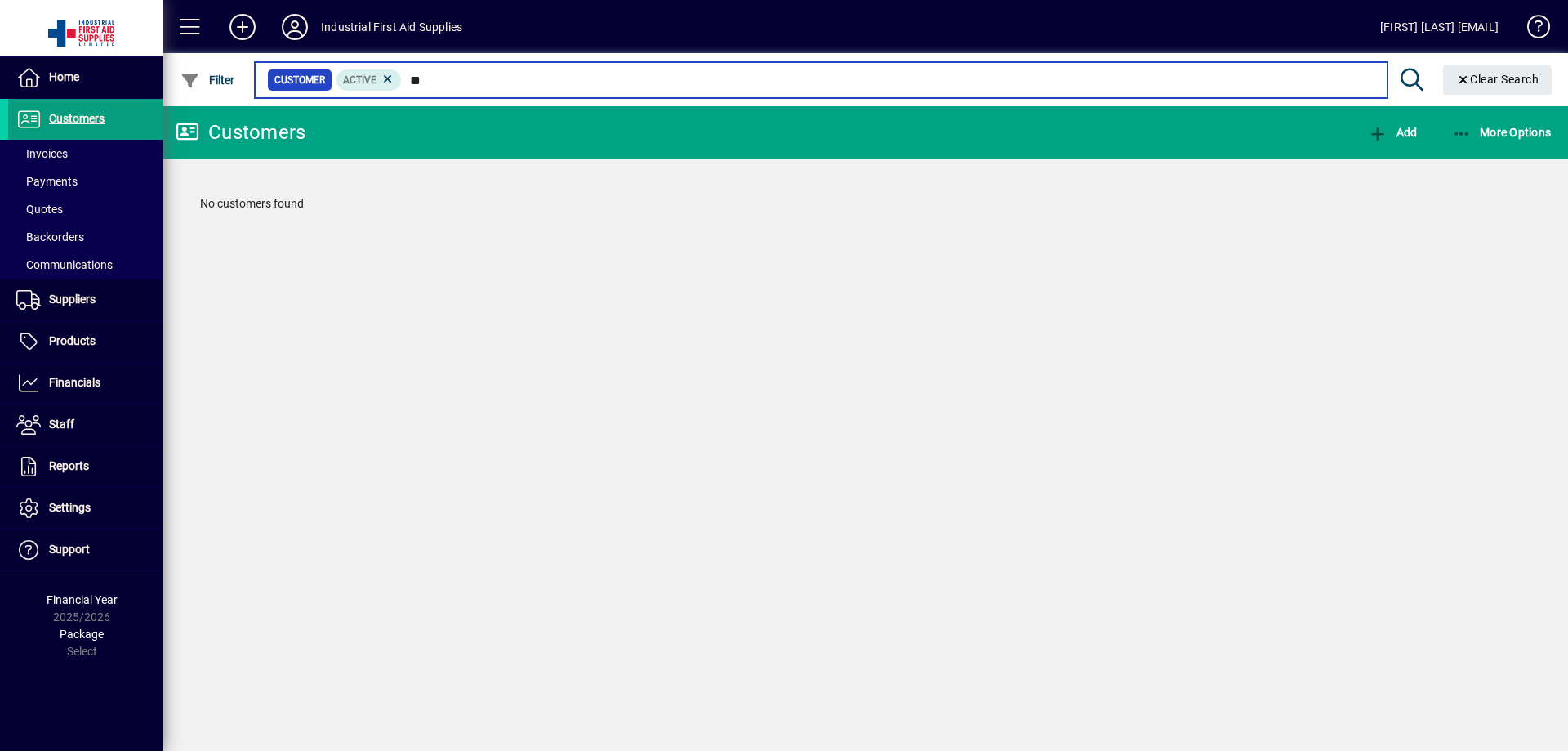 type on "*" 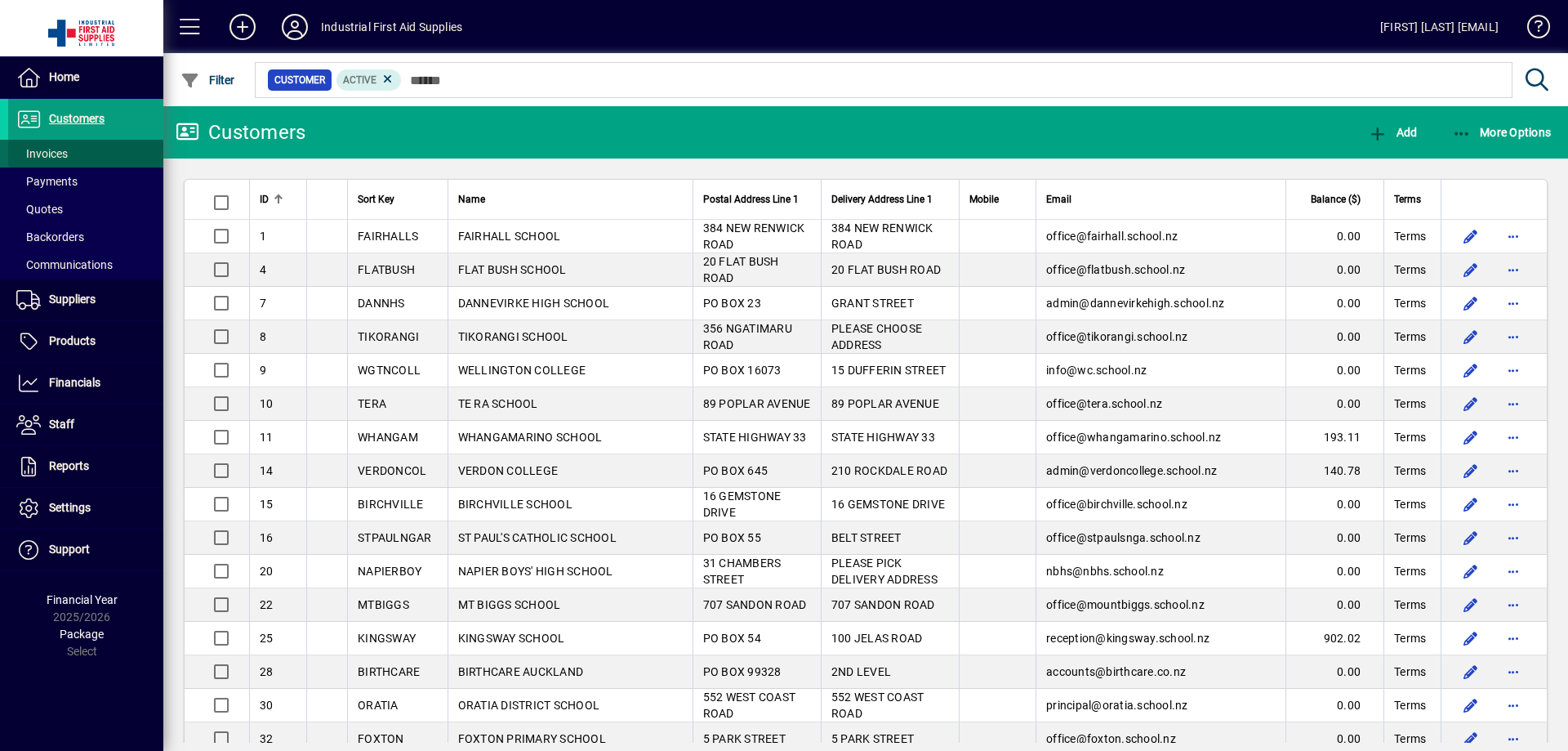 click on "Invoices" at bounding box center [42, 154] 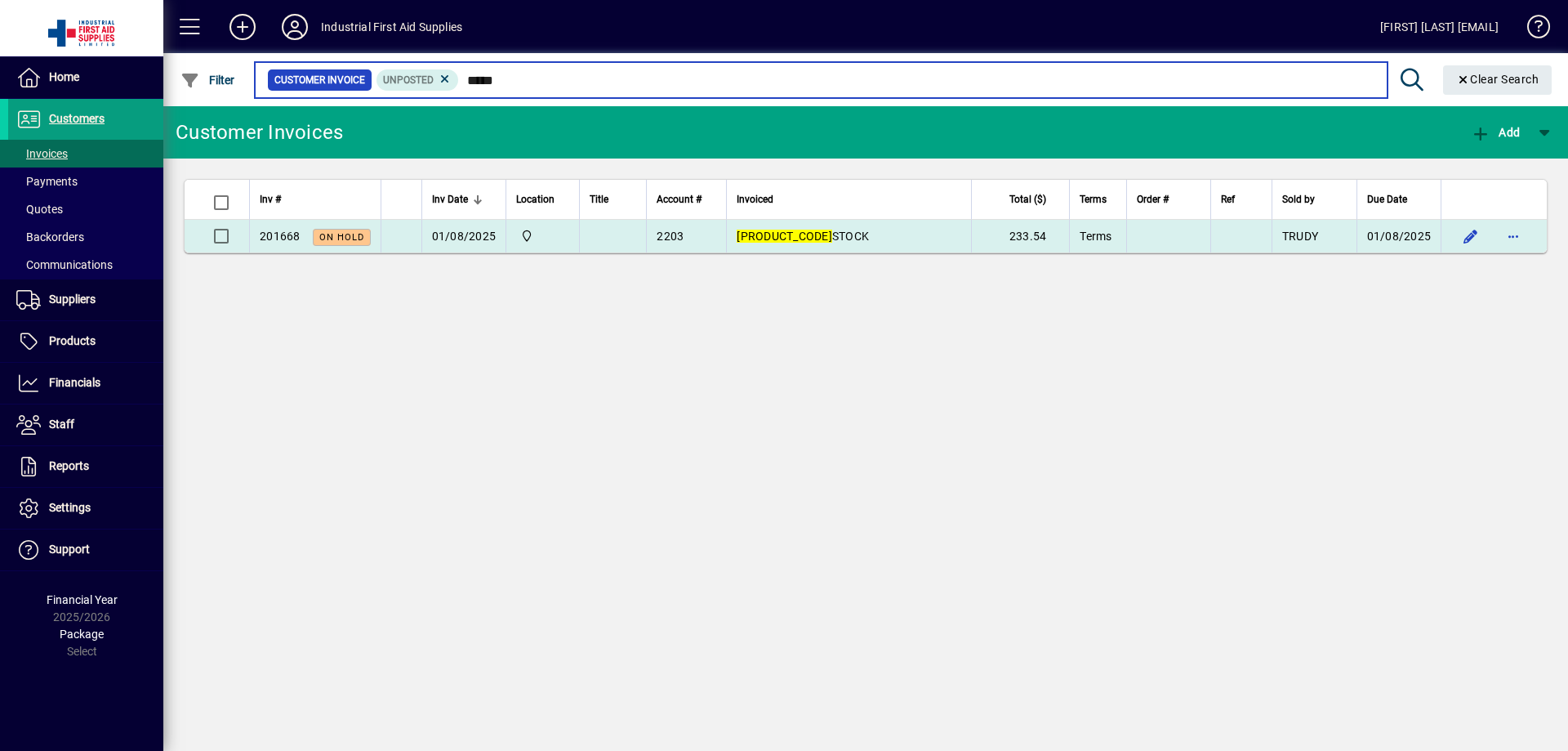 type on "*****" 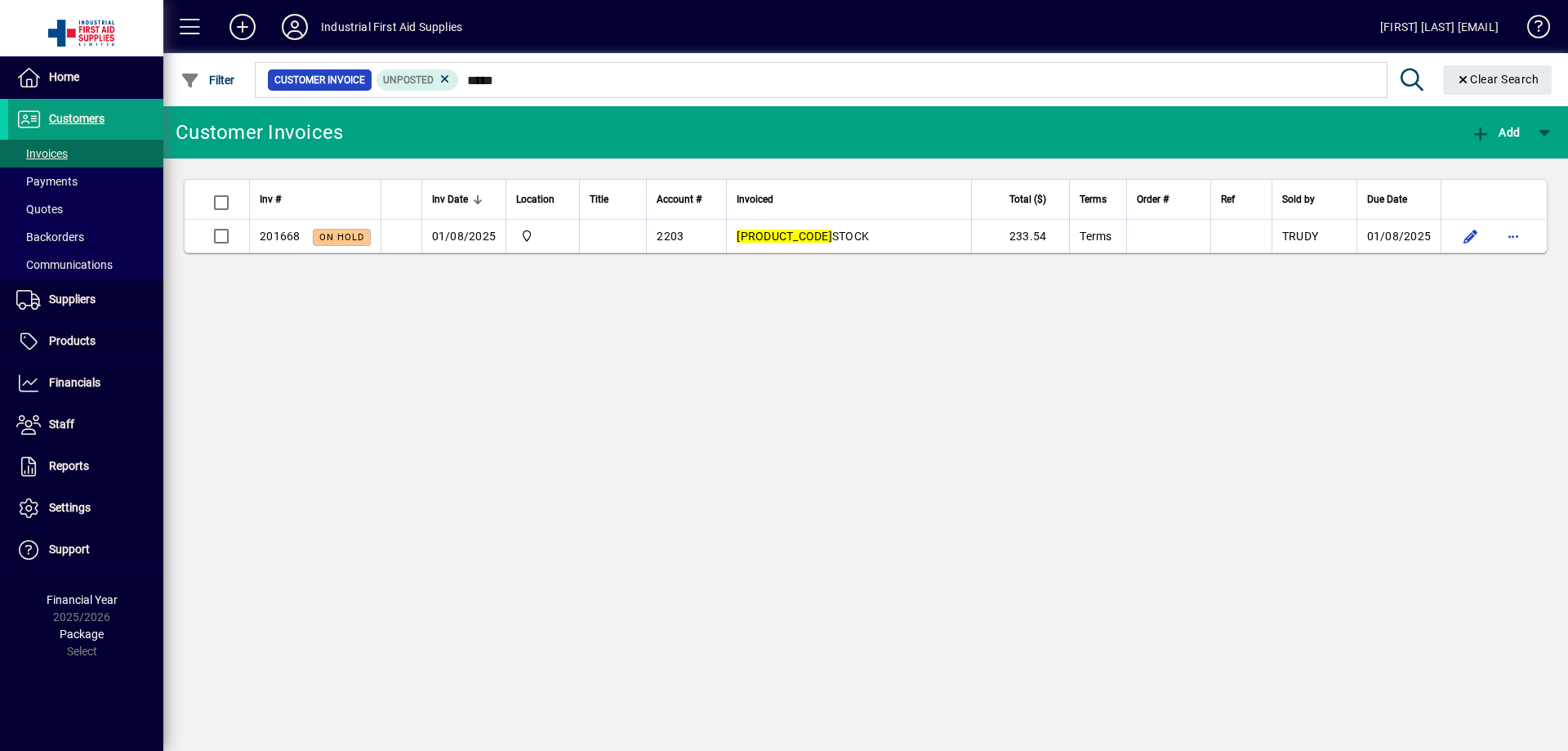drag, startPoint x: 803, startPoint y: 233, endPoint x: 798, endPoint y: 242, distance: 10.29563 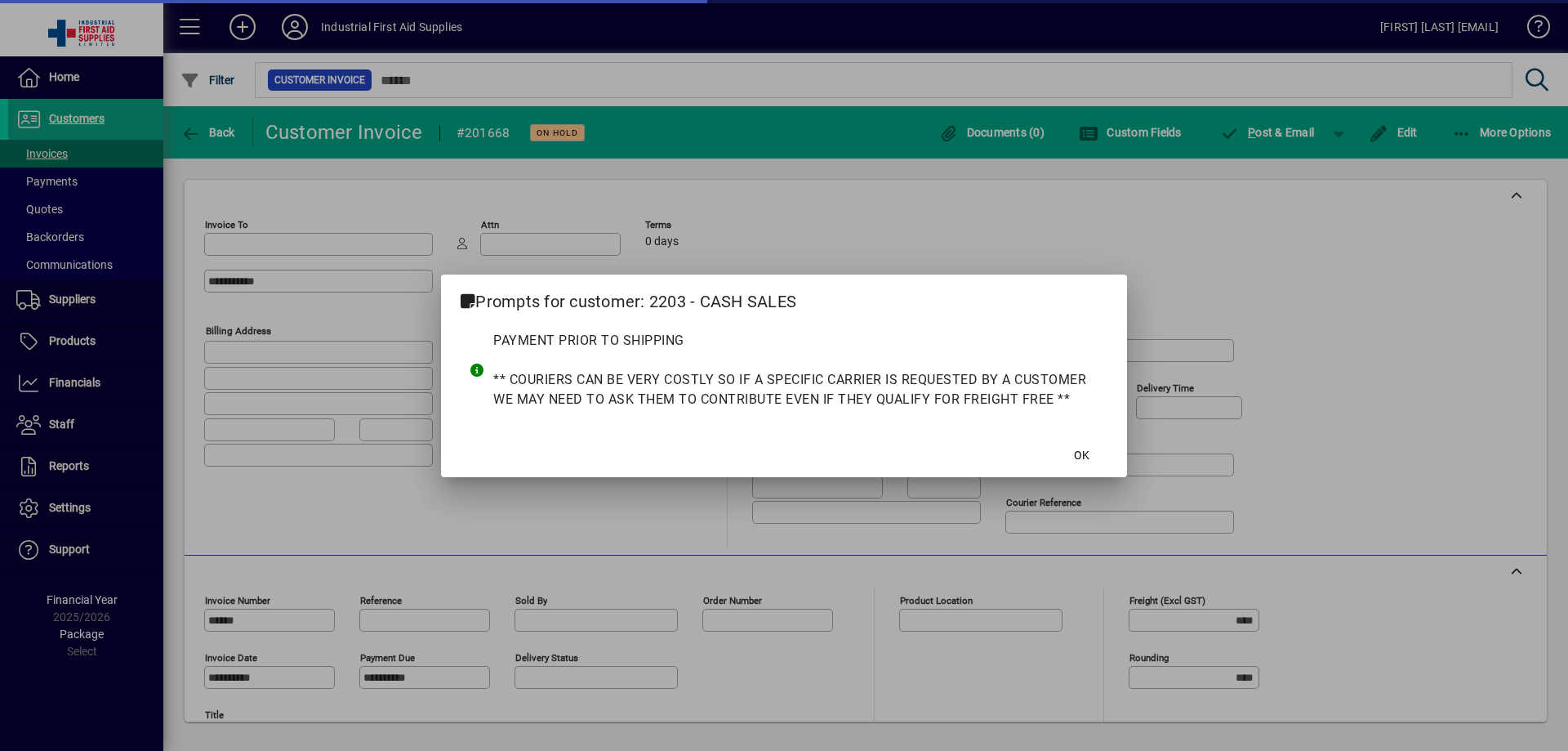 type on "**********" 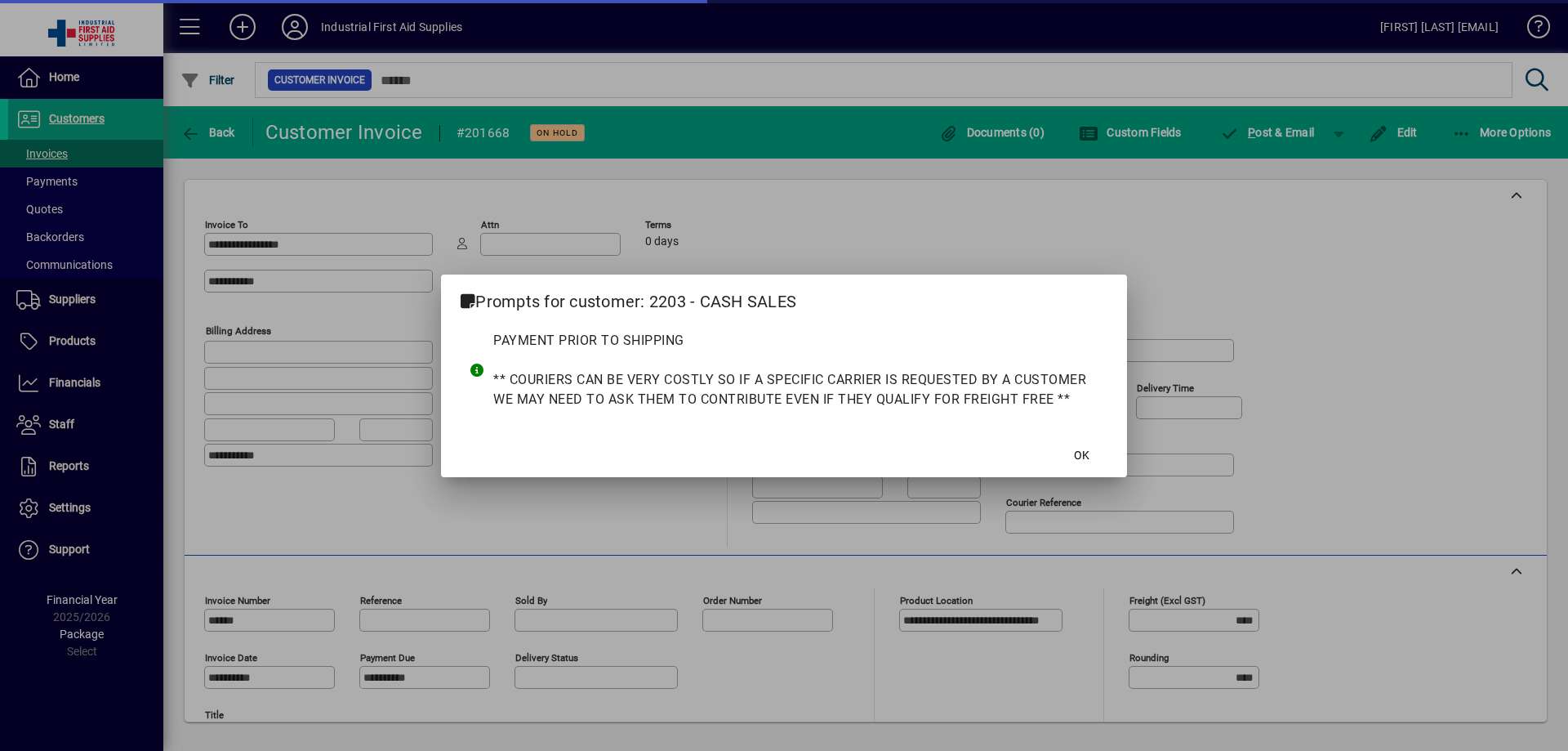 type on "**********" 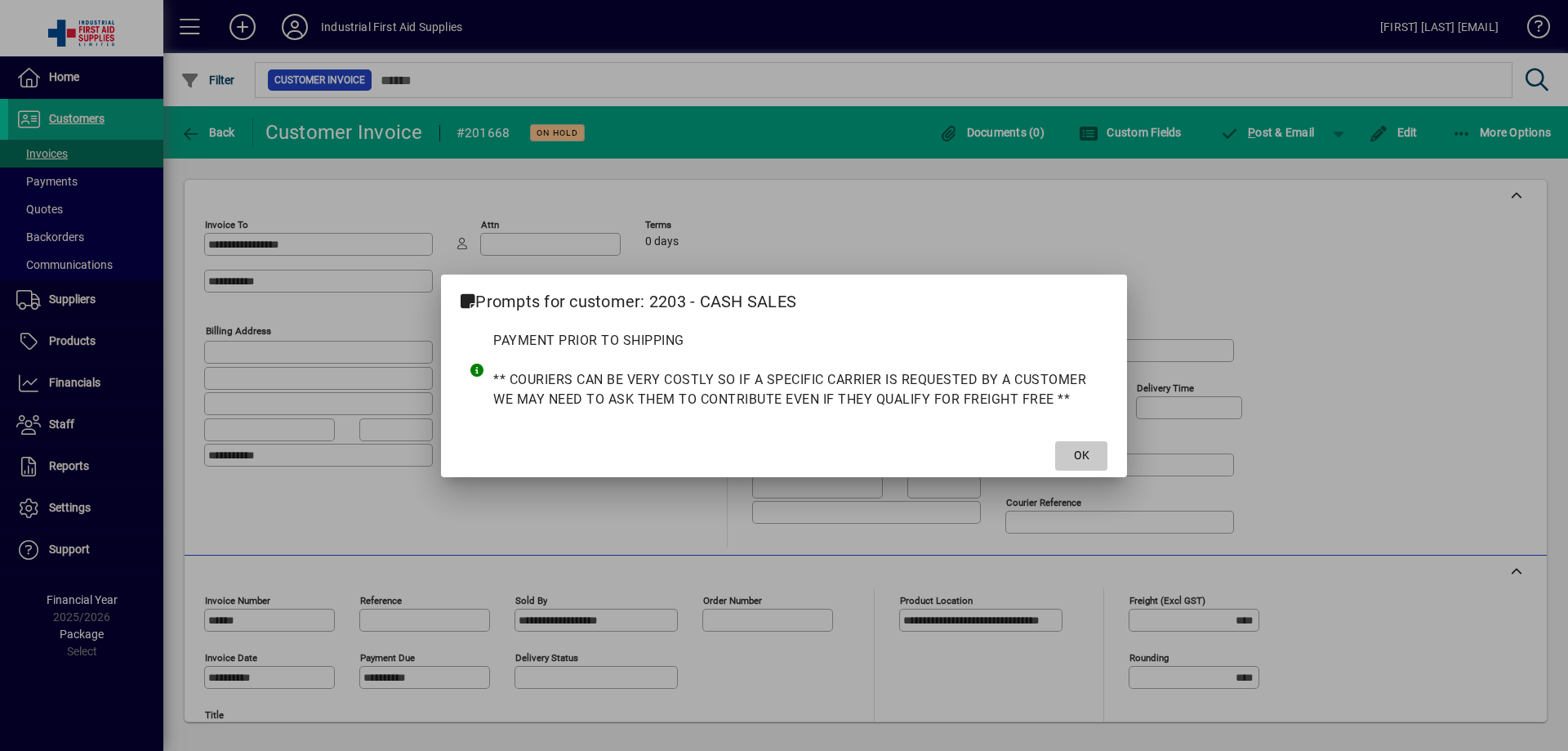 click 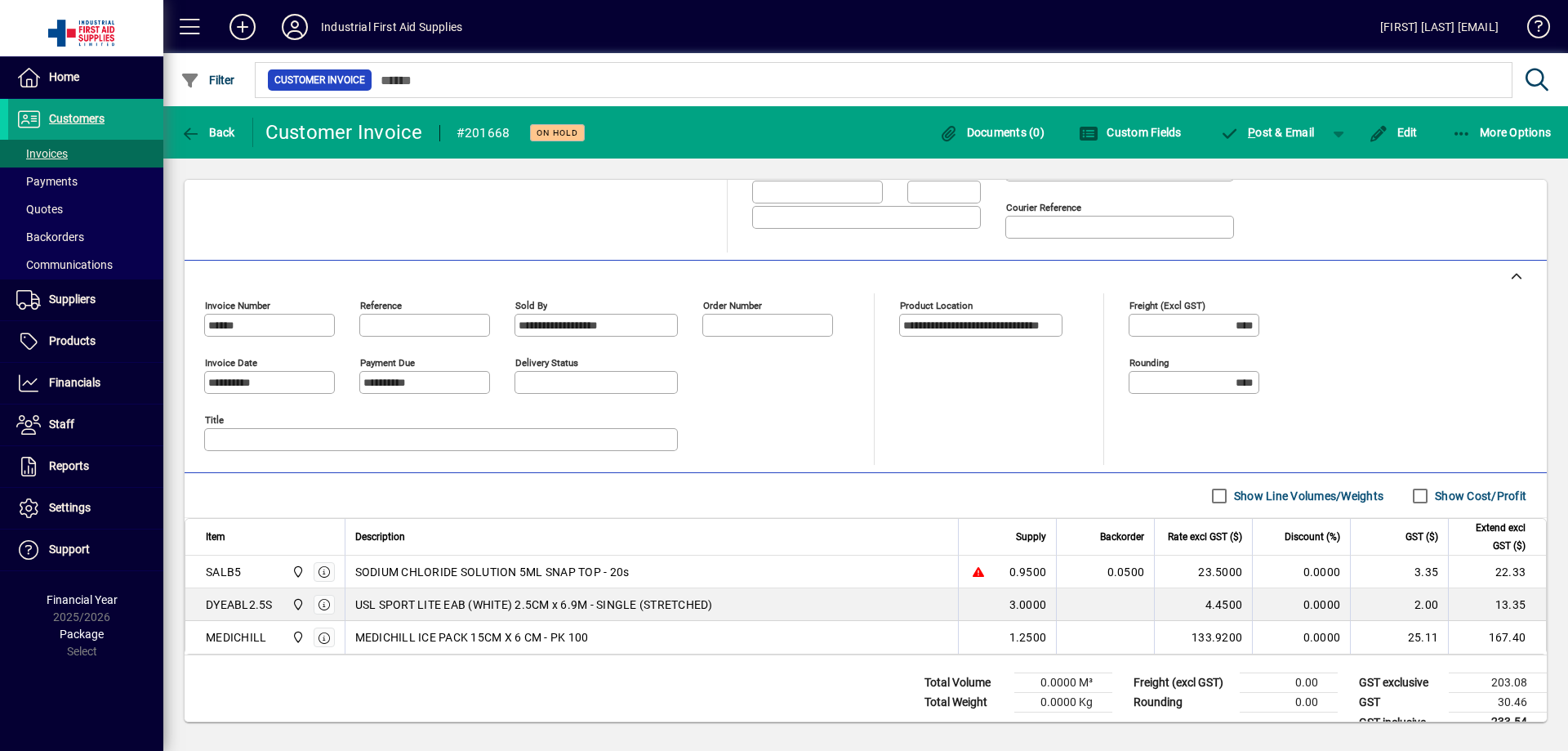 scroll, scrollTop: 320, scrollLeft: 0, axis: vertical 